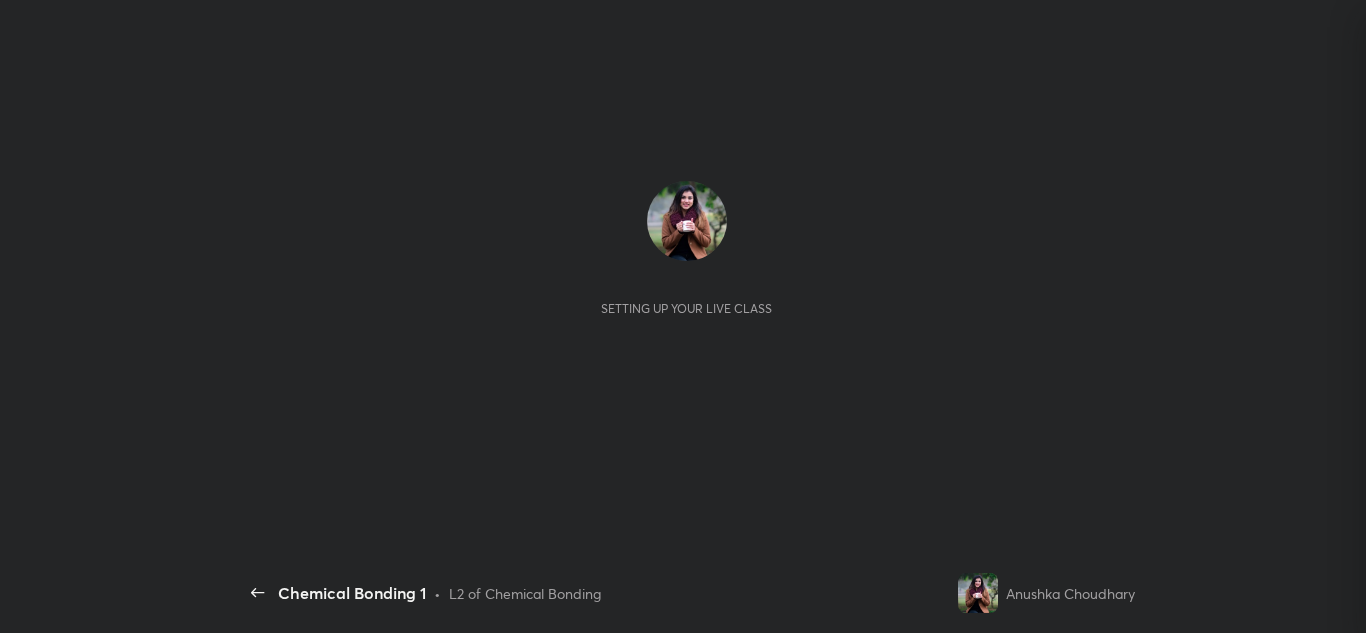 scroll, scrollTop: 0, scrollLeft: 0, axis: both 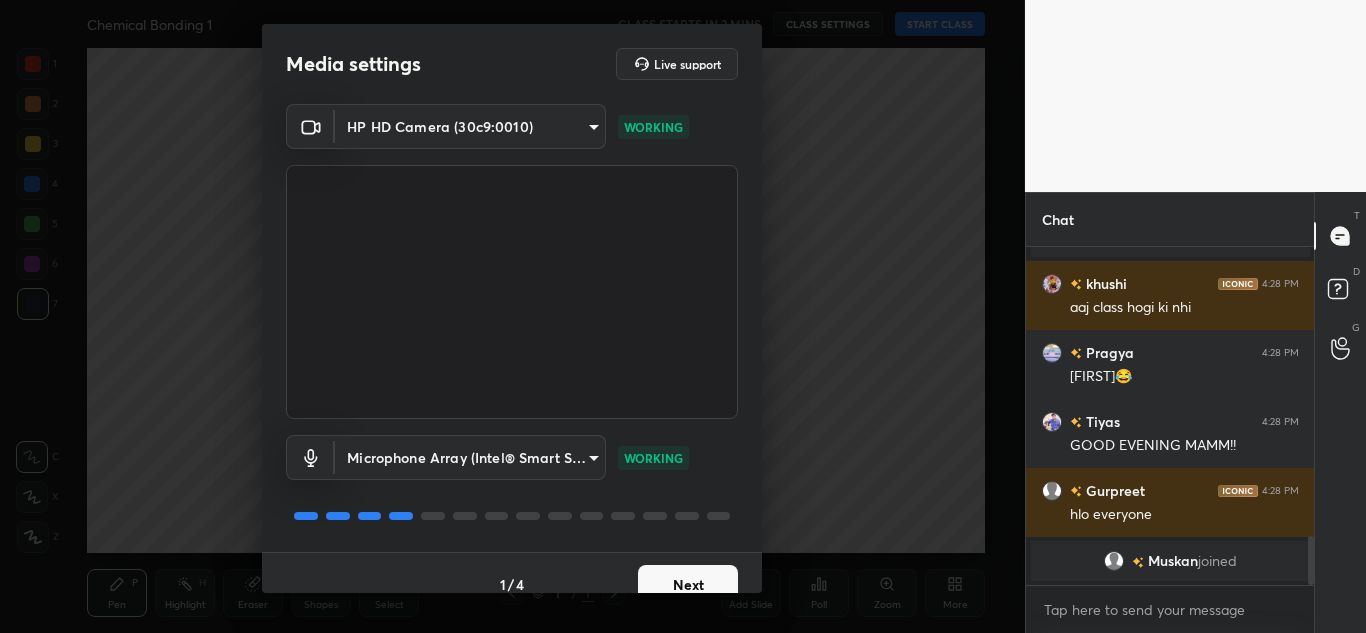 click on "Next" at bounding box center [688, 585] 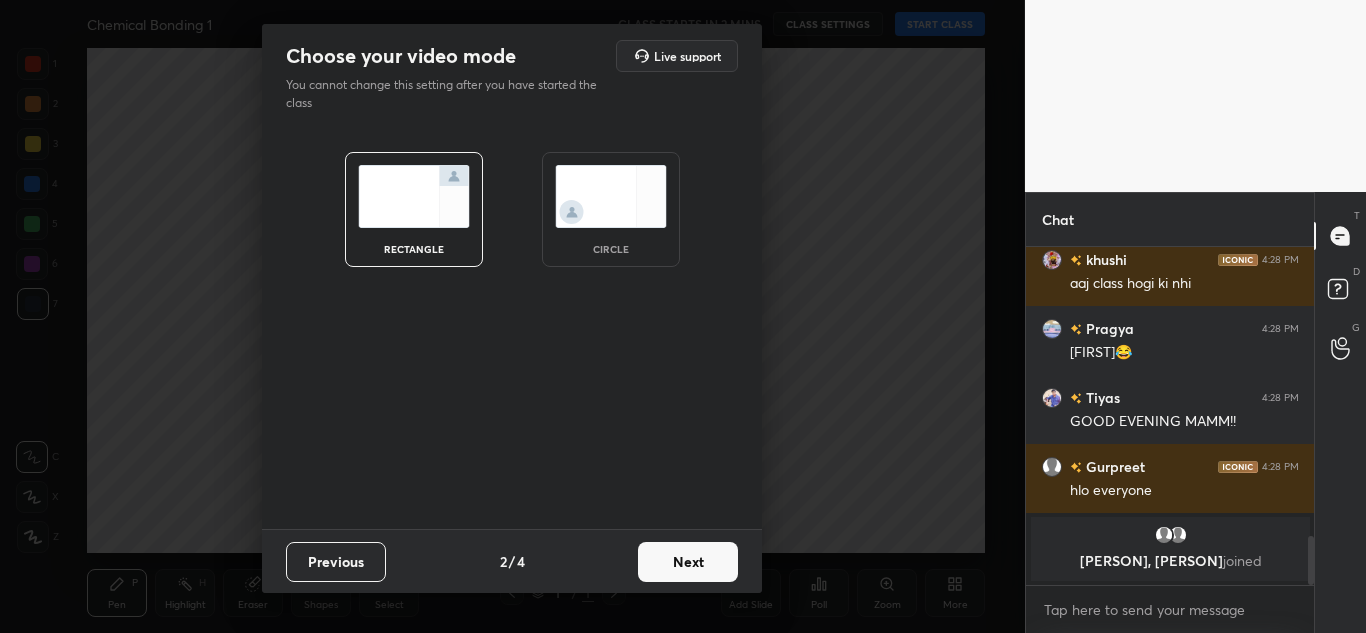 scroll, scrollTop: 2006, scrollLeft: 0, axis: vertical 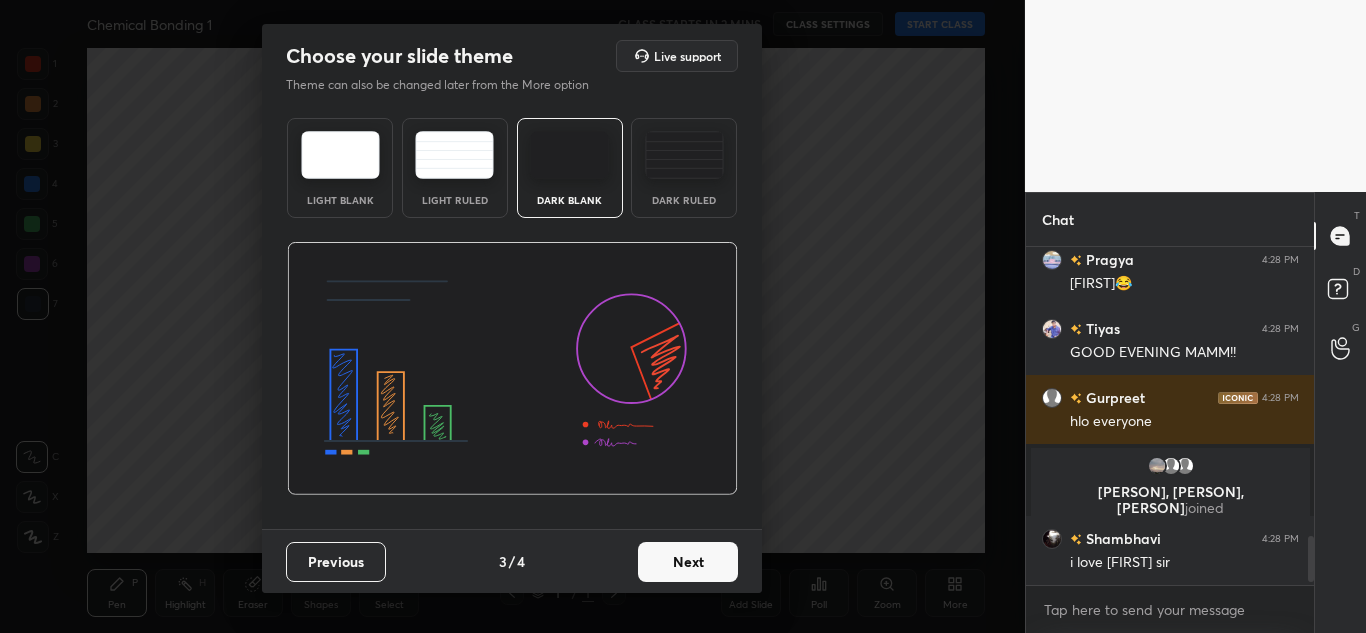 click on "Next" at bounding box center [688, 562] 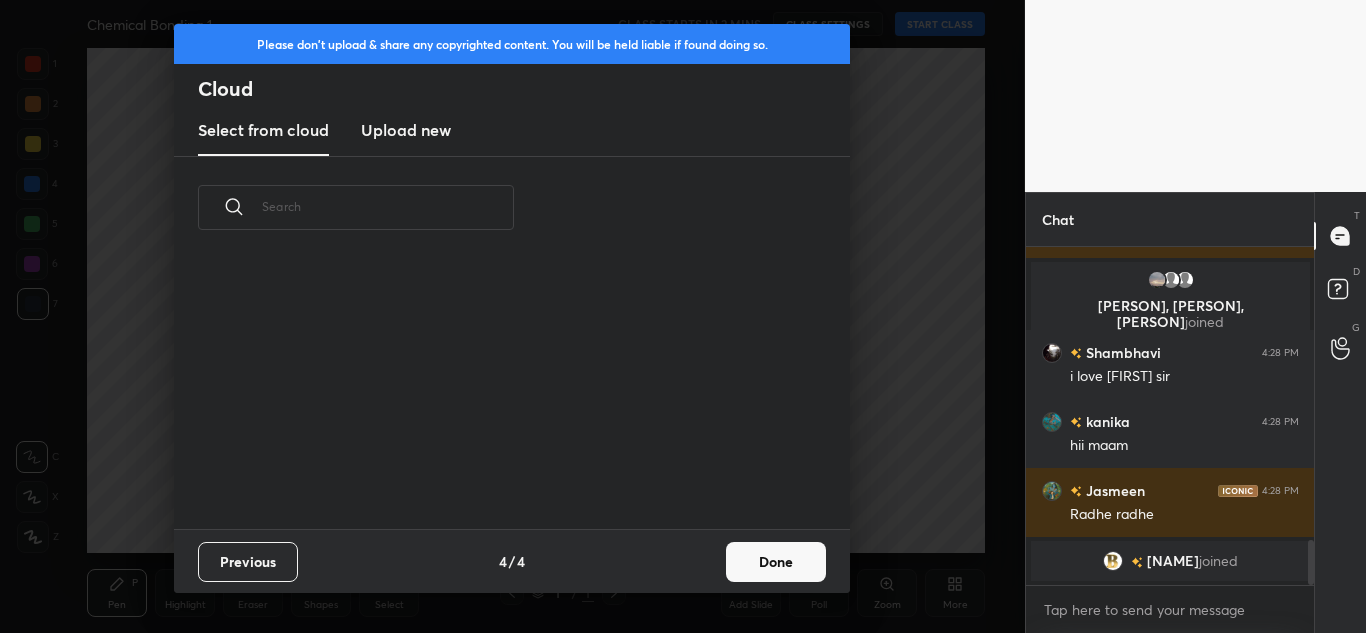scroll, scrollTop: 7, scrollLeft: 11, axis: both 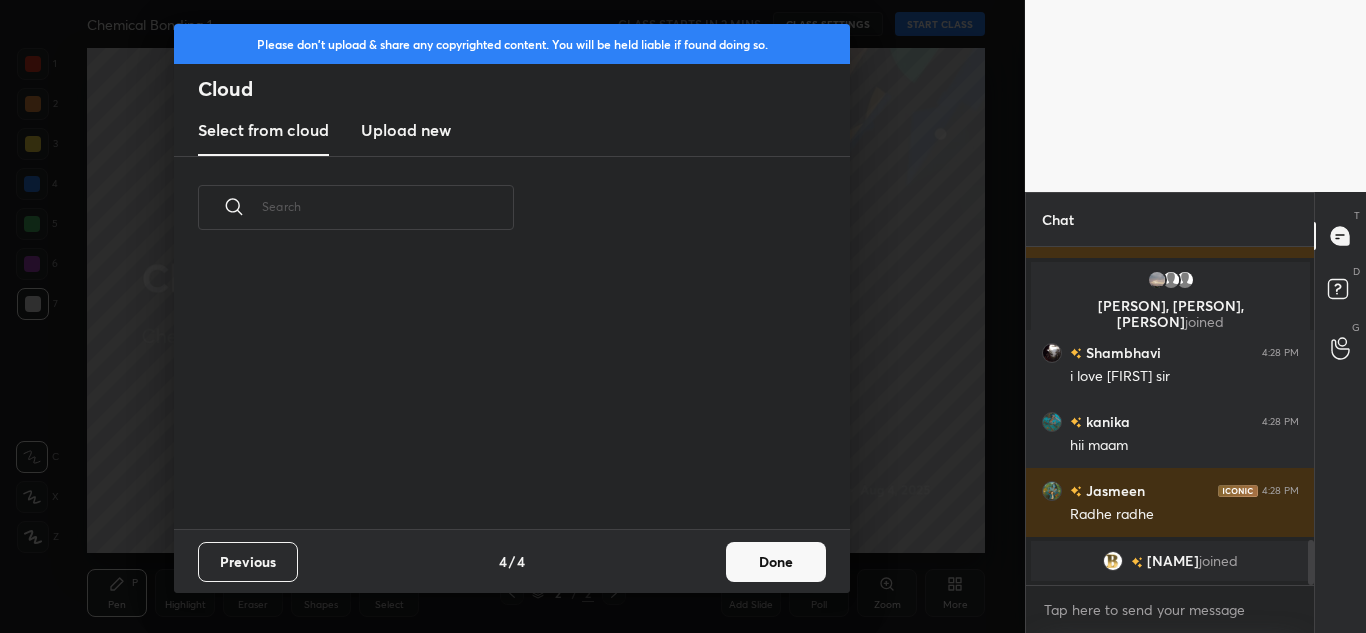 click on "Upload new" at bounding box center [406, 130] 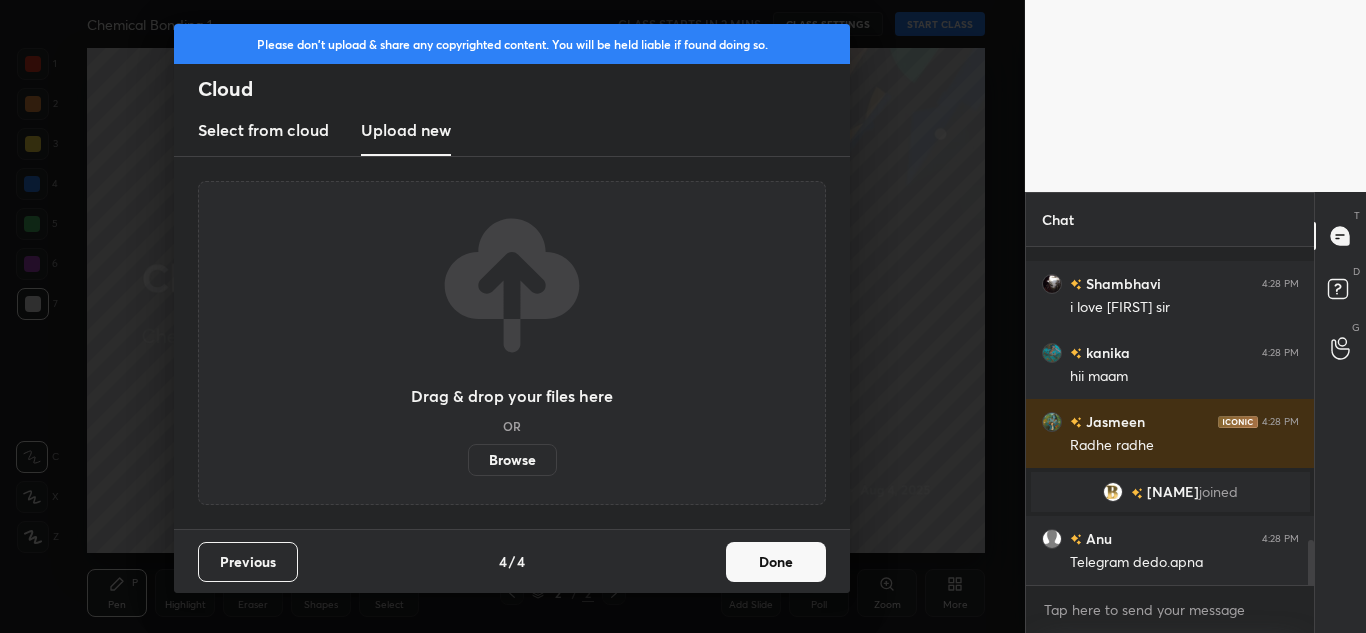 scroll, scrollTop: 2189, scrollLeft: 0, axis: vertical 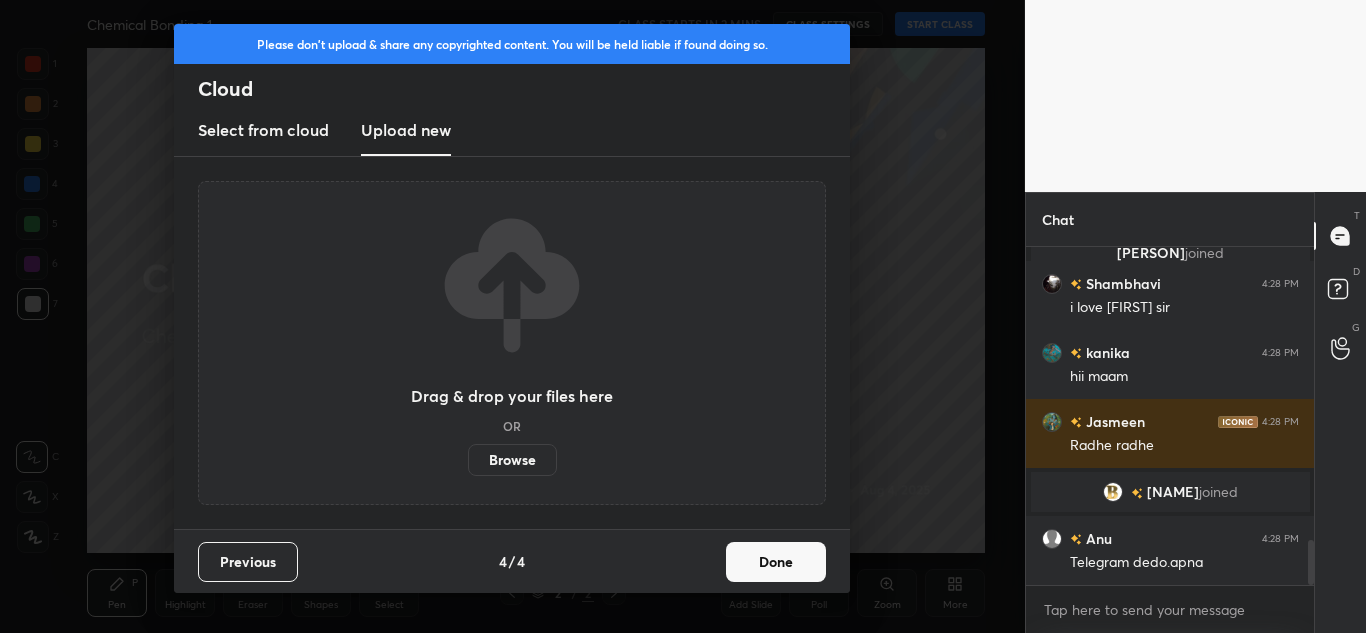 click on "Browse" at bounding box center (512, 460) 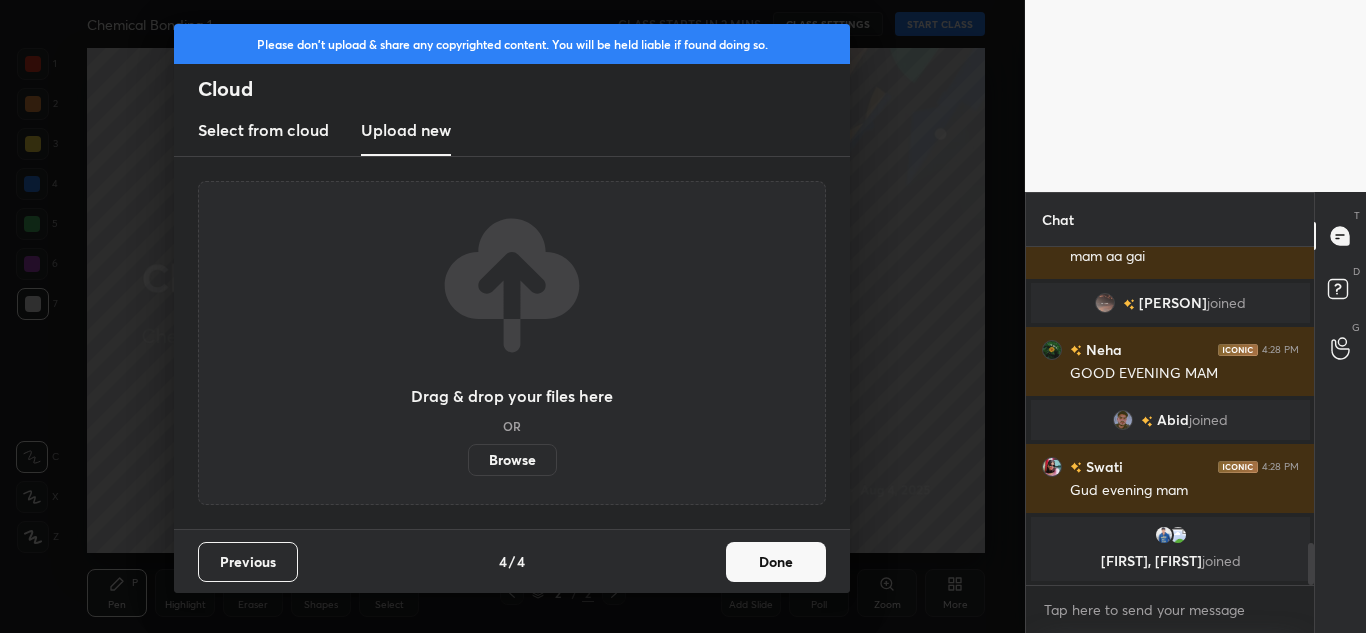 scroll, scrollTop: 2522, scrollLeft: 0, axis: vertical 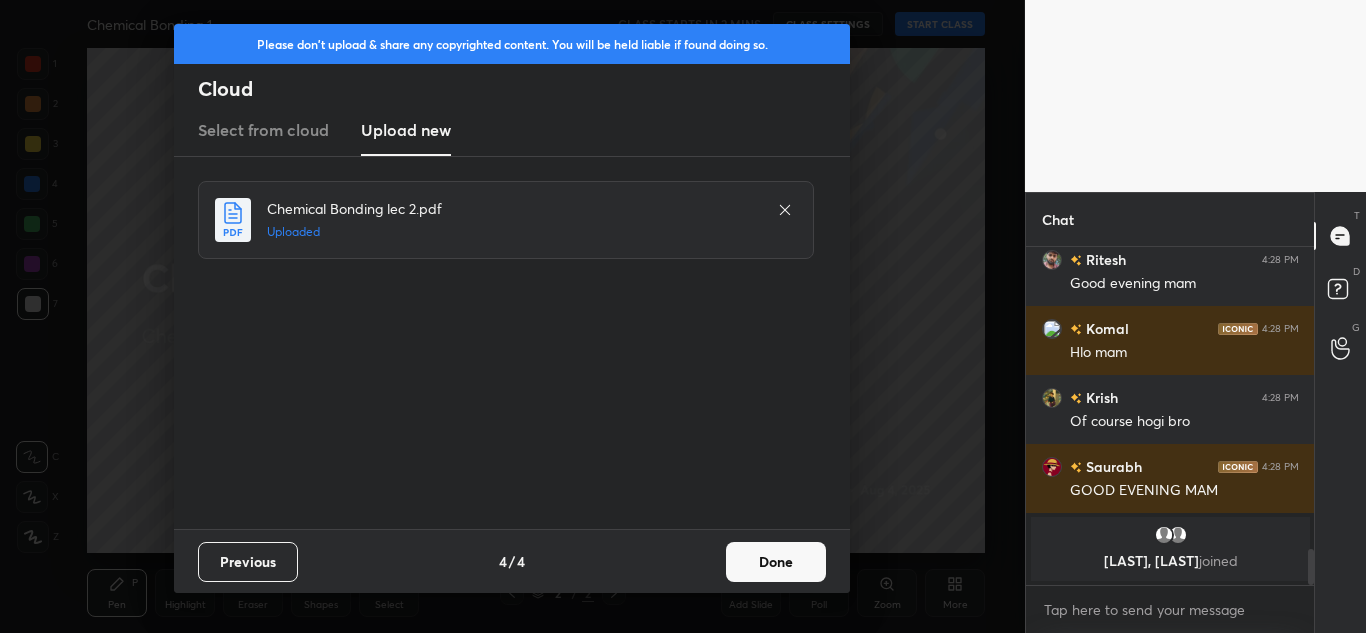 click on "Done" at bounding box center (776, 562) 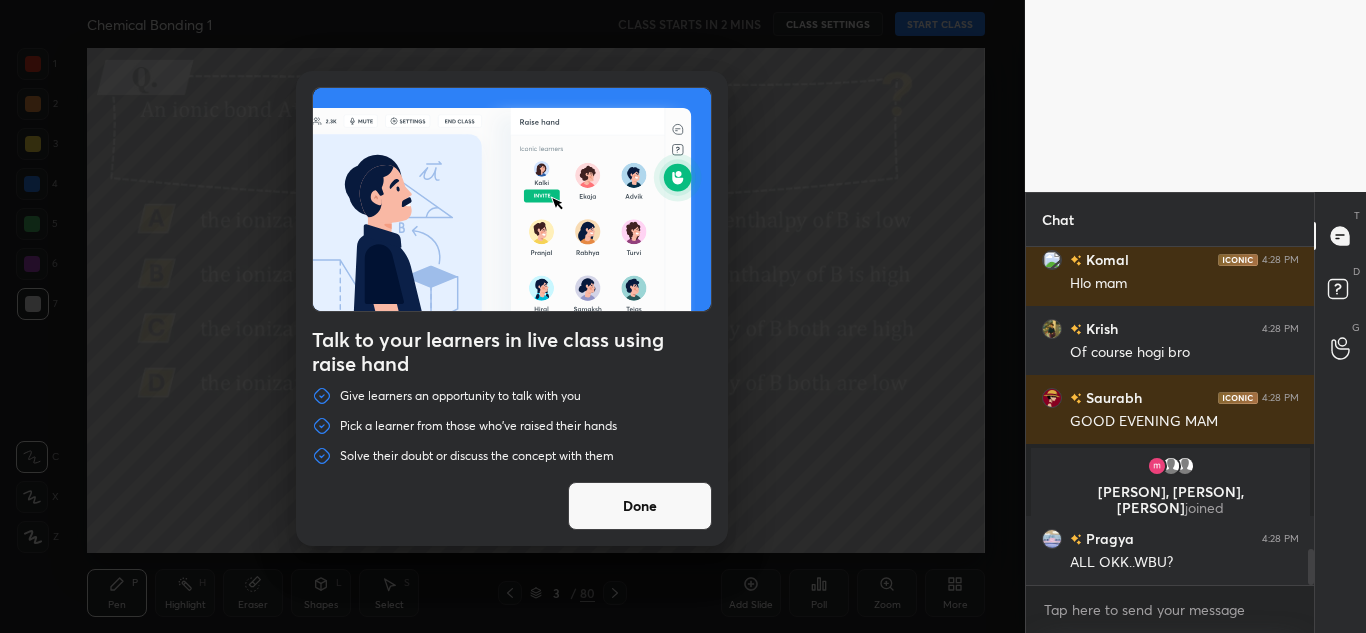 click on "Done" at bounding box center (640, 506) 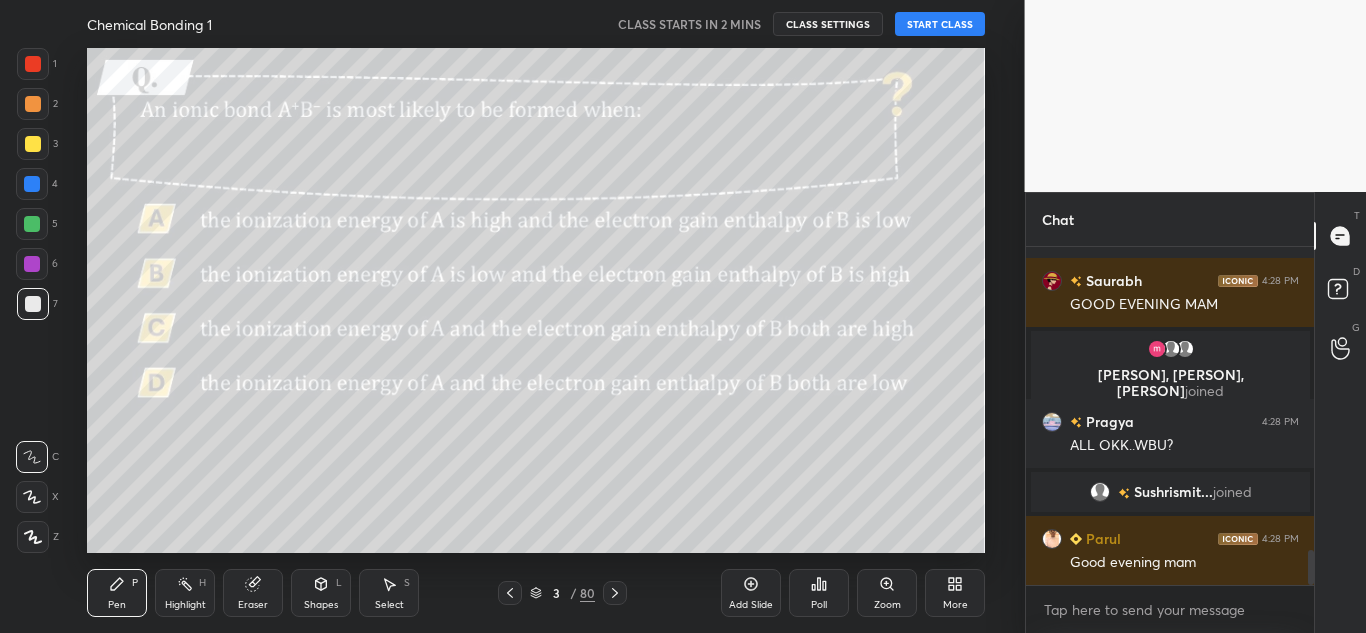 click 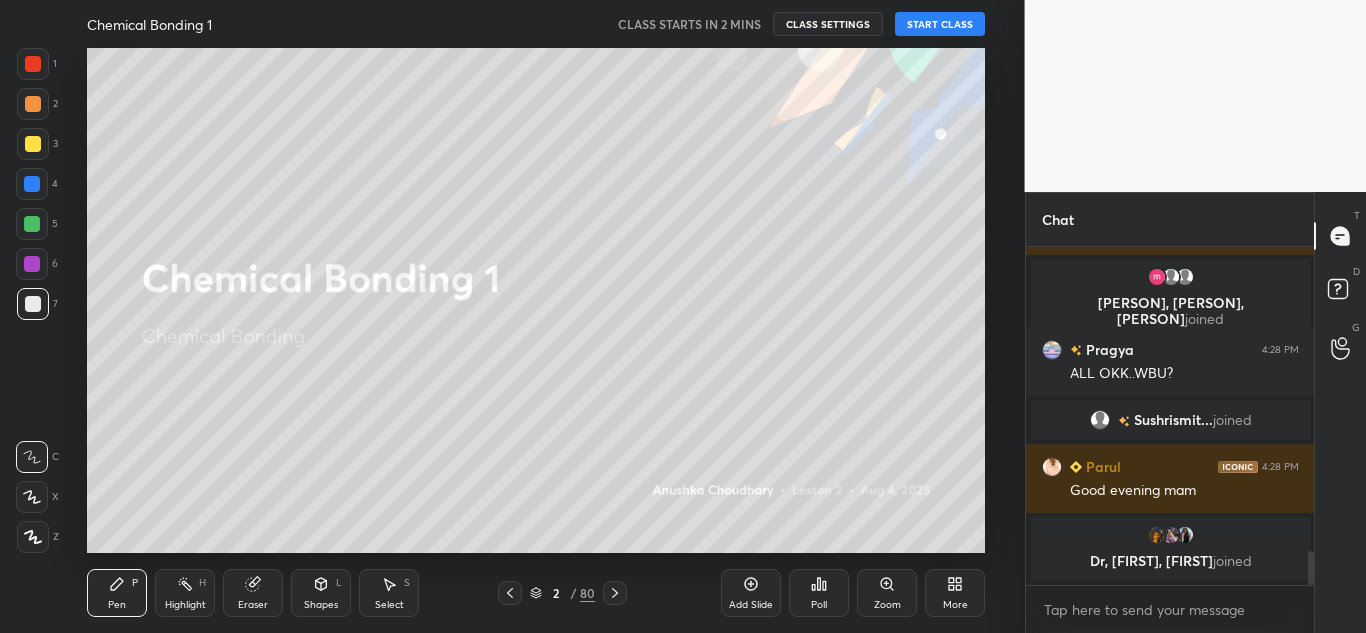 click on "More" at bounding box center (955, 593) 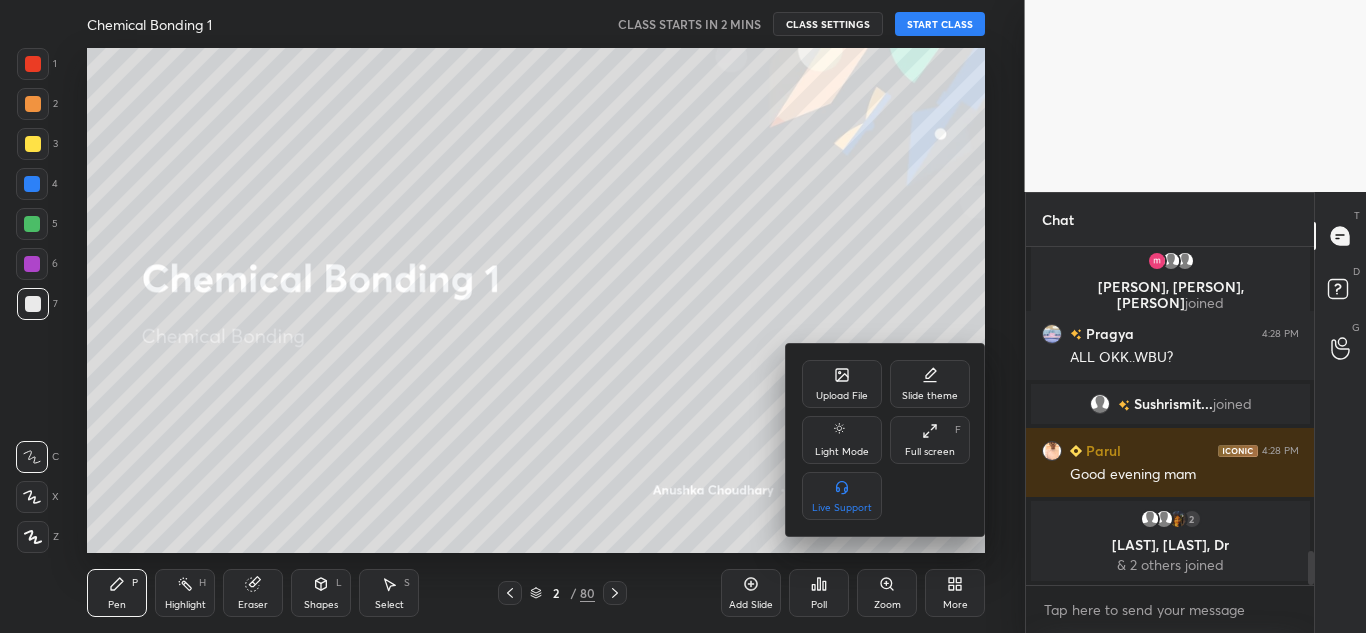 click on "Full screen F" at bounding box center (930, 440) 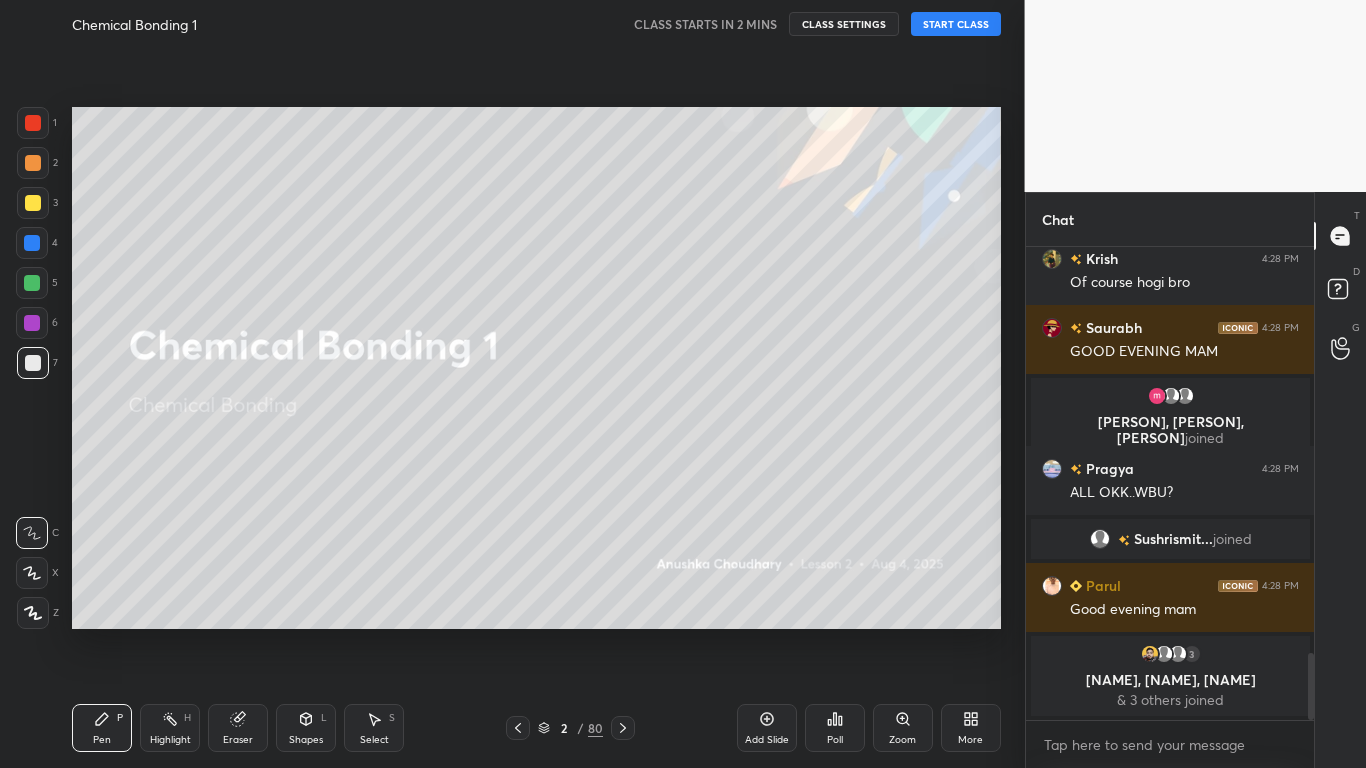 click 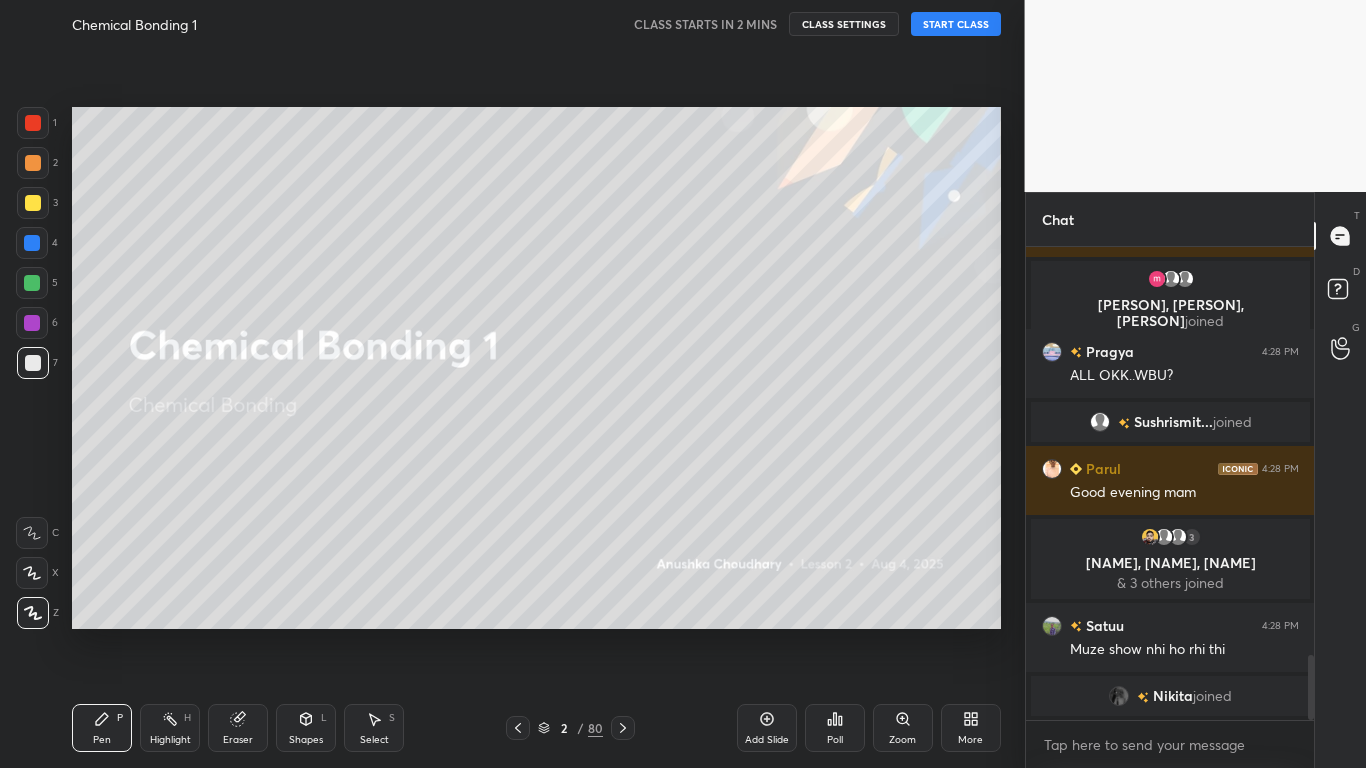 click on "Eraser" at bounding box center (238, 740) 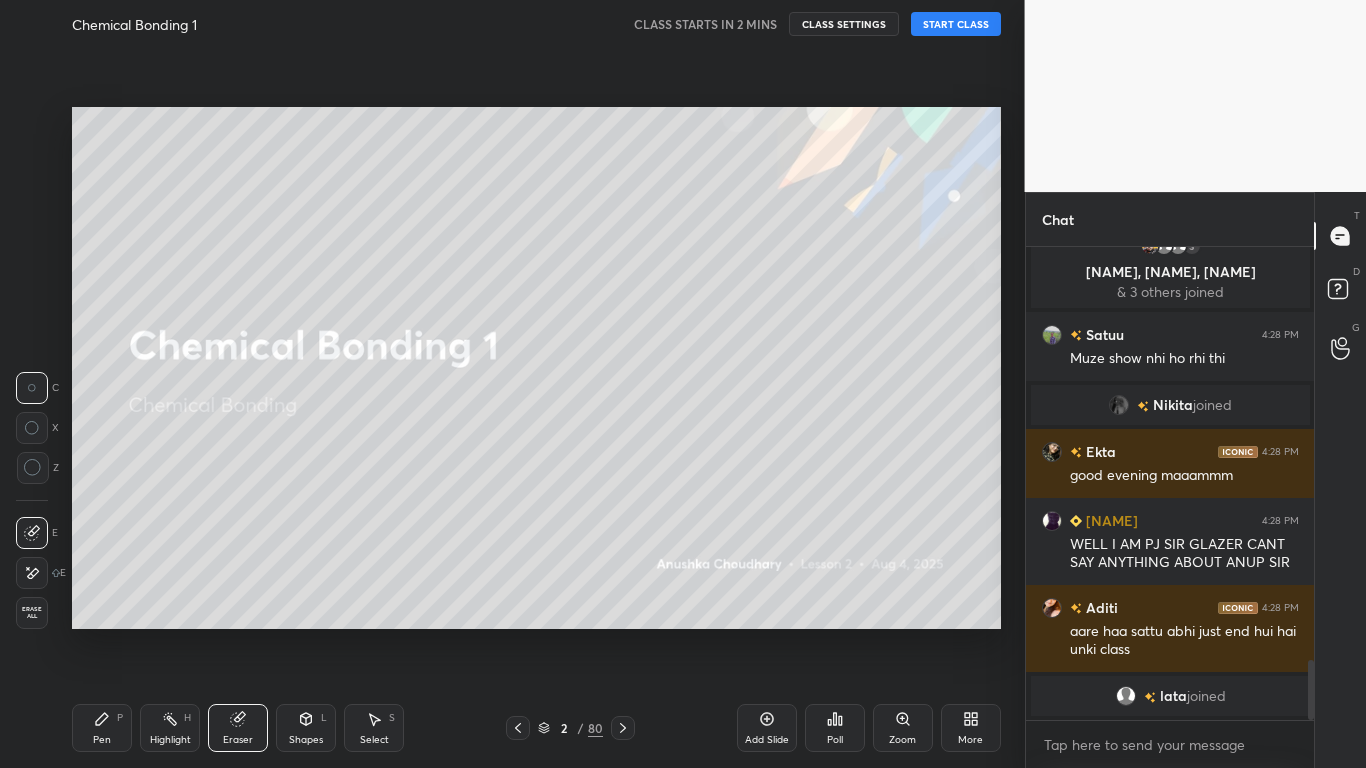 click 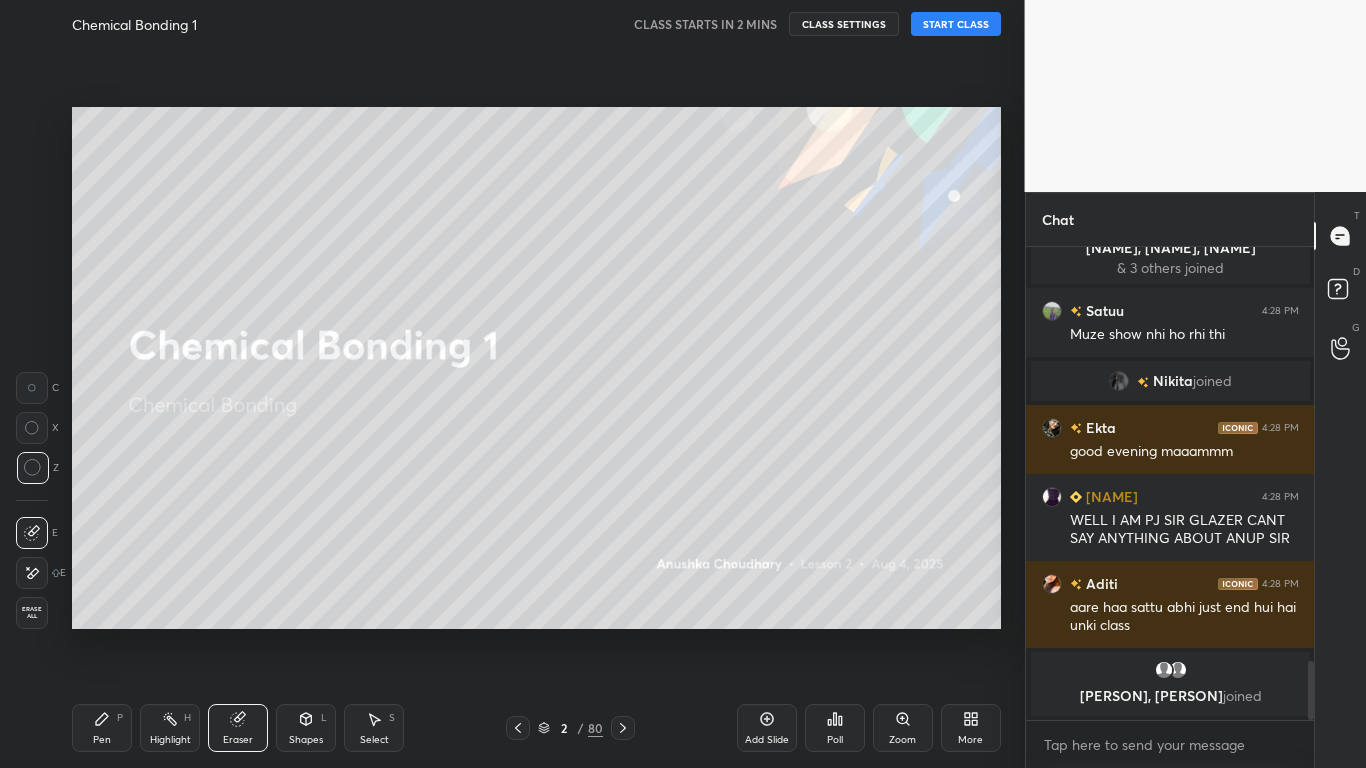 click on "Pen P" at bounding box center [102, 728] 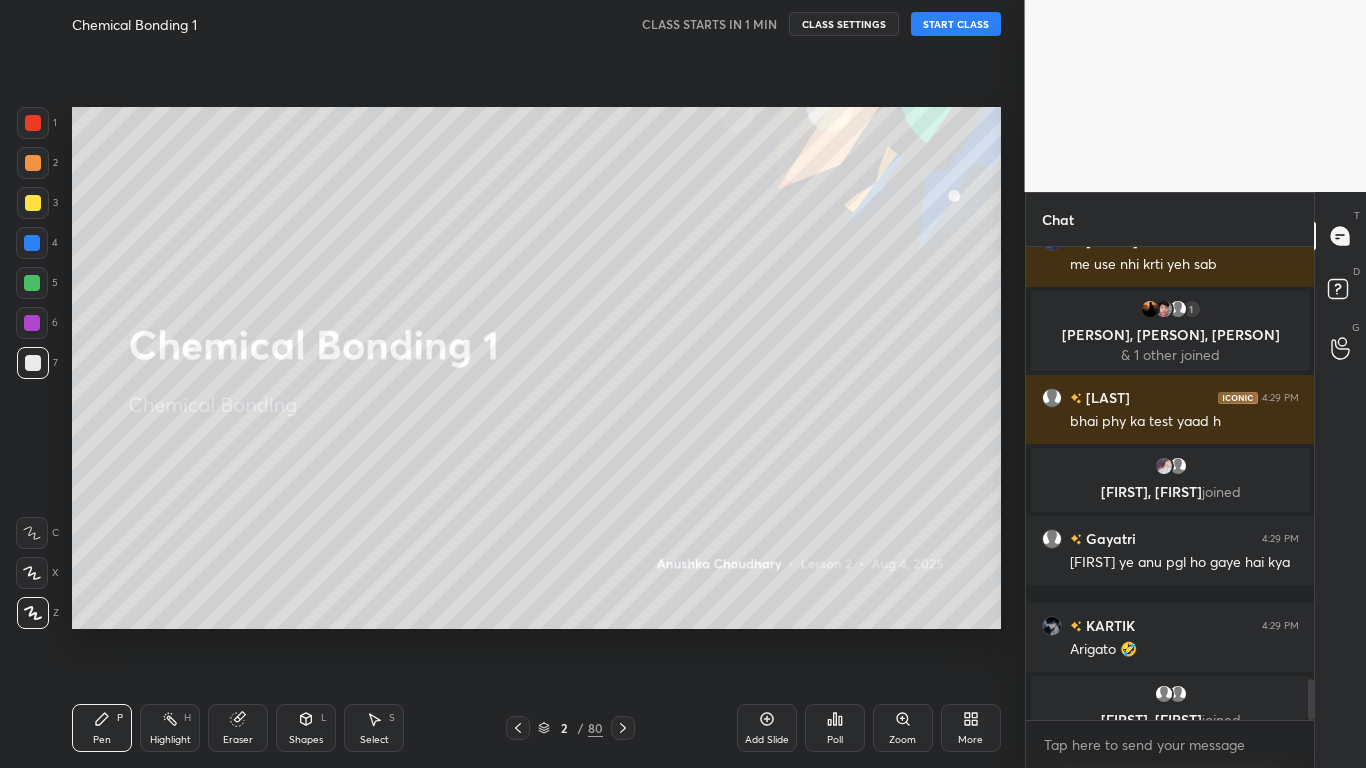 scroll, scrollTop: 4918, scrollLeft: 0, axis: vertical 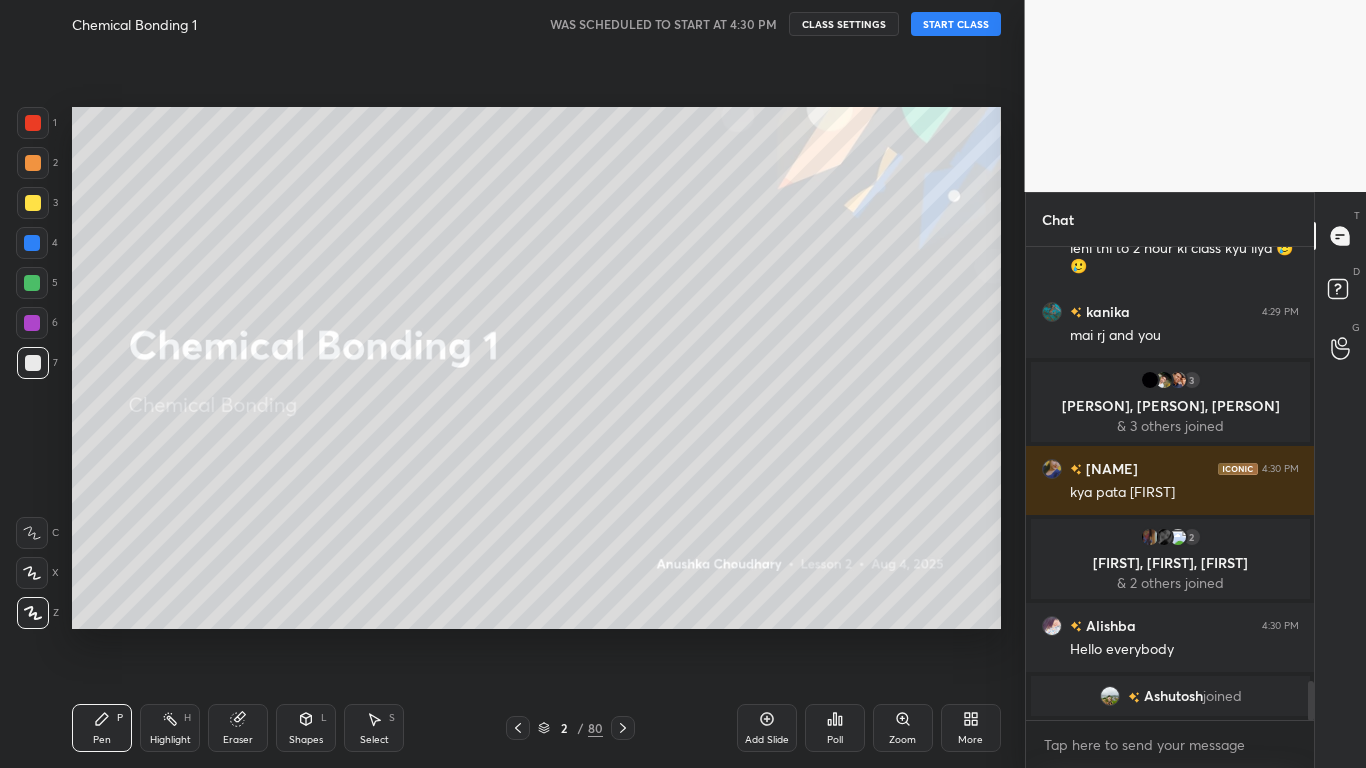 click on "START CLASS" at bounding box center (956, 24) 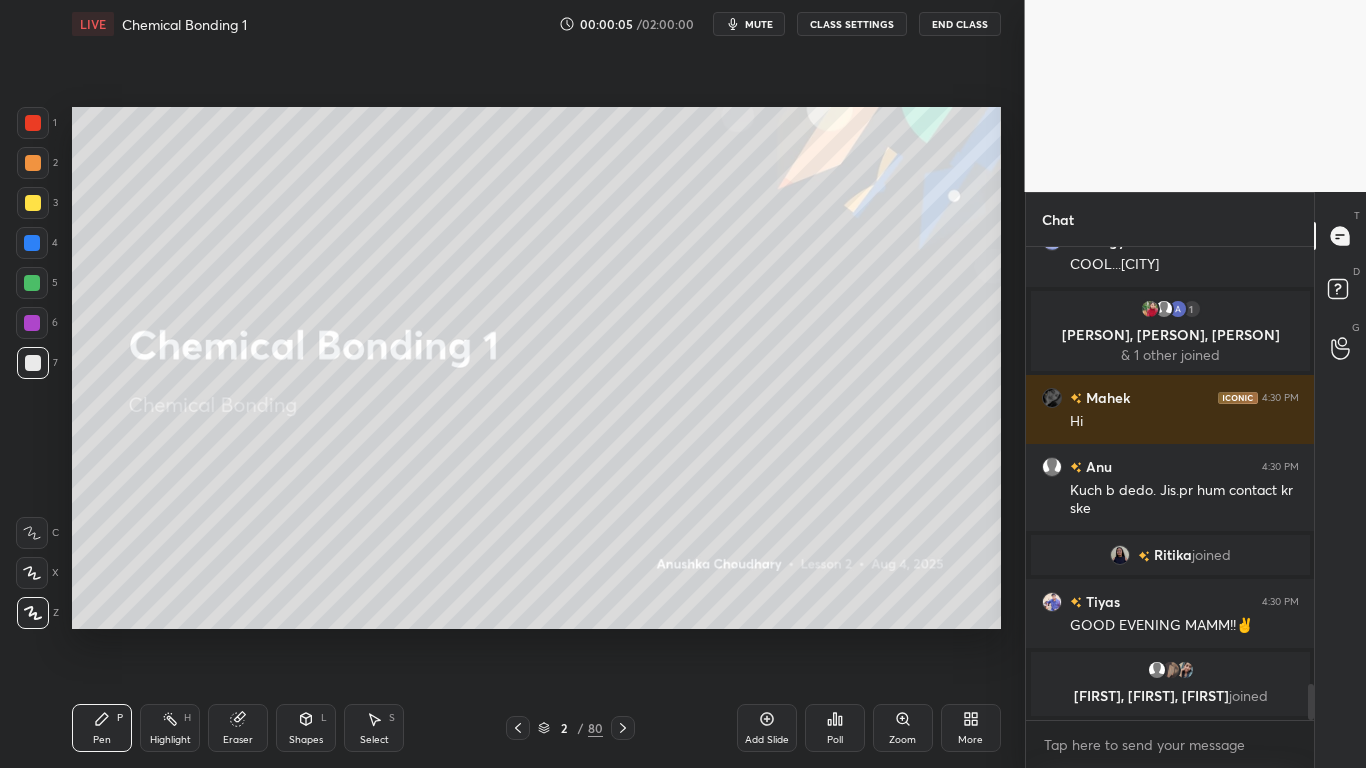 click at bounding box center (33, 203) 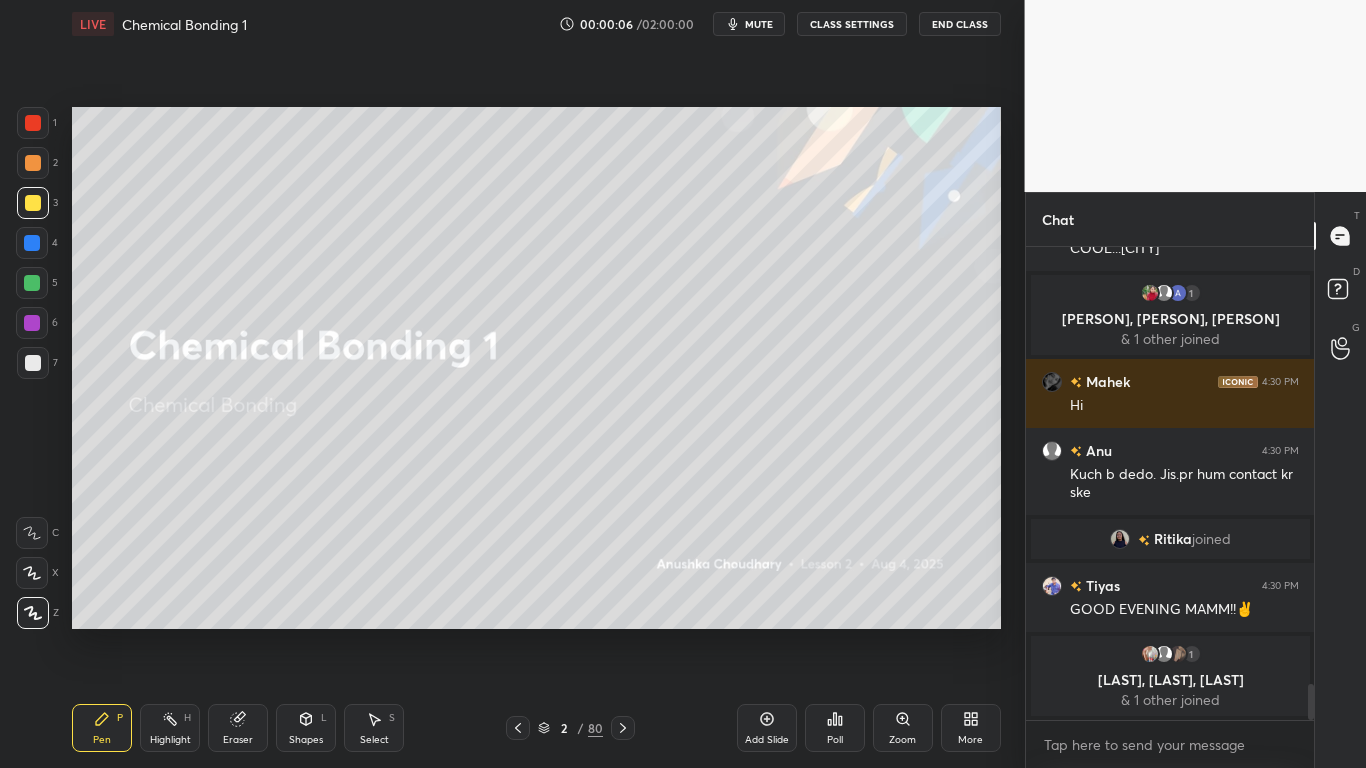 click on "Pen P" at bounding box center [102, 728] 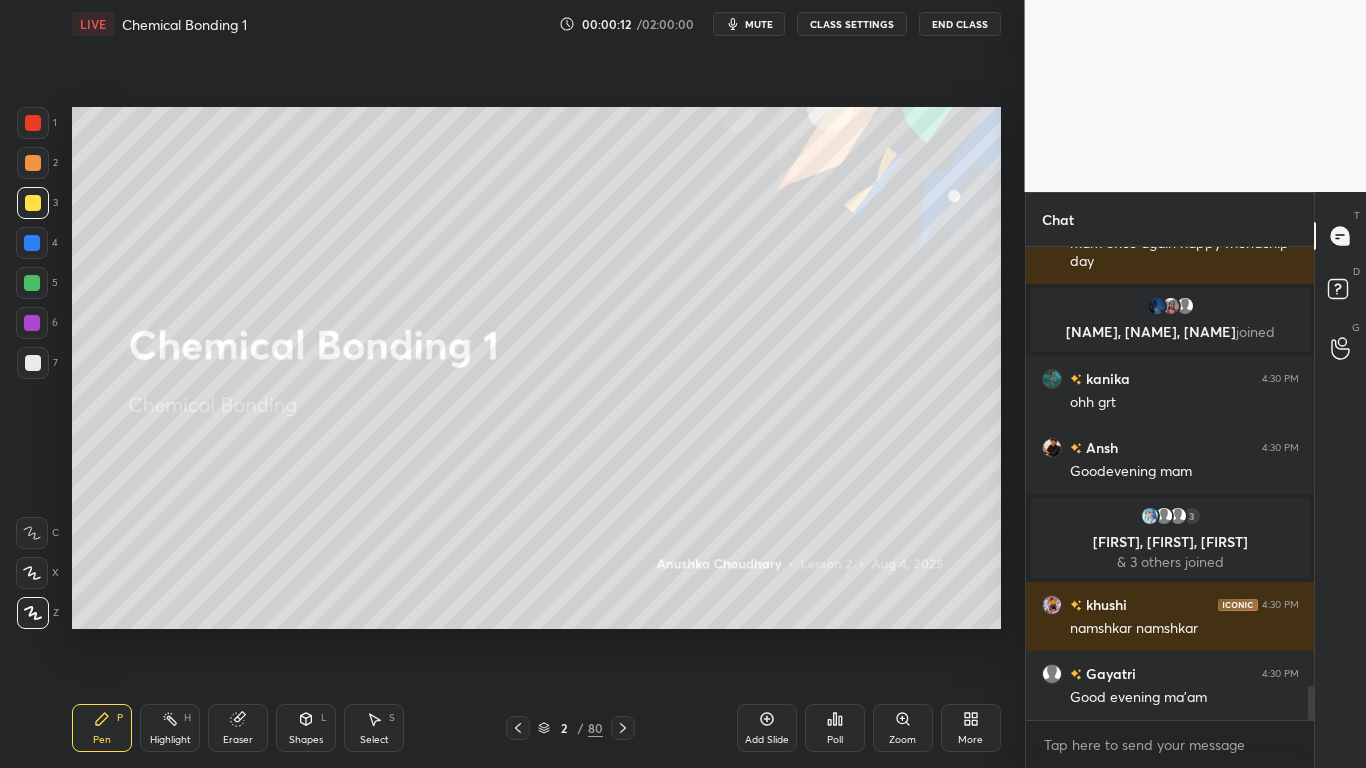 click at bounding box center [33, 203] 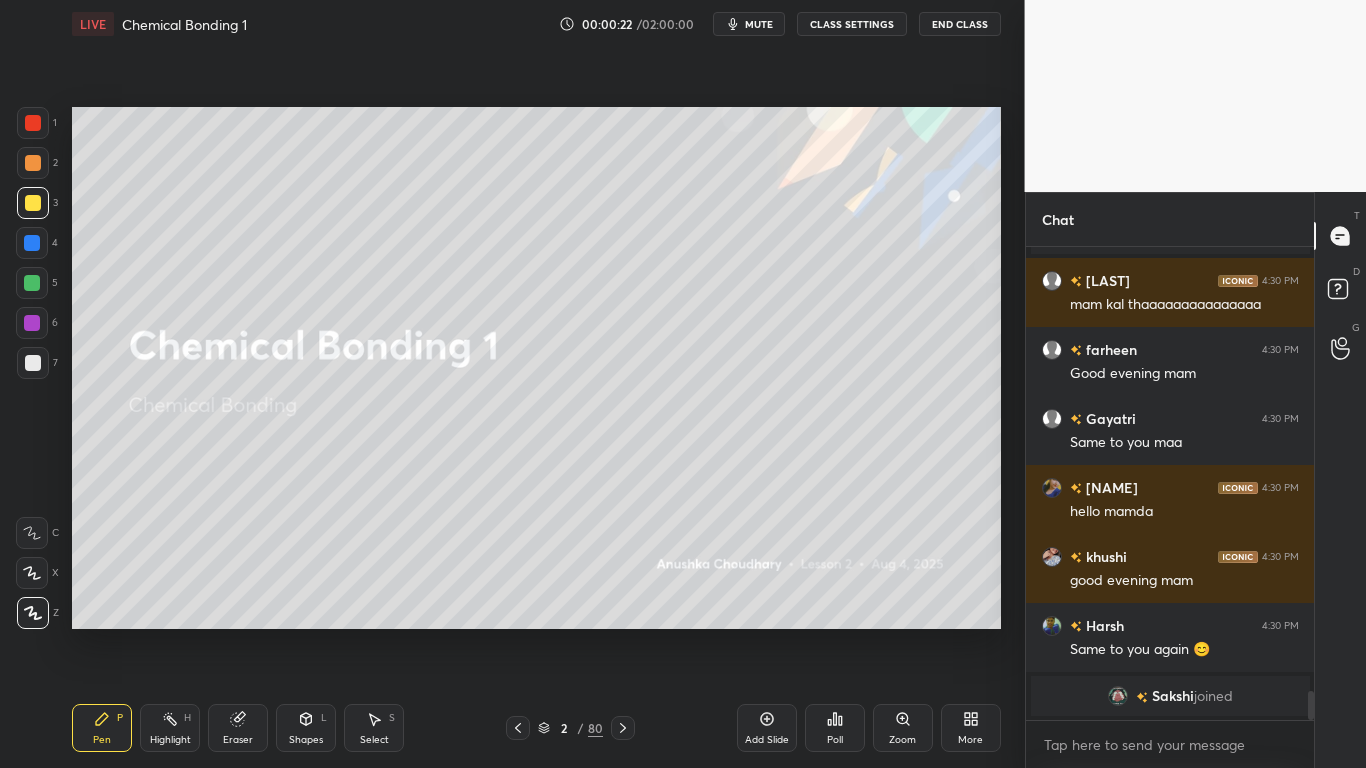 click at bounding box center [33, 203] 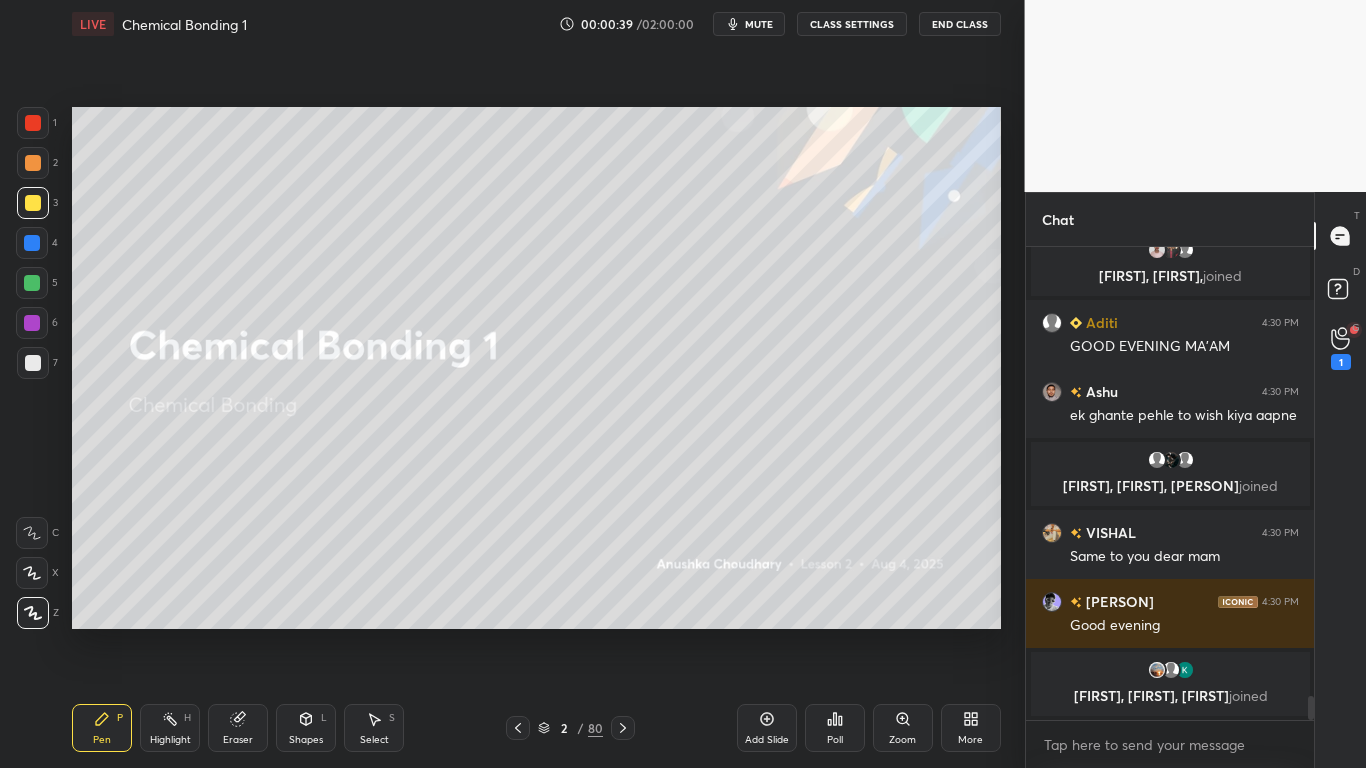 click at bounding box center (33, 203) 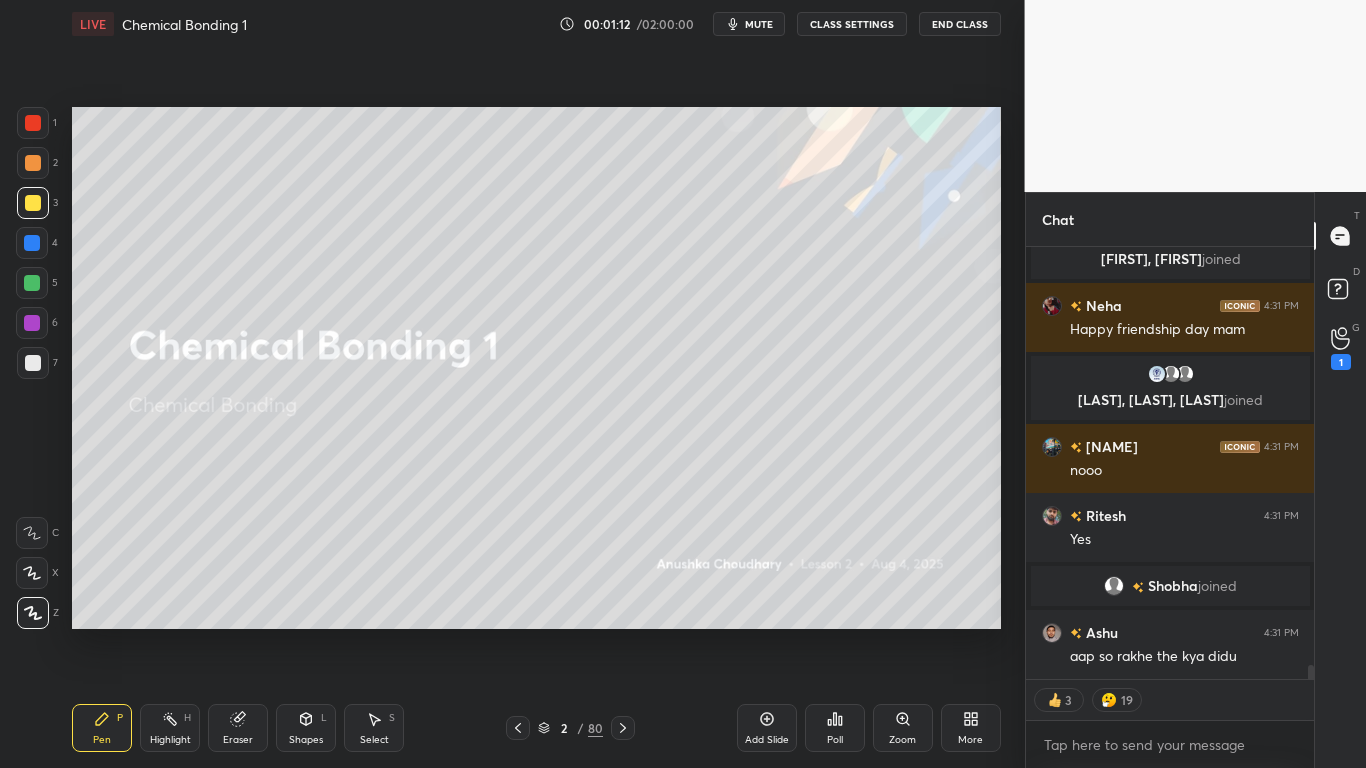 click at bounding box center (33, 203) 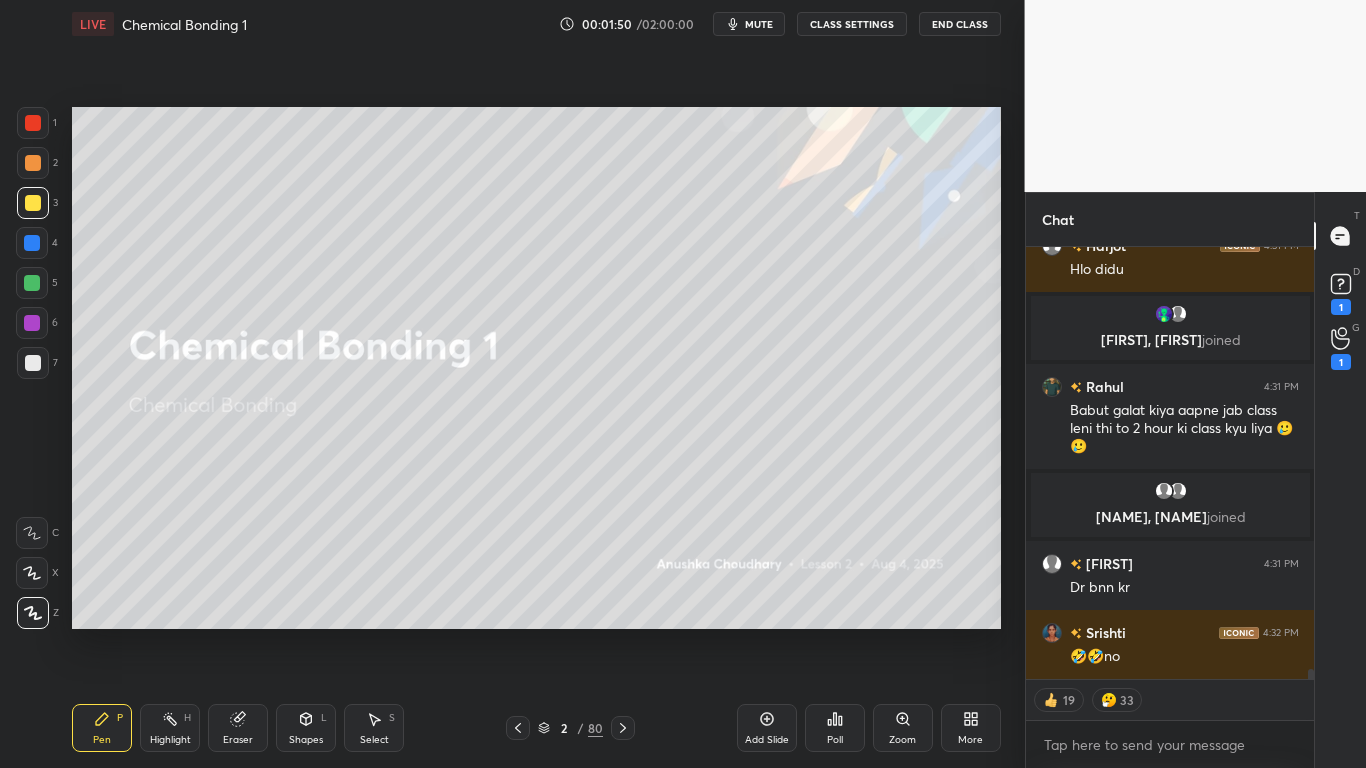 click at bounding box center [33, 203] 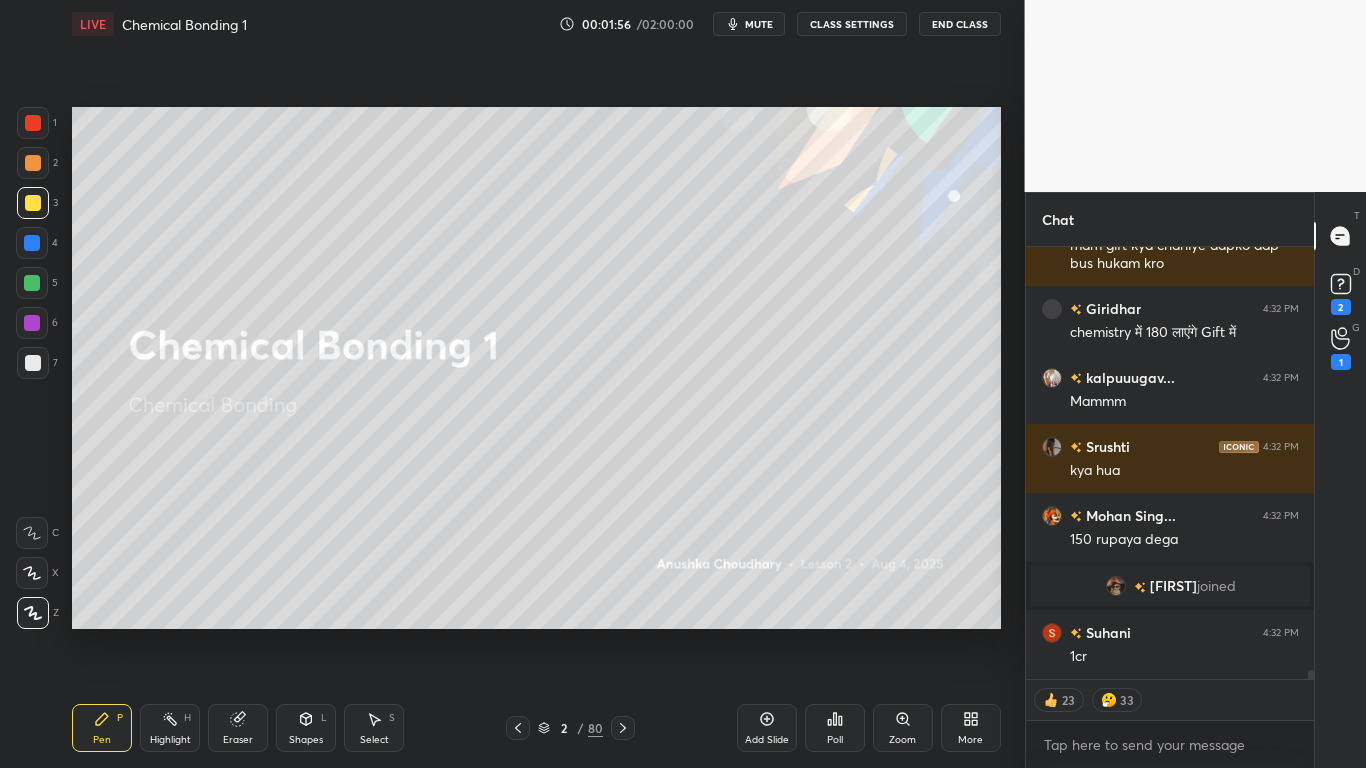 click on "CLASS SETTINGS" at bounding box center [852, 24] 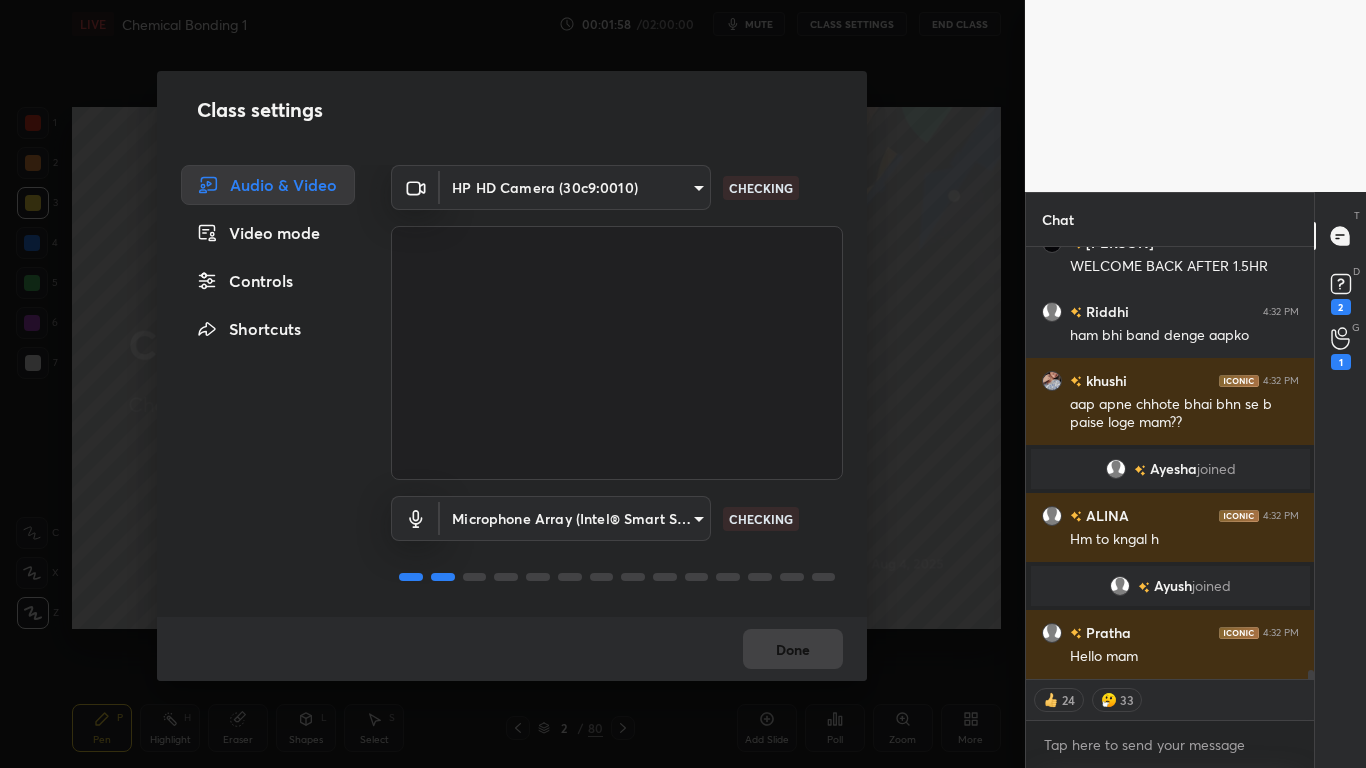click on "Controls" at bounding box center [268, 281] 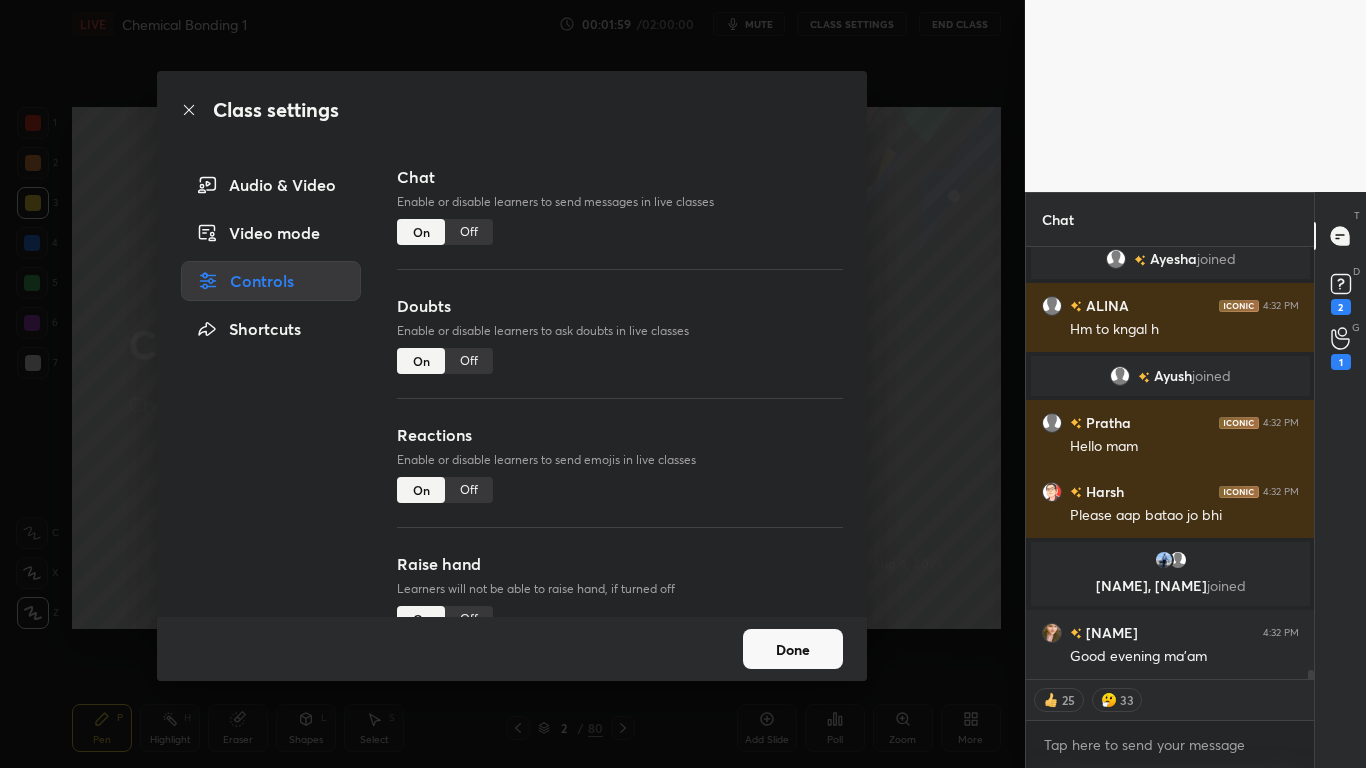 click on "Off" at bounding box center (469, 361) 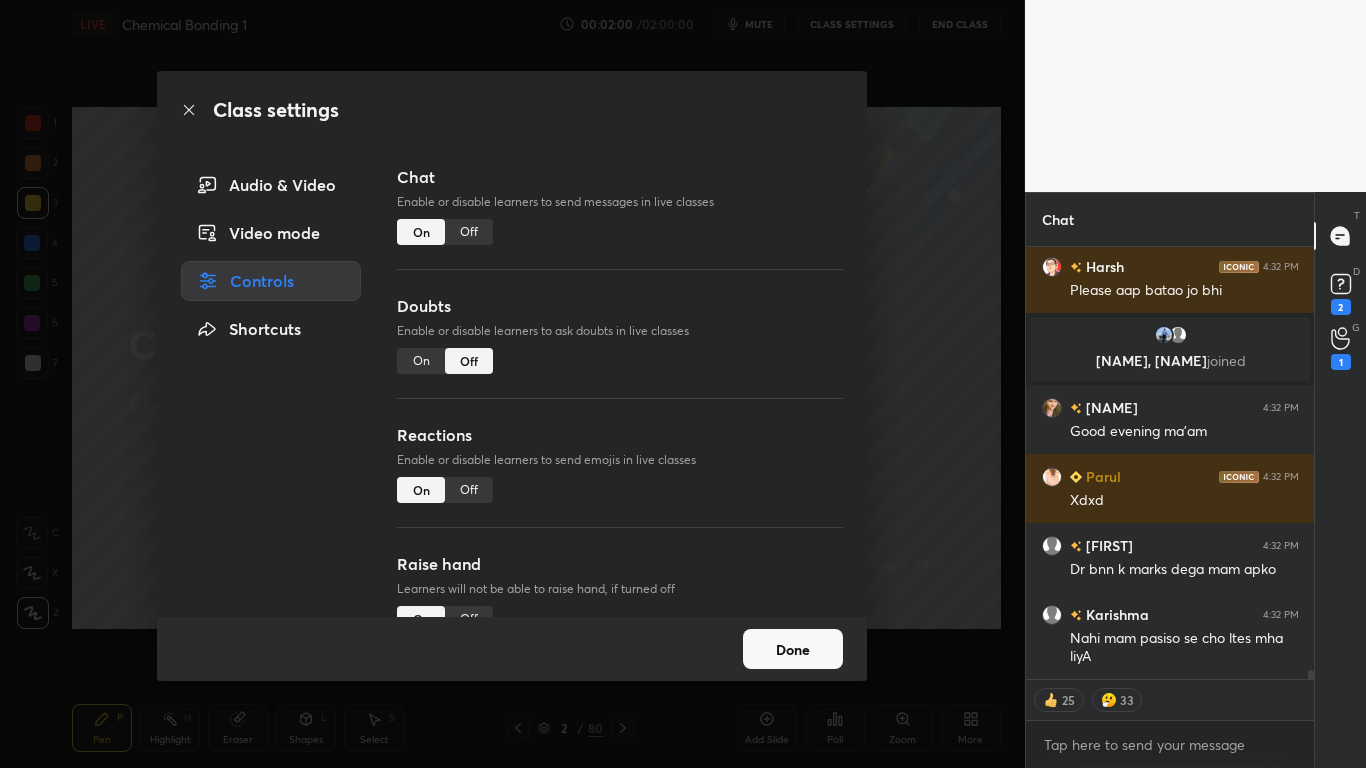 click on "Done" at bounding box center (793, 649) 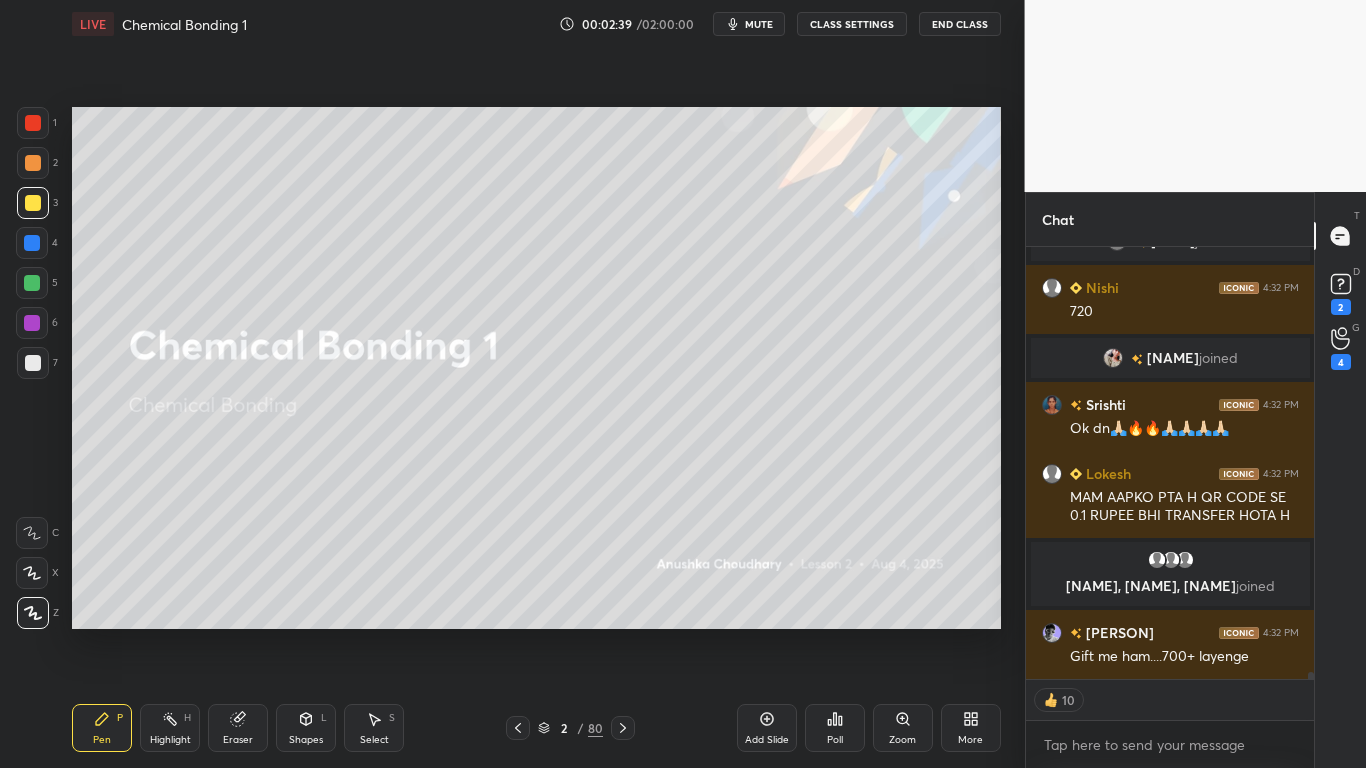 click at bounding box center [33, 203] 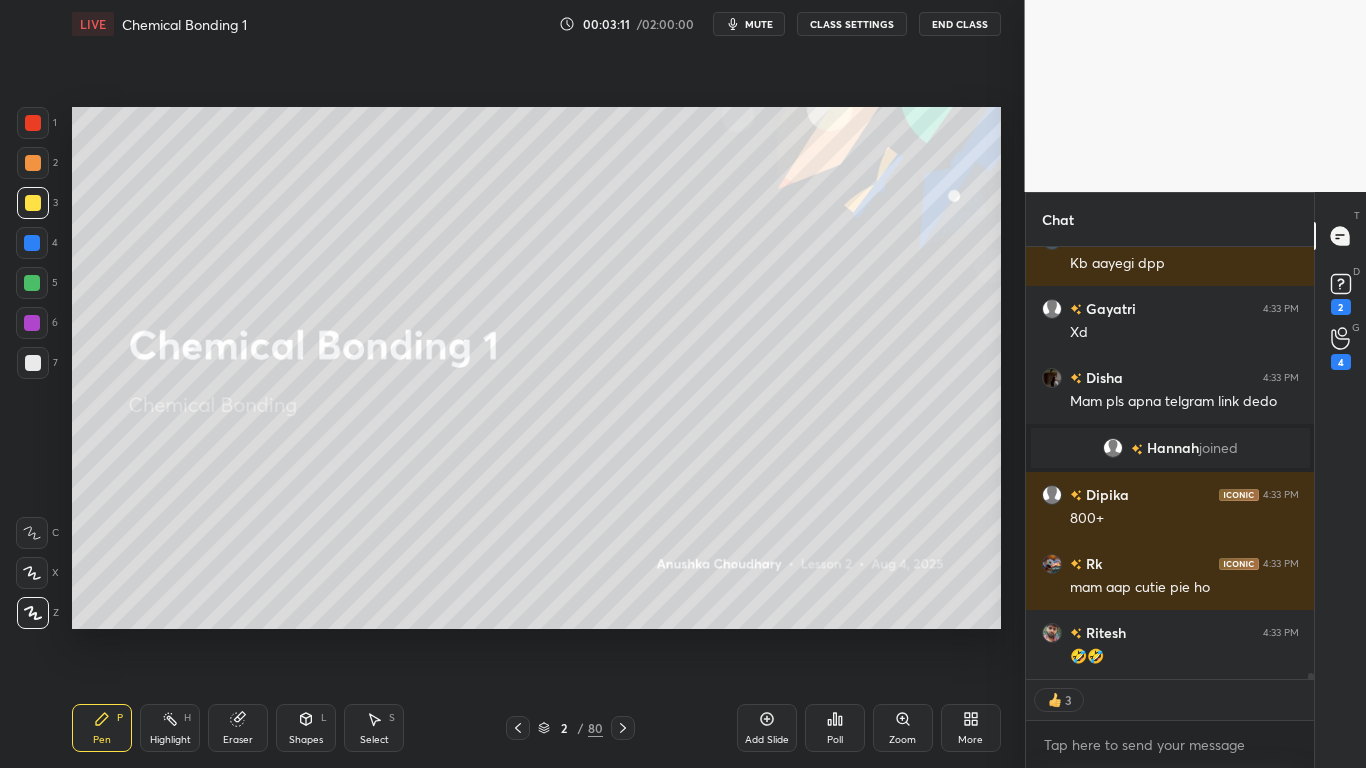 click at bounding box center [33, 203] 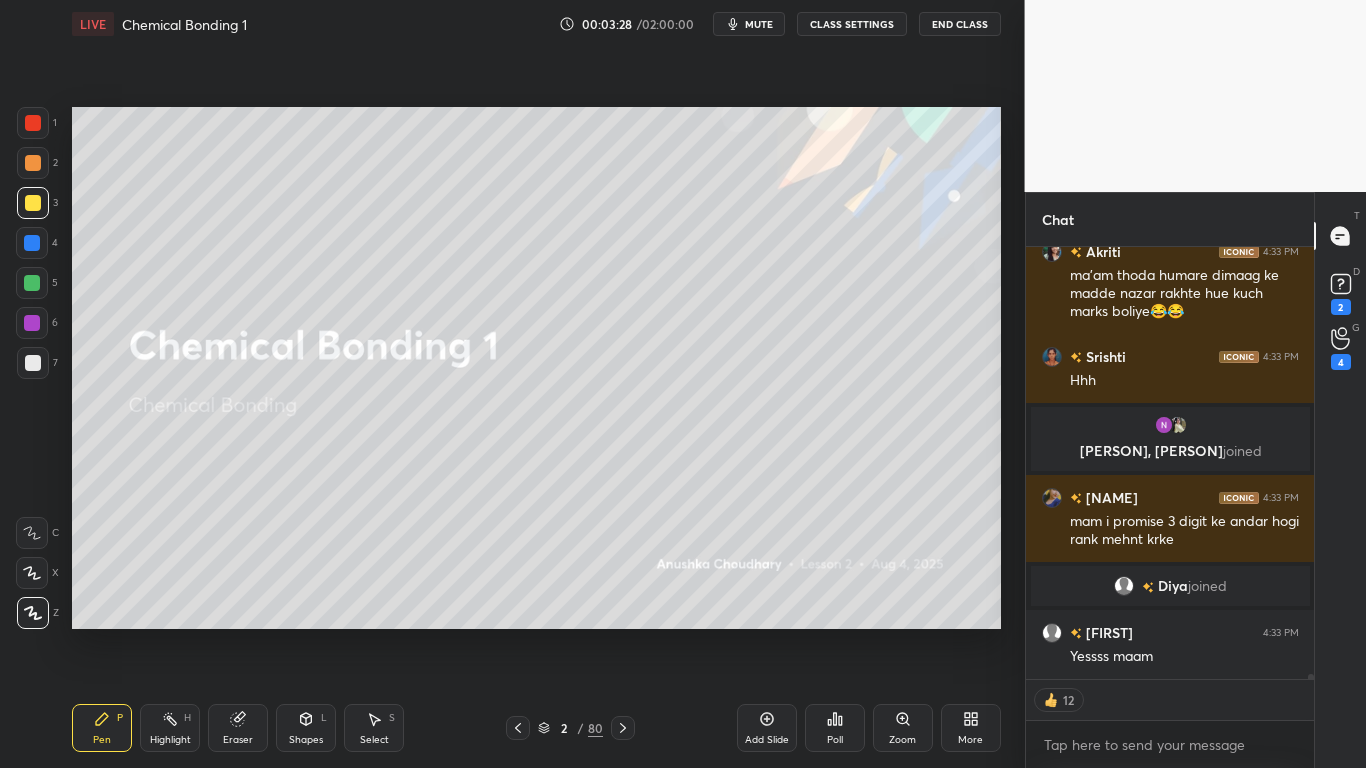 click at bounding box center (33, 203) 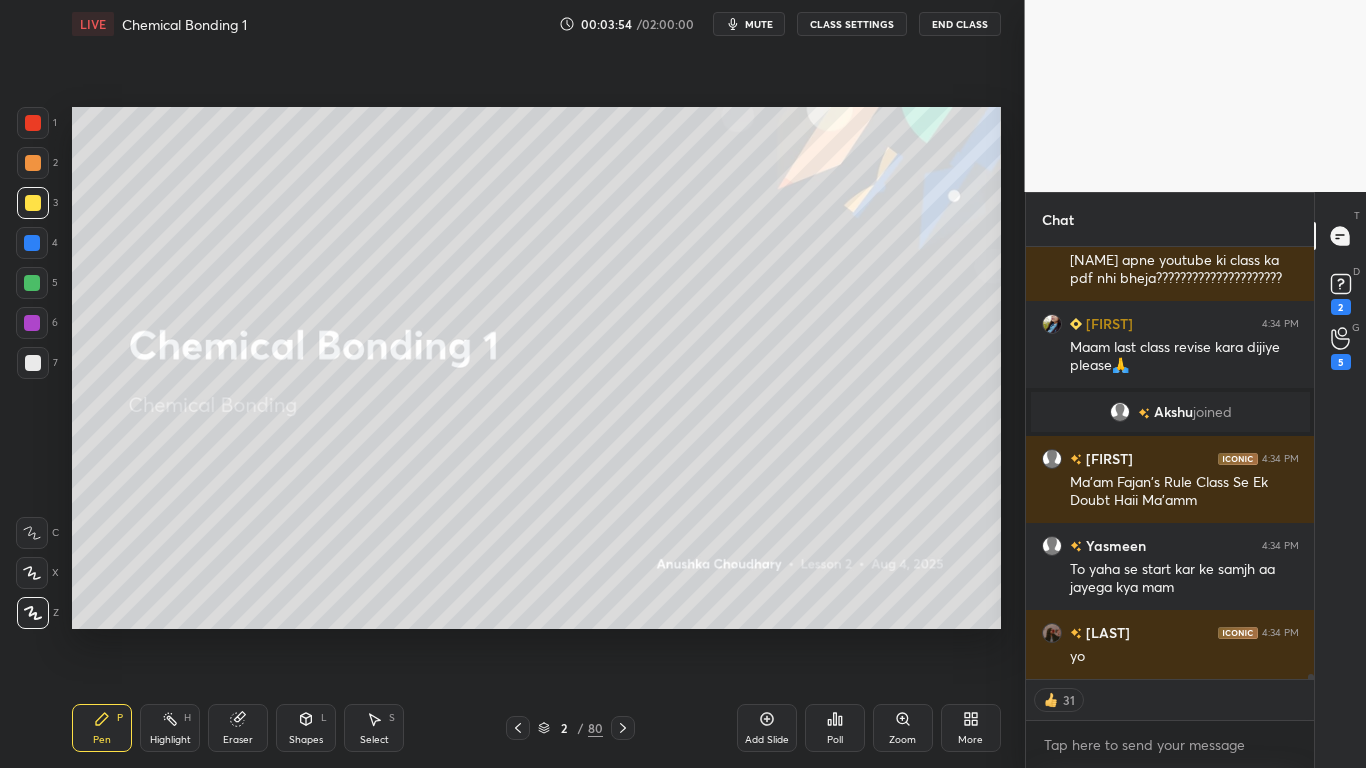 type on "x" 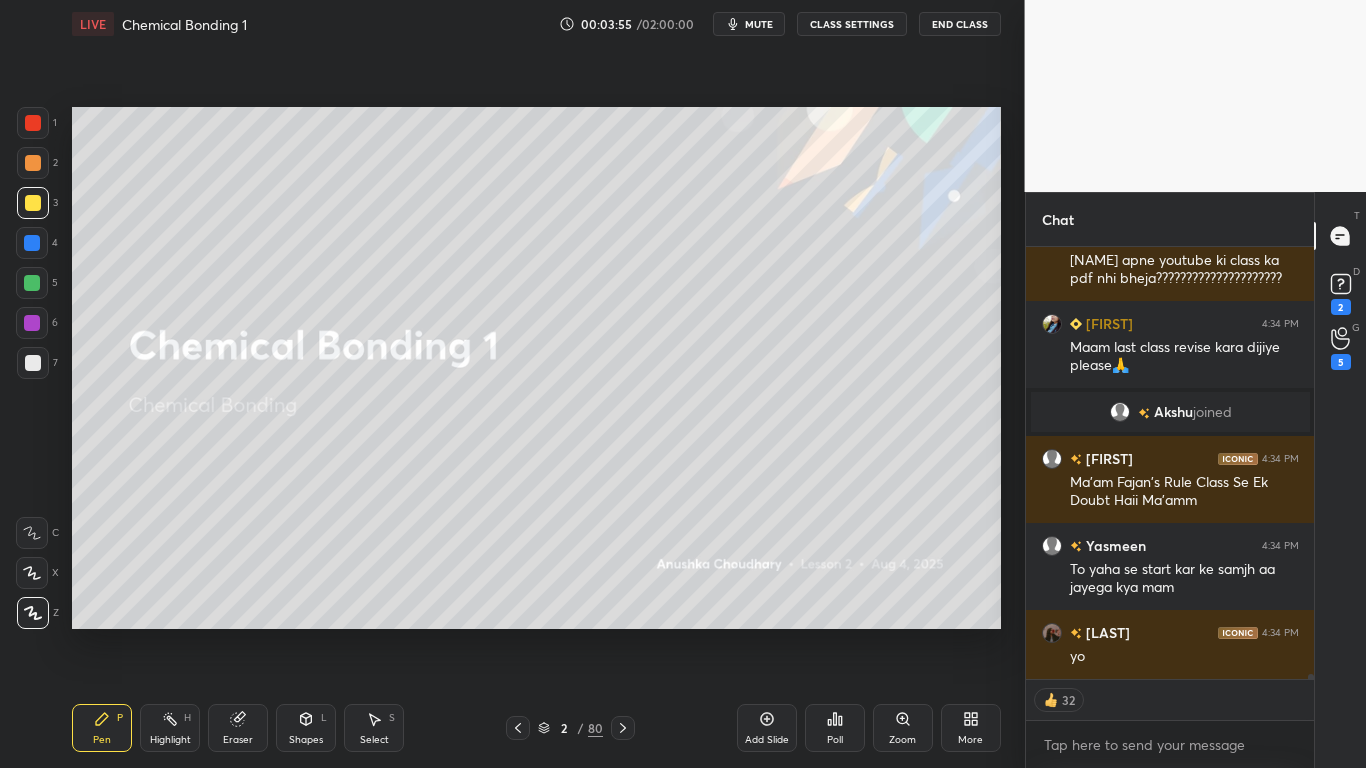 click on "CLASS SETTINGS" at bounding box center (852, 24) 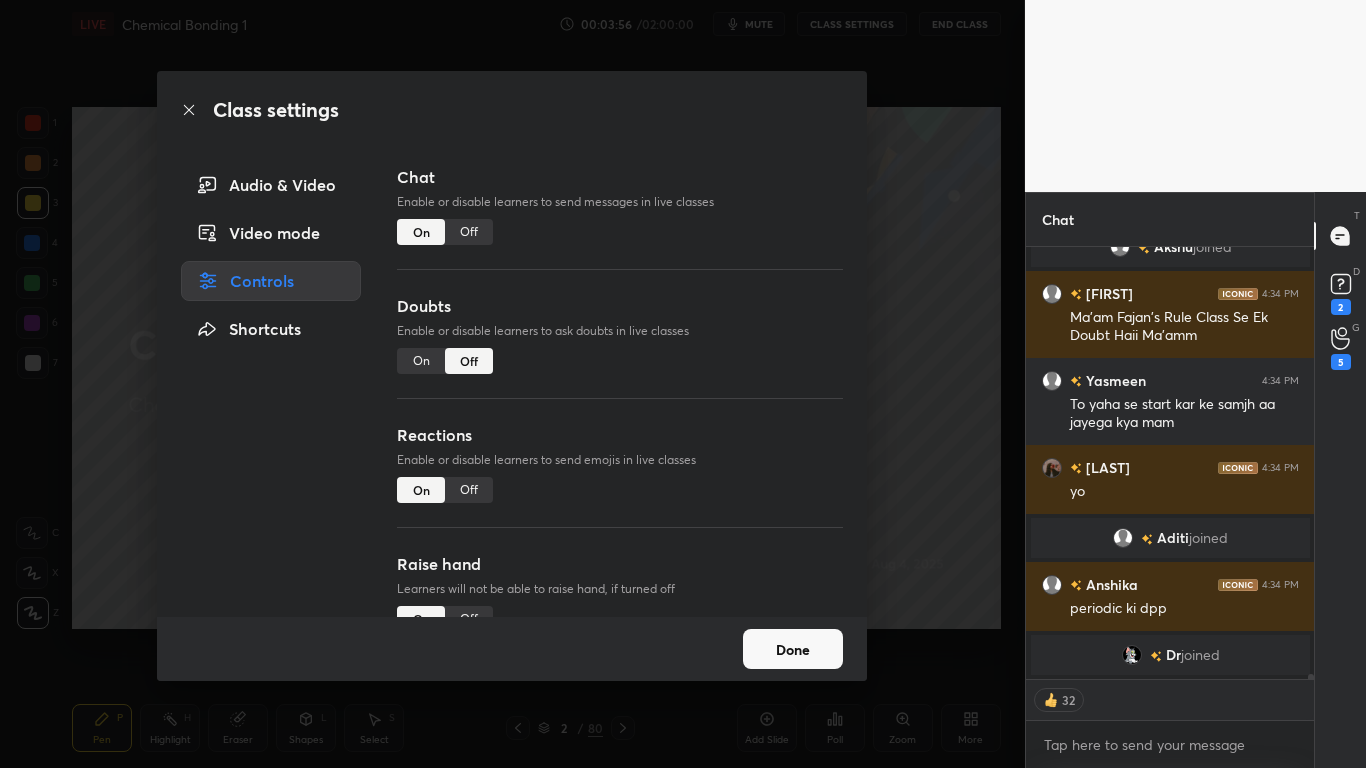 click on "Off" at bounding box center [469, 232] 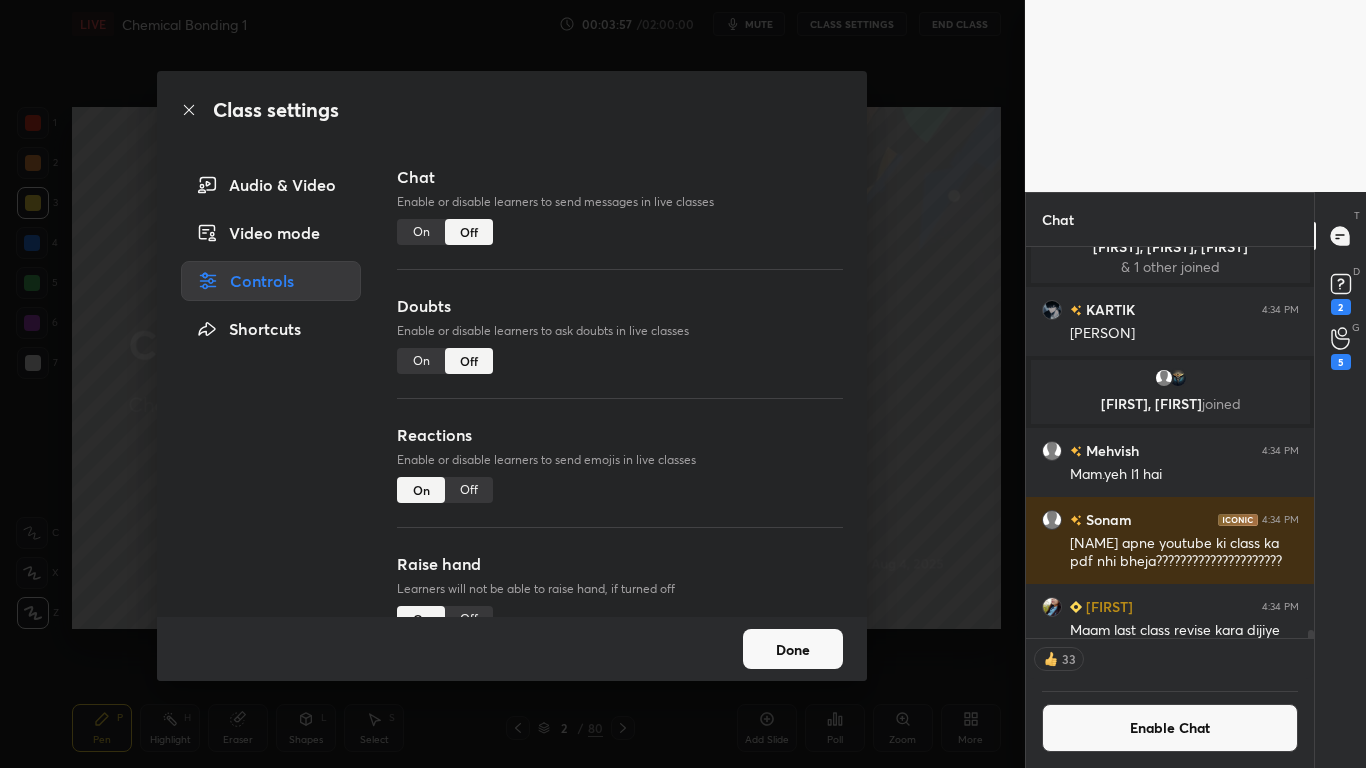 click on "Done" at bounding box center [793, 649] 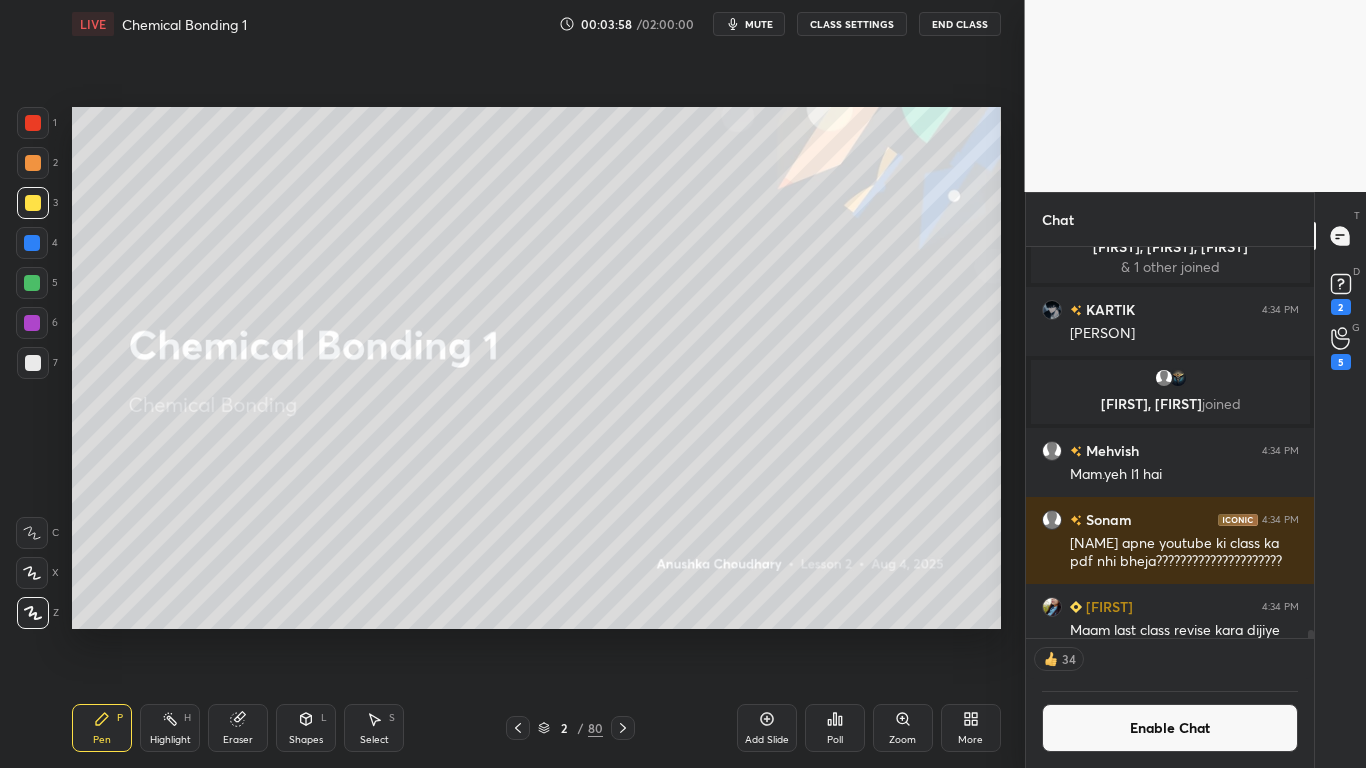 click 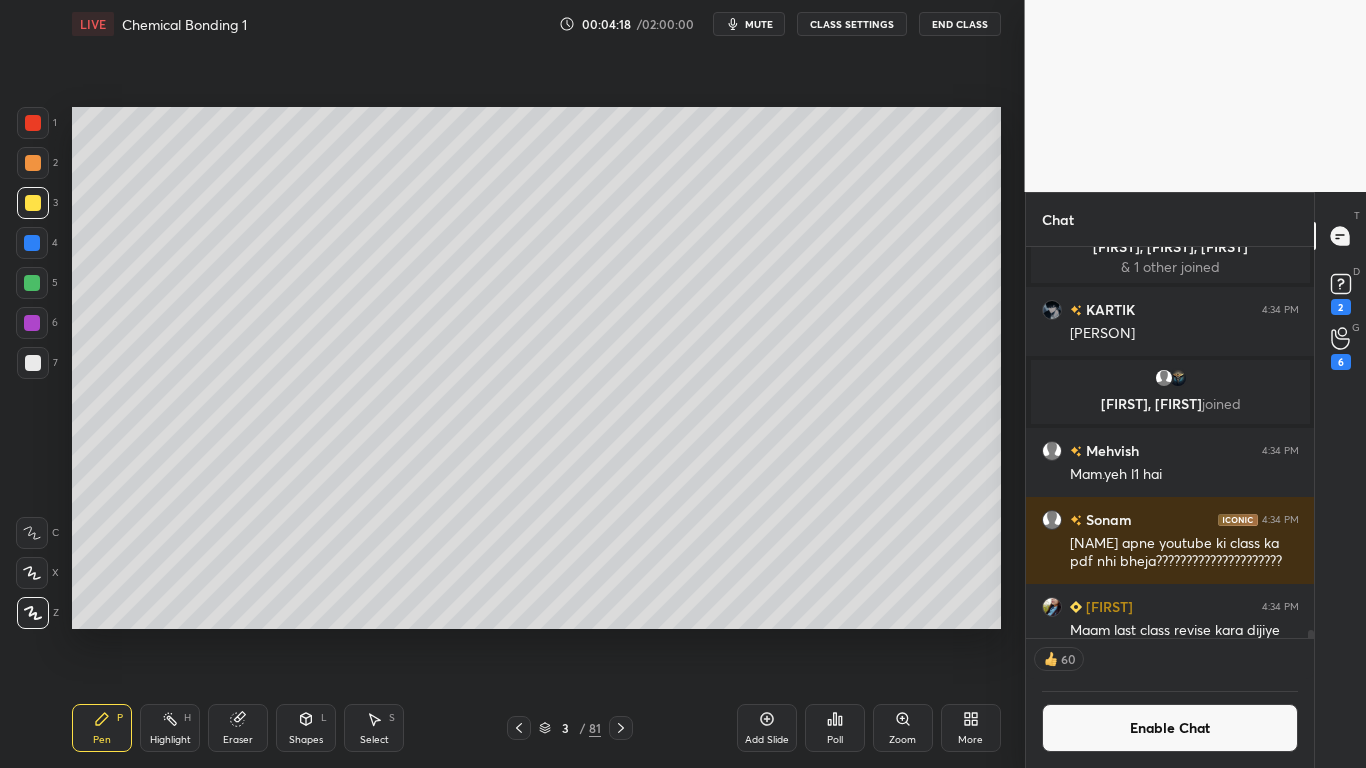 click at bounding box center [33, 363] 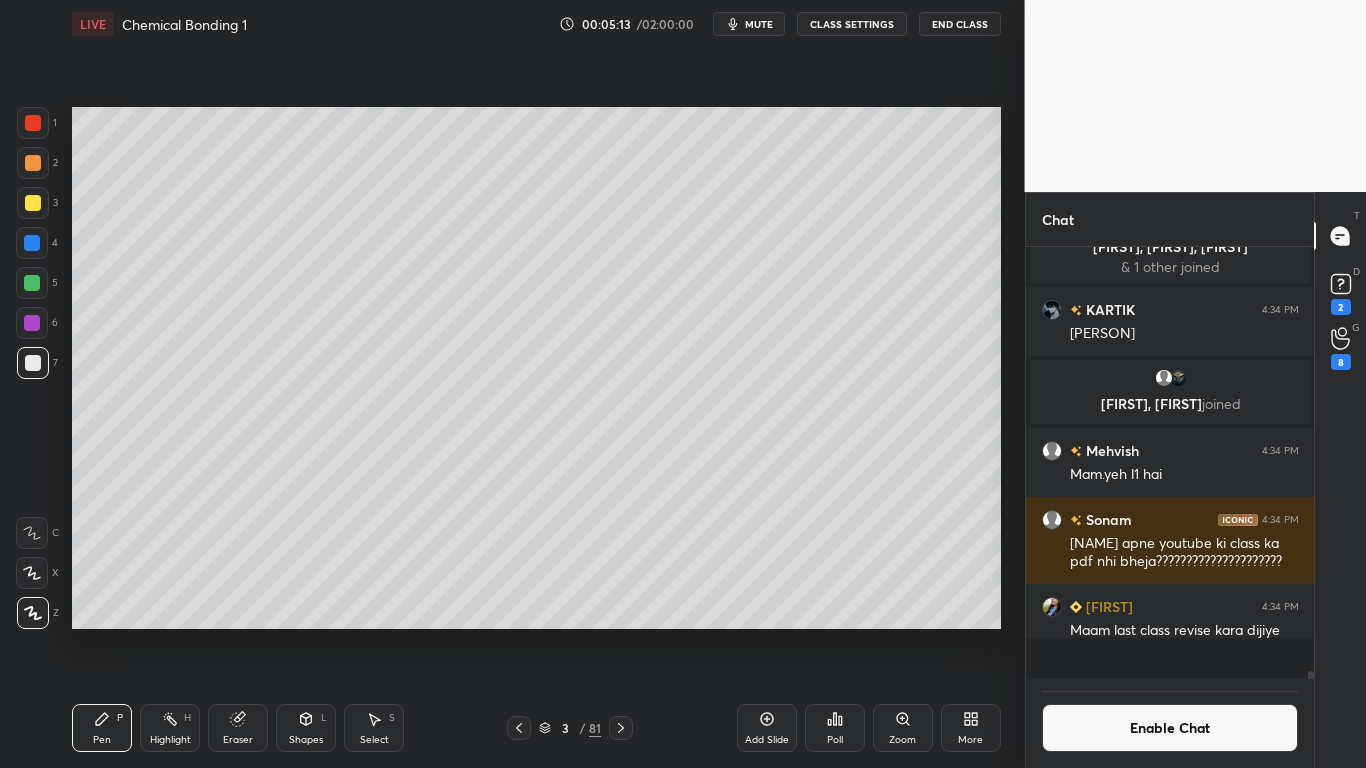 scroll, scrollTop: 7, scrollLeft: 7, axis: both 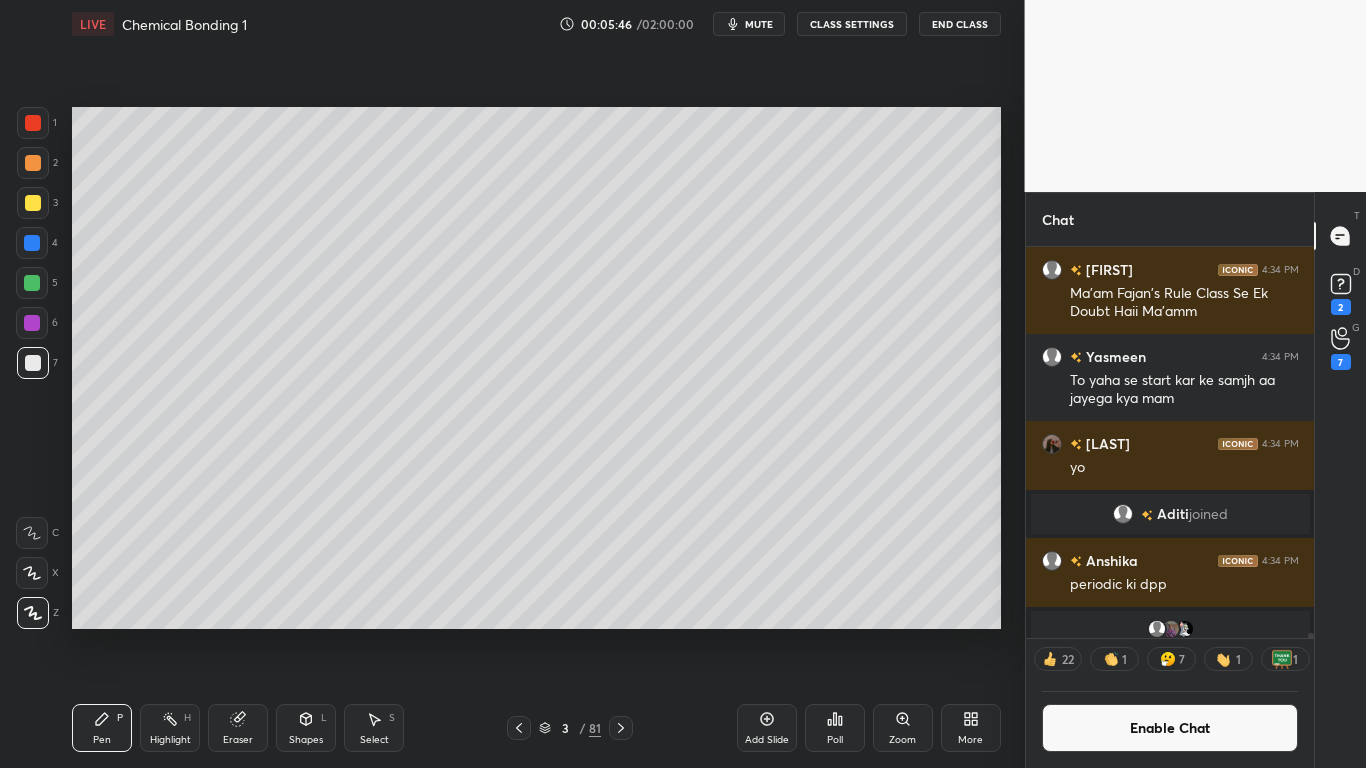 click at bounding box center [32, 243] 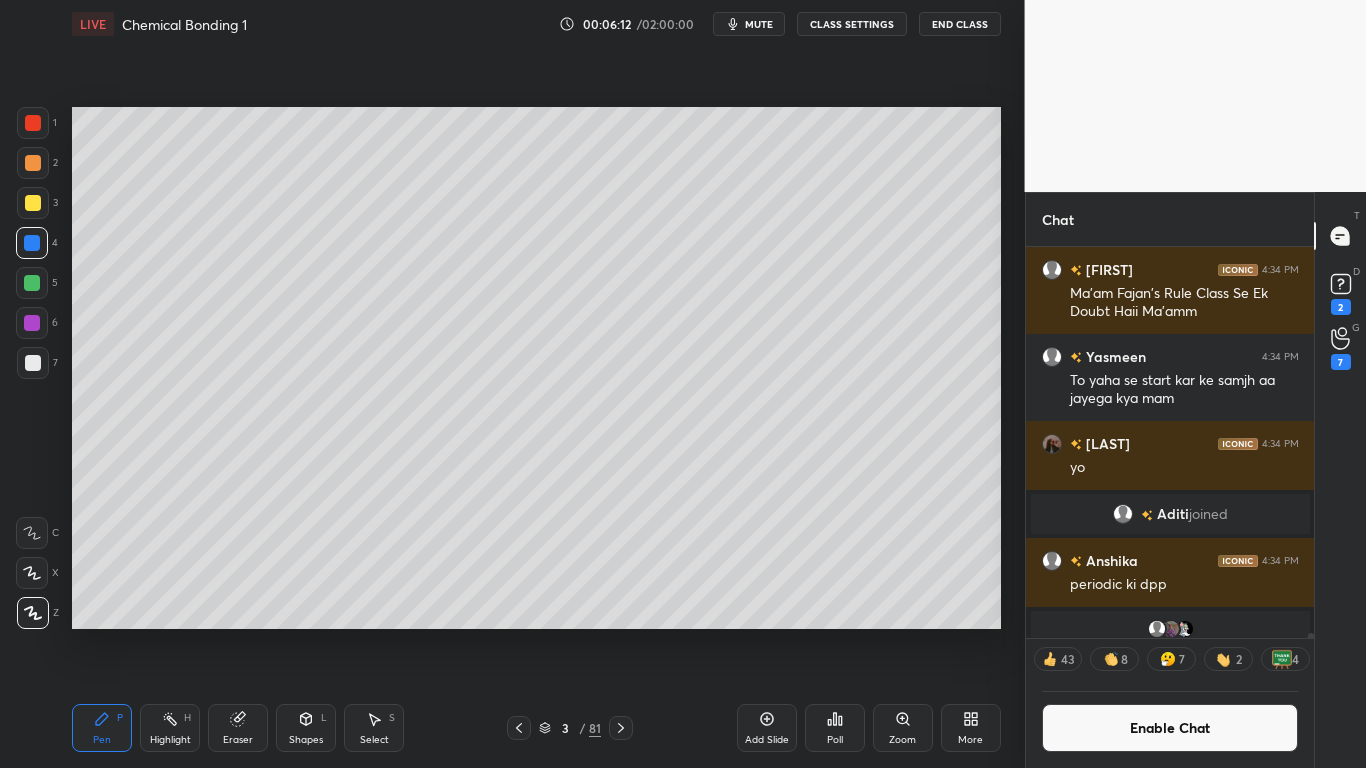 click on "Enable Chat" at bounding box center (1170, 728) 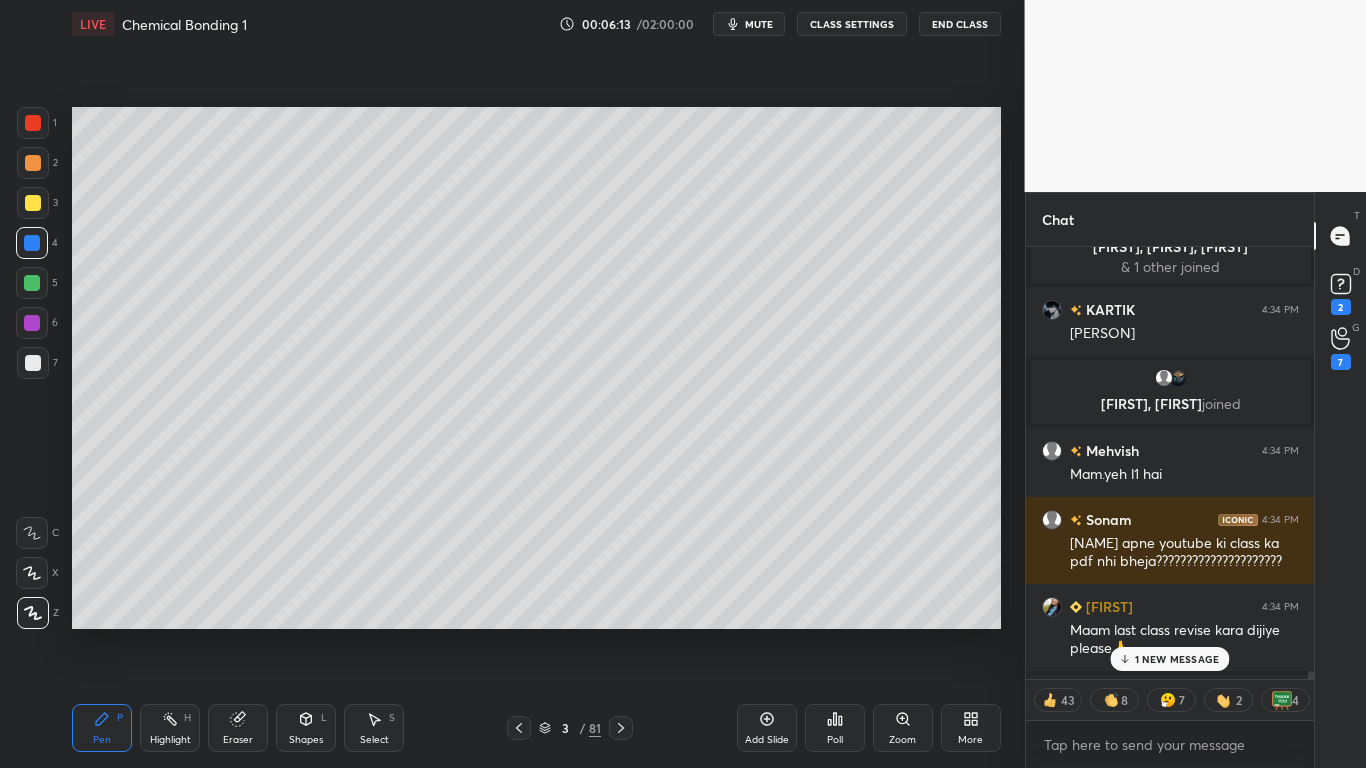 click on "1 NEW MESSAGE" at bounding box center (1177, 659) 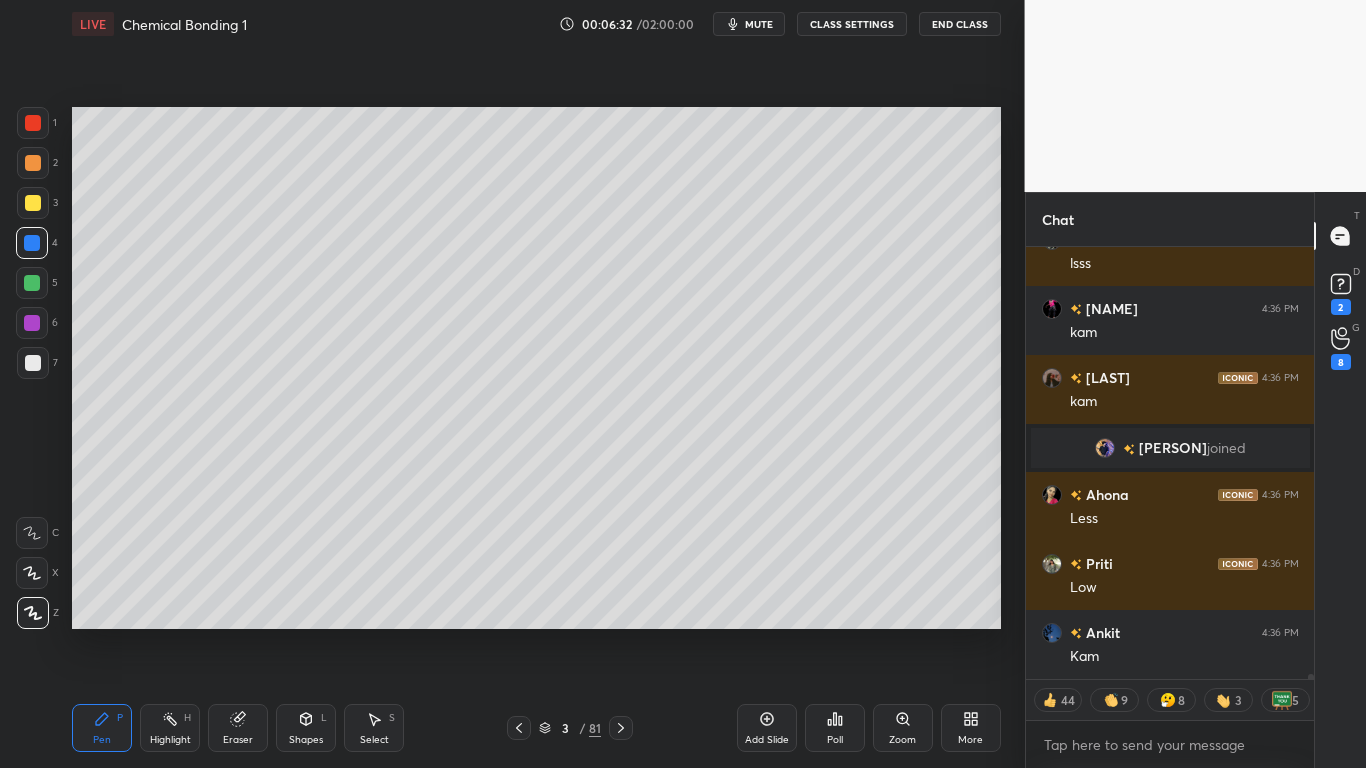 scroll, scrollTop: 40616, scrollLeft: 0, axis: vertical 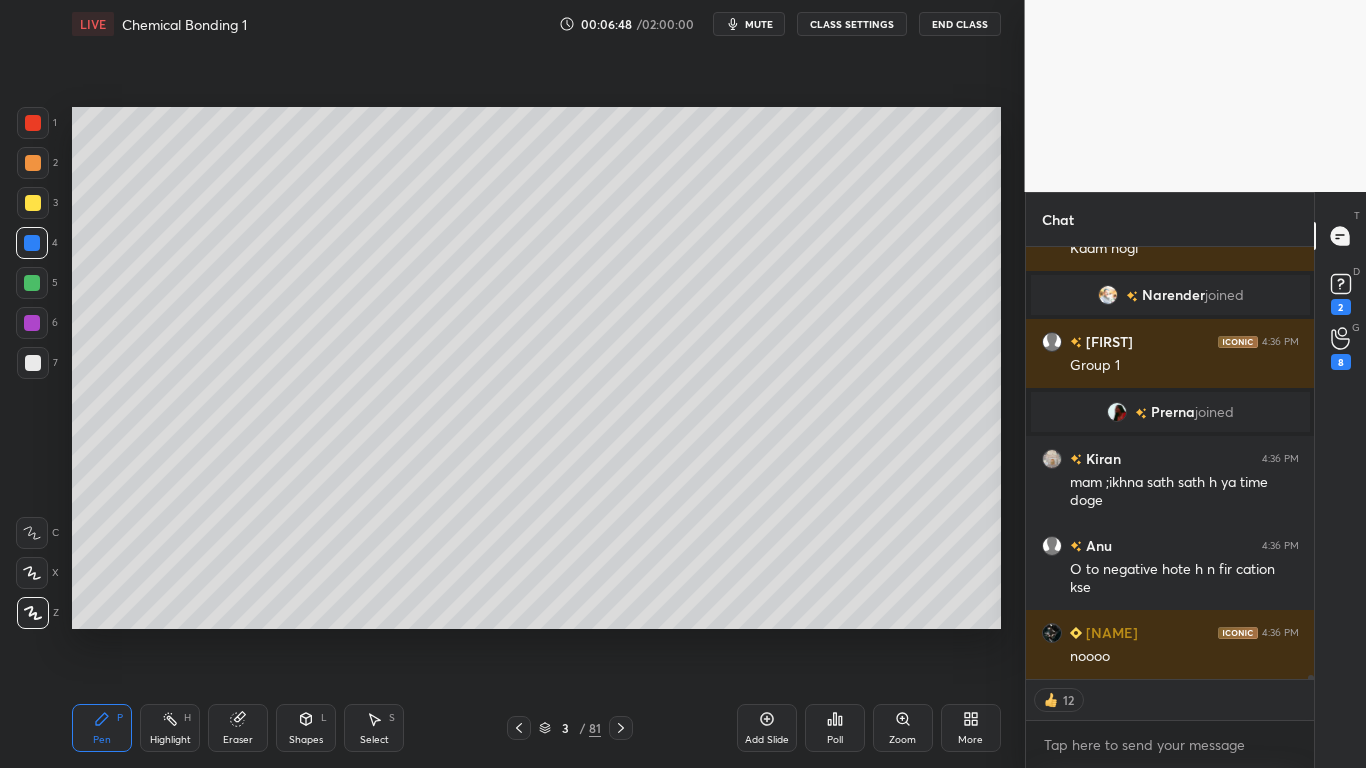 click at bounding box center (33, 203) 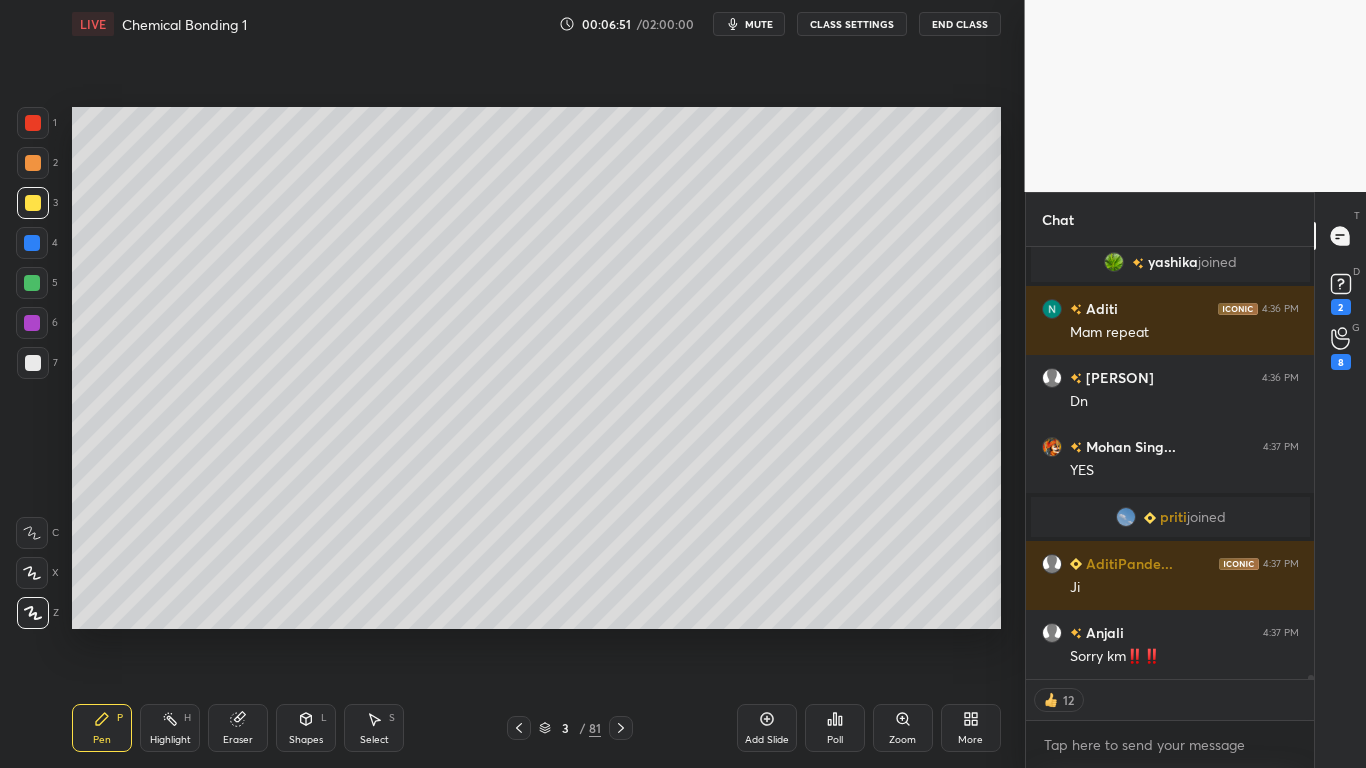 scroll, scrollTop: 41661, scrollLeft: 0, axis: vertical 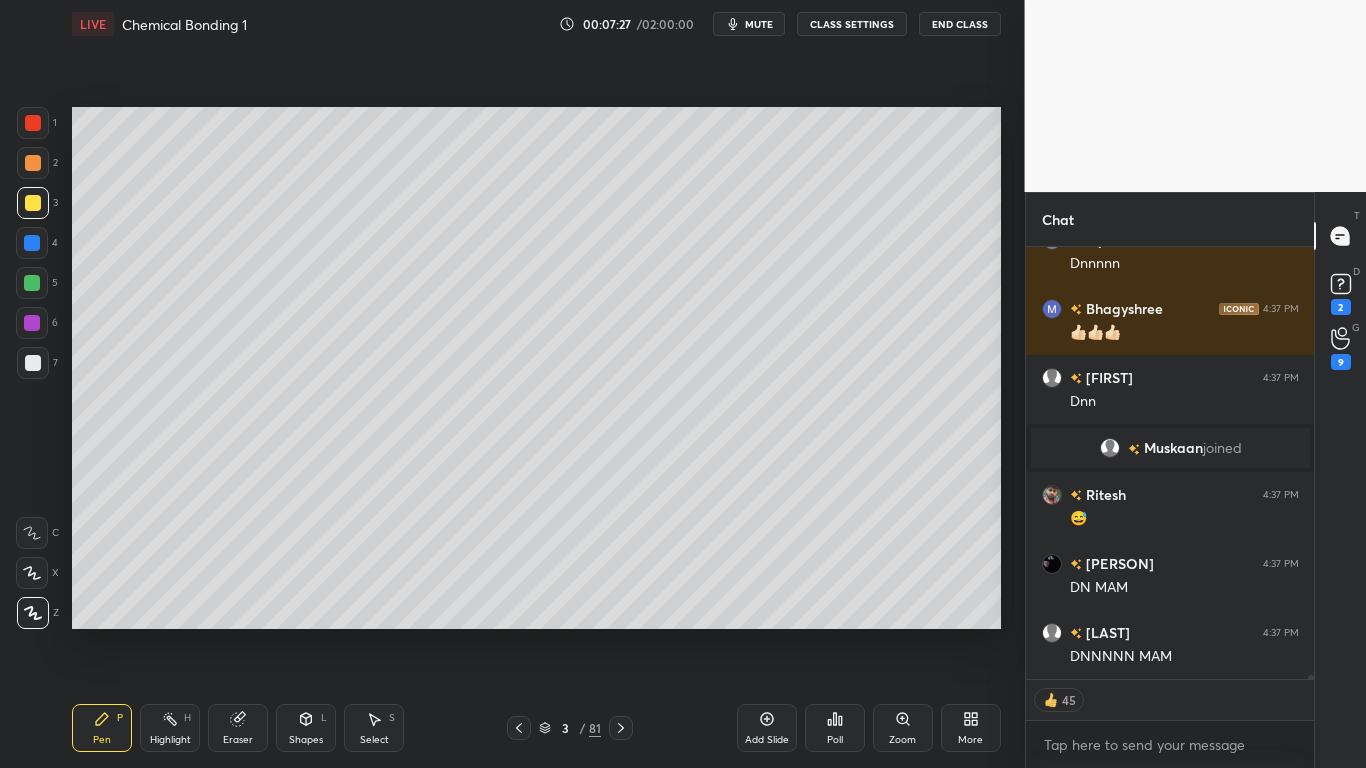 click at bounding box center [33, 203] 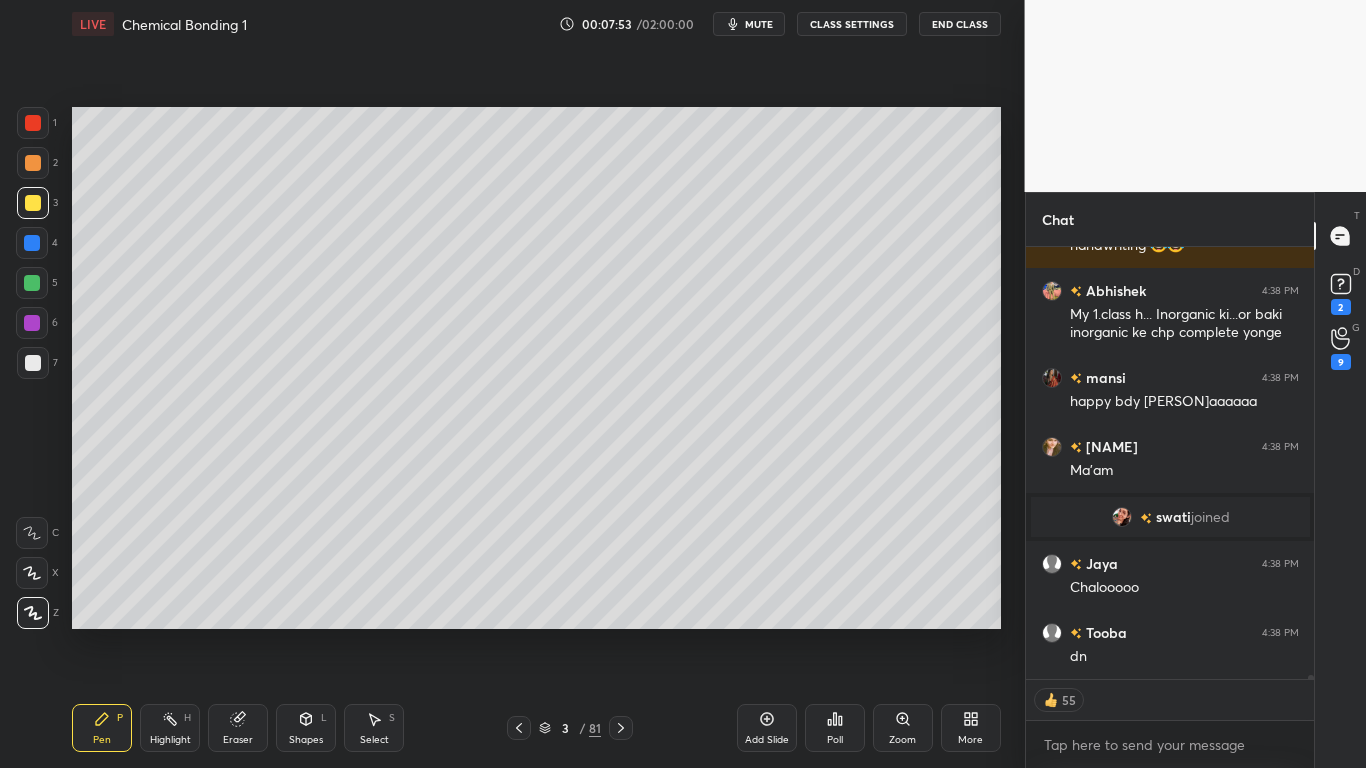 click on "CLASS SETTINGS" at bounding box center (852, 24) 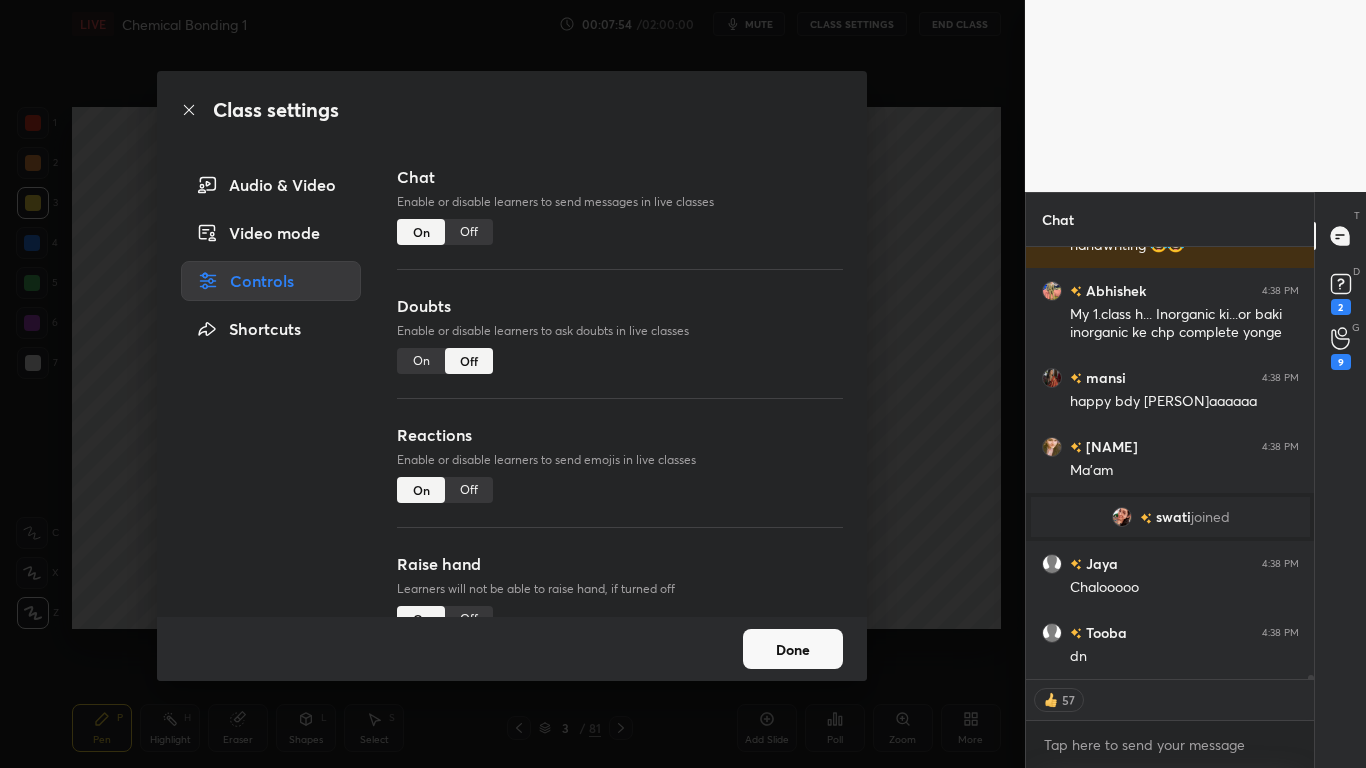 type on "x" 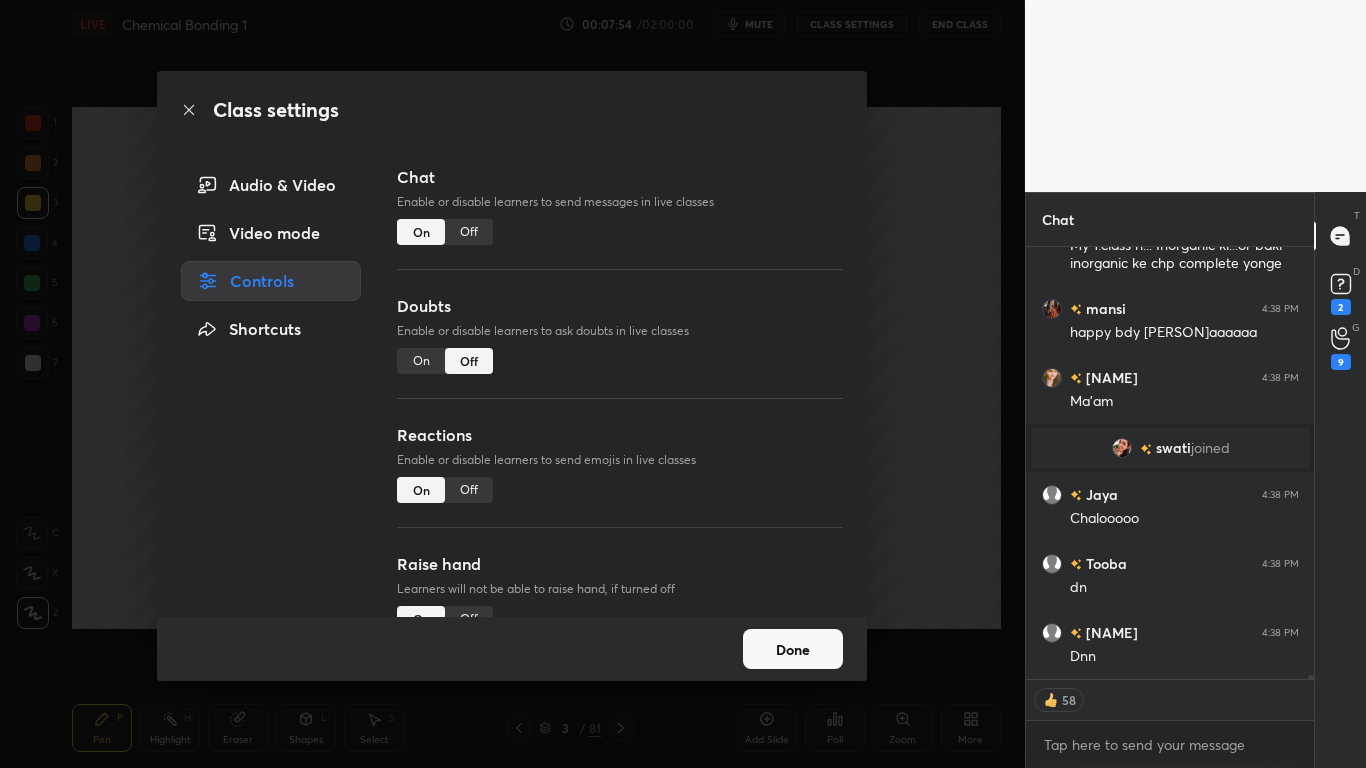 click on "Off" at bounding box center (469, 232) 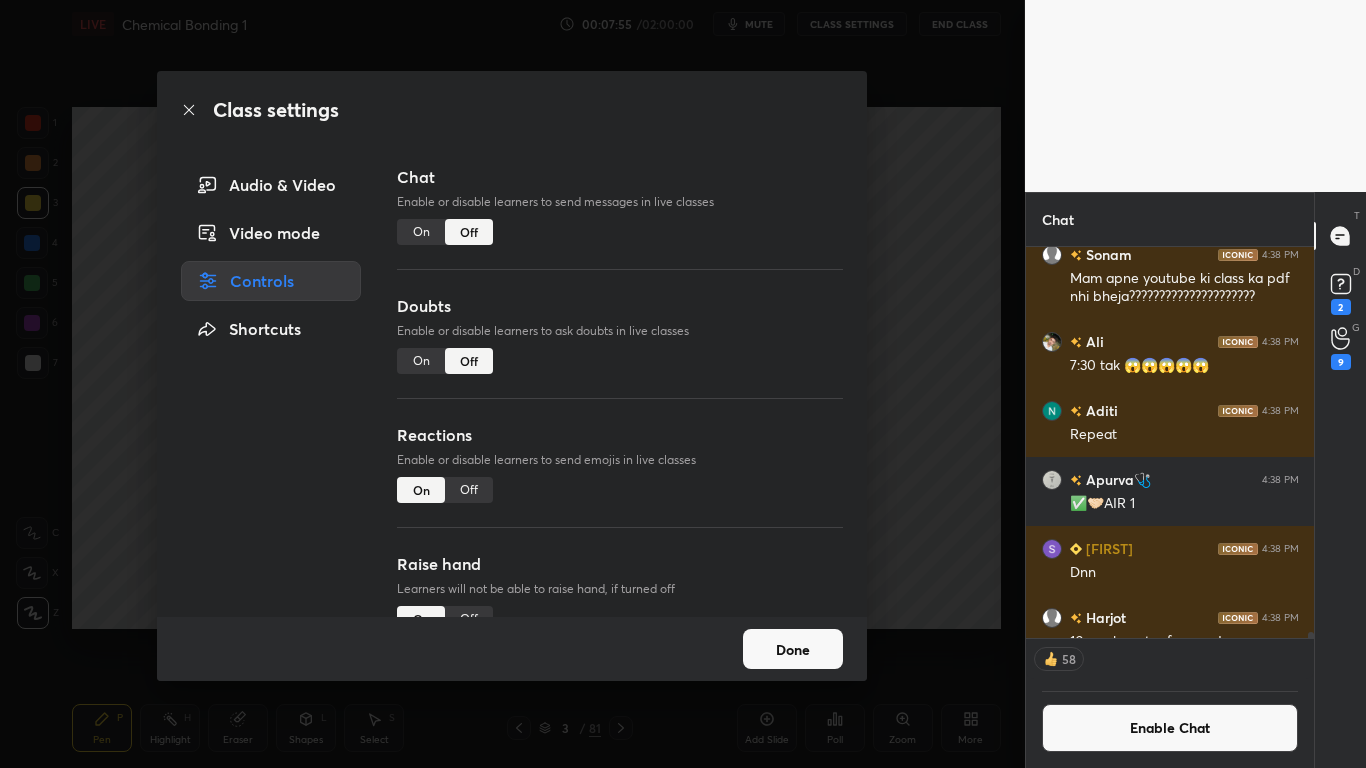 click on "Done" at bounding box center [793, 649] 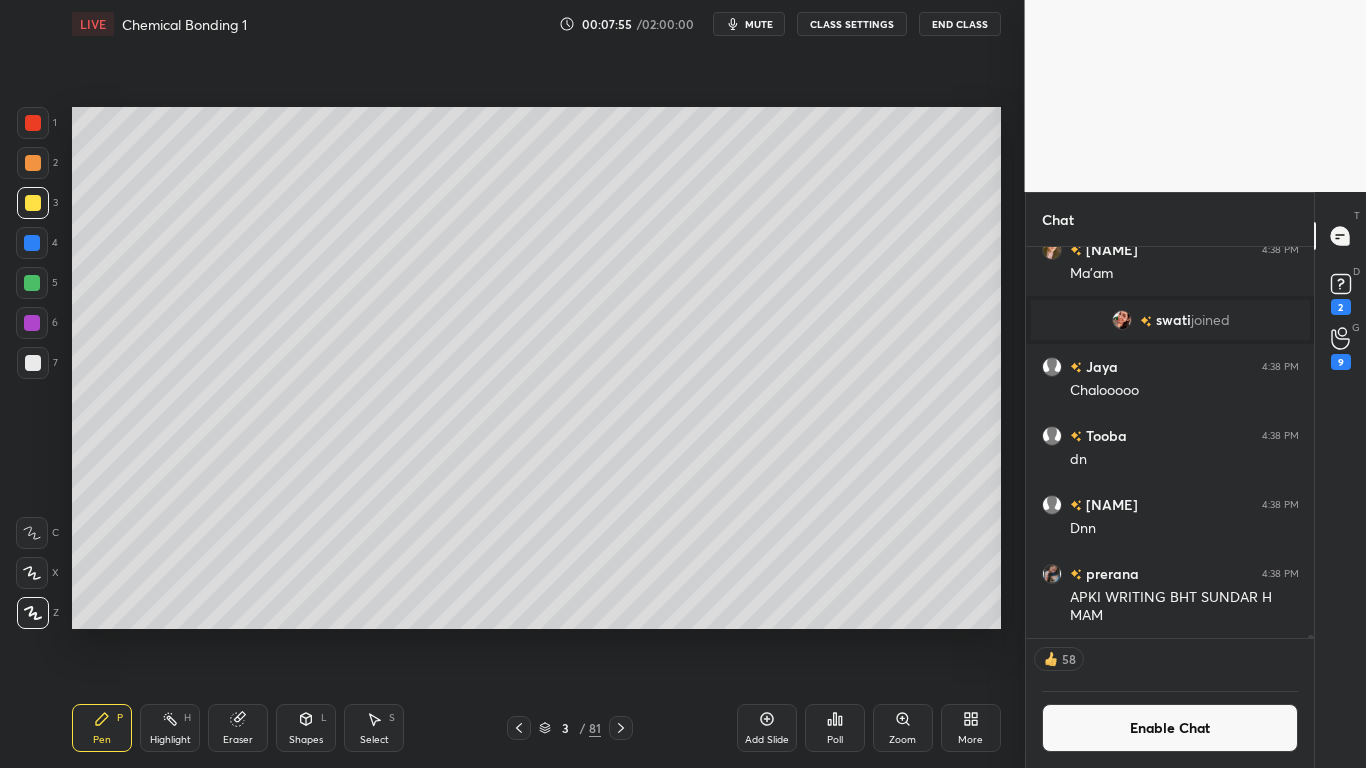 click 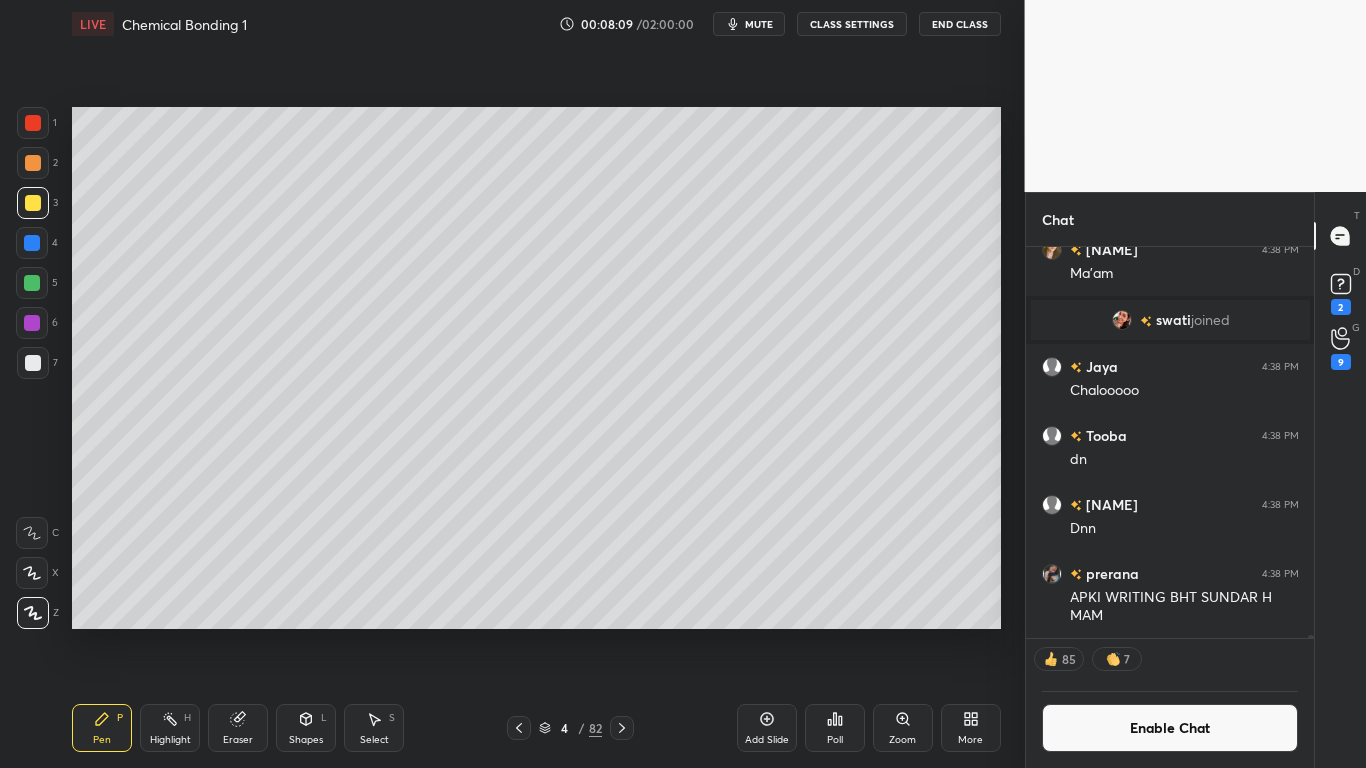 click at bounding box center (33, 363) 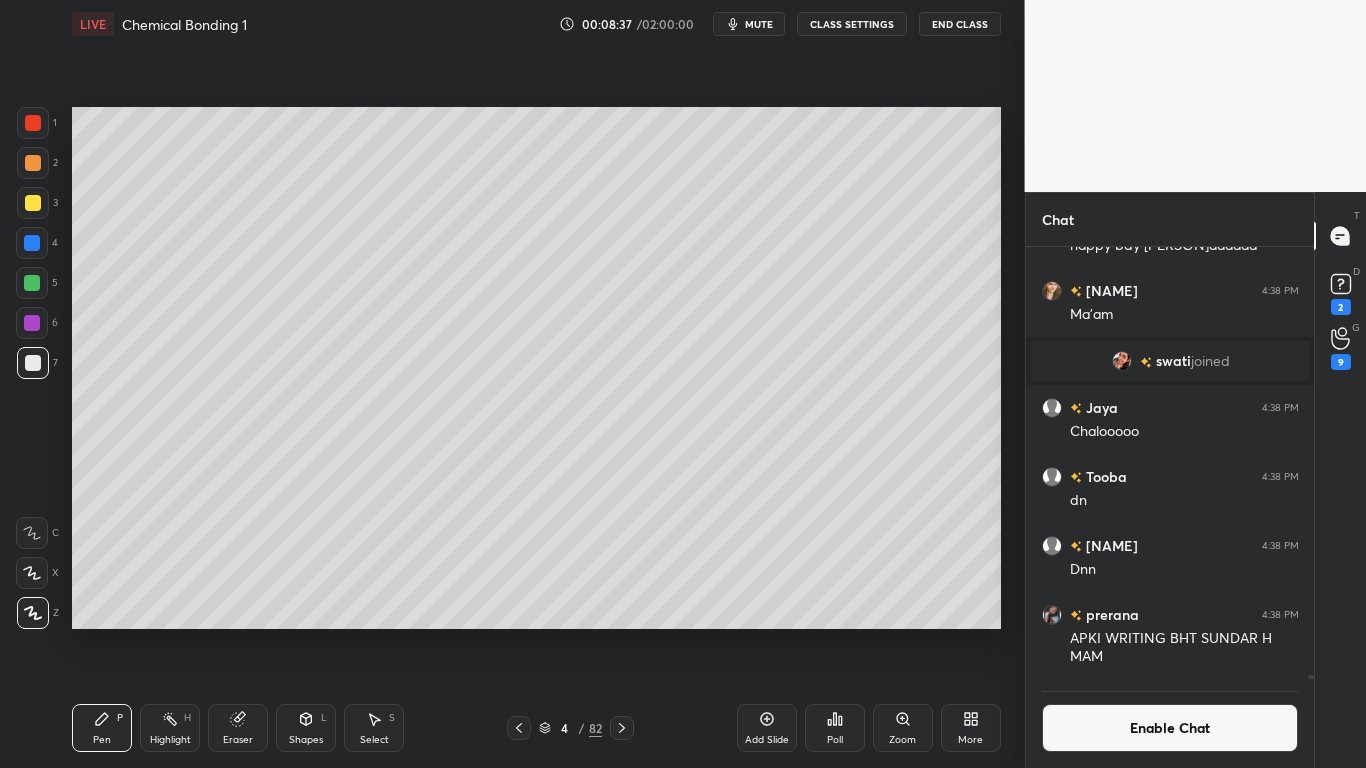 scroll, scrollTop: 385, scrollLeft: 282, axis: both 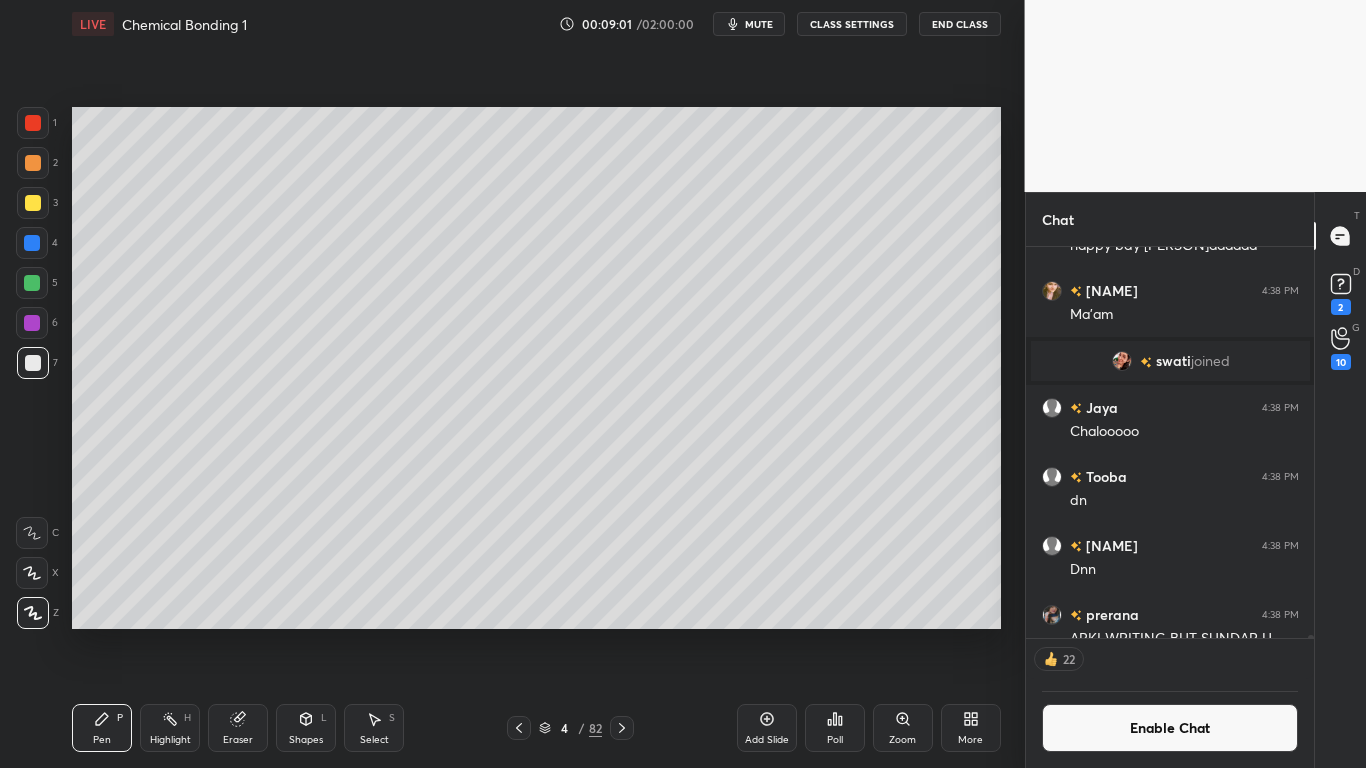 click at bounding box center [32, 243] 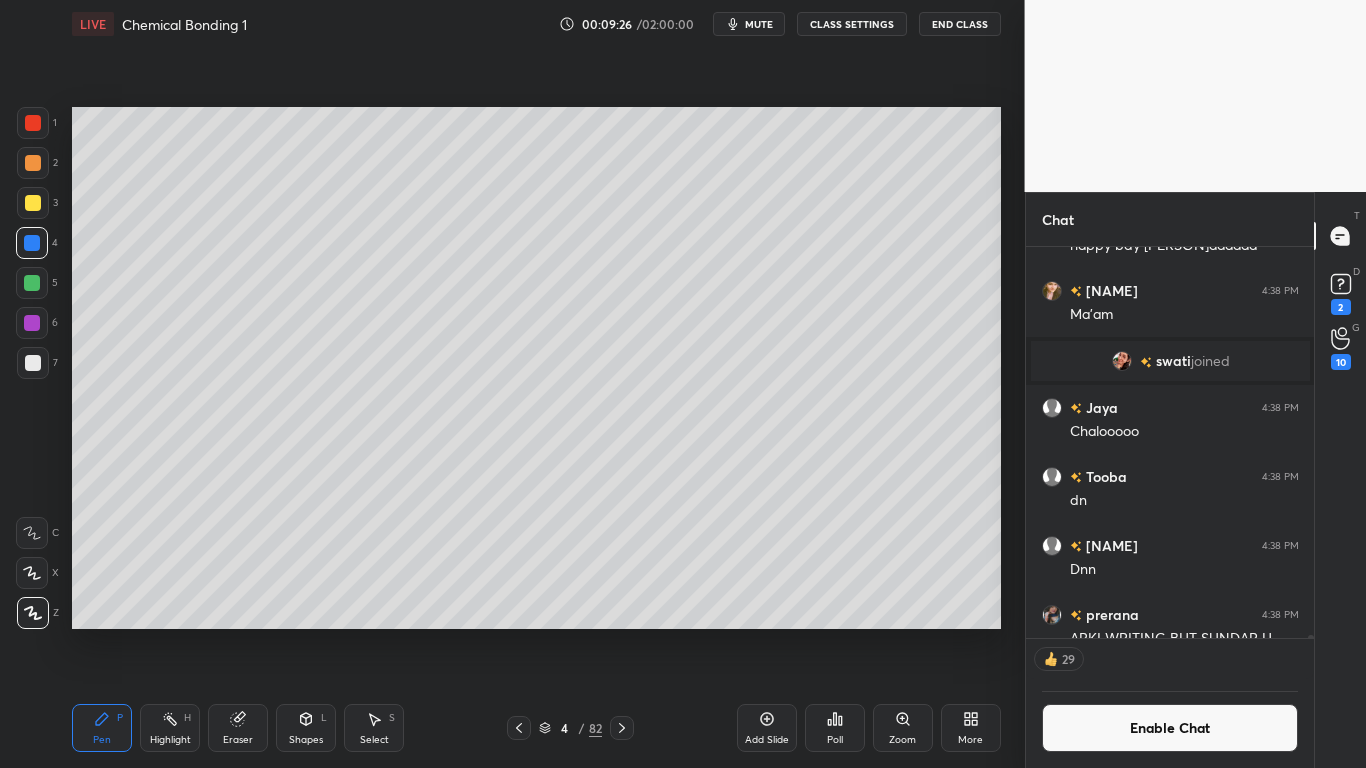 click on "Enable Chat" at bounding box center (1170, 728) 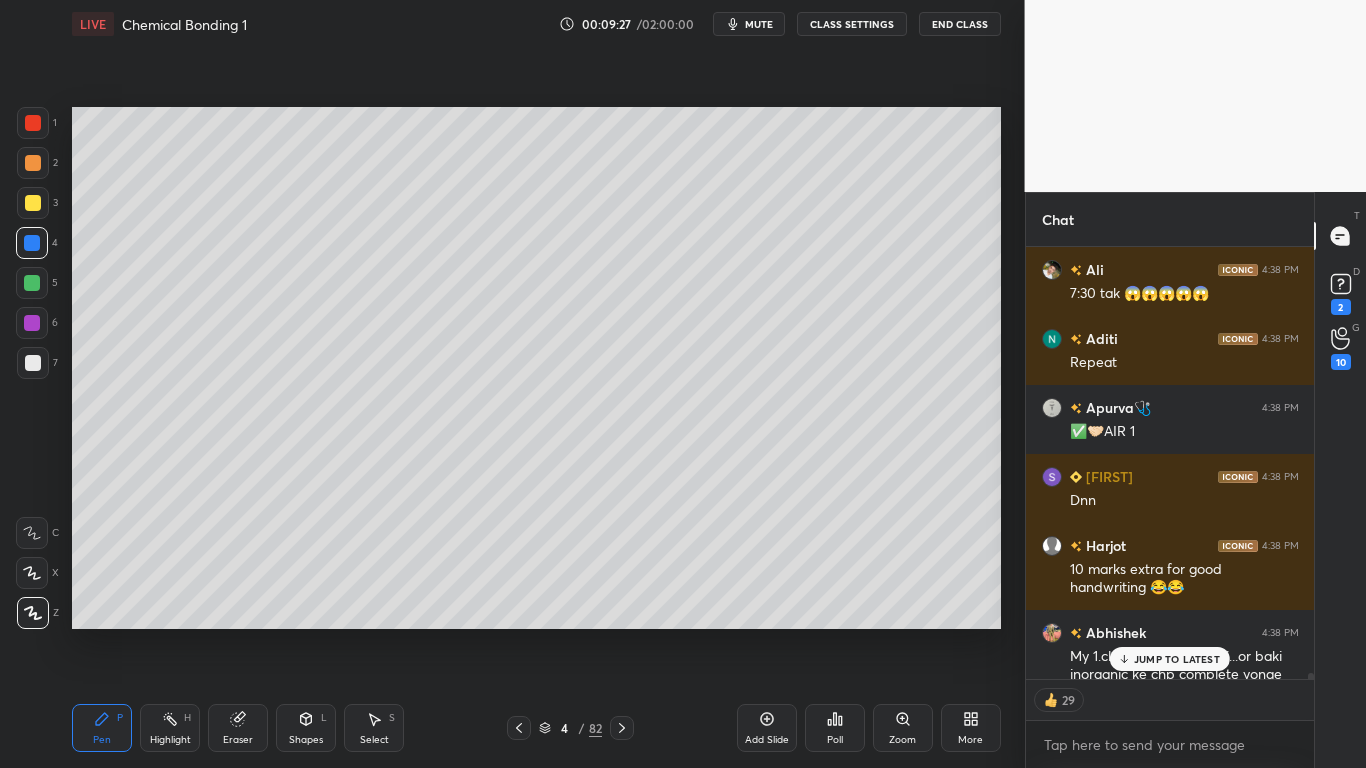 click on "JUMP TO LATEST" at bounding box center [1177, 659] 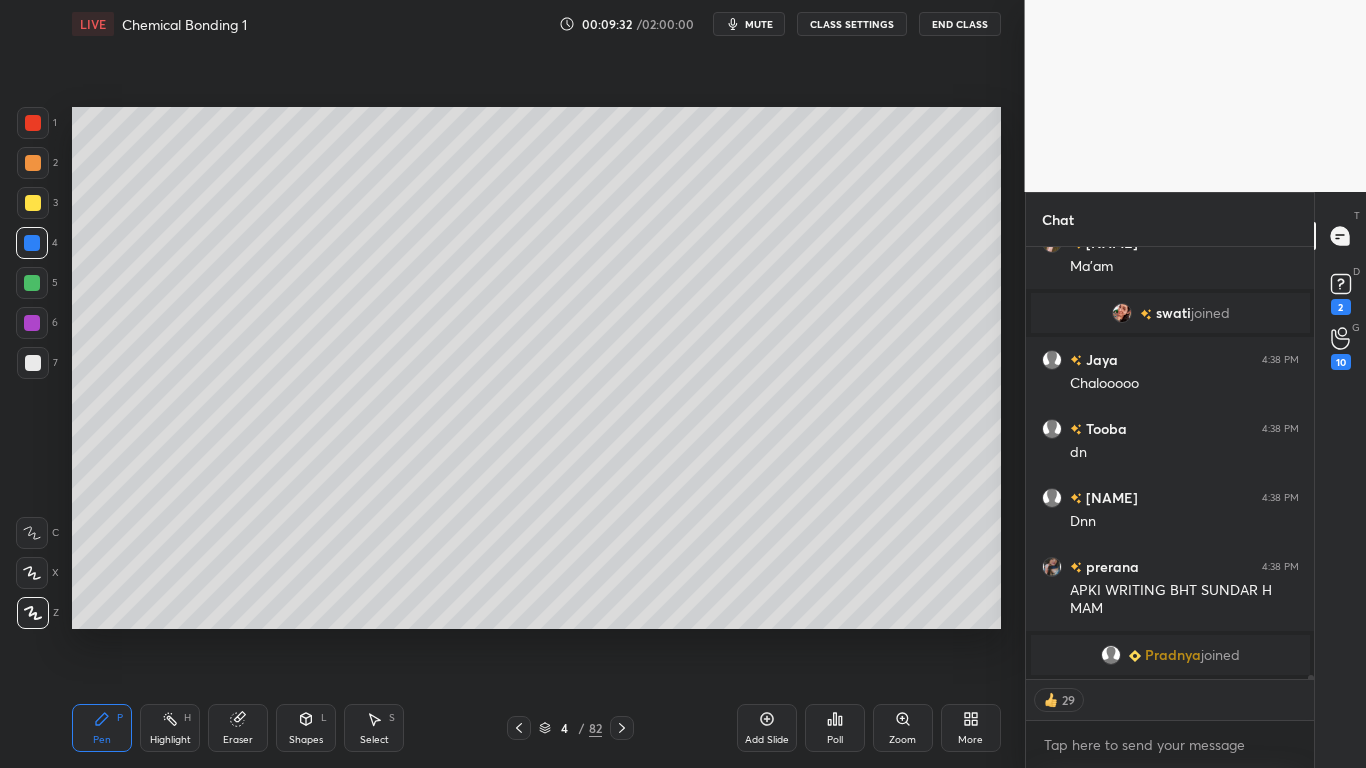 scroll, scrollTop: 48975, scrollLeft: 0, axis: vertical 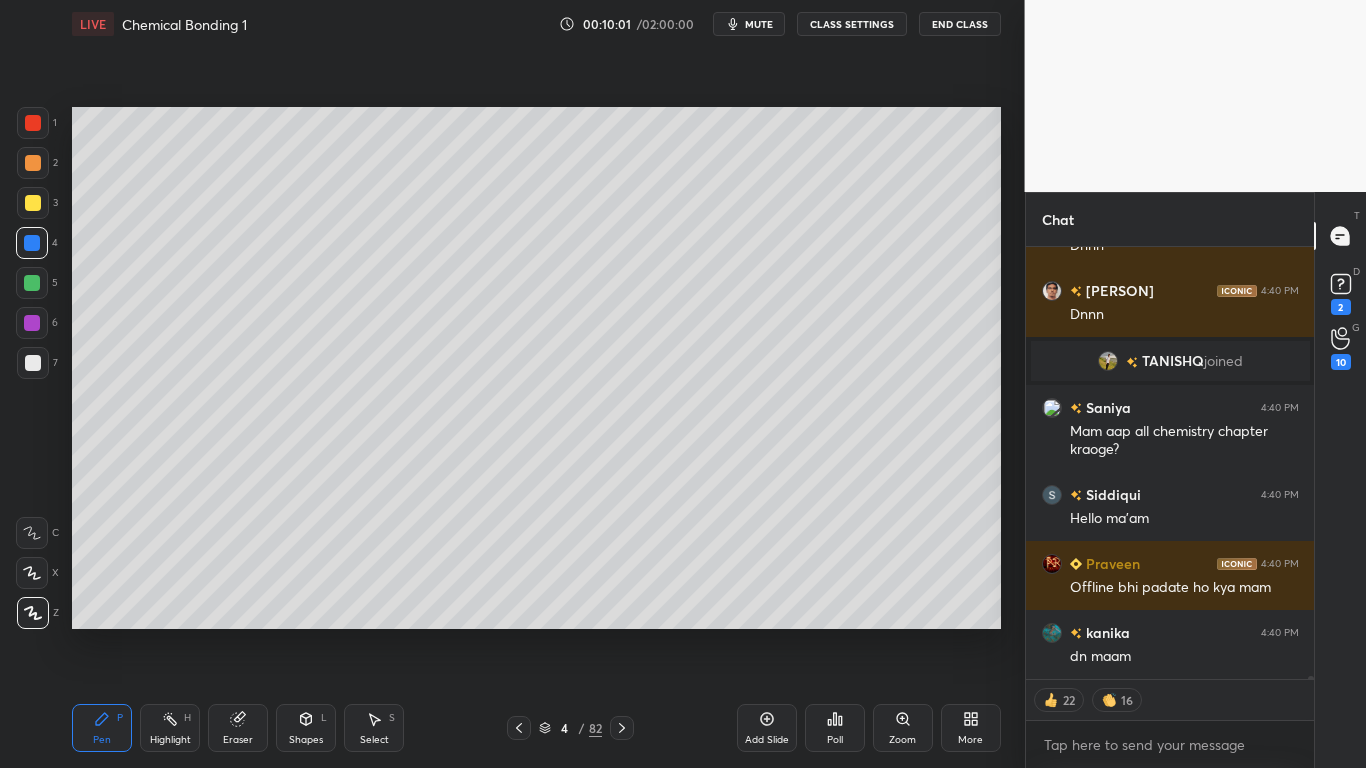click on "Eraser" at bounding box center (238, 728) 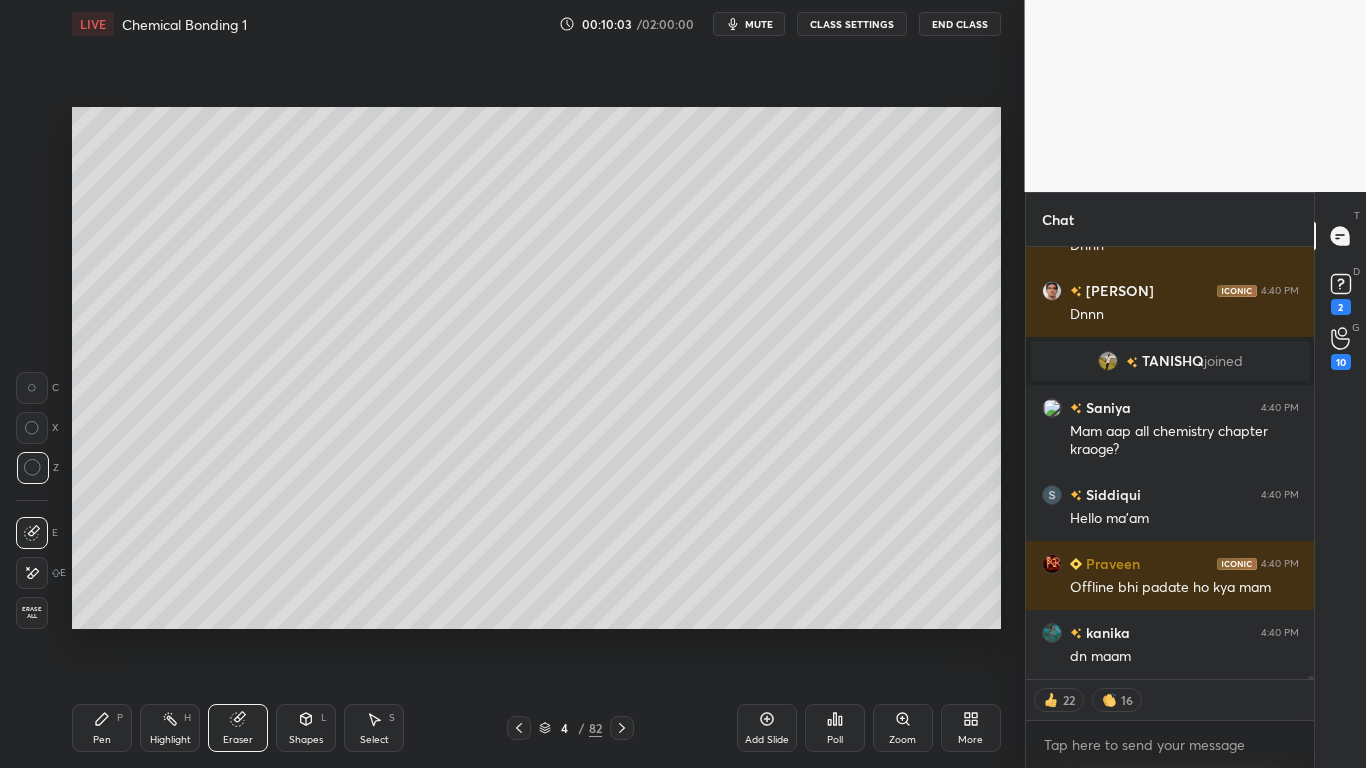 click 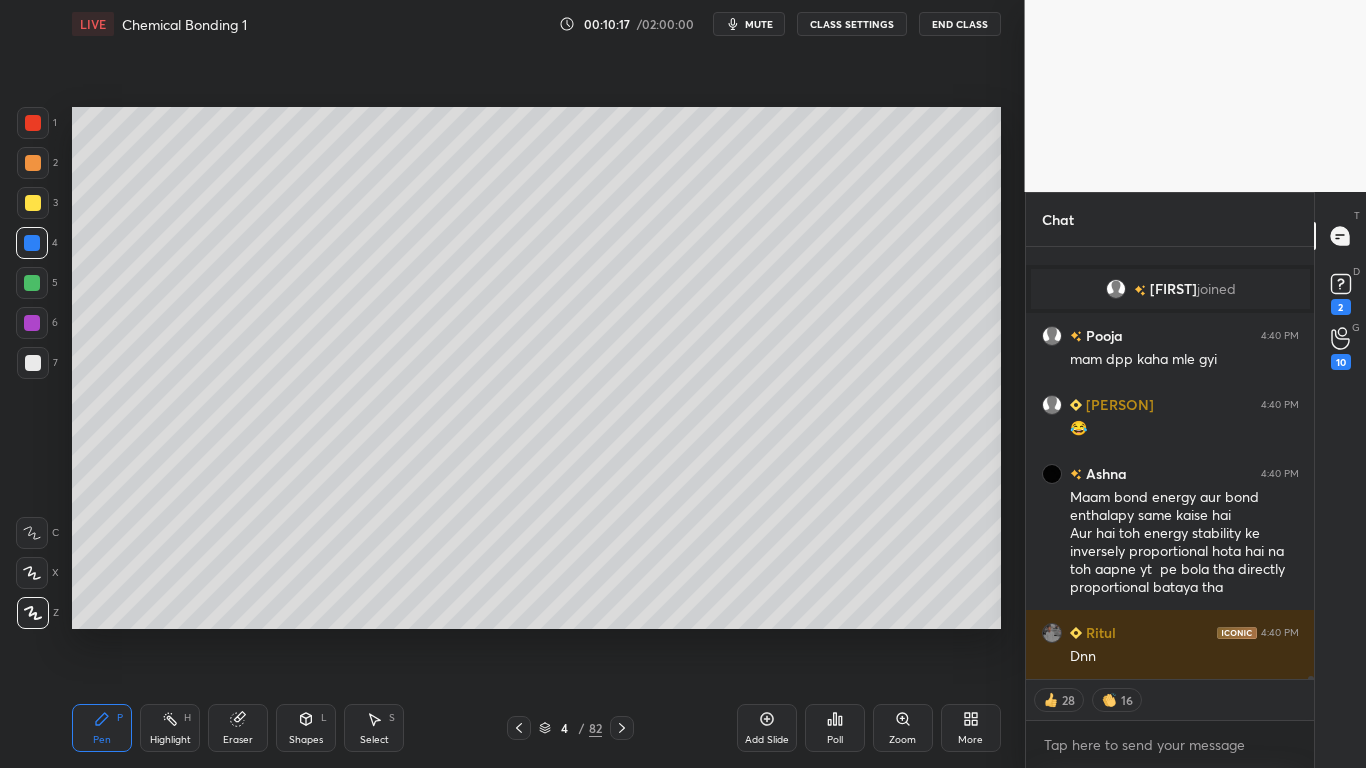 click at bounding box center [33, 203] 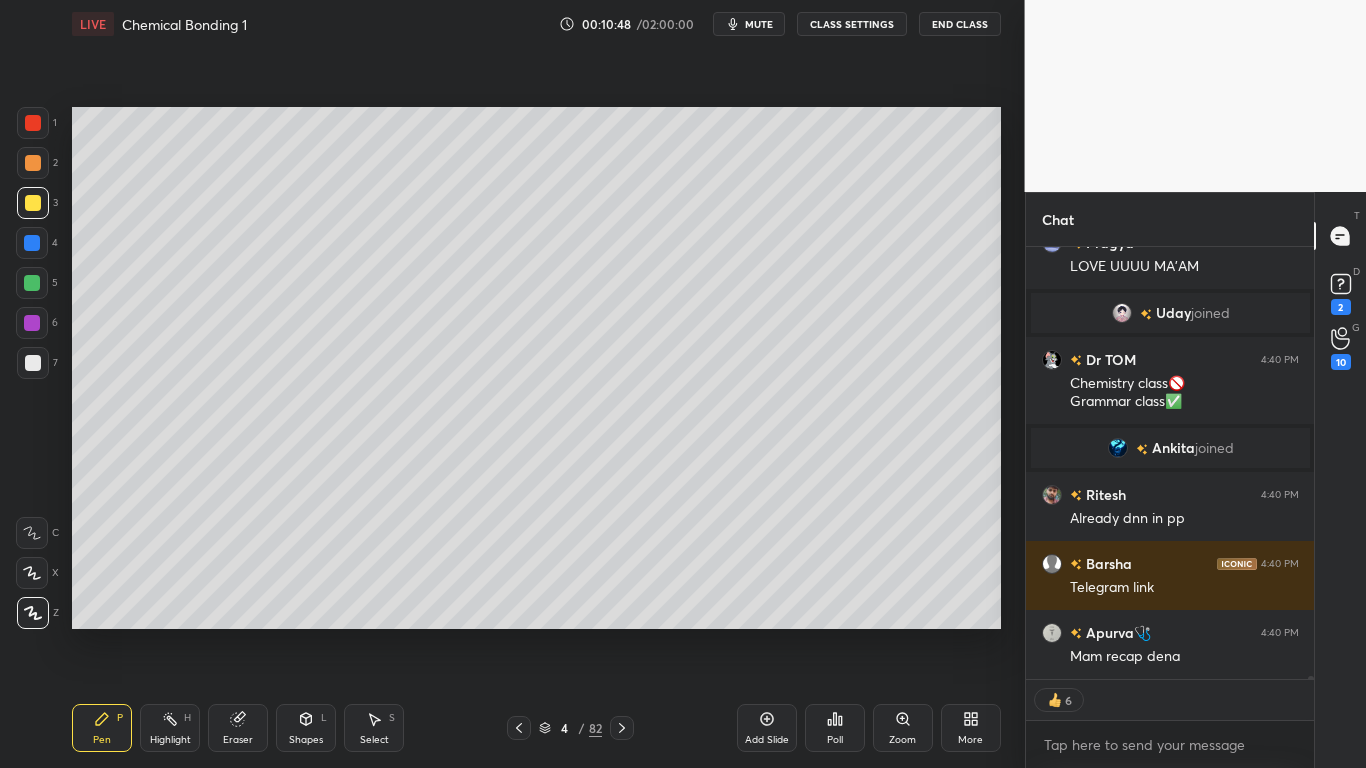 type on "x" 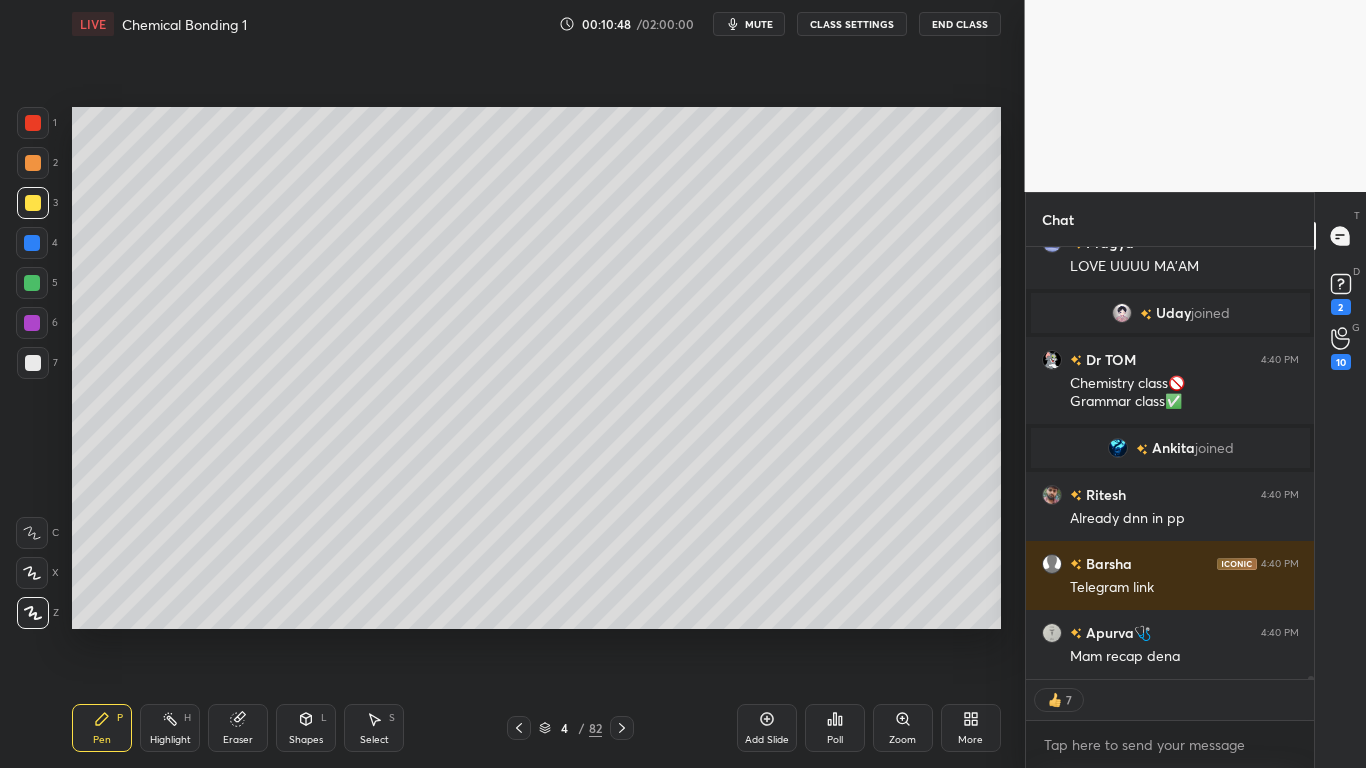 click on "CLASS SETTINGS" at bounding box center [852, 24] 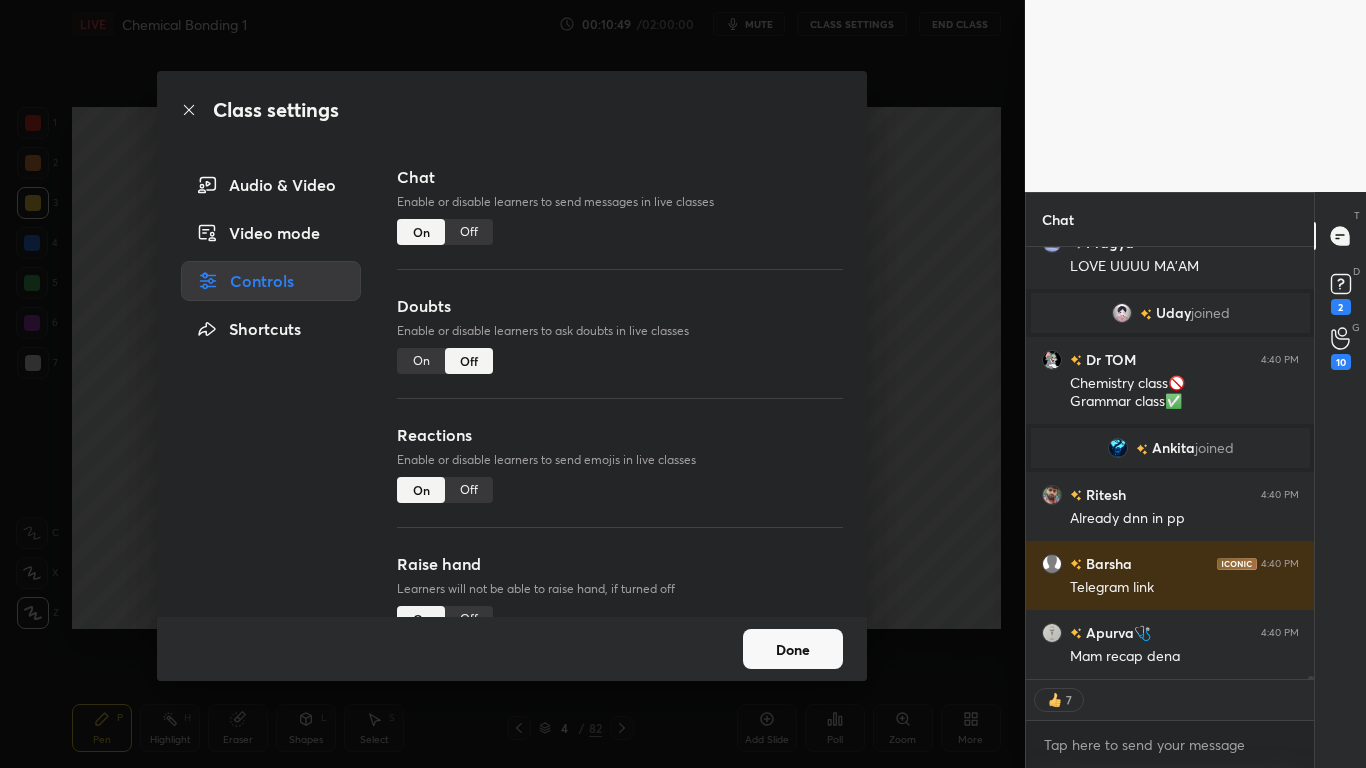 click on "Off" at bounding box center [469, 232] 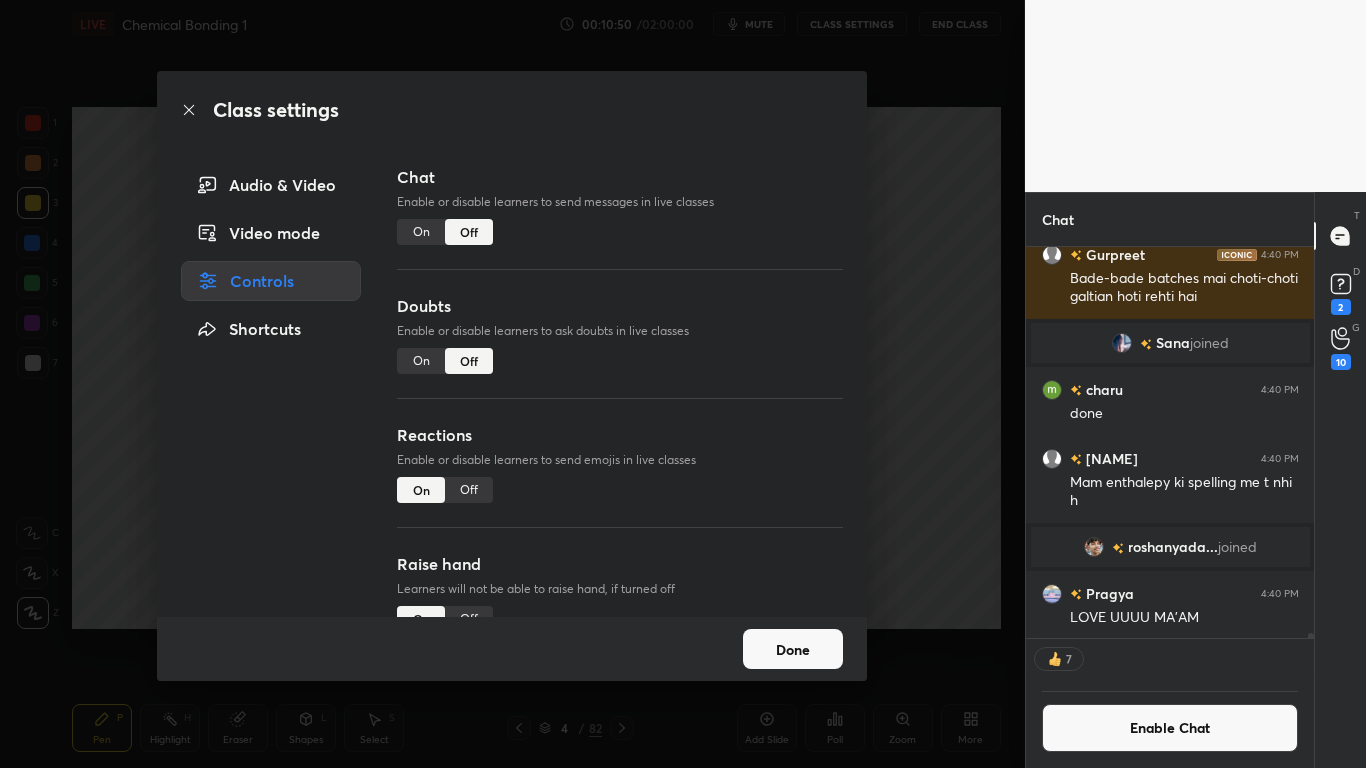 click on "Done" at bounding box center [793, 649] 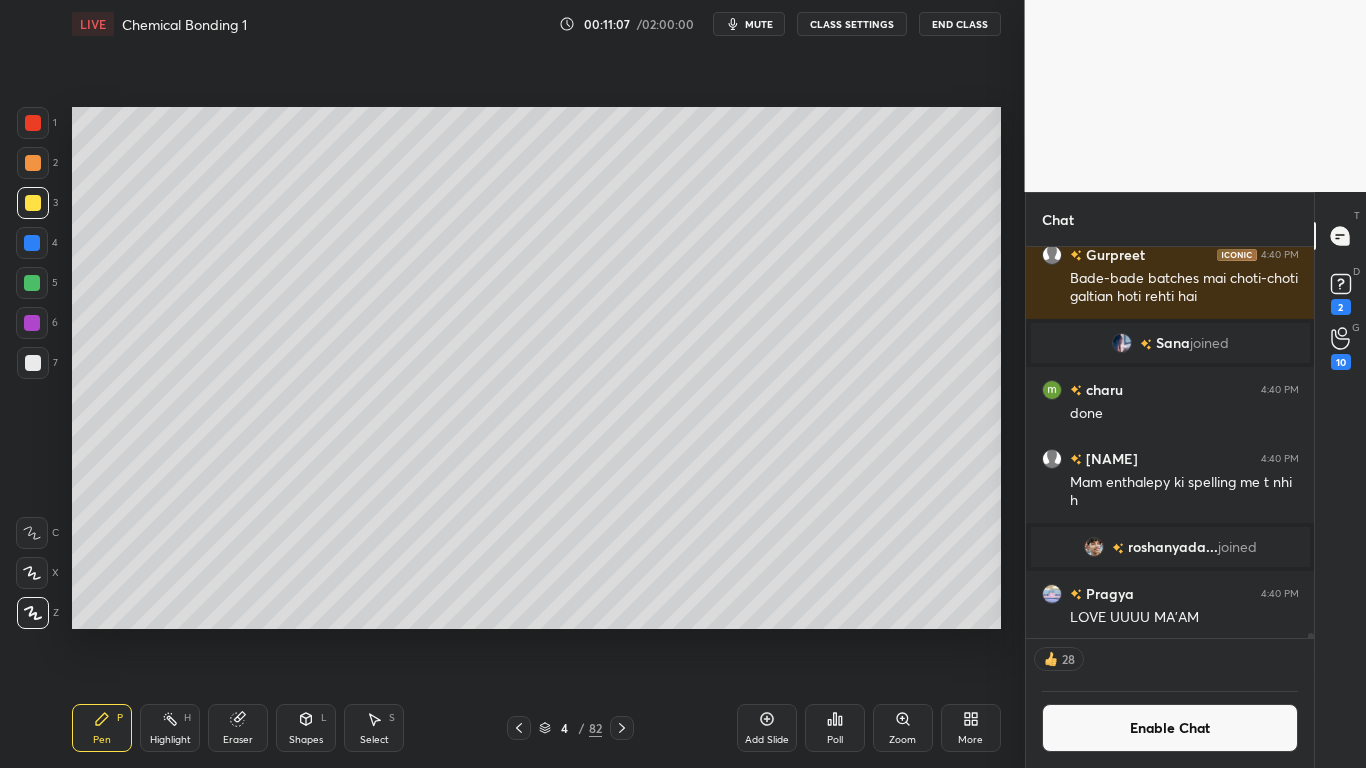 click on "Add Slide" at bounding box center [767, 728] 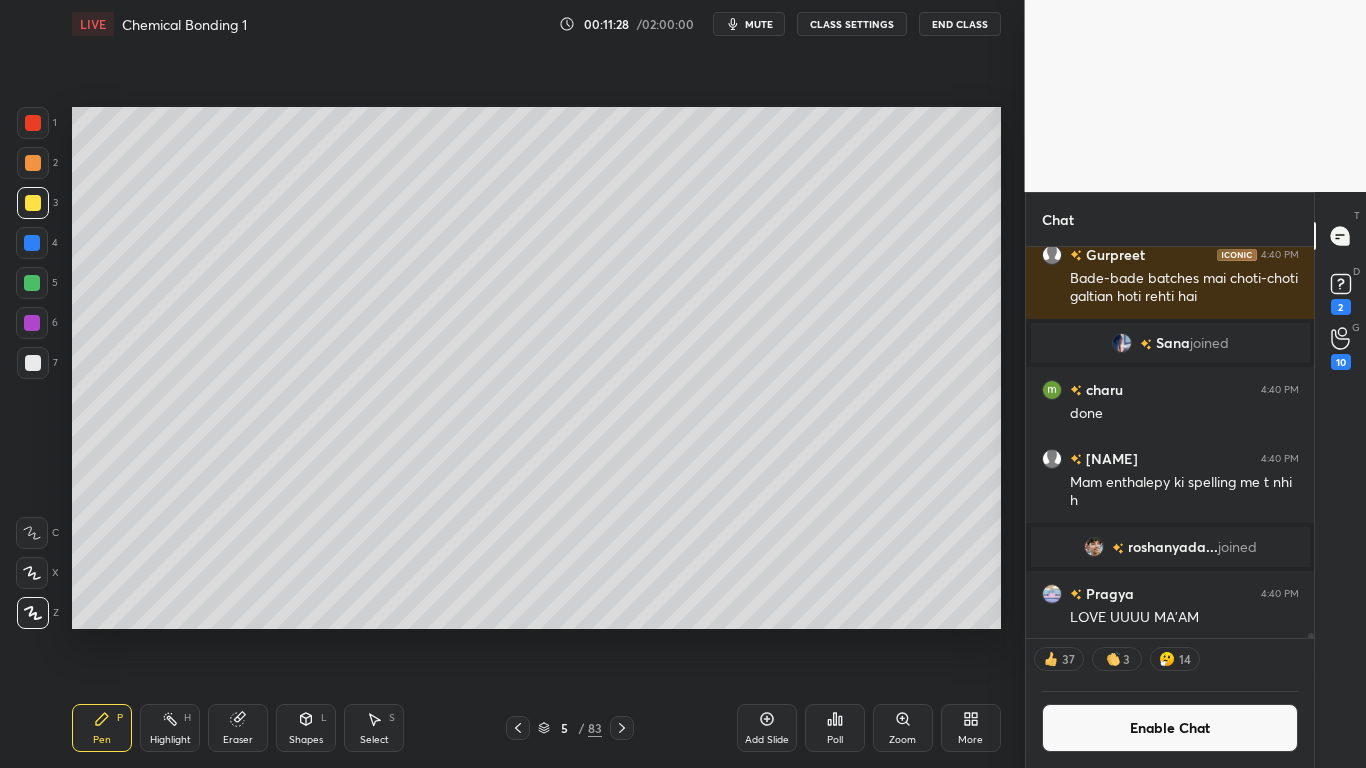 click at bounding box center [33, 363] 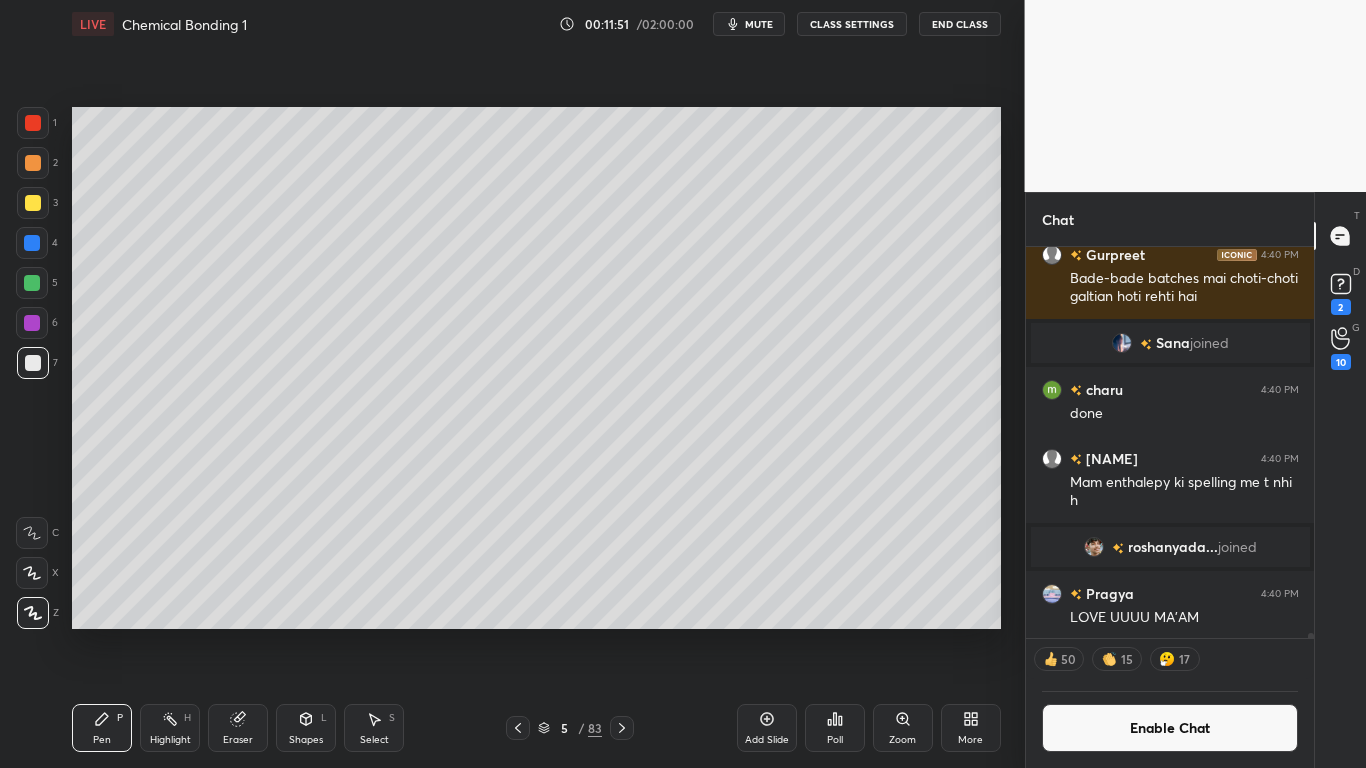 click on "Enable Chat" at bounding box center (1170, 728) 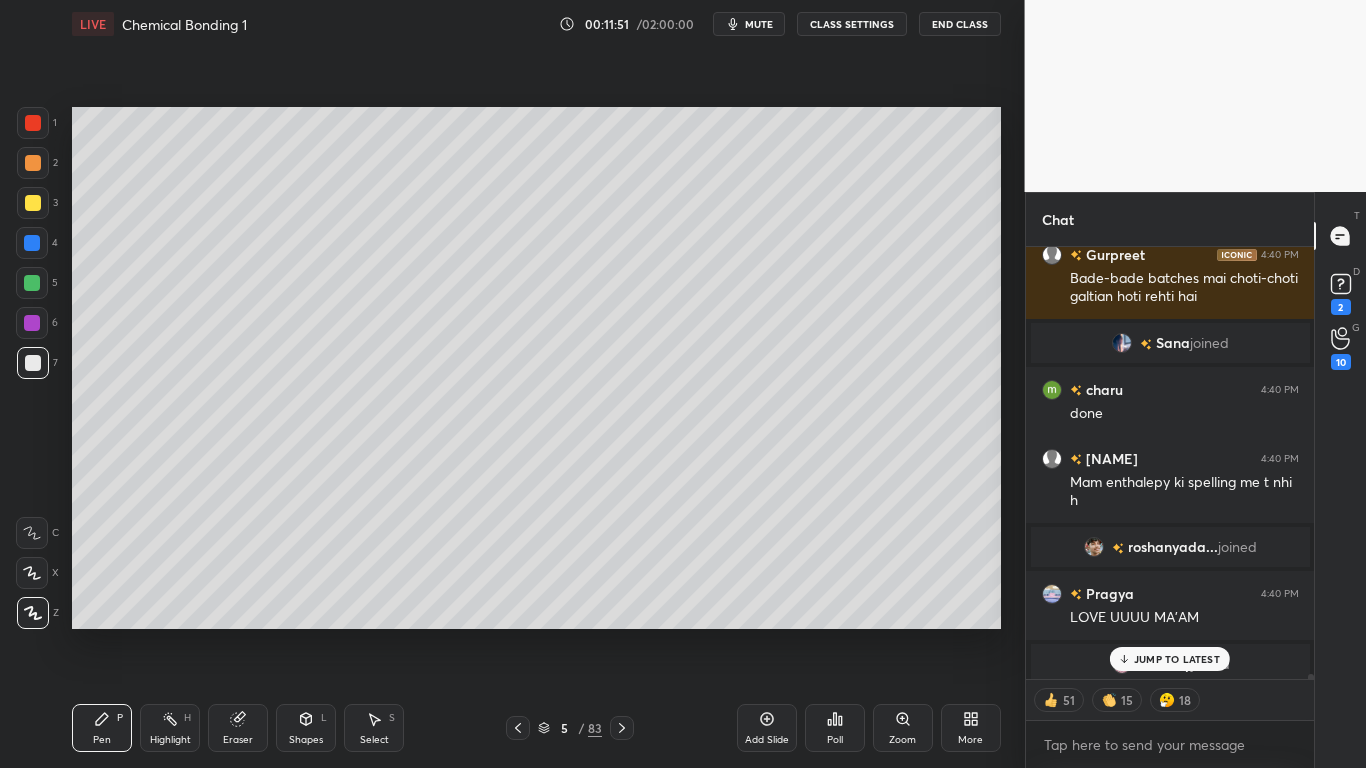 scroll, scrollTop: 7, scrollLeft: 7, axis: both 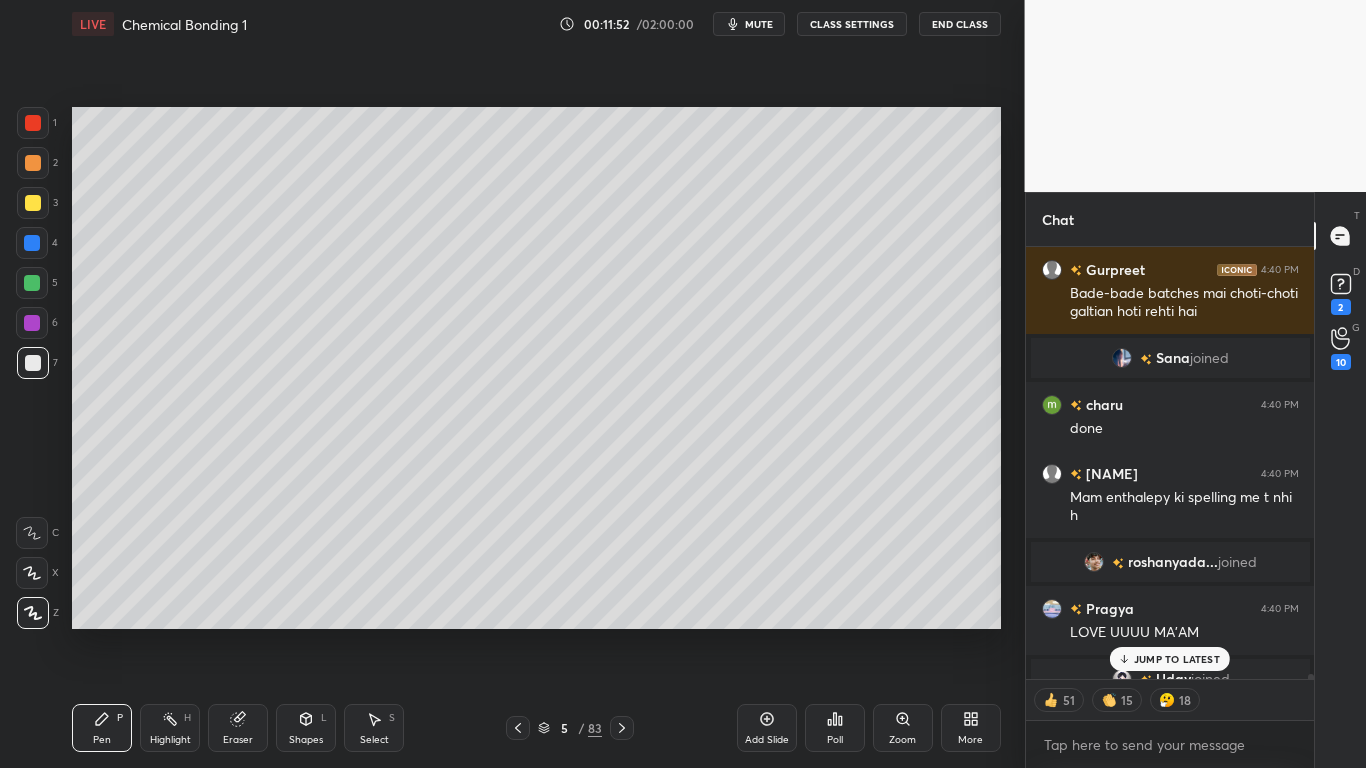 click on "JUMP TO LATEST" at bounding box center [1170, 659] 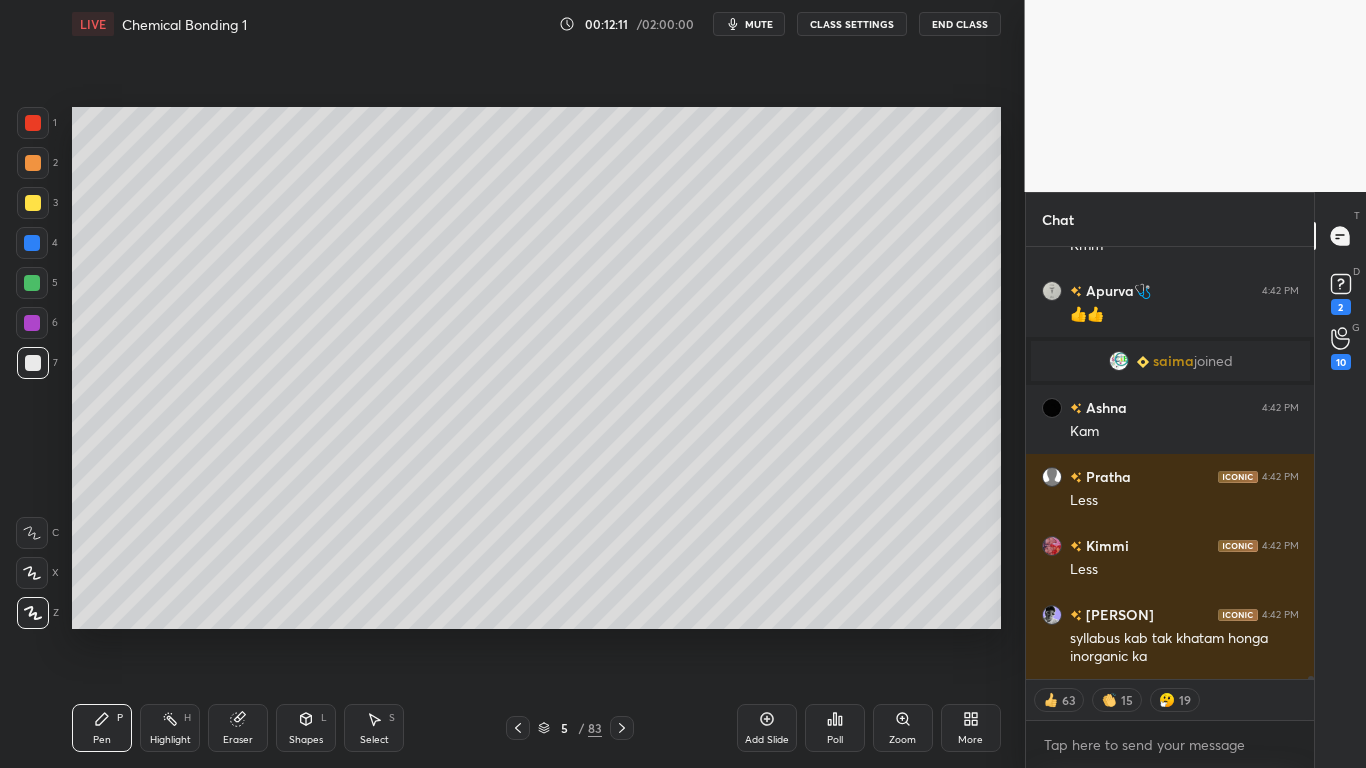 scroll, scrollTop: 60102, scrollLeft: 0, axis: vertical 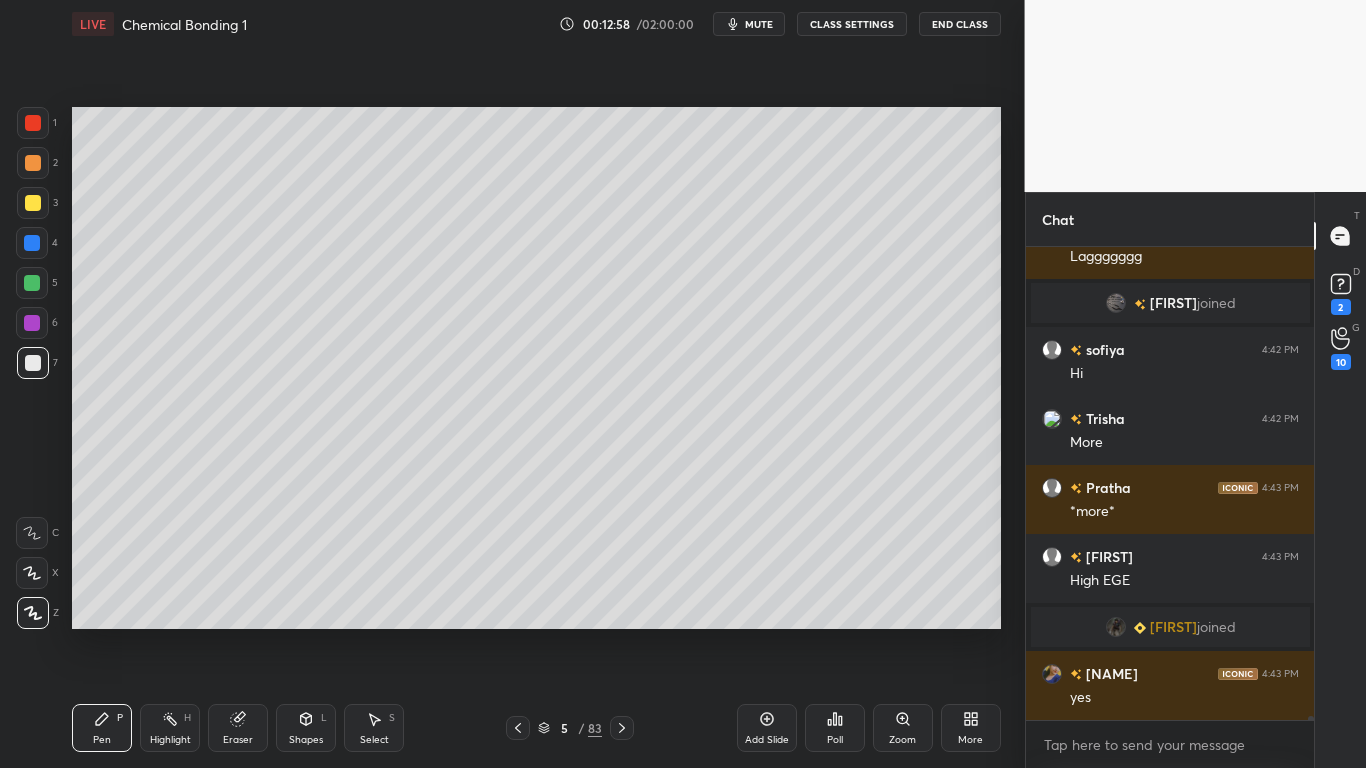 click 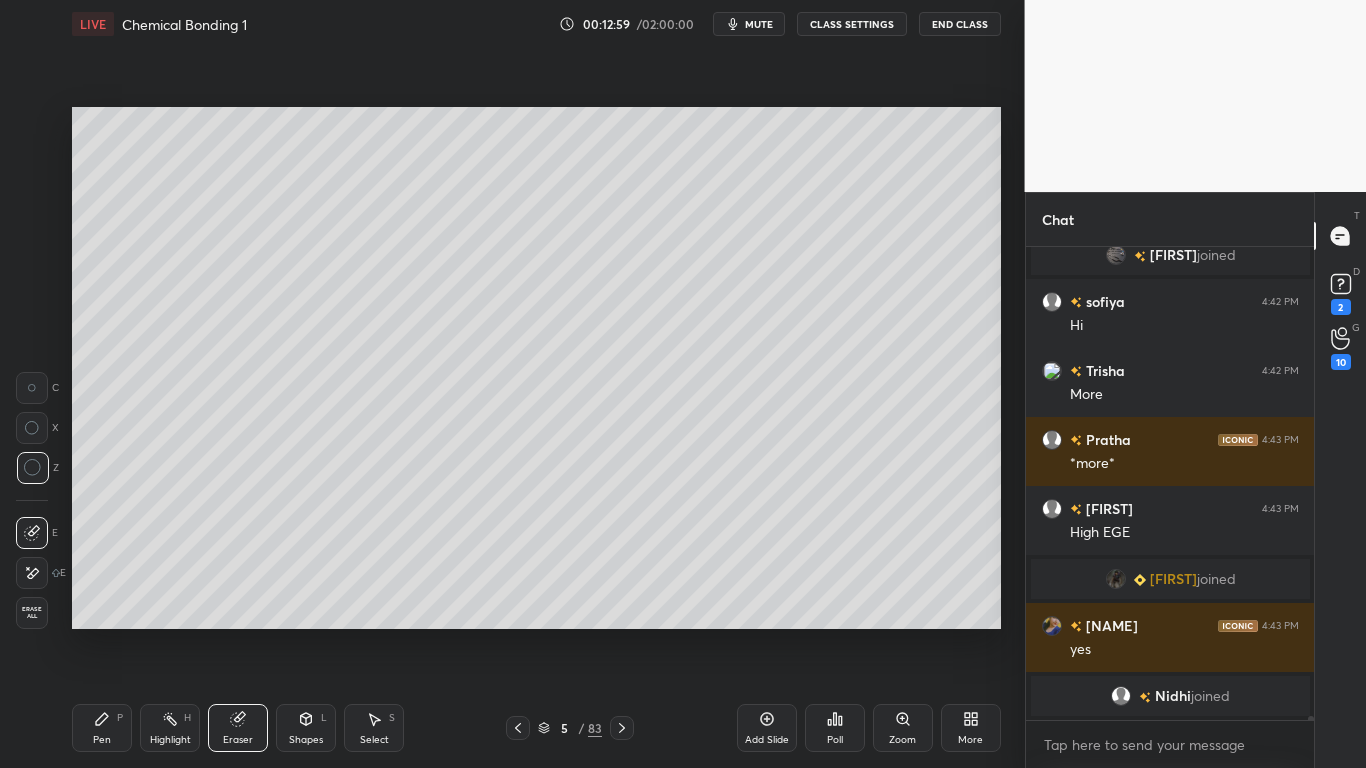 click on "Pen P" at bounding box center (102, 728) 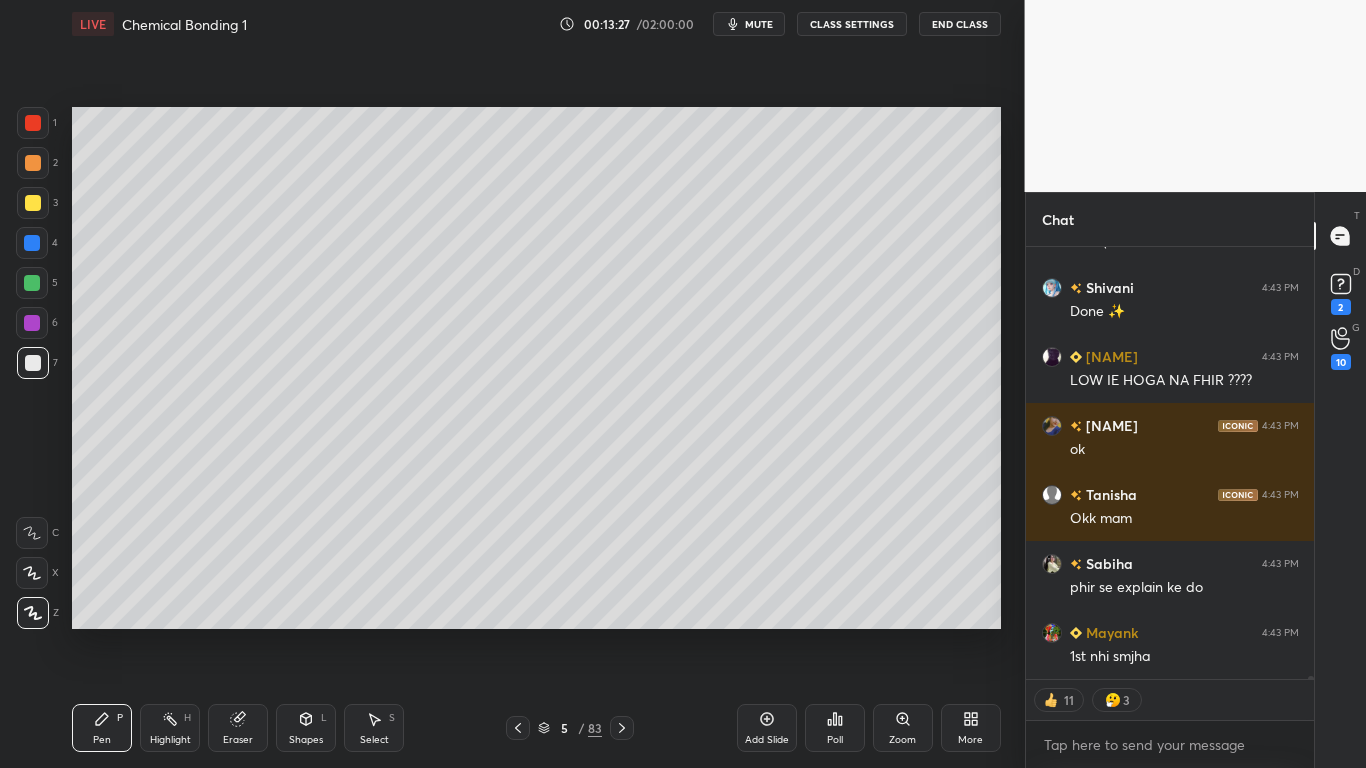click on "CLASS SETTINGS" at bounding box center [852, 24] 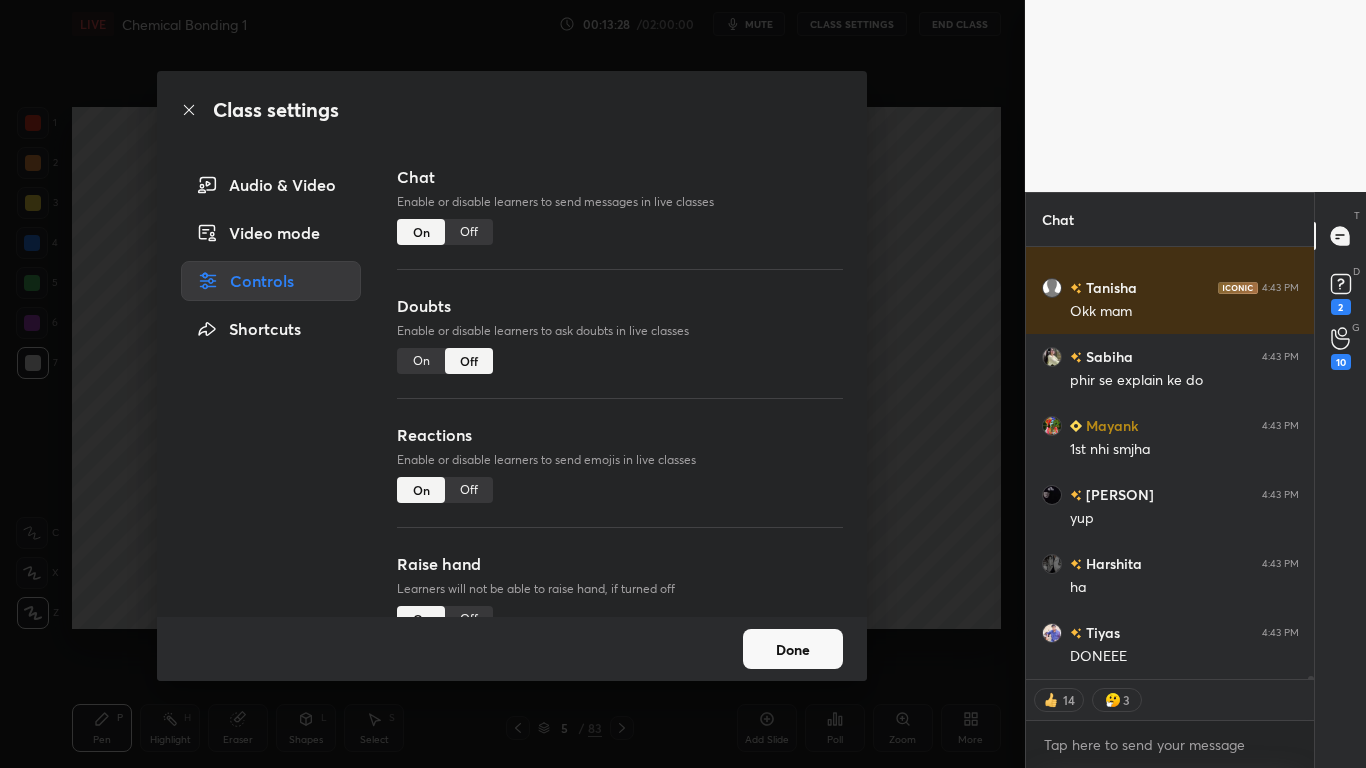 click on "Off" at bounding box center (469, 232) 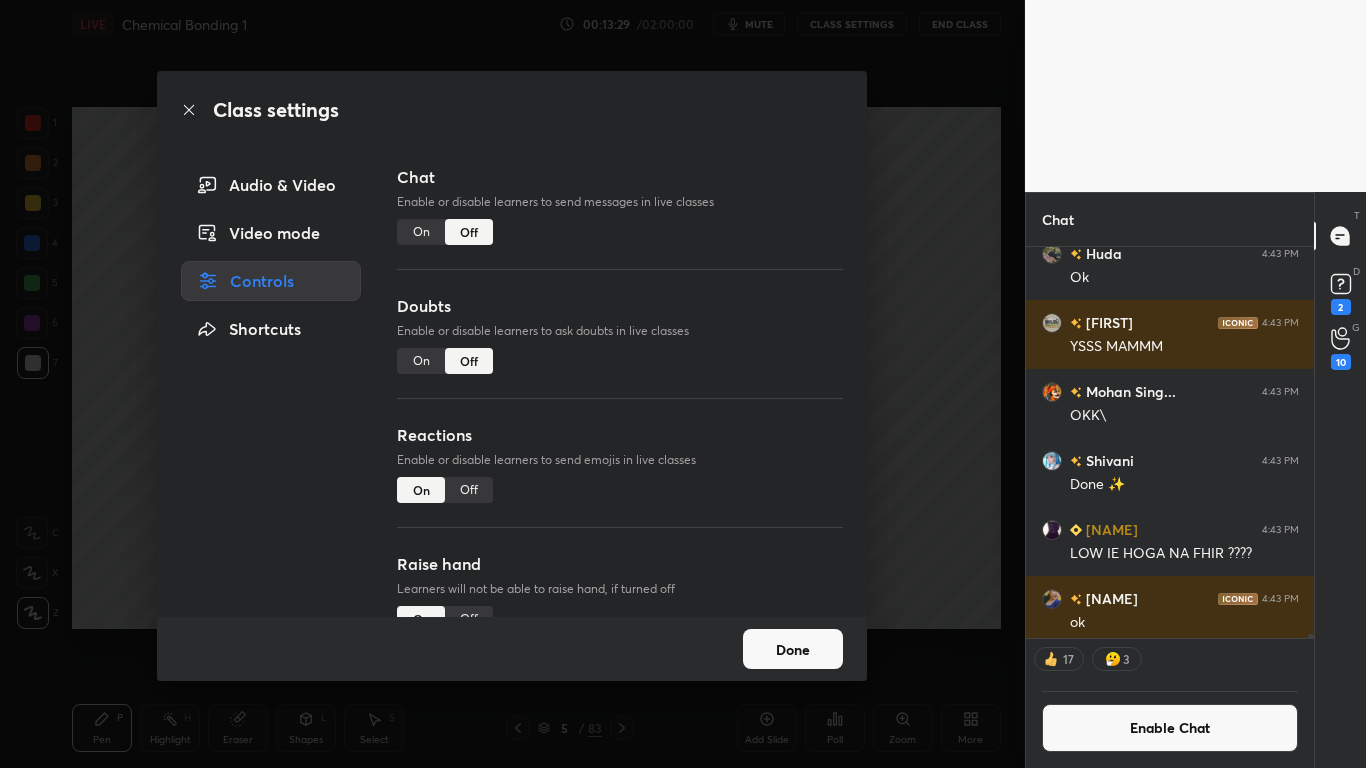click on "Done" at bounding box center (793, 649) 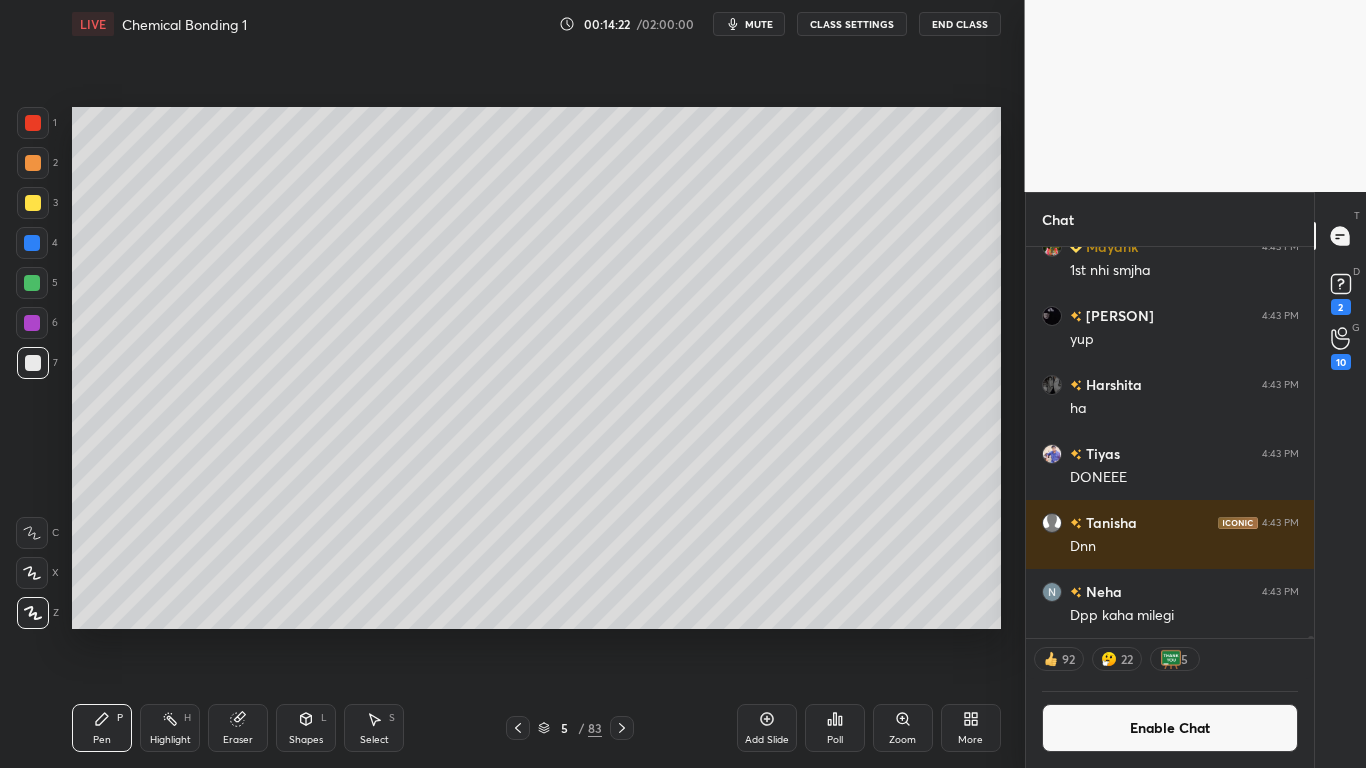 click 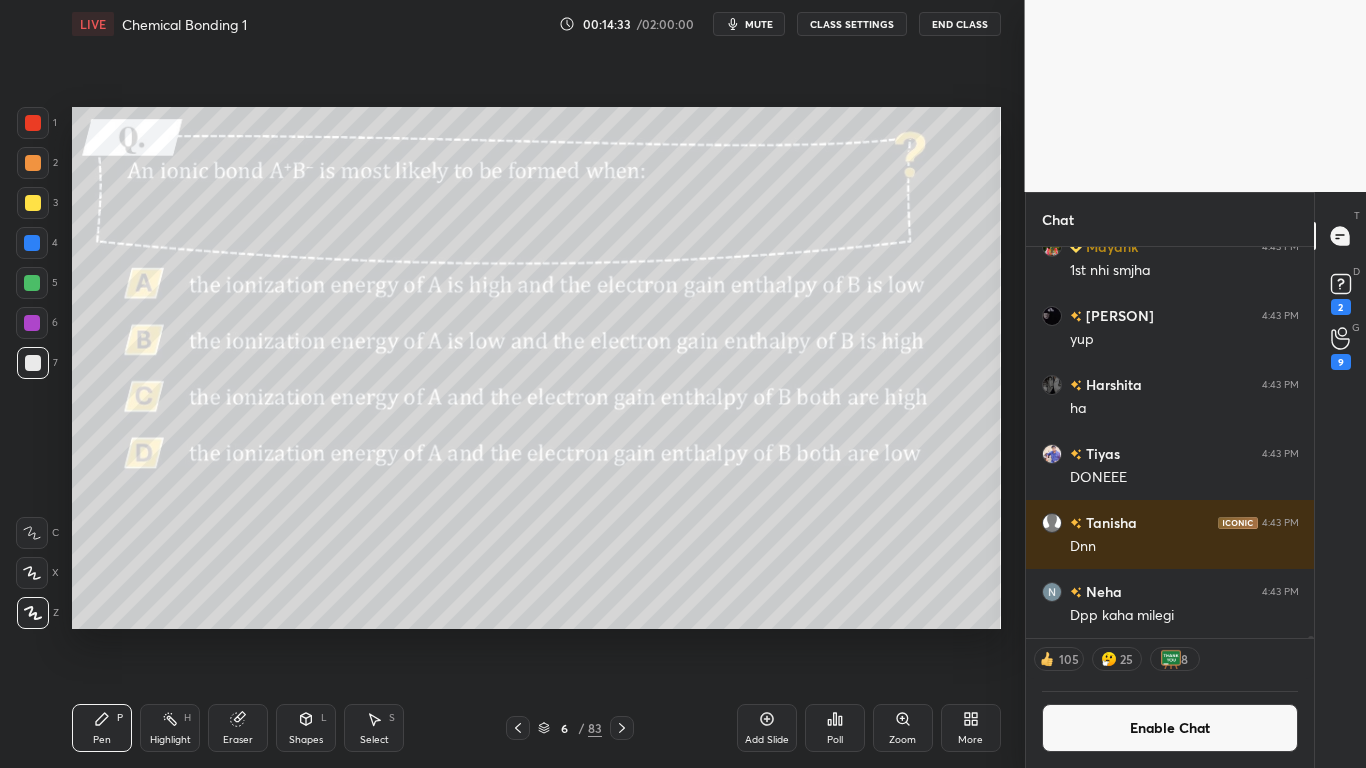 click on "Poll" at bounding box center [835, 728] 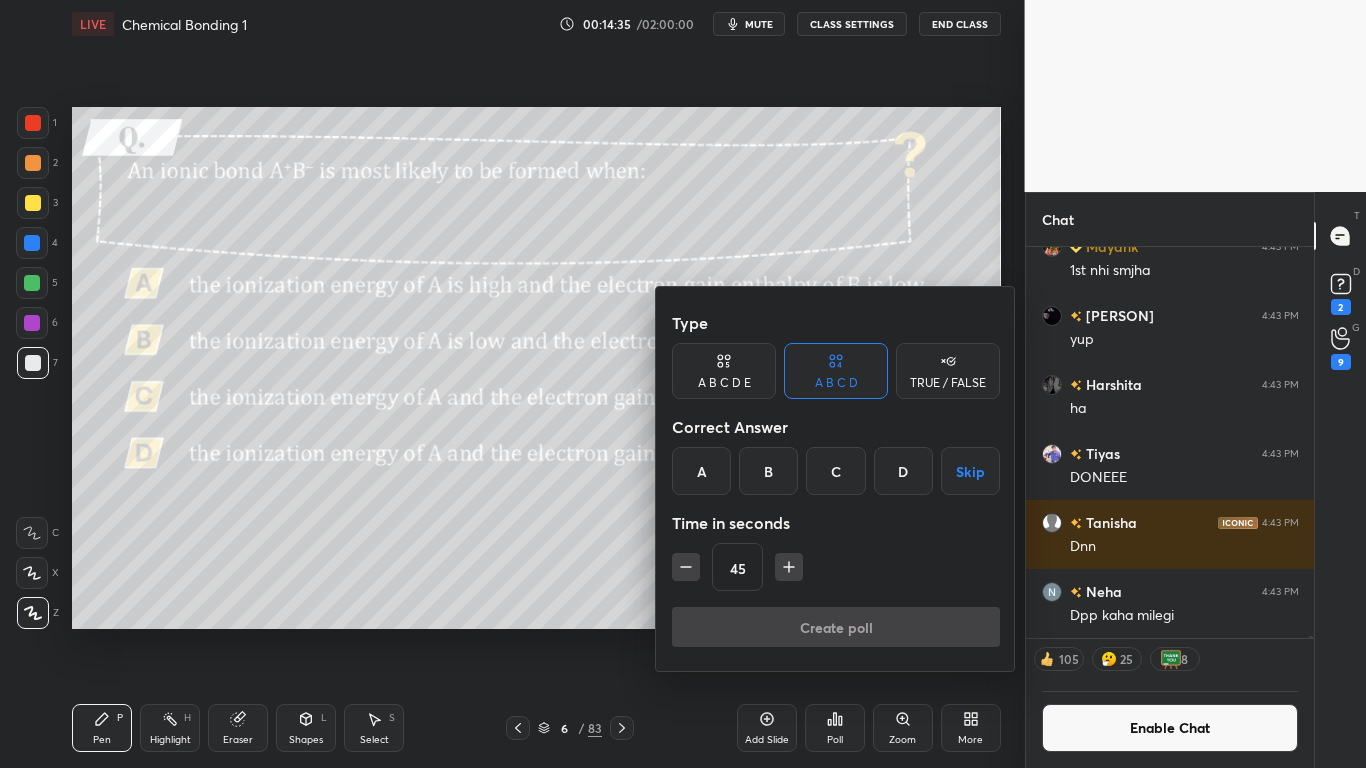 click 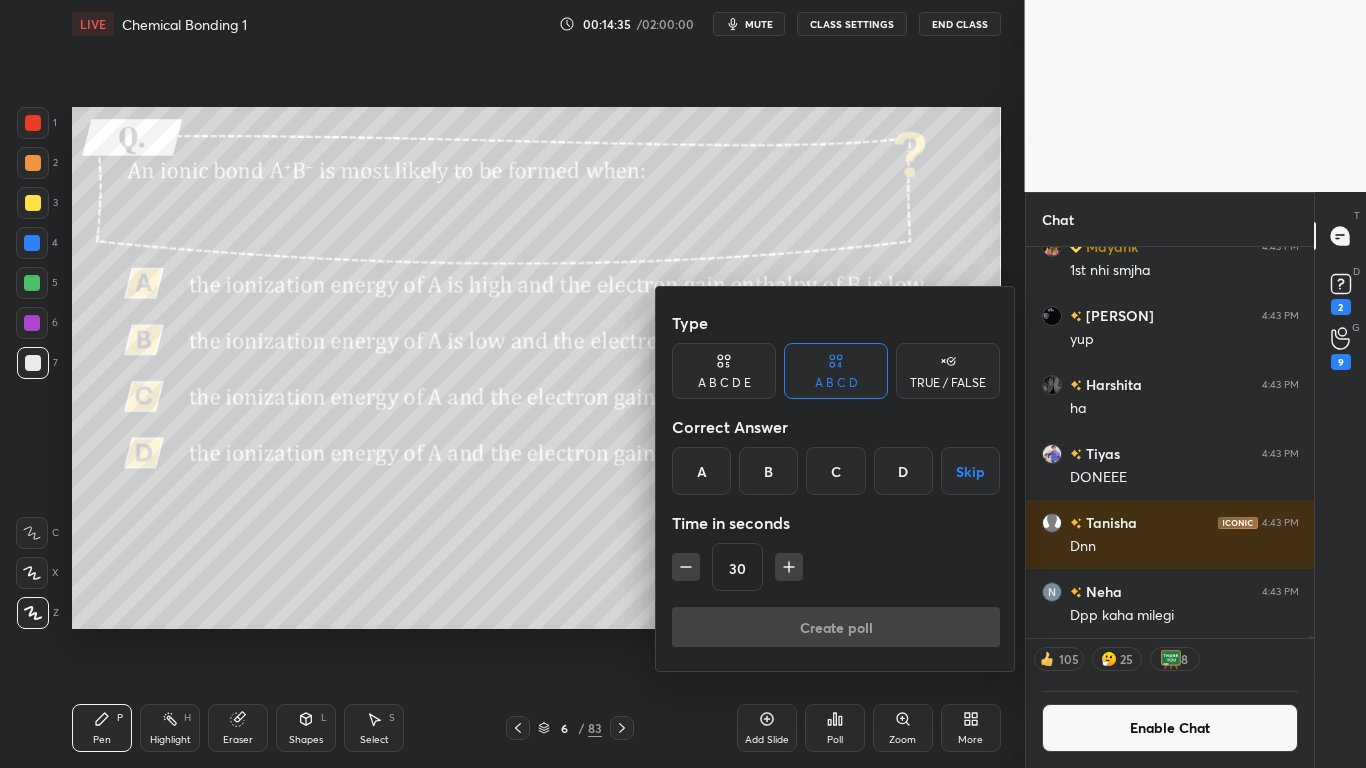 click on "B" at bounding box center [768, 471] 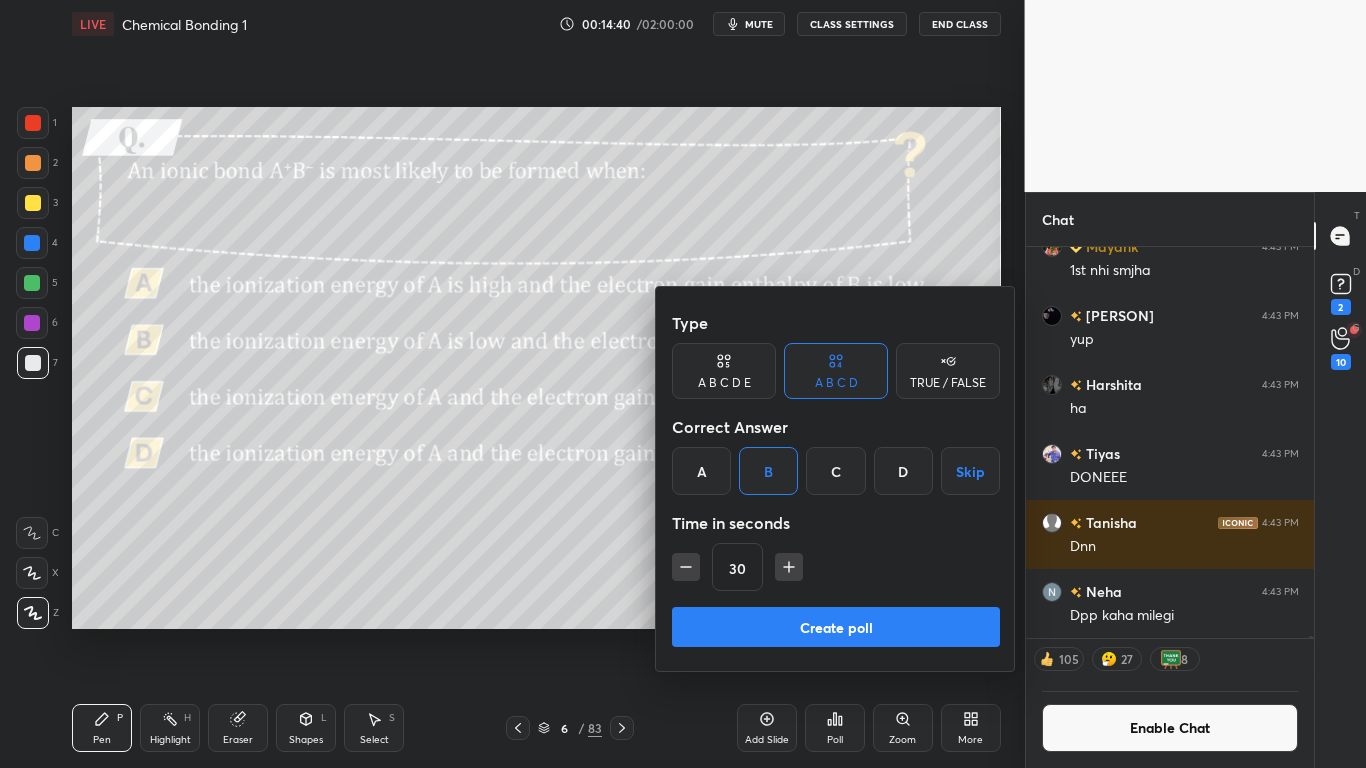 click at bounding box center [789, 567] 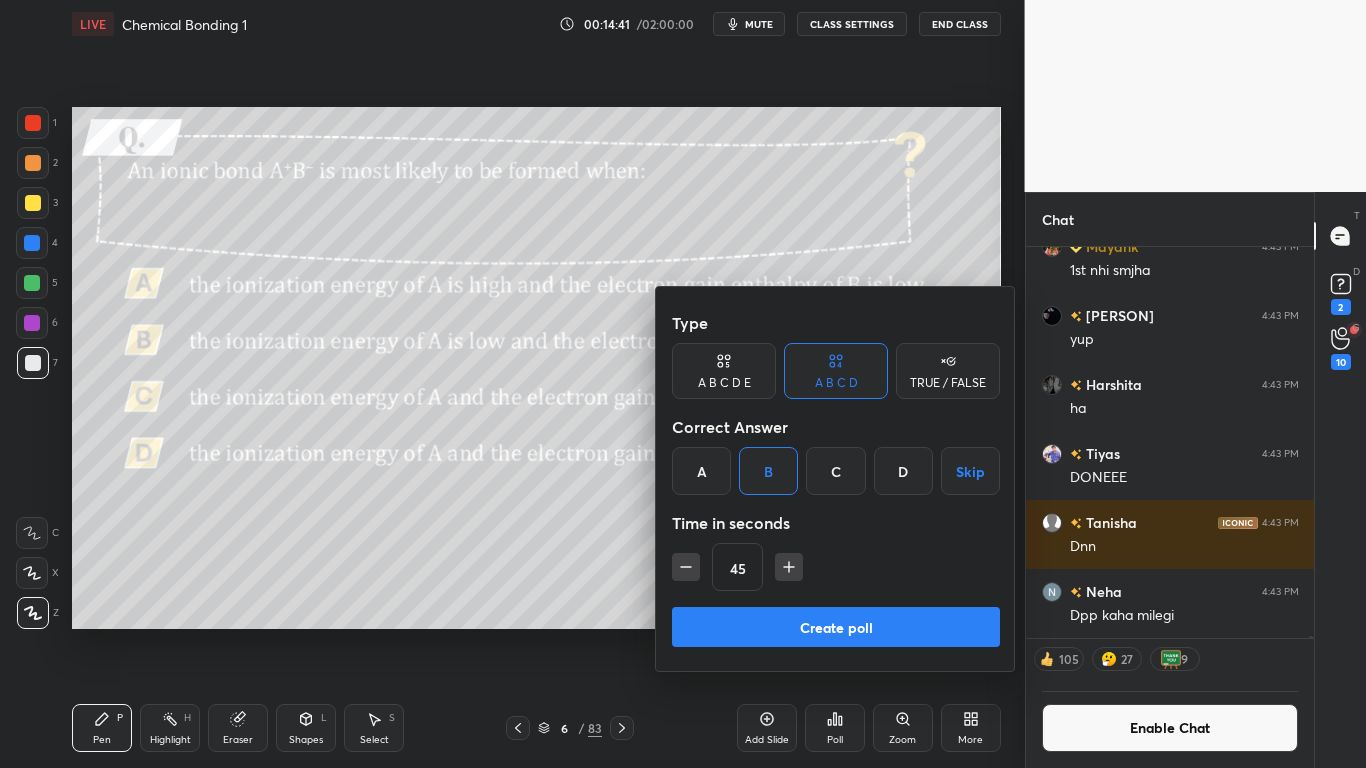 click 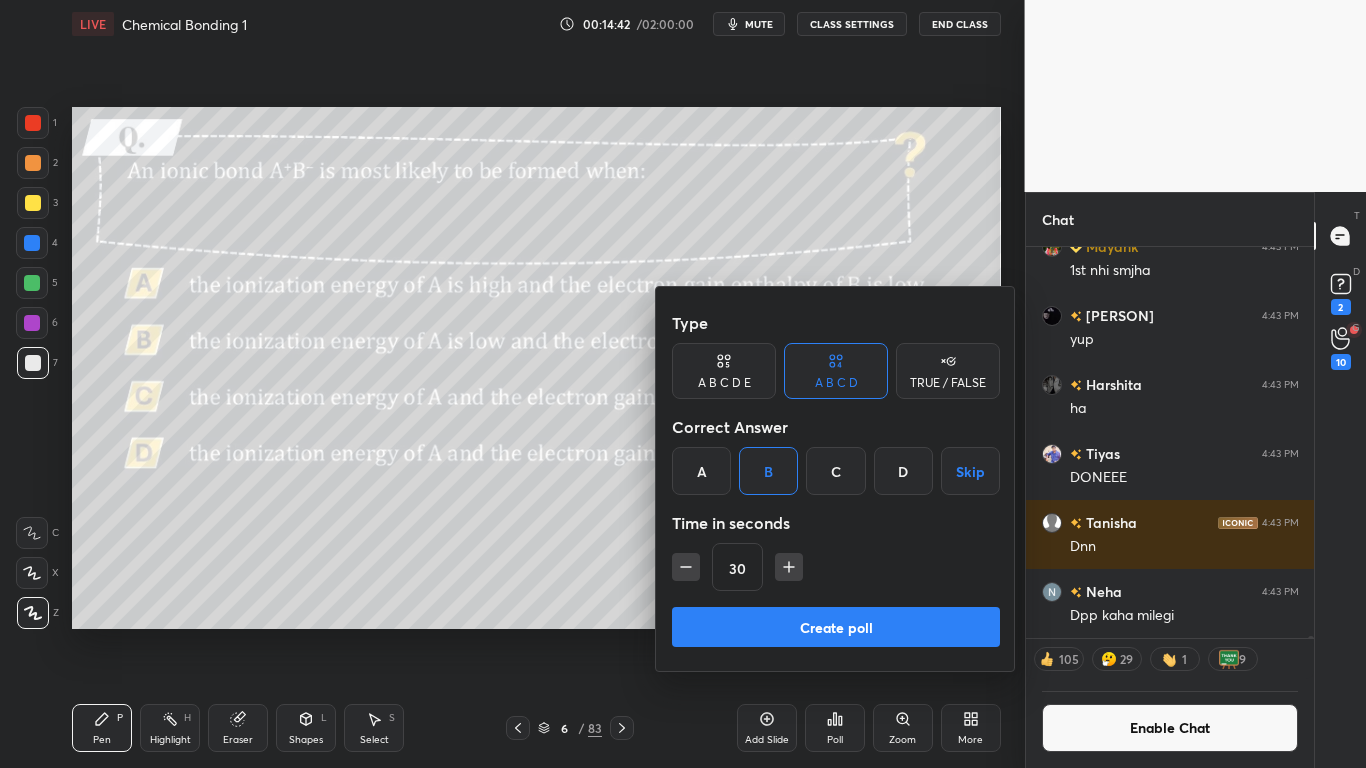 click on "Create poll" at bounding box center [836, 627] 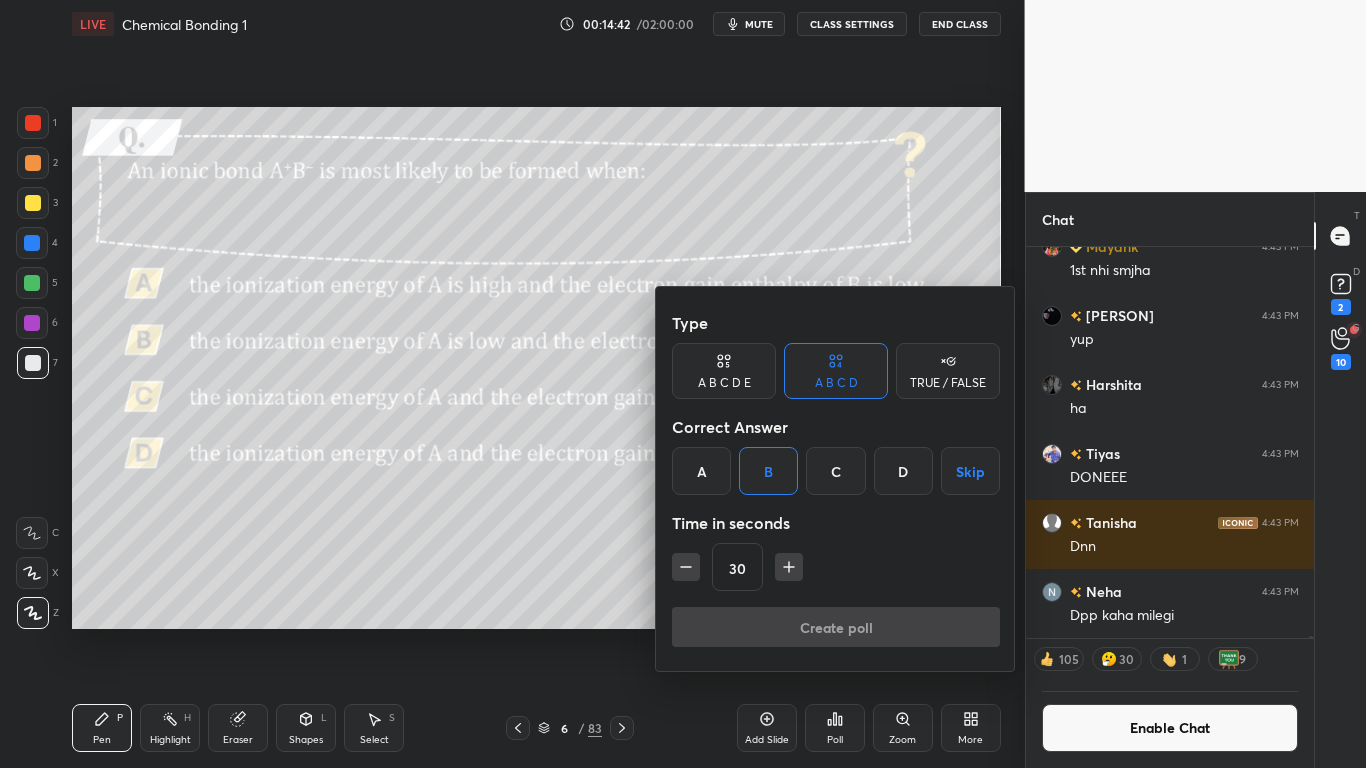 scroll, scrollTop: 333, scrollLeft: 282, axis: both 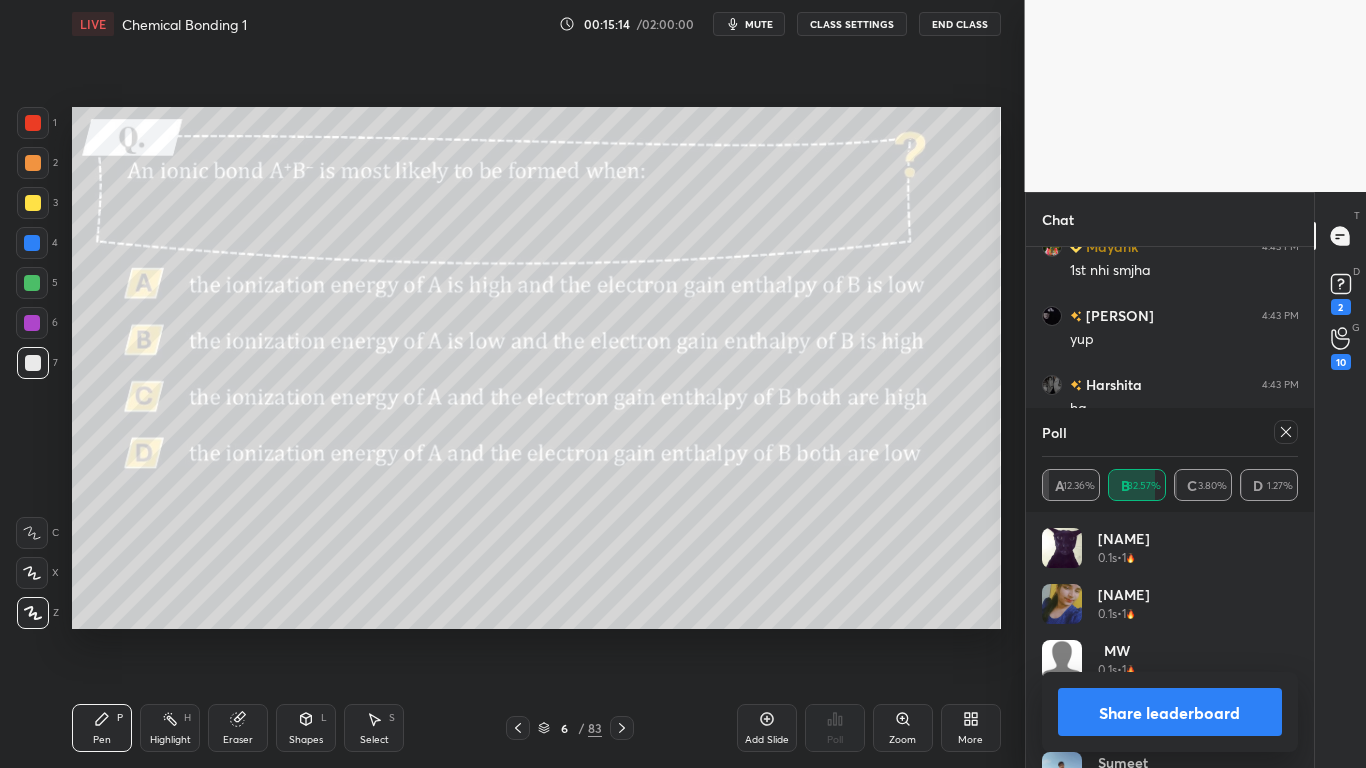 click on "Share leaderboard" at bounding box center [1170, 712] 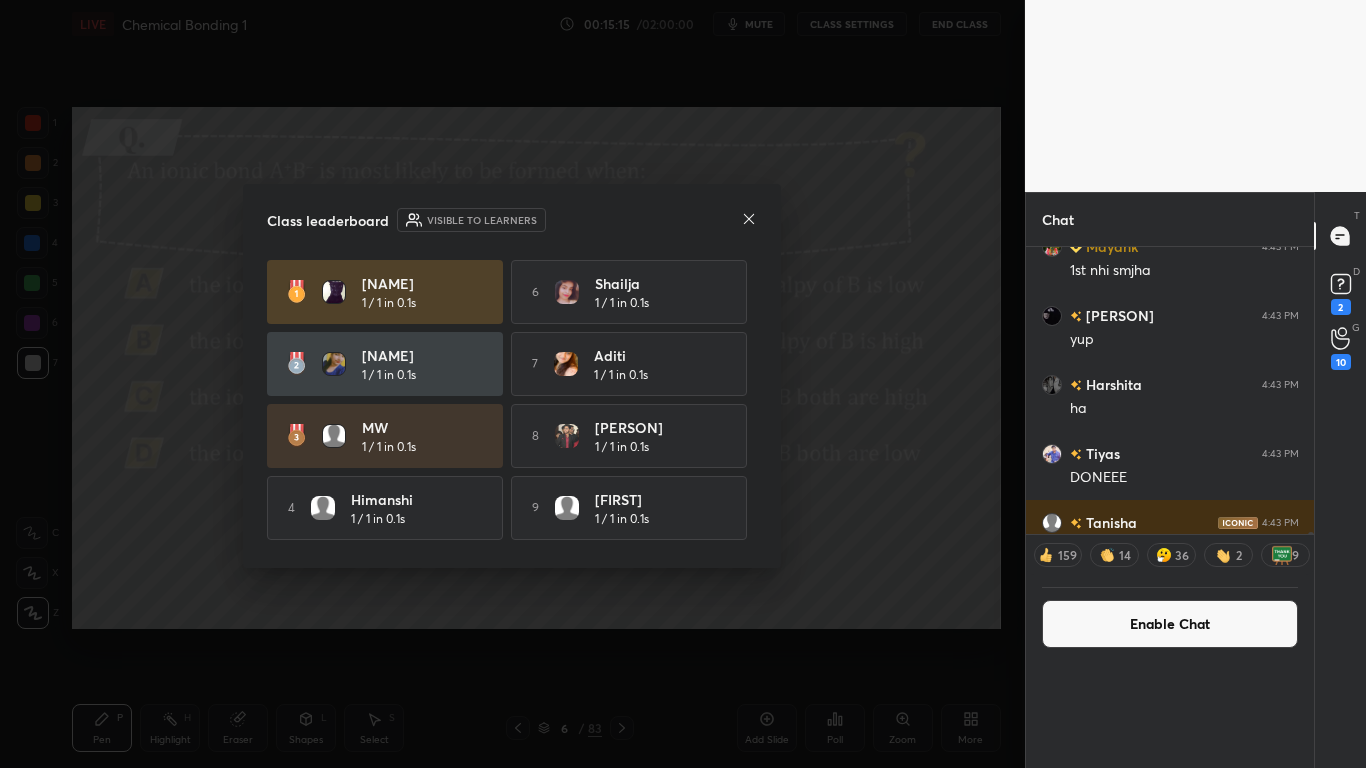 scroll, scrollTop: 0, scrollLeft: 0, axis: both 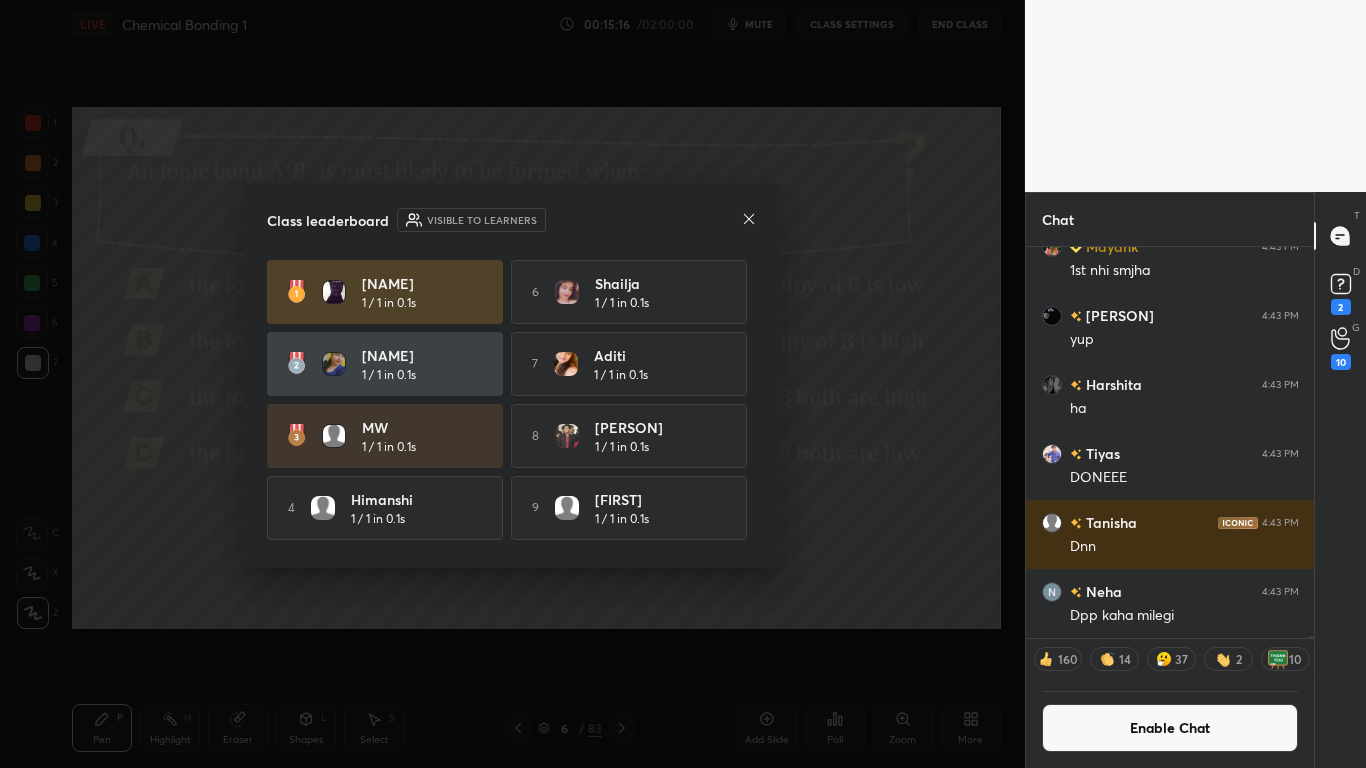 click on "Class leaderboard Visible to learners [NAME] 1 / 1 in 0.1s 6 [NAME] 1 / 1 in 0.1s [NAME] 1 / 1 in 0.1s 7 [NAME] 1 / 1 in 0.1s MW 1 / 1 in 0.1s 8 [NAME] 1 / 1 in 0.1s 4 [NAME] 1 / 1 in 0.1s 9 [NAME] 1 / 1 in 0.1s 5 [NAME] 1 / 1 in 0.1s 10 [NAME] 1 / 1 in 0.2s" at bounding box center [512, 376] 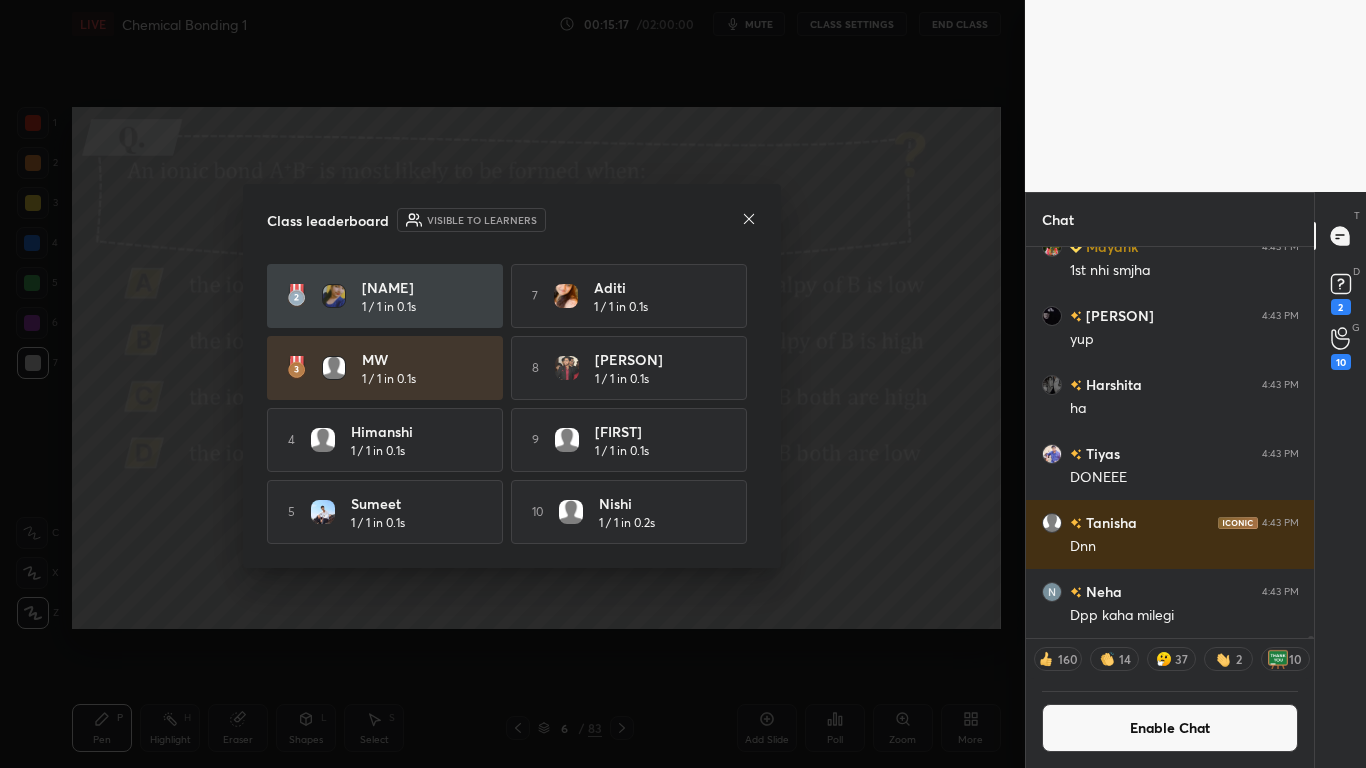 scroll, scrollTop: 74, scrollLeft: 0, axis: vertical 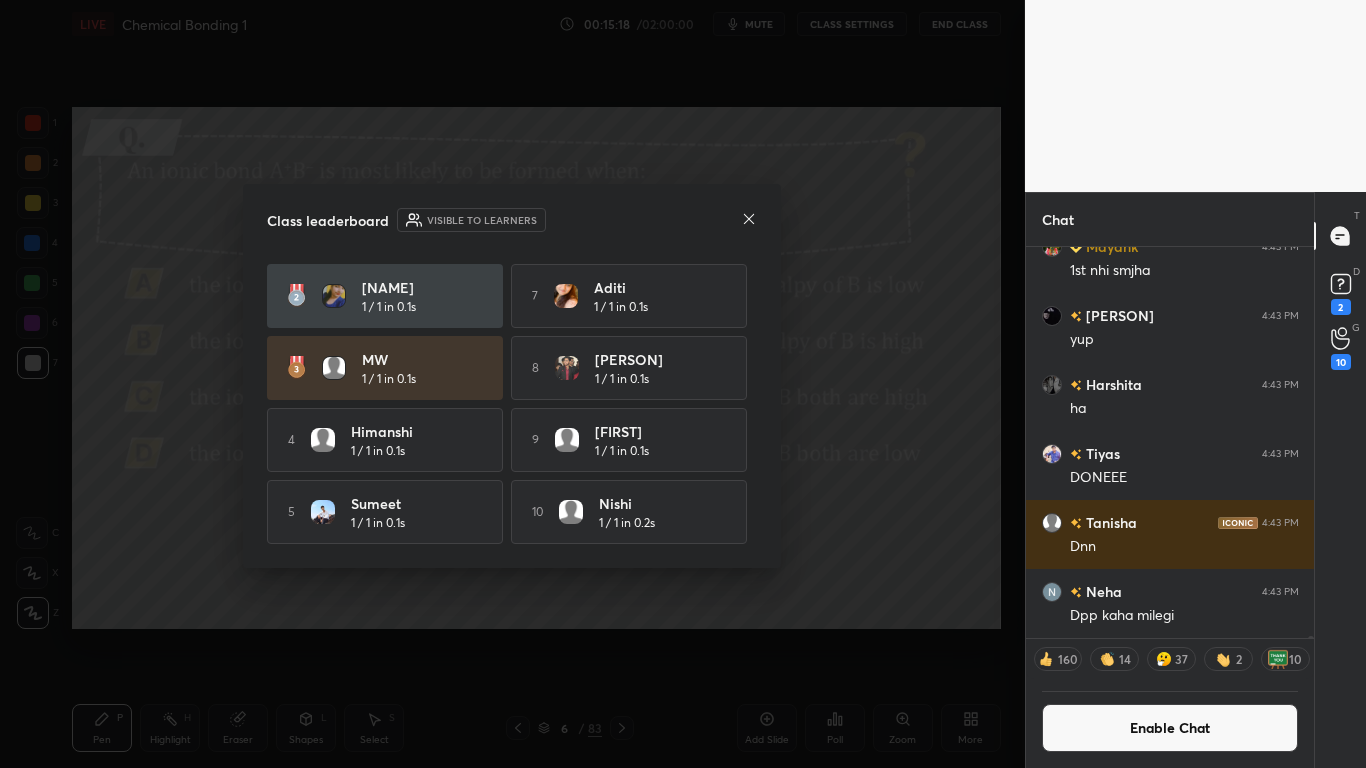 click 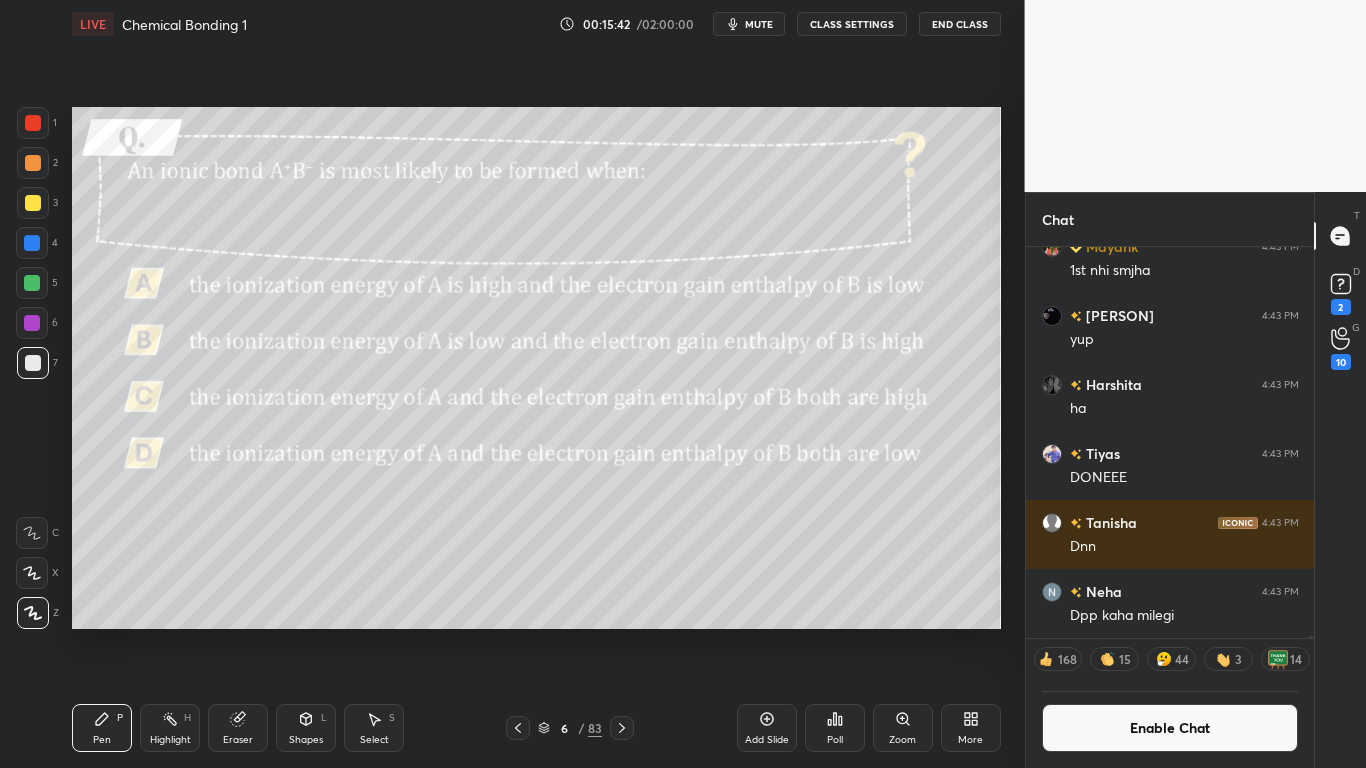 click on "Enable Chat" at bounding box center (1170, 728) 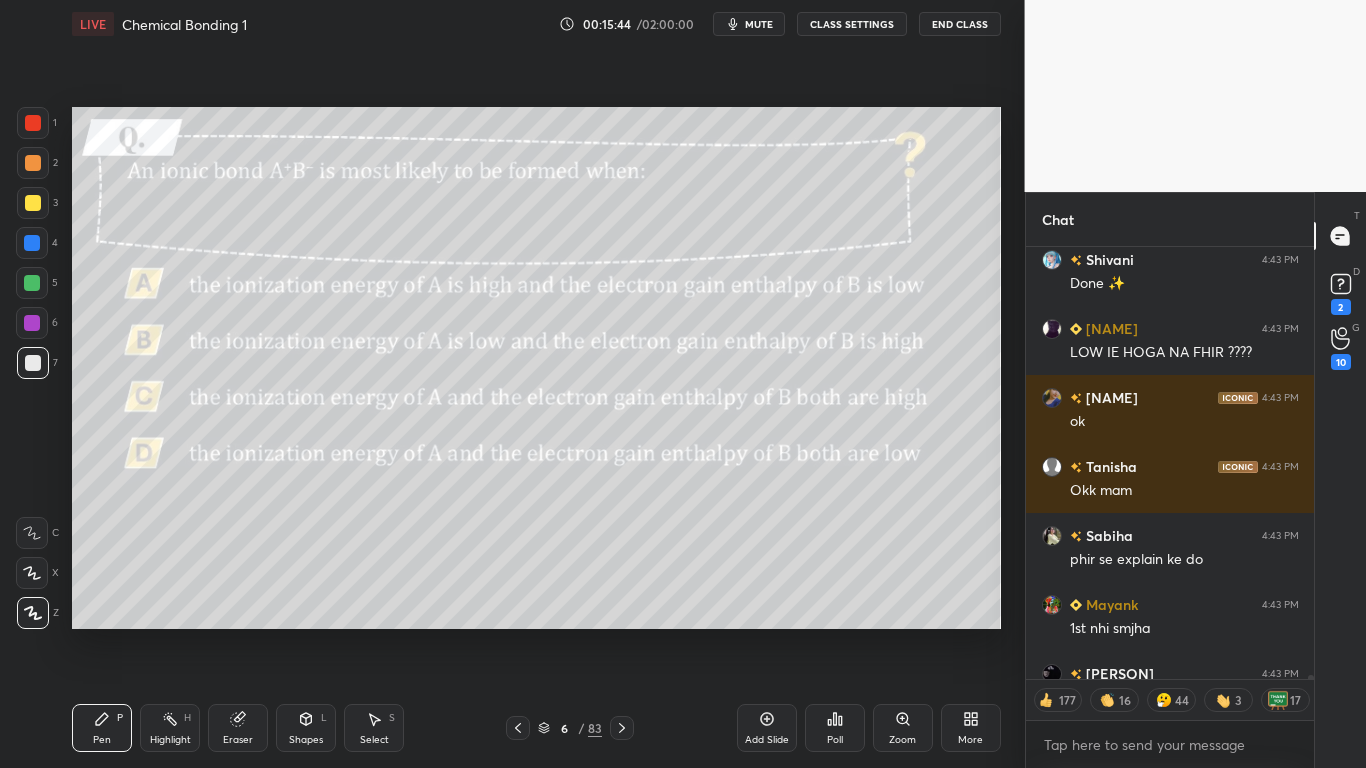 click at bounding box center (33, 203) 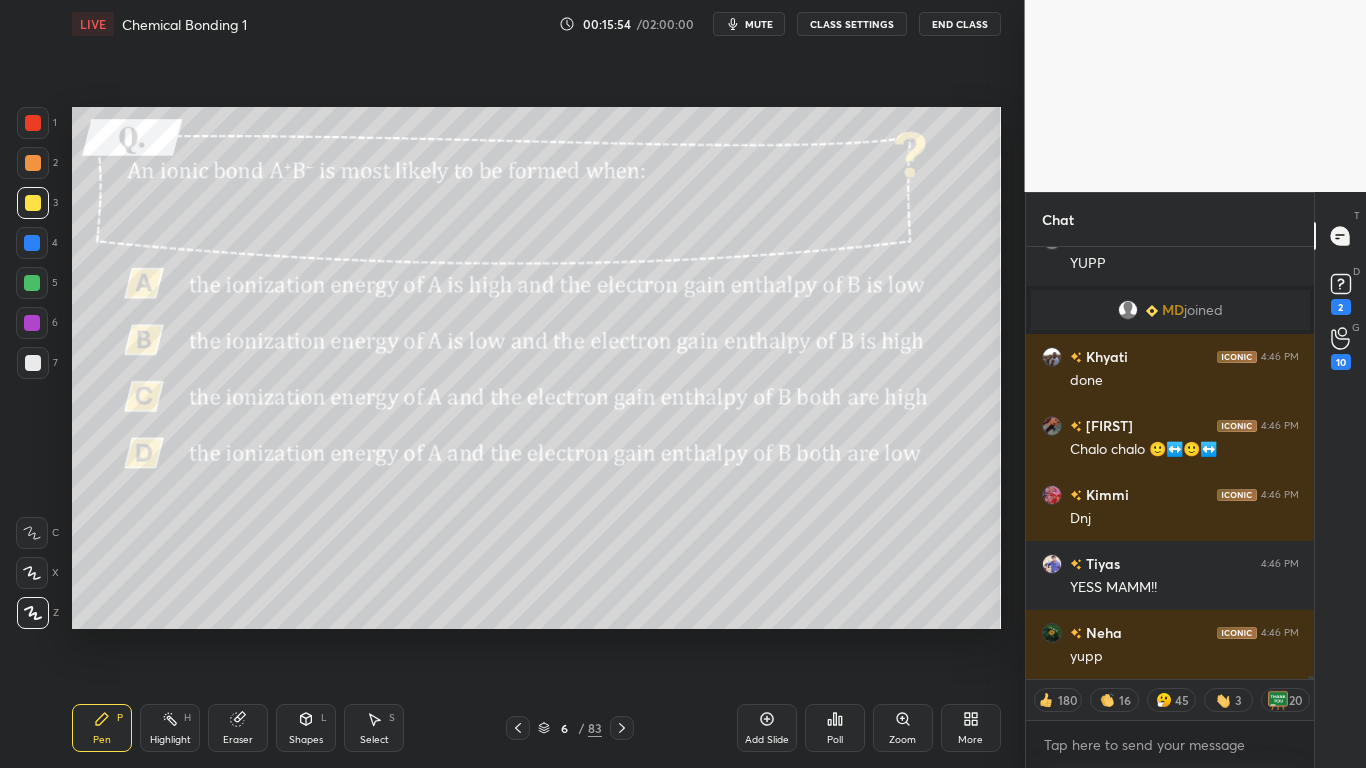 scroll, scrollTop: 66080, scrollLeft: 0, axis: vertical 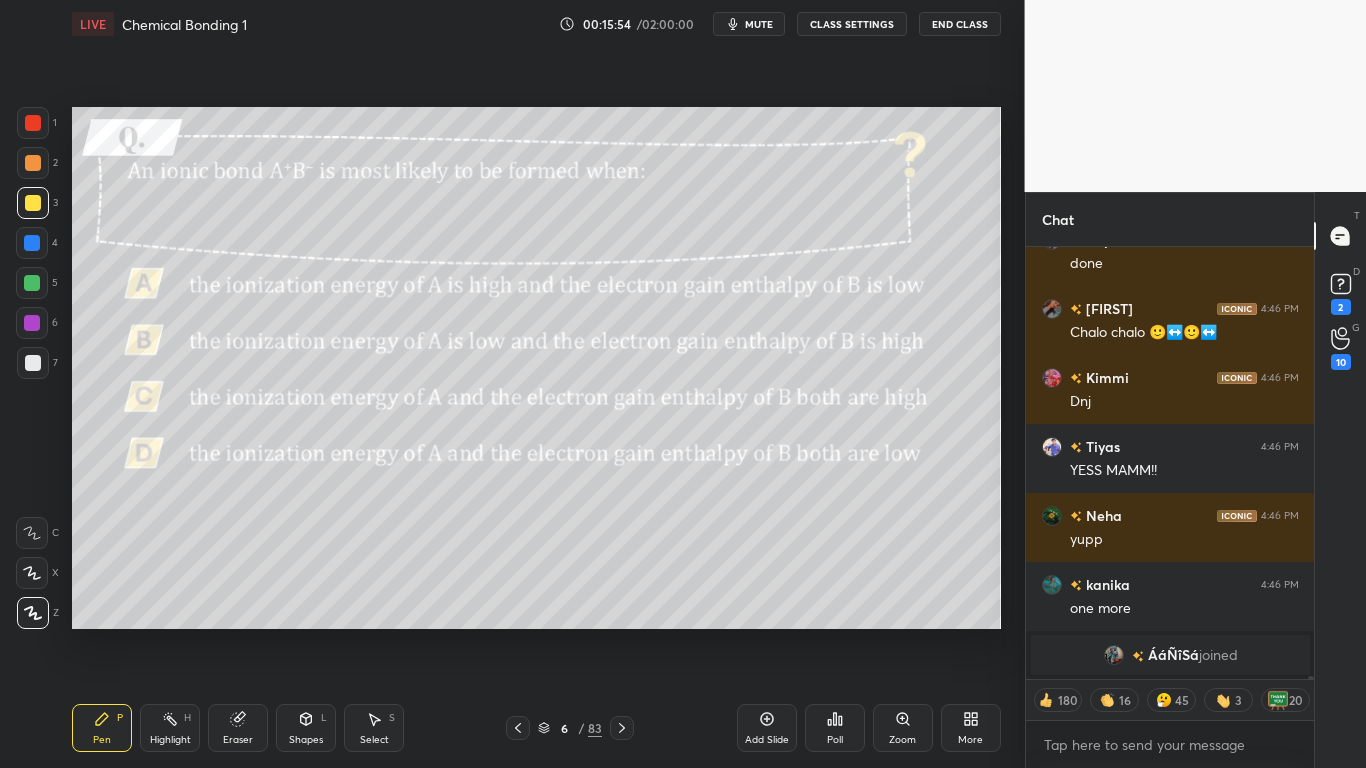 click on "CLASS SETTINGS" at bounding box center [852, 24] 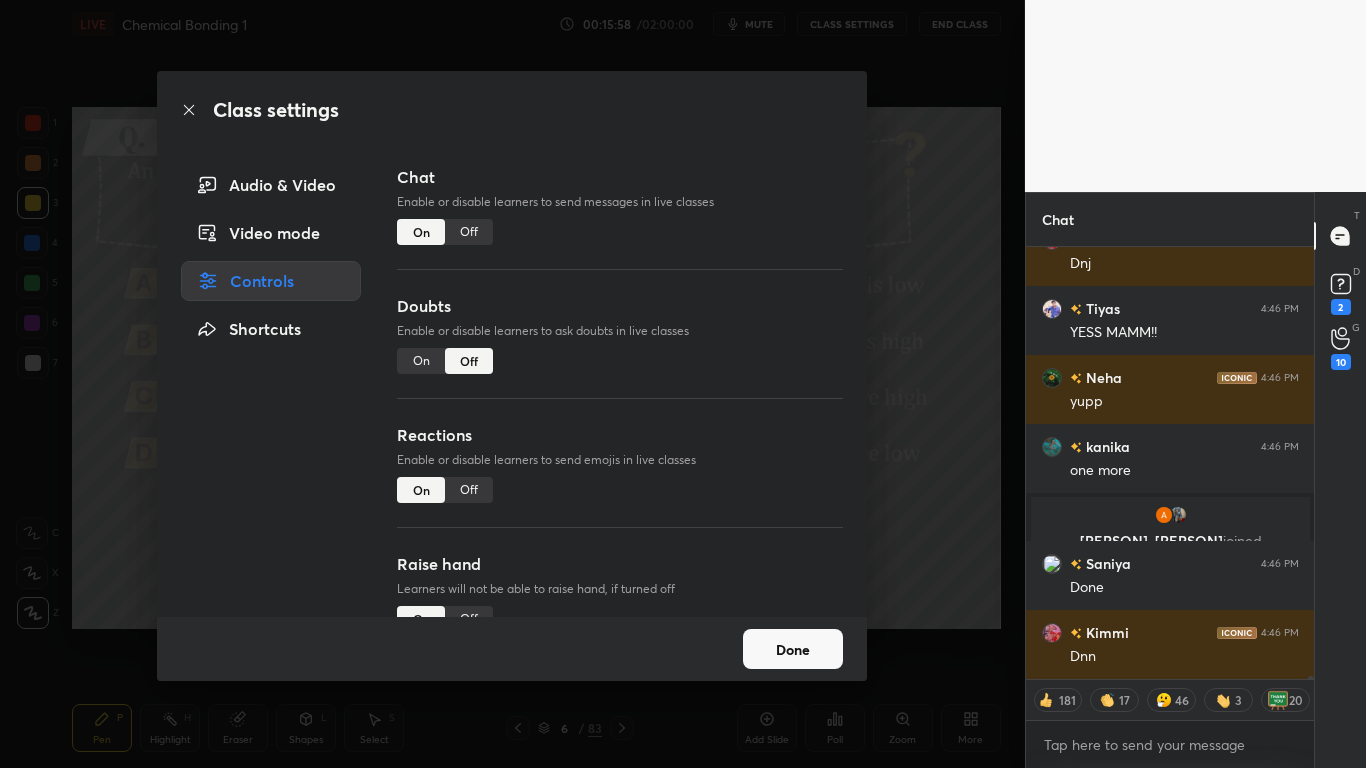scroll, scrollTop: 66004, scrollLeft: 0, axis: vertical 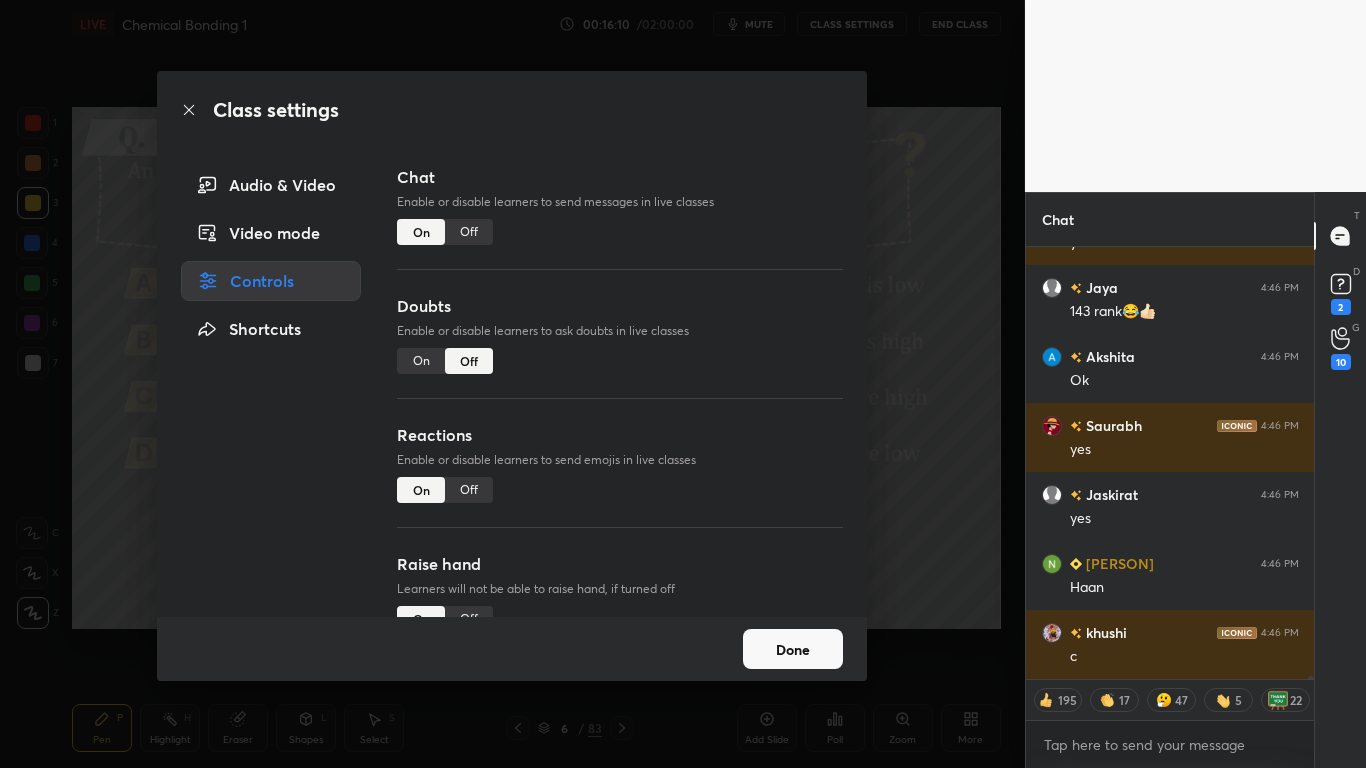 type on "x" 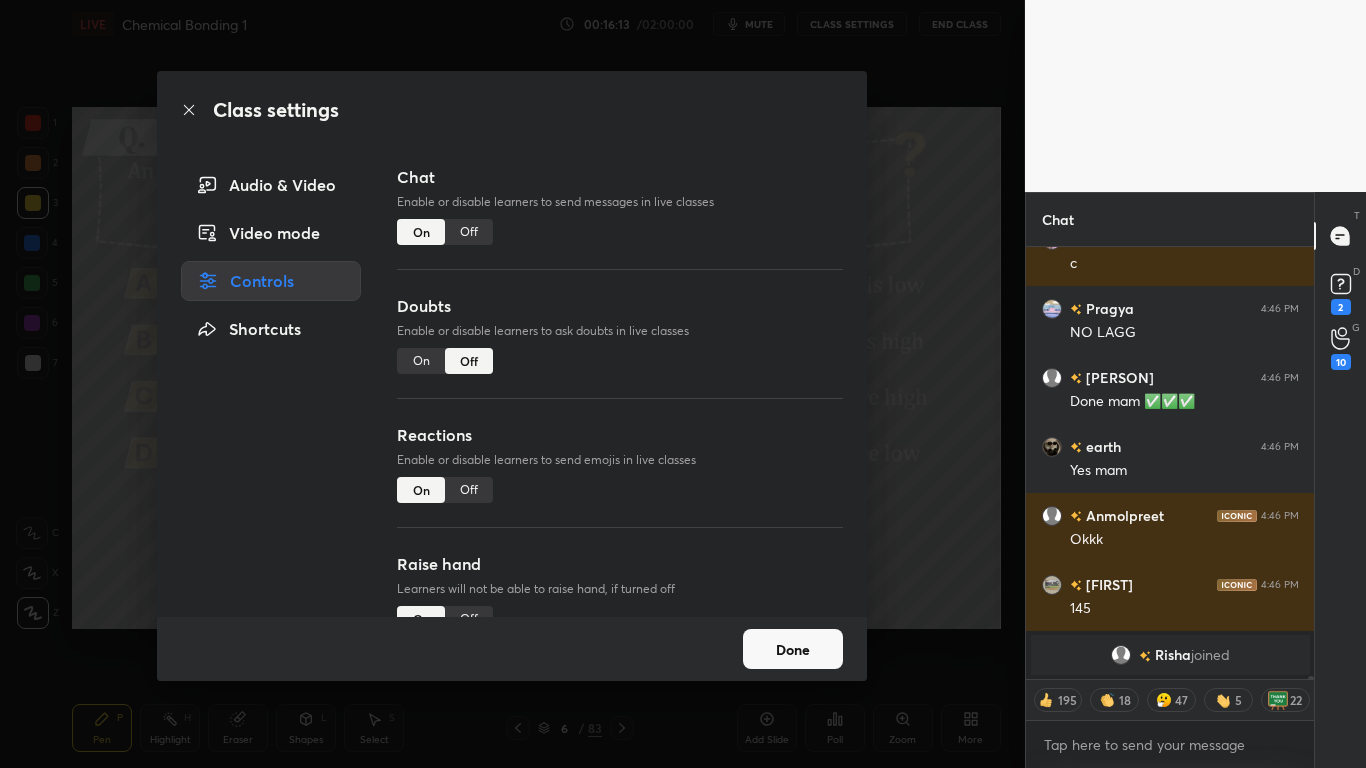 click on "Off" at bounding box center [469, 232] 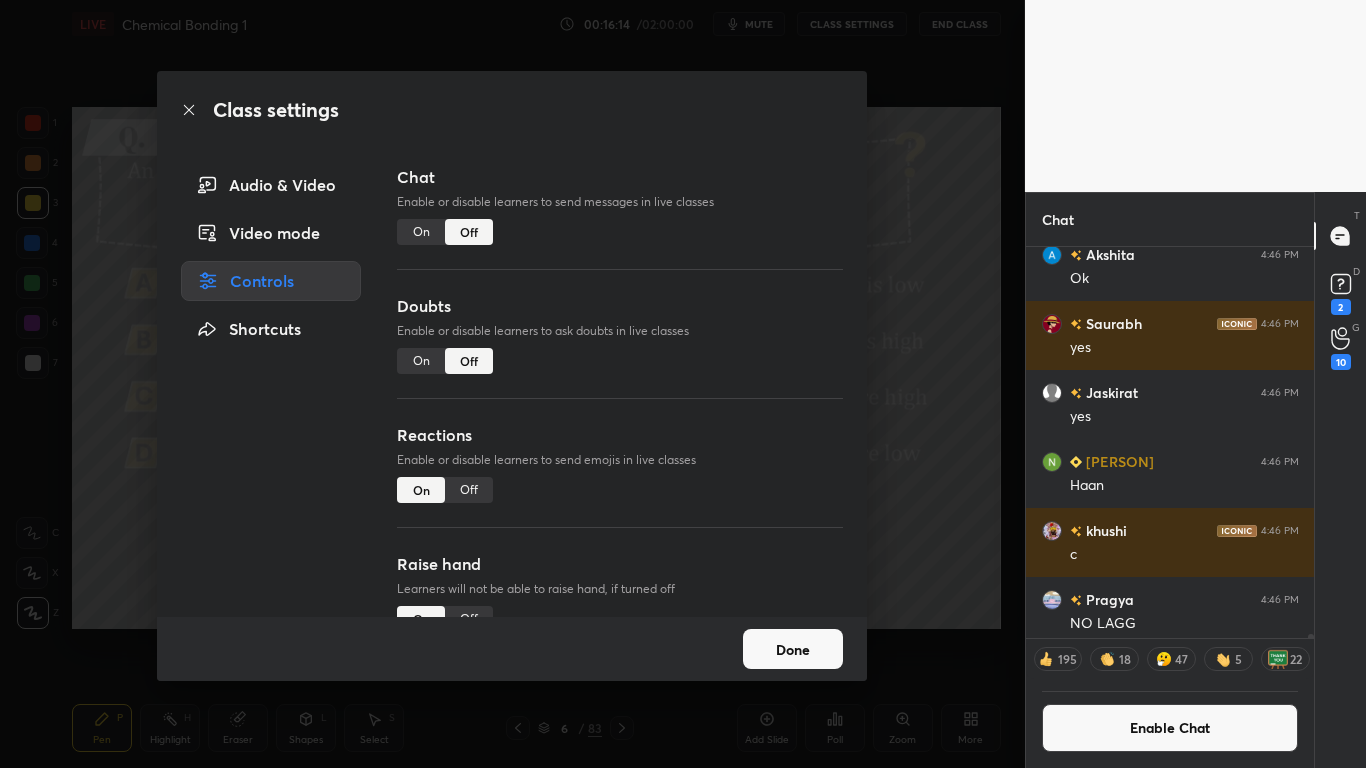 click on "Done" at bounding box center (793, 649) 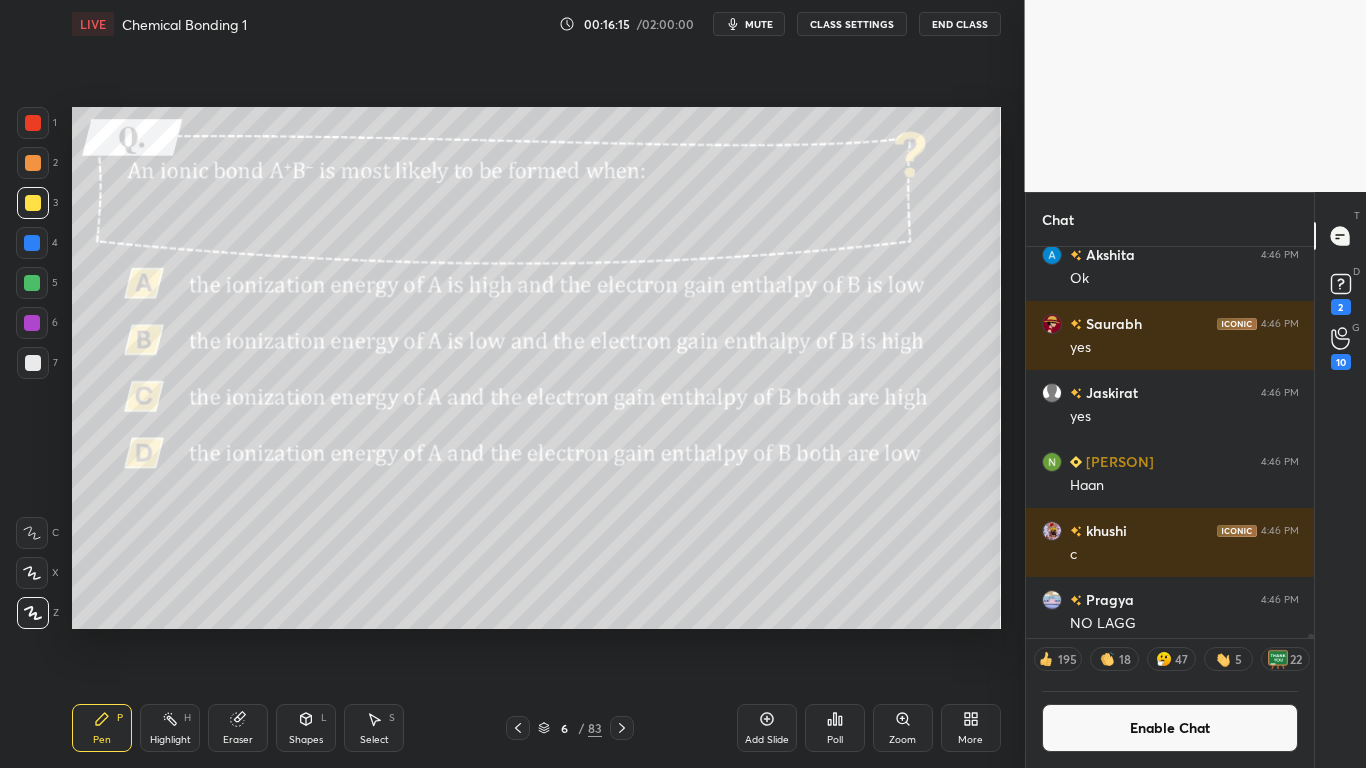 click 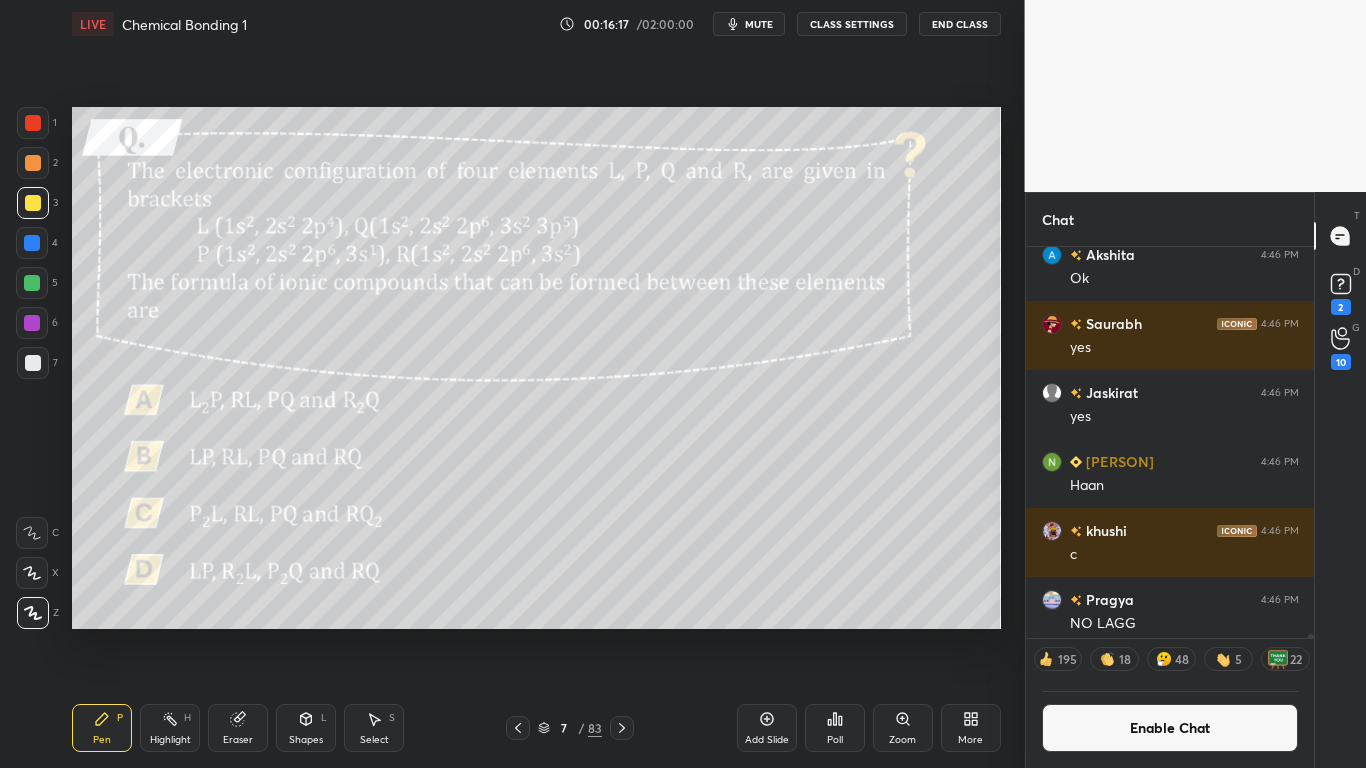 click 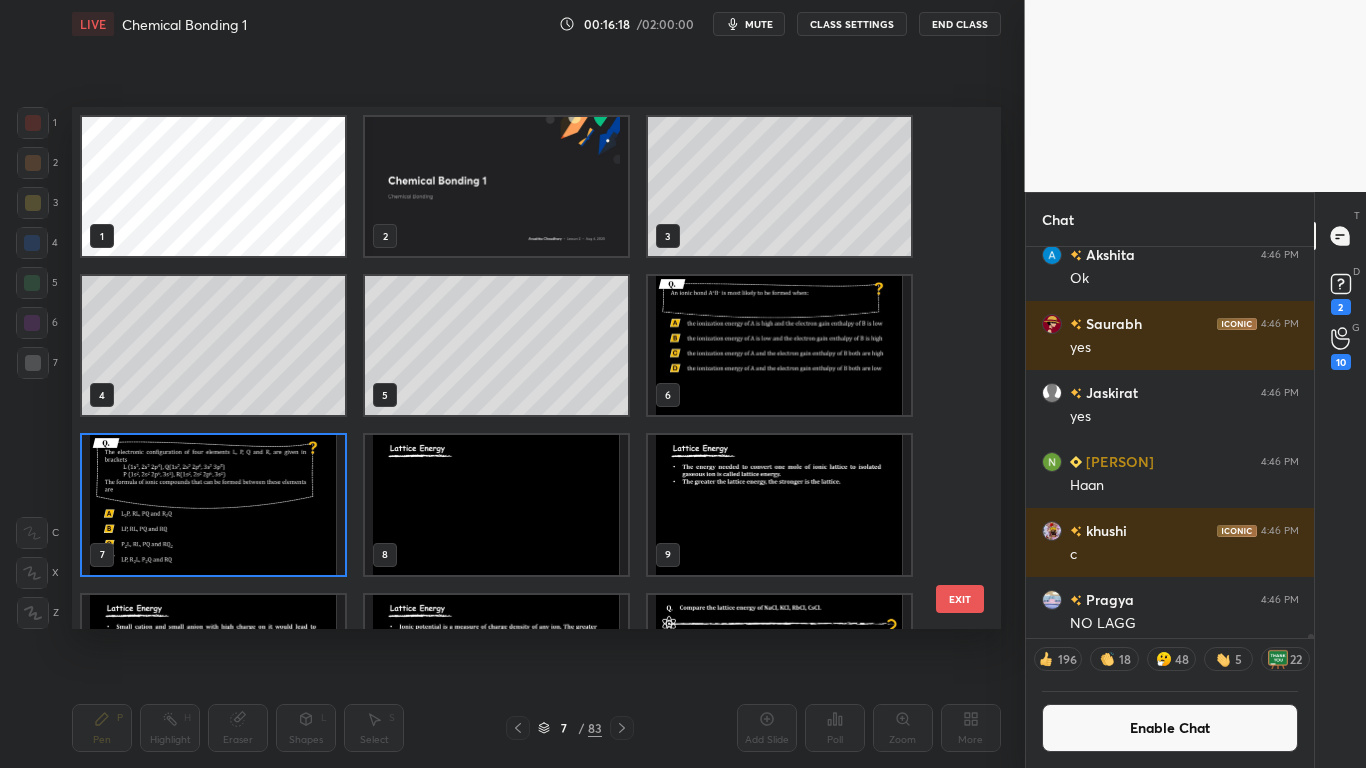 scroll, scrollTop: 7, scrollLeft: 11, axis: both 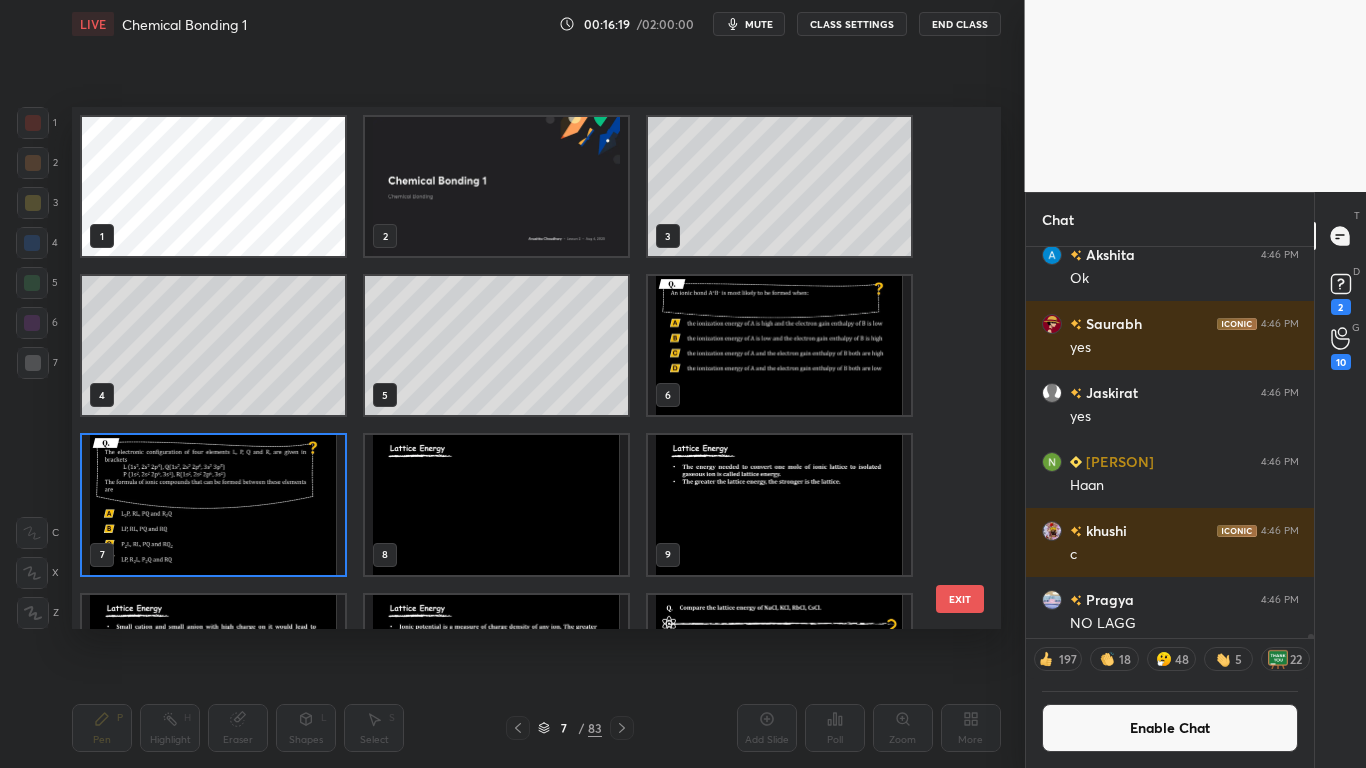 click at bounding box center (496, 504) 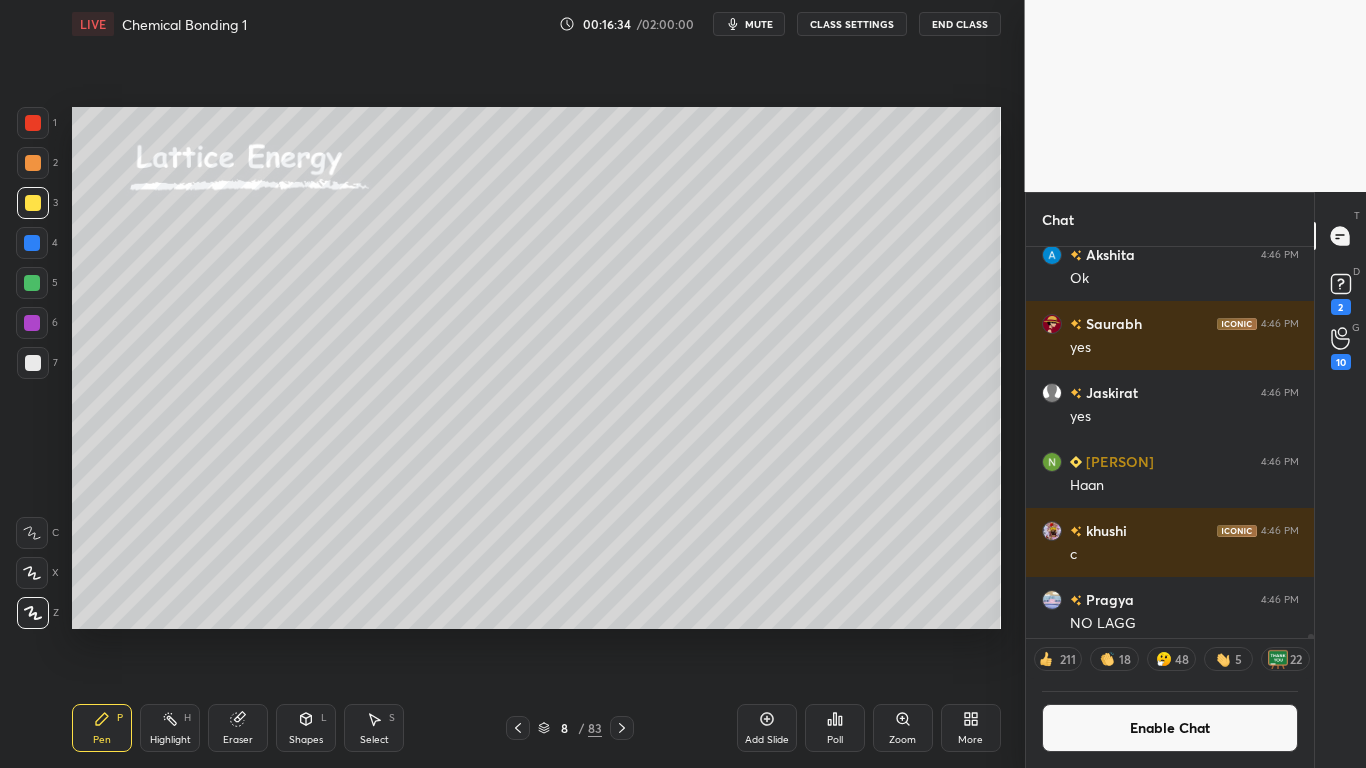 click at bounding box center [33, 203] 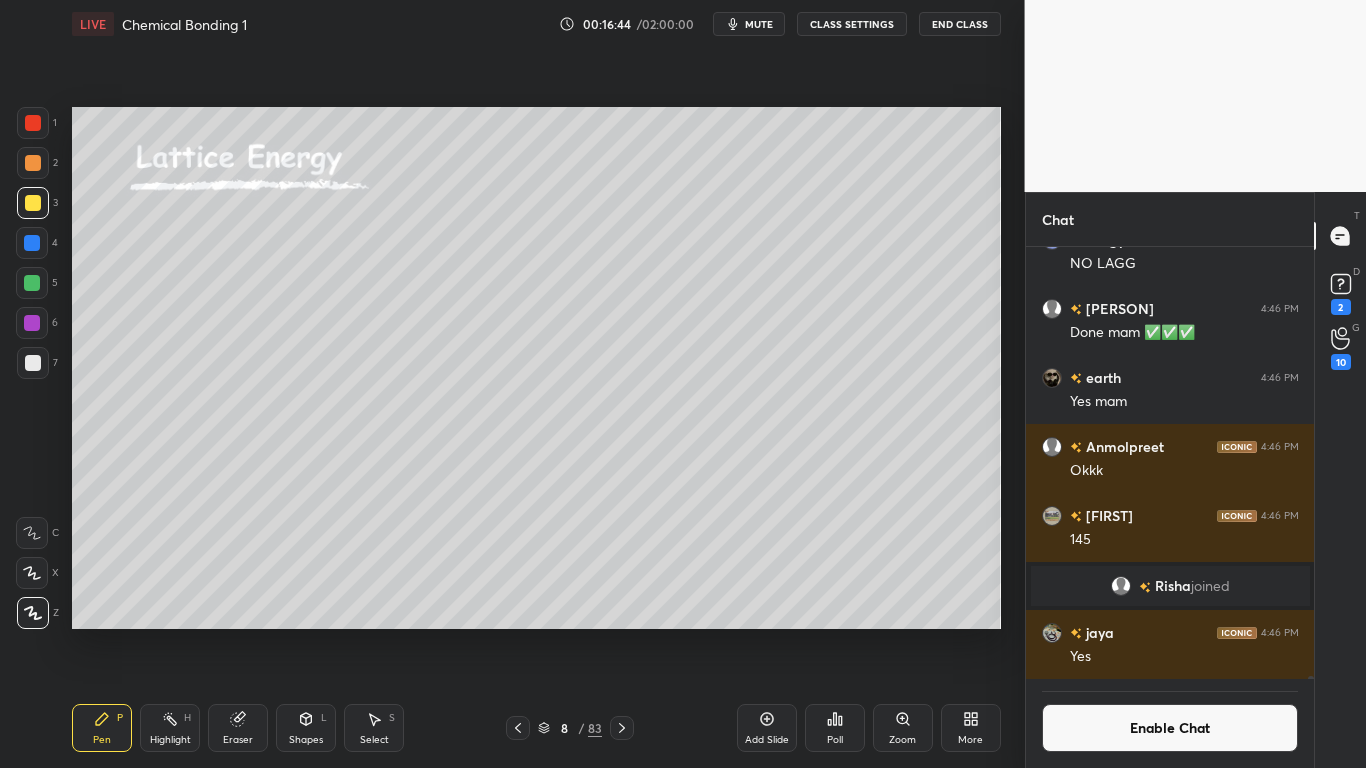 scroll, scrollTop: 385, scrollLeft: 282, axis: both 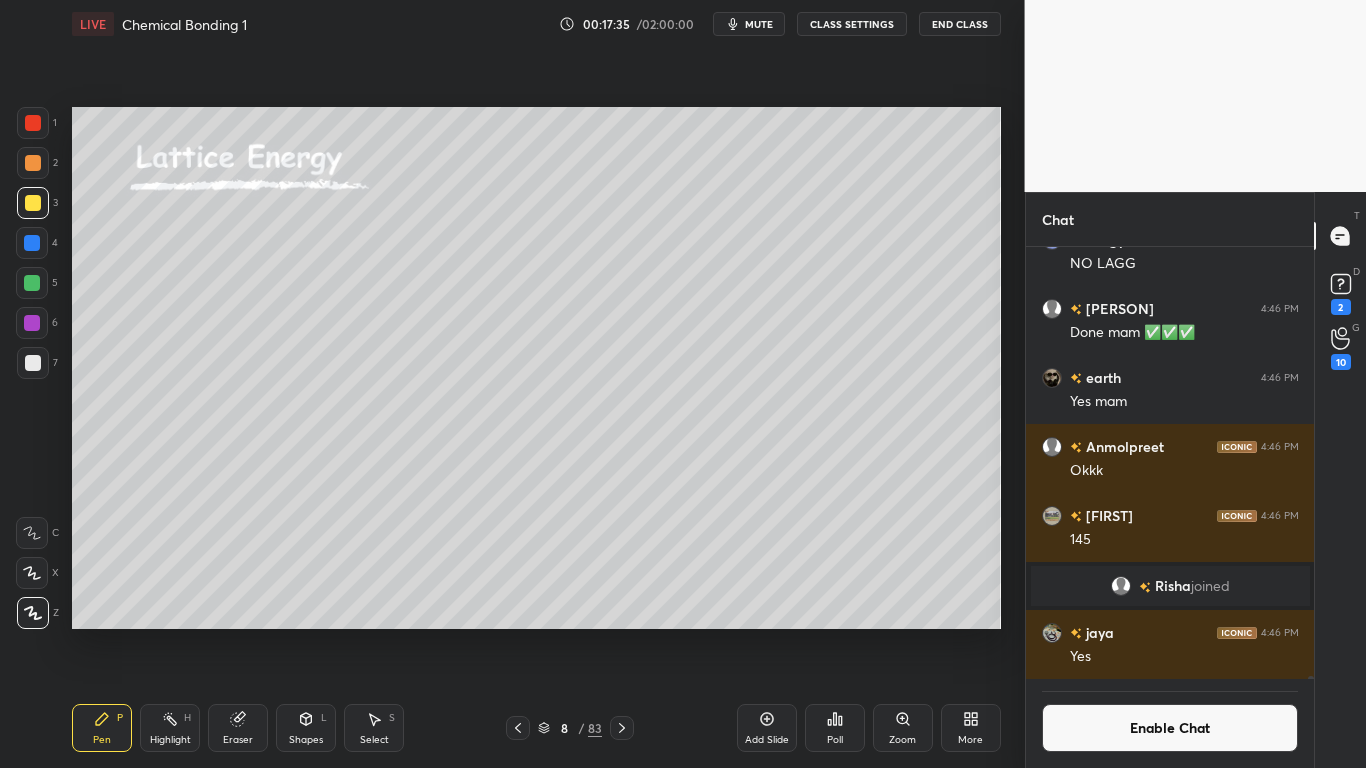 click at bounding box center (33, 363) 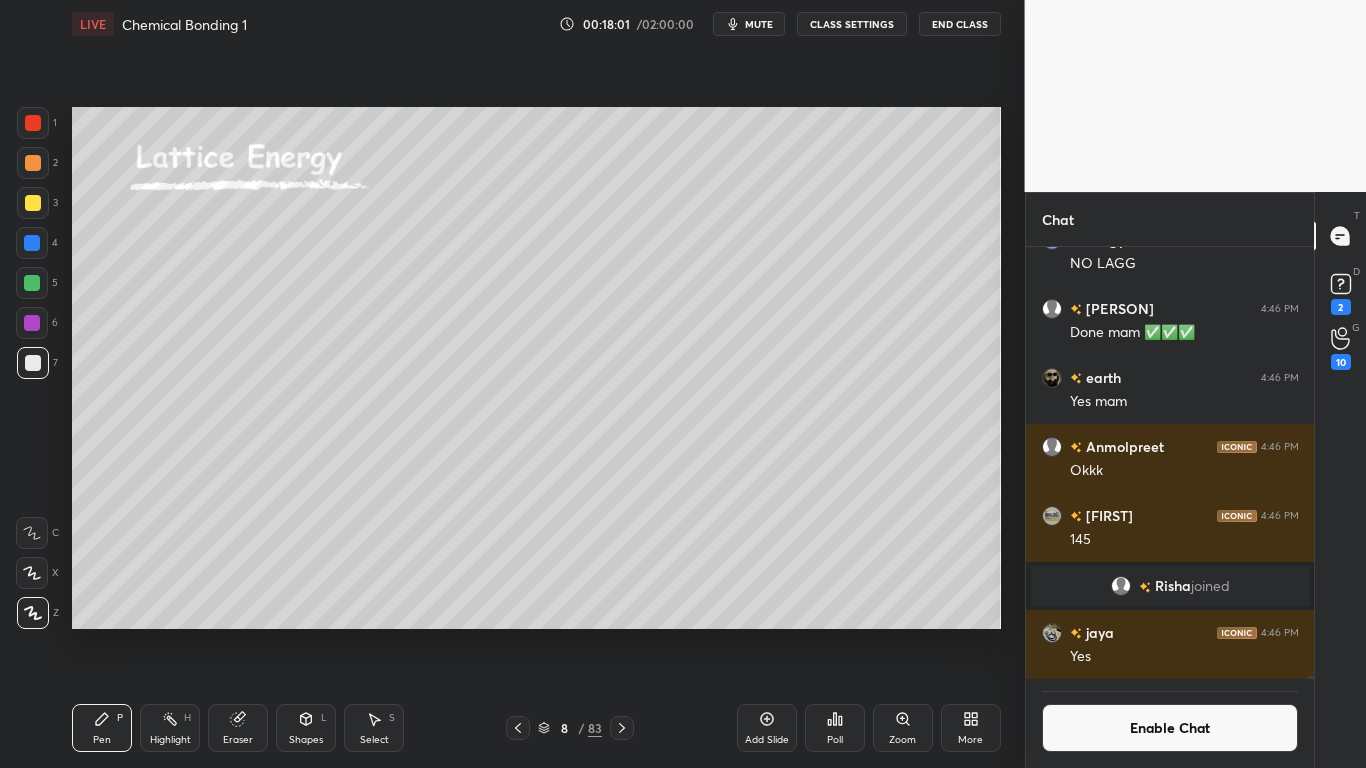 click 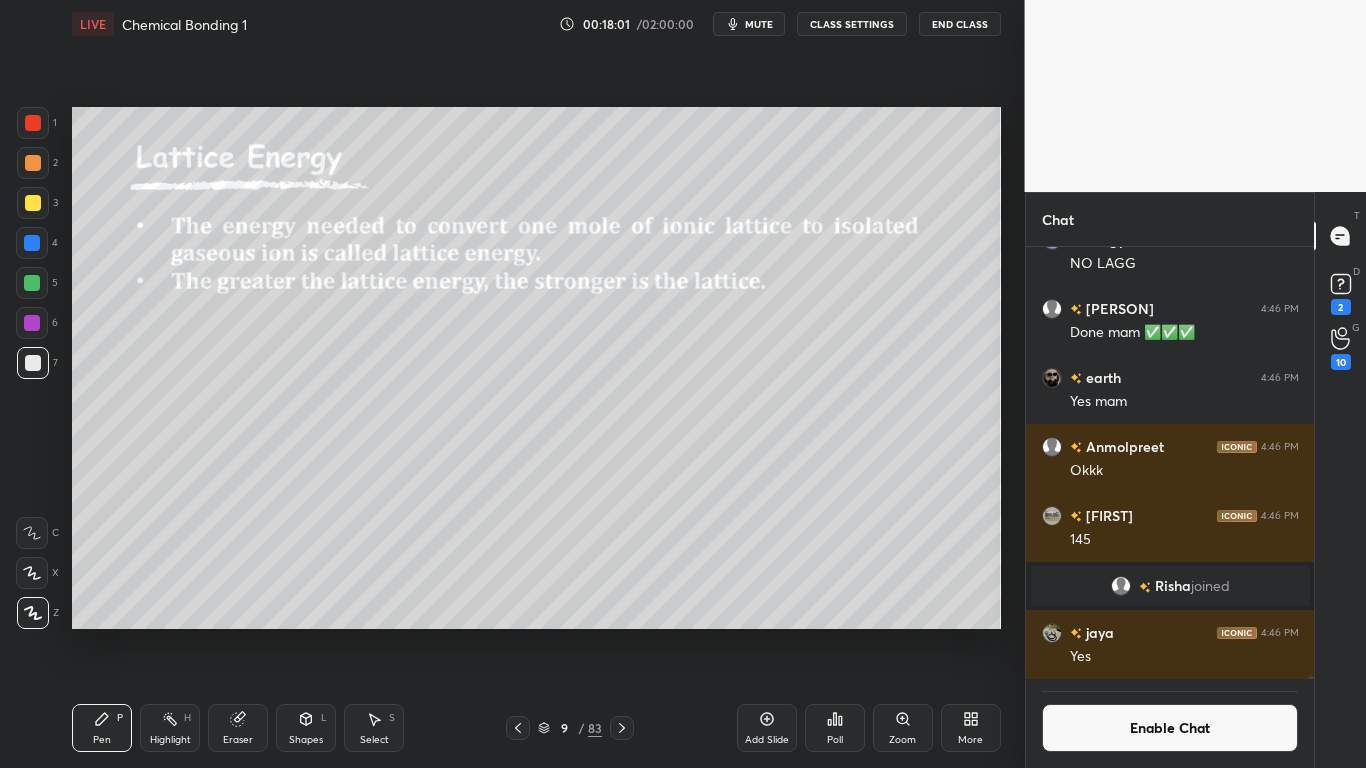 scroll, scrollTop: 385, scrollLeft: 282, axis: both 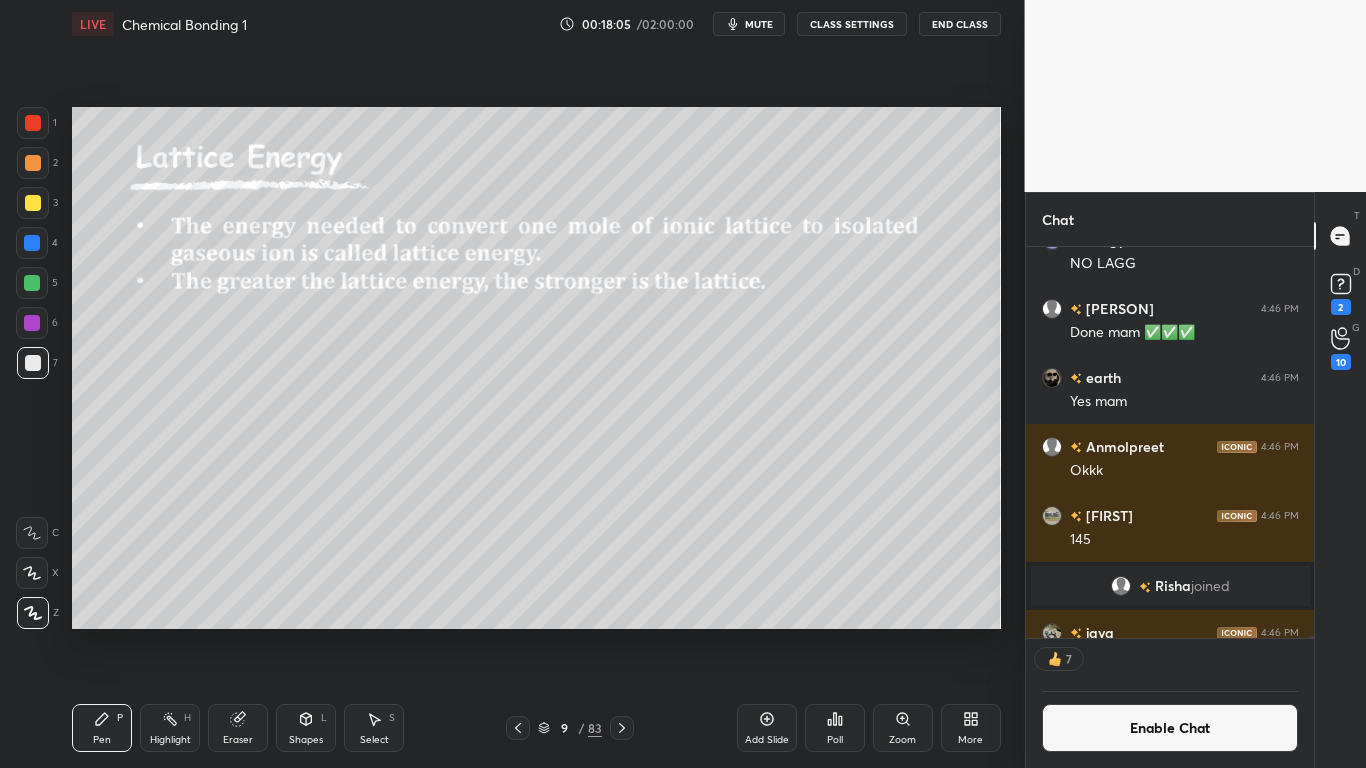 click at bounding box center [33, 203] 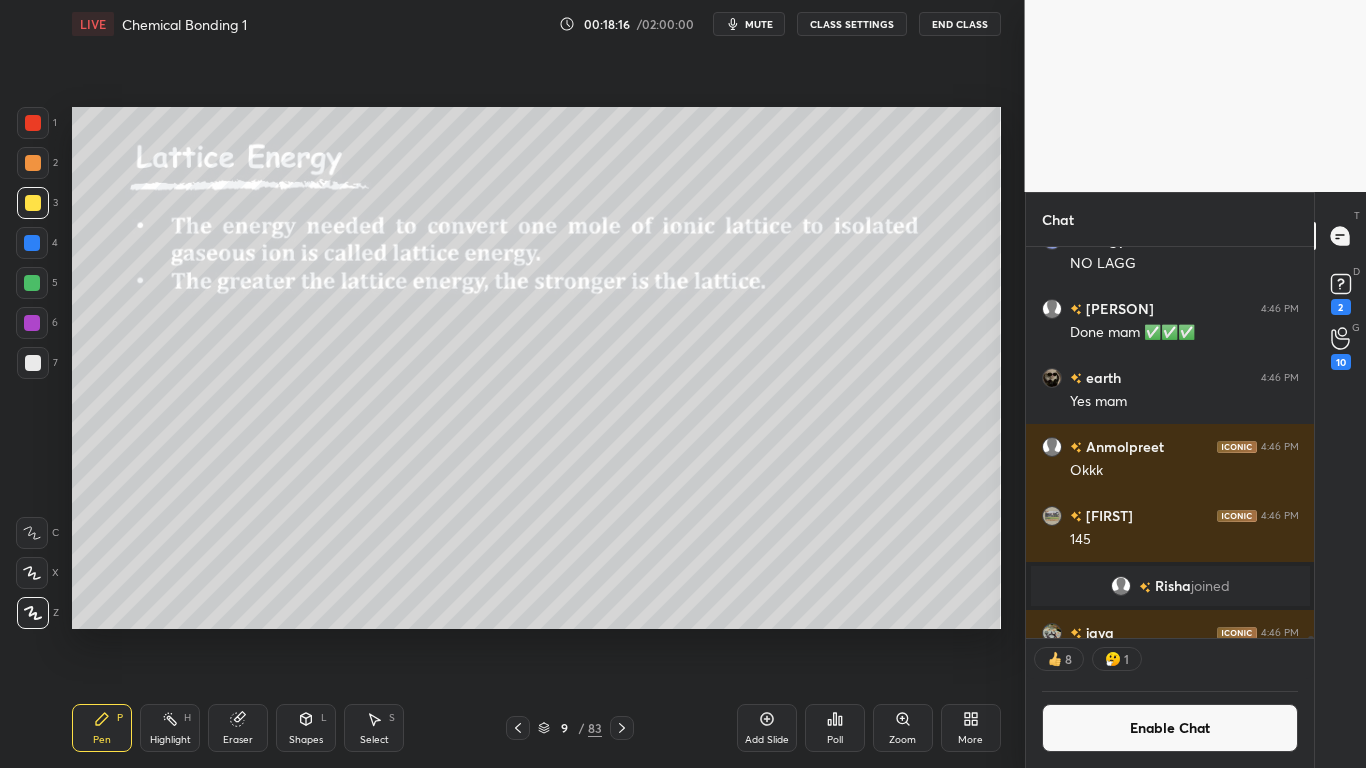 click on "9 / 83" at bounding box center [570, 728] 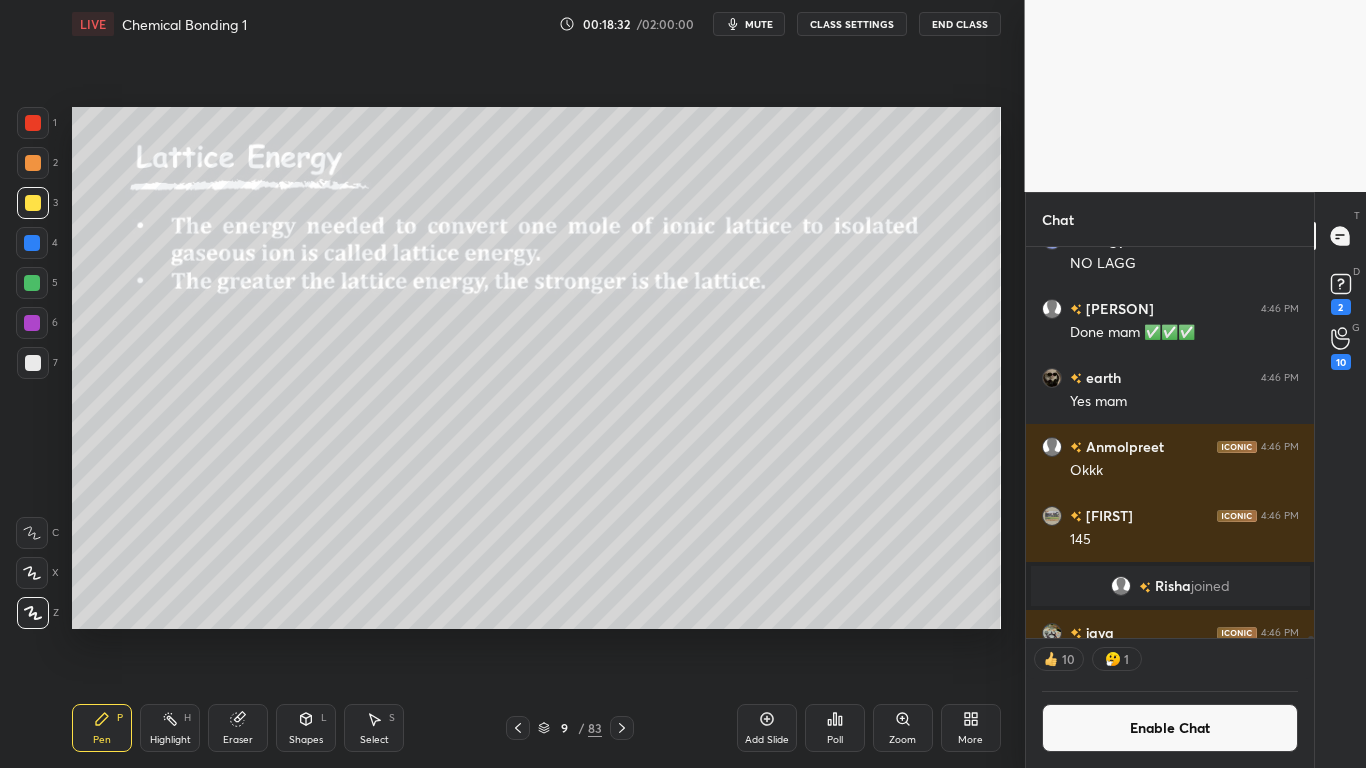 click 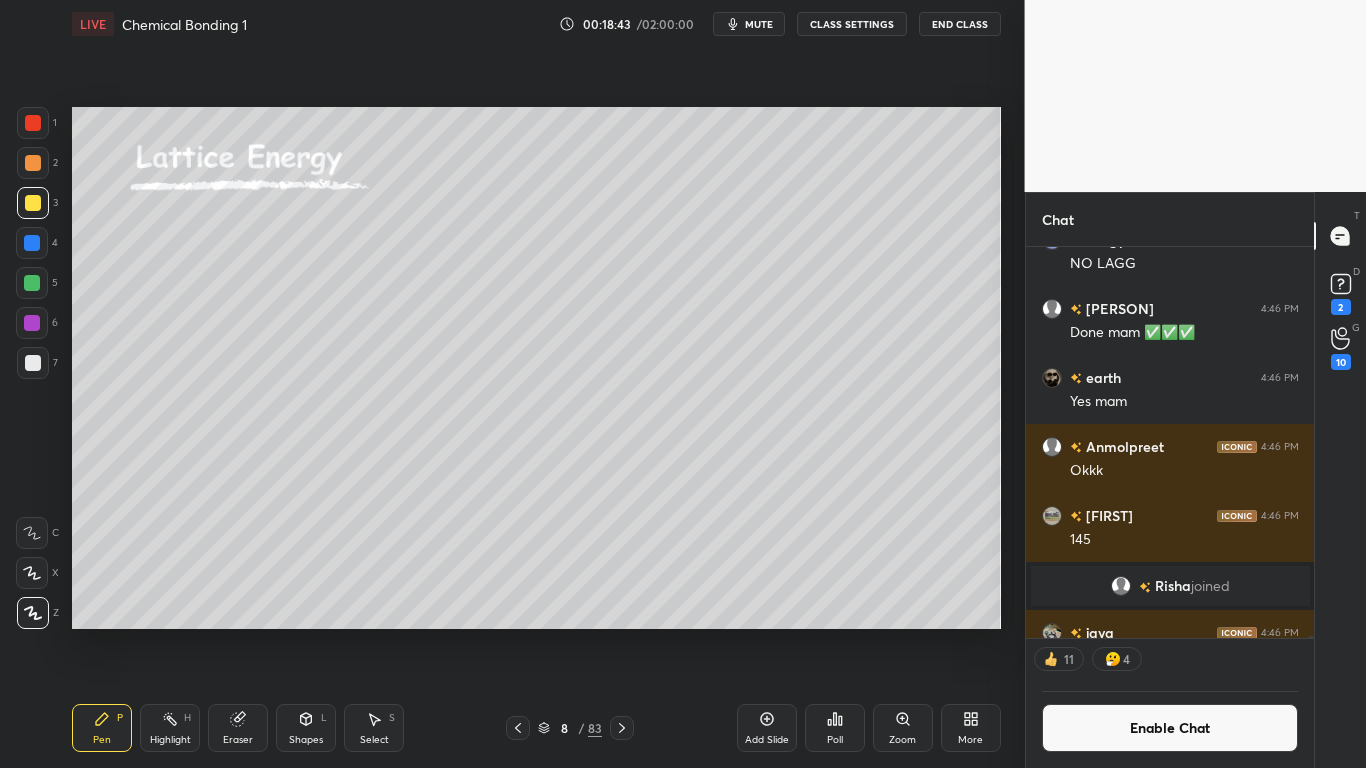 click on "Enable Chat" at bounding box center [1170, 728] 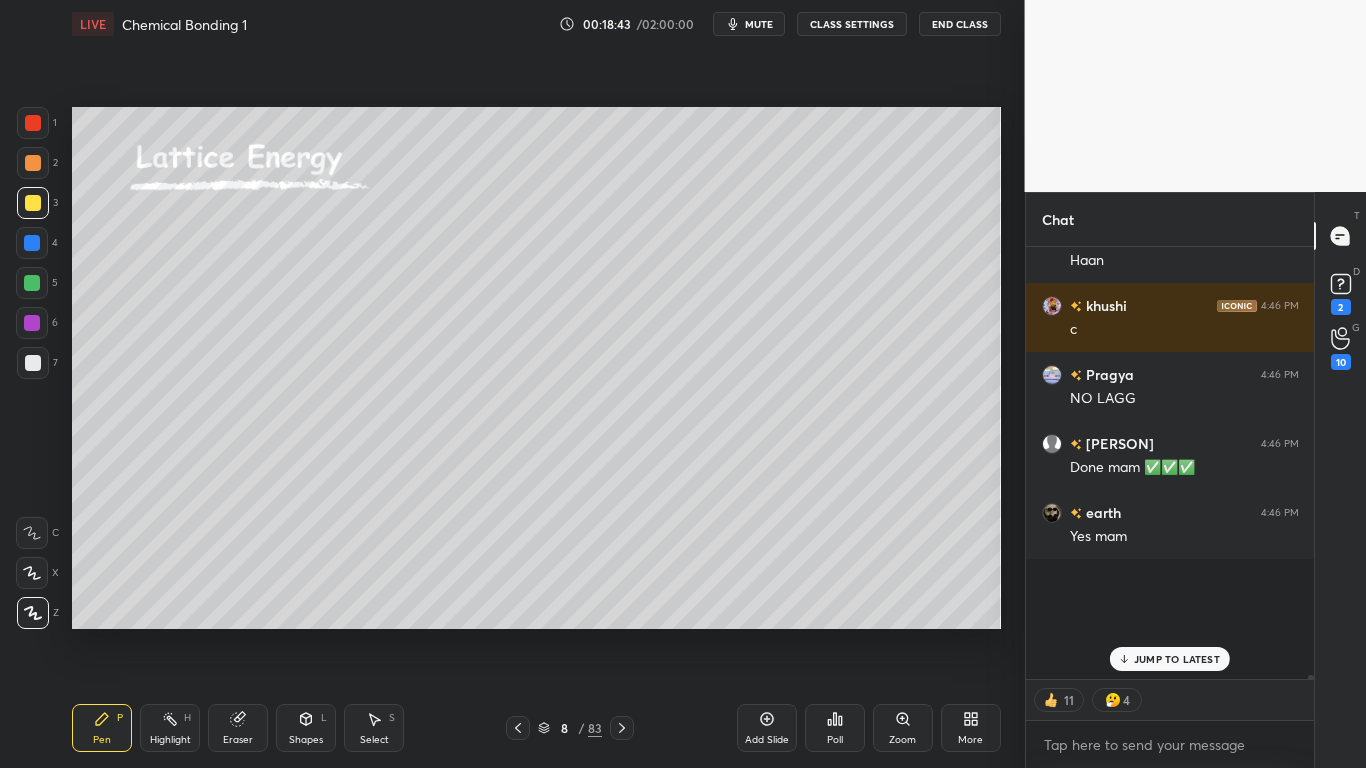 scroll, scrollTop: 7, scrollLeft: 7, axis: both 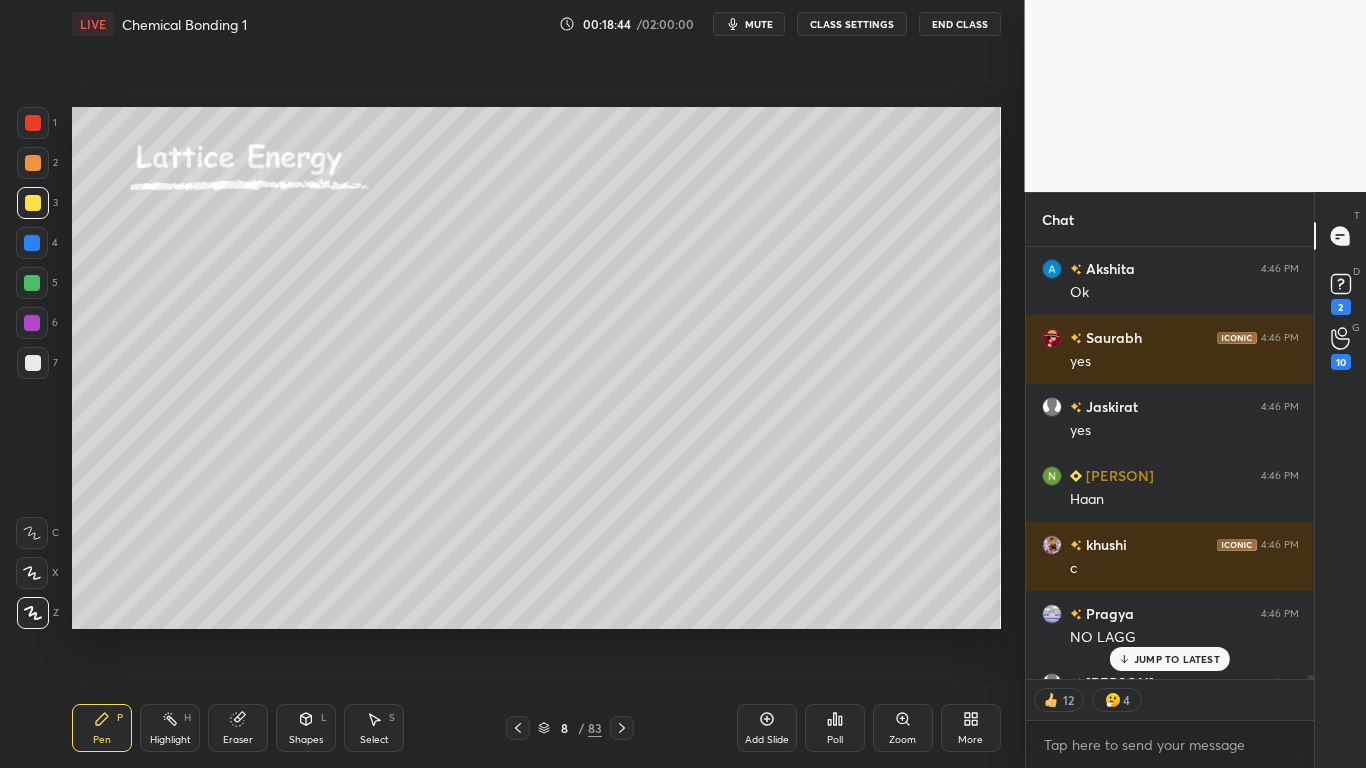 click on "JUMP TO LATEST" at bounding box center [1177, 659] 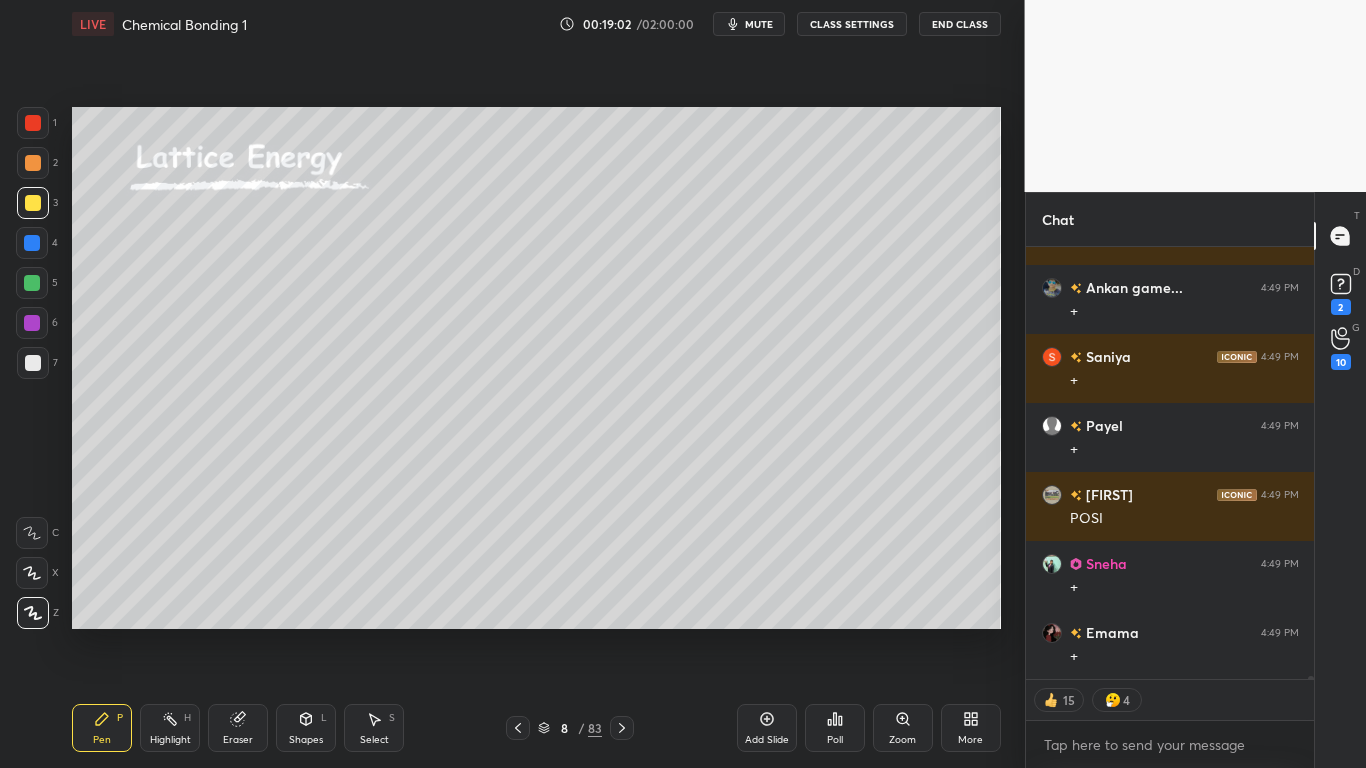 scroll, scrollTop: 73829, scrollLeft: 0, axis: vertical 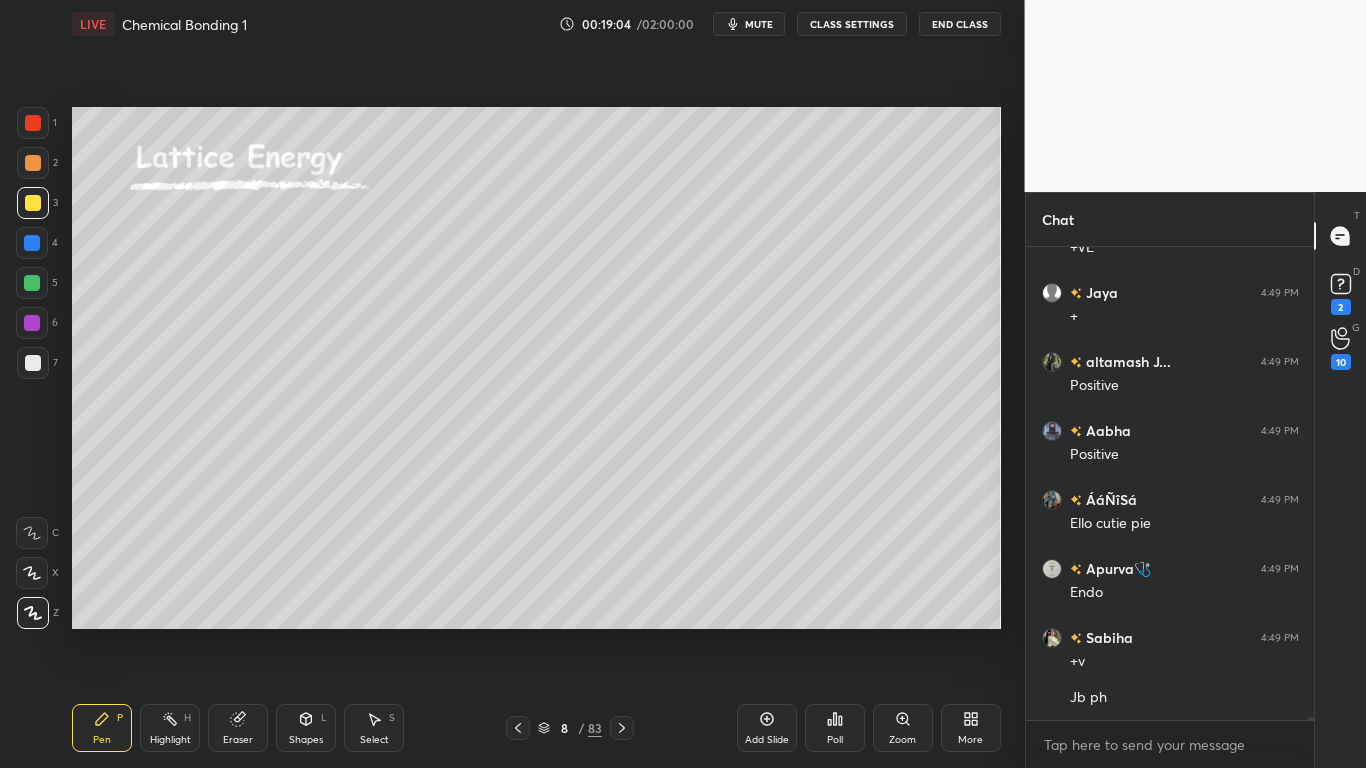 click at bounding box center (32, 283) 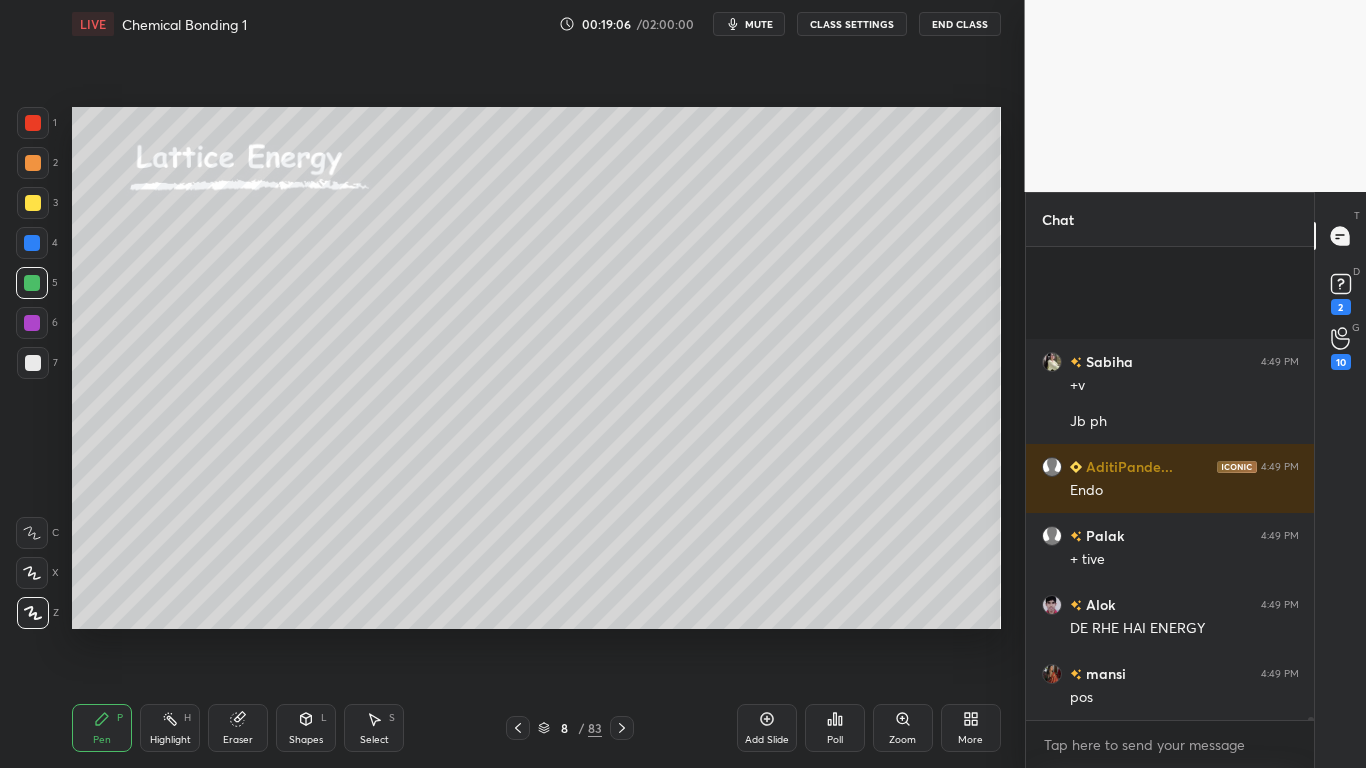 scroll, scrollTop: 74583, scrollLeft: 0, axis: vertical 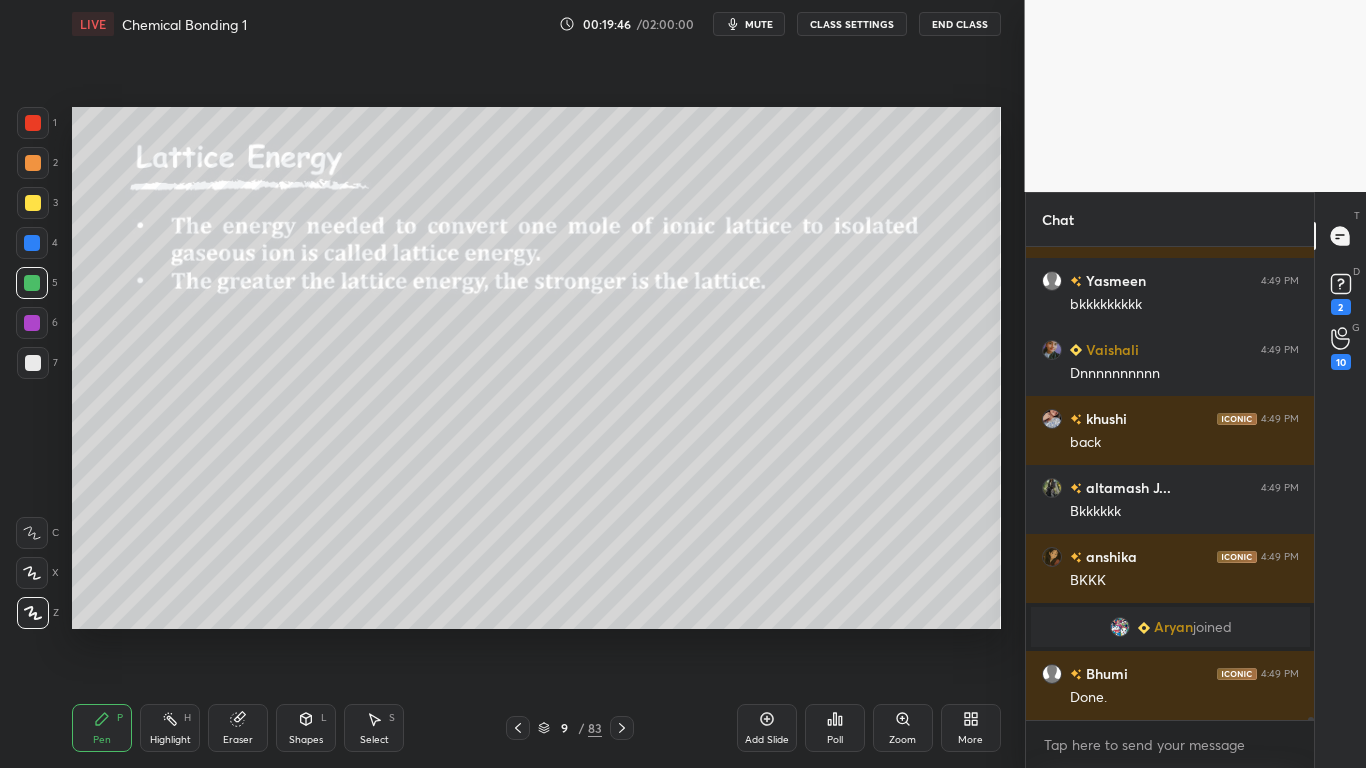 click 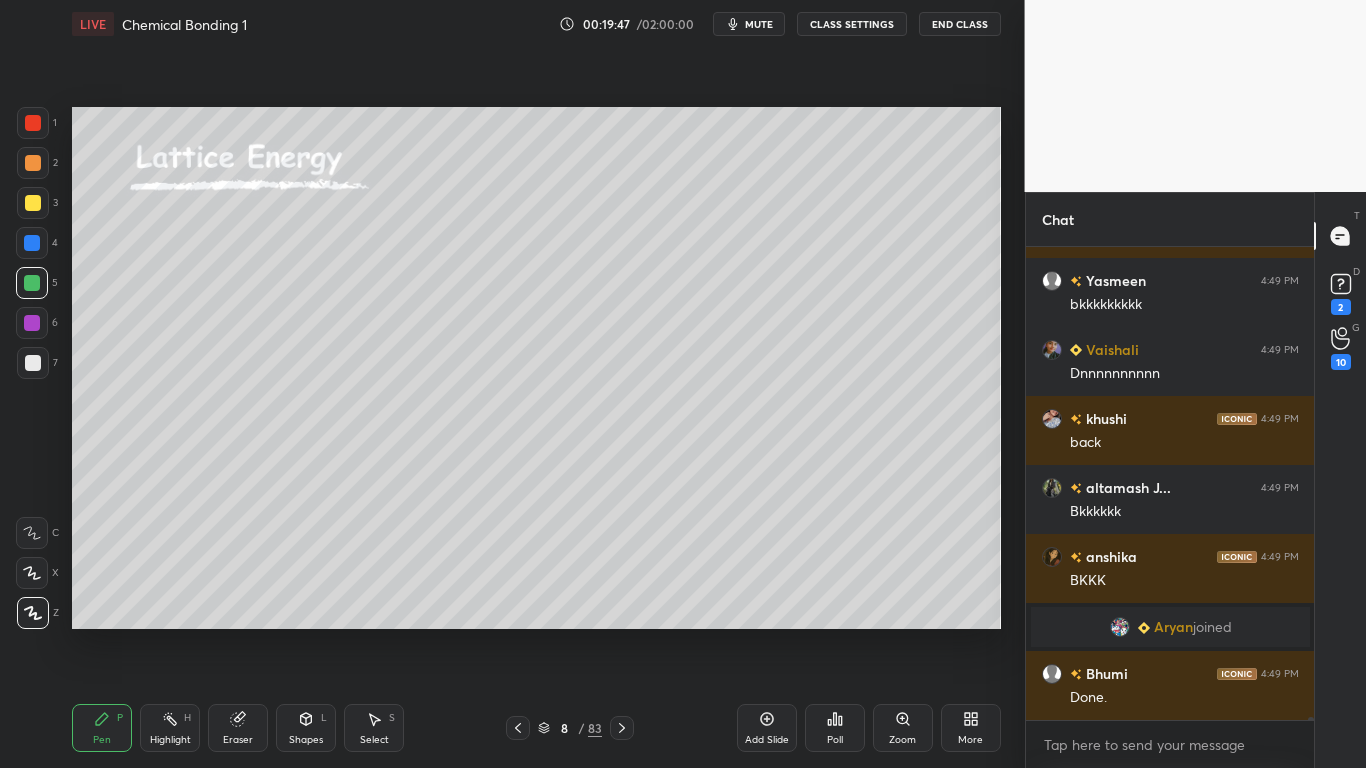 click 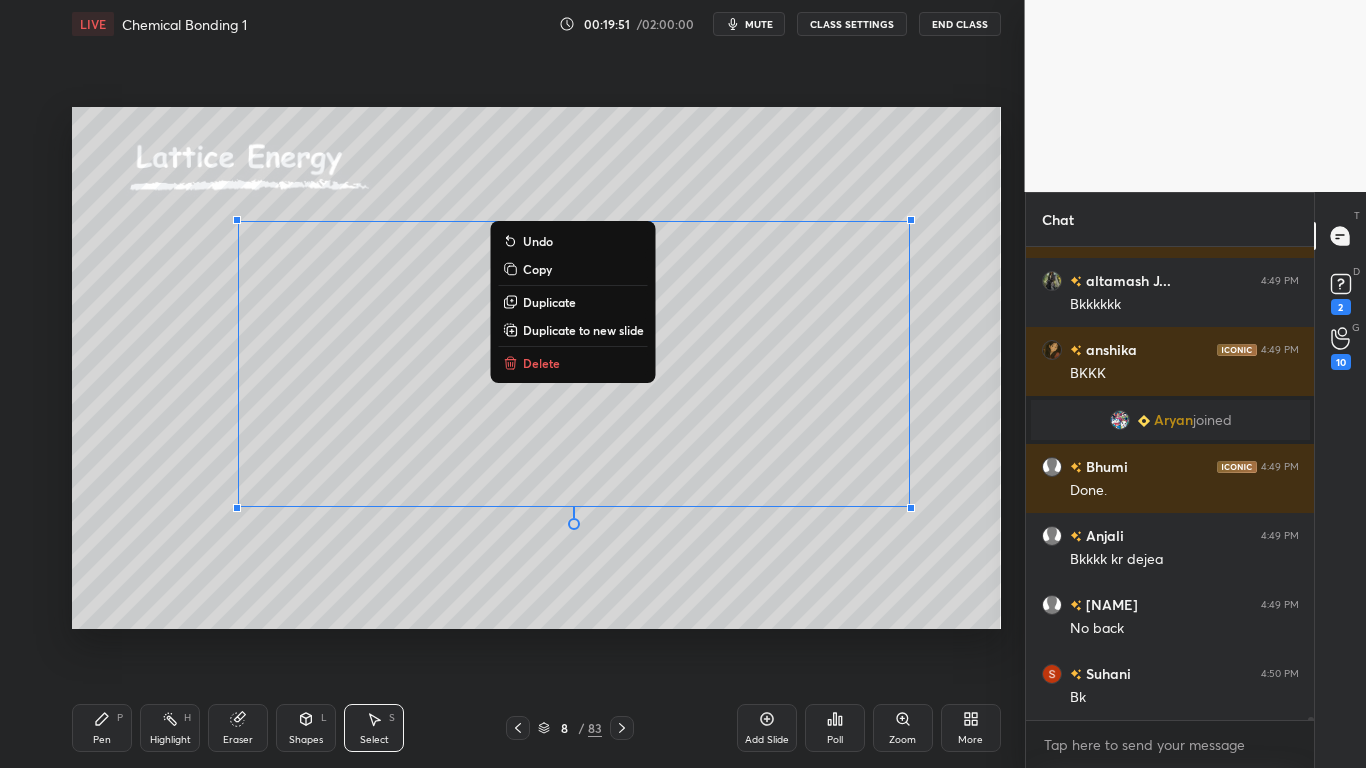 click on "Copy" at bounding box center [537, 269] 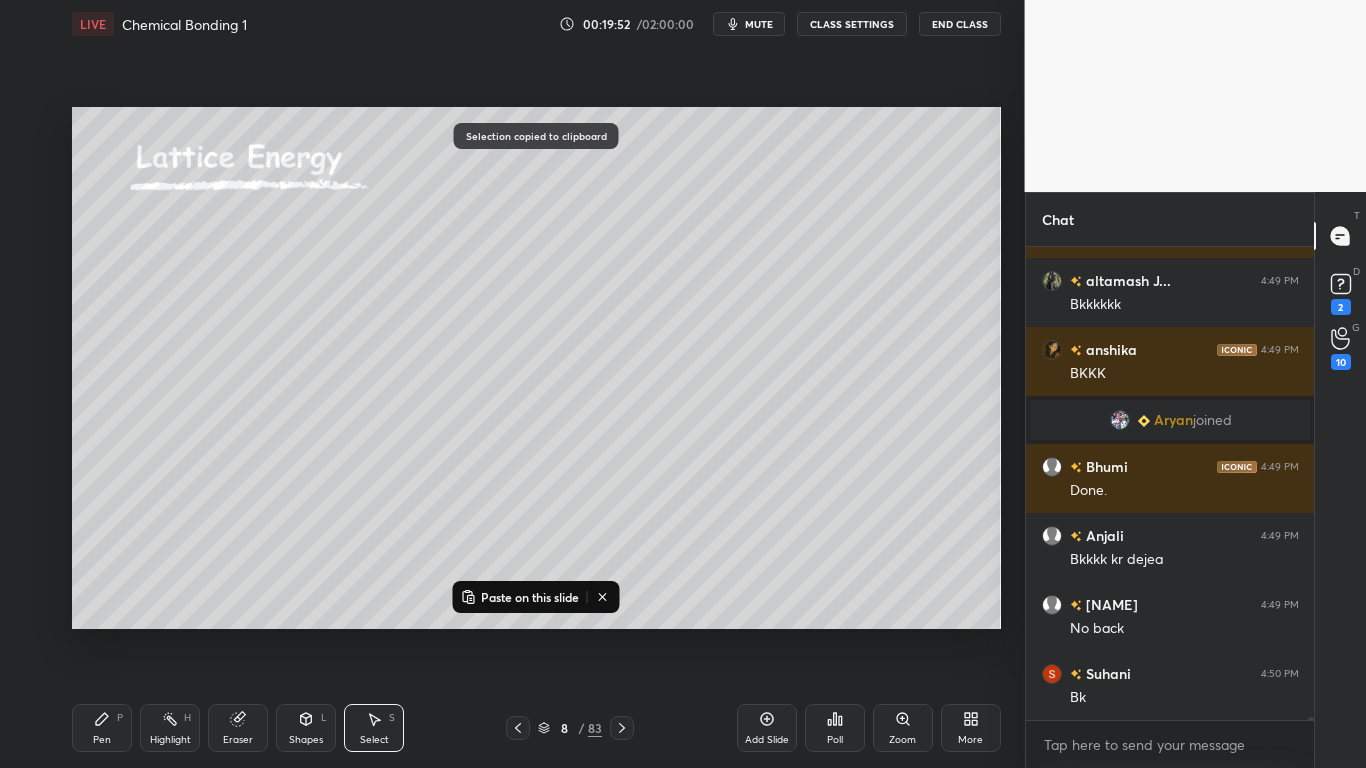 click 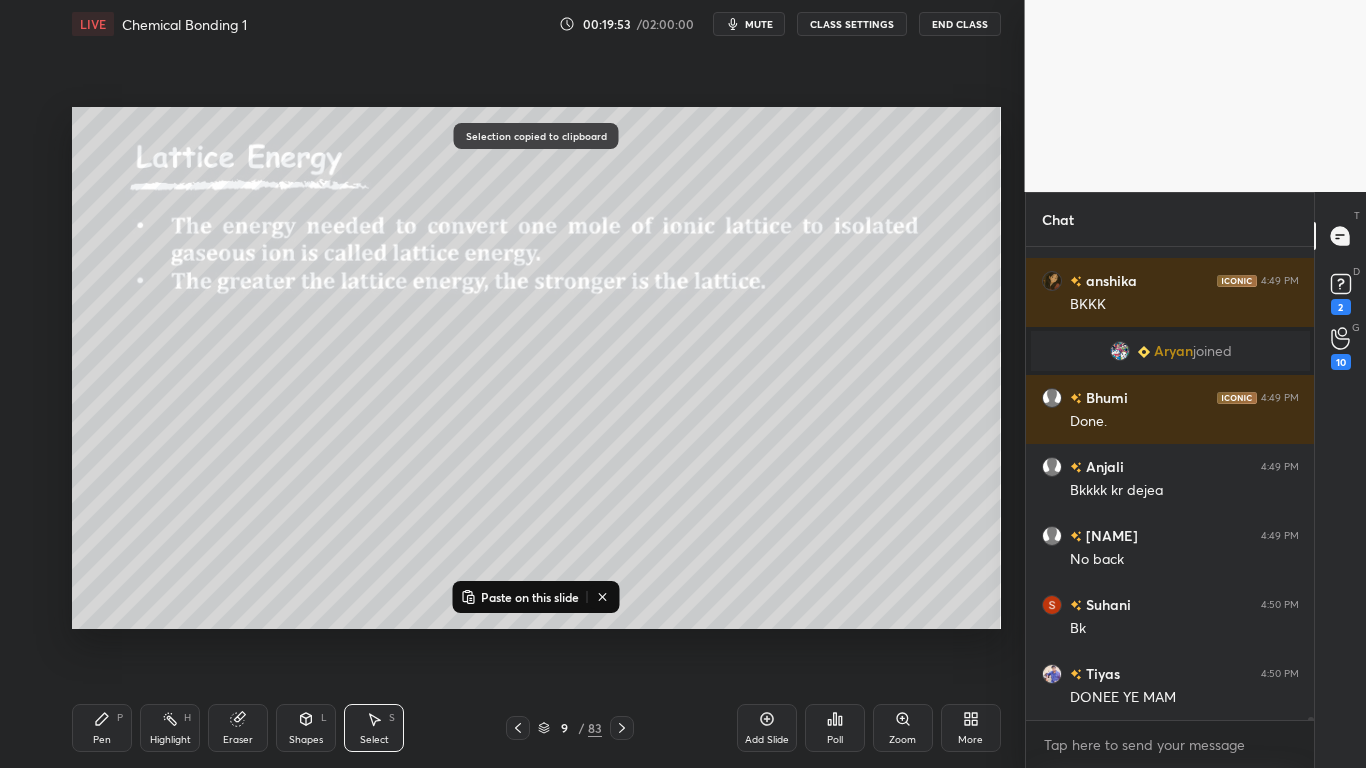 click on "Paste on this slide" at bounding box center (530, 597) 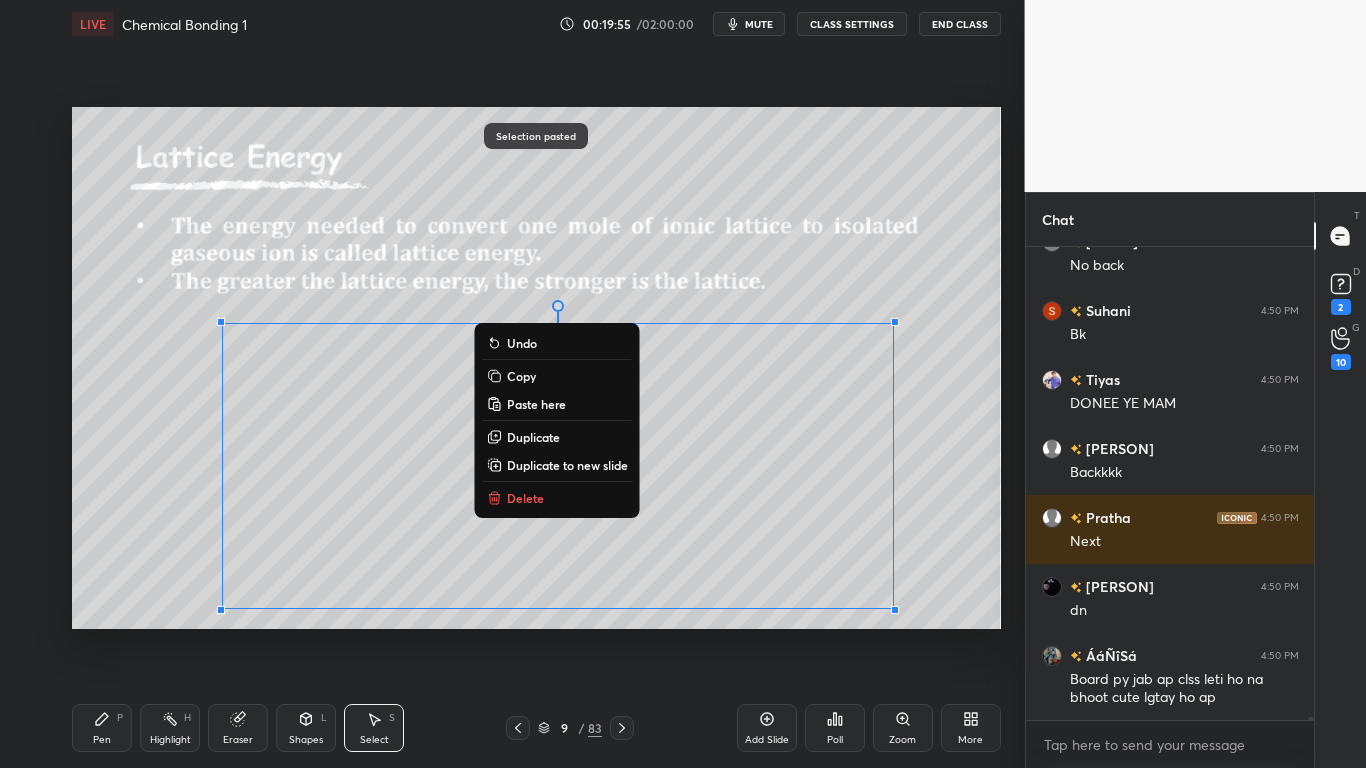 click on "0 ° Undo Copy Paste here Duplicate Duplicate to new slide Delete" at bounding box center (536, 368) 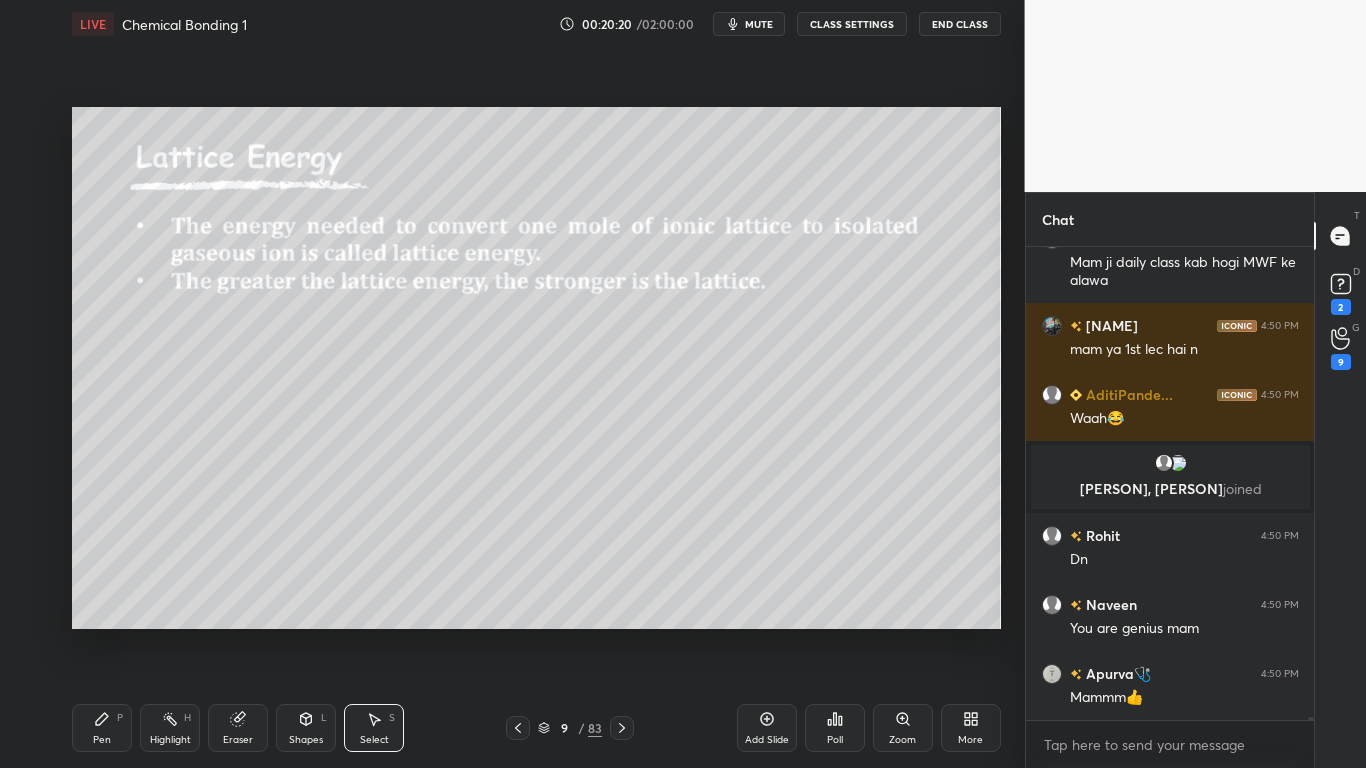 click on "Pen" at bounding box center (102, 740) 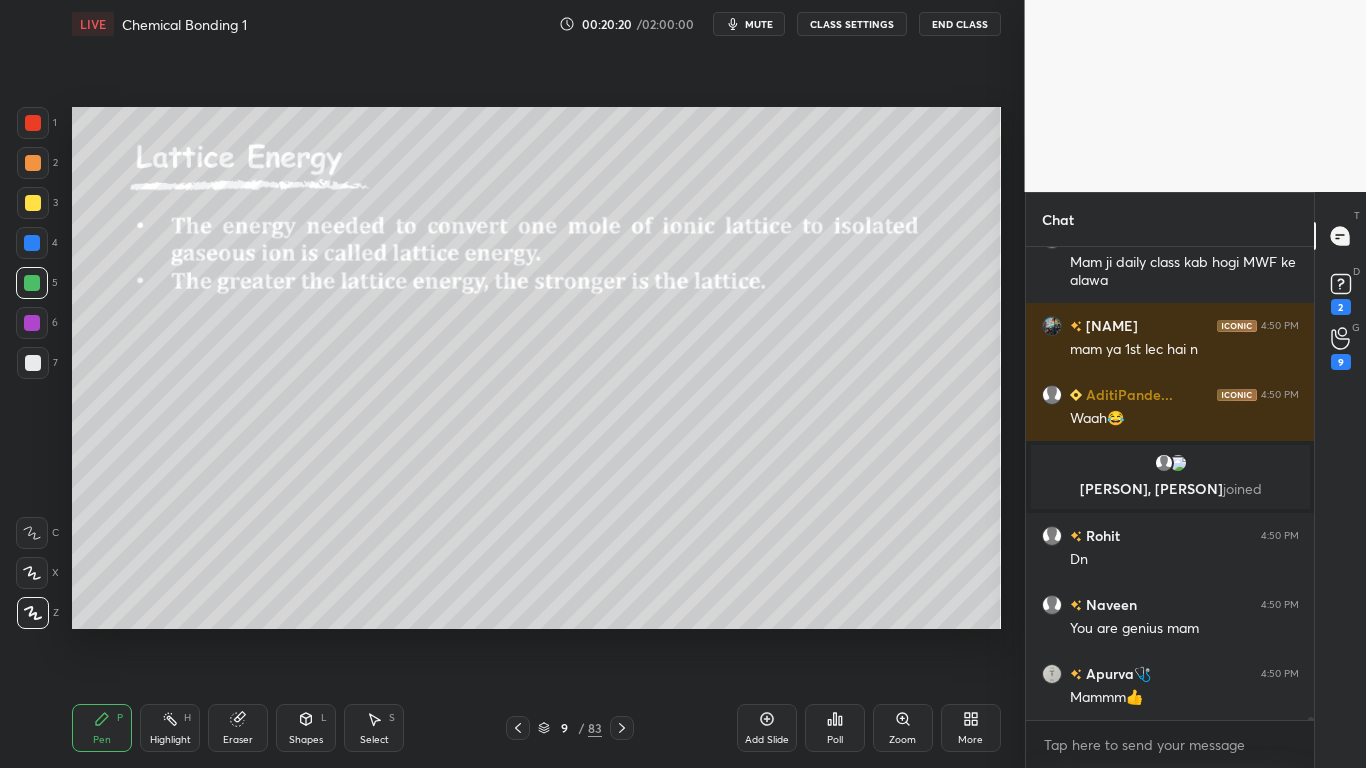 click at bounding box center [33, 203] 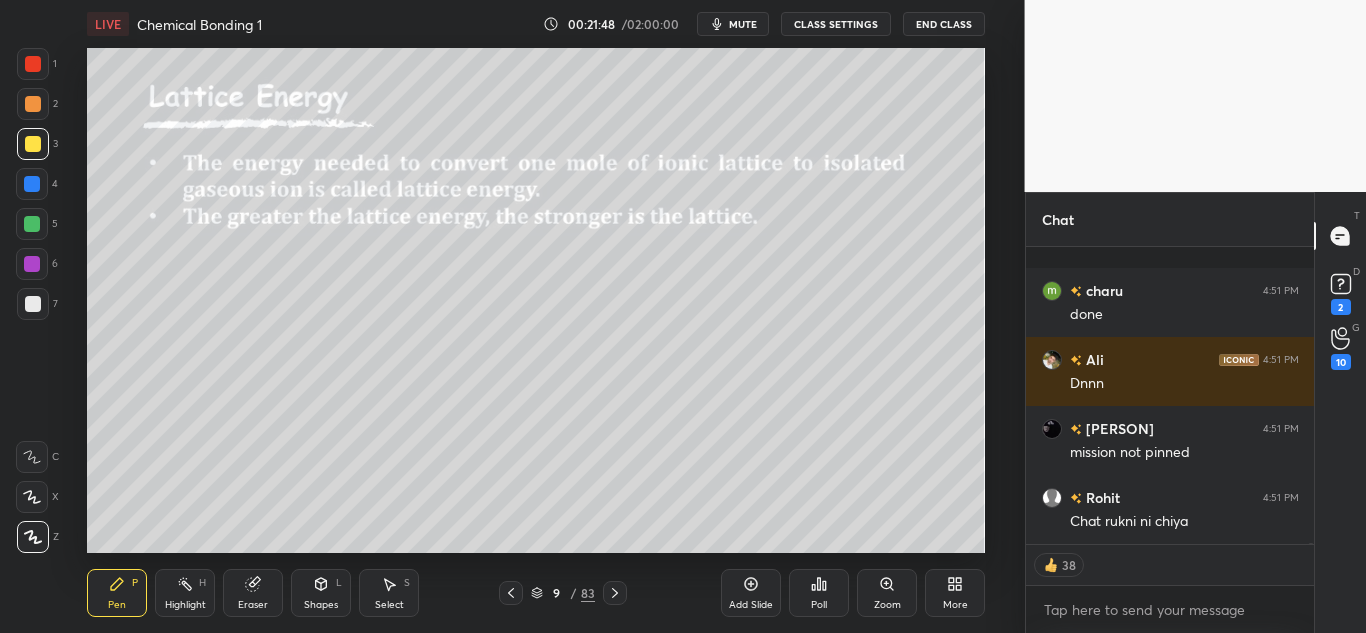 scroll, scrollTop: 85558, scrollLeft: 0, axis: vertical 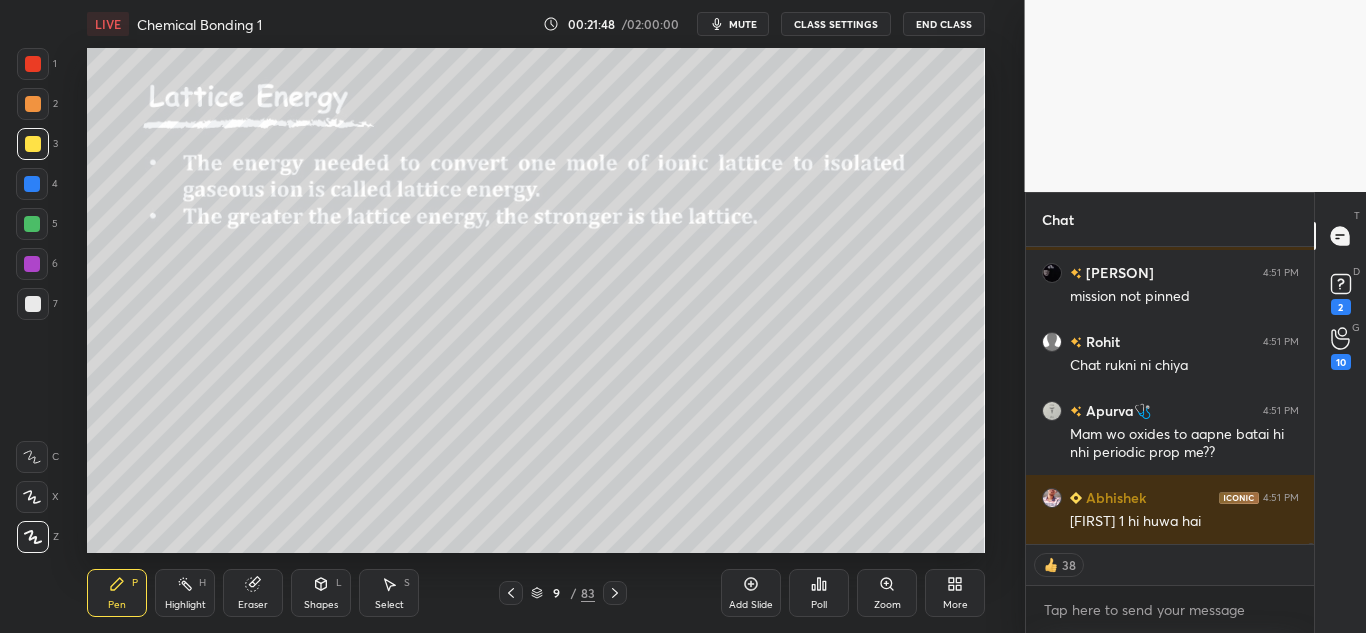 click 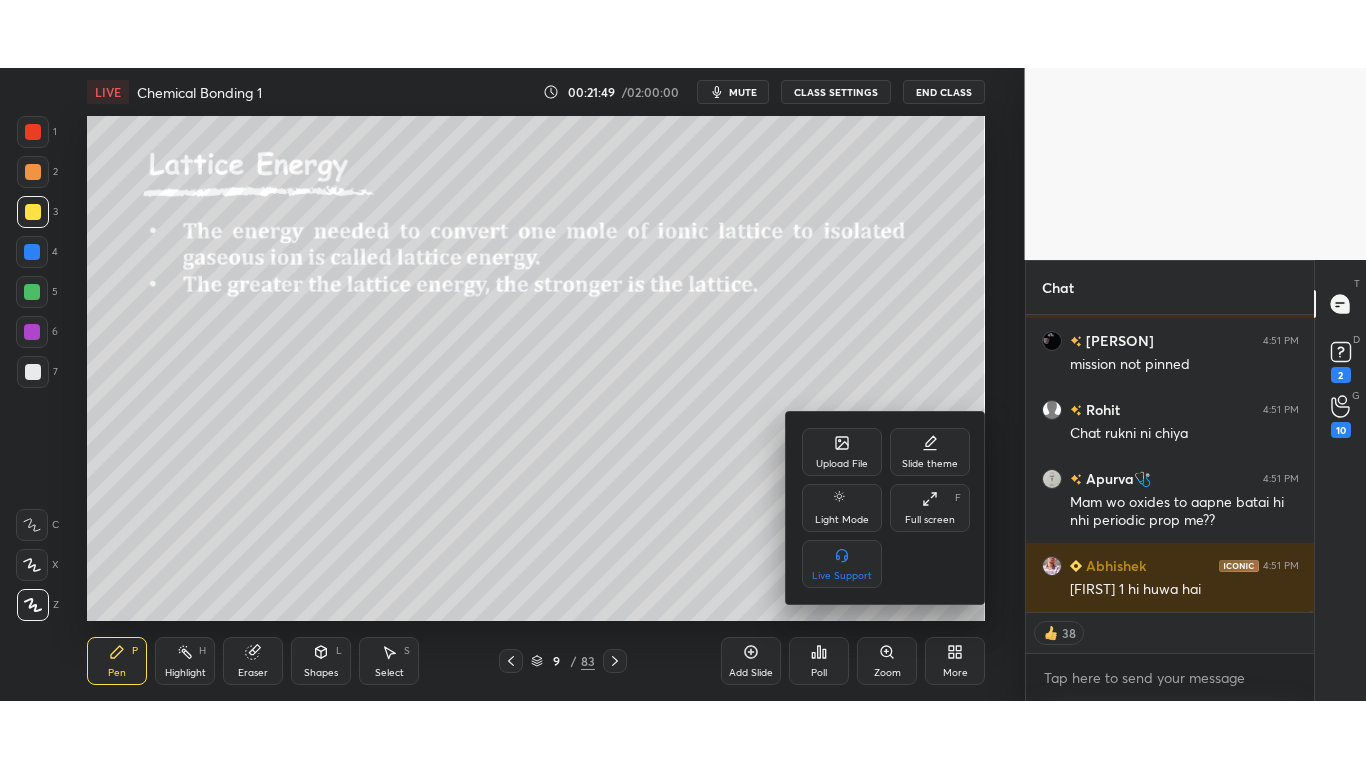scroll, scrollTop: 85801, scrollLeft: 0, axis: vertical 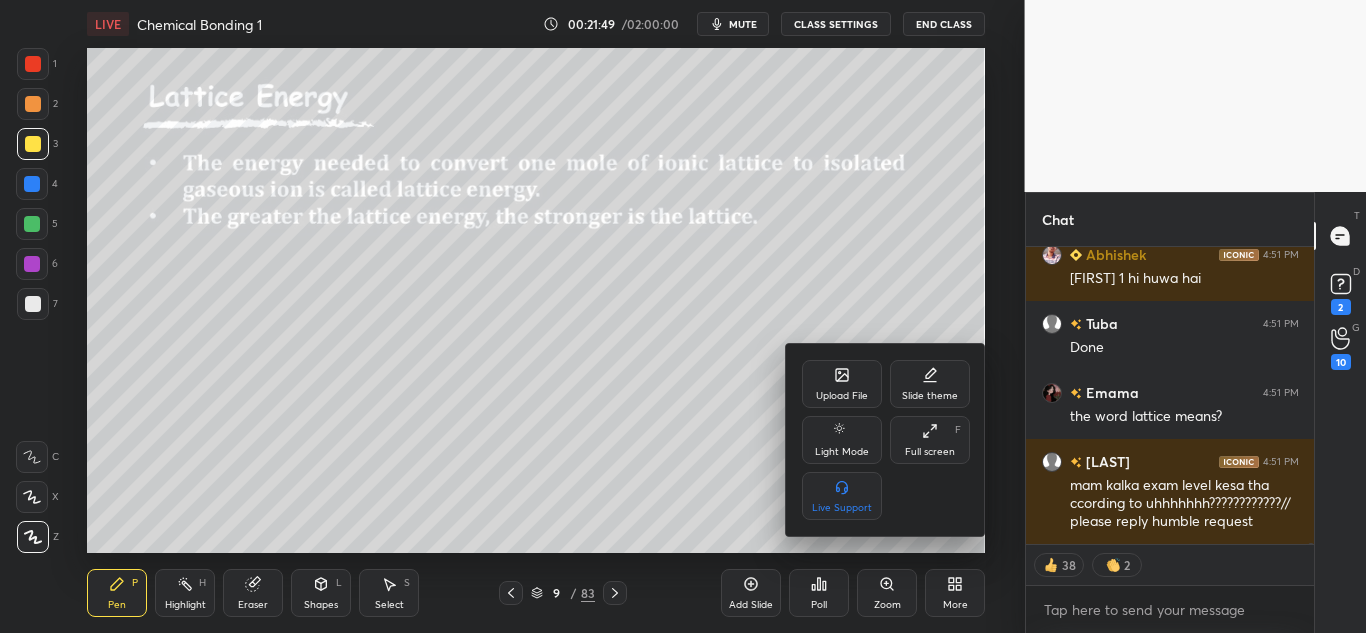 click on "Full screen F" at bounding box center [930, 440] 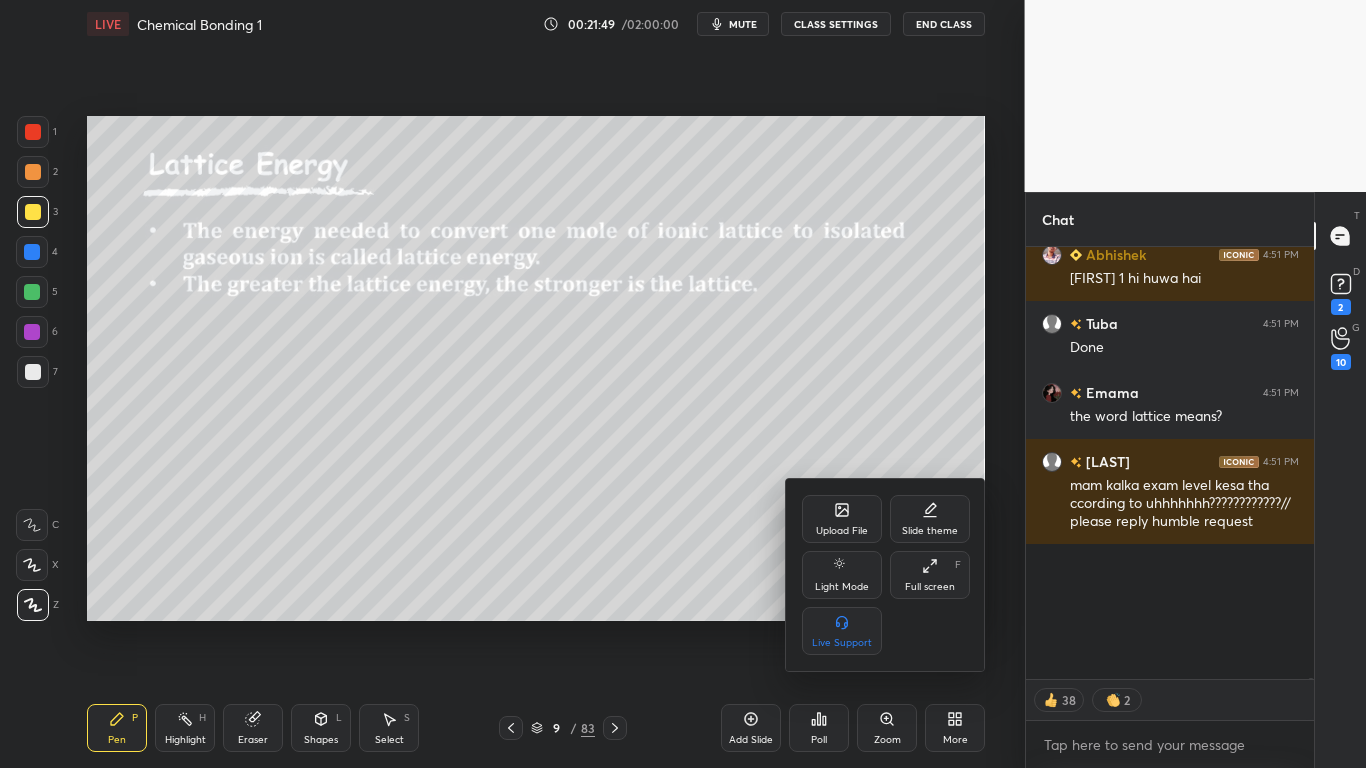 scroll, scrollTop: 99360, scrollLeft: 99055, axis: both 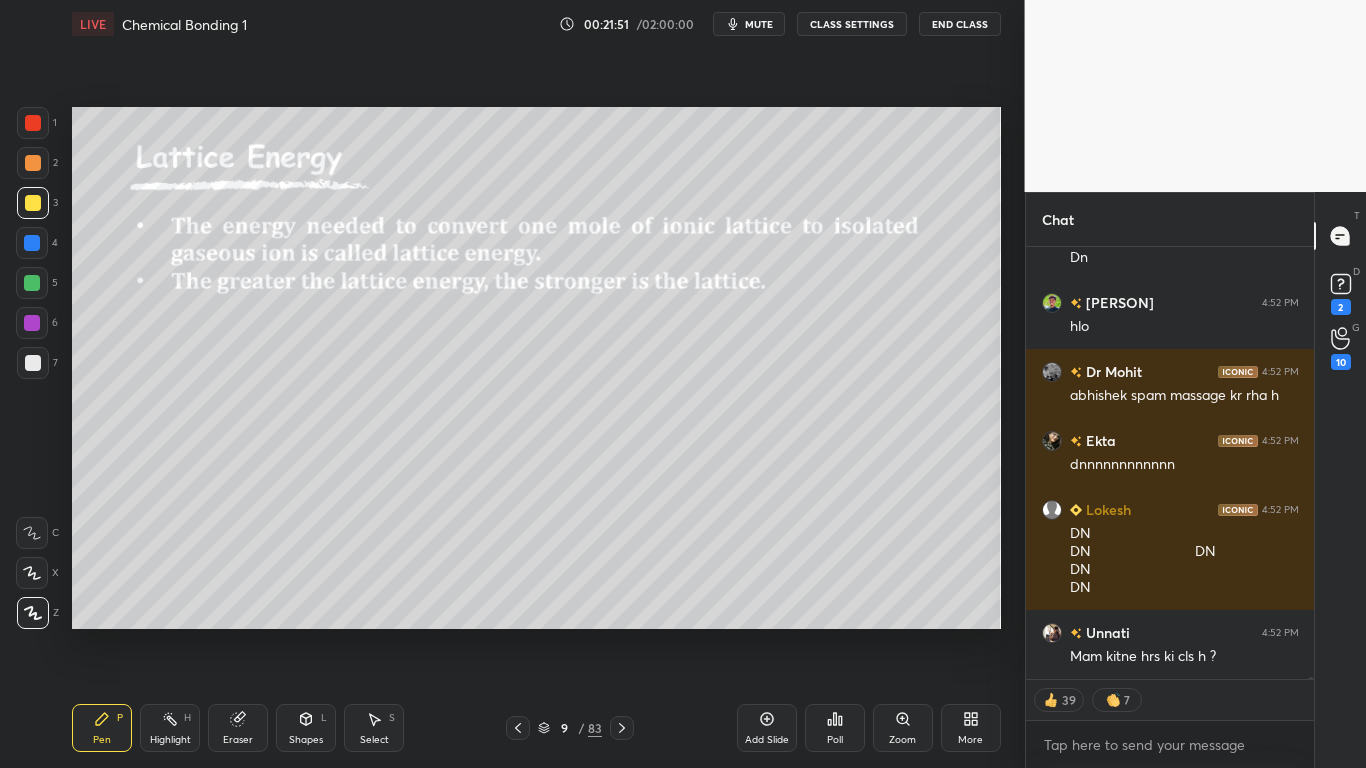 click on "CLASS SETTINGS" at bounding box center [852, 24] 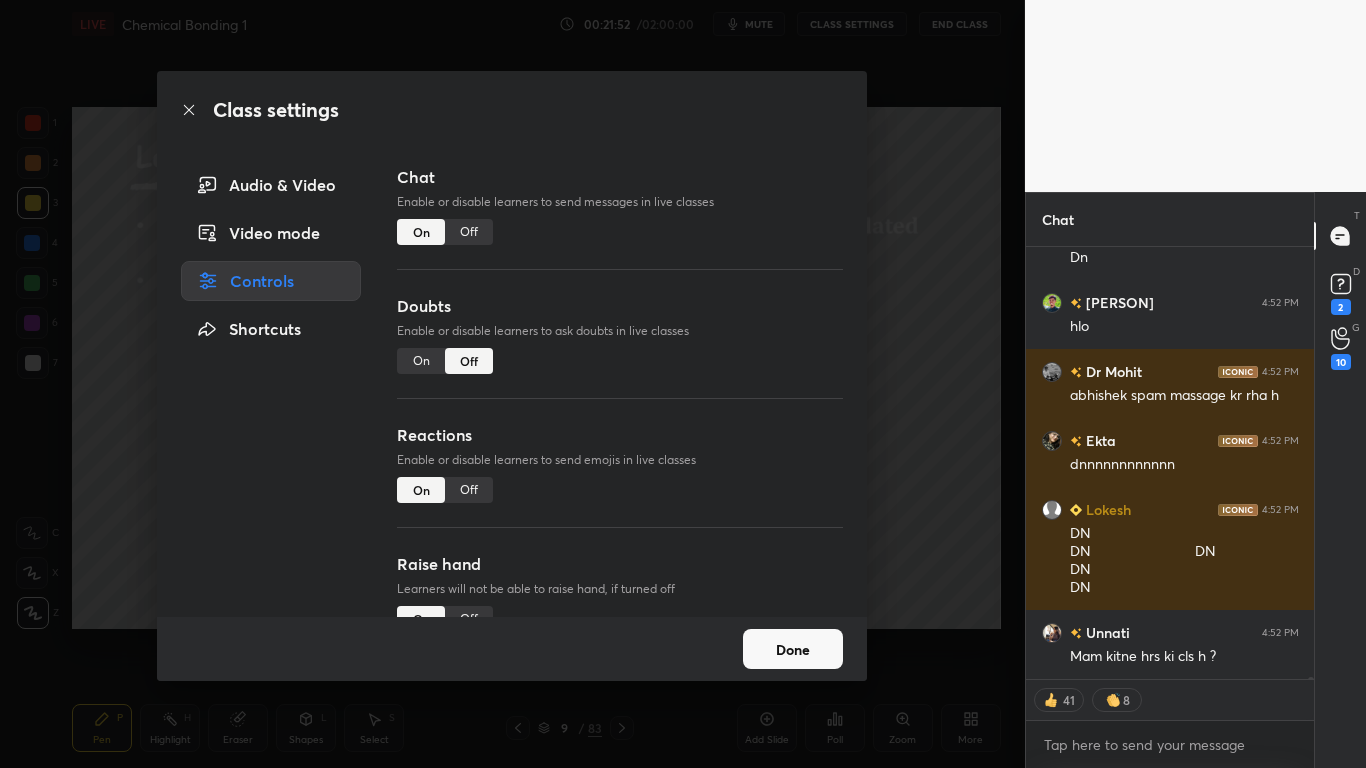 type on "x" 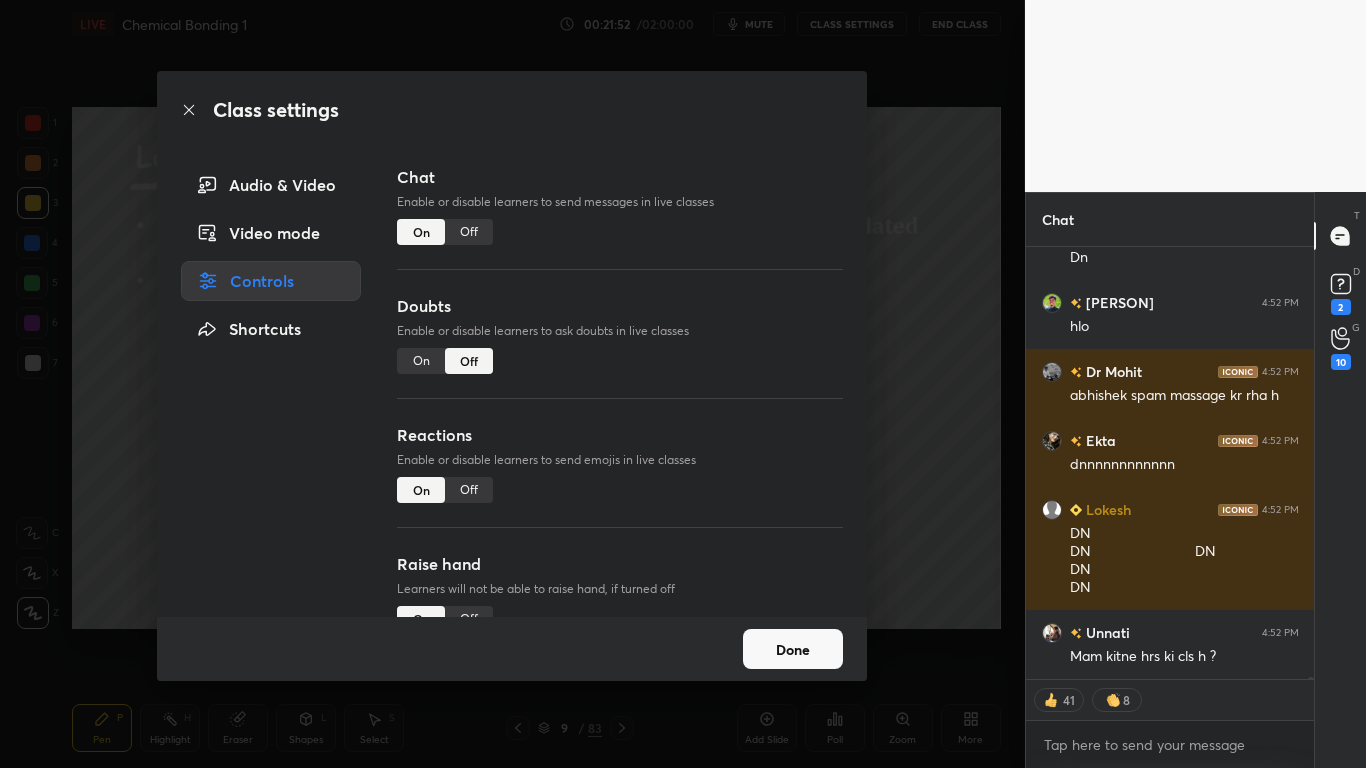 scroll, scrollTop: 86482, scrollLeft: 0, axis: vertical 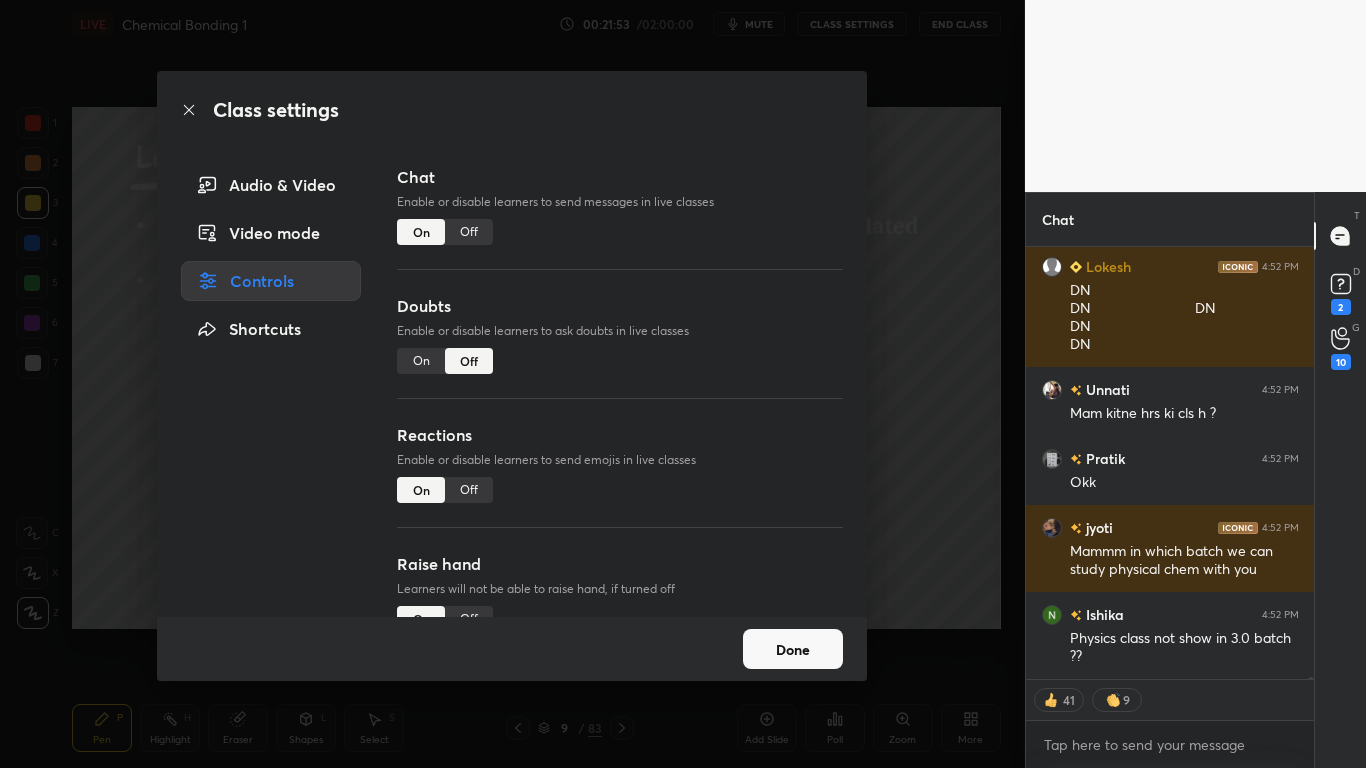 click on "Off" at bounding box center [469, 232] 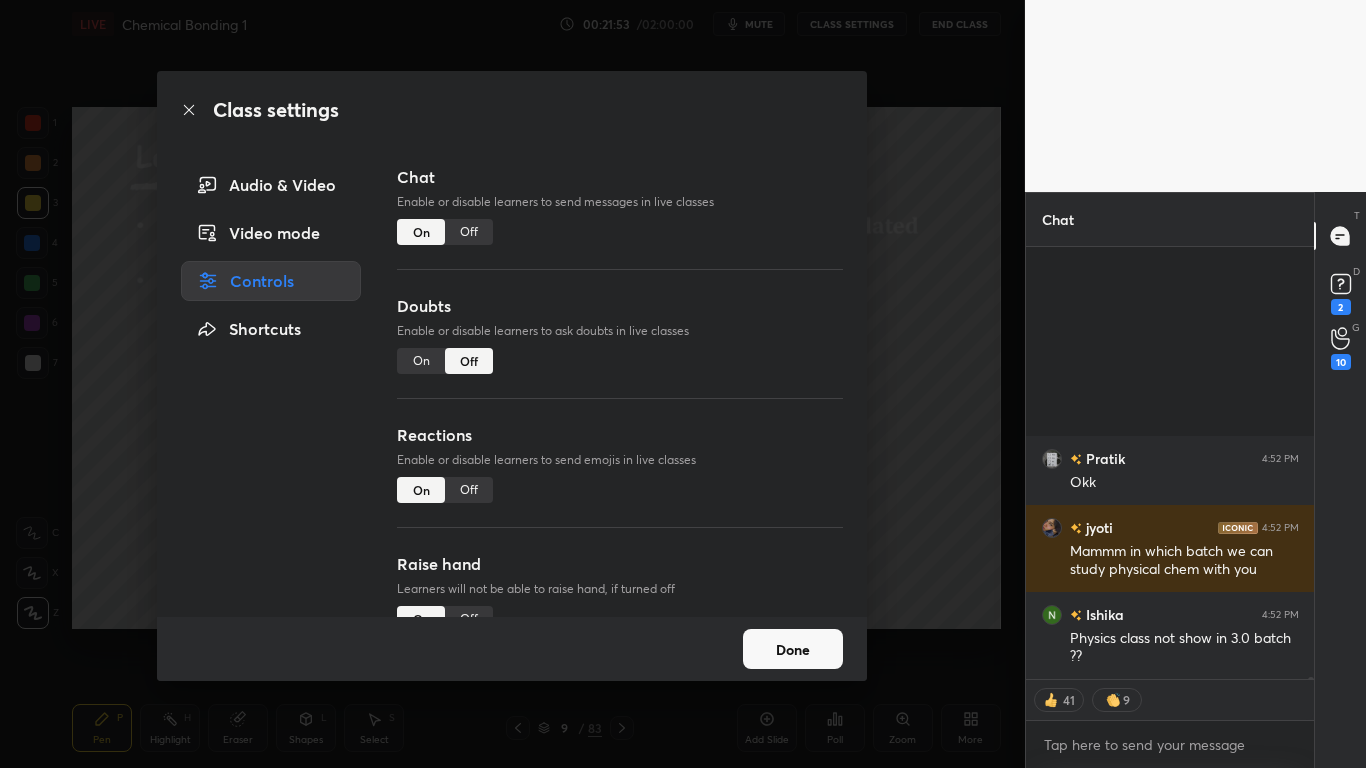 scroll, scrollTop: 85274, scrollLeft: 0, axis: vertical 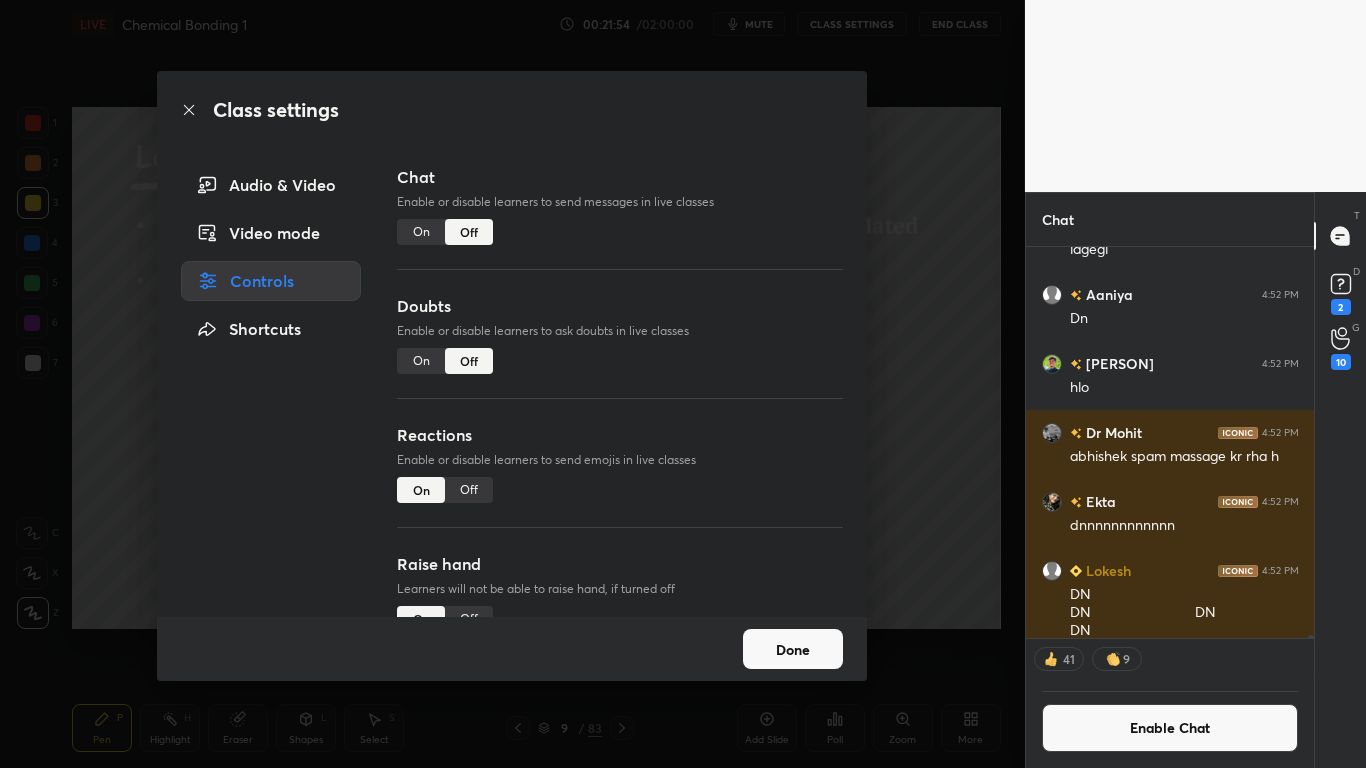 click on "Done" at bounding box center [793, 649] 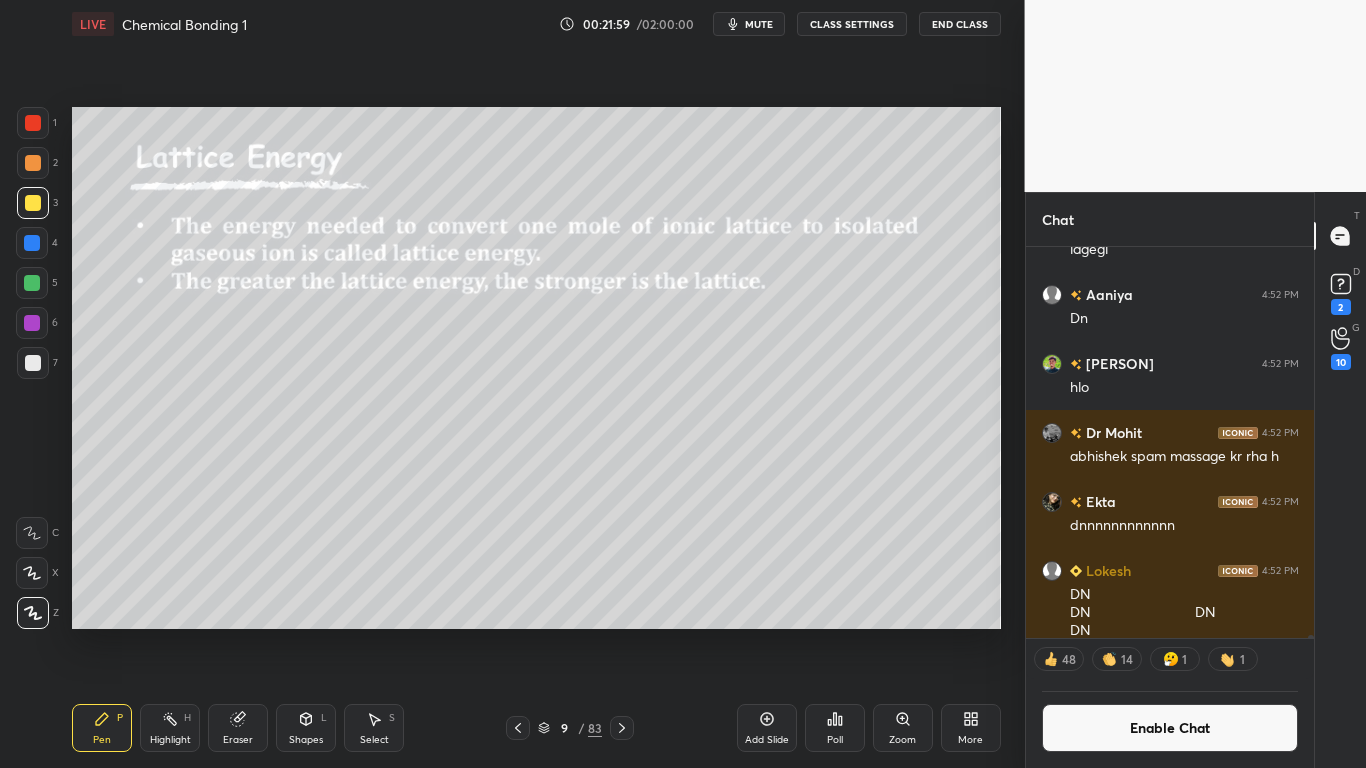 click 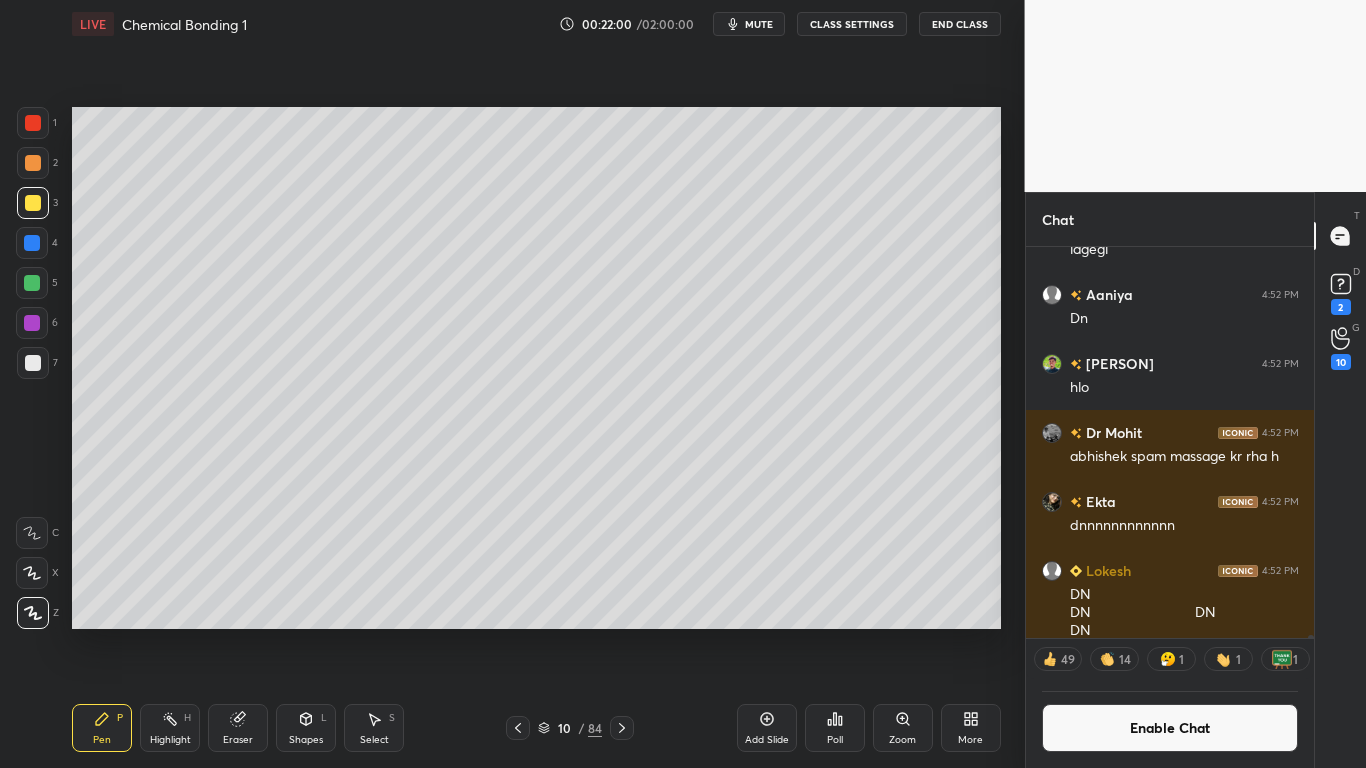 click at bounding box center (33, 363) 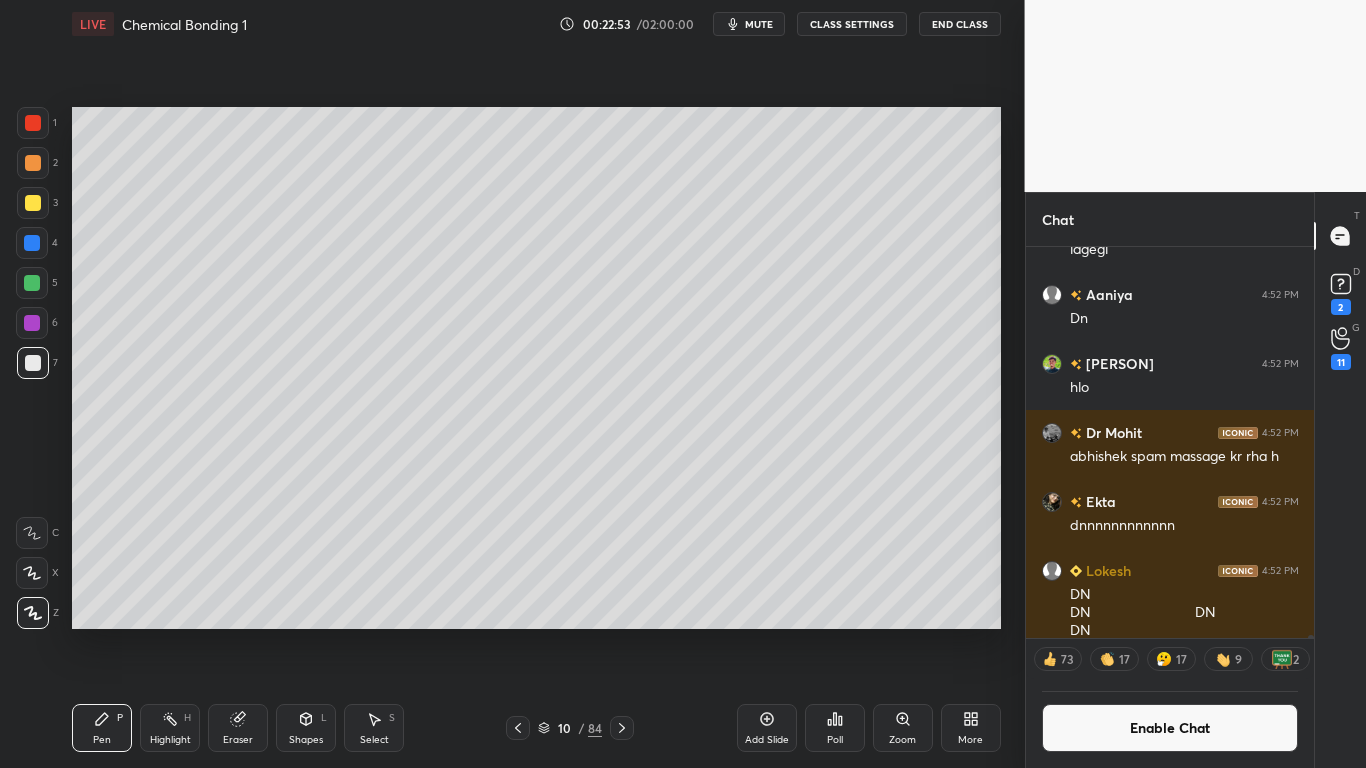 click at bounding box center [33, 203] 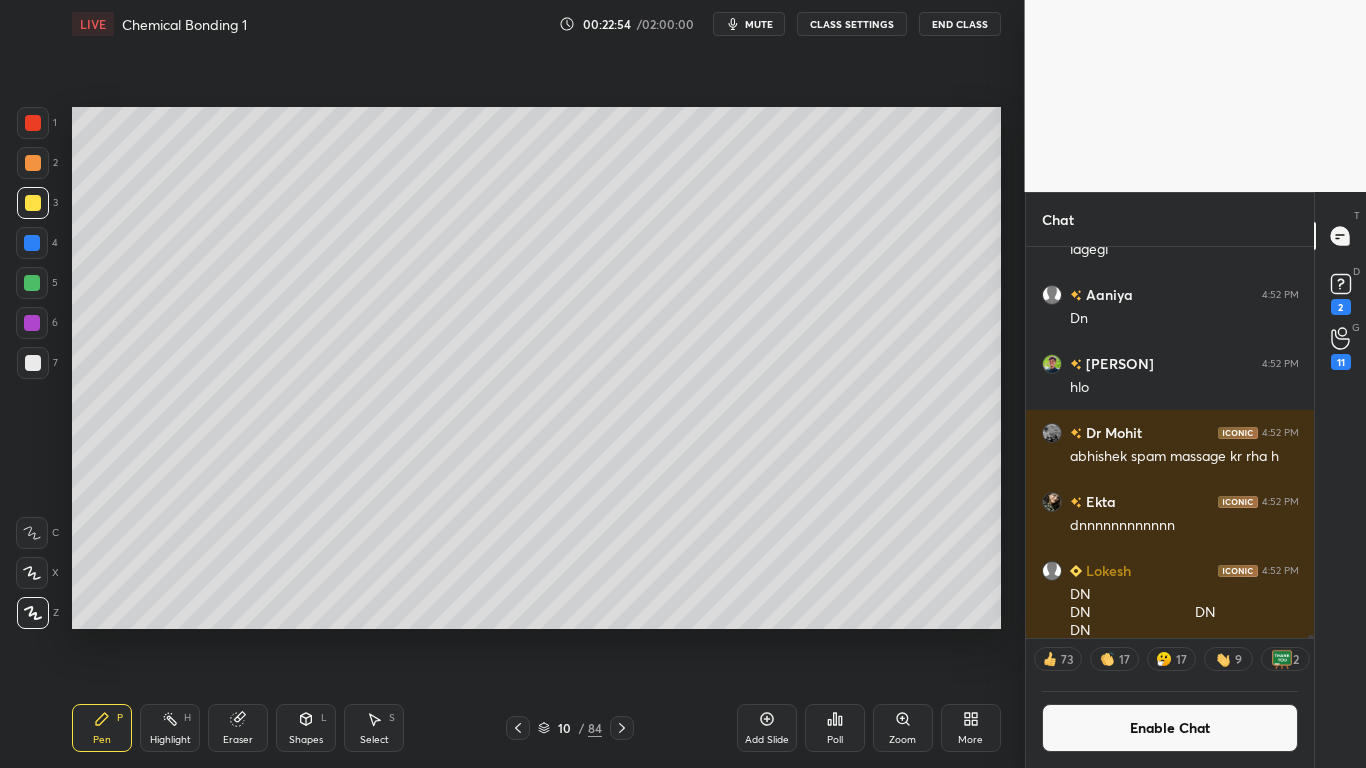 scroll, scrollTop: 7, scrollLeft: 7, axis: both 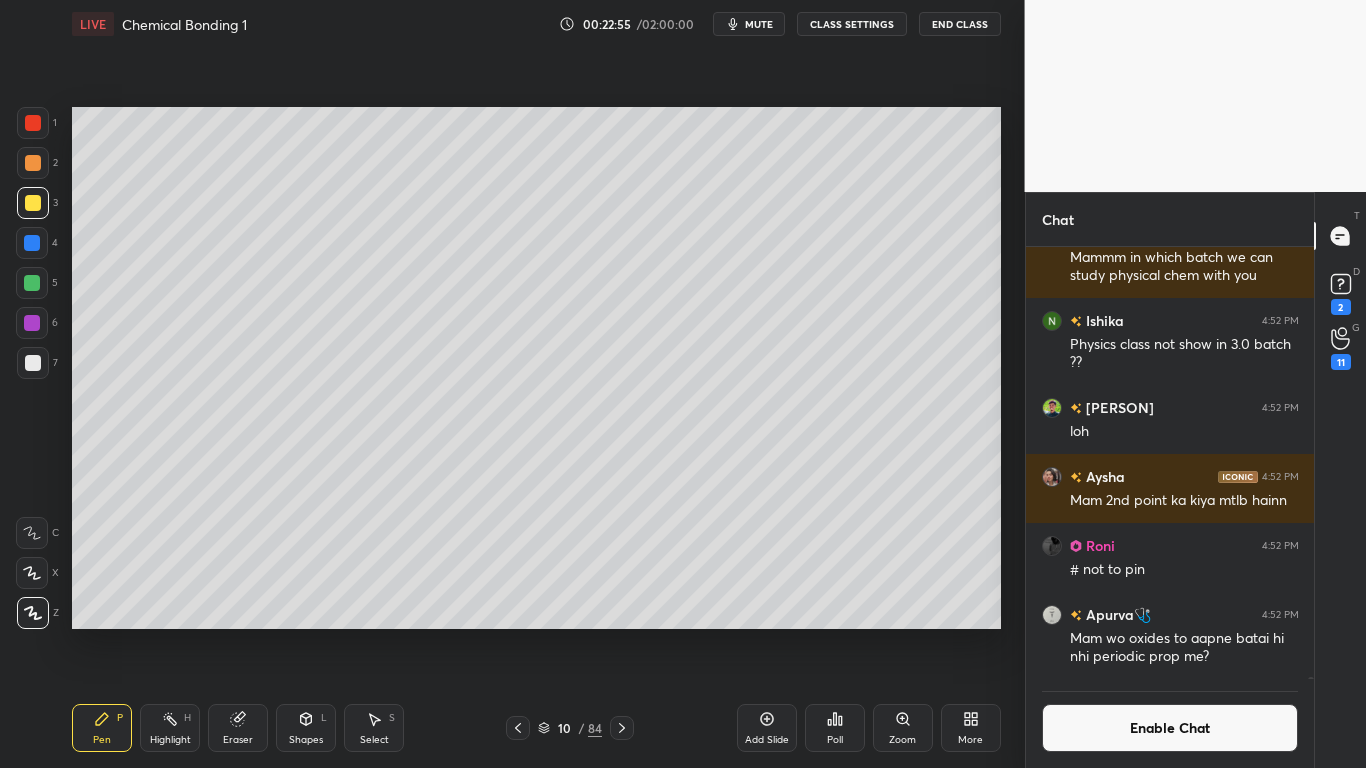 click on "Enable Chat" at bounding box center (1170, 728) 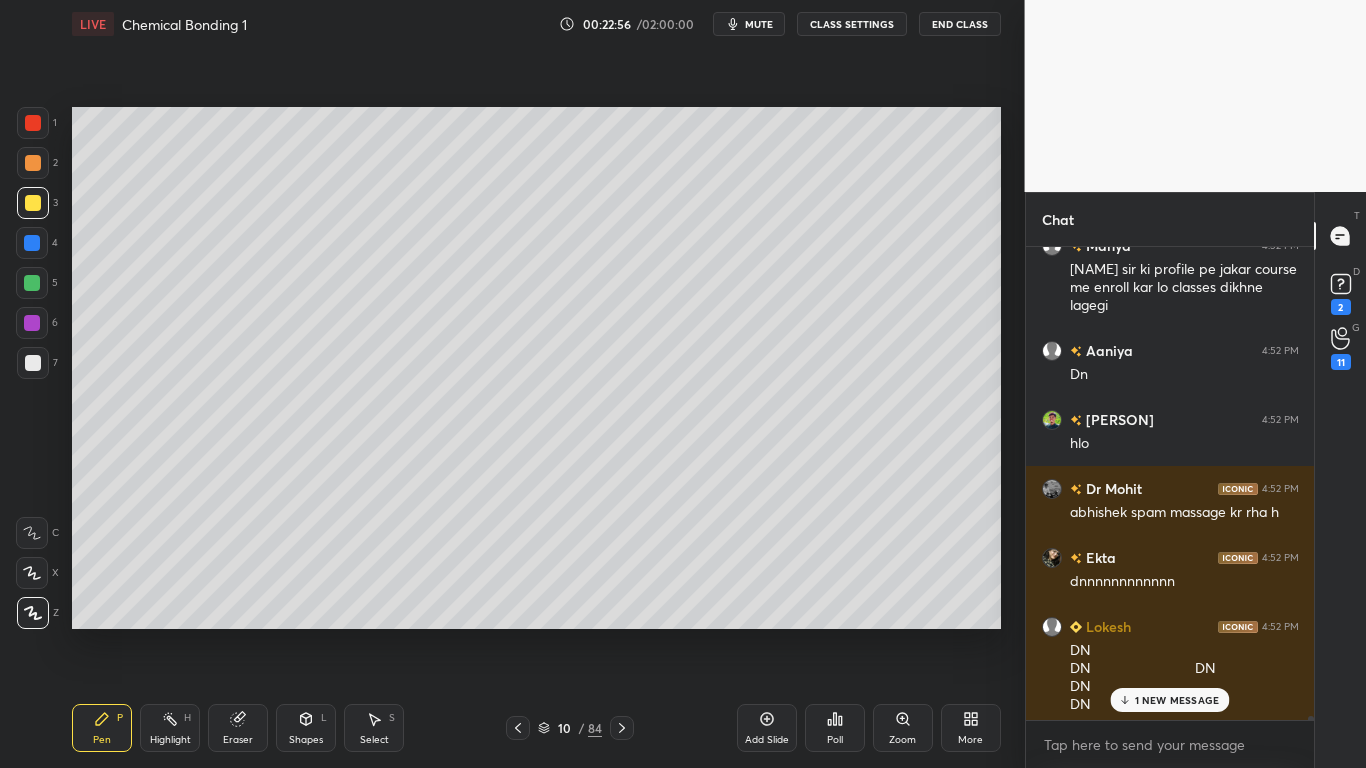 click on "1 NEW MESSAGE" at bounding box center (1177, 700) 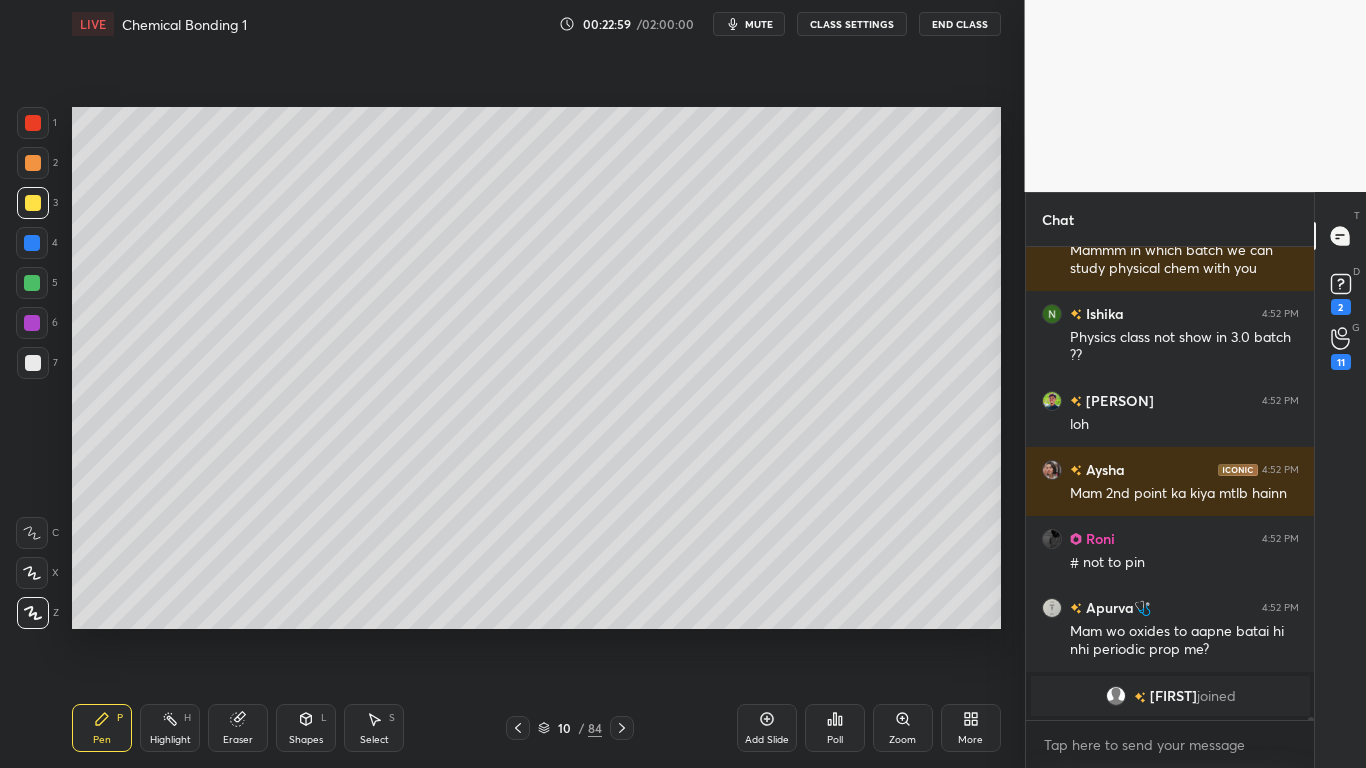 scroll, scrollTop: 85948, scrollLeft: 0, axis: vertical 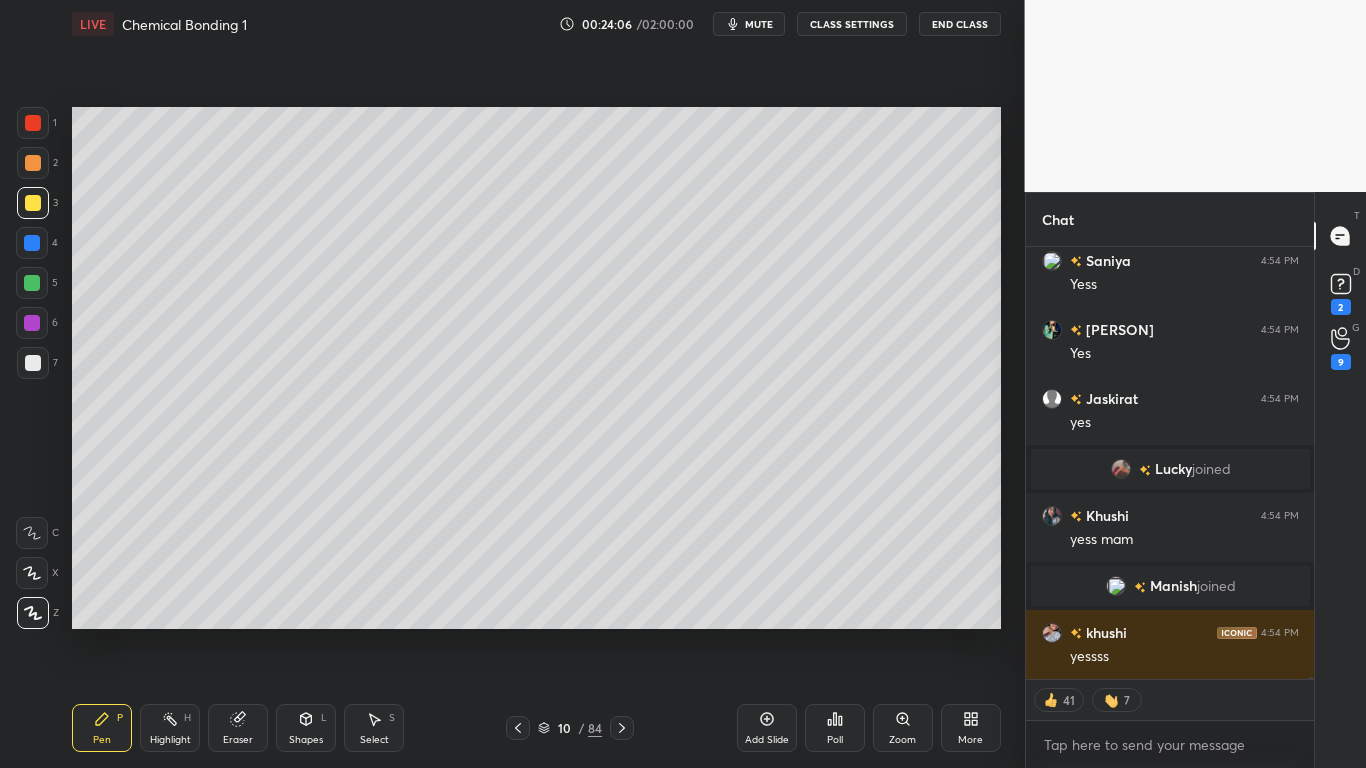 click at bounding box center [33, 203] 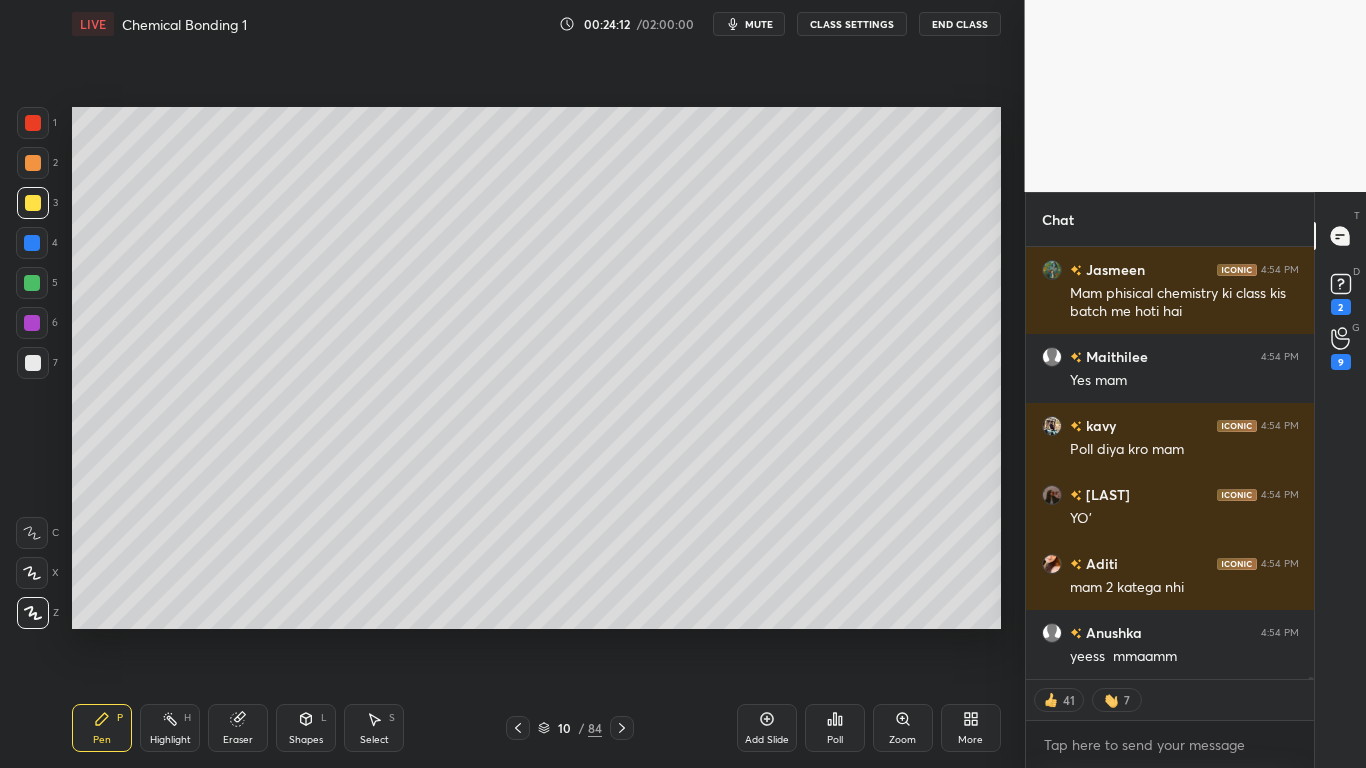 type on "x" 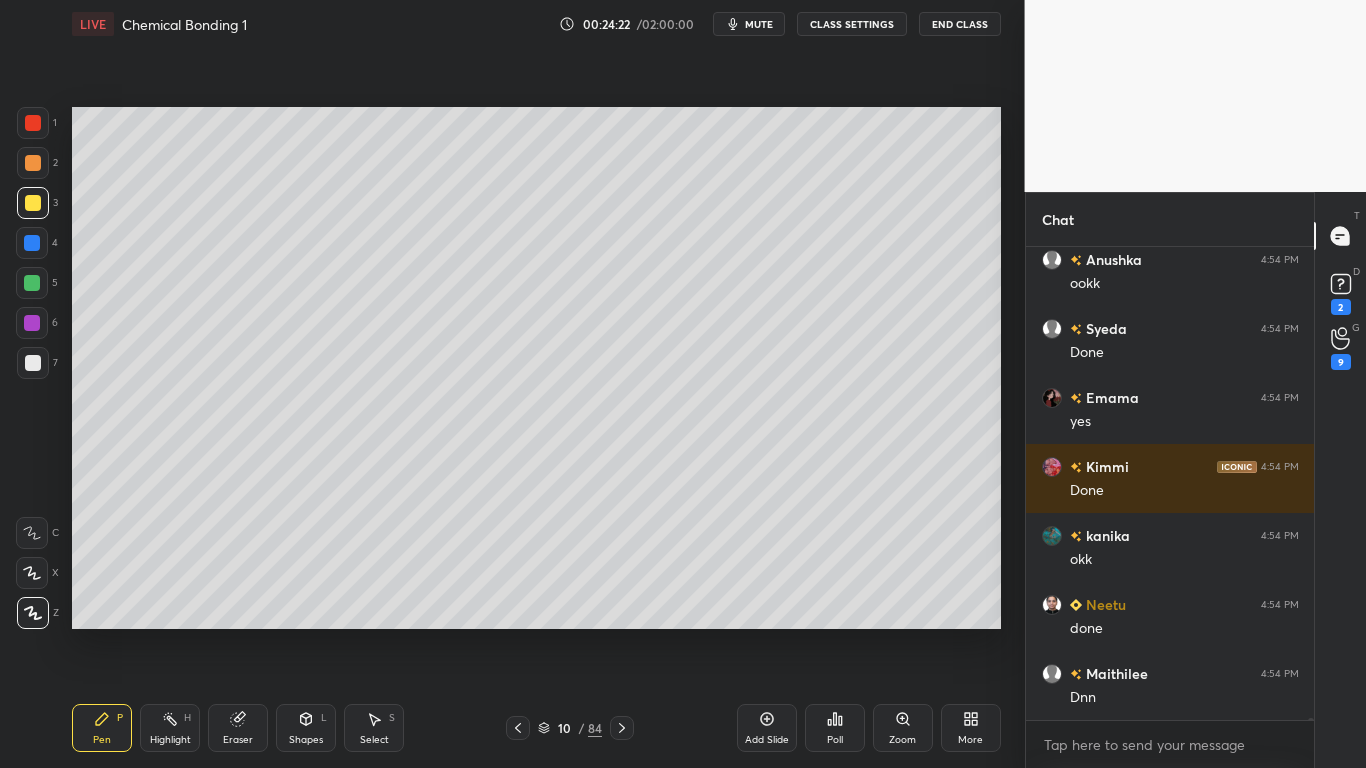 click on "CLASS SETTINGS" at bounding box center [852, 24] 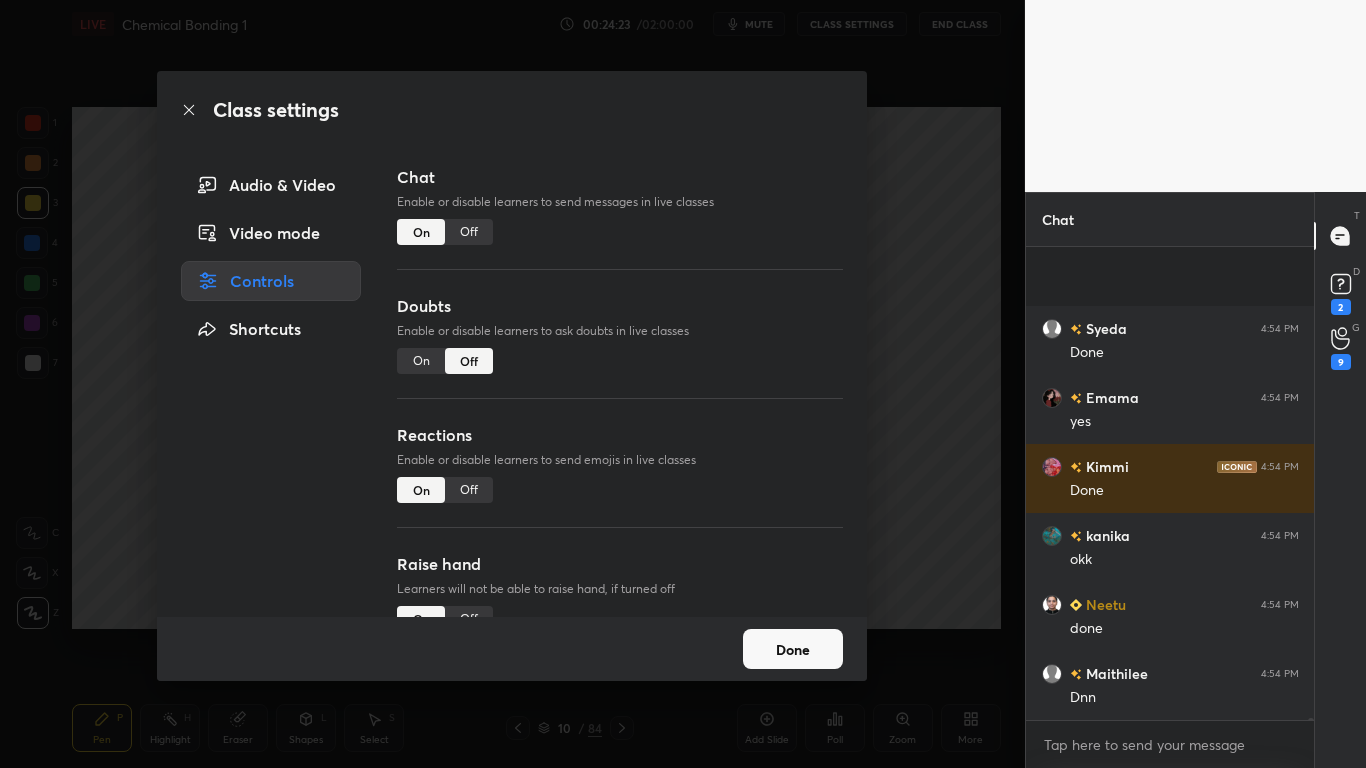 click on "Off" at bounding box center (469, 232) 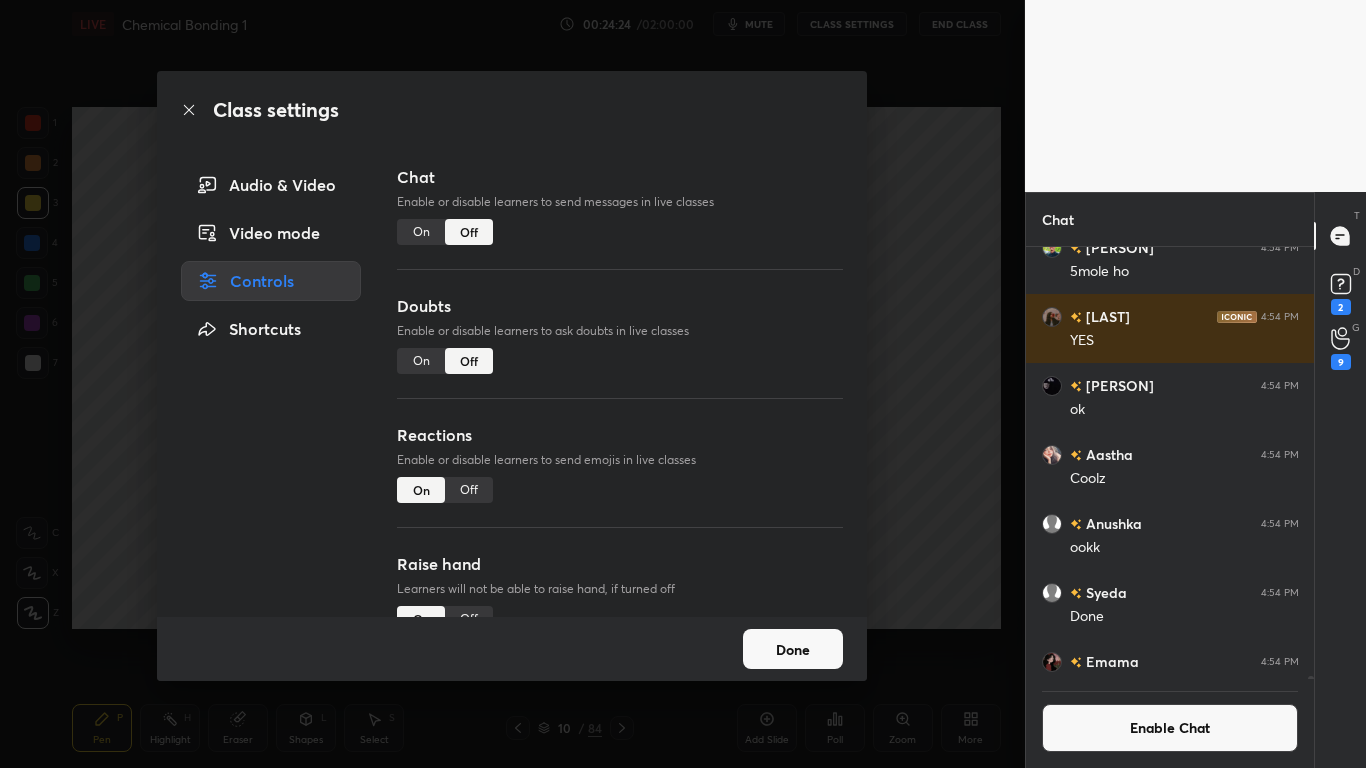 click on "Done" at bounding box center (793, 649) 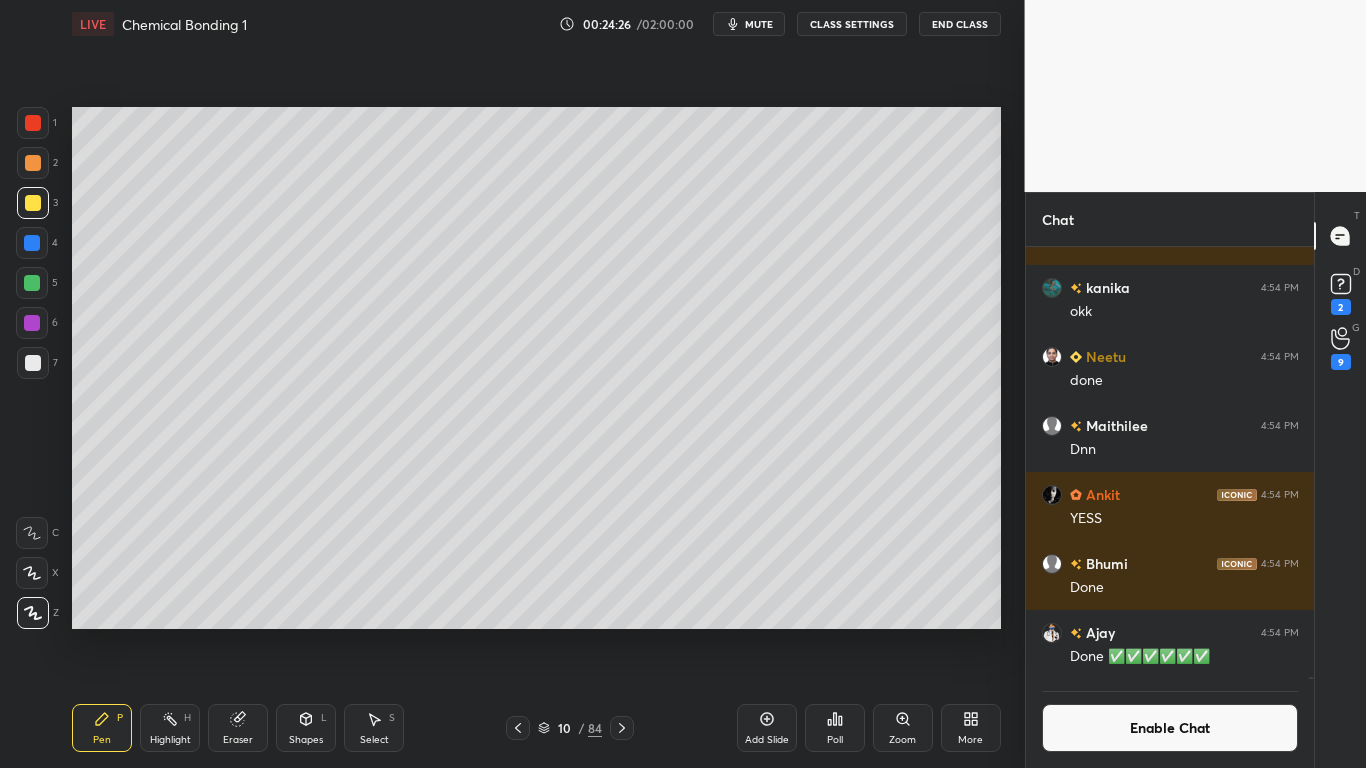 click on "Add Slide" at bounding box center (767, 740) 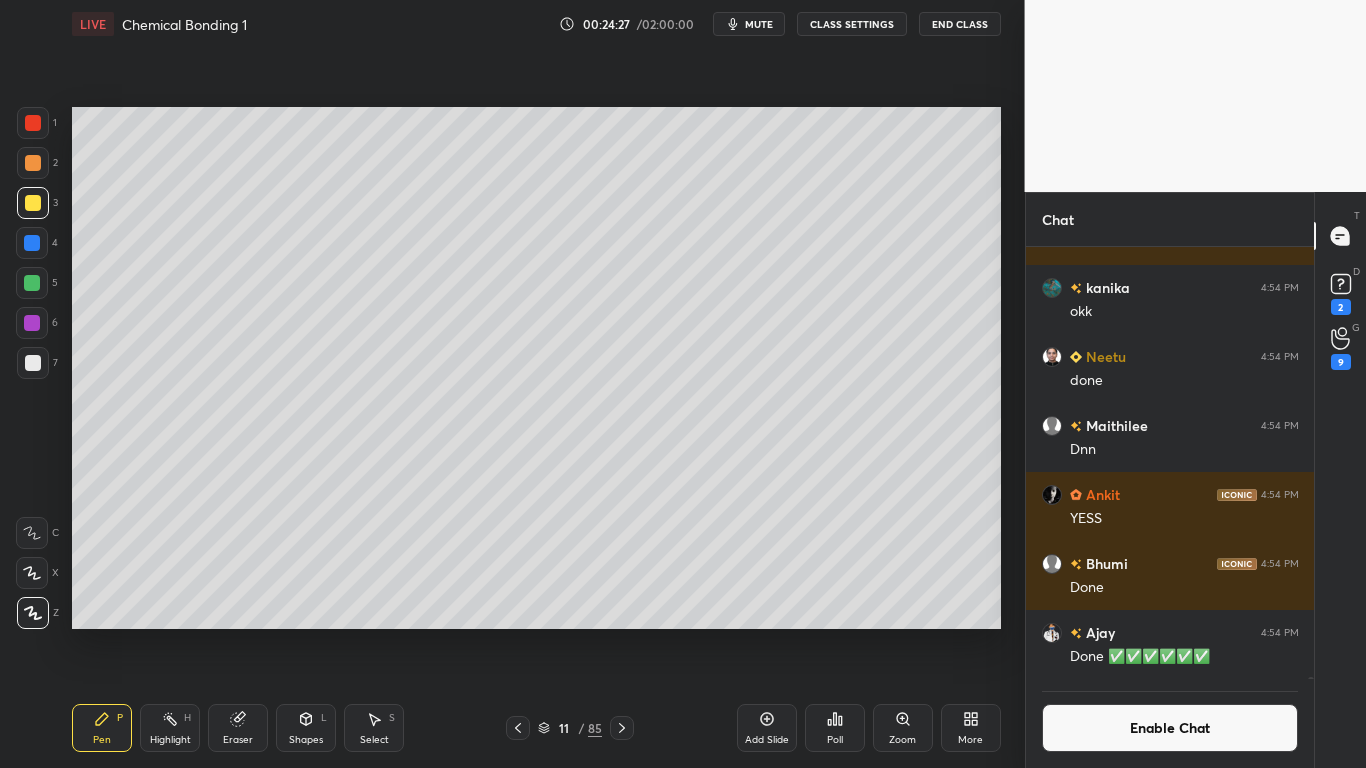click at bounding box center [33, 363] 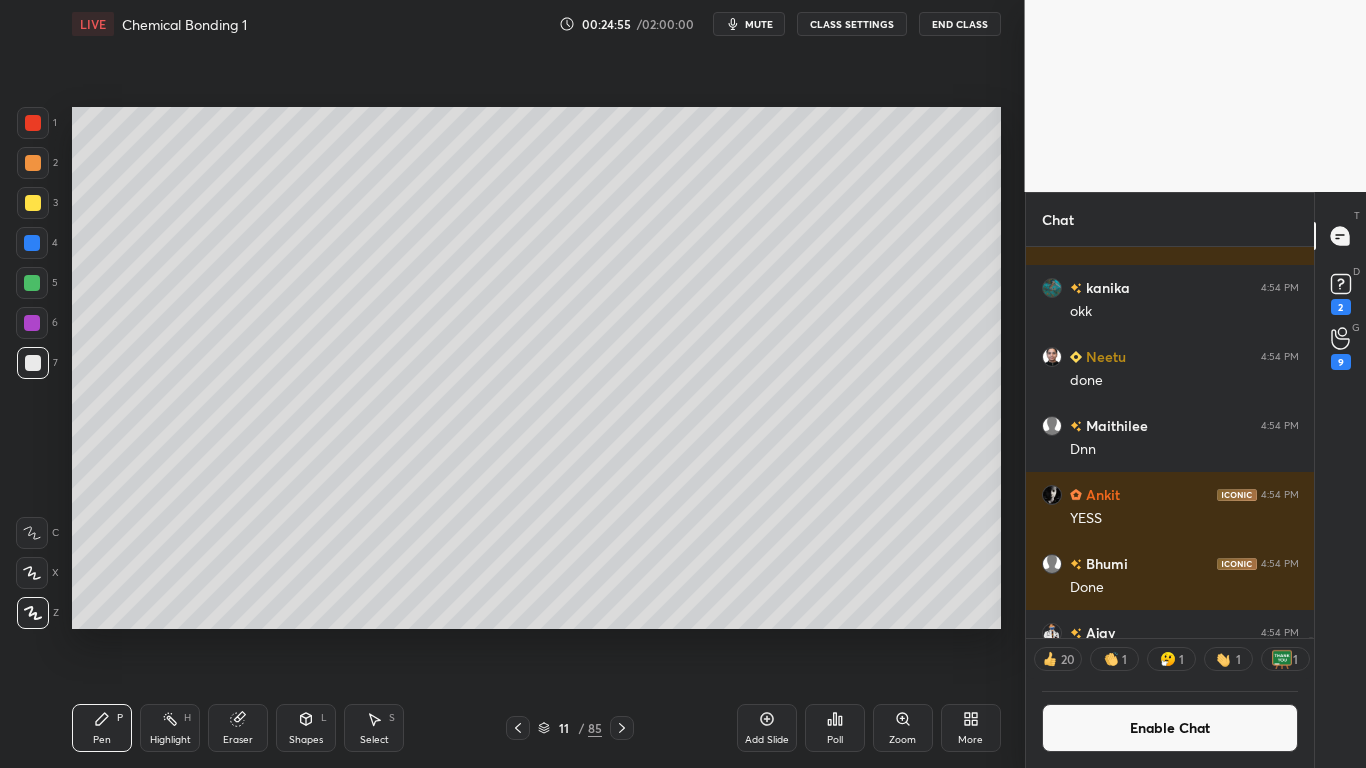 scroll, scrollTop: 7, scrollLeft: 7, axis: both 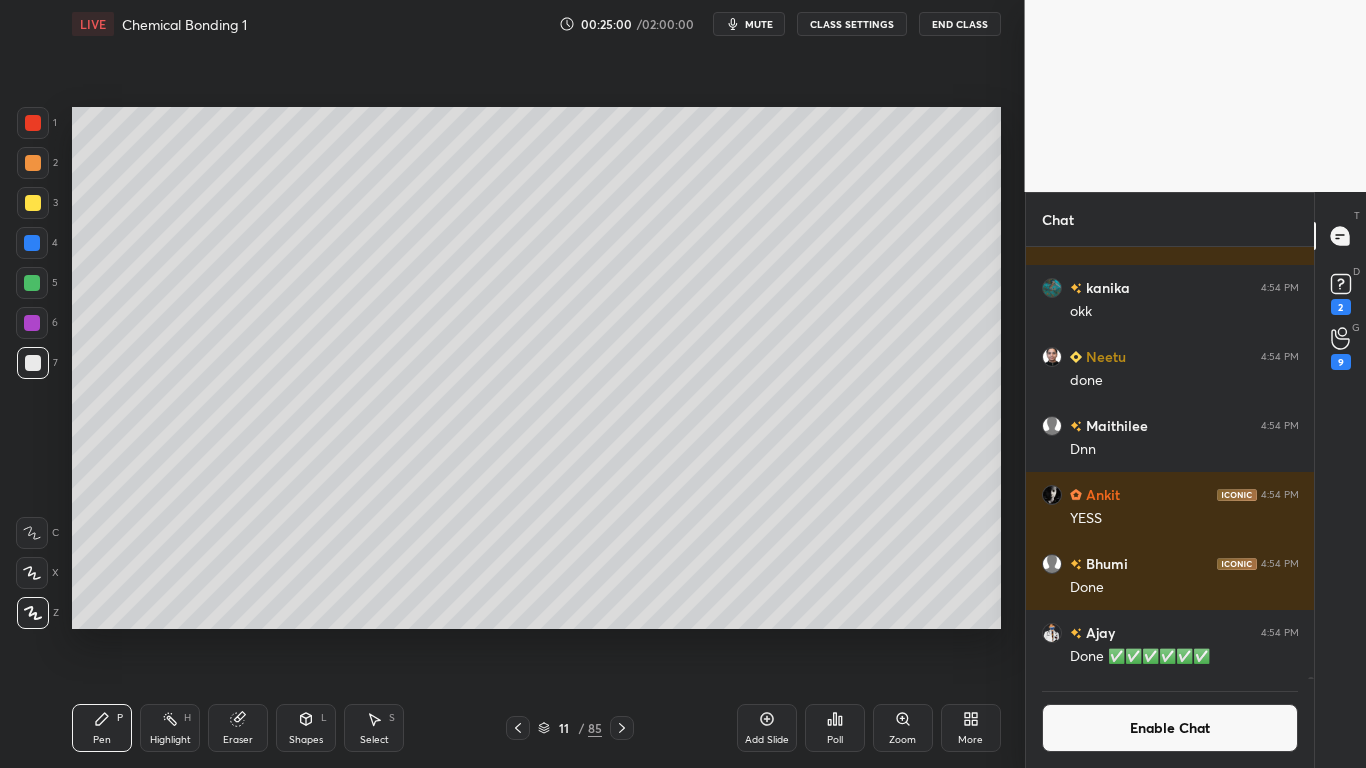 click on "Enable Chat" at bounding box center (1170, 728) 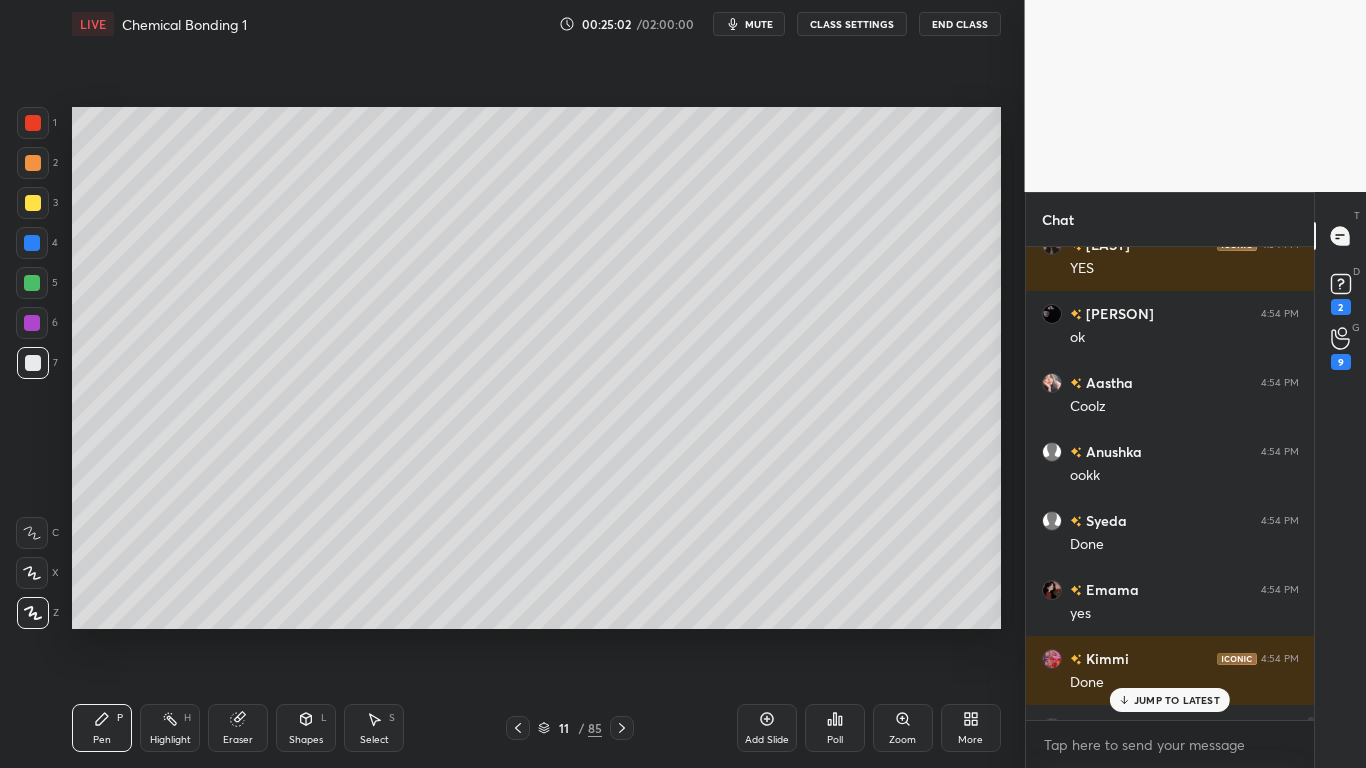 click at bounding box center [33, 203] 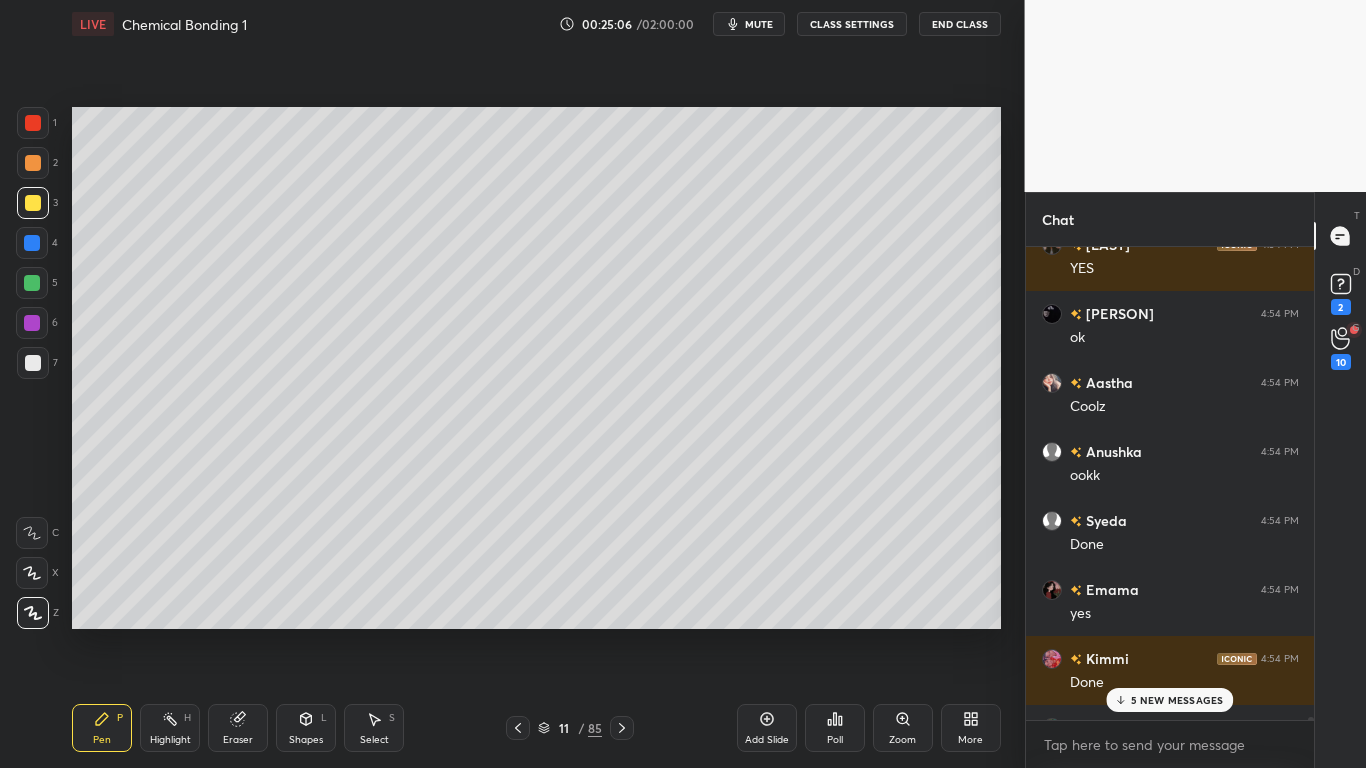 click on "5 NEW MESSAGES" at bounding box center (1169, 700) 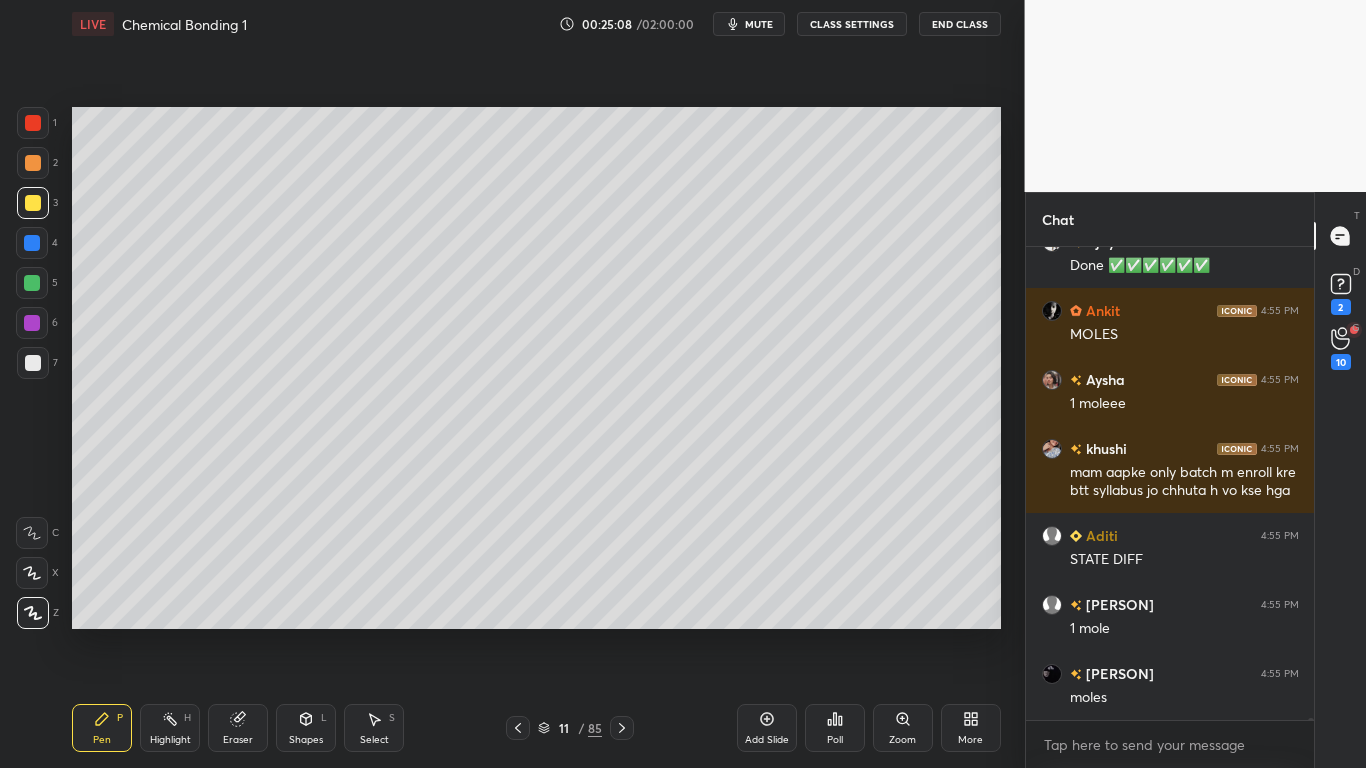 scroll, scrollTop: 116175, scrollLeft: 0, axis: vertical 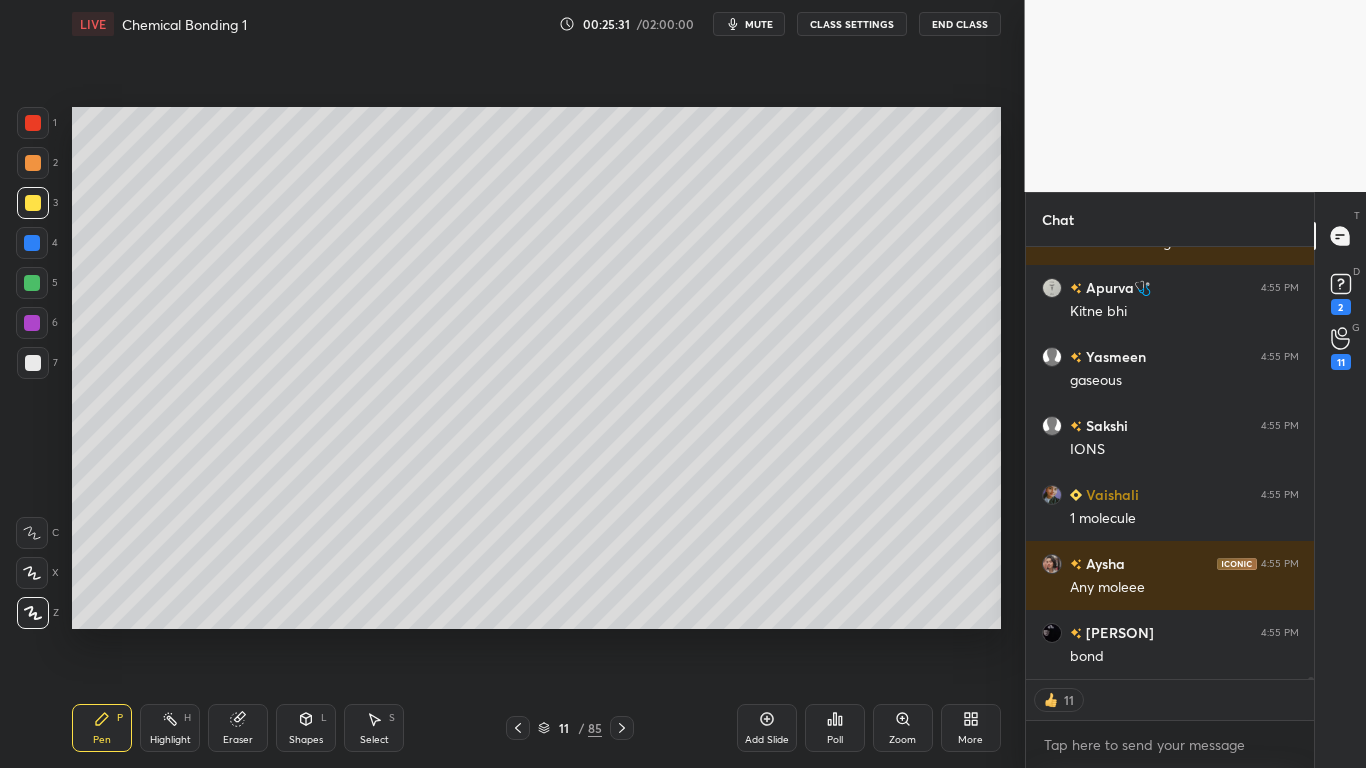 type on "x" 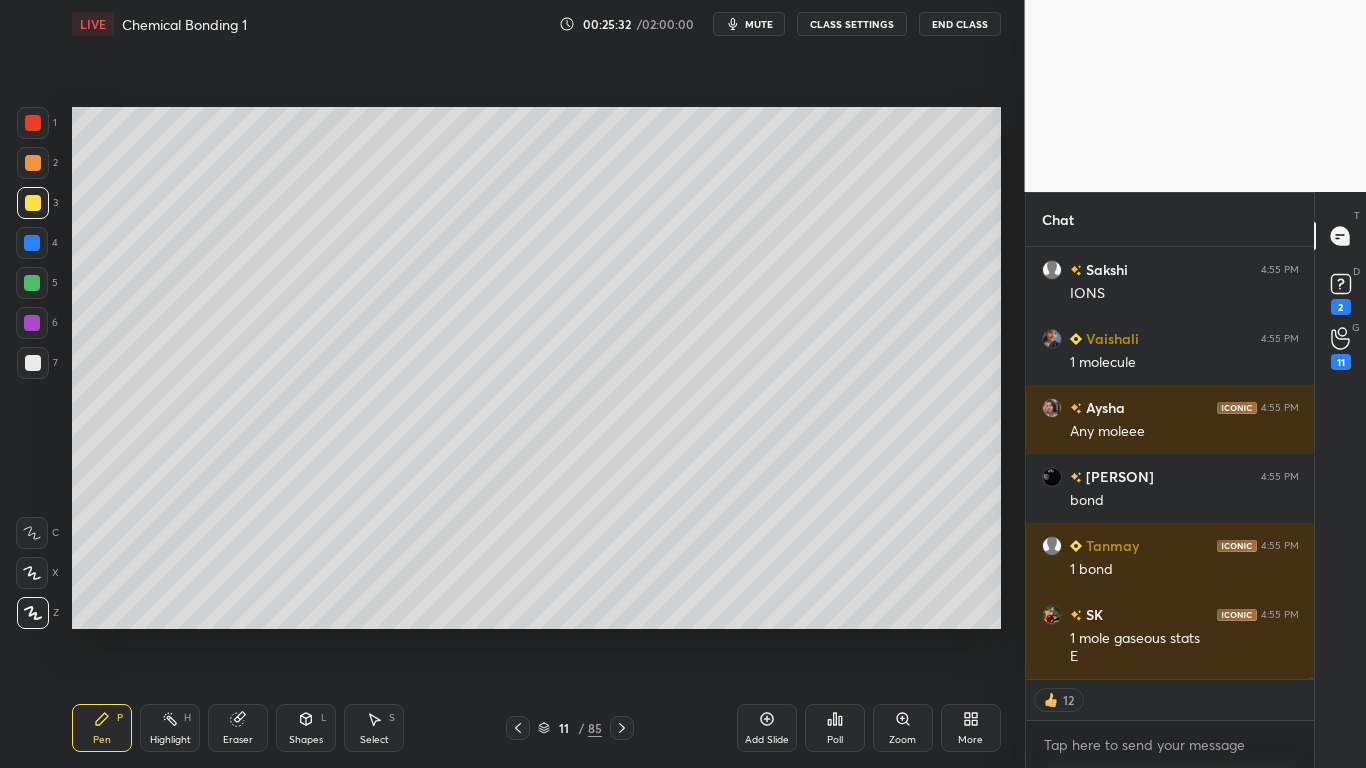 click on "CLASS SETTINGS" at bounding box center (852, 24) 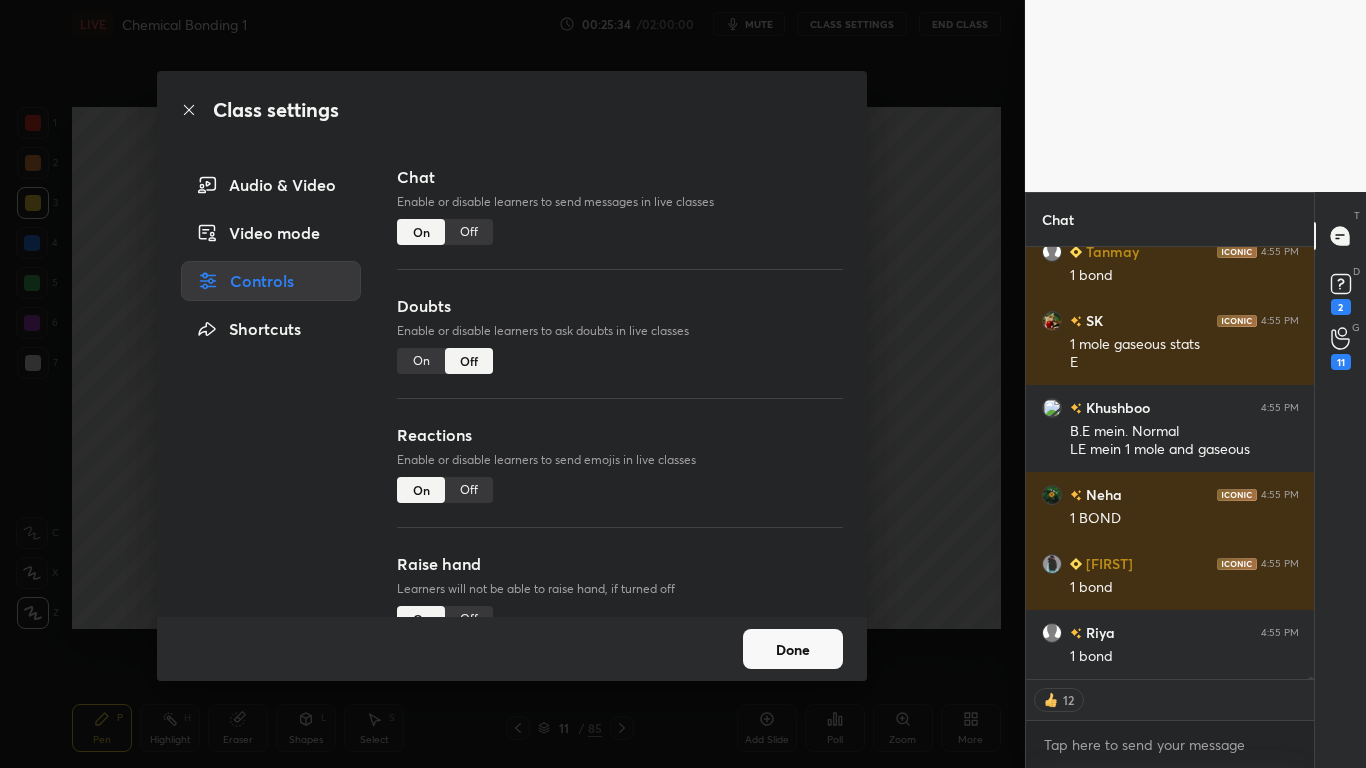 click on "Off" at bounding box center (469, 232) 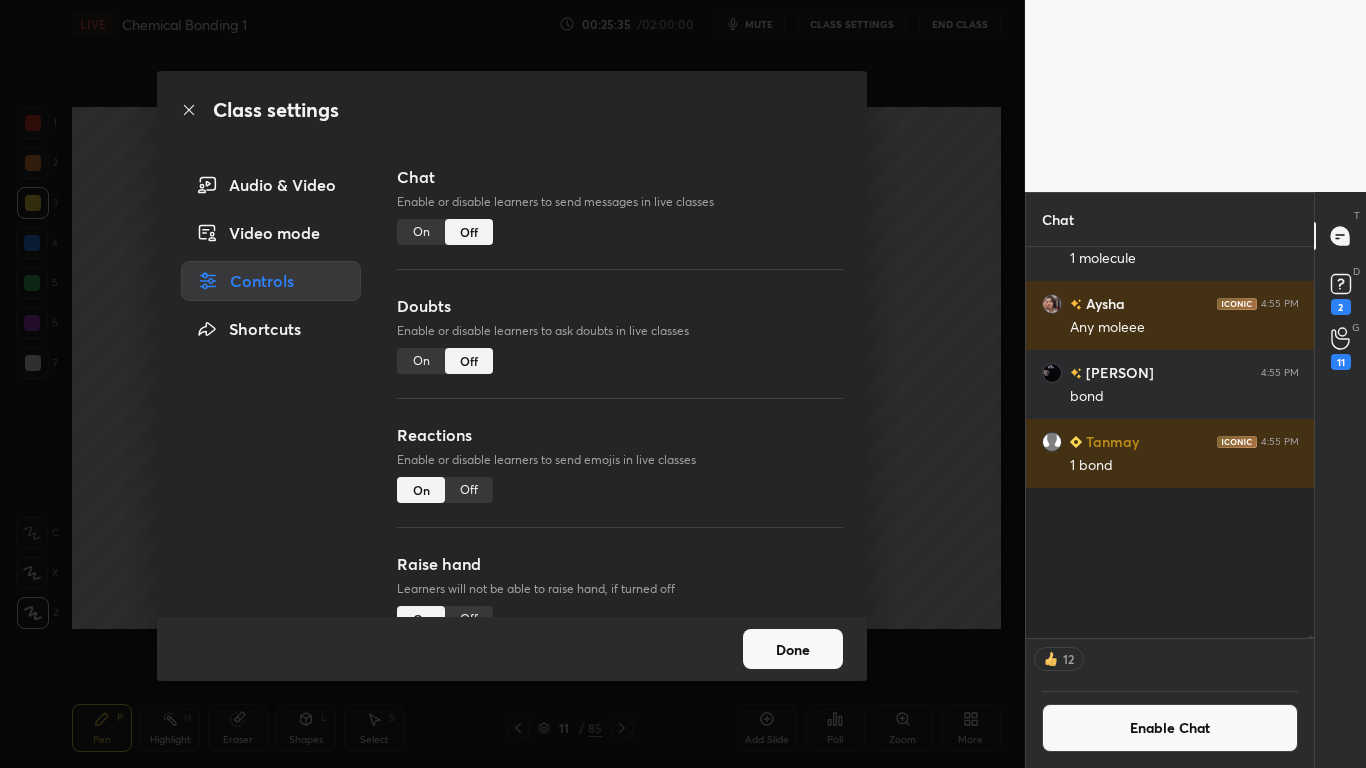 click on "Done" at bounding box center [793, 649] 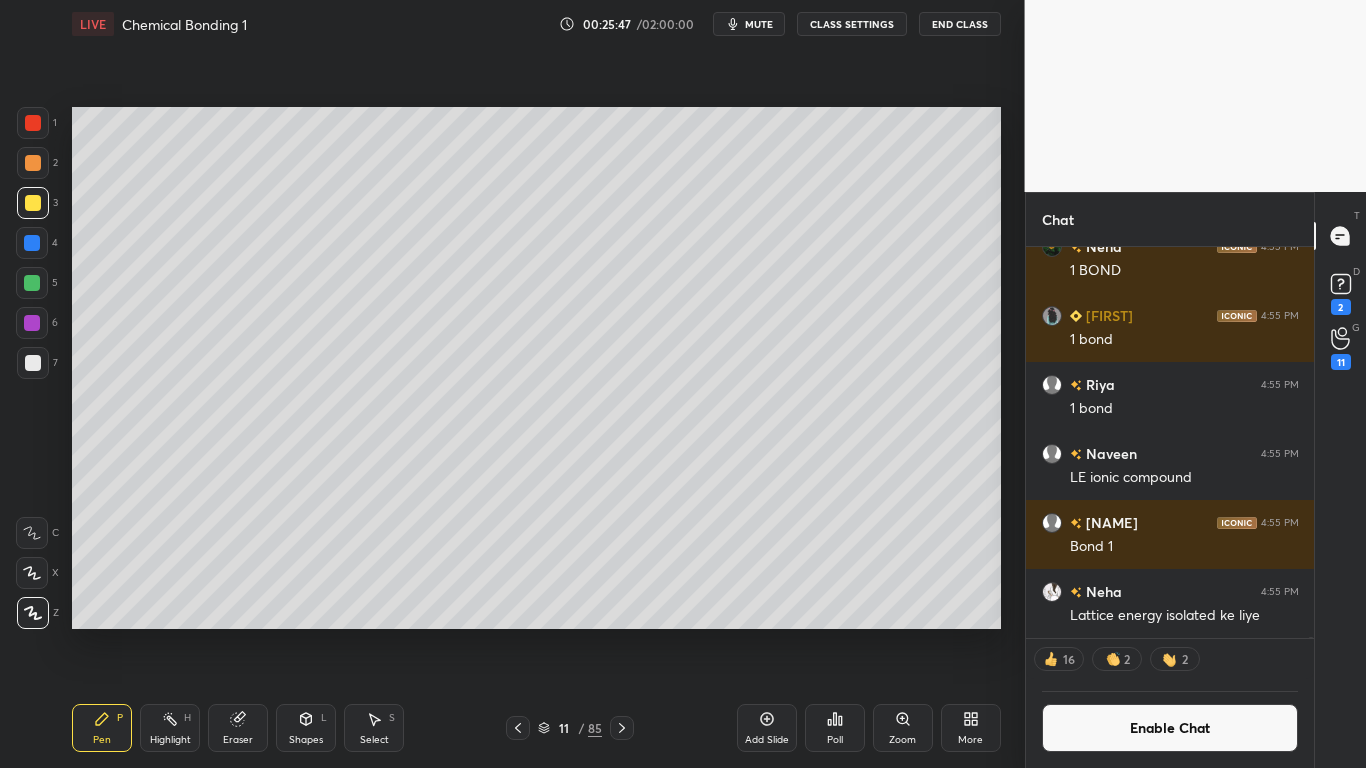 click at bounding box center [32, 283] 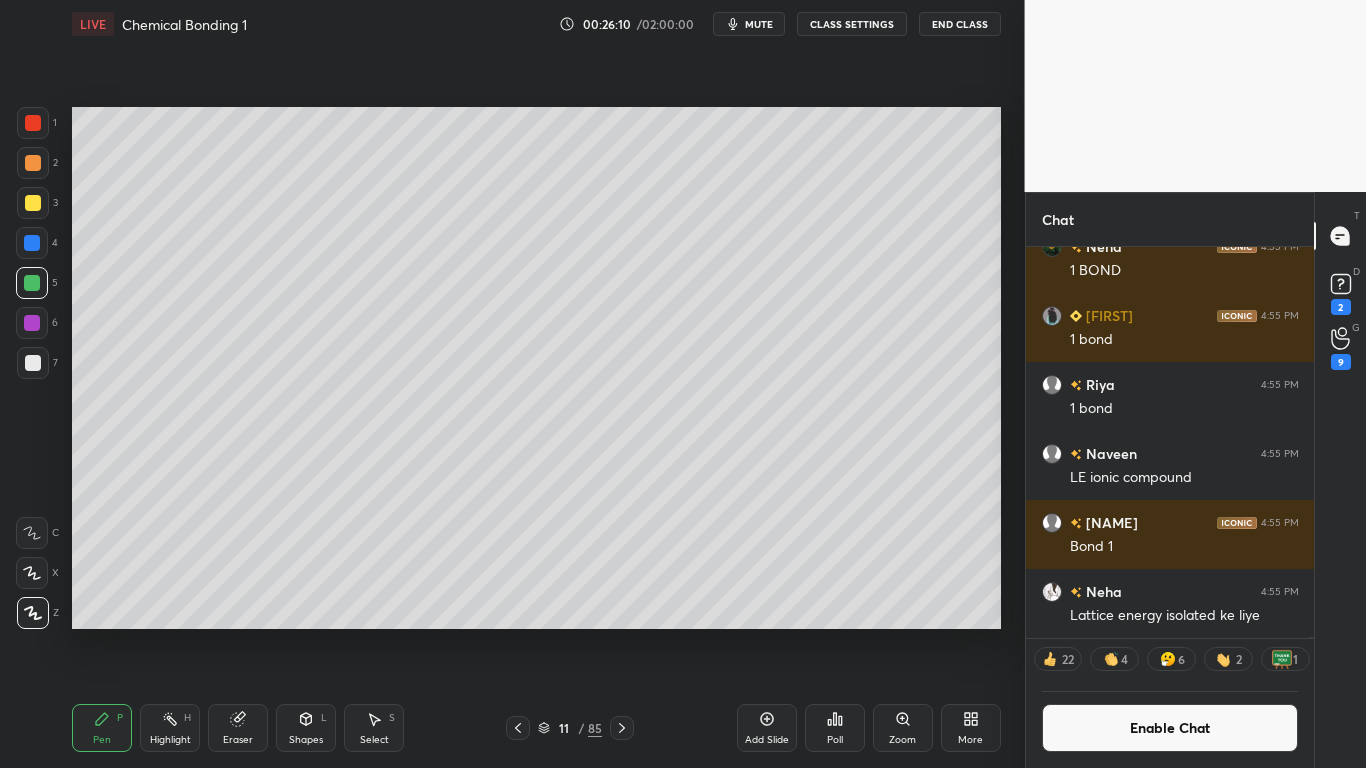 click at bounding box center (33, 203) 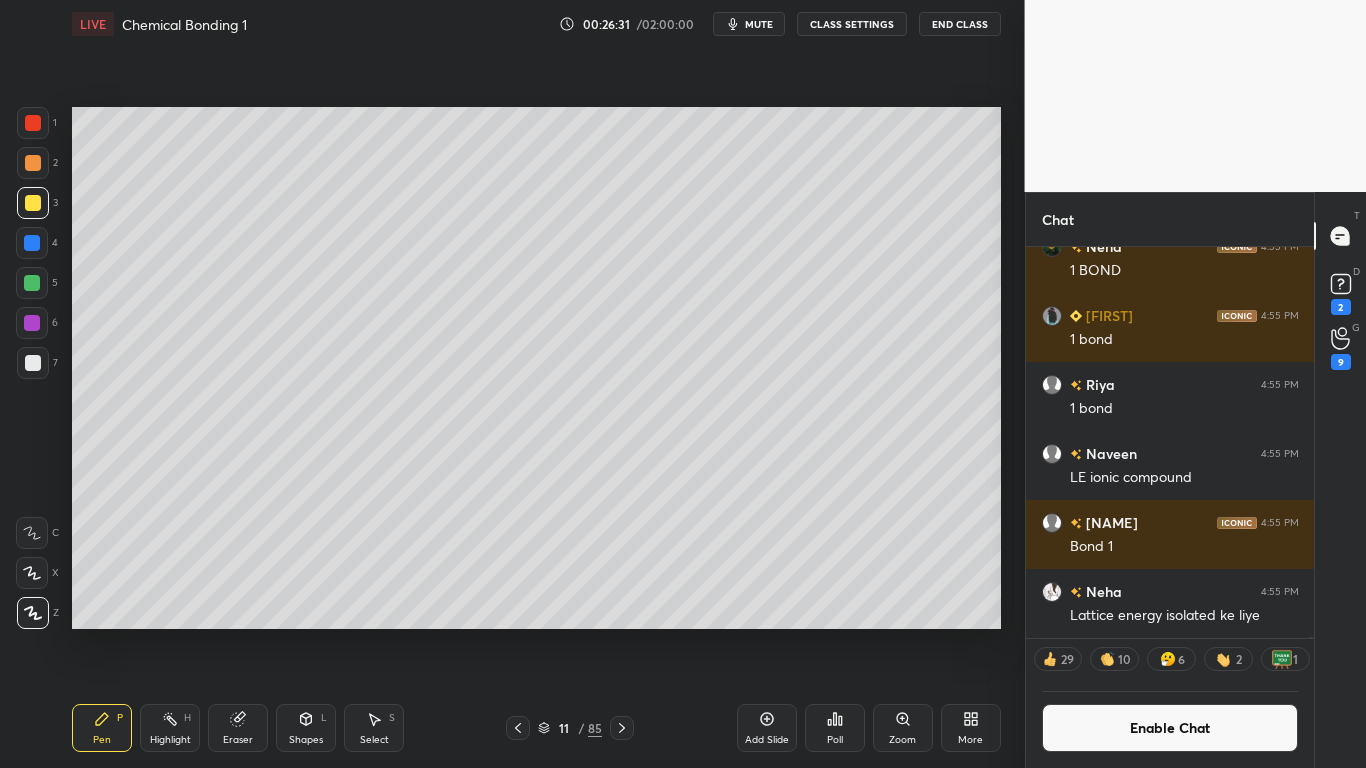 scroll, scrollTop: 7, scrollLeft: 7, axis: both 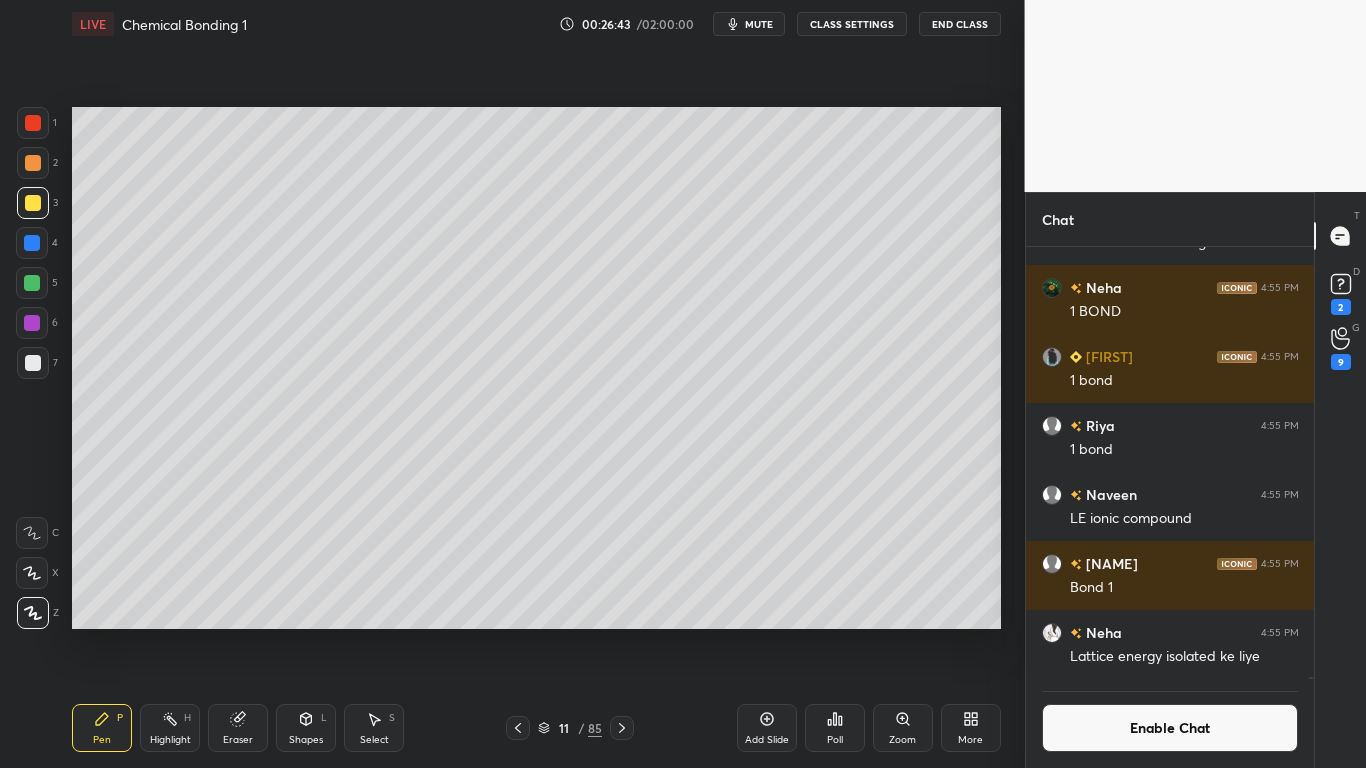 click on "Enable Chat" at bounding box center (1170, 728) 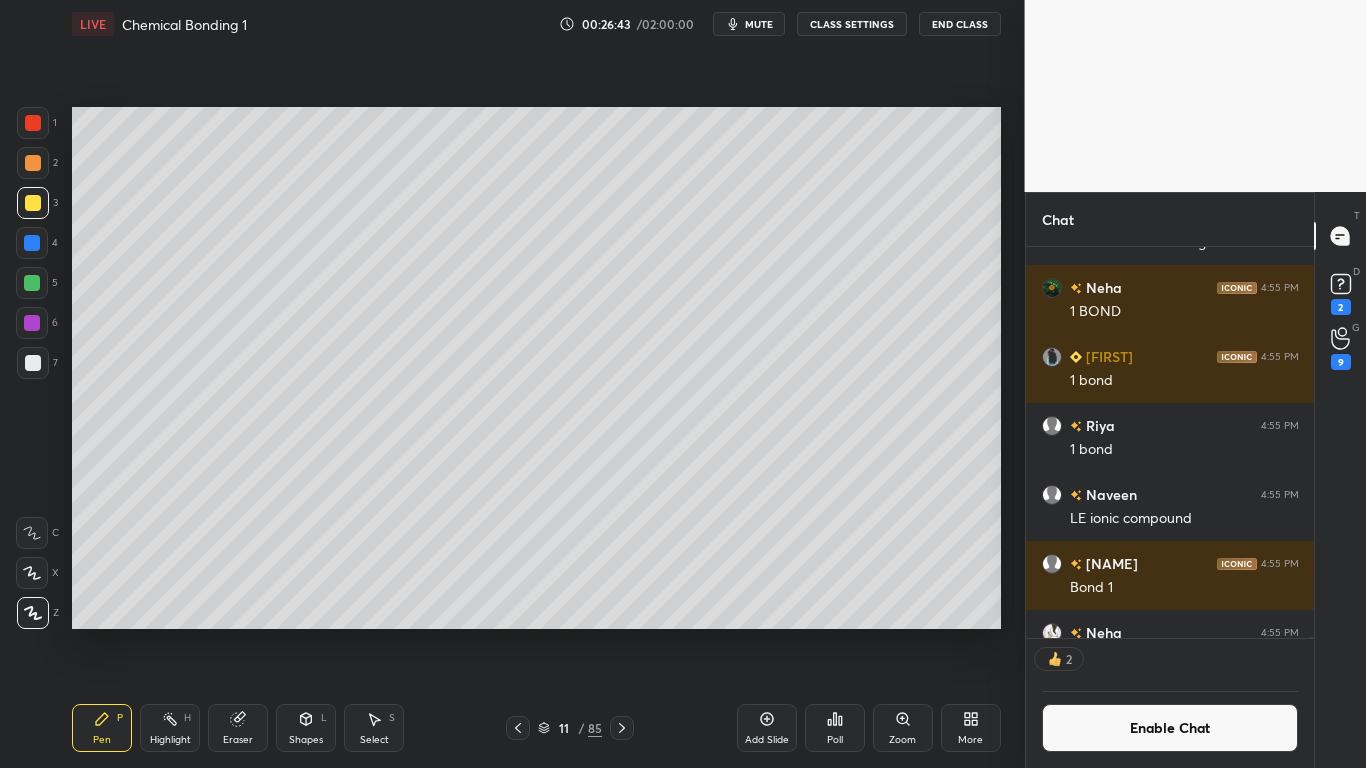 scroll, scrollTop: 7, scrollLeft: 7, axis: both 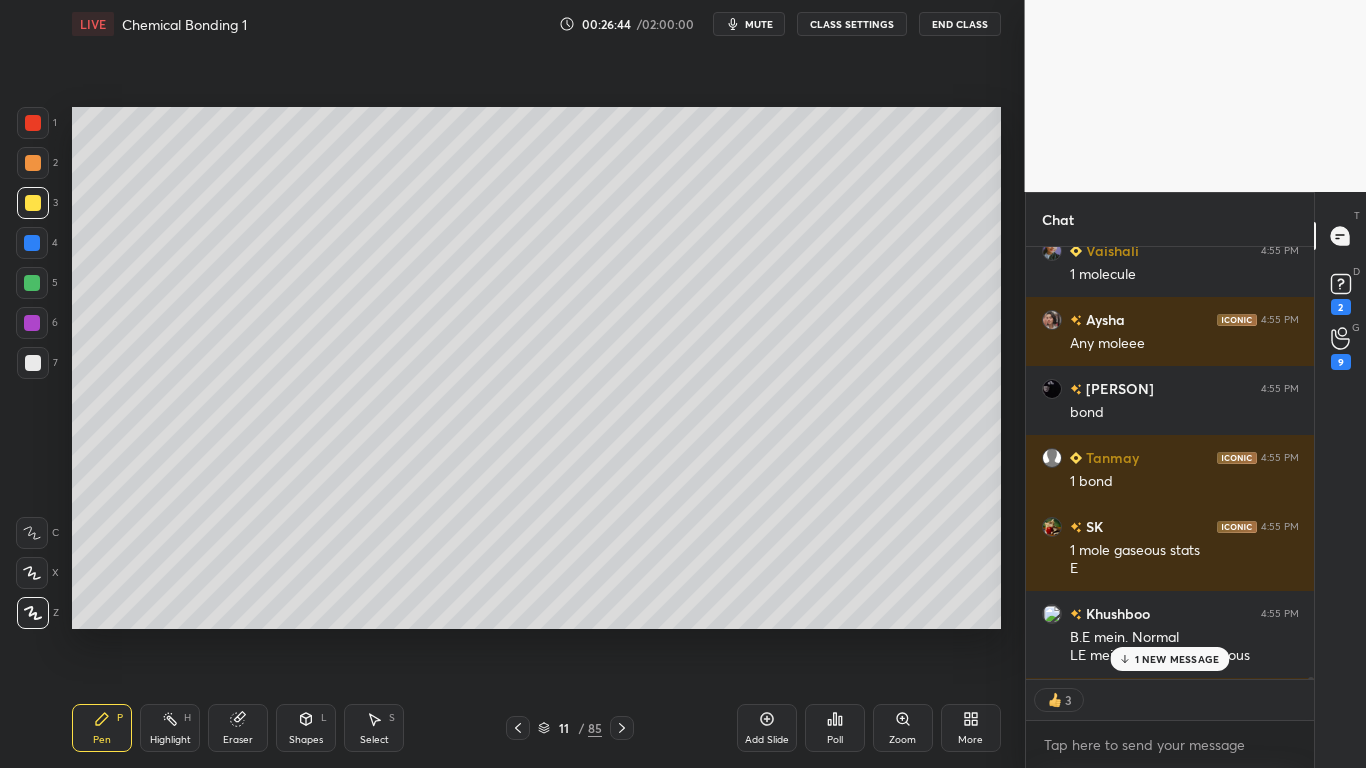 click on "1 NEW MESSAGE" at bounding box center (1177, 659) 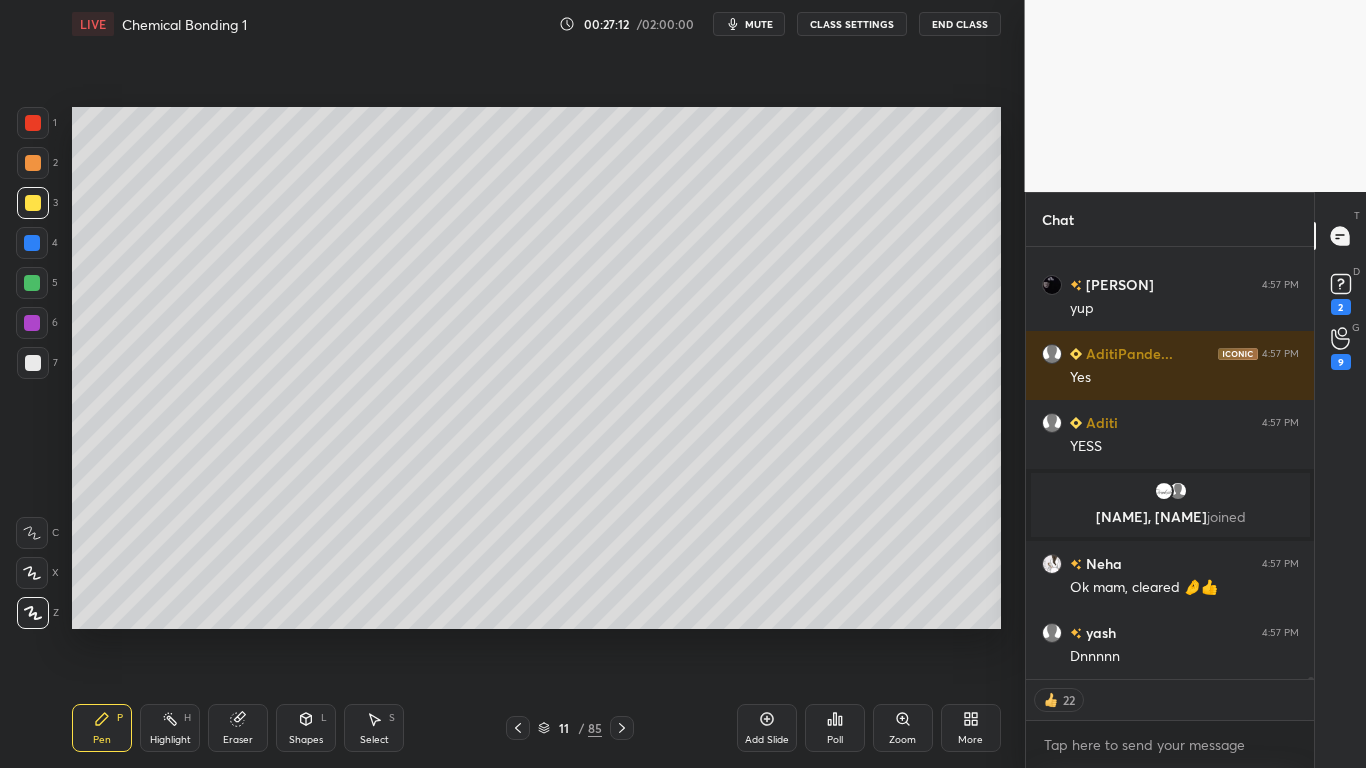 scroll, scrollTop: 123270, scrollLeft: 0, axis: vertical 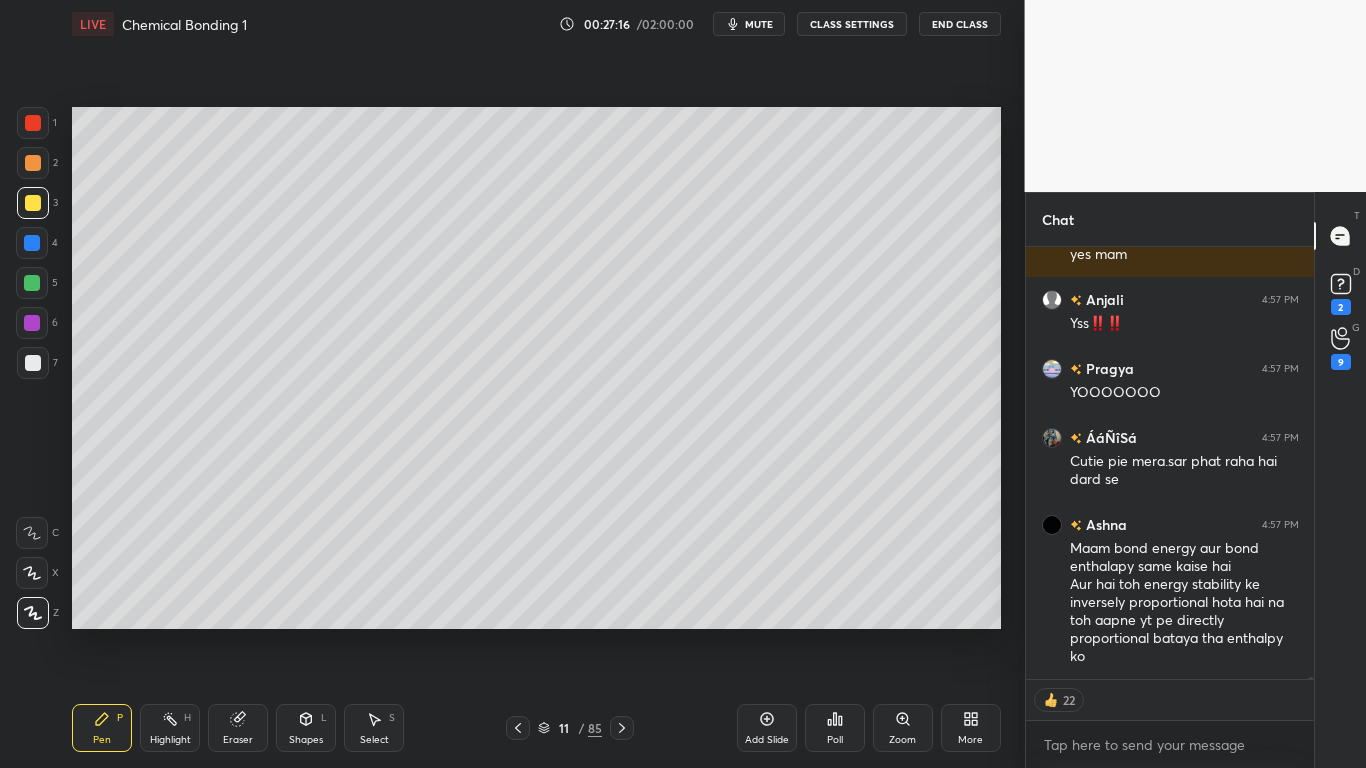 type on "x" 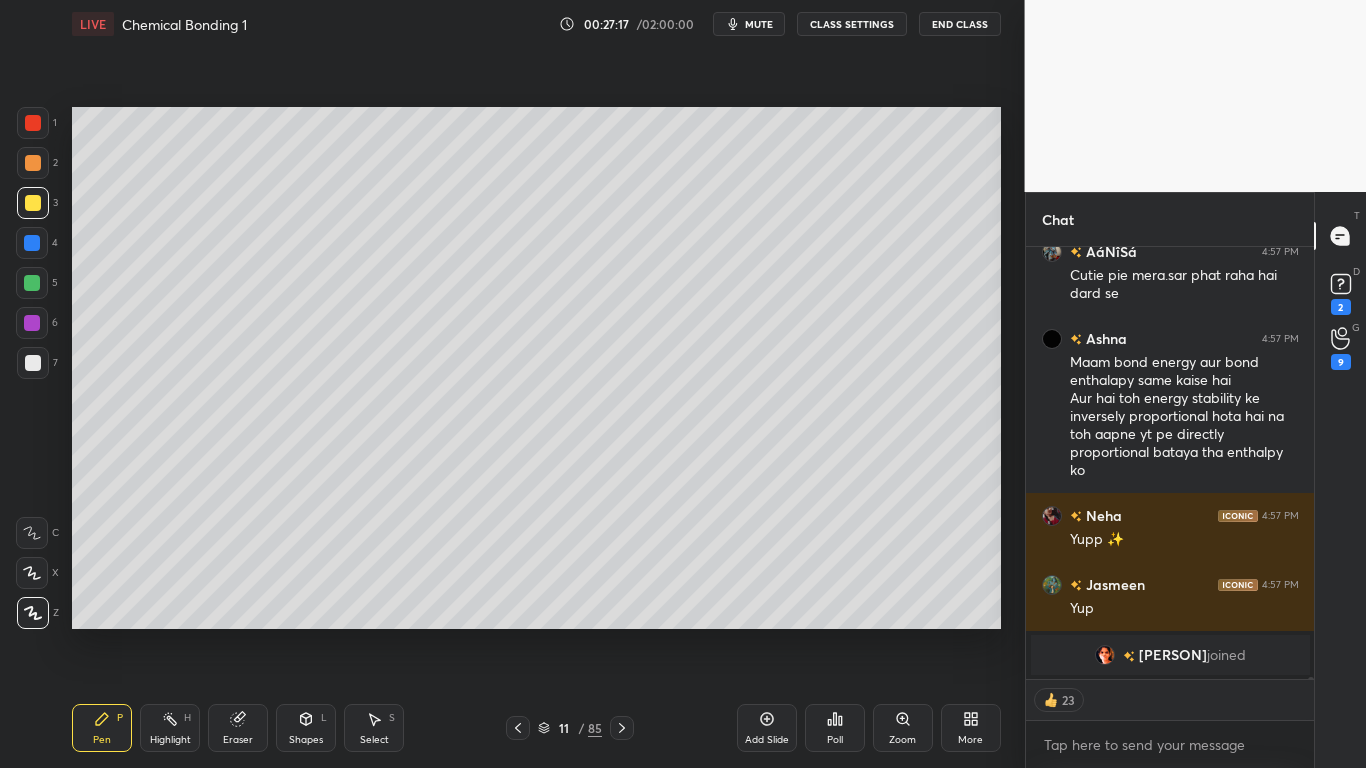 scroll, scrollTop: 123749, scrollLeft: 0, axis: vertical 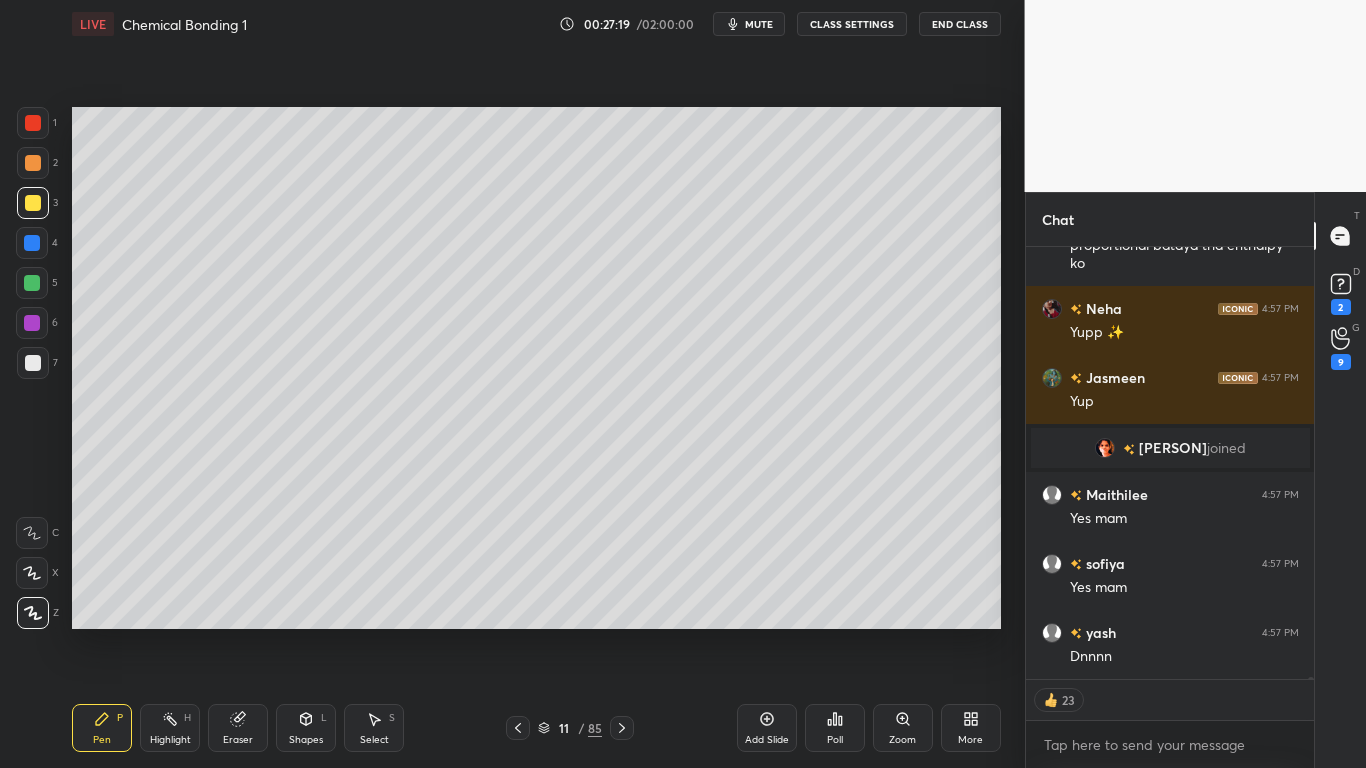 click on "CLASS SETTINGS" at bounding box center [852, 24] 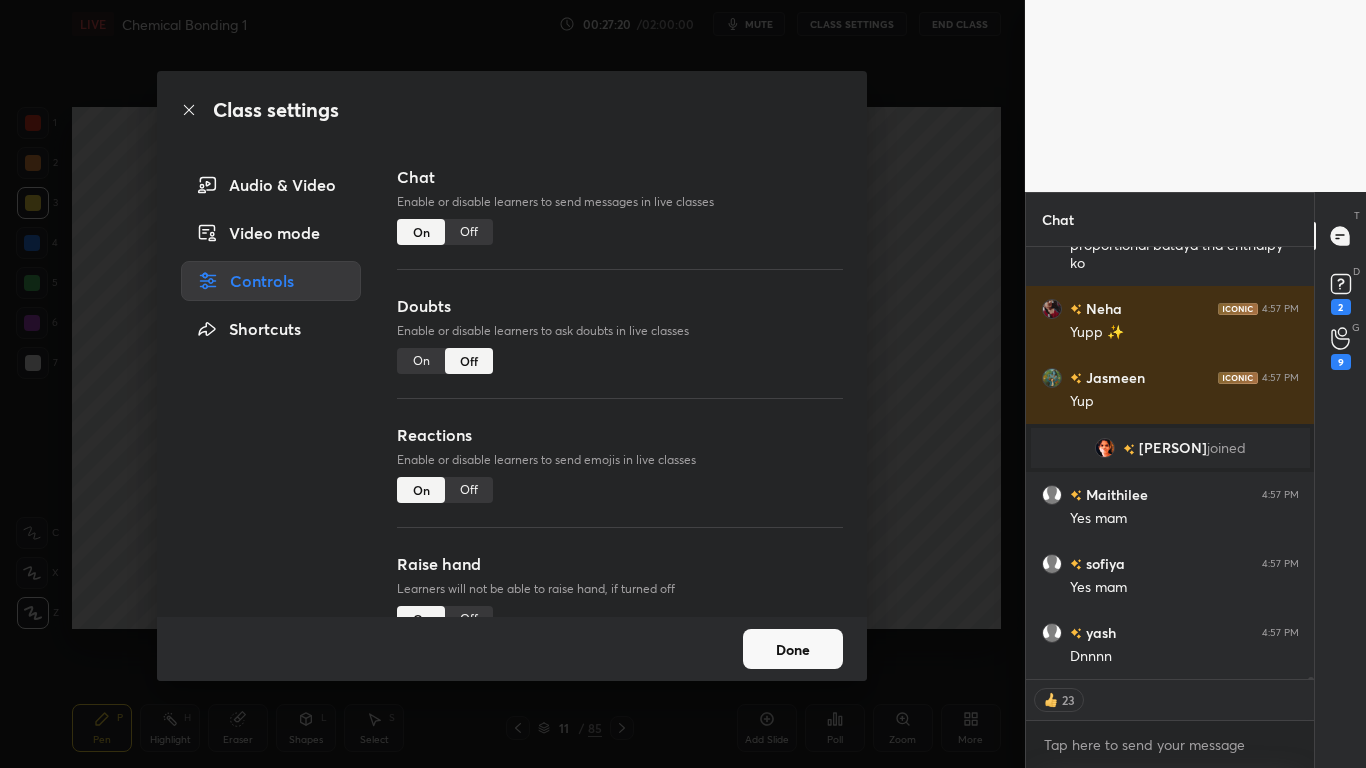 click on "Off" at bounding box center [469, 232] 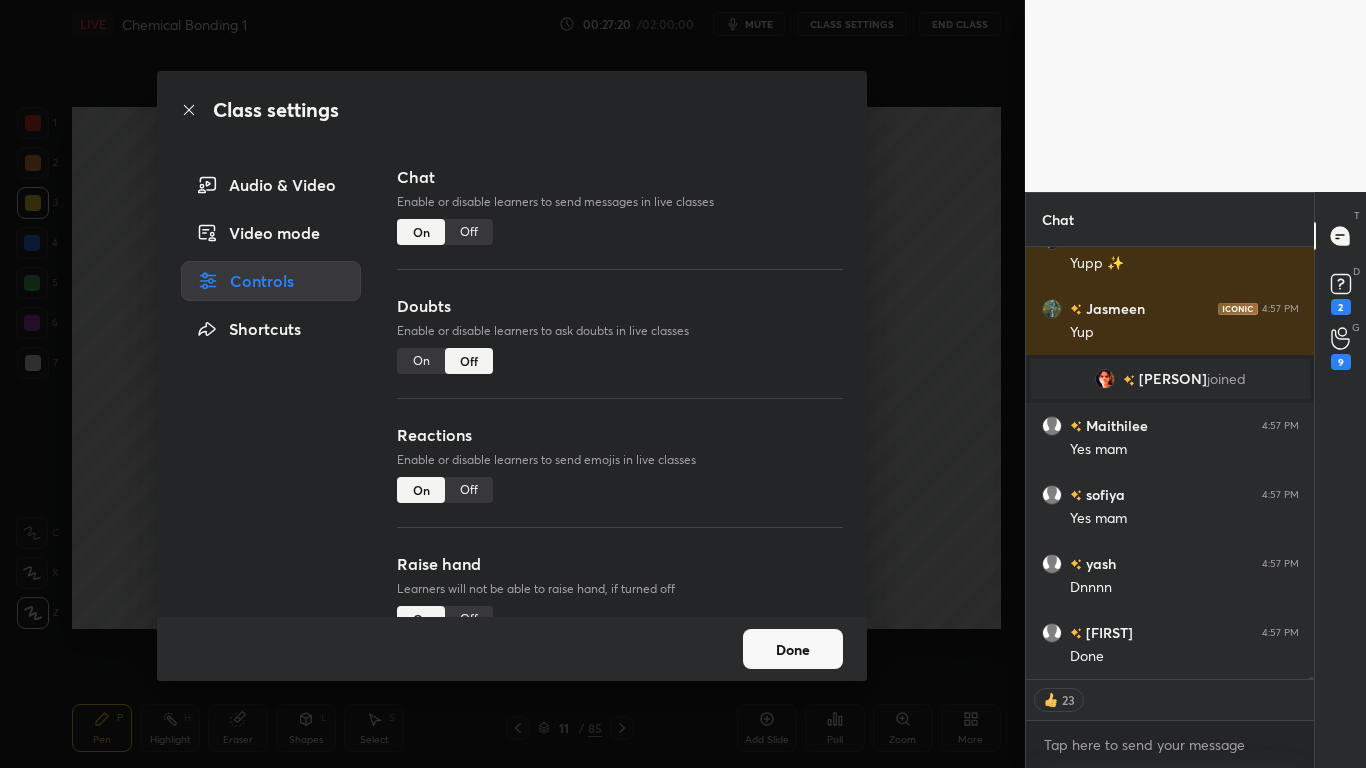 scroll, scrollTop: 123406, scrollLeft: 0, axis: vertical 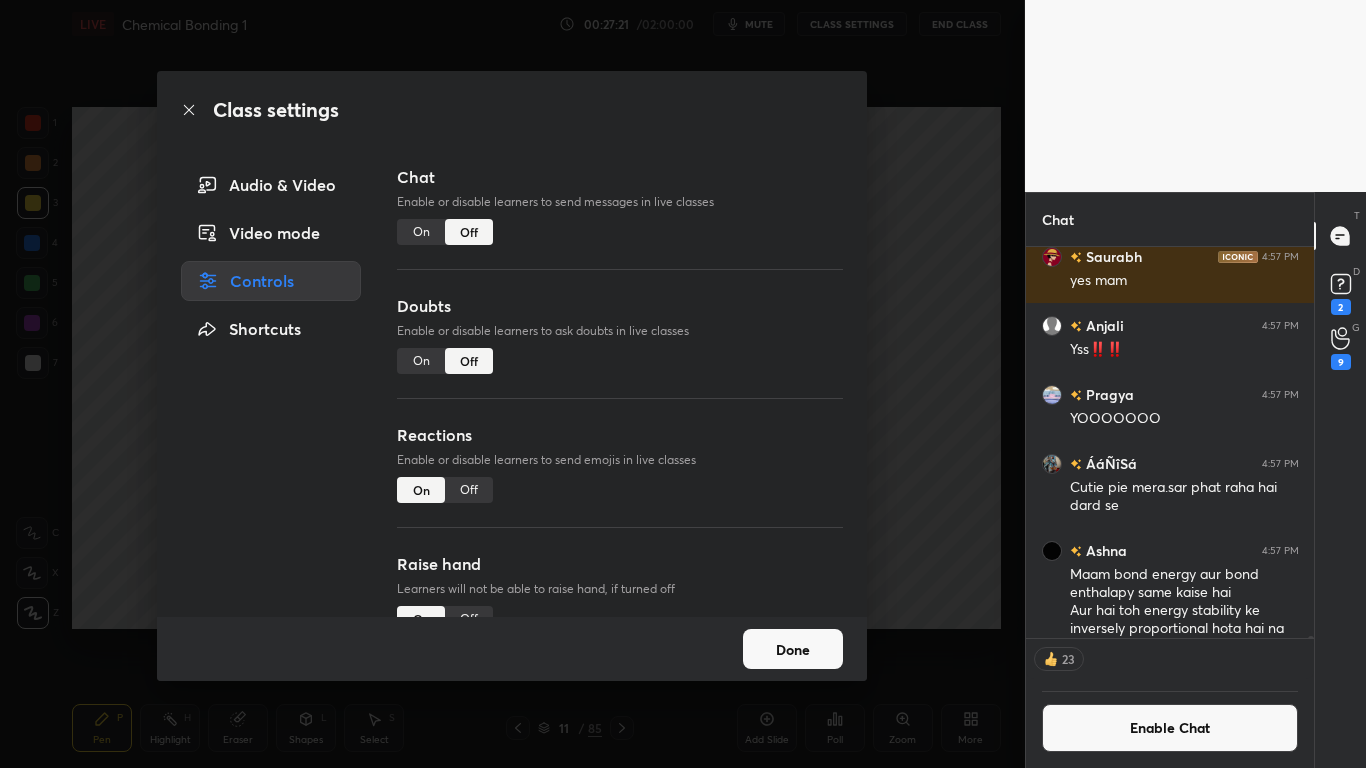click on "Done" at bounding box center [793, 649] 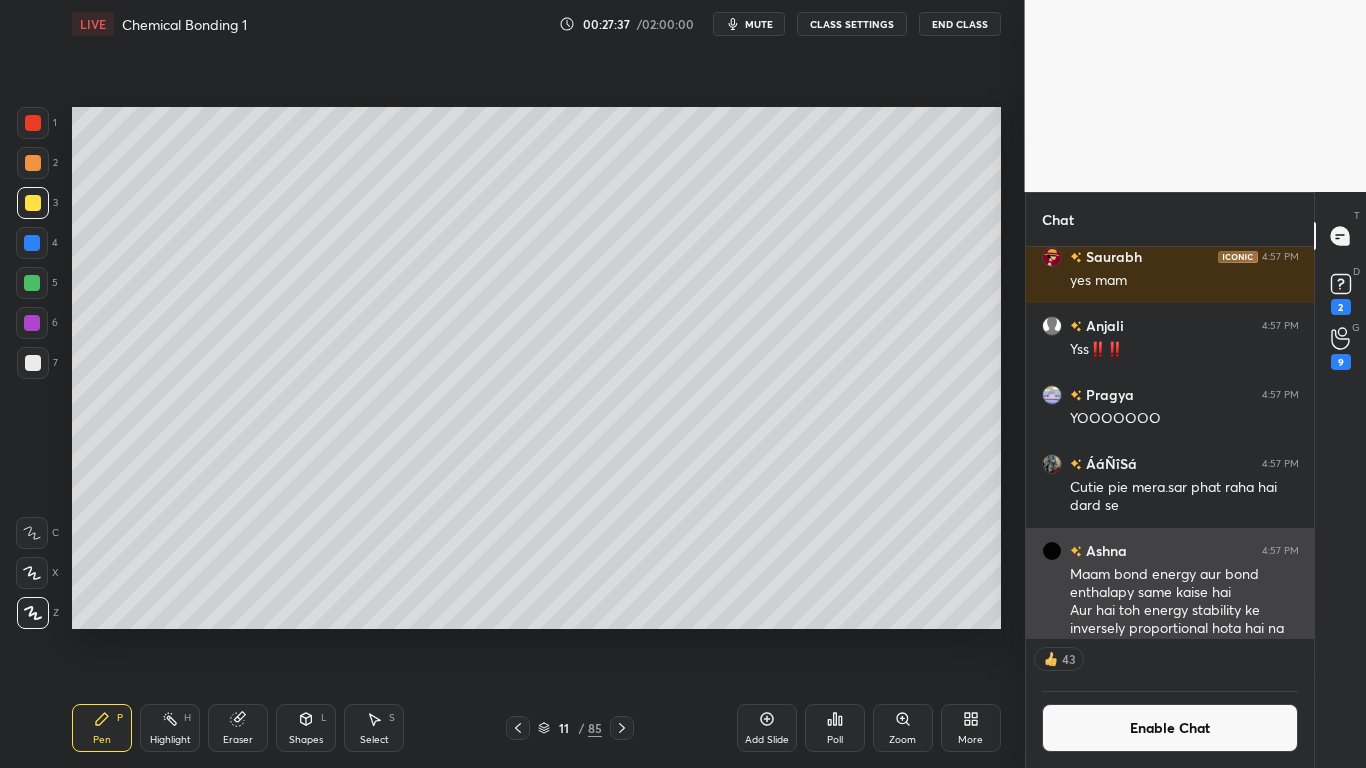 click on "Maam bond energy aur bond enthalapy same kaise hai
Aur hai toh energy stability ke inversely proportional hota hai na toh aapne yt pe directly proportional bataya tha enthalpy ko" at bounding box center [1184, 629] 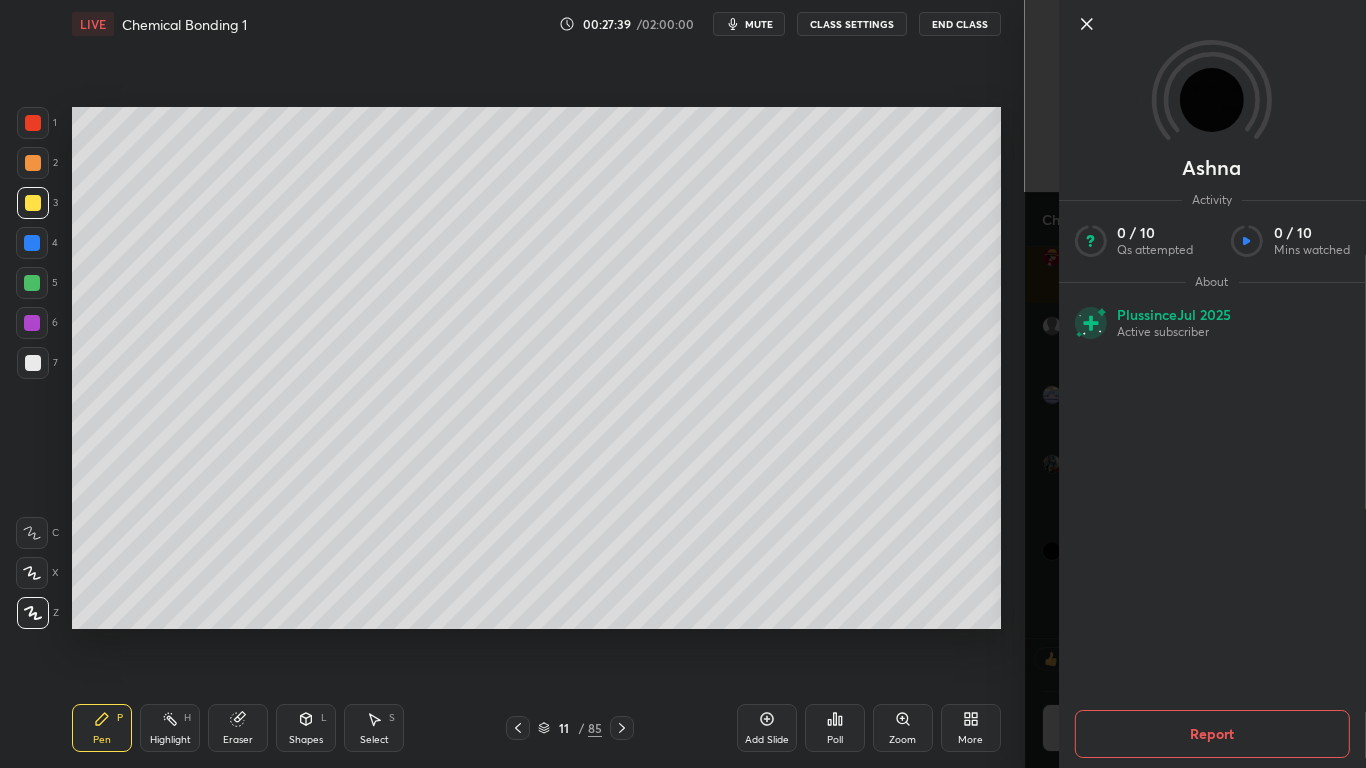 click 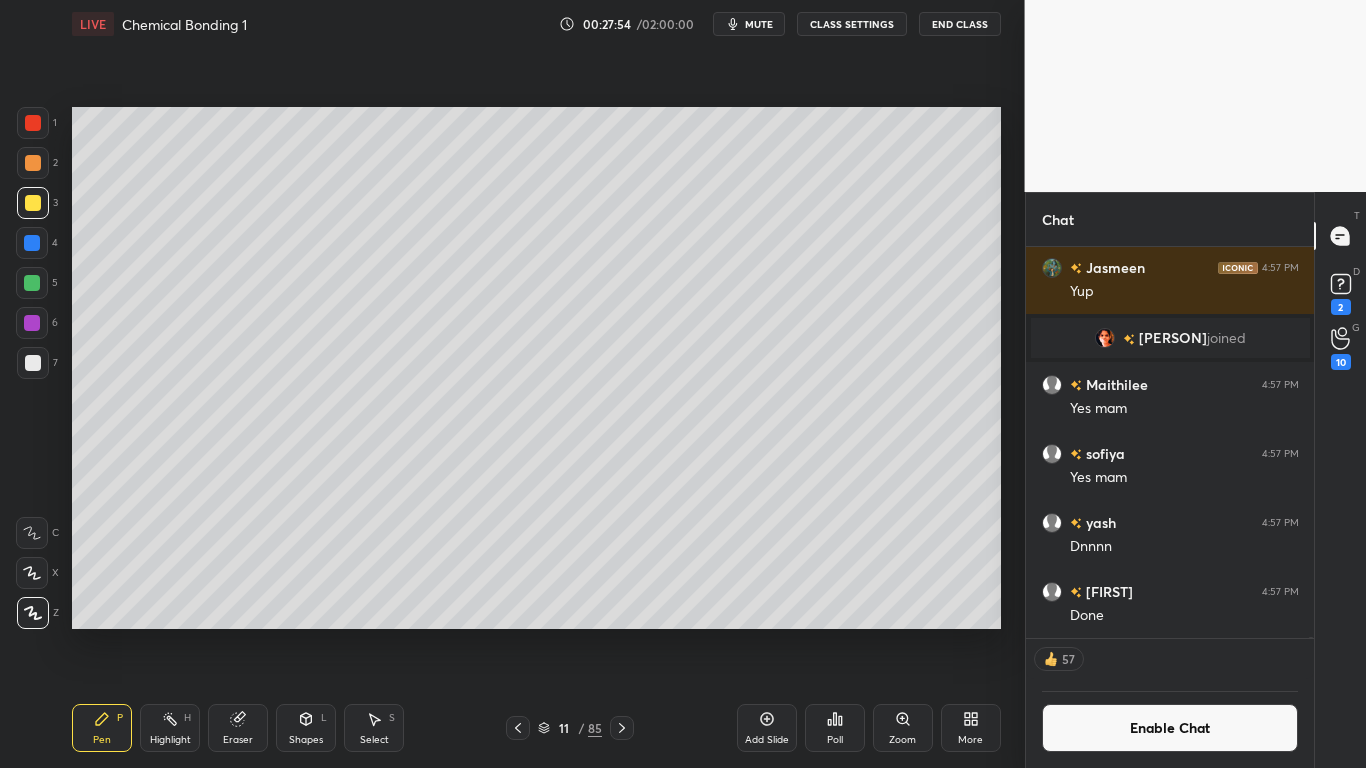 scroll, scrollTop: 125669, scrollLeft: 0, axis: vertical 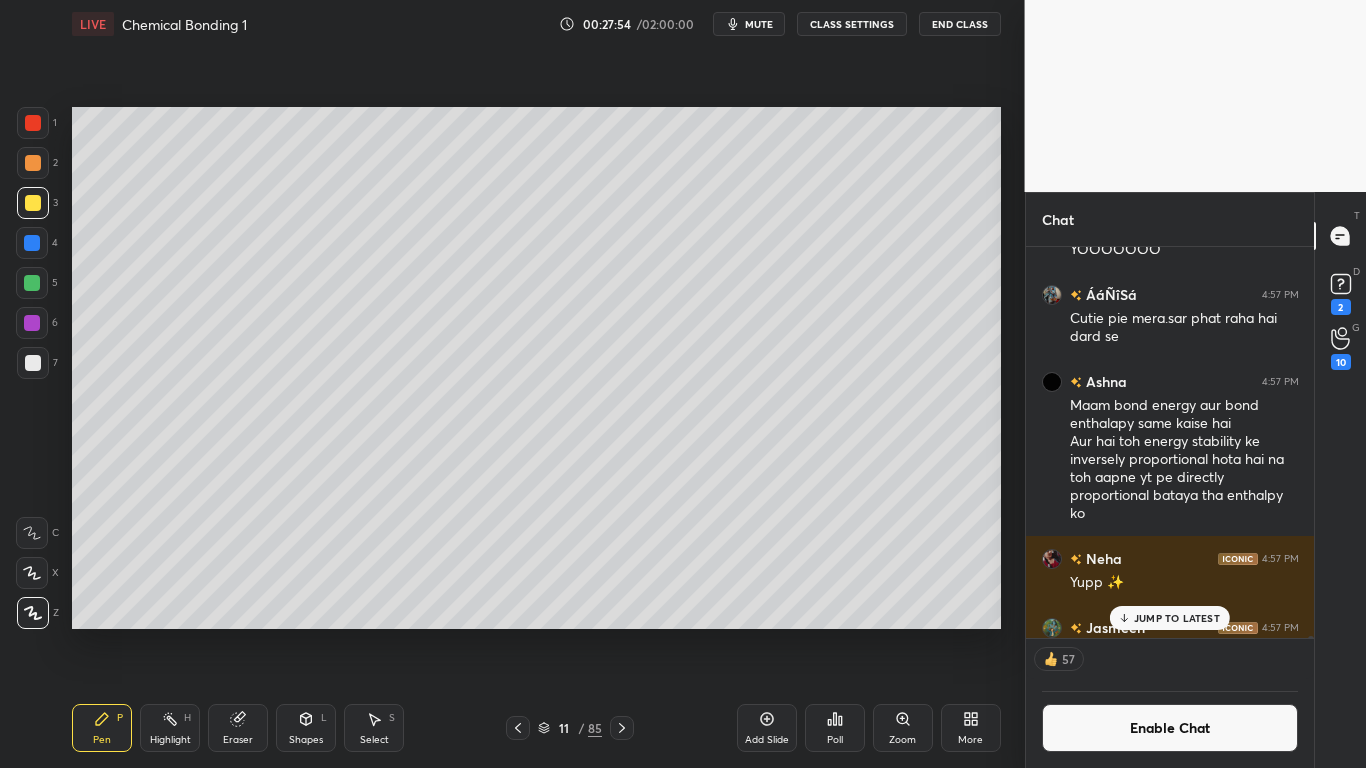 click on "[PERSON] 4:57 PM YESS MAMM!! [PERSON] 4:57 PM Clr [PERSON] 4:57 PM yup [PERSON]... 4:57 PM Yes [PERSON] 4:57 PM YESS [PERSON], [PERSON]  joined [PERSON] 4:57 PM Ok mam, cleared 🤌👍 [PERSON] 4:57 PM Dnnnnn [PERSON] 4:57 PM yes mam [PERSON] 4:57 PM Yss‼️‼️ [PERSON] 4:57 PM YOOOOOOO [PERSON] 4:57 PM Cutie pie mera.sar phat raha hai dard se [PERSON] 4:57 PM Maam bond energy aur bond enthalapy same kaise hai
Aur hai toh energy stability ke inversely proportional hota hai na toh aapne yt  pe directly proportional bataya tha enthalpy ko [PERSON] 4:57 PM Yupp ✨ [PERSON] 4:57 PM Yup [PERSON]  joined JUMP TO LATEST 57 Enable Chat" at bounding box center (1170, 507) 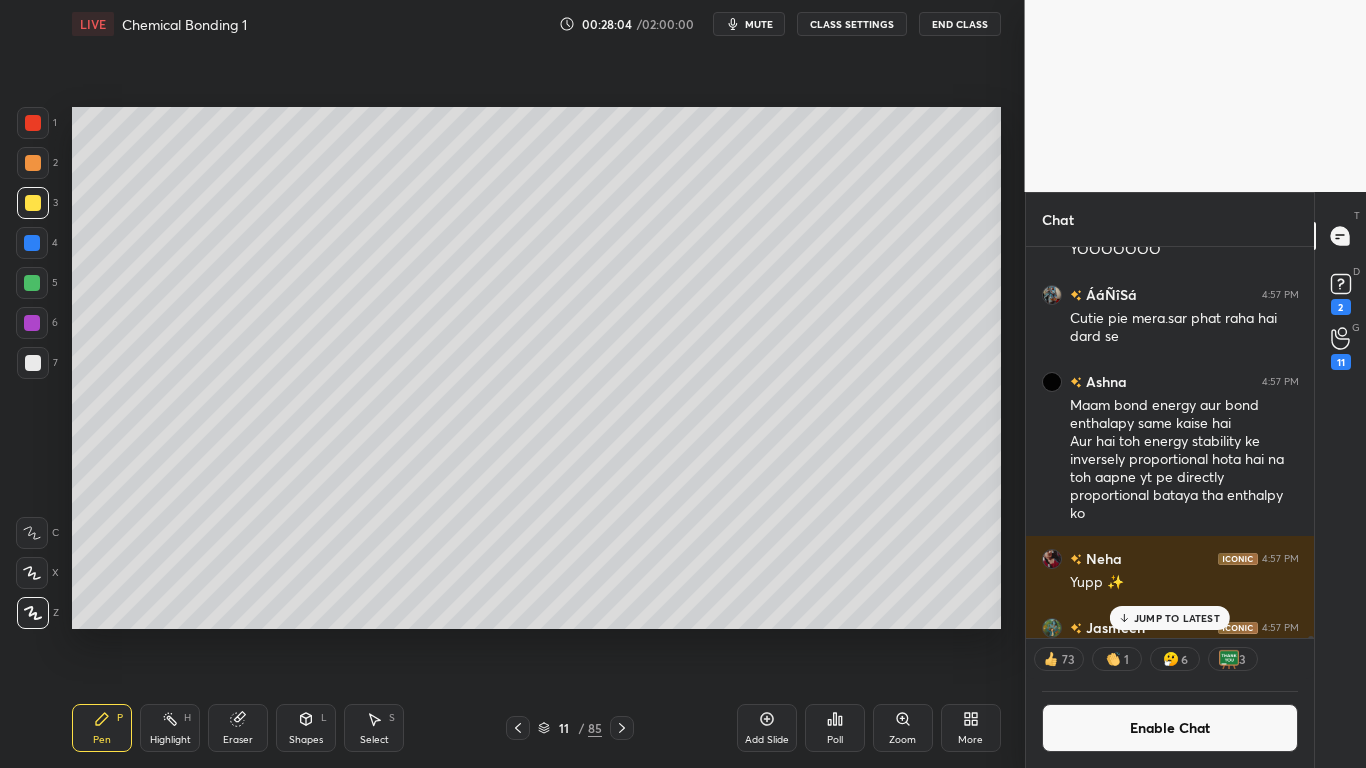 click on "JUMP TO LATEST" at bounding box center [1177, 618] 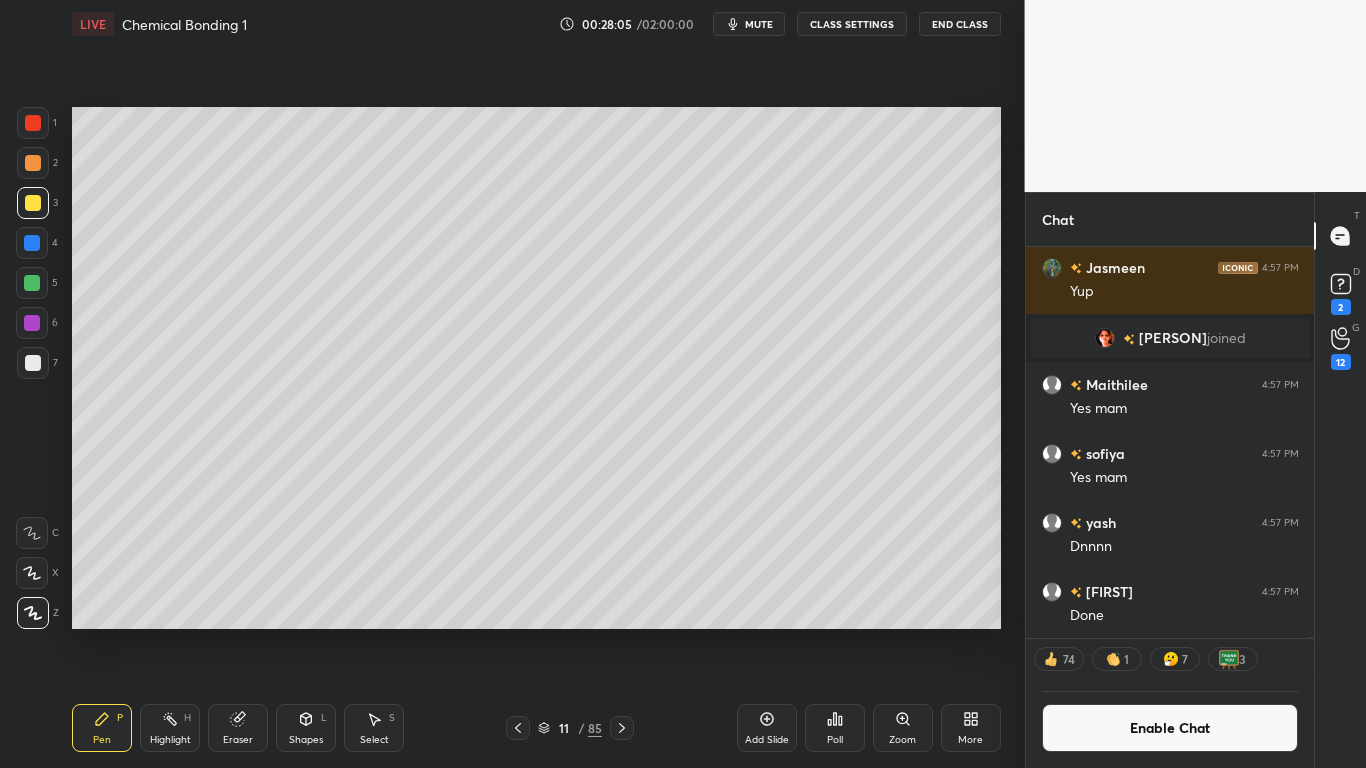click on "Enable Chat" at bounding box center [1170, 728] 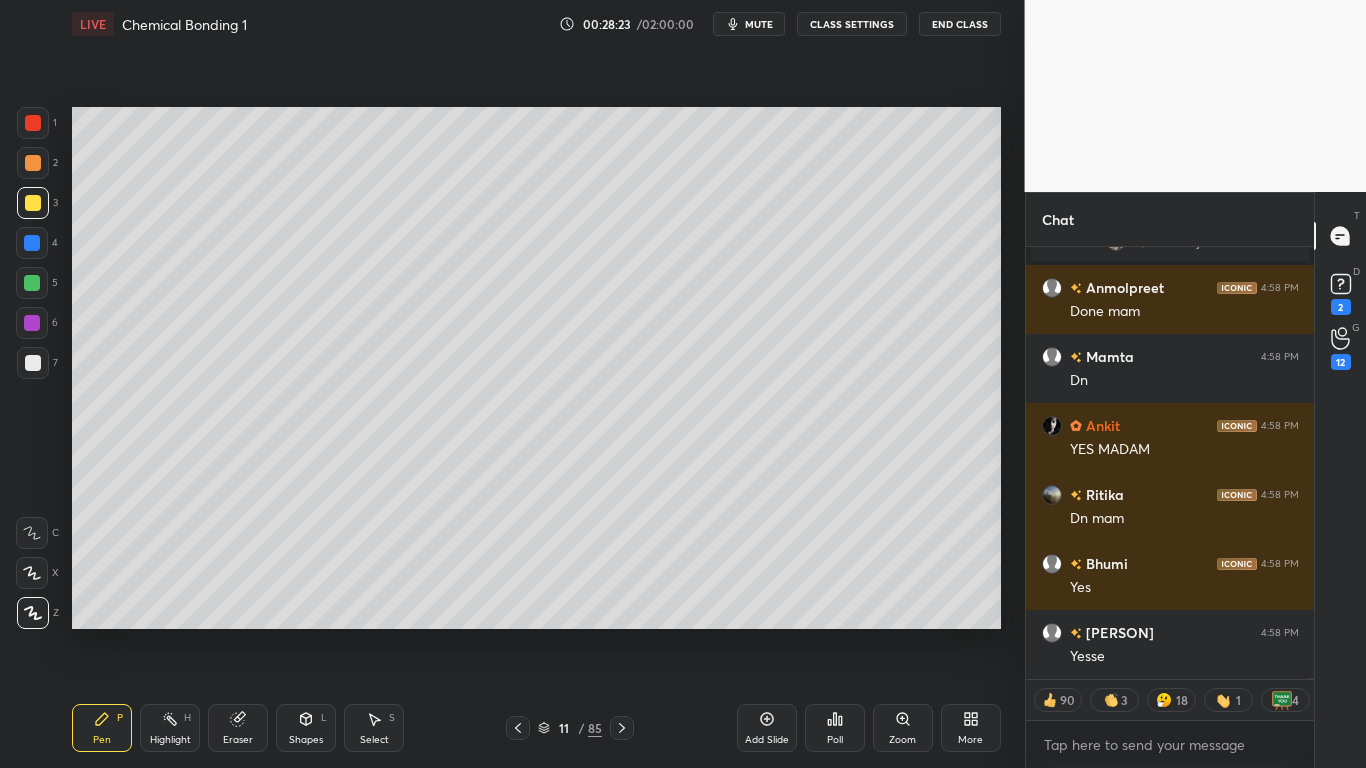 scroll, scrollTop: 124485, scrollLeft: 0, axis: vertical 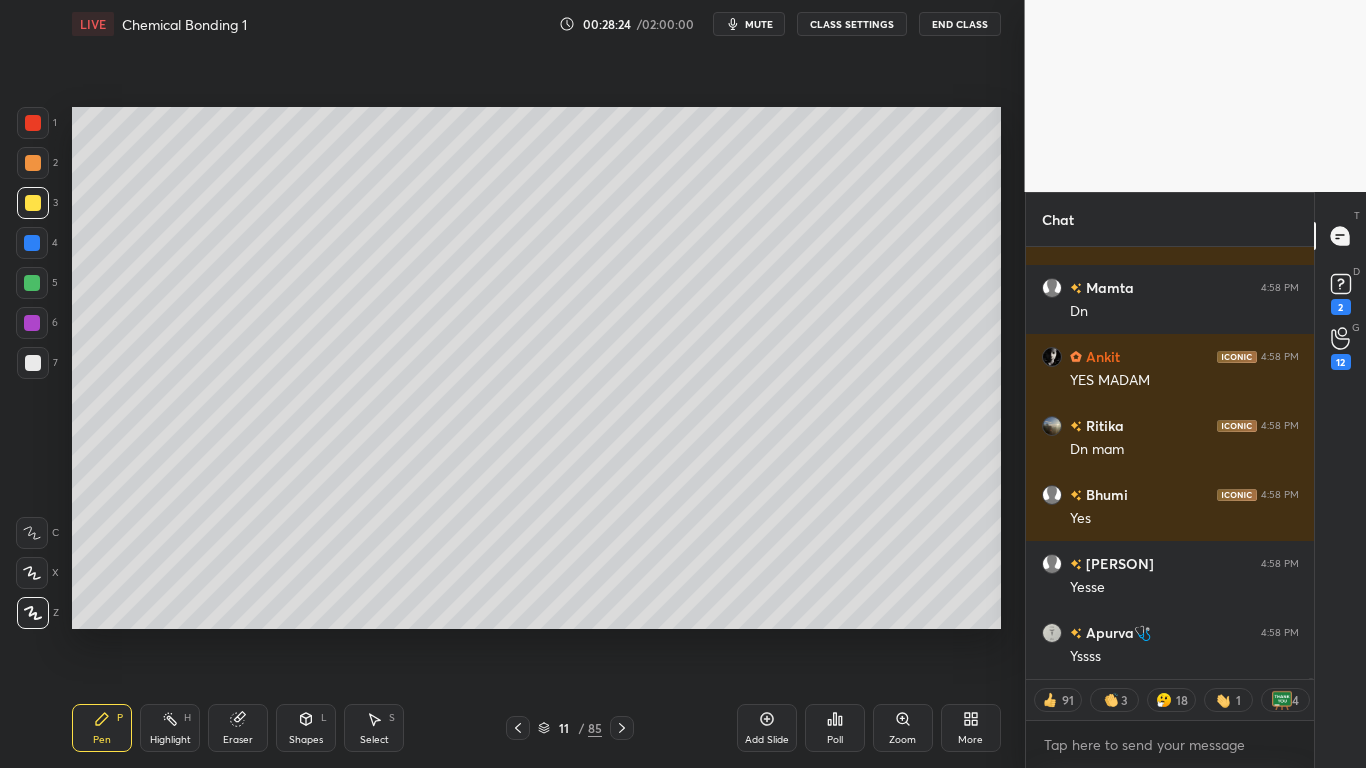 click at bounding box center (33, 203) 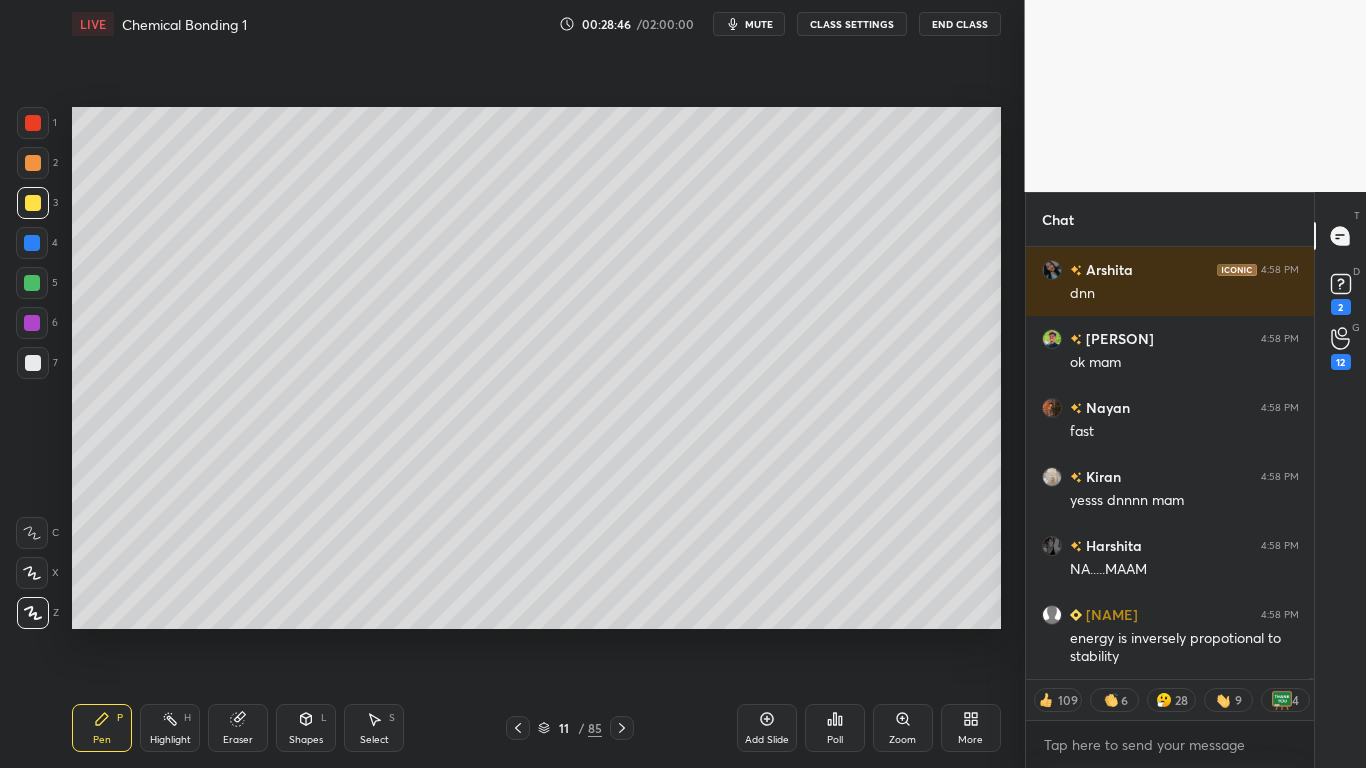 scroll, scrollTop: 128086, scrollLeft: 0, axis: vertical 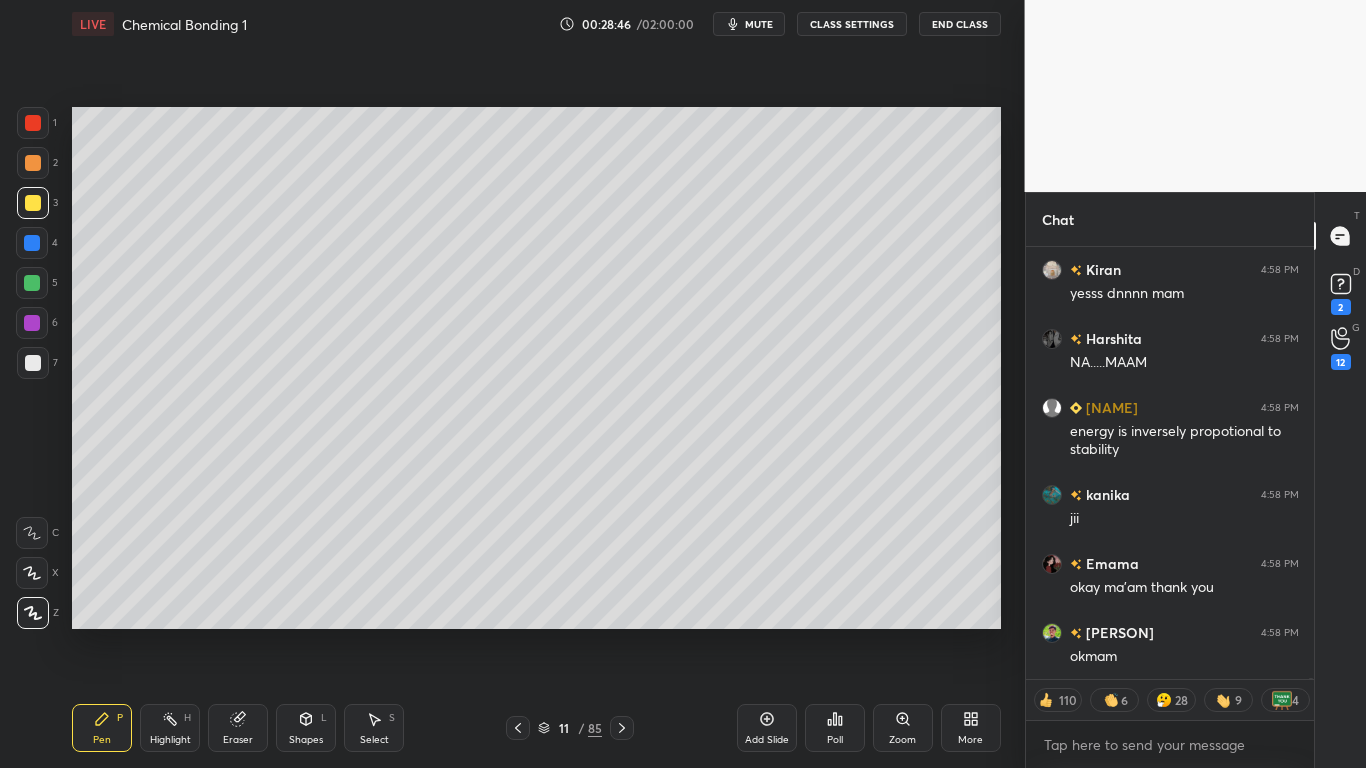 click on "CLASS SETTINGS" at bounding box center (852, 24) 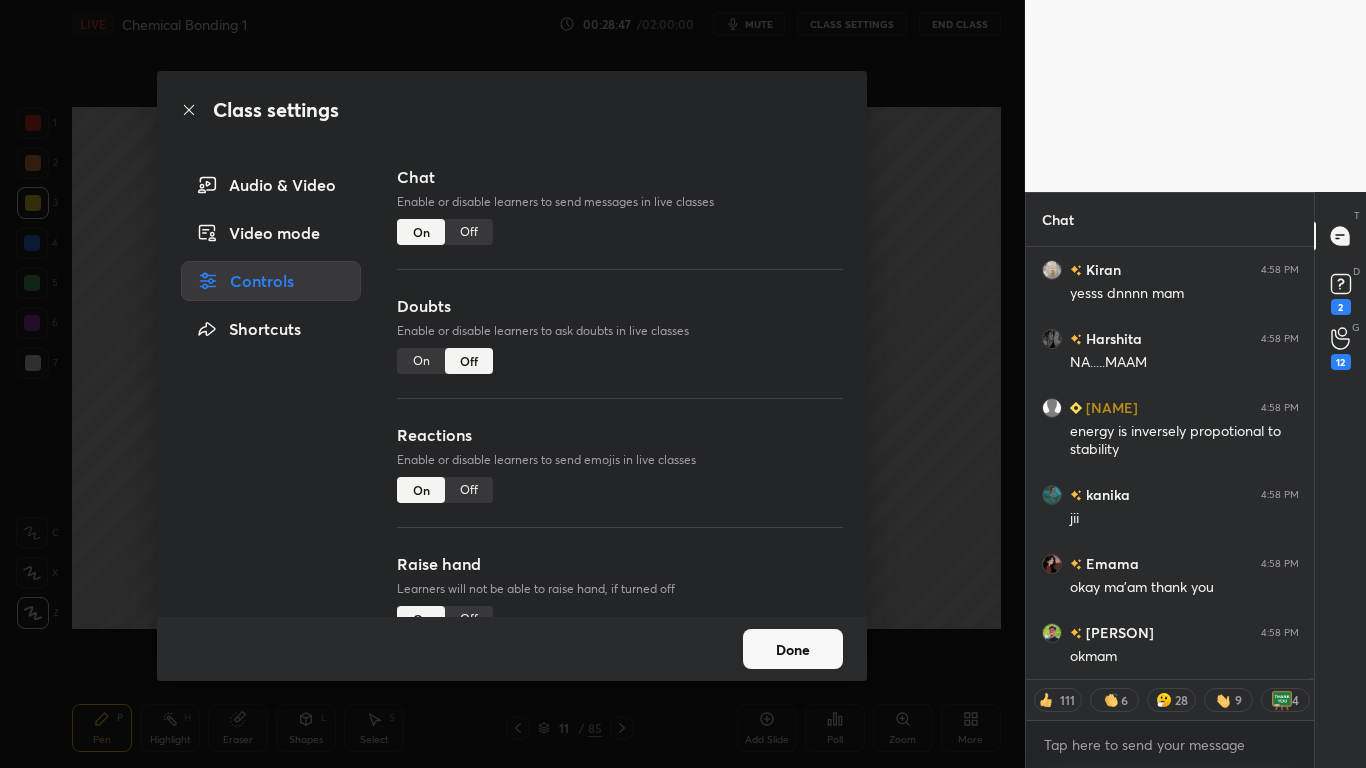 type on "x" 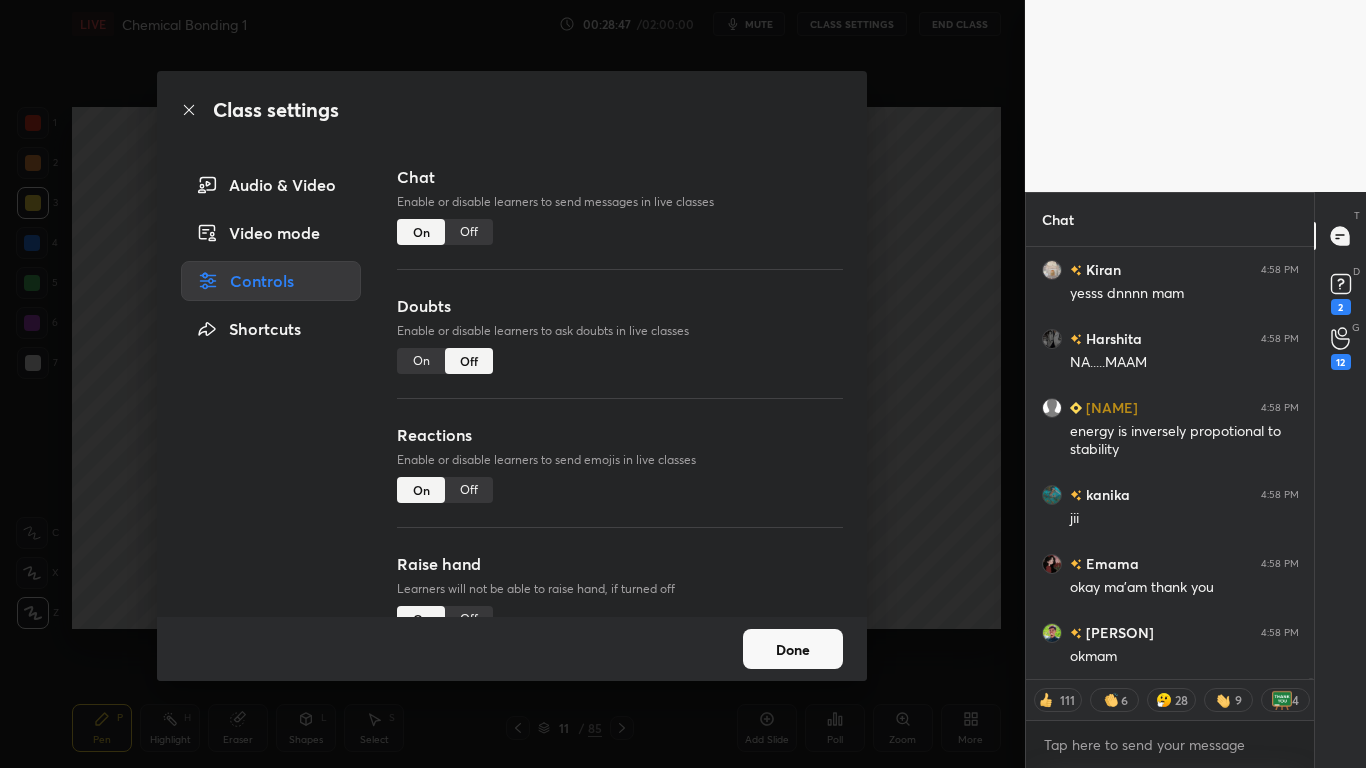 click on "Off" at bounding box center [469, 232] 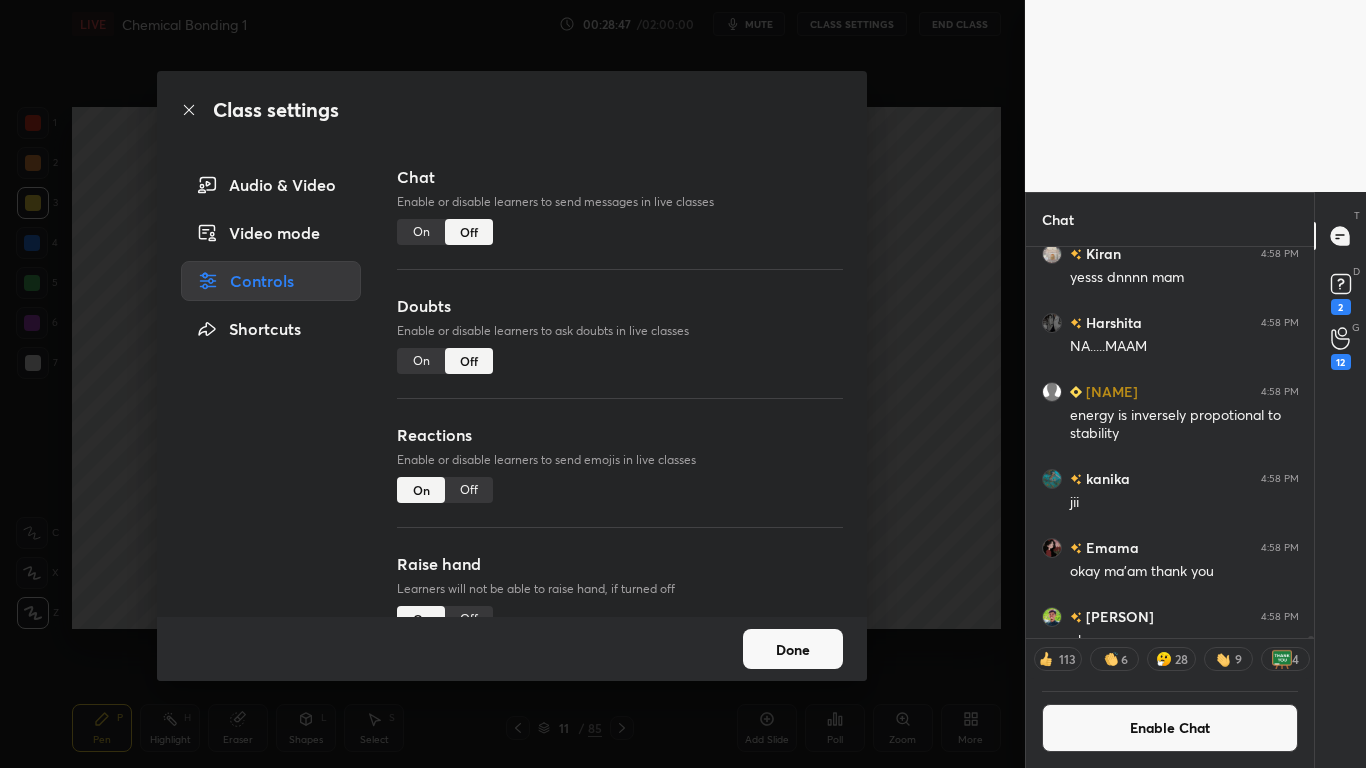click on "Done" at bounding box center (793, 649) 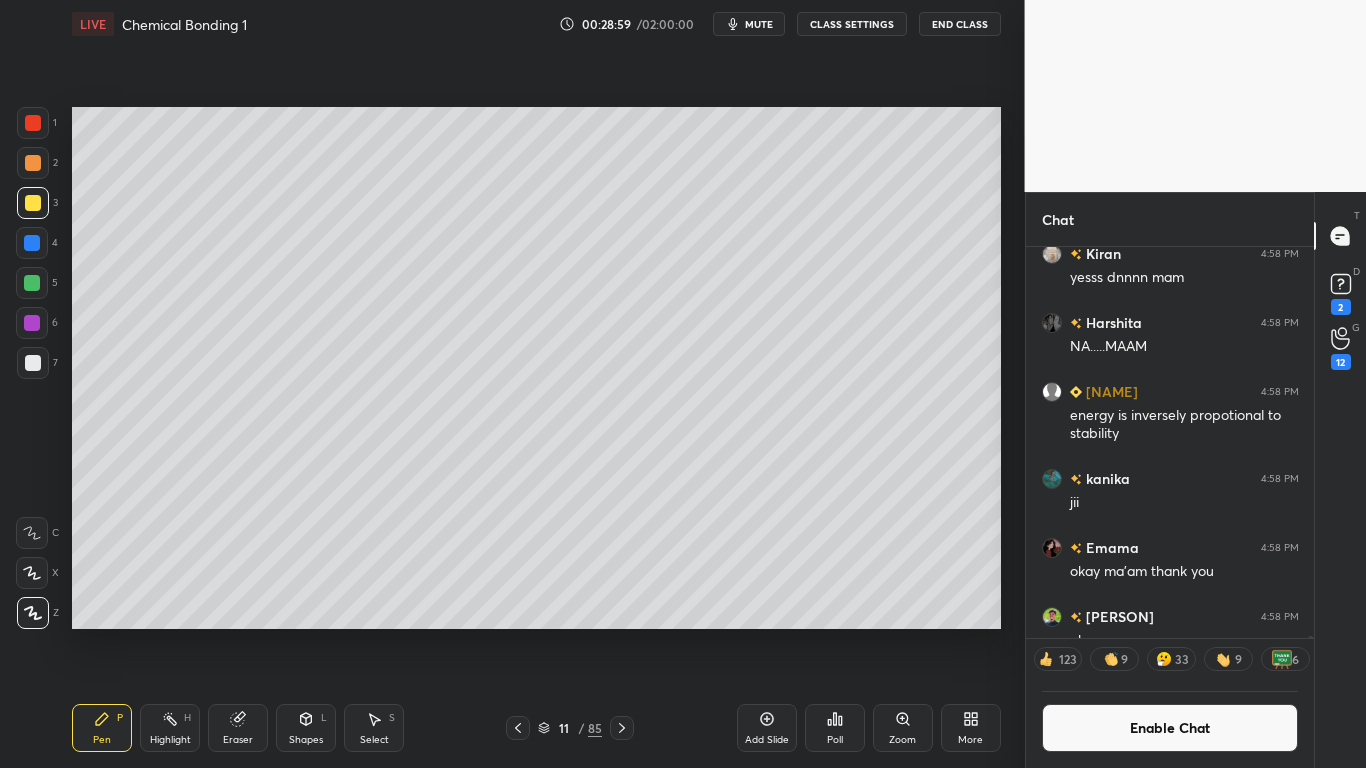 click on "Add Slide" at bounding box center (767, 740) 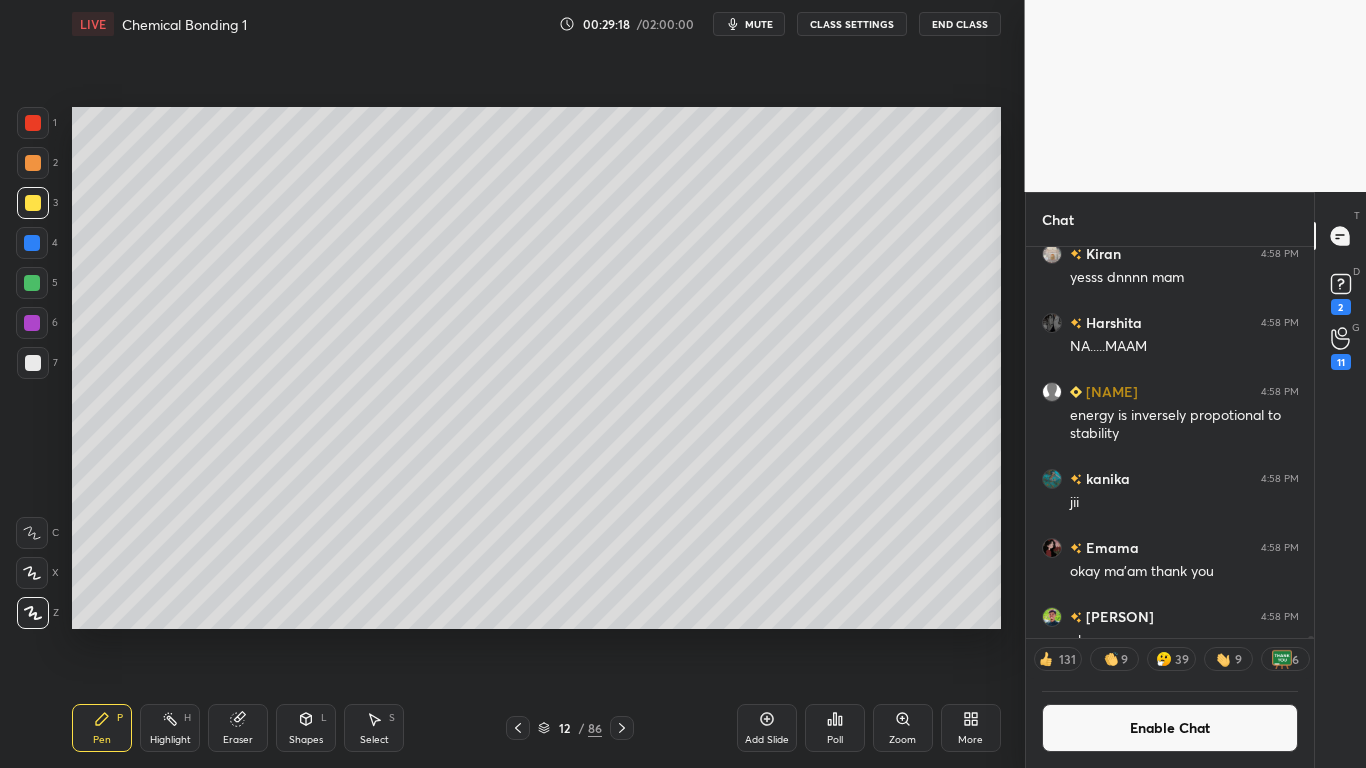 click 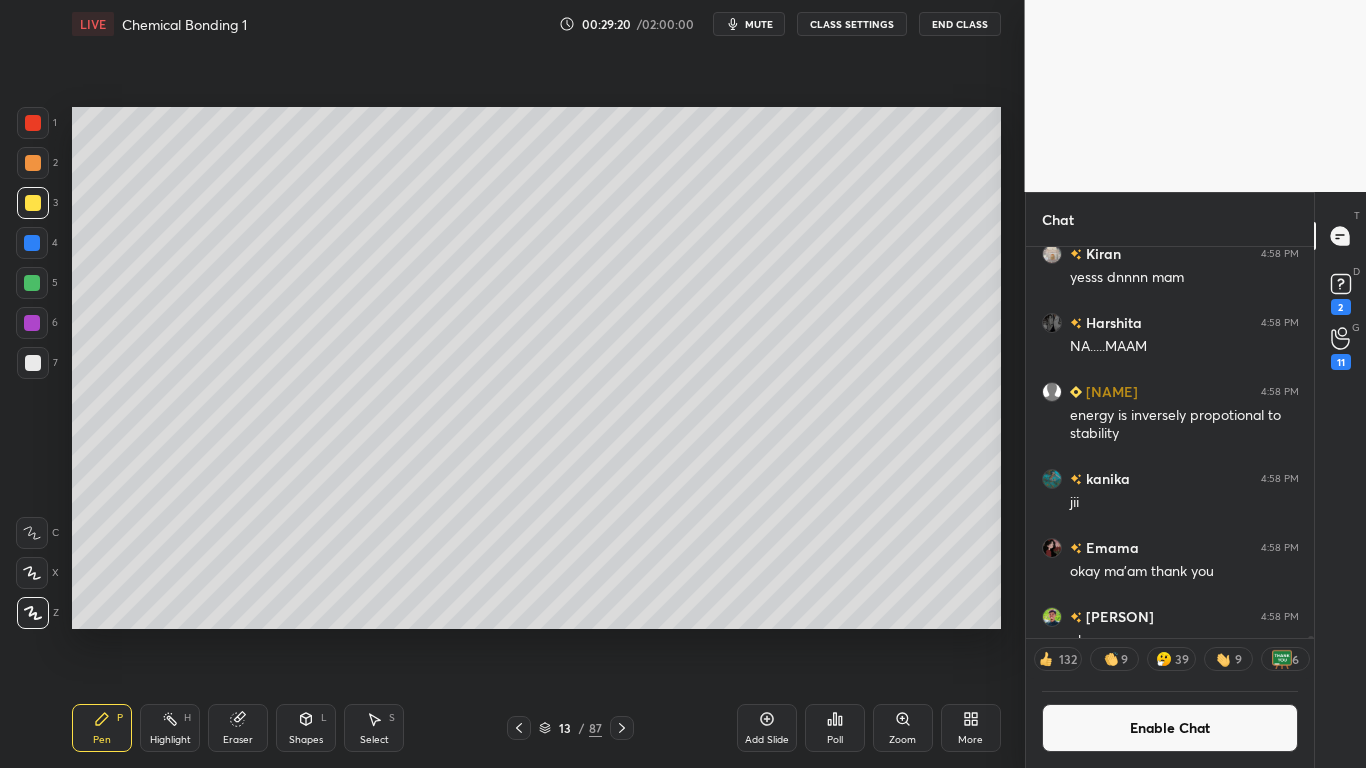 click at bounding box center (33, 363) 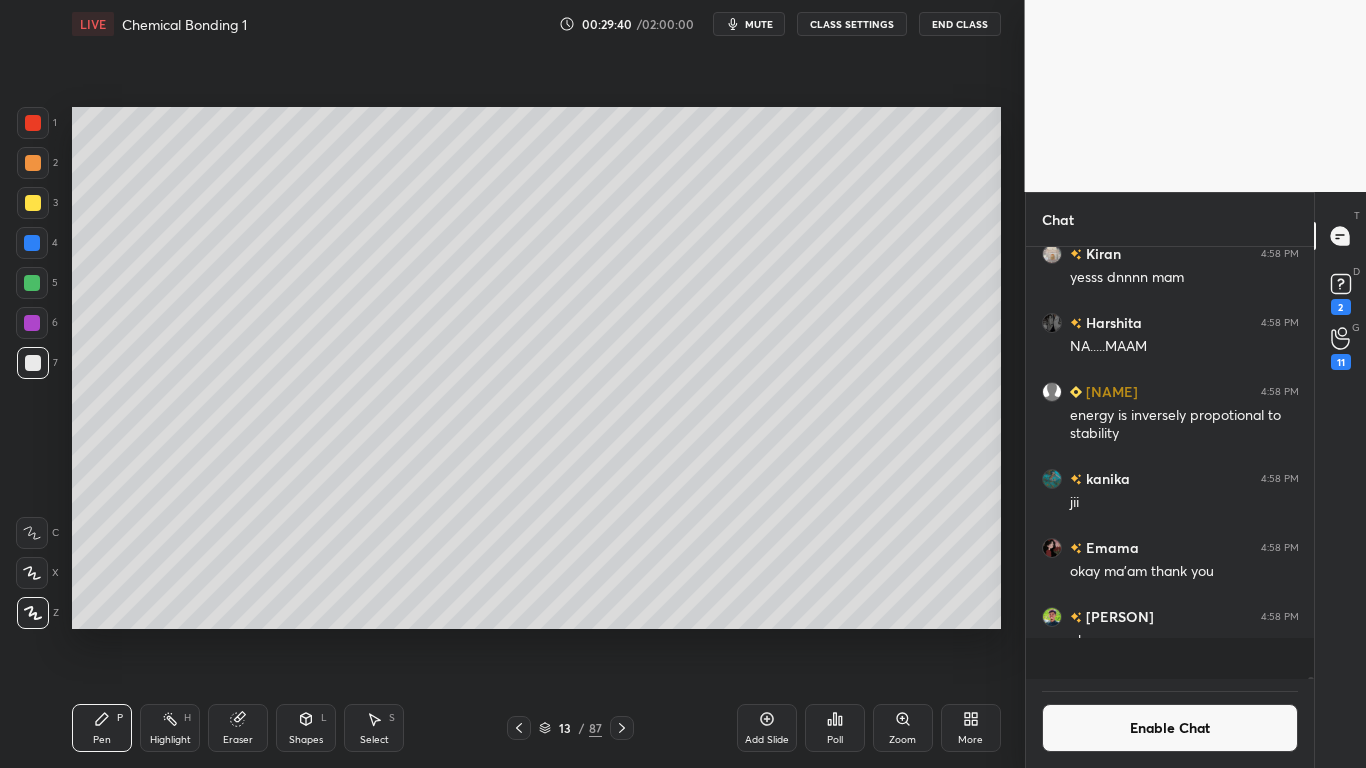 scroll, scrollTop: 7, scrollLeft: 7, axis: both 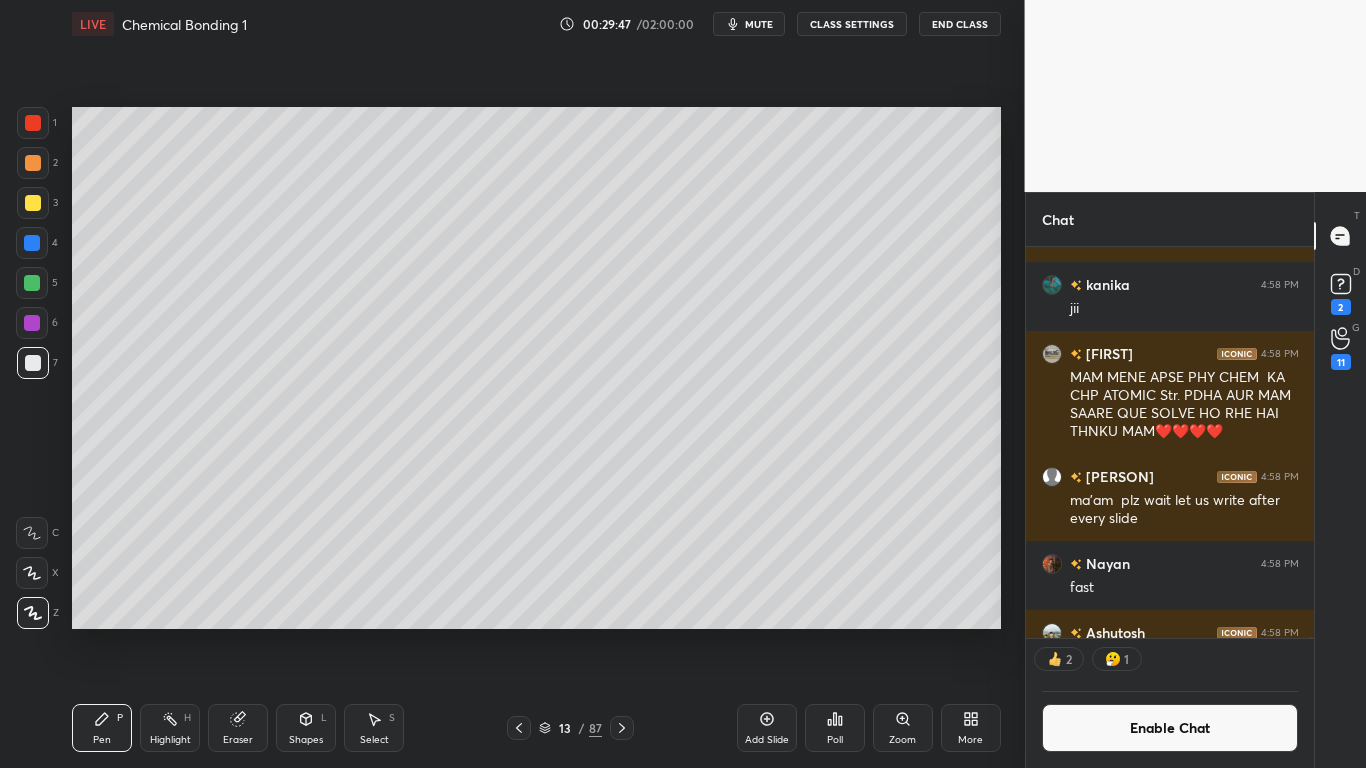 click 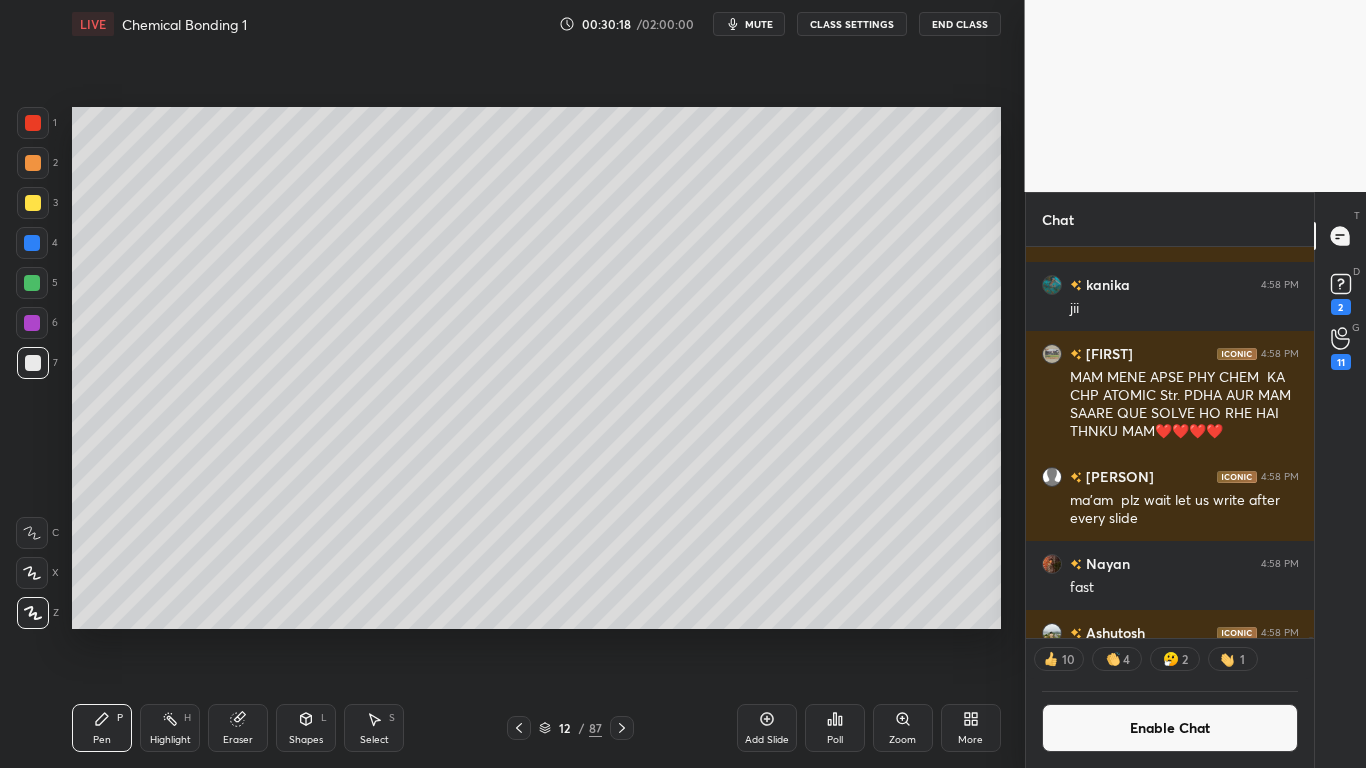 scroll, scrollTop: 7, scrollLeft: 7, axis: both 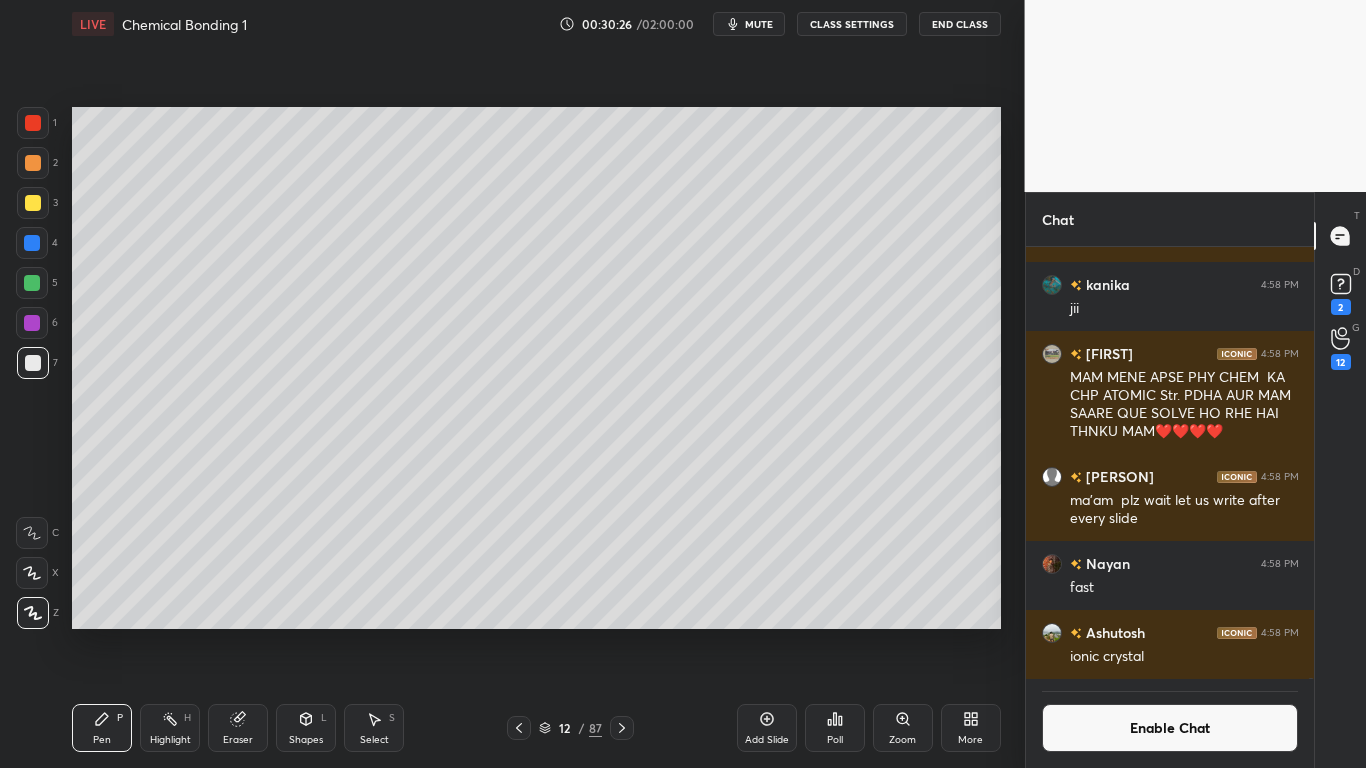 click at bounding box center [33, 203] 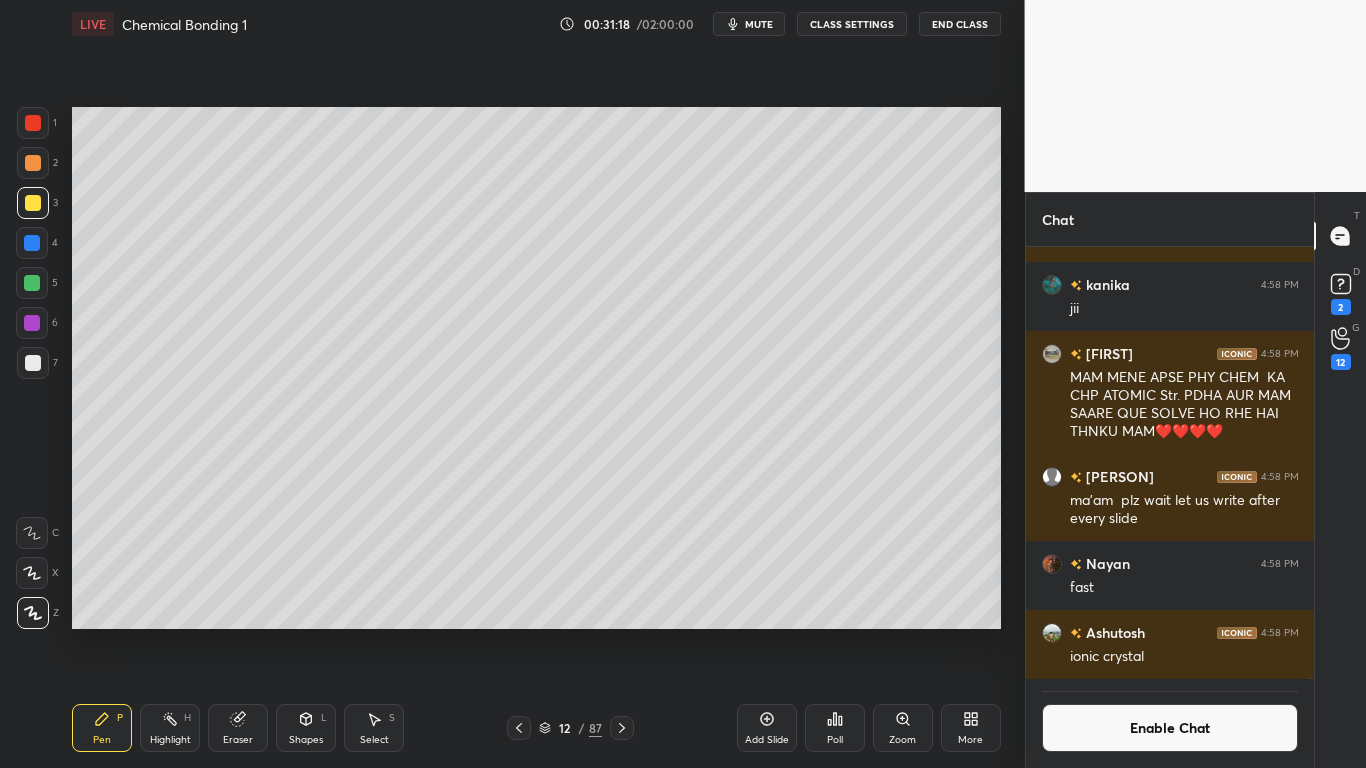 click 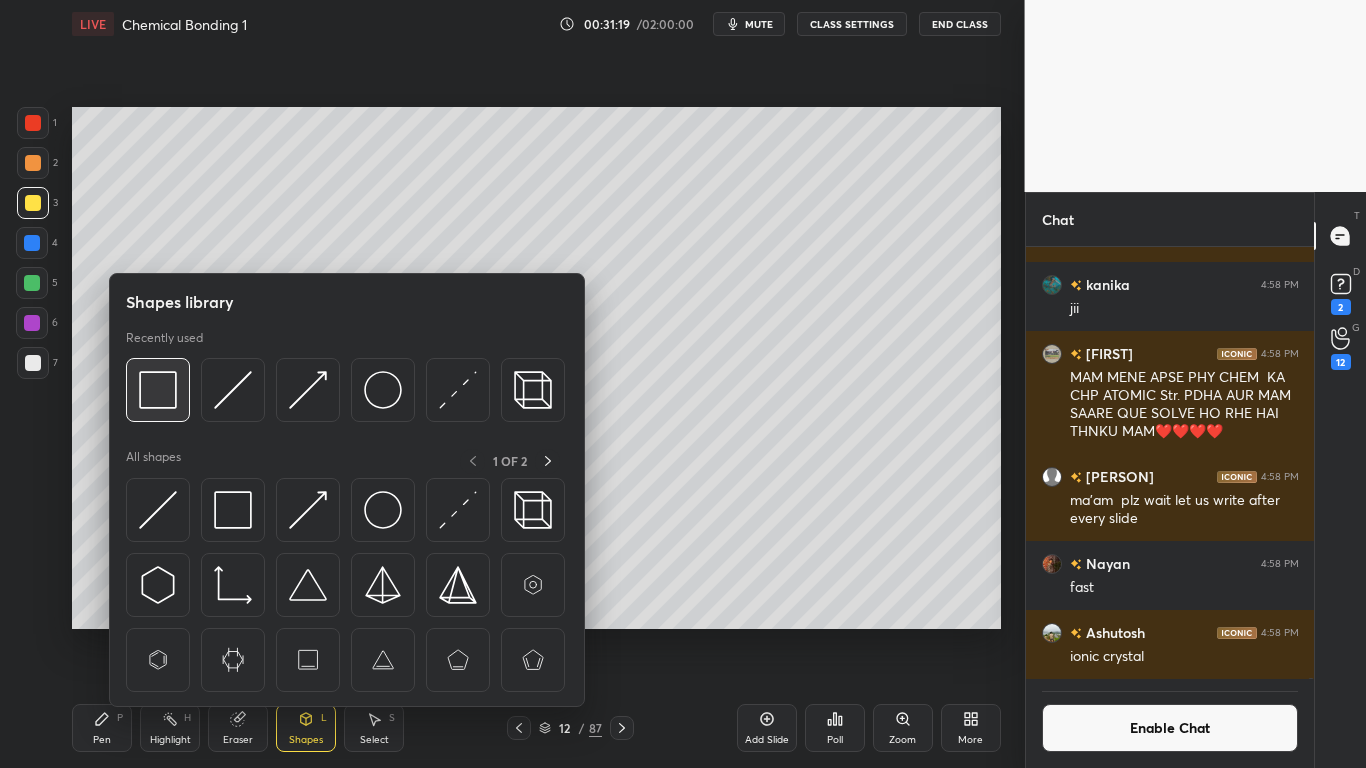 click at bounding box center (158, 390) 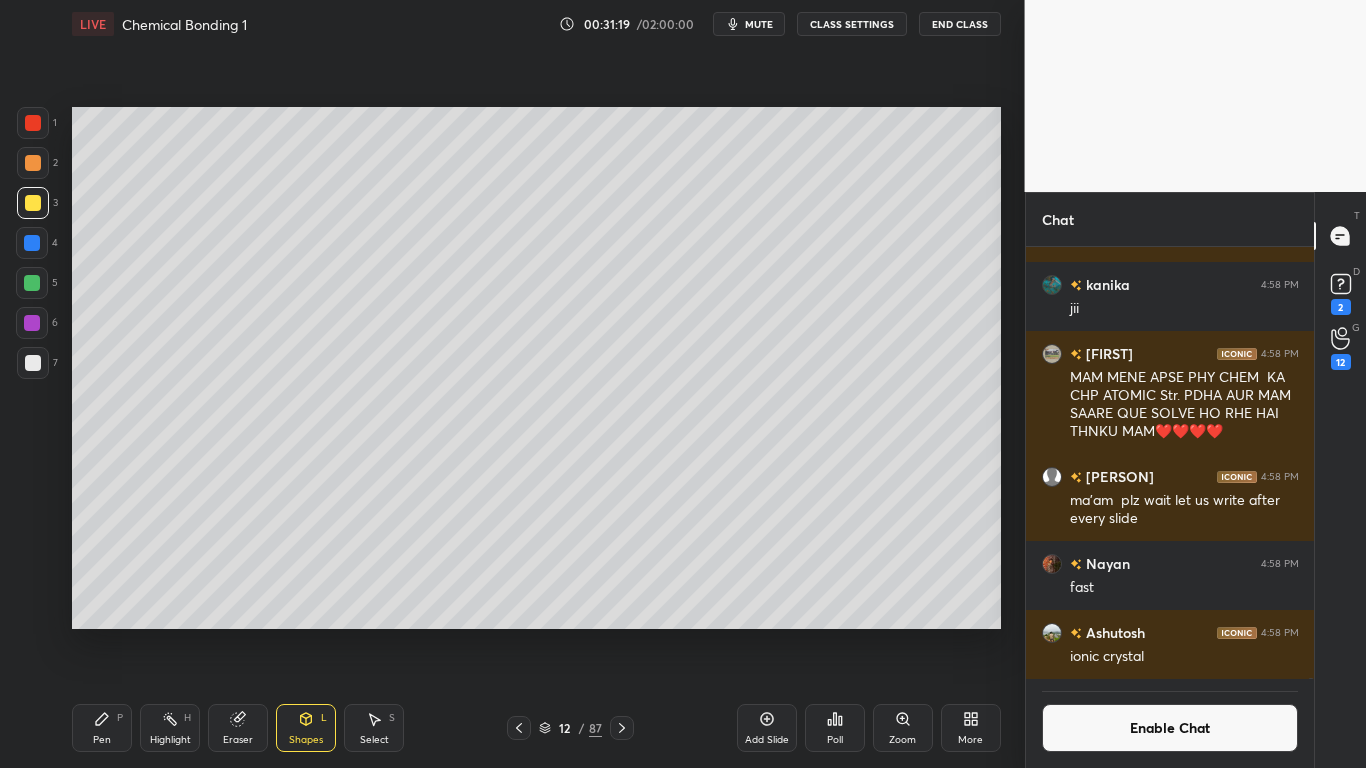 click at bounding box center (32, 283) 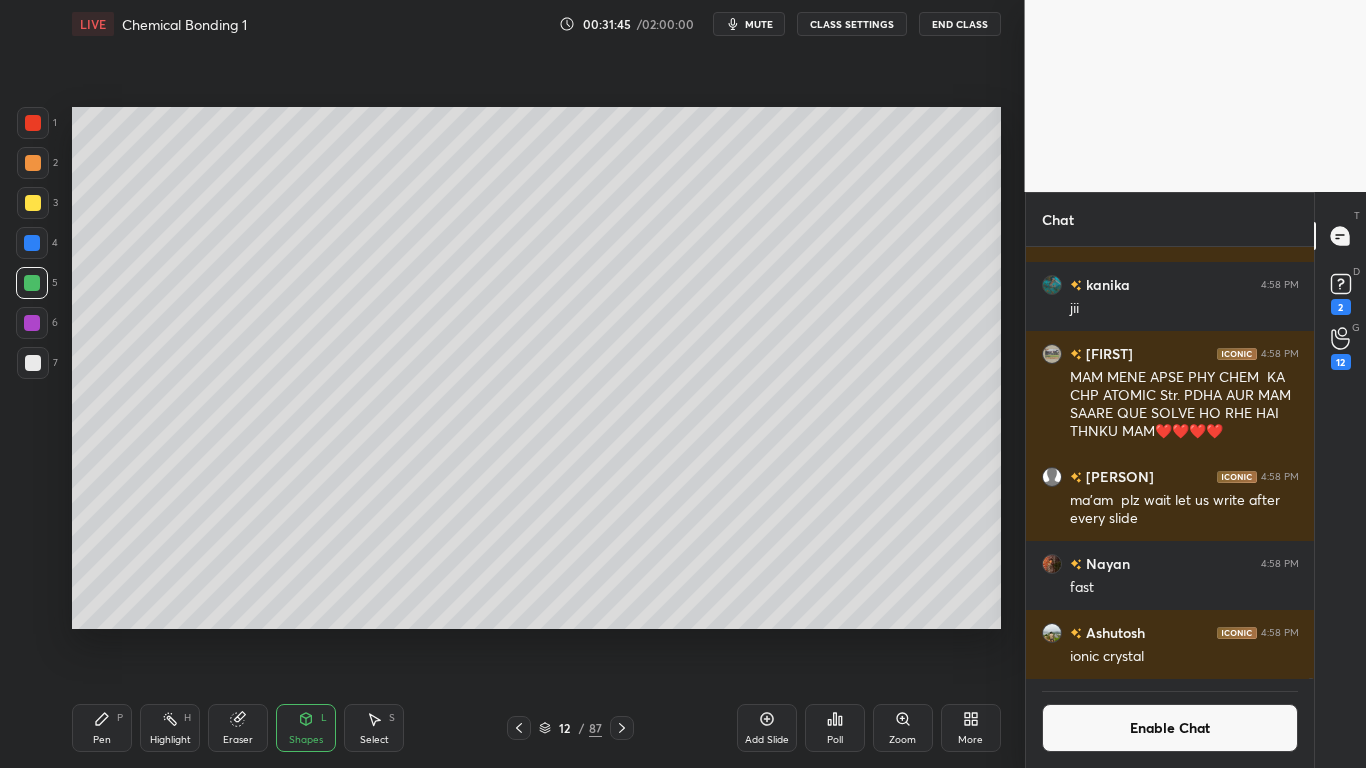 click at bounding box center (33, 363) 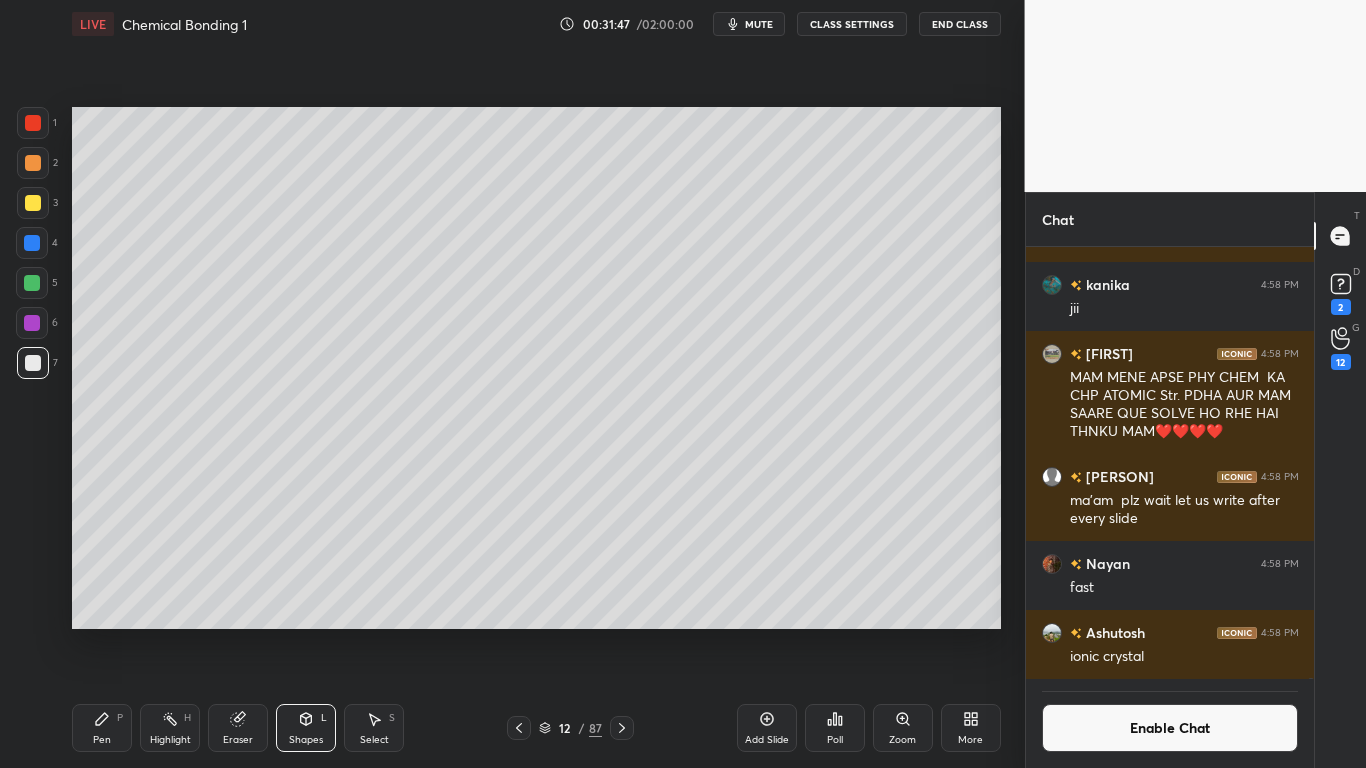 click on "Pen P" at bounding box center (102, 728) 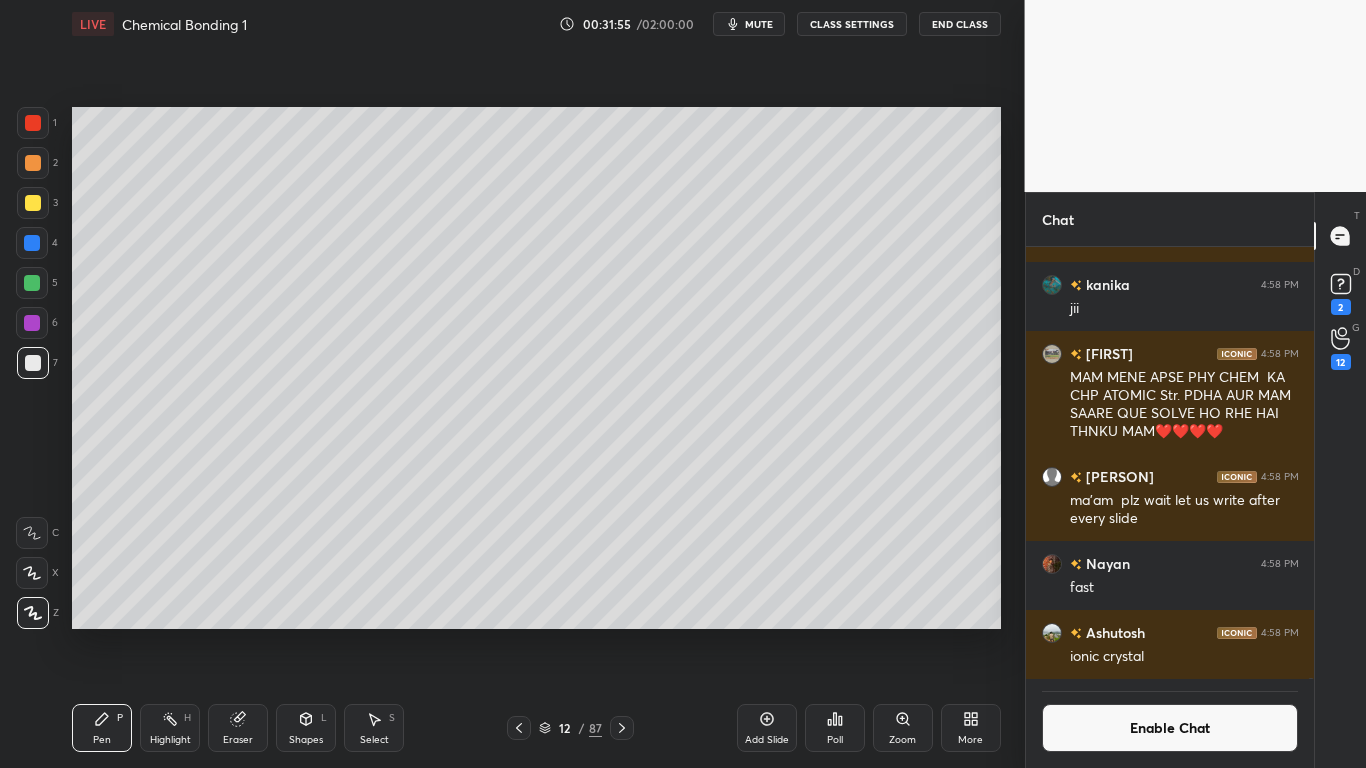 click 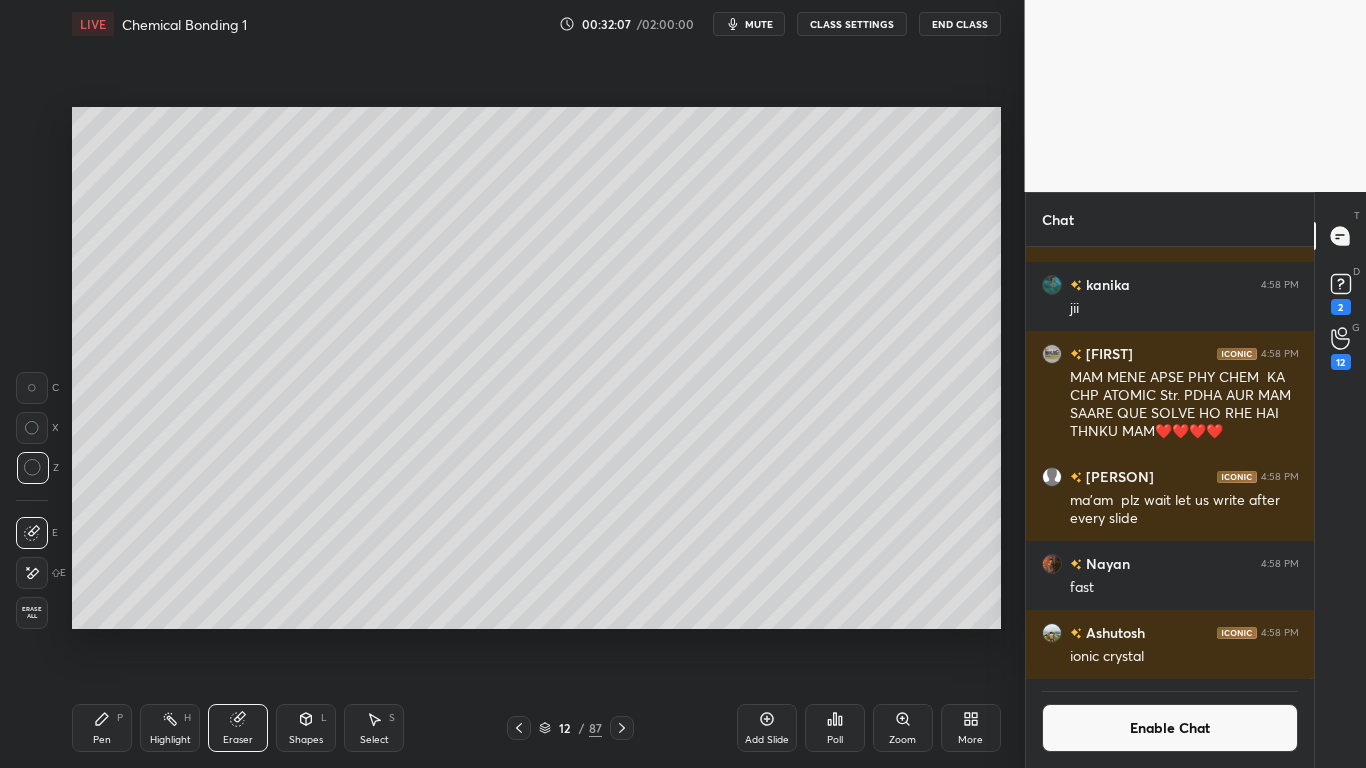 scroll, scrollTop: 385, scrollLeft: 282, axis: both 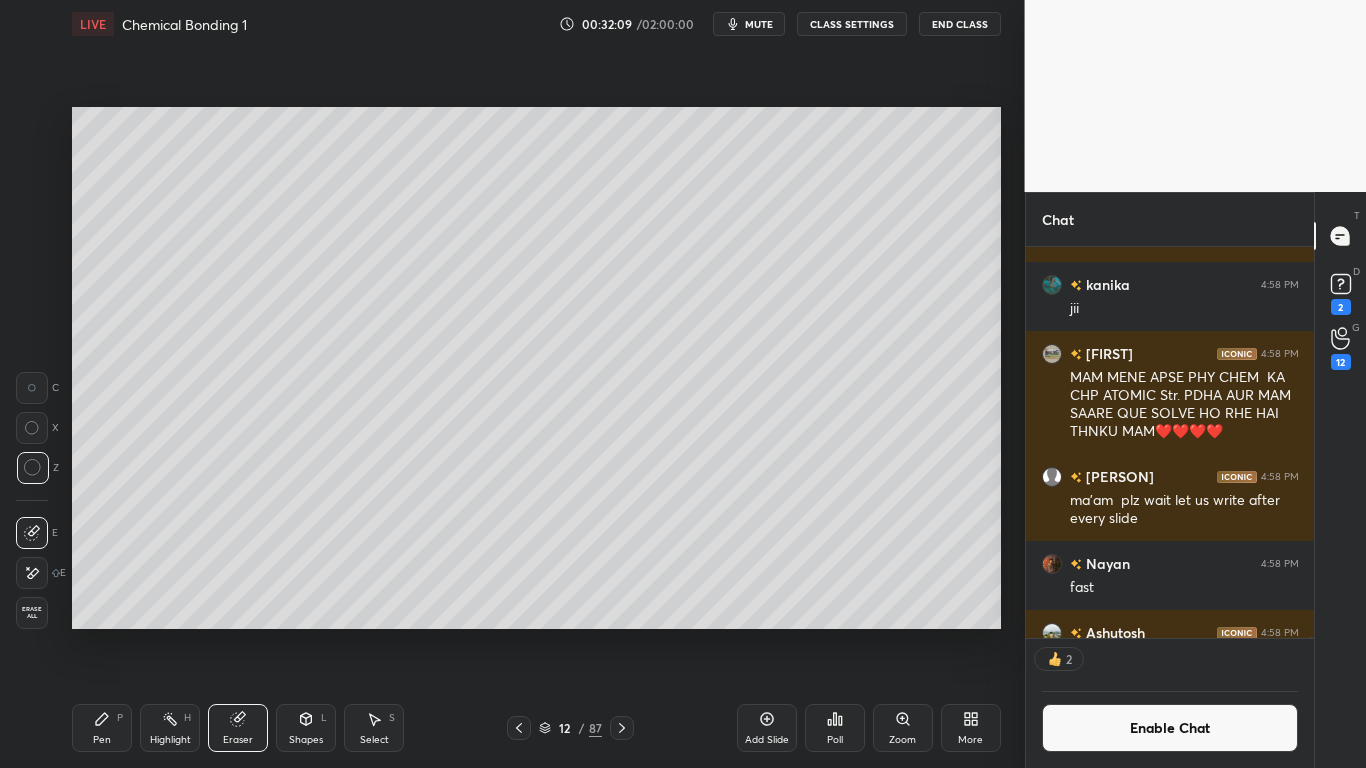 click on "Enable Chat" at bounding box center (1170, 728) 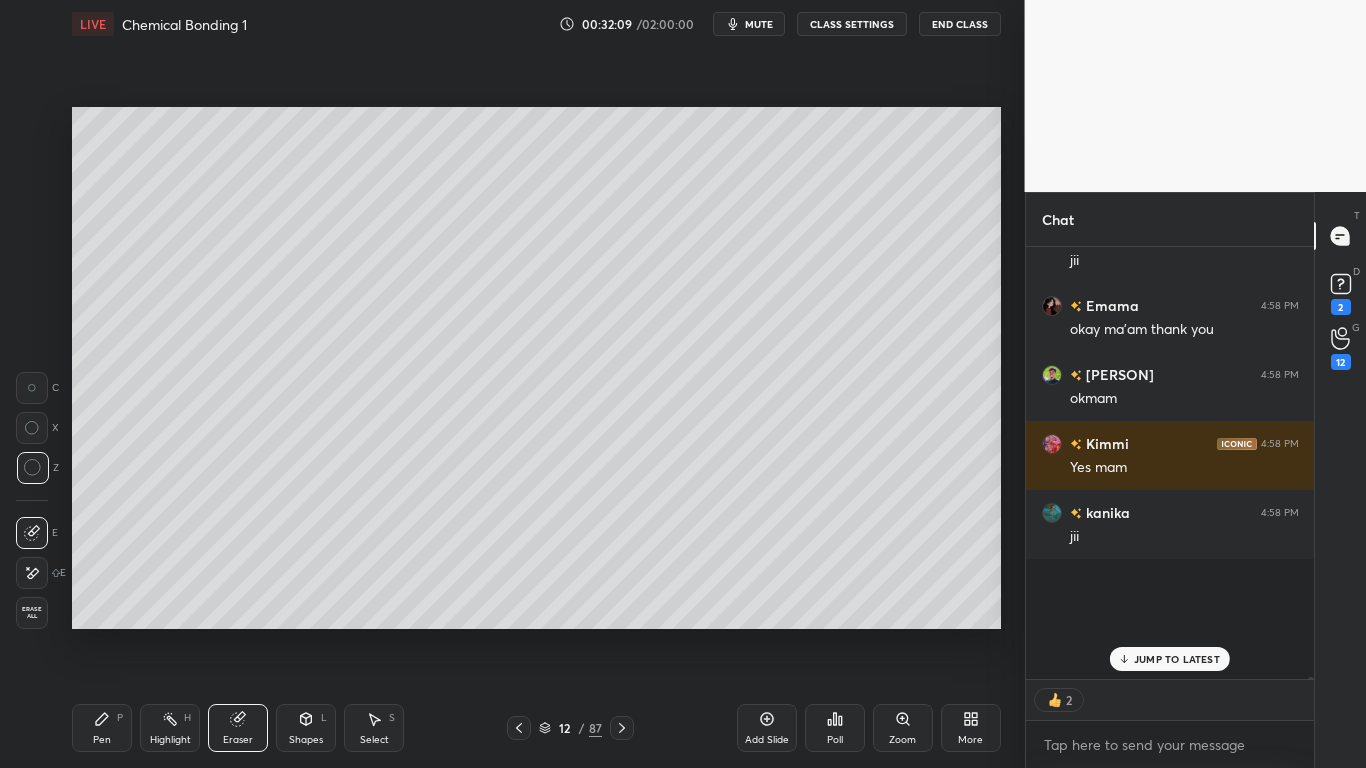 scroll, scrollTop: 7, scrollLeft: 7, axis: both 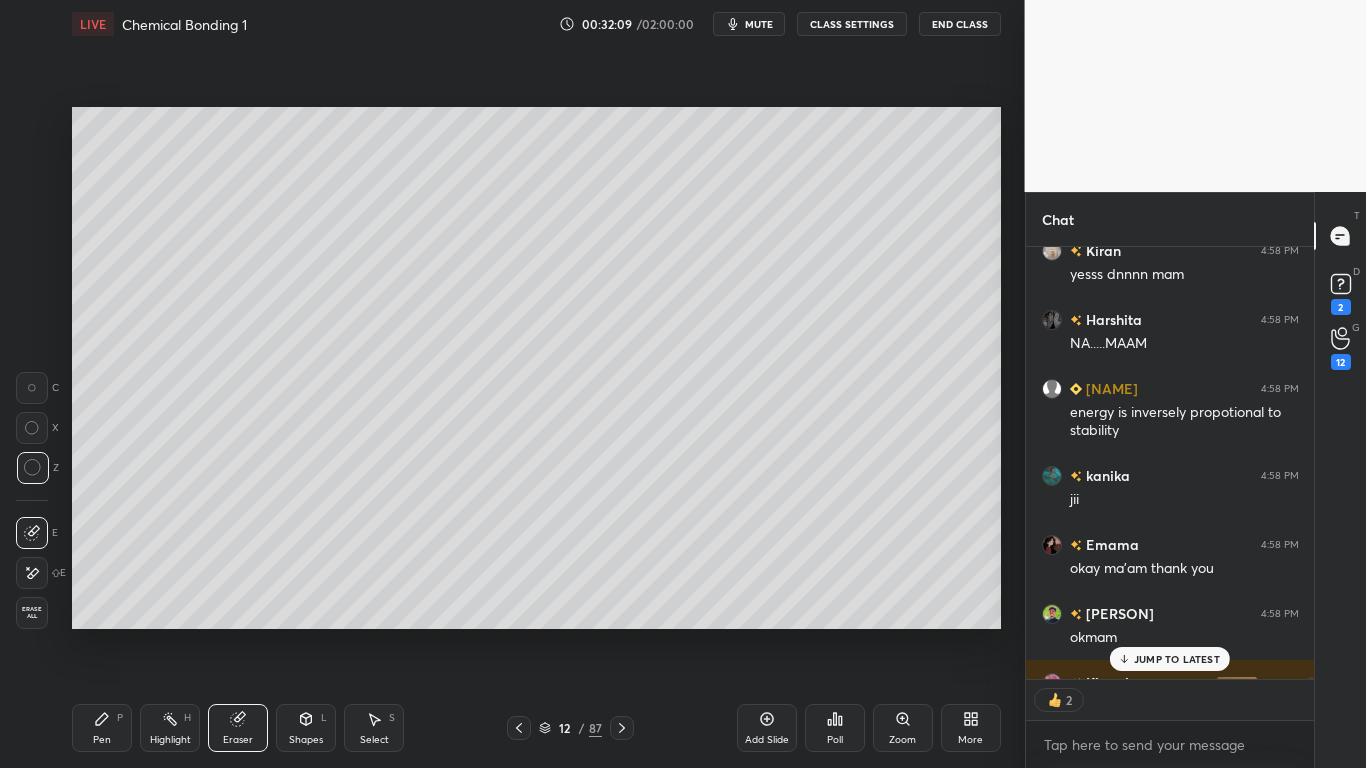 click on "JUMP TO LATEST" at bounding box center [1177, 659] 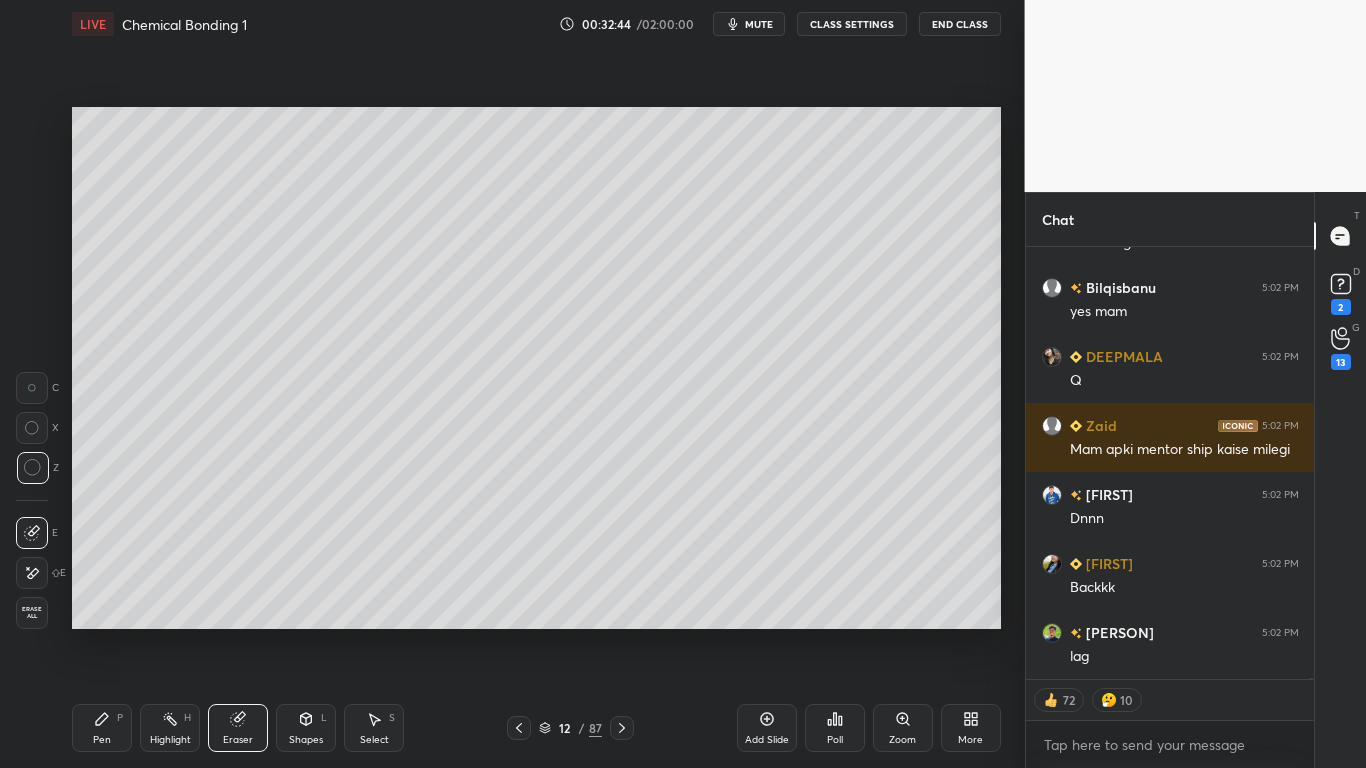 scroll, scrollTop: 133475, scrollLeft: 0, axis: vertical 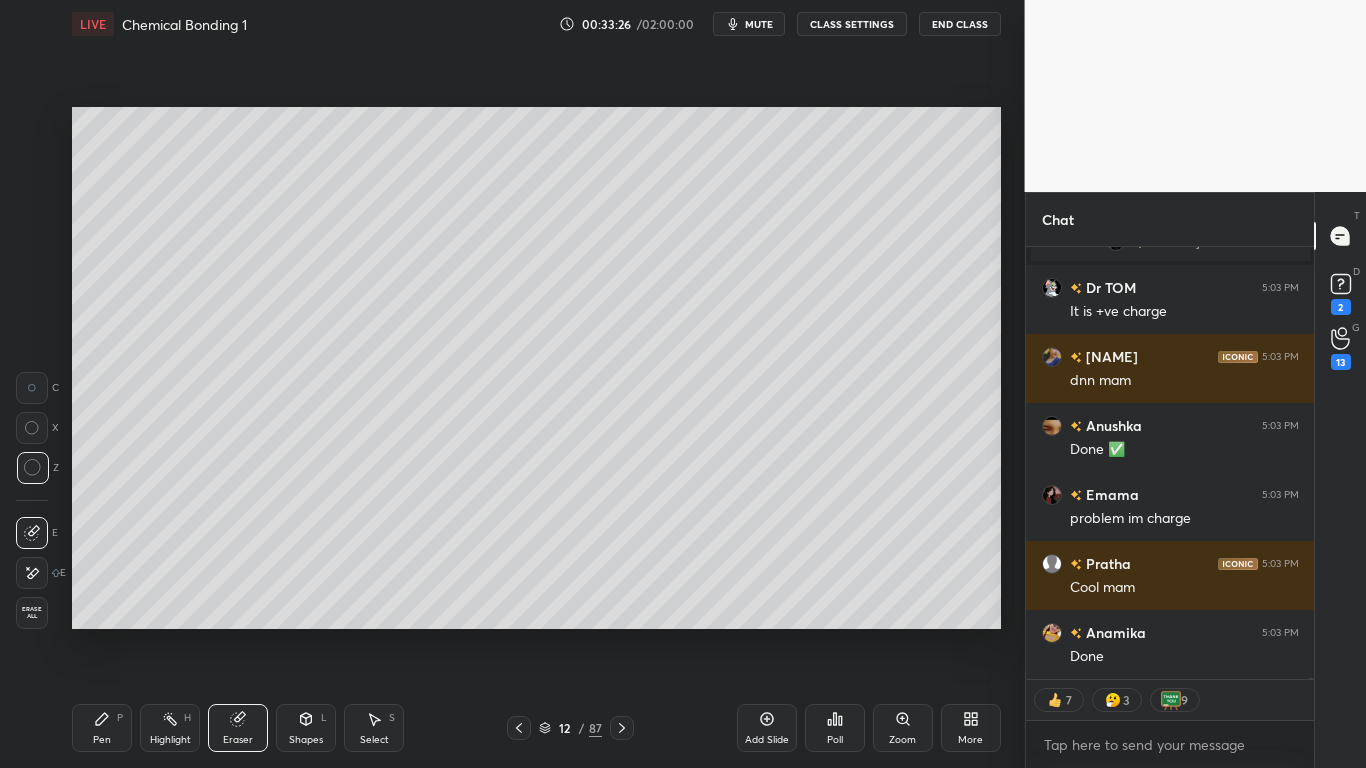 click on "Pen P" at bounding box center [102, 728] 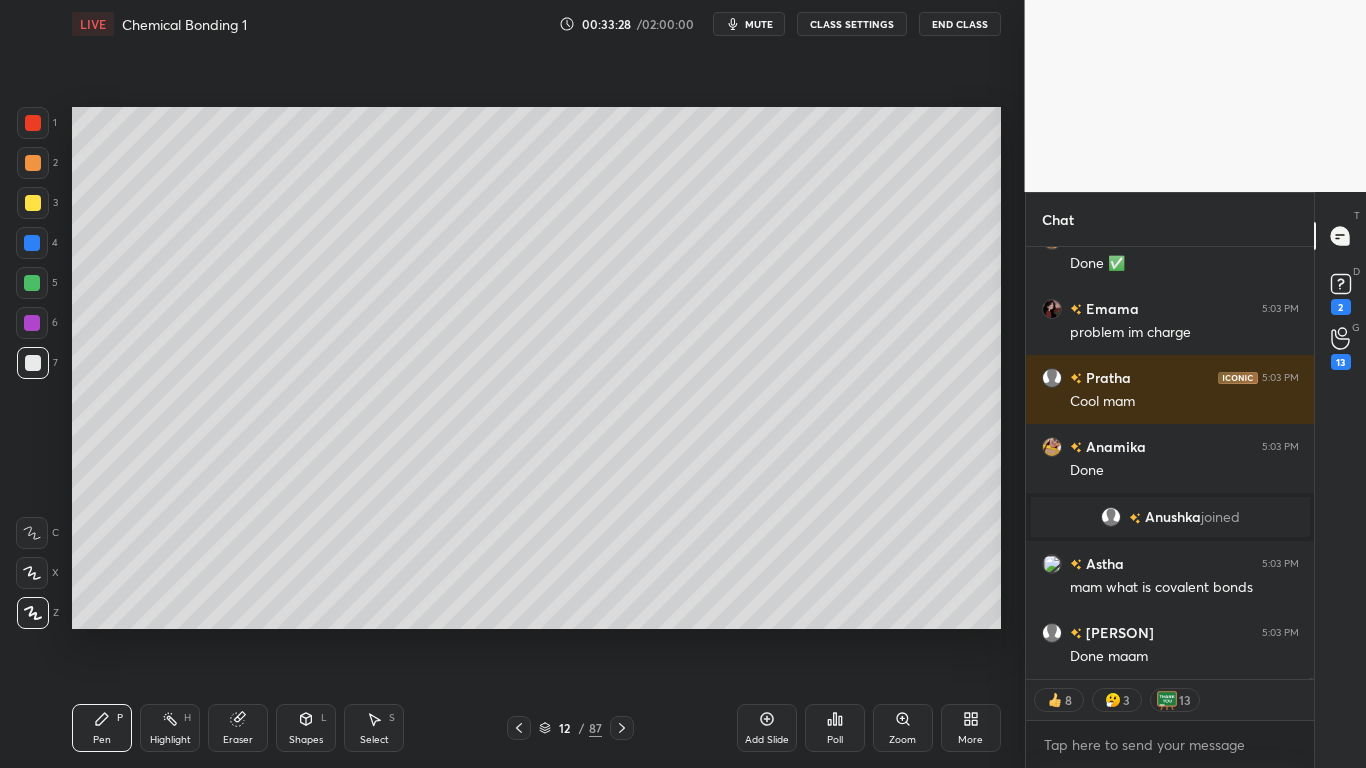 type on "x" 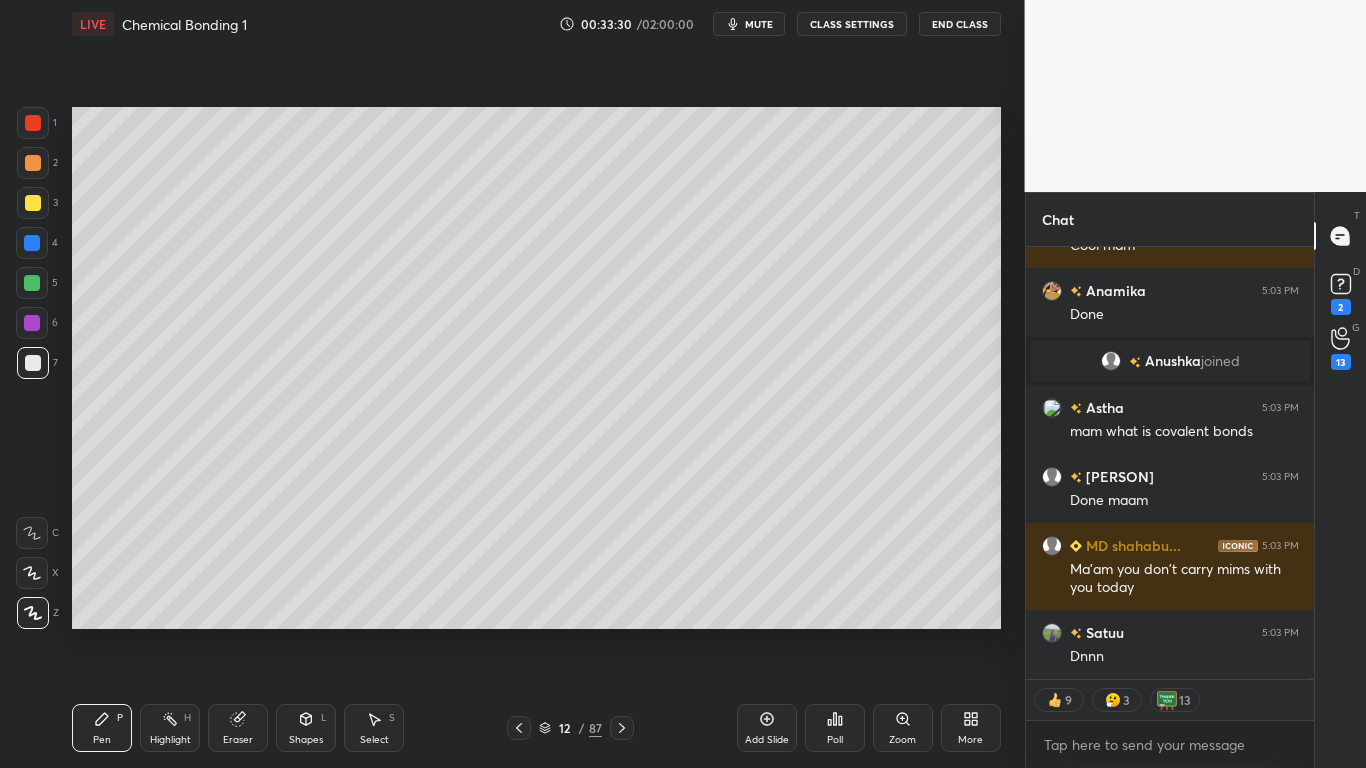 click on "CLASS SETTINGS" at bounding box center (852, 24) 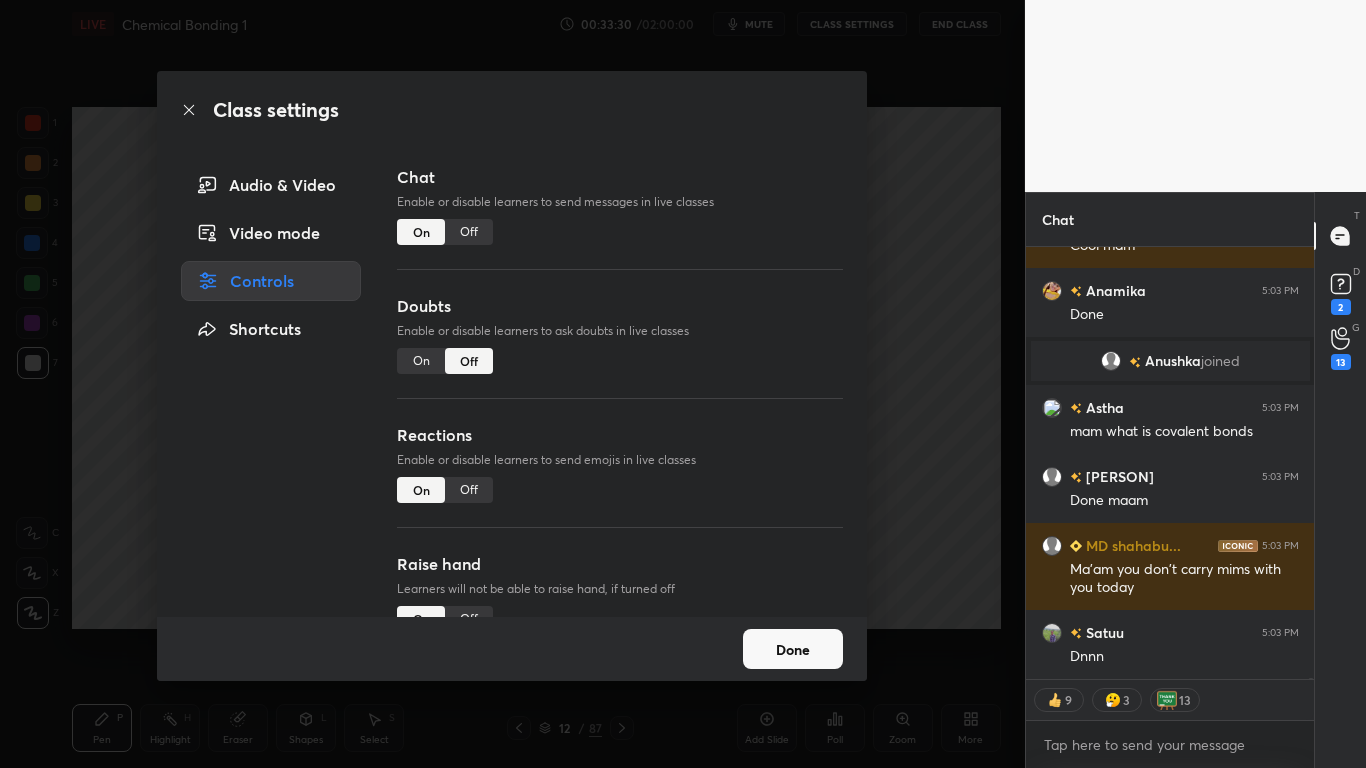 click on "Off" at bounding box center [469, 232] 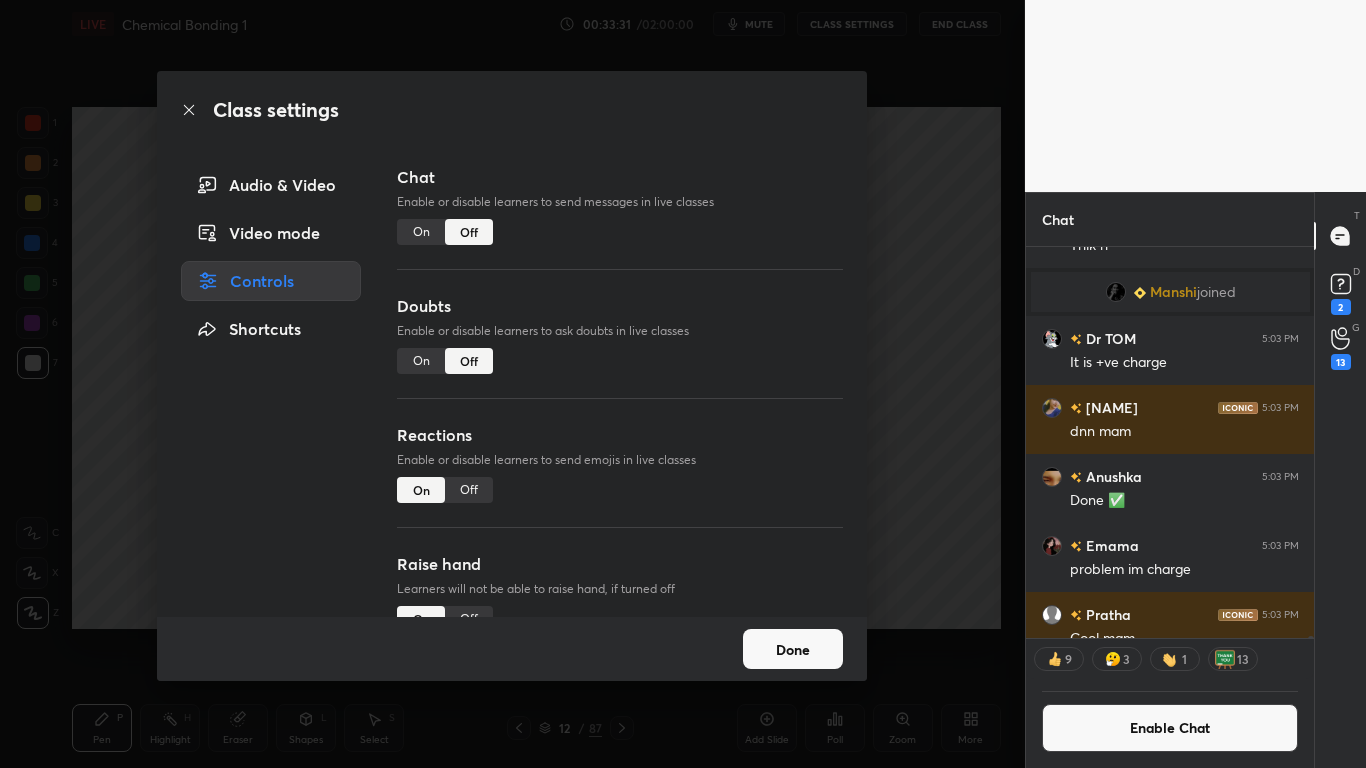 click on "Done" at bounding box center (793, 649) 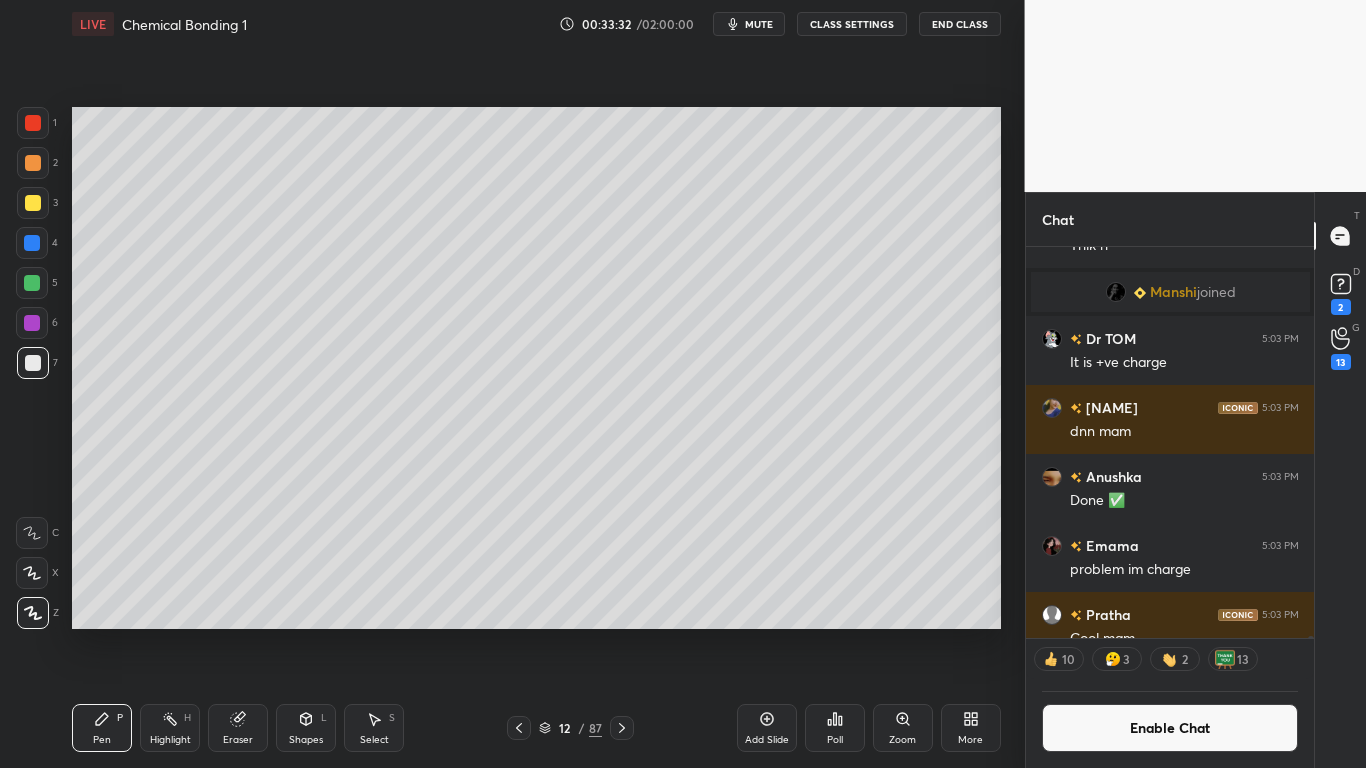 click on "Add Slide" at bounding box center [767, 728] 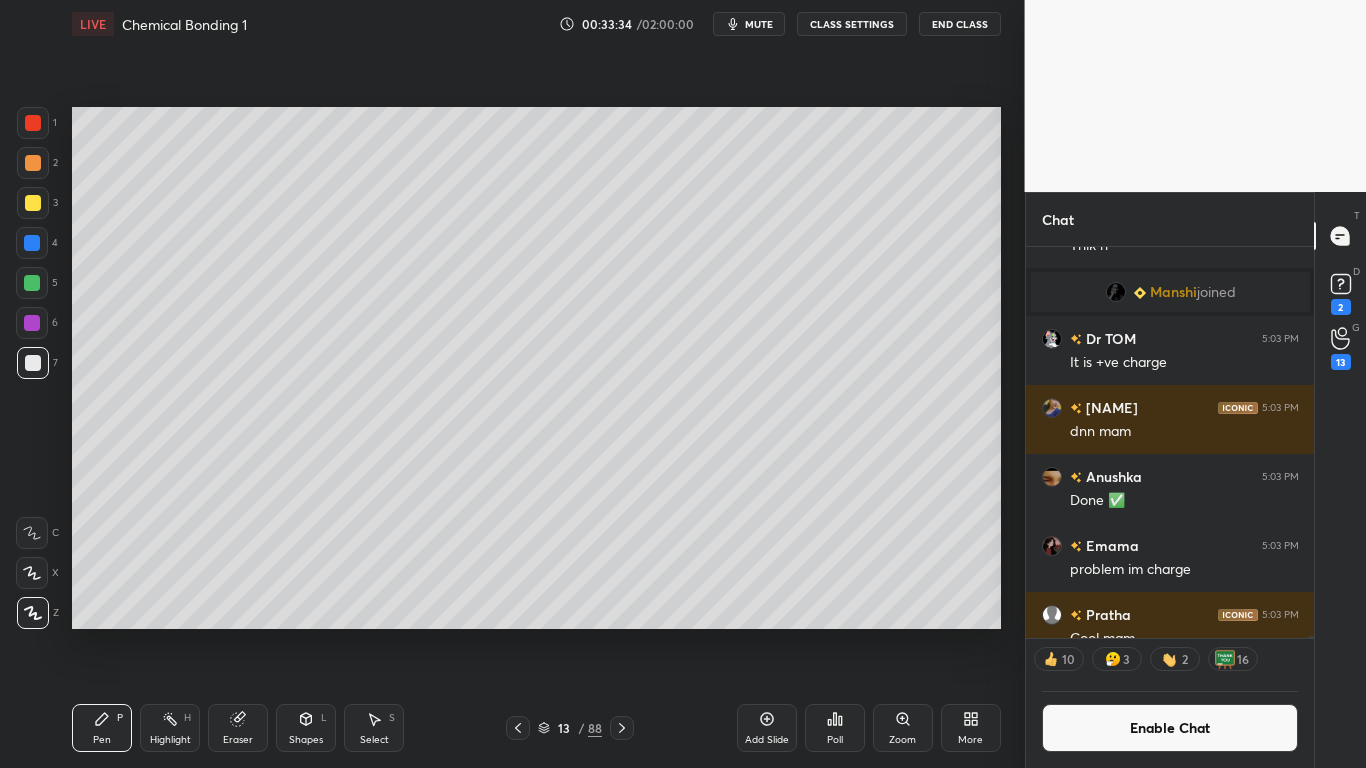 click at bounding box center (33, 203) 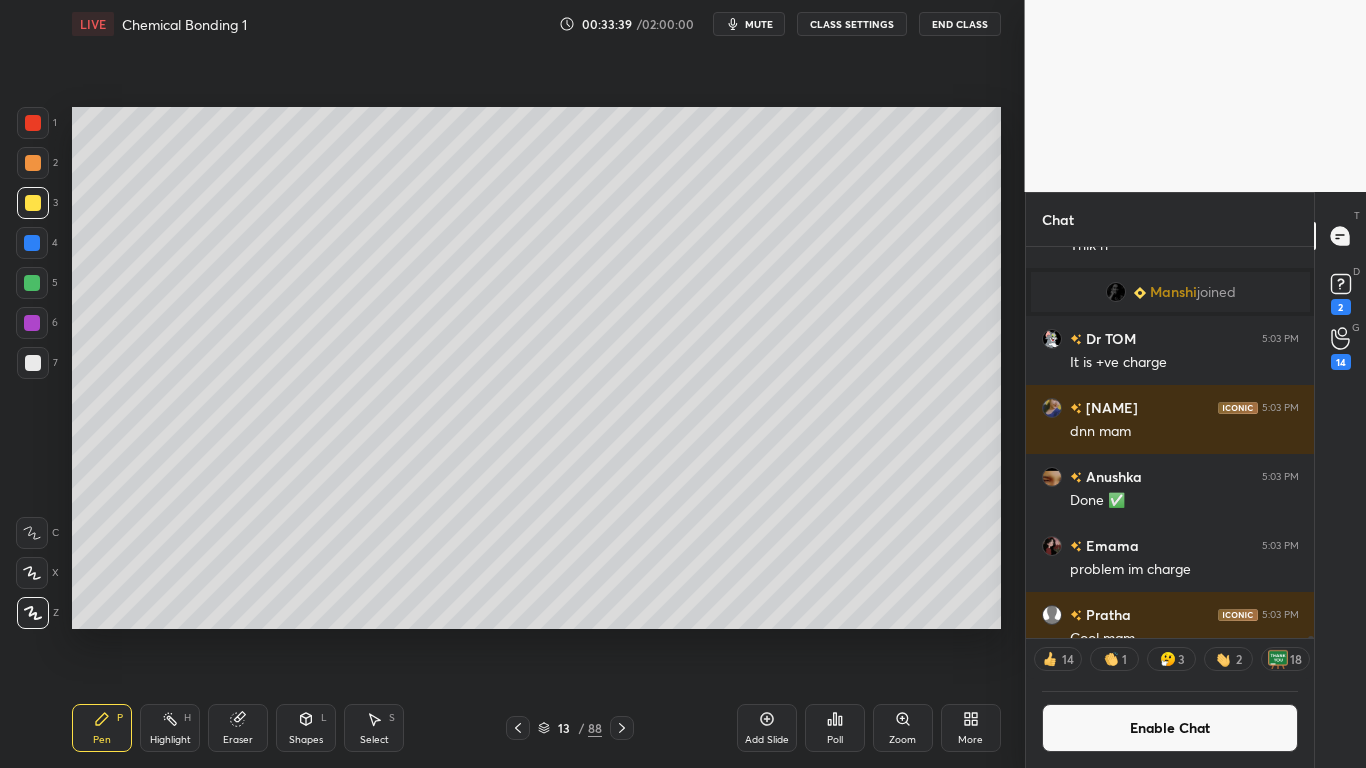 click 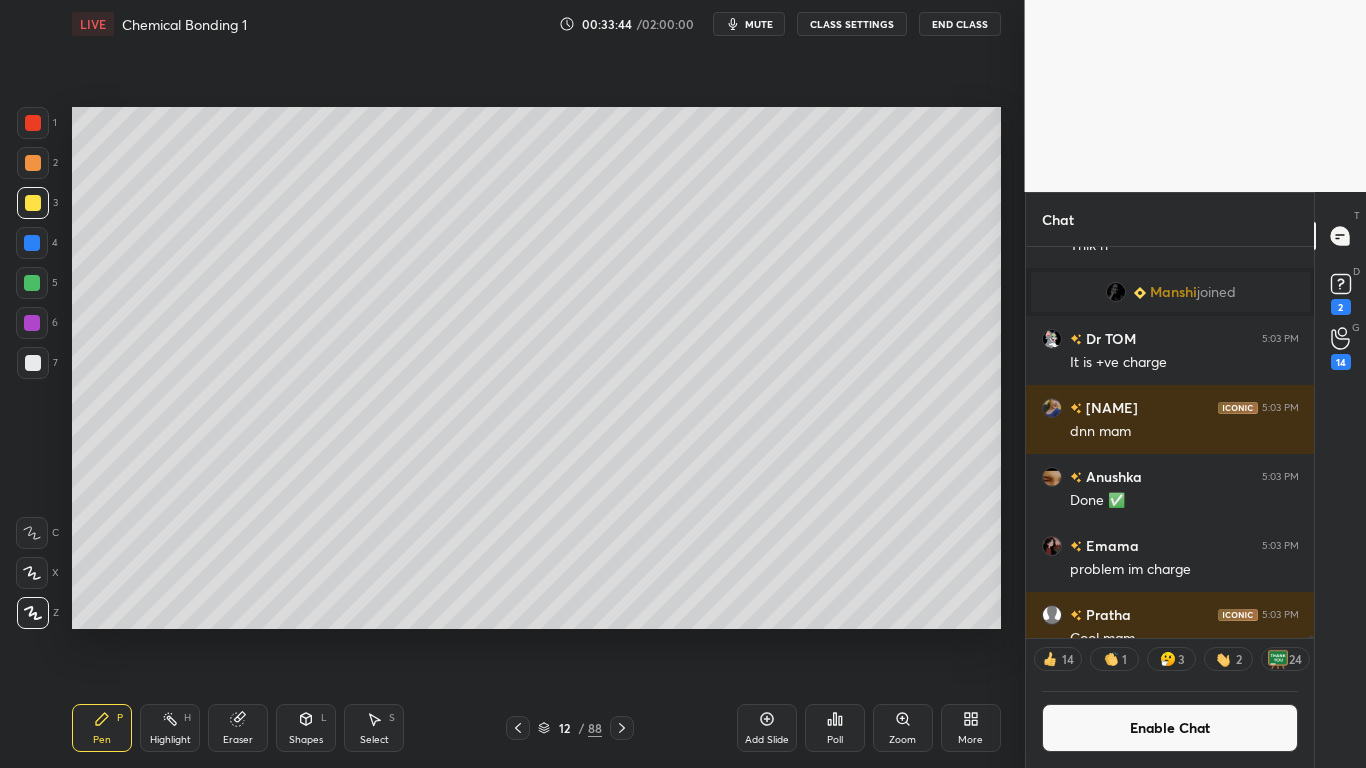 click 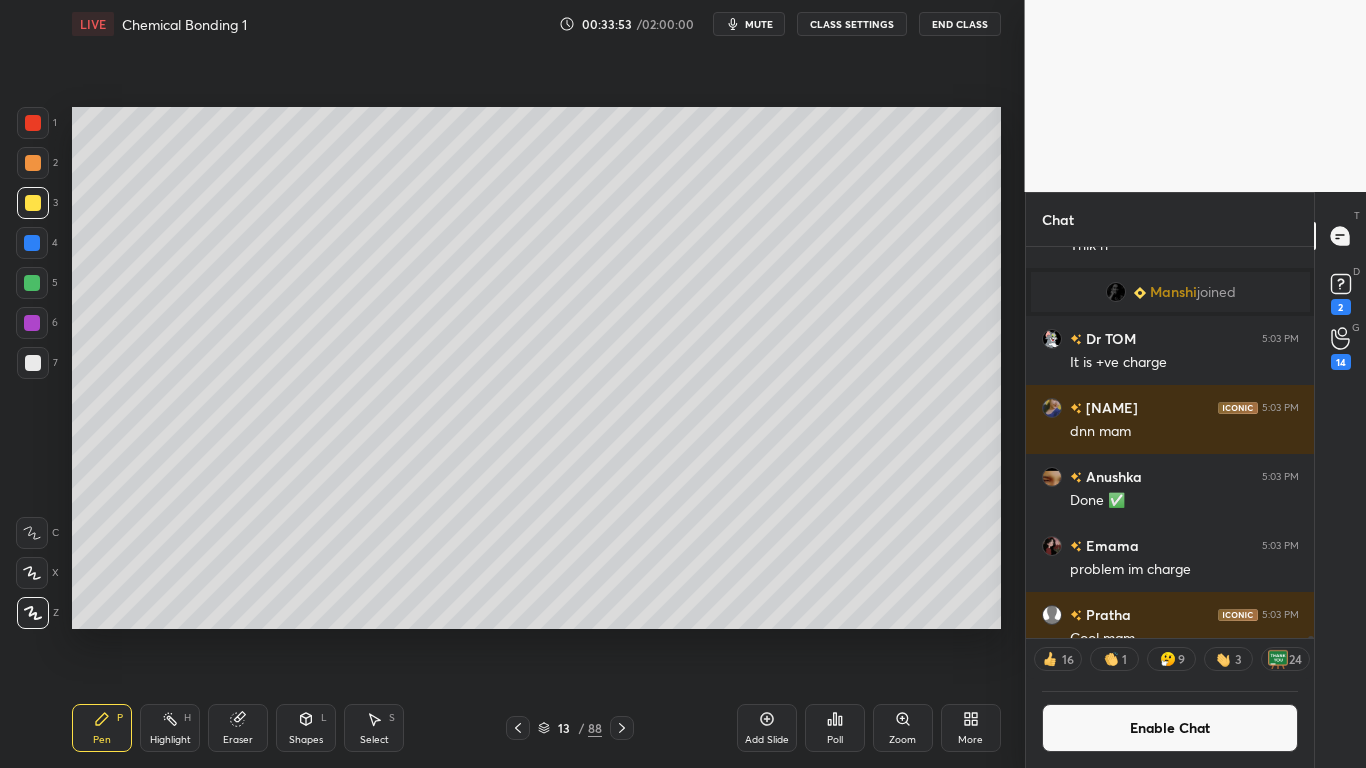 click at bounding box center [518, 728] 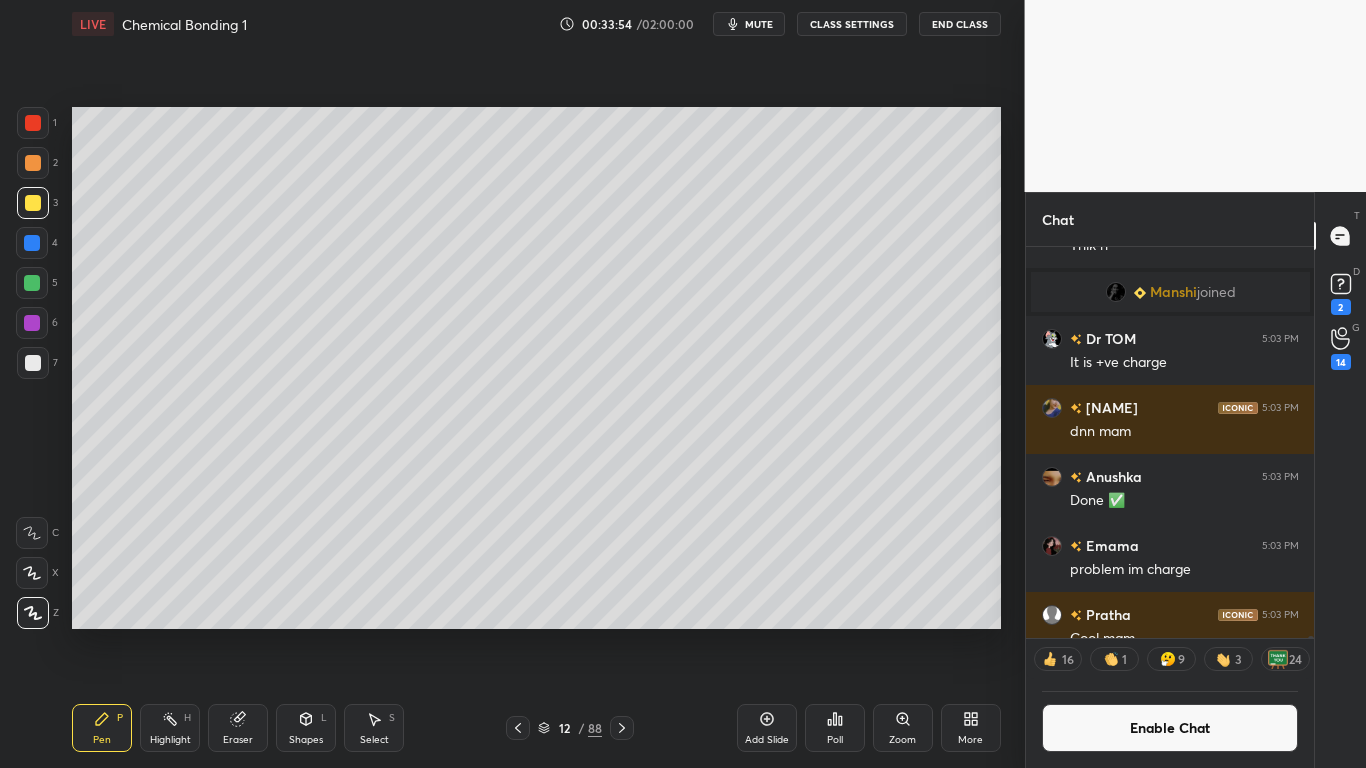 click 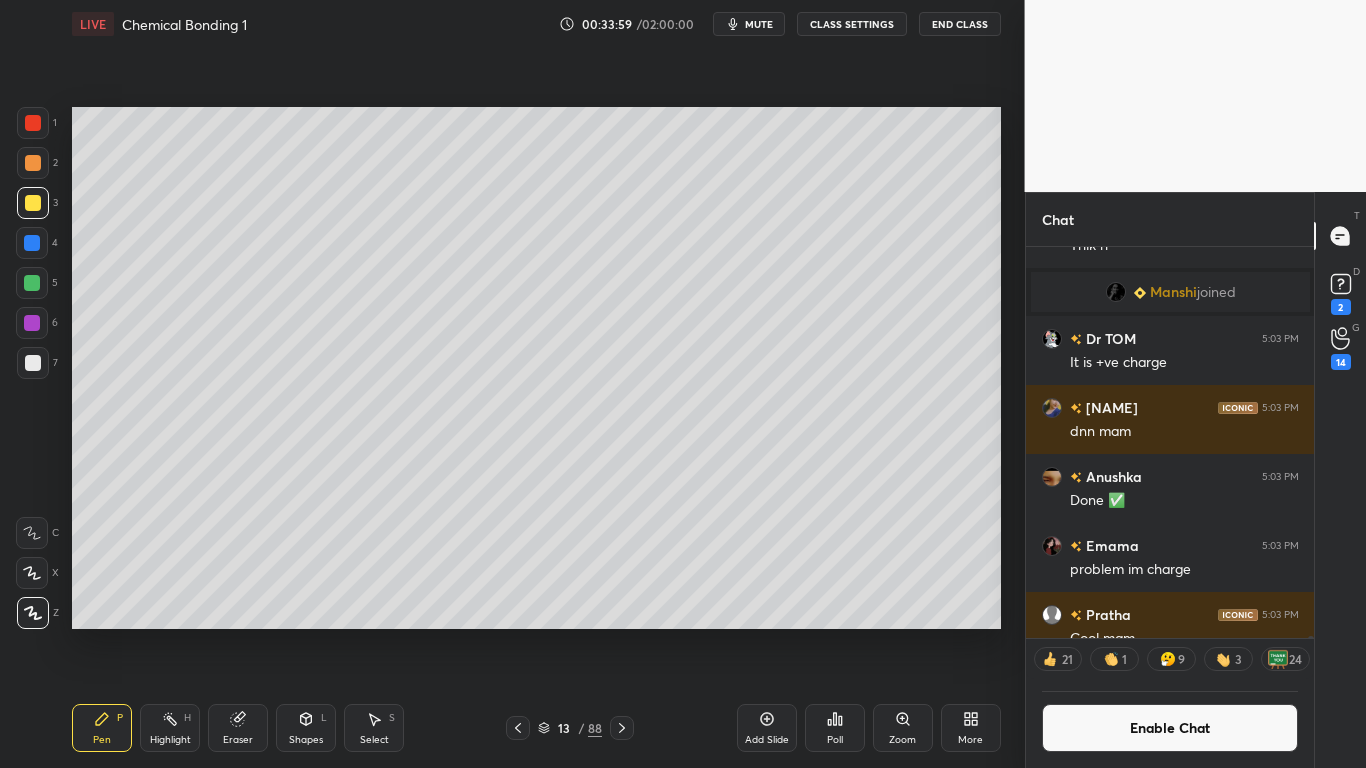 click on "Shapes L" at bounding box center (306, 728) 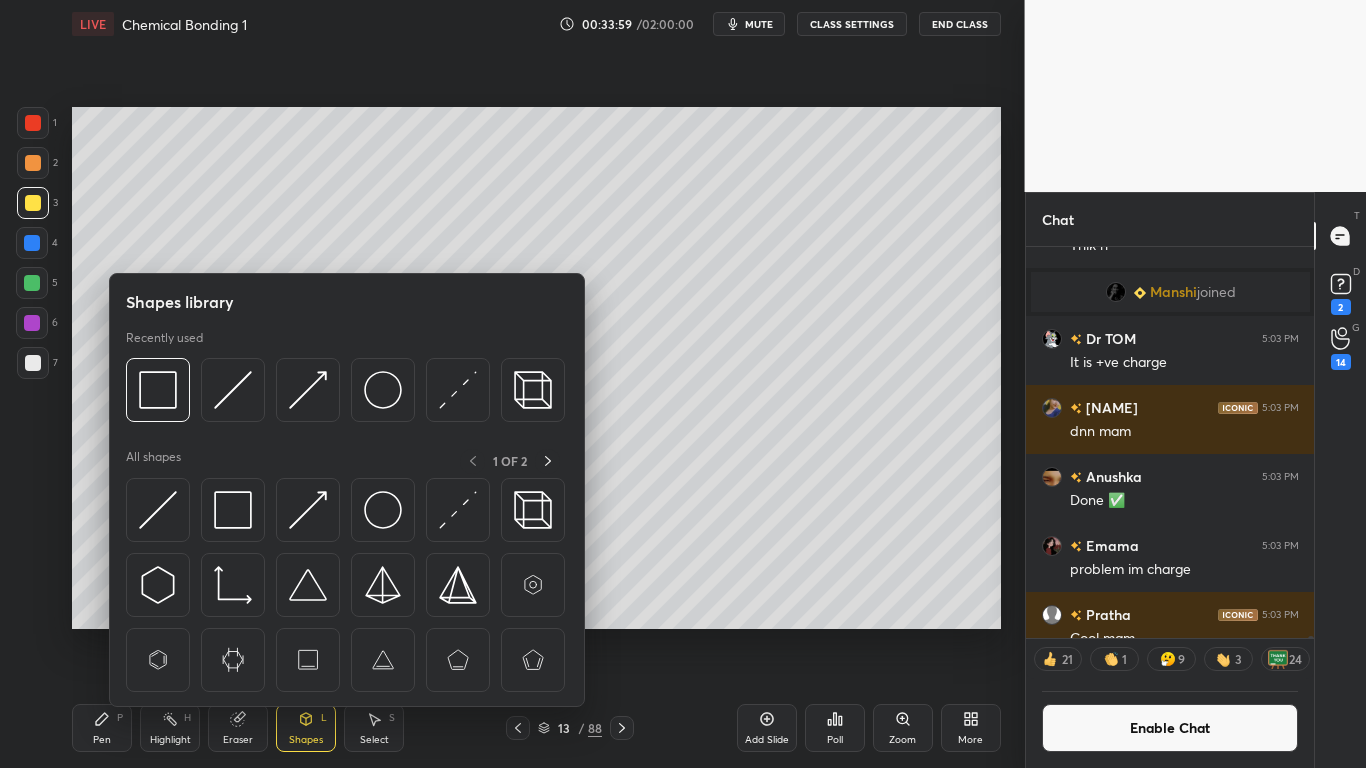 click on "Select S" at bounding box center (374, 728) 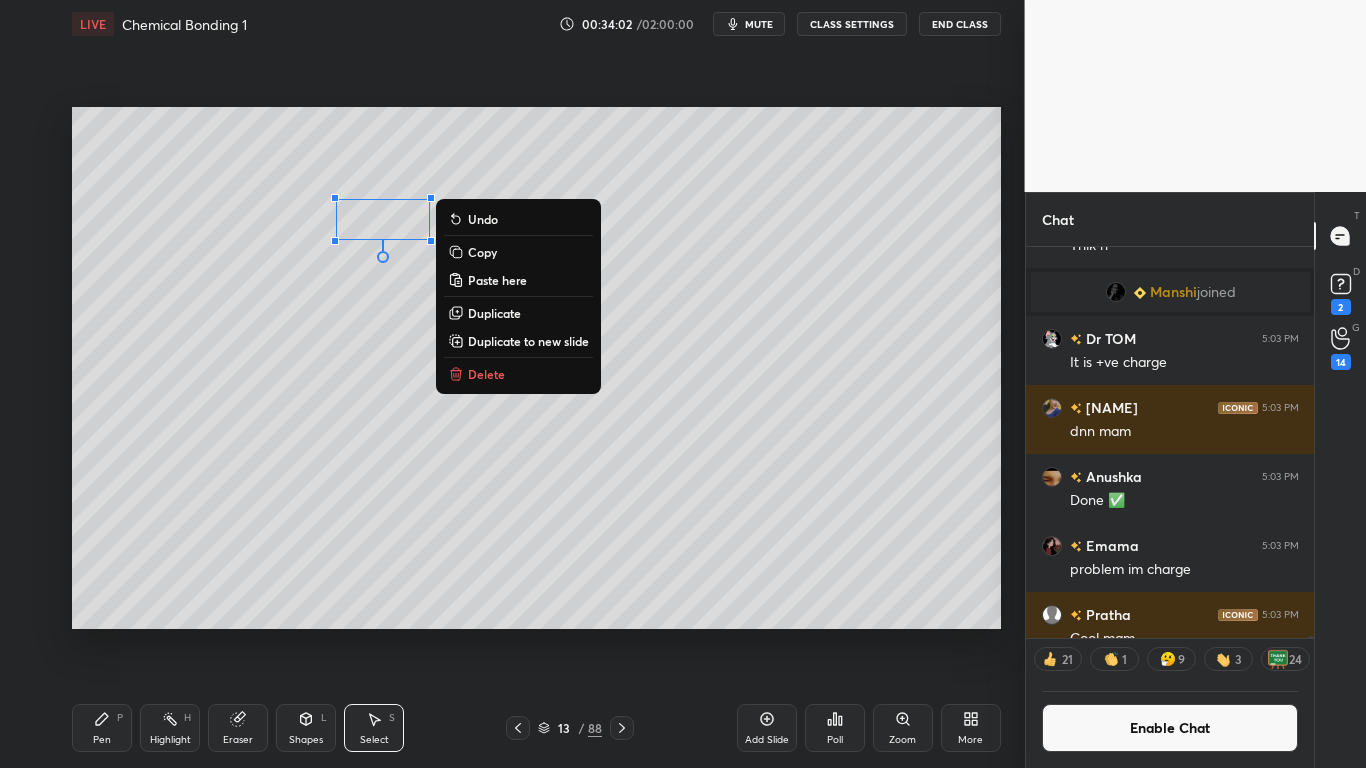 click on "Shapes L" at bounding box center [306, 728] 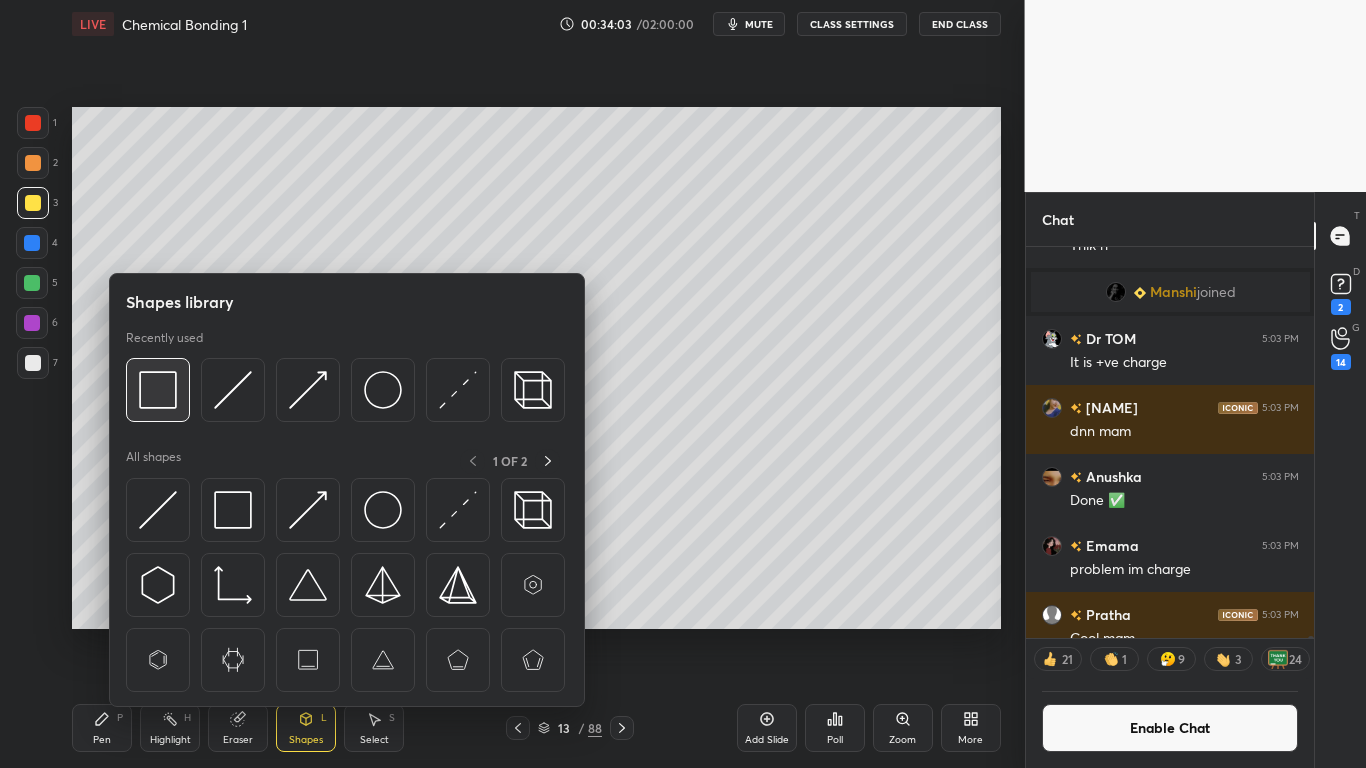click at bounding box center [158, 390] 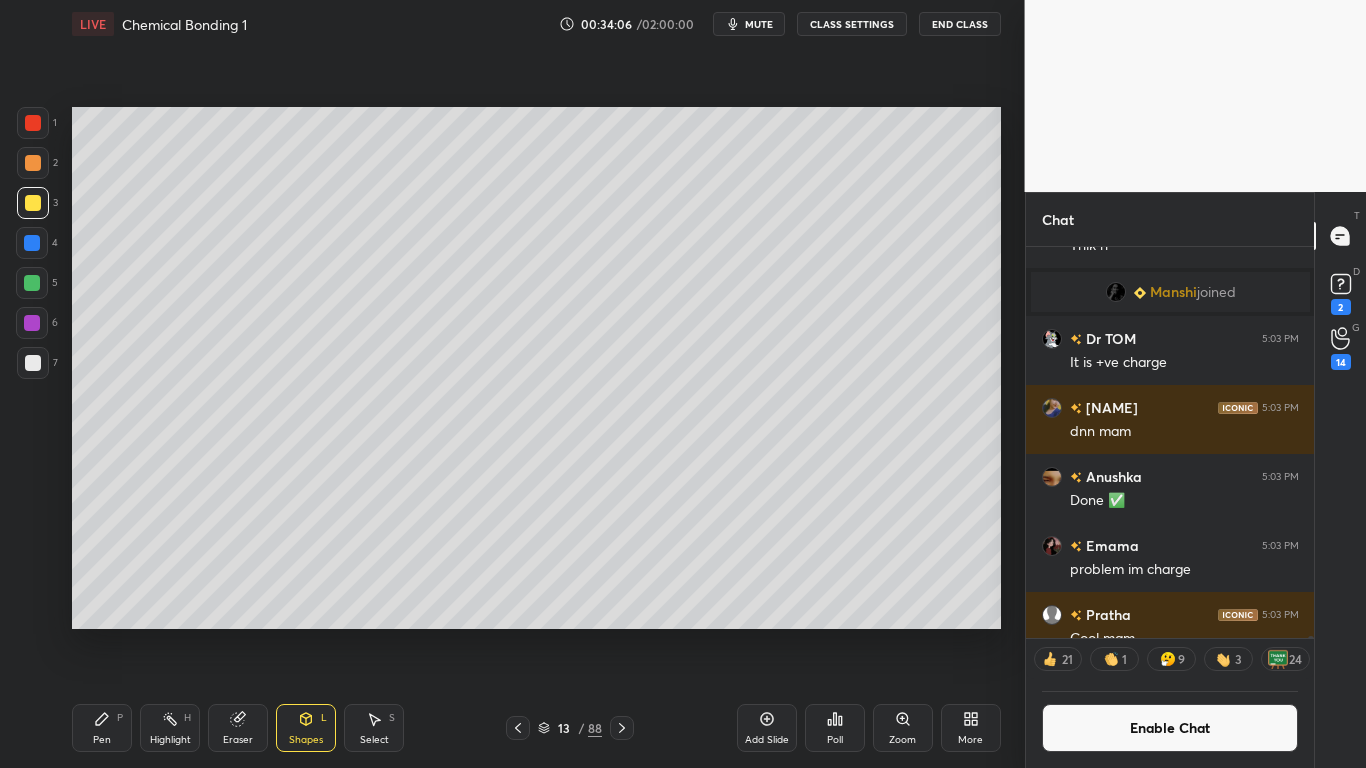 click on "Pen P" at bounding box center [102, 728] 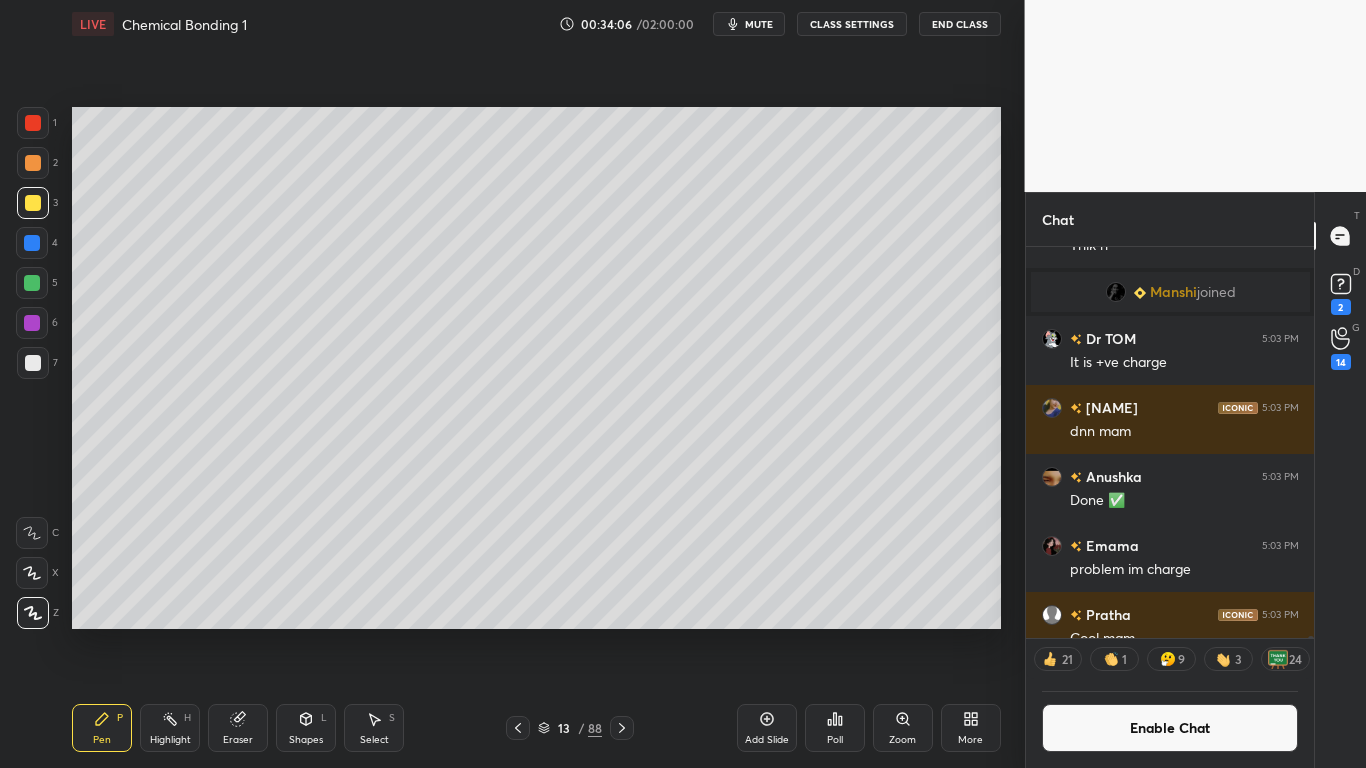 click at bounding box center (32, 283) 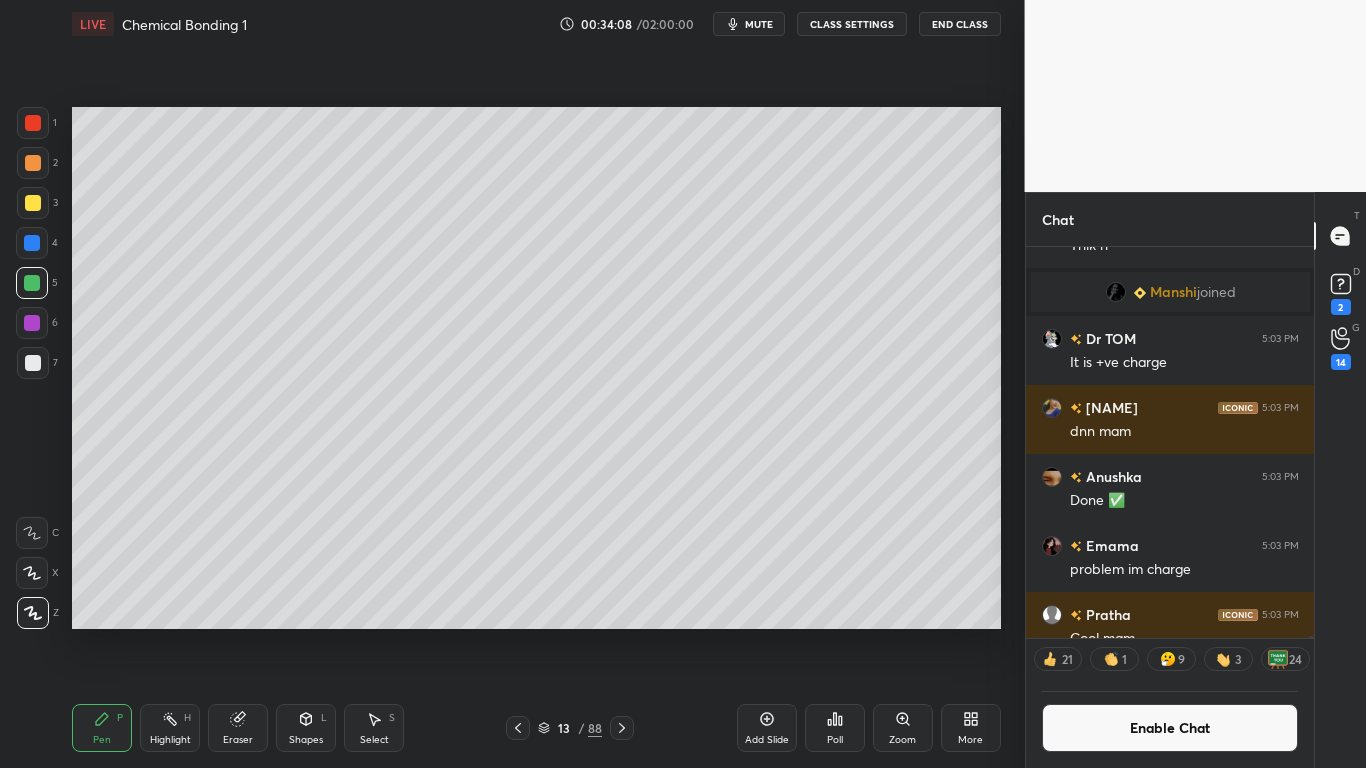 scroll, scrollTop: 7, scrollLeft: 7, axis: both 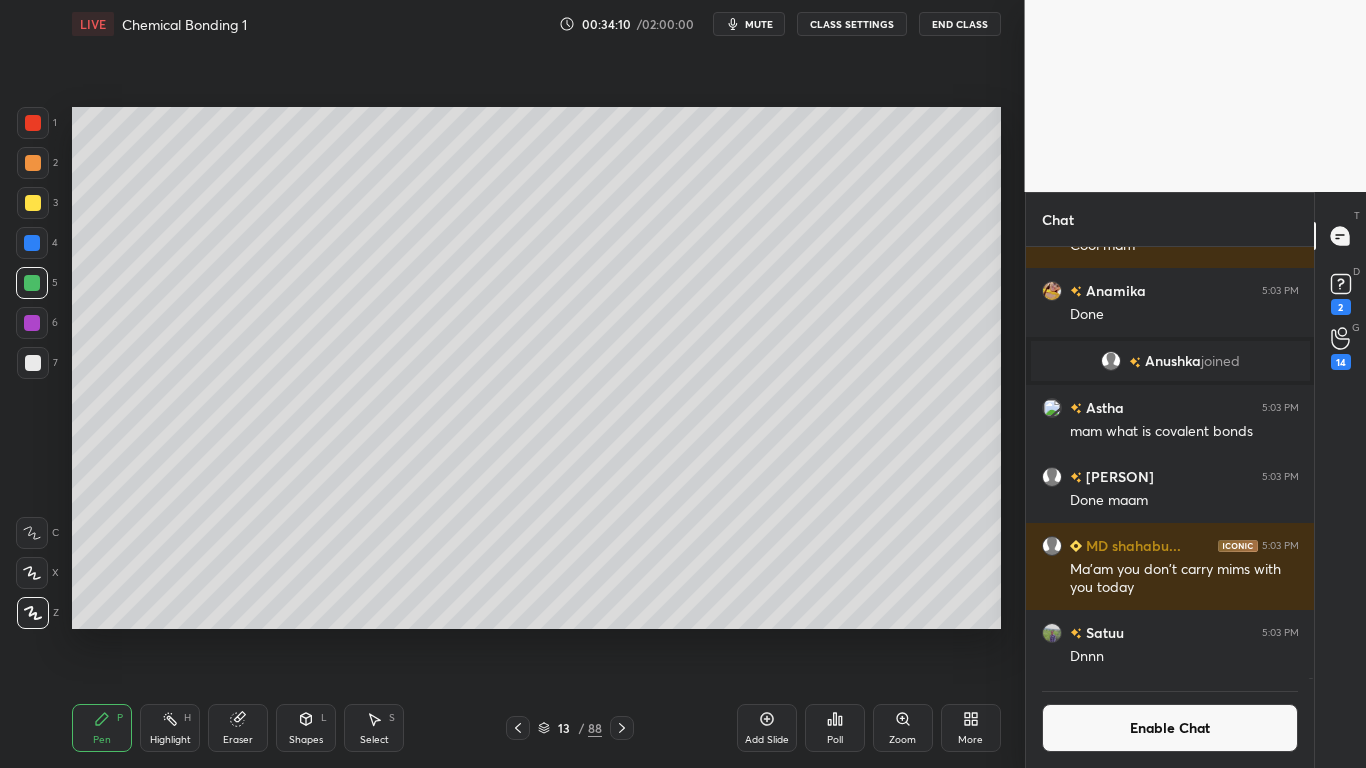 click at bounding box center (33, 363) 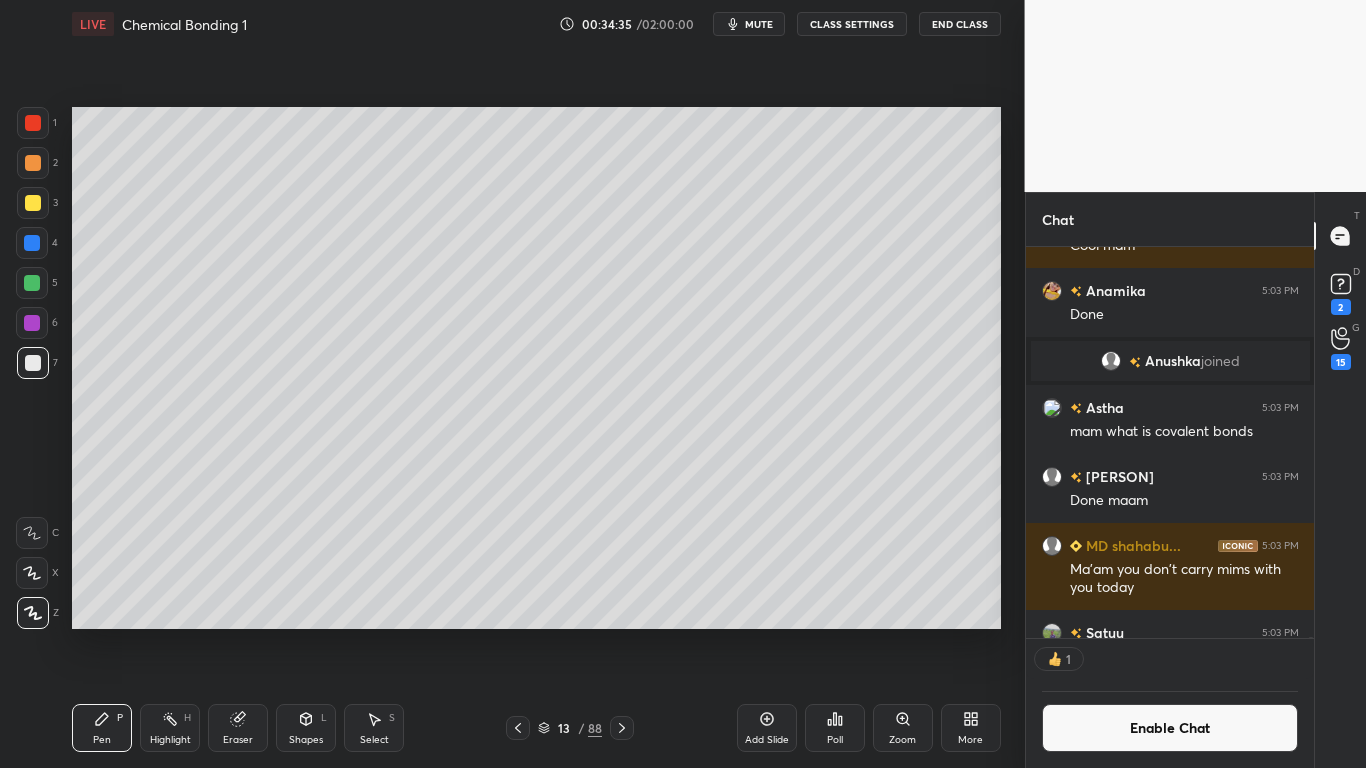 scroll, scrollTop: 385, scrollLeft: 282, axis: both 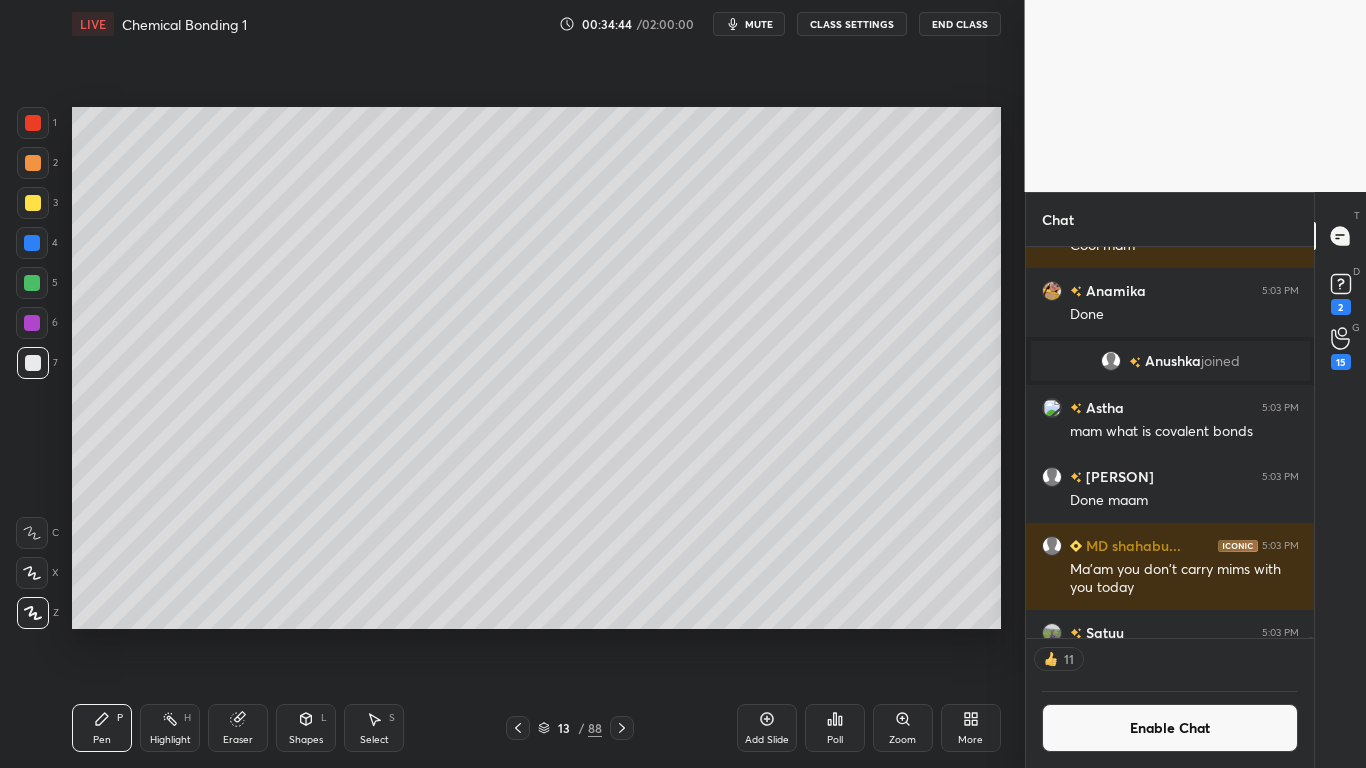 click on "Enable Chat" at bounding box center (1170, 728) 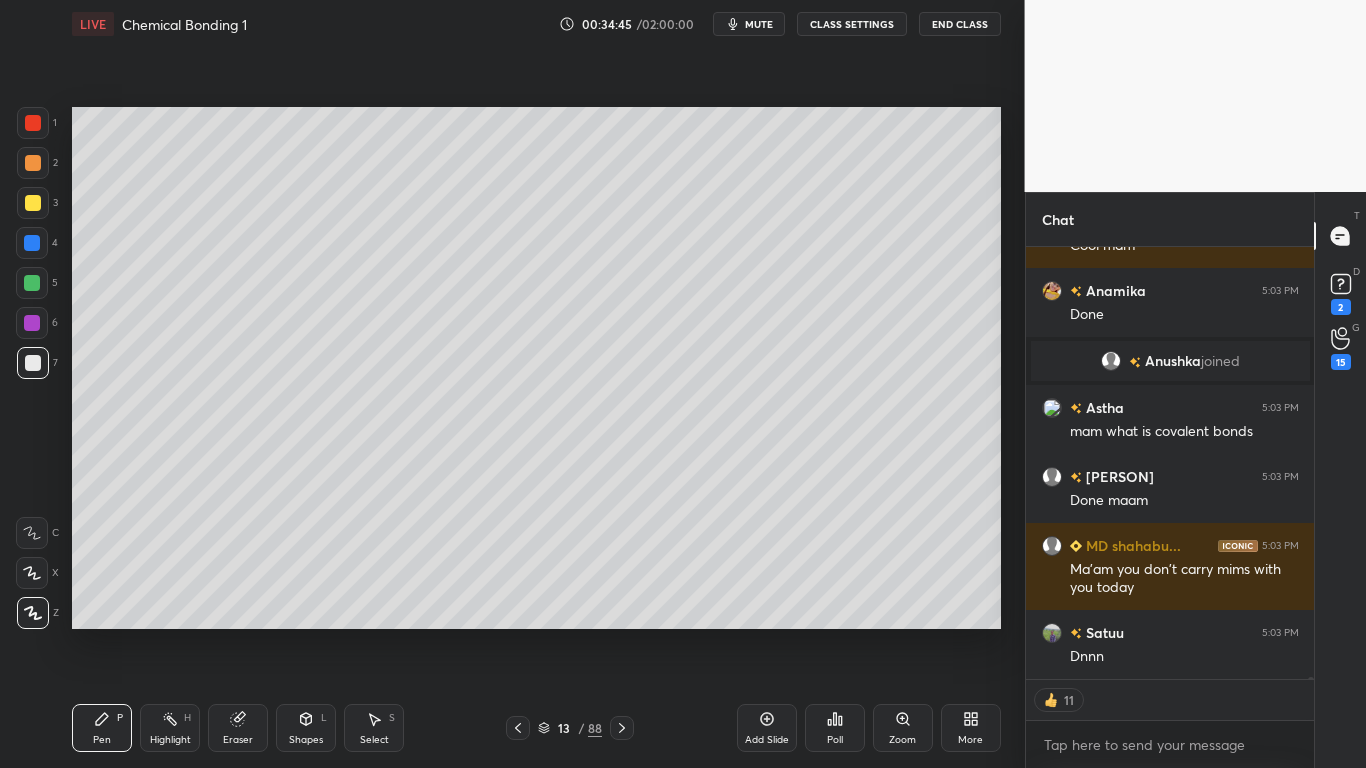scroll, scrollTop: 135482, scrollLeft: 0, axis: vertical 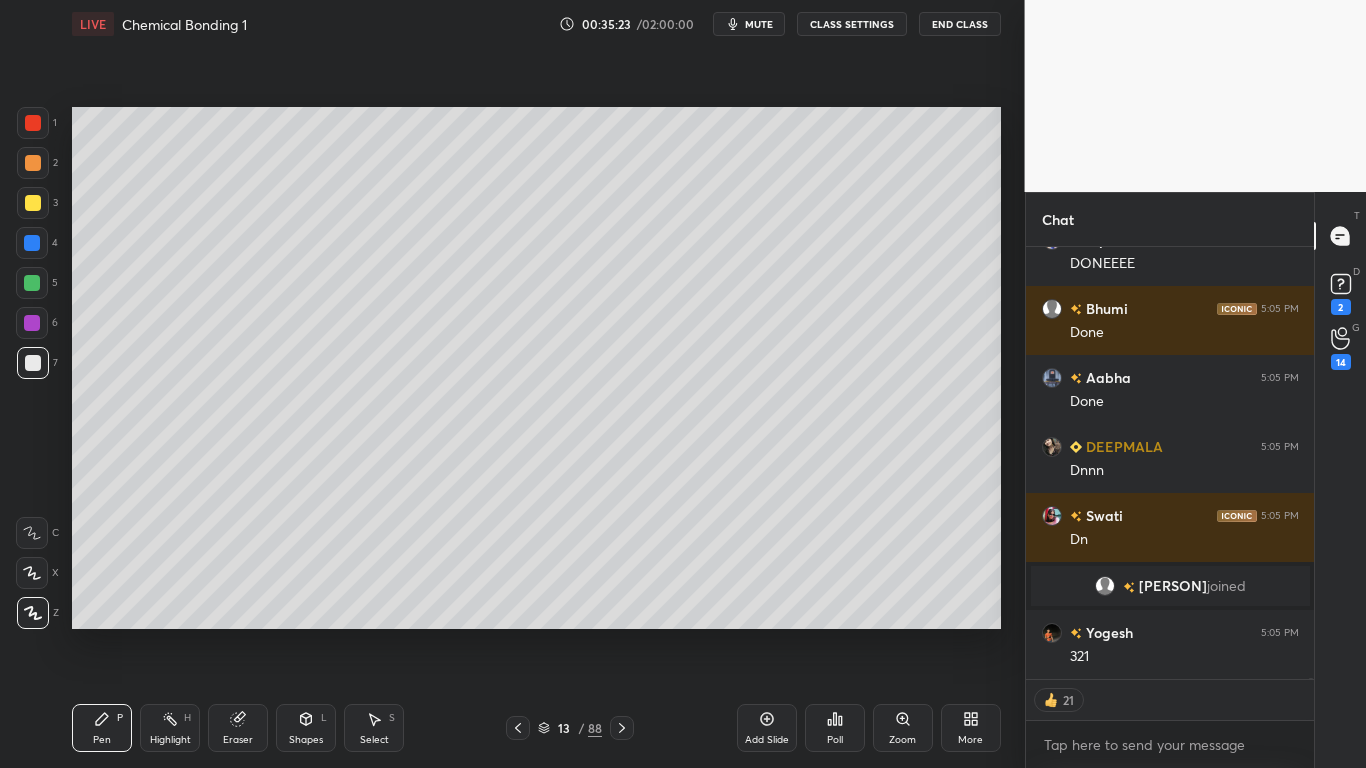 click on "CLASS SETTINGS" at bounding box center (852, 24) 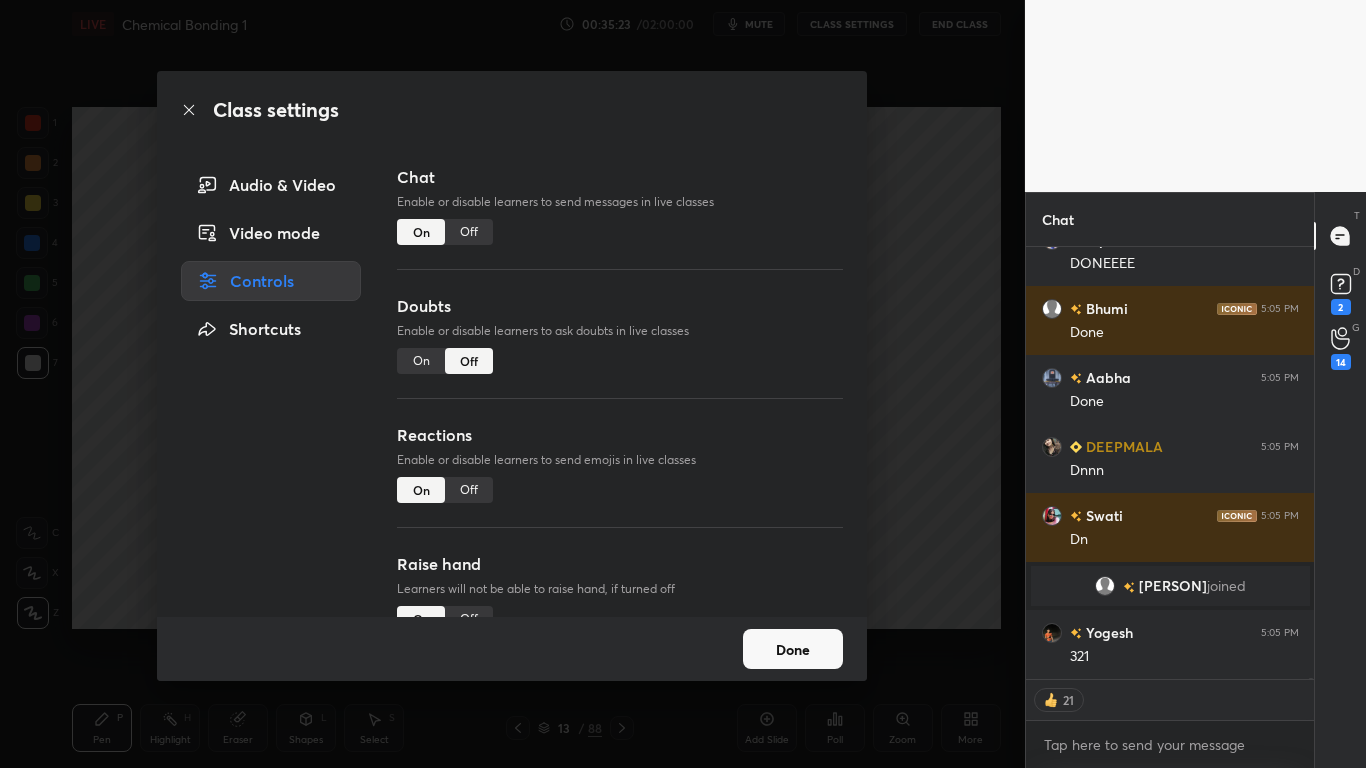 click on "Off" at bounding box center [469, 232] 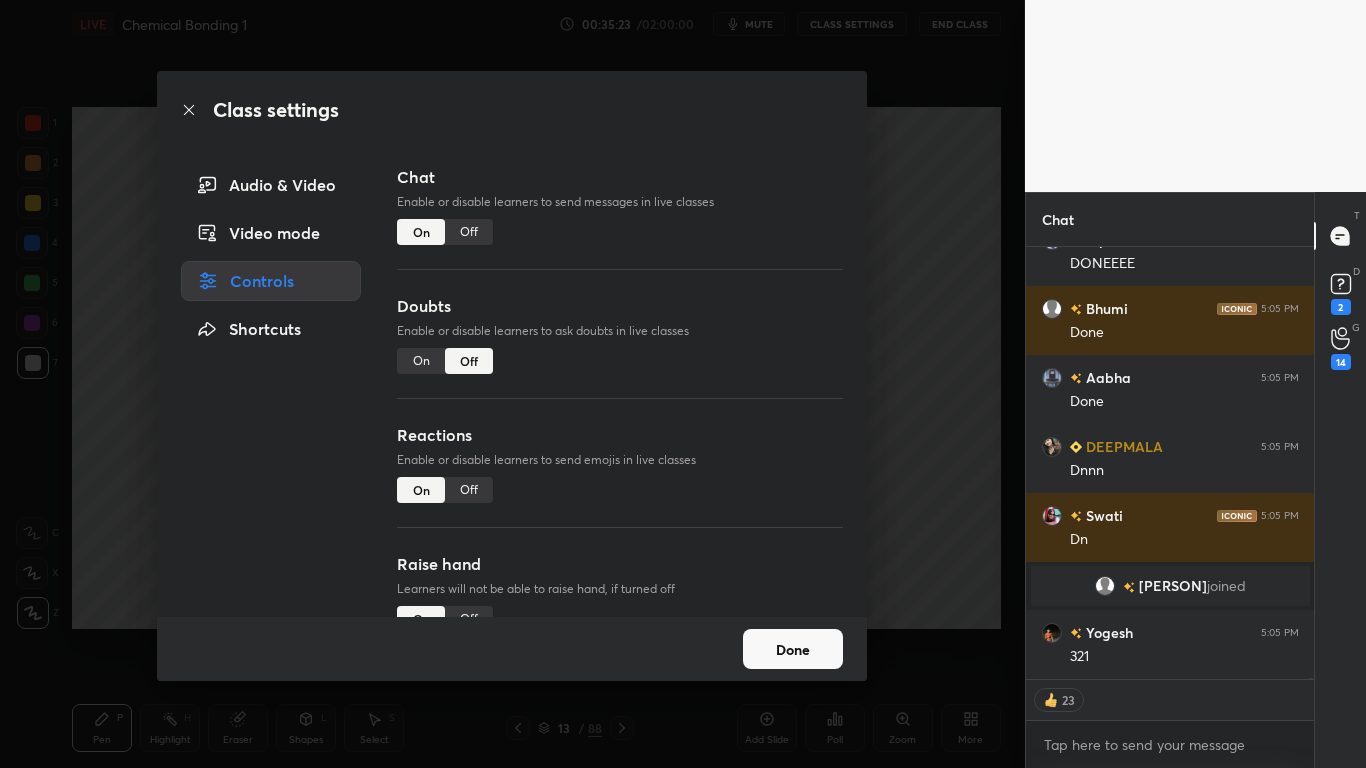 type on "x" 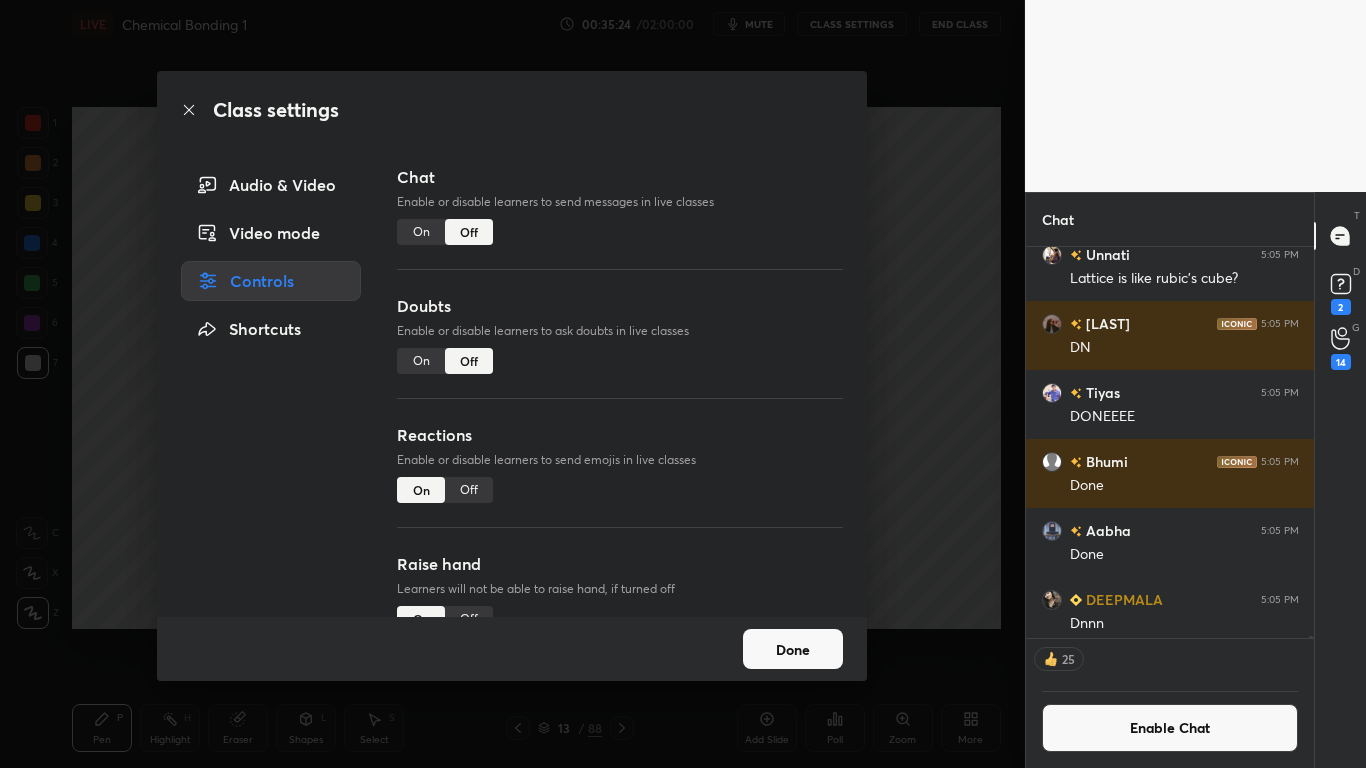 click on "Done" at bounding box center (793, 649) 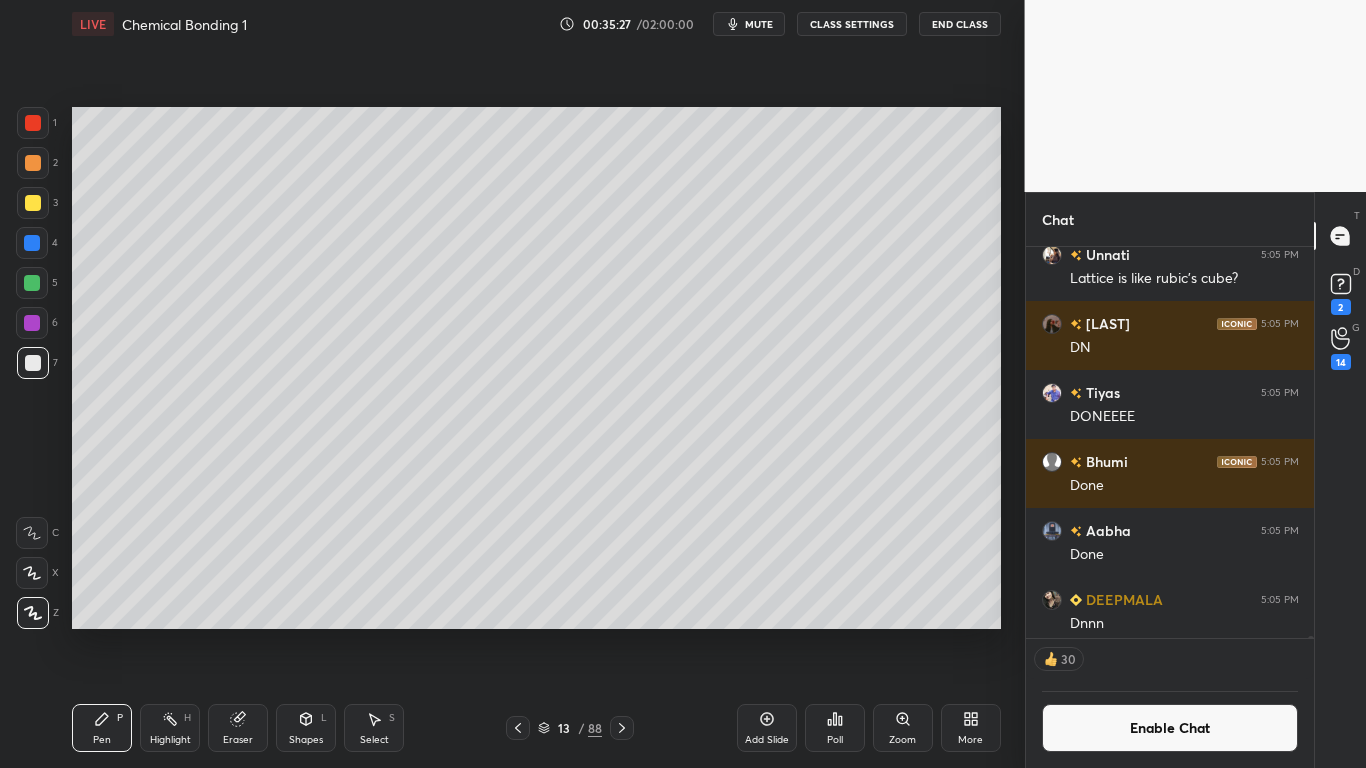 click at bounding box center (622, 728) 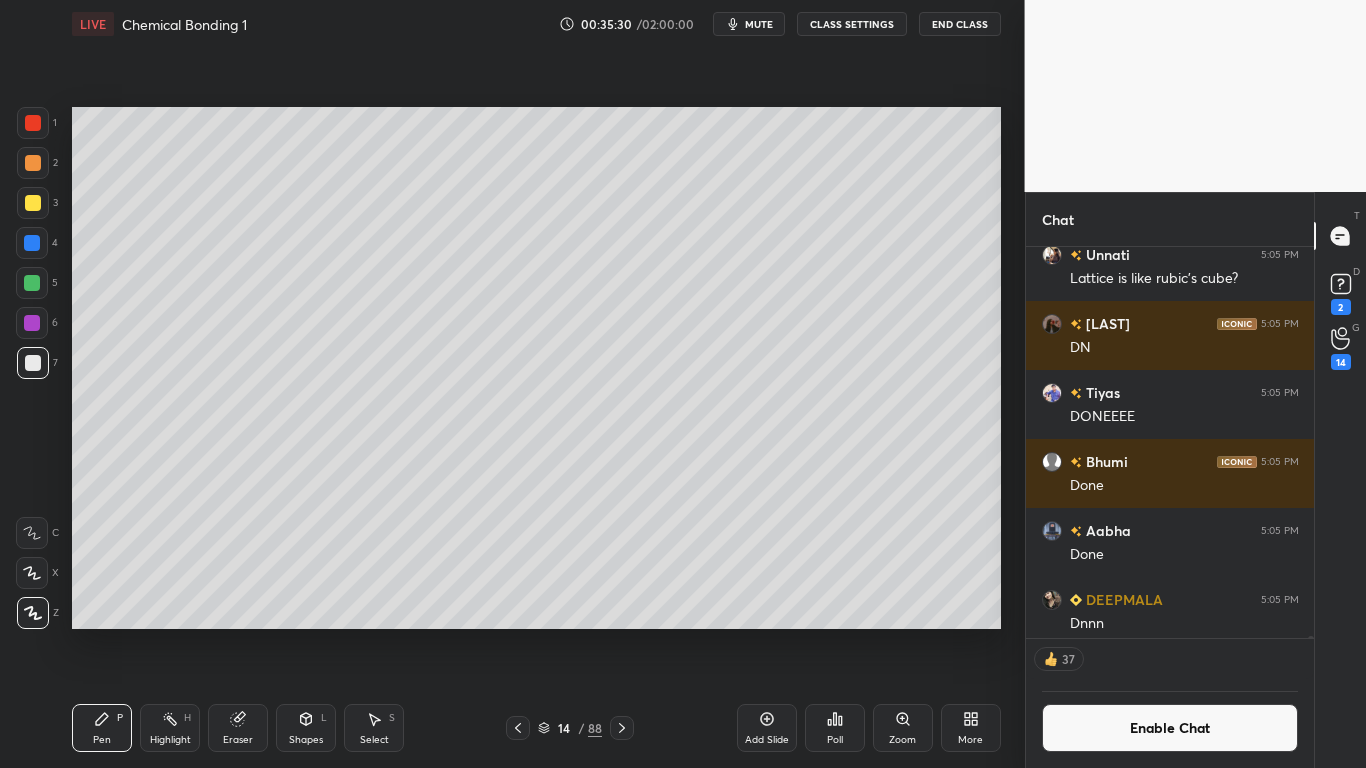 click 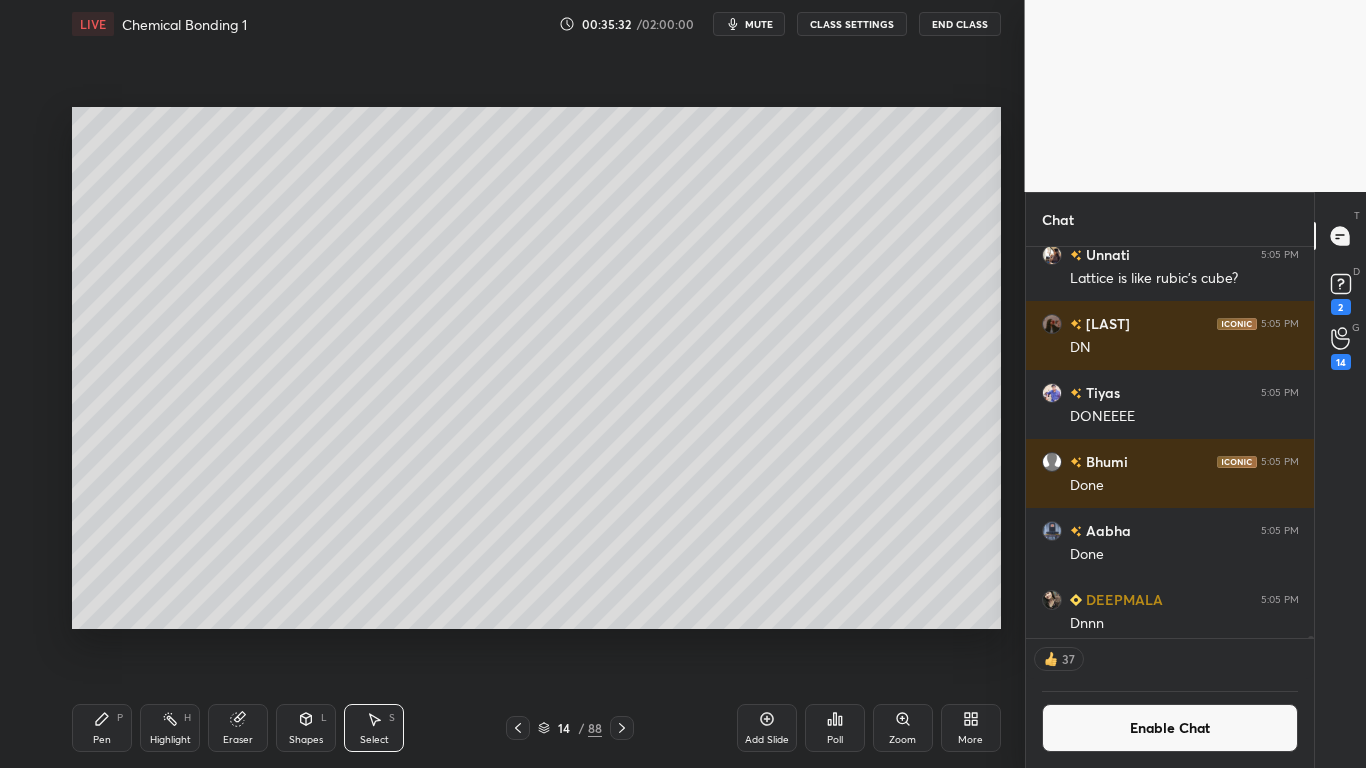 click on "Pen P" at bounding box center (102, 728) 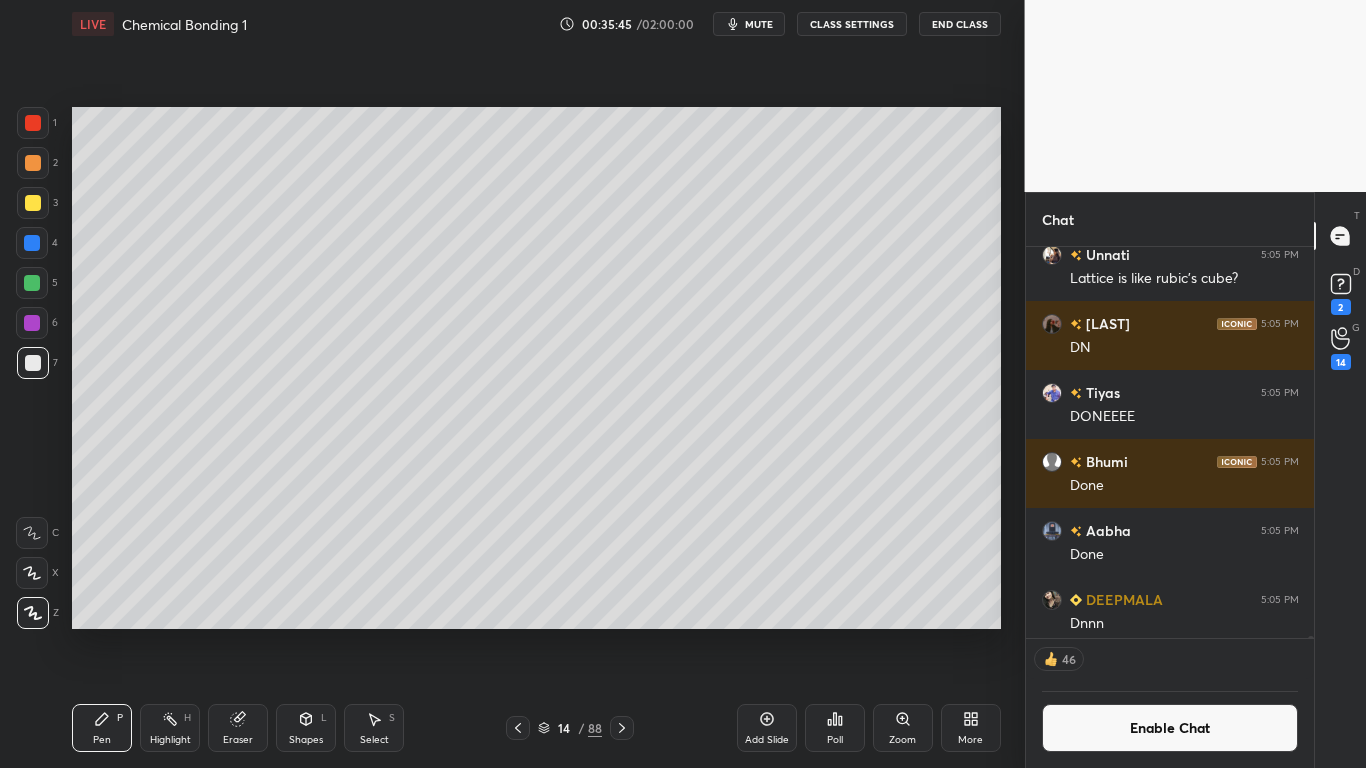 click on "Enable Chat" at bounding box center [1170, 728] 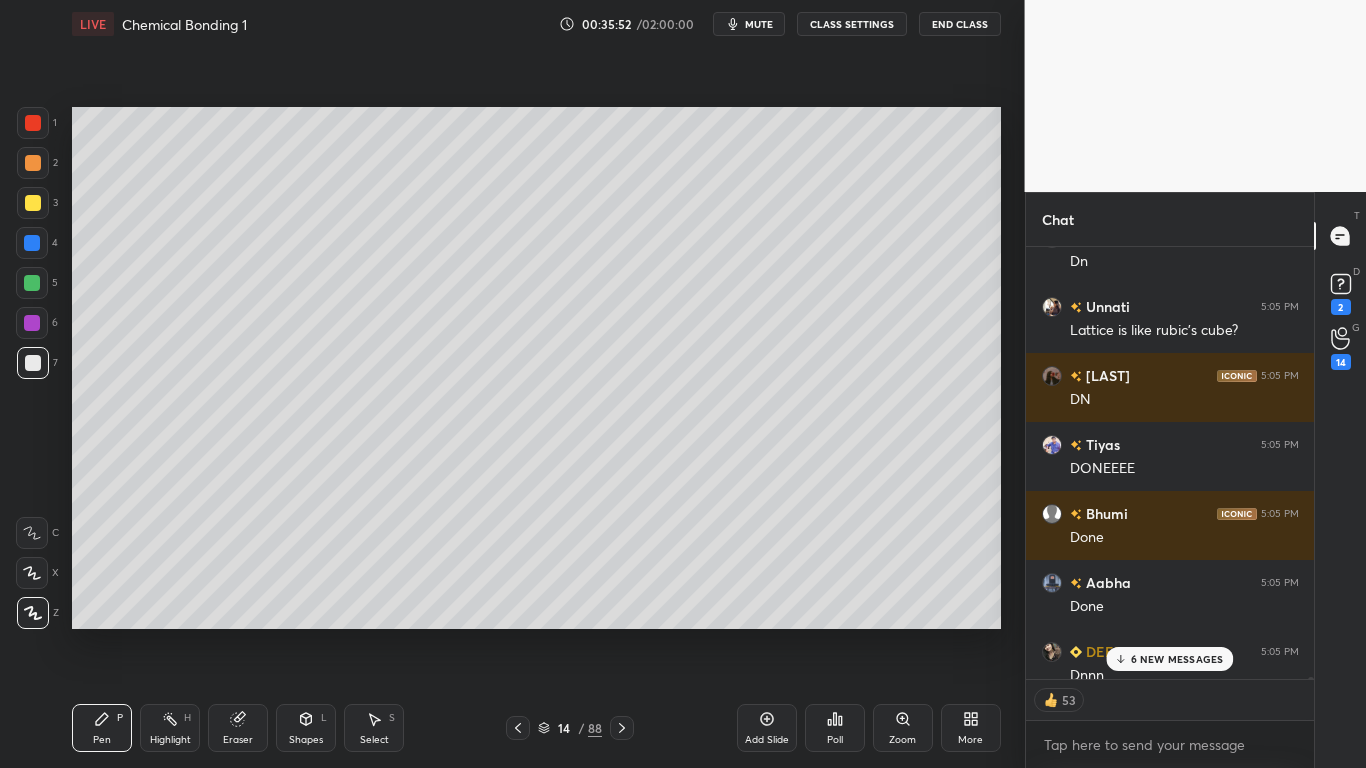 click 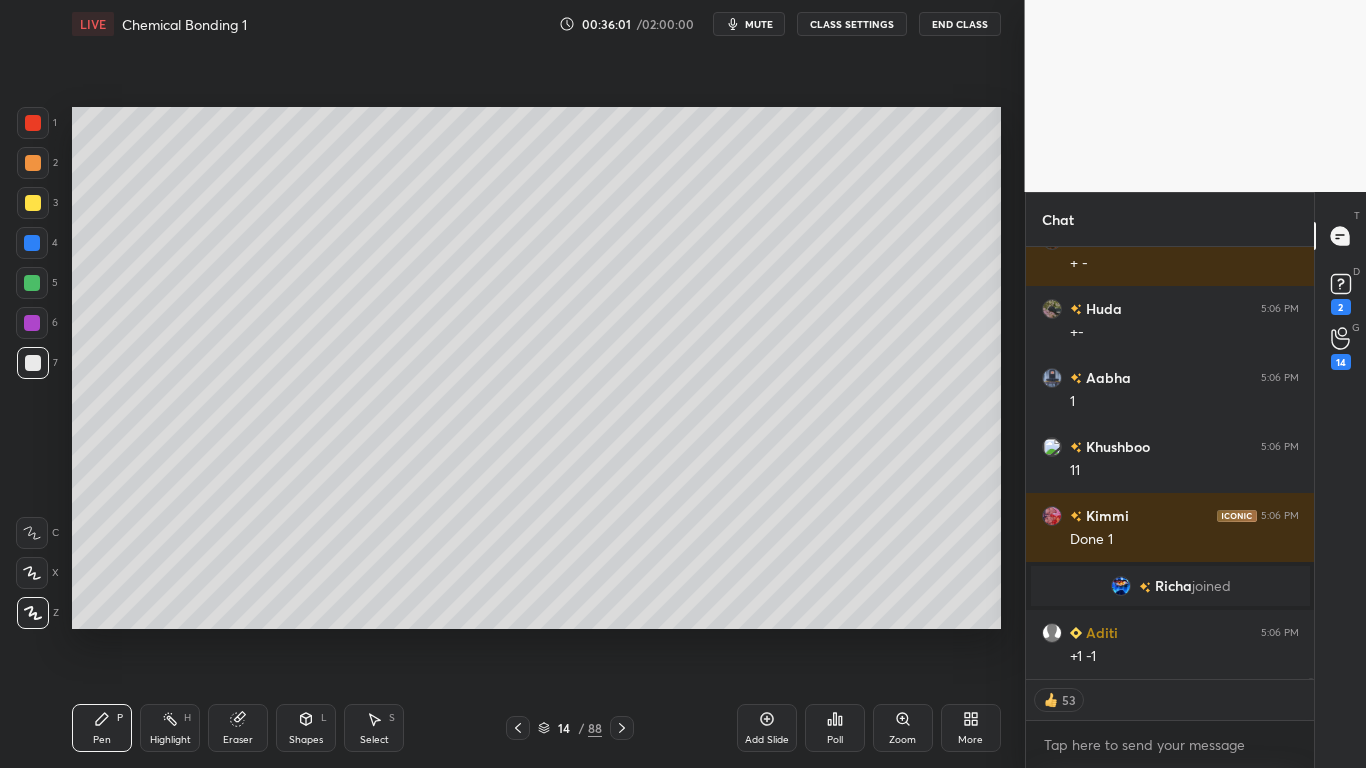scroll, scrollTop: 140881, scrollLeft: 0, axis: vertical 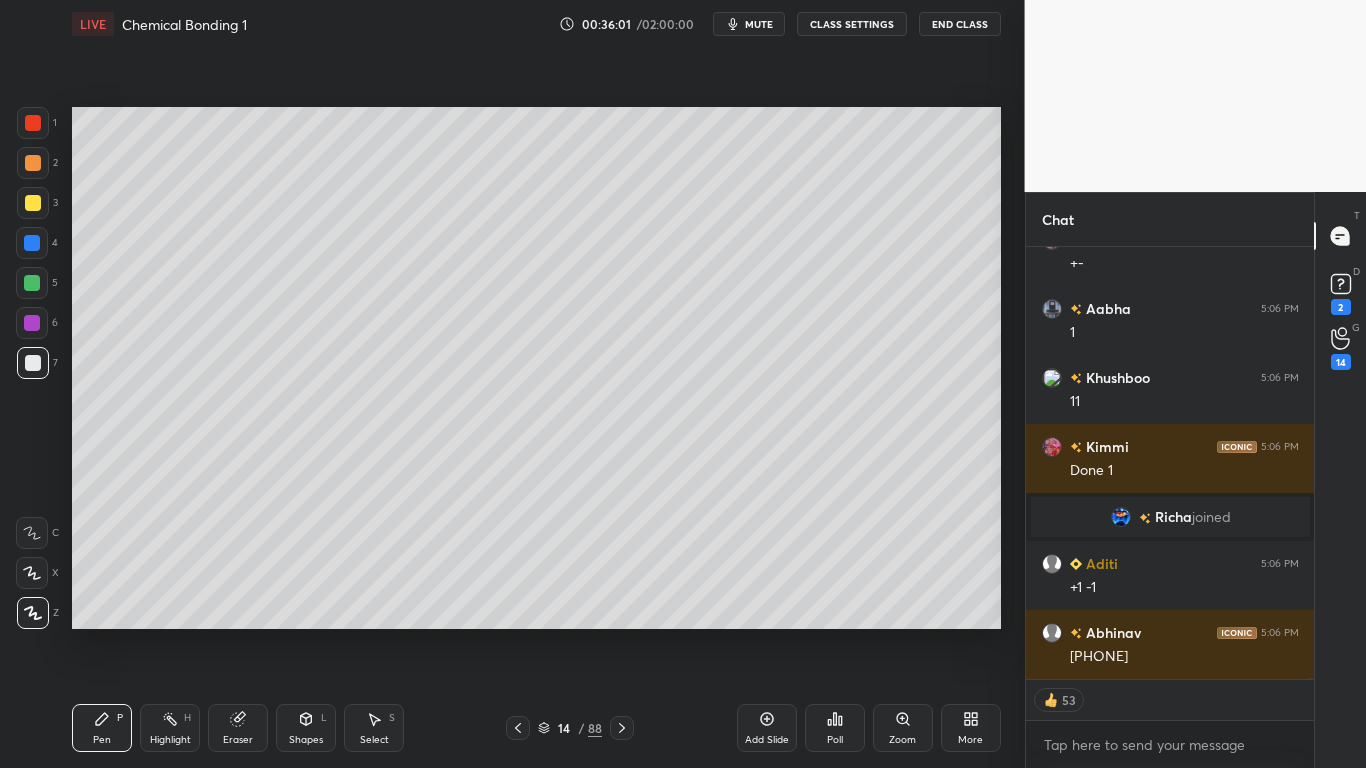 type on "x" 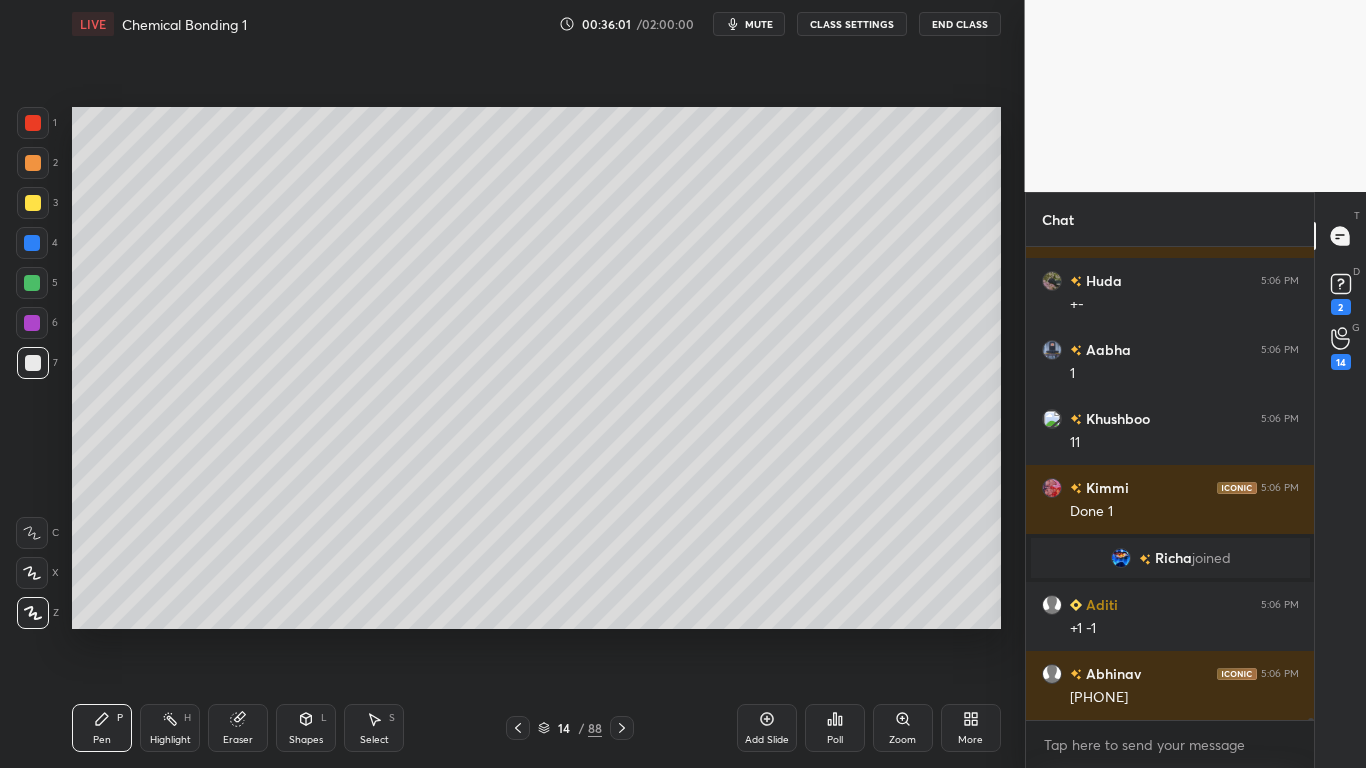 scroll, scrollTop: 467, scrollLeft: 282, axis: both 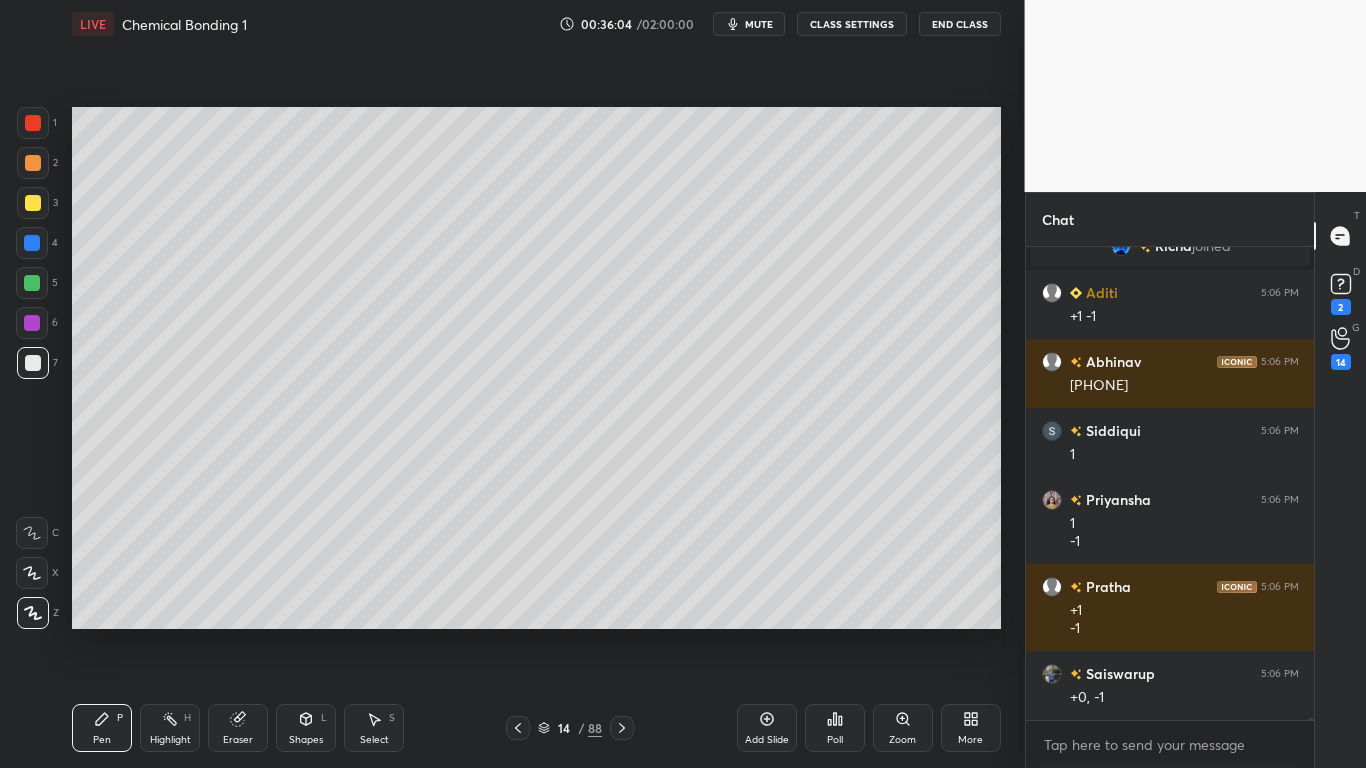 click on "CLASS SETTINGS" at bounding box center [852, 24] 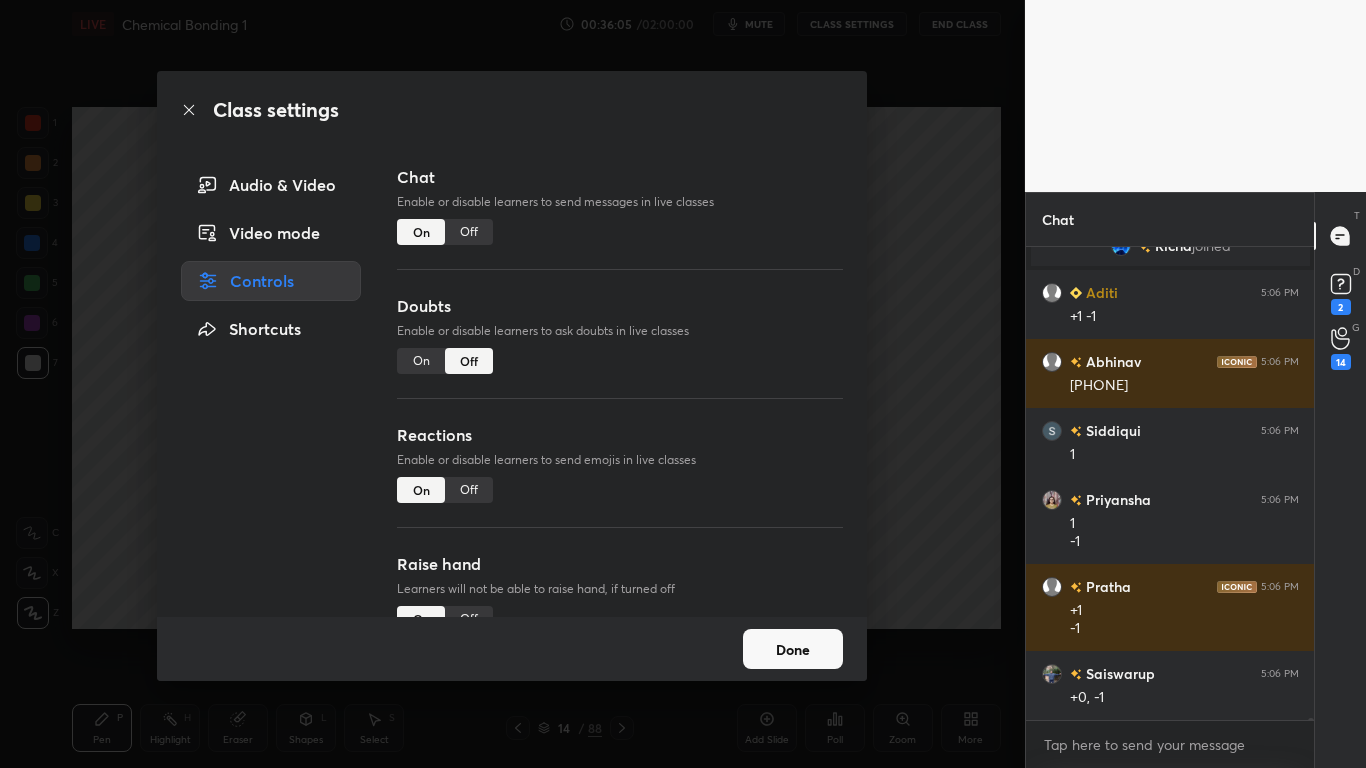 click on "Off" at bounding box center (469, 232) 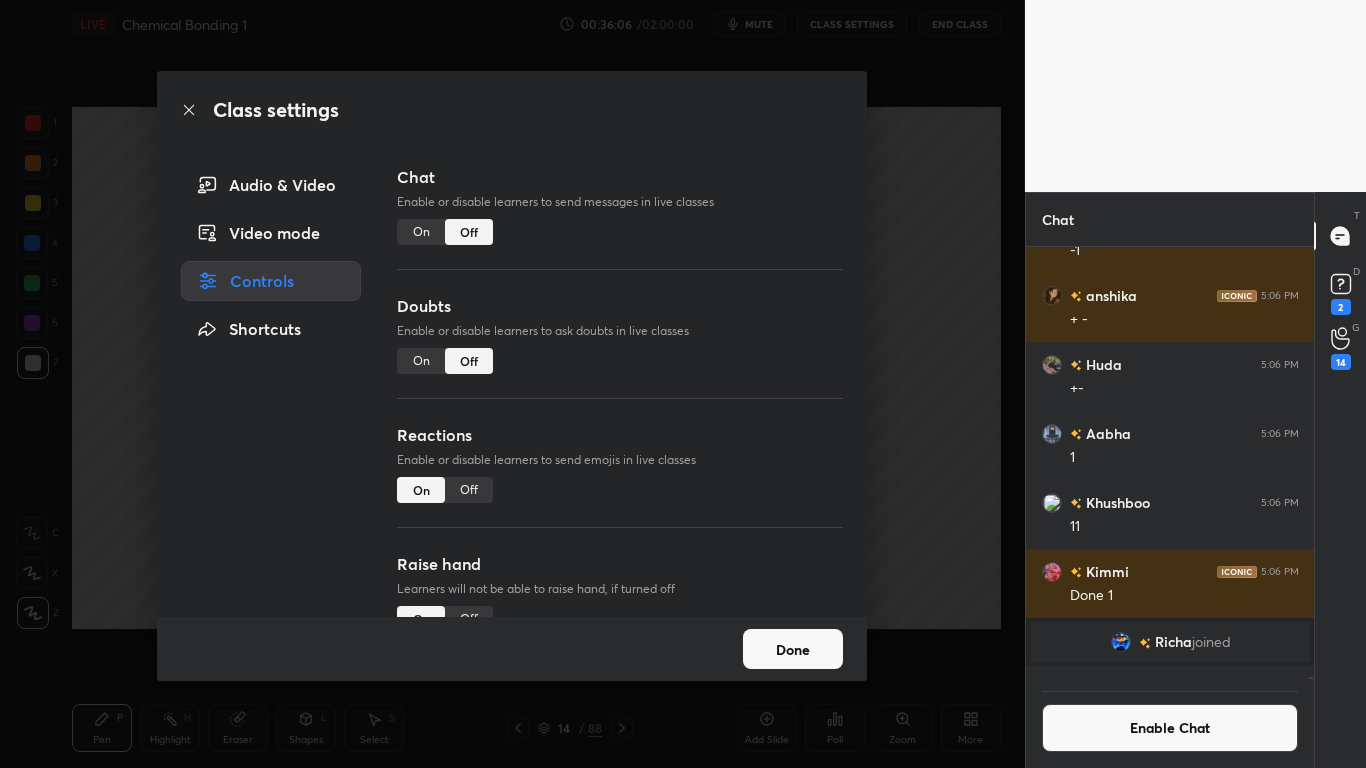 click on "Done" at bounding box center [793, 649] 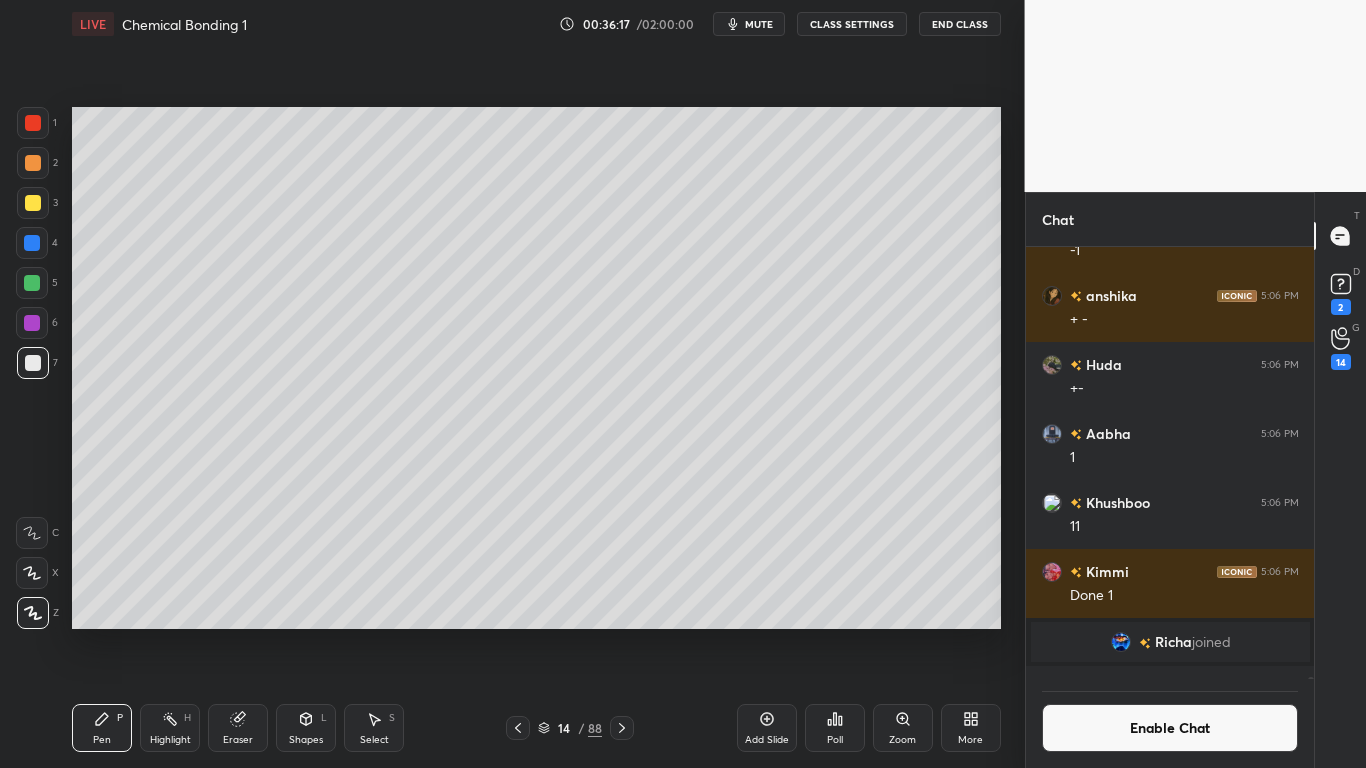click on "Enable Chat" at bounding box center [1170, 728] 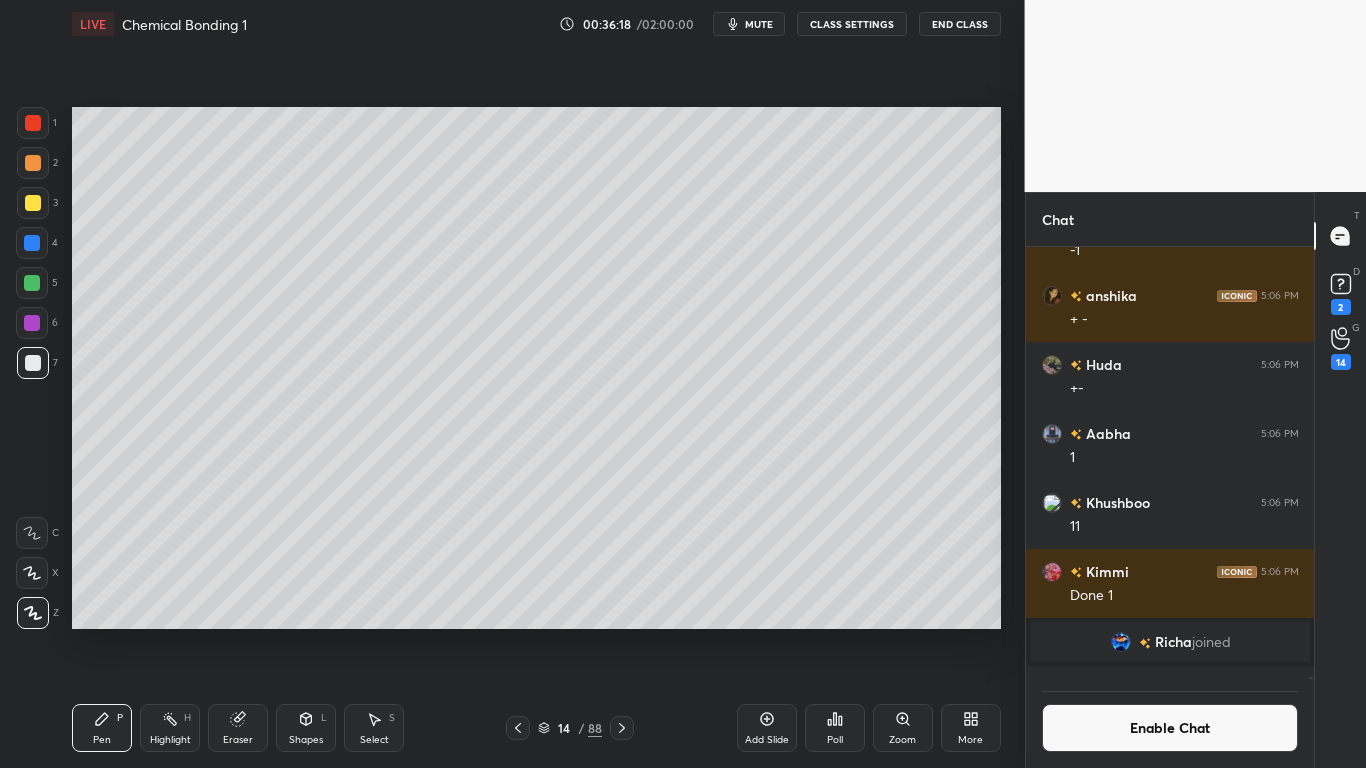 scroll, scrollTop: 7, scrollLeft: 7, axis: both 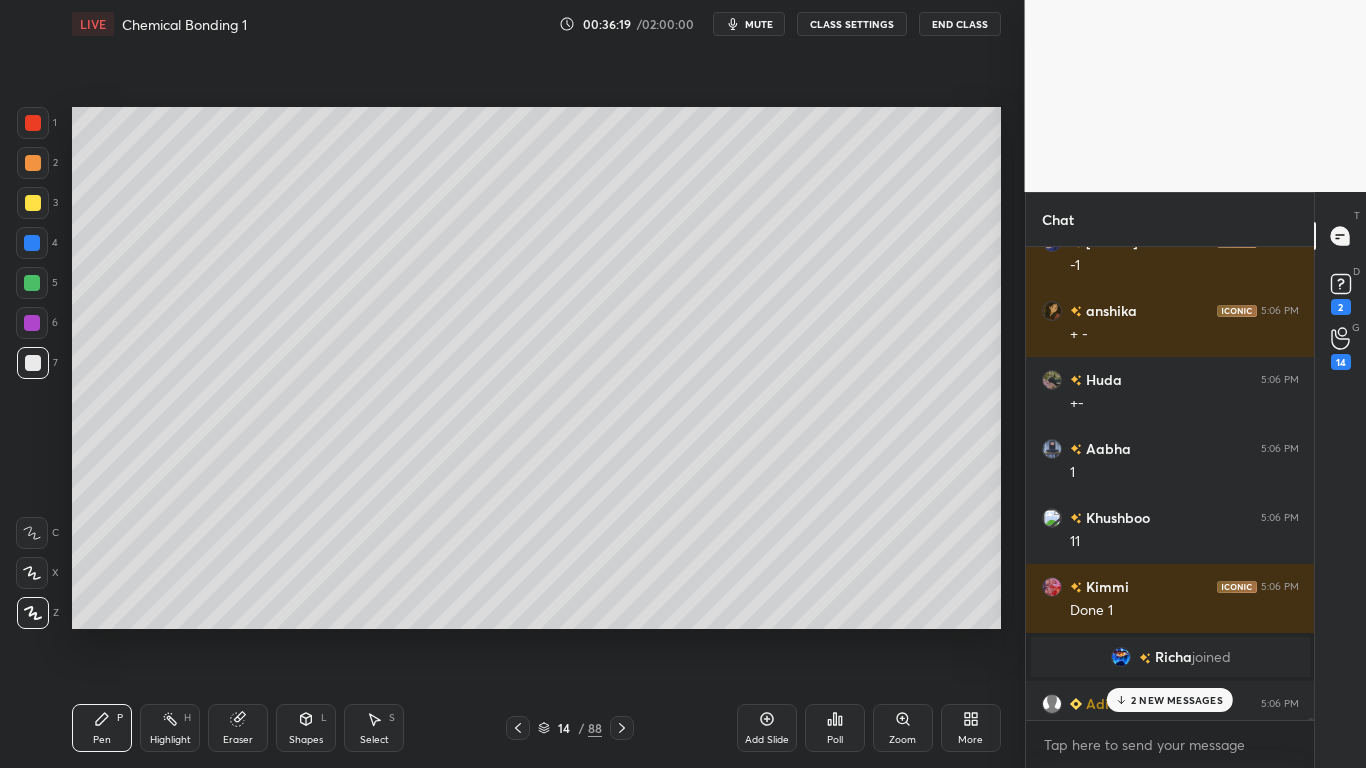 click on "2 NEW MESSAGES" at bounding box center [1177, 700] 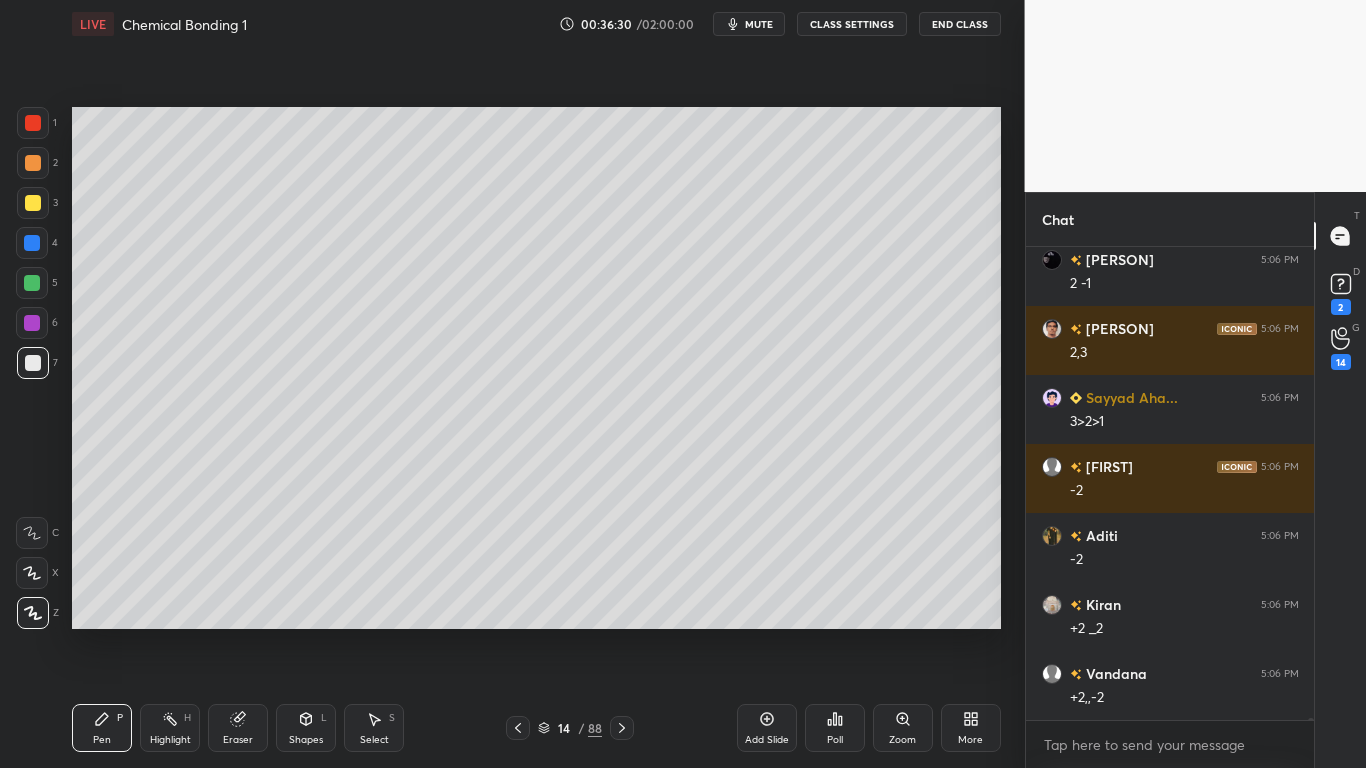 scroll, scrollTop: 142506, scrollLeft: 0, axis: vertical 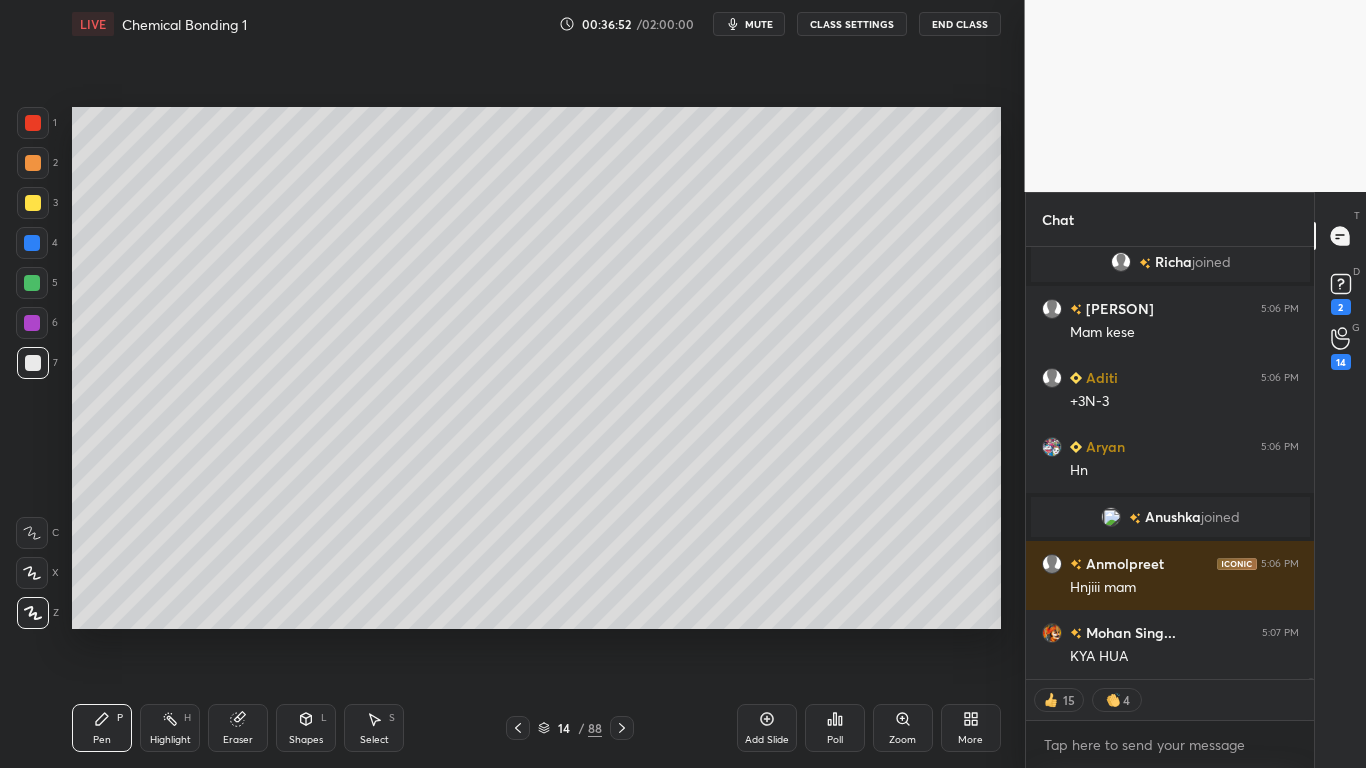 click on "CLASS SETTINGS" at bounding box center (852, 24) 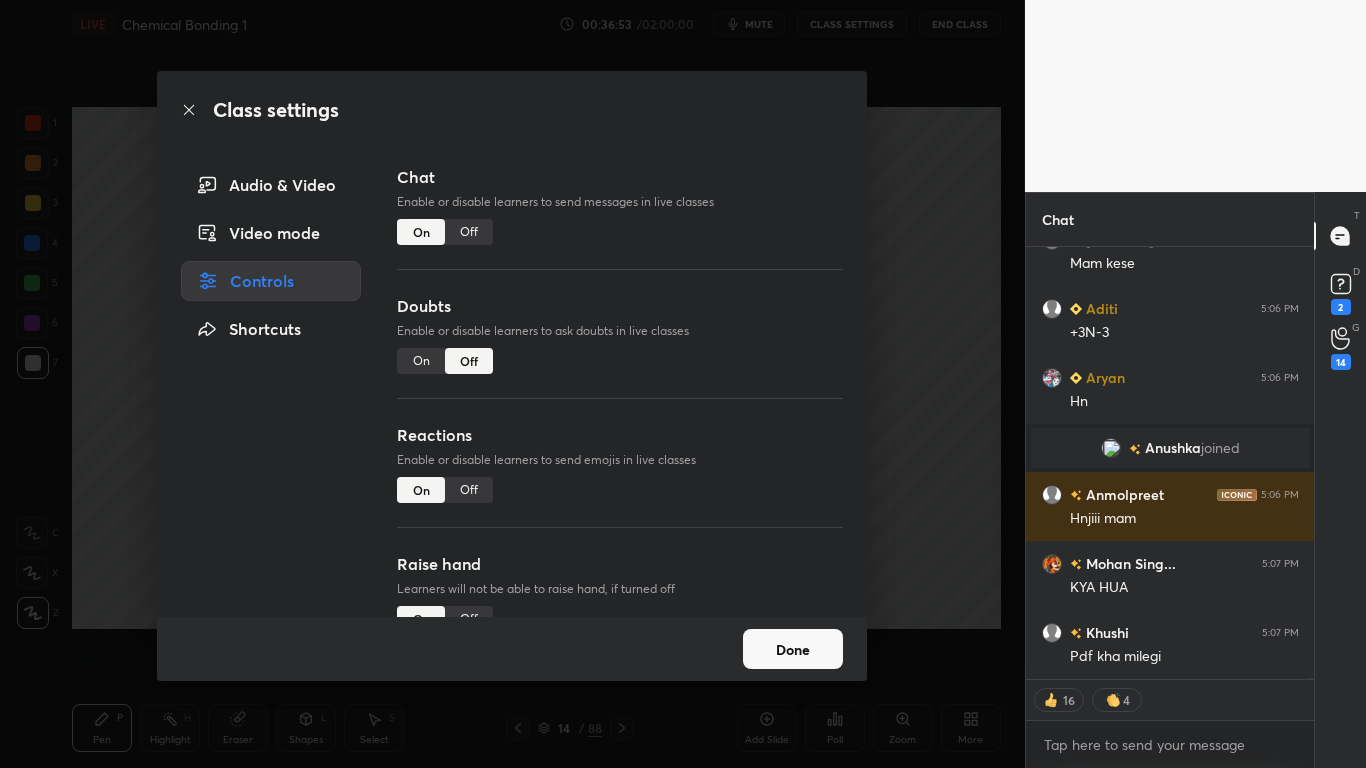 click on "Off" at bounding box center [469, 232] 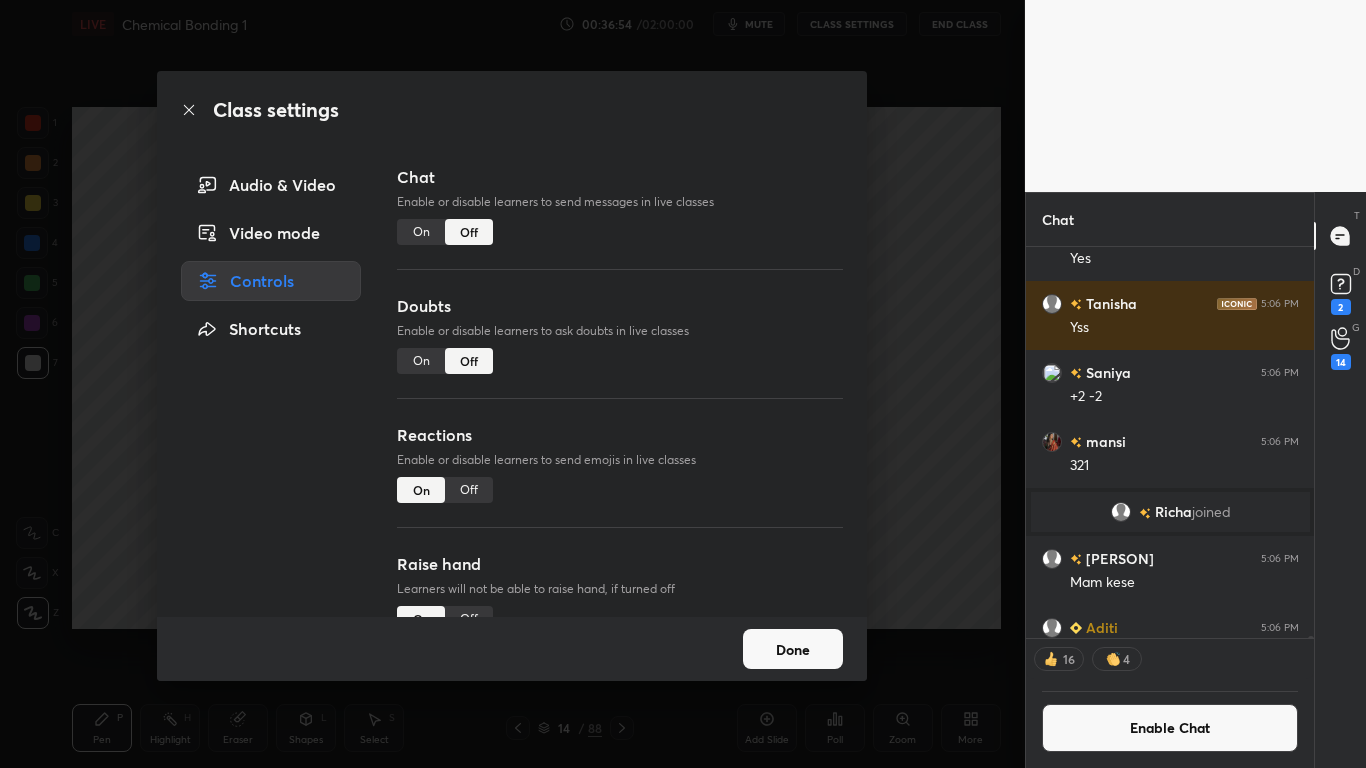 click on "Done" at bounding box center [793, 649] 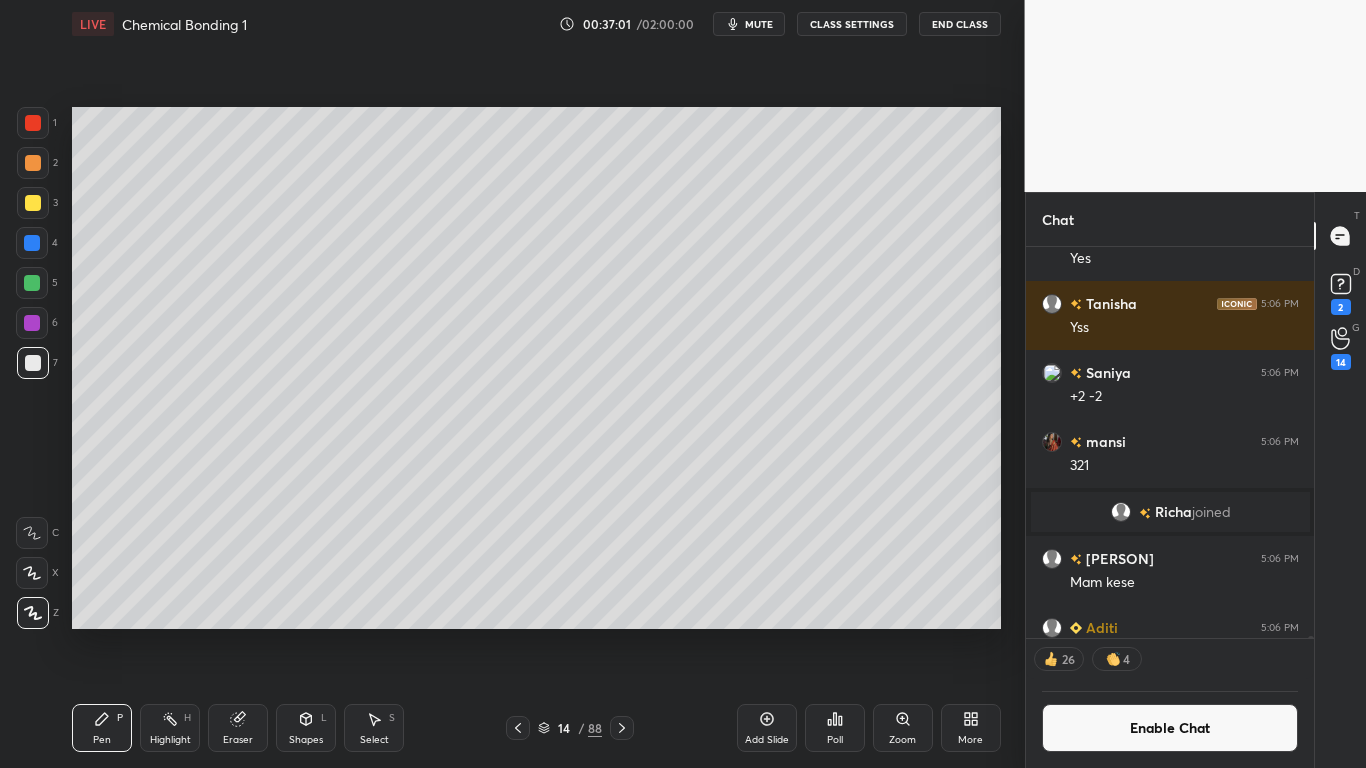 click on "Enable Chat" at bounding box center (1170, 728) 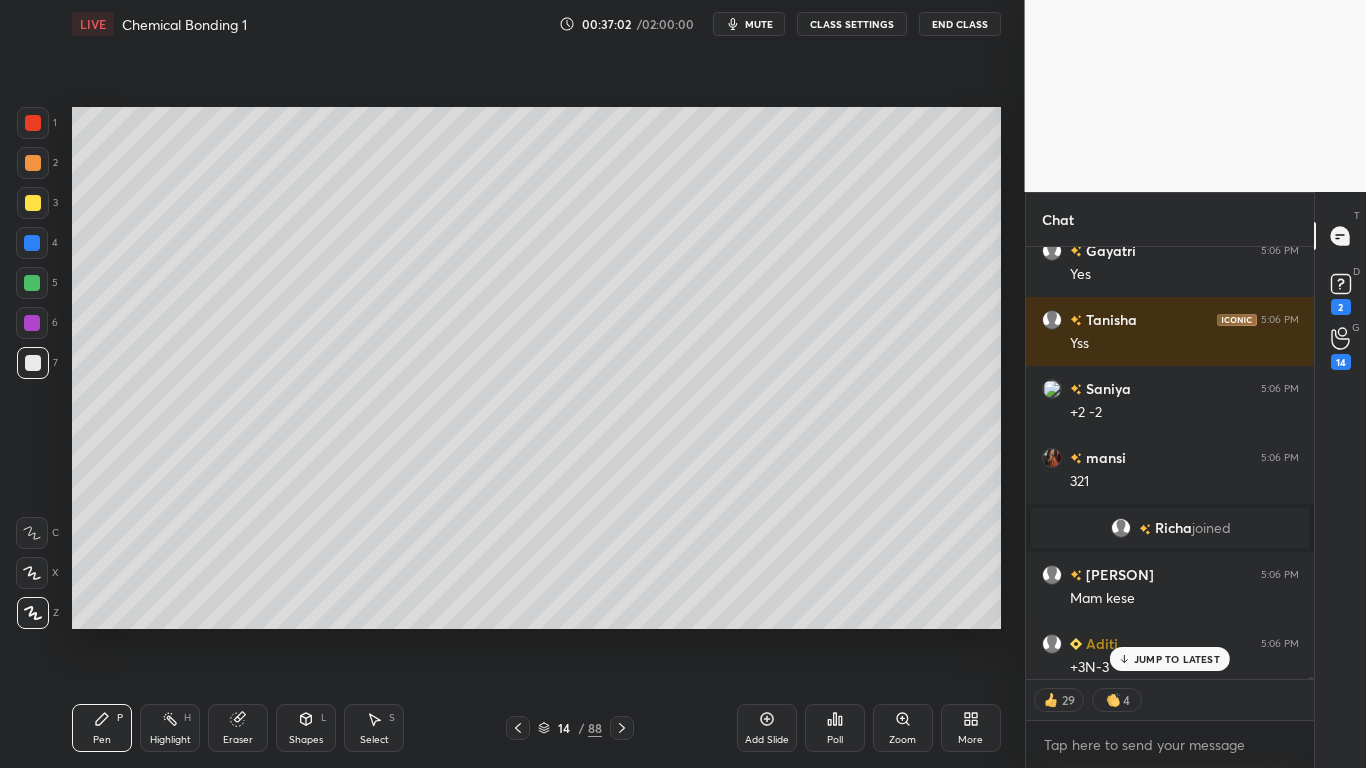 click on "JUMP TO LATEST" at bounding box center (1170, 659) 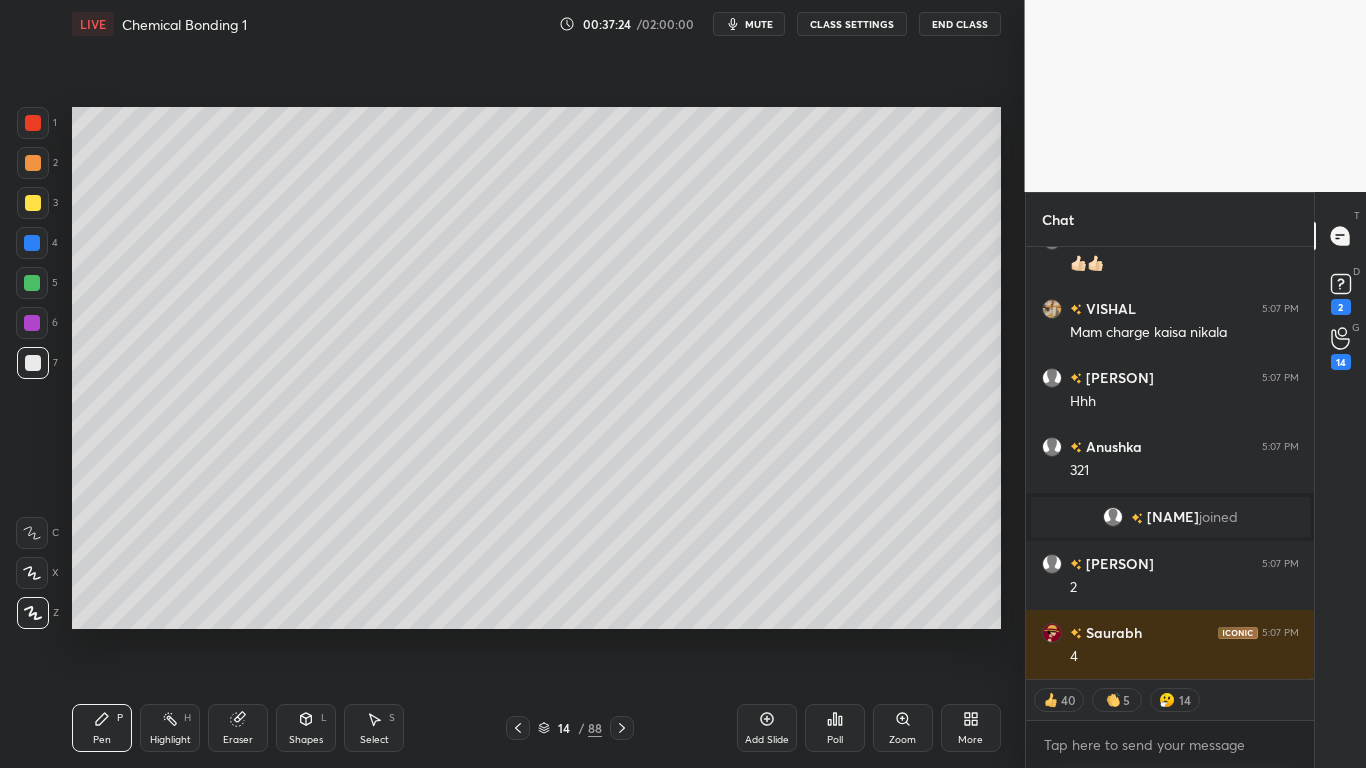 click 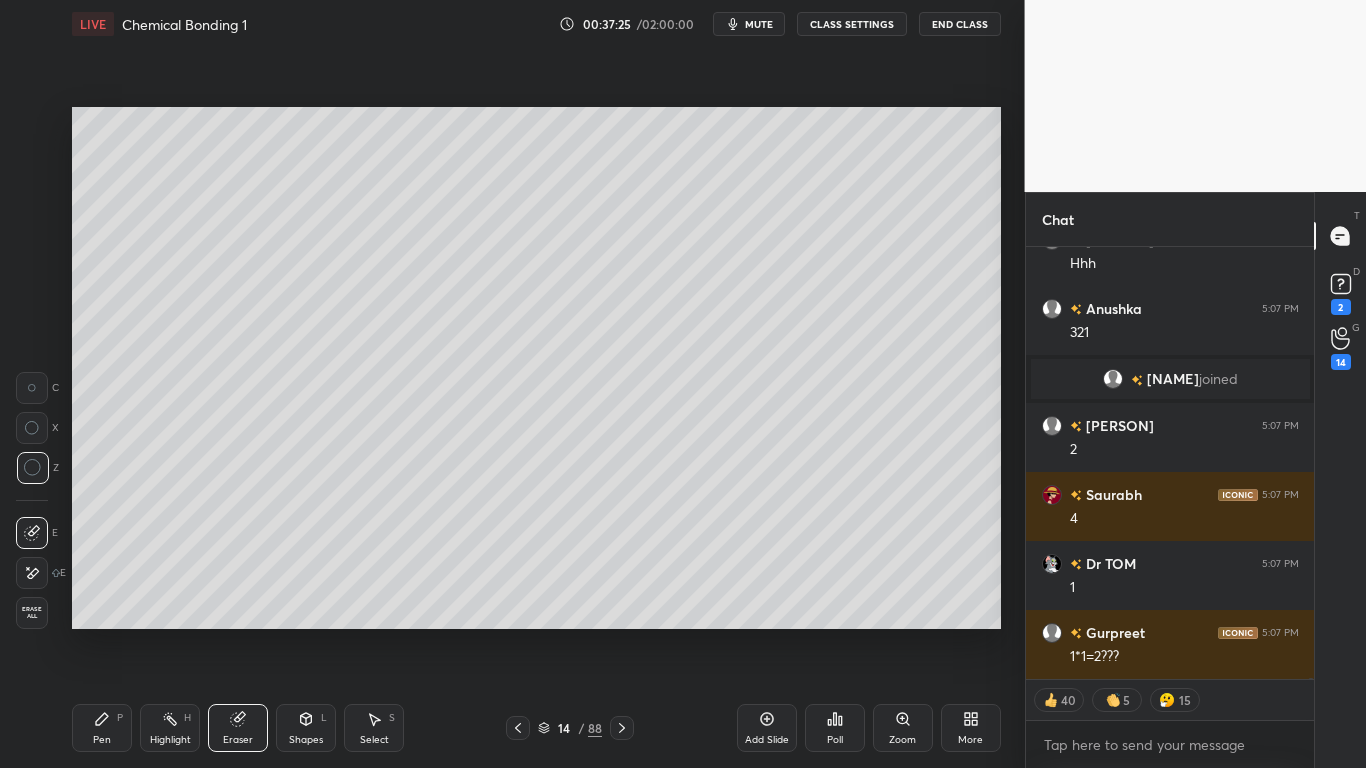 click on "Pen P" at bounding box center [102, 728] 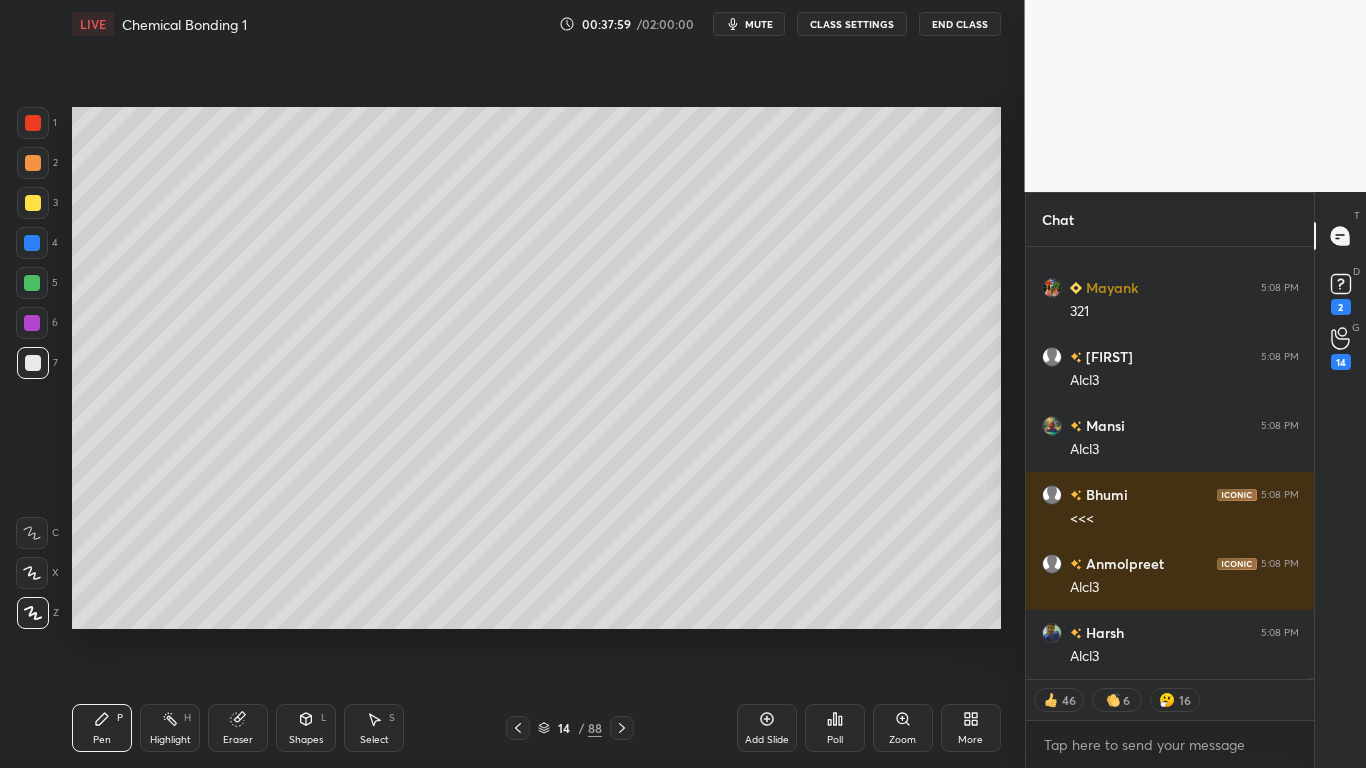scroll, scrollTop: 145885, scrollLeft: 0, axis: vertical 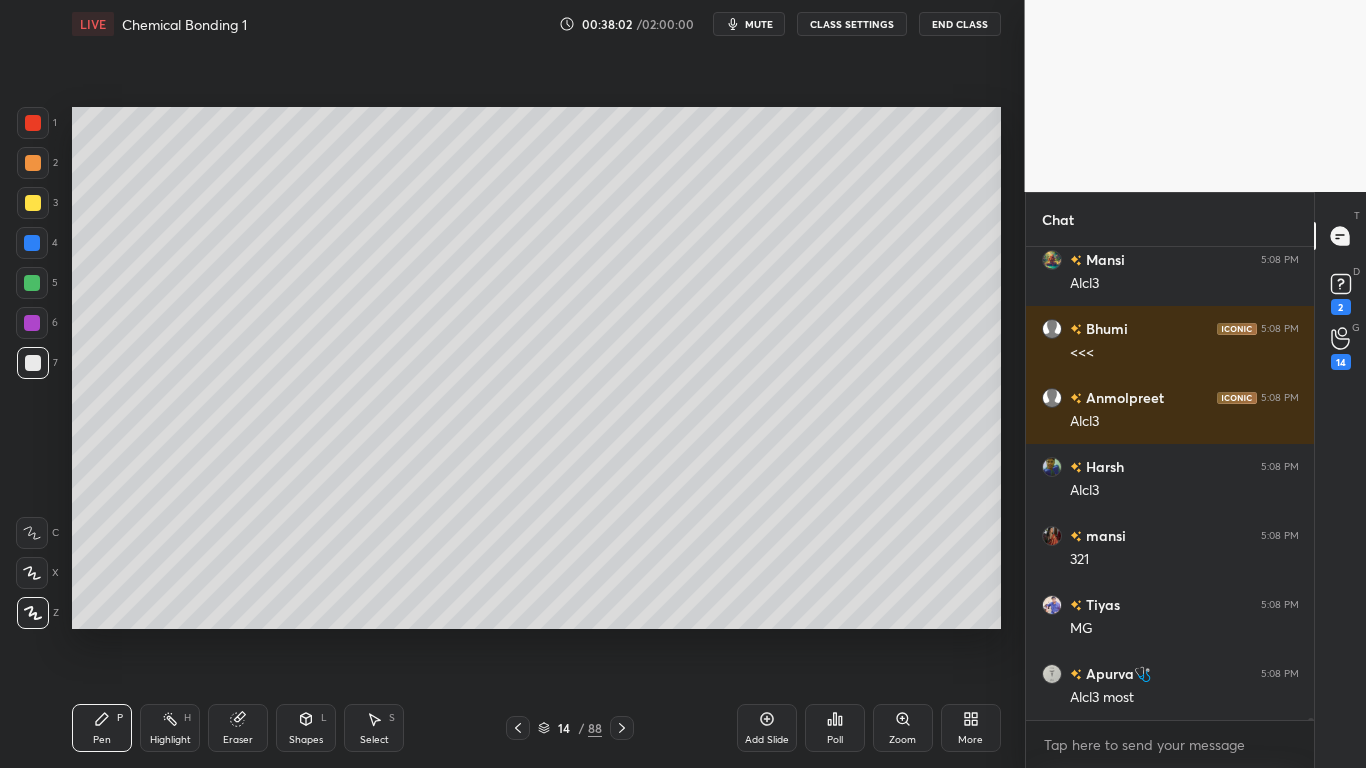 click at bounding box center (33, 203) 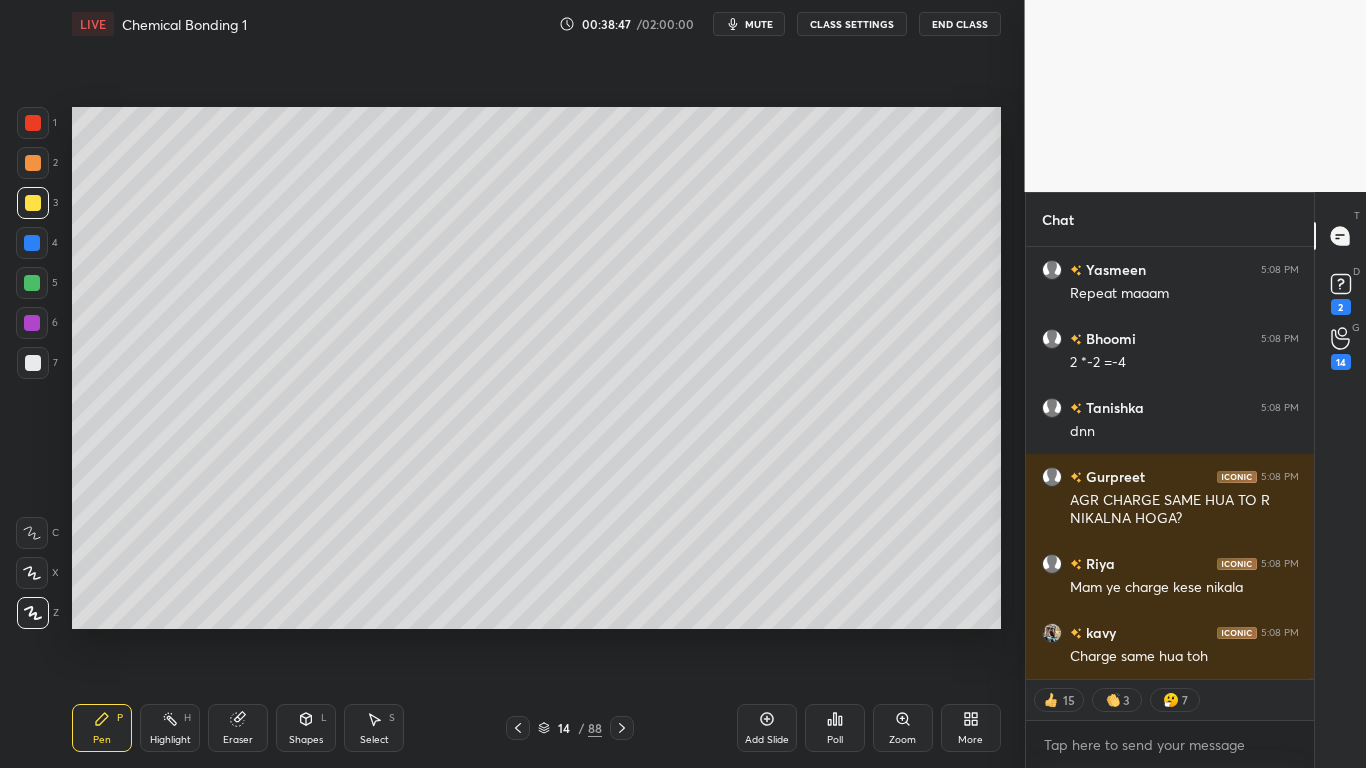 click on "CLASS SETTINGS" at bounding box center [852, 24] 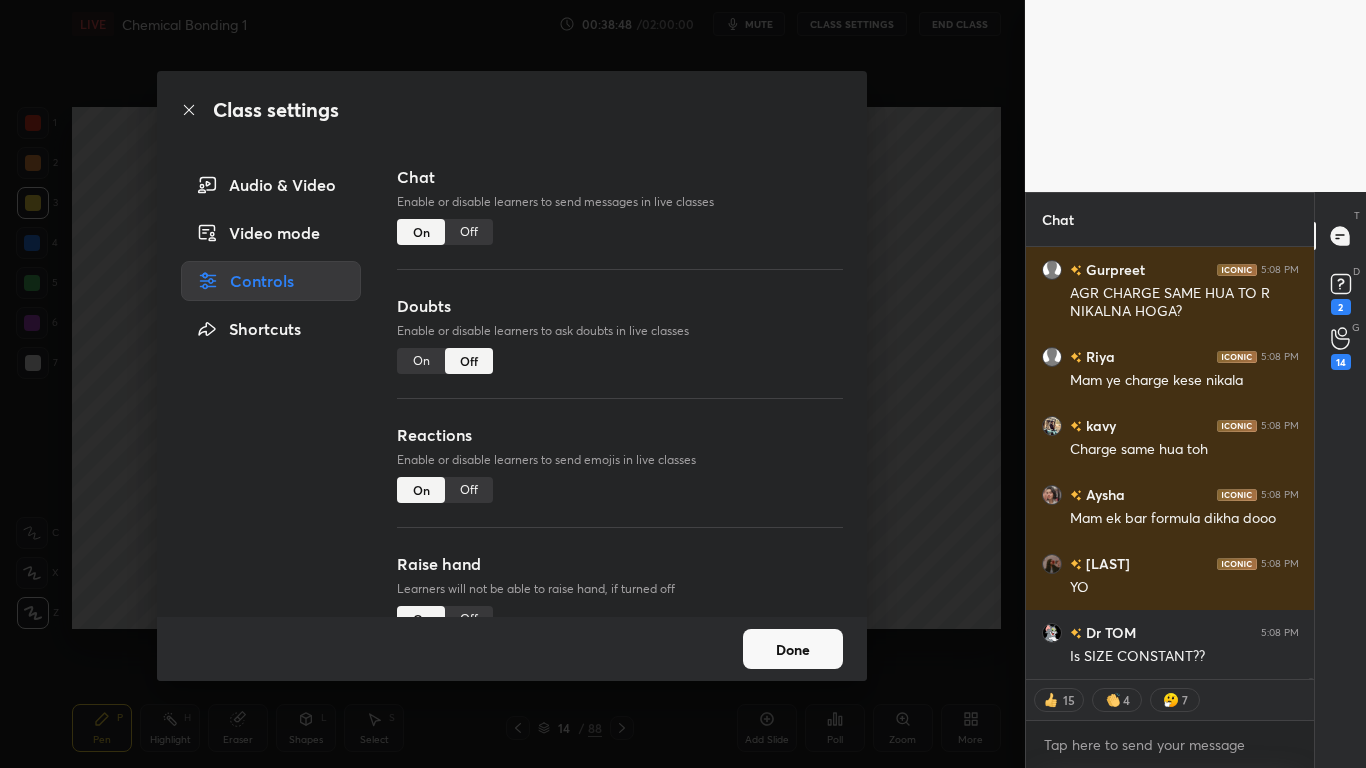 click on "Off" at bounding box center [469, 232] 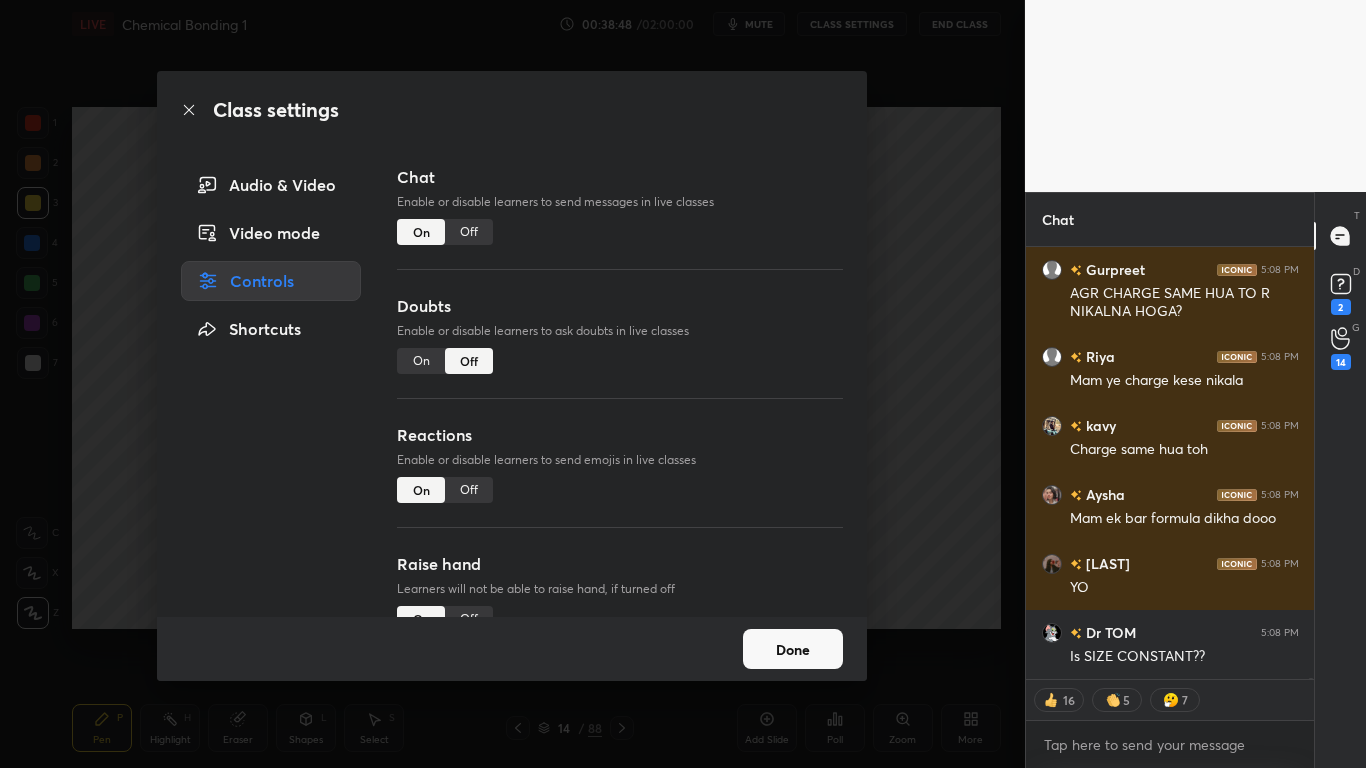 type on "x" 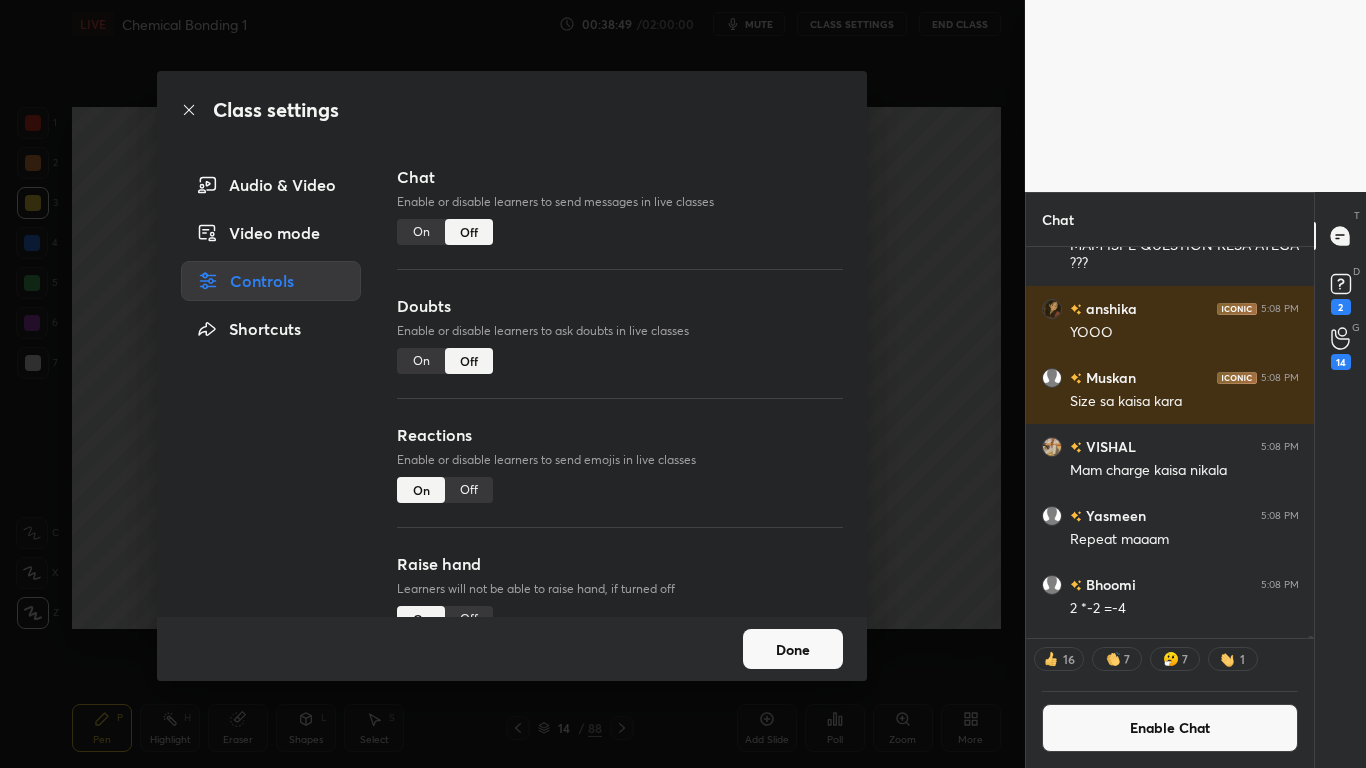 click on "Done" at bounding box center (793, 649) 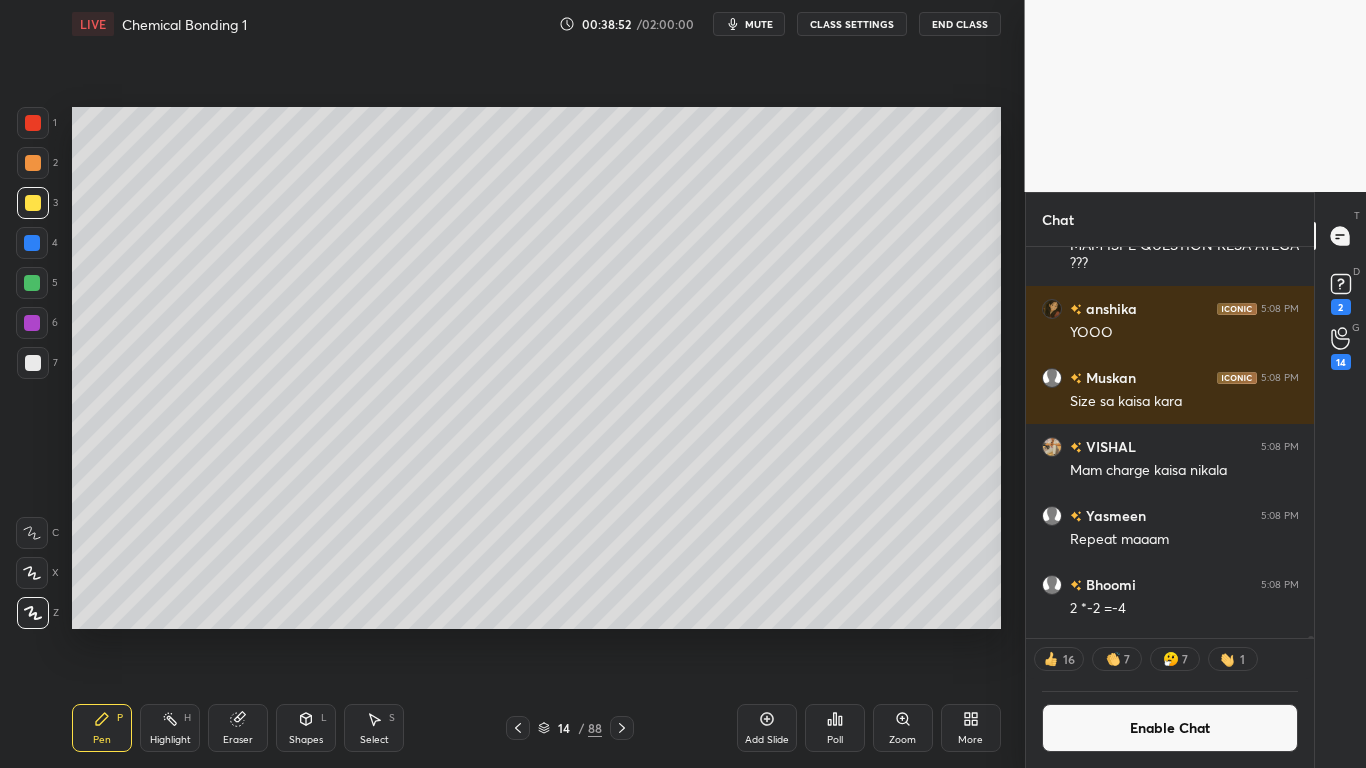 click 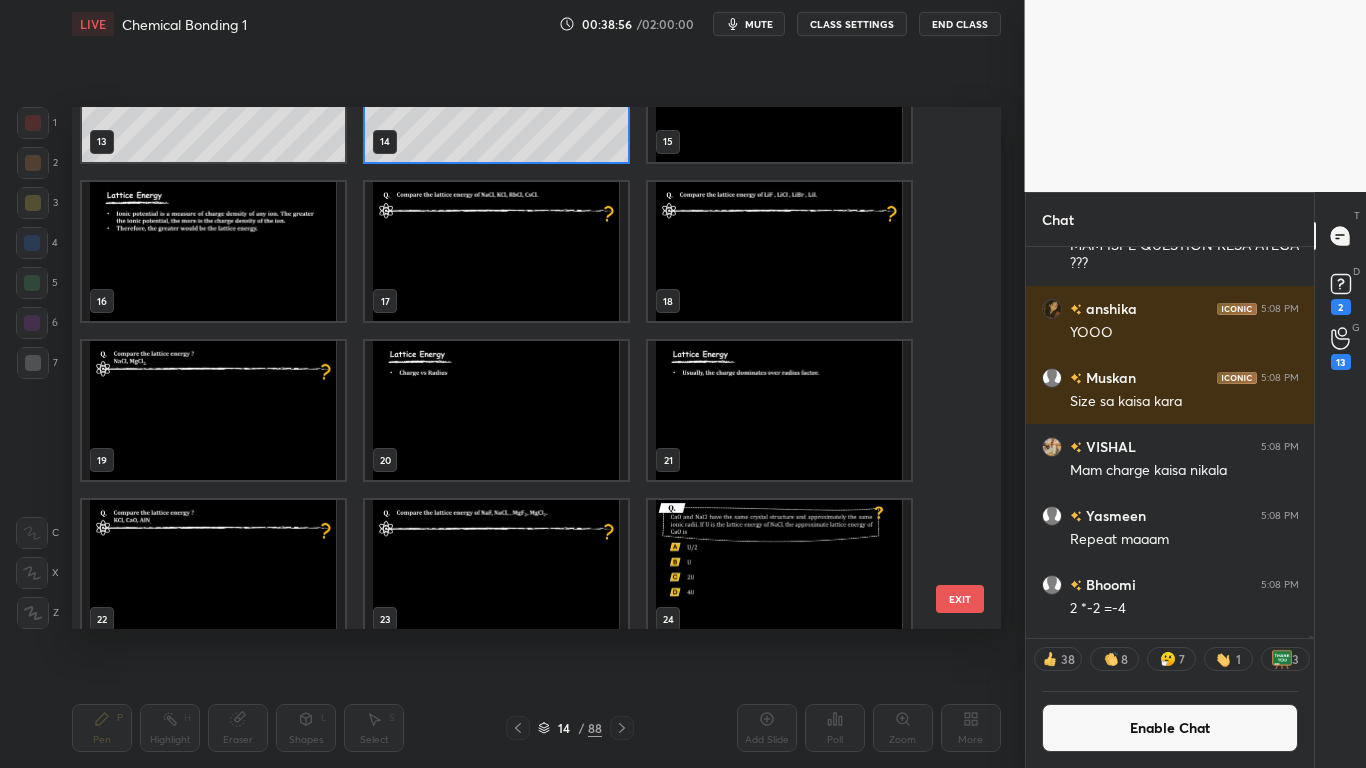 click on "EXIT" at bounding box center [960, 599] 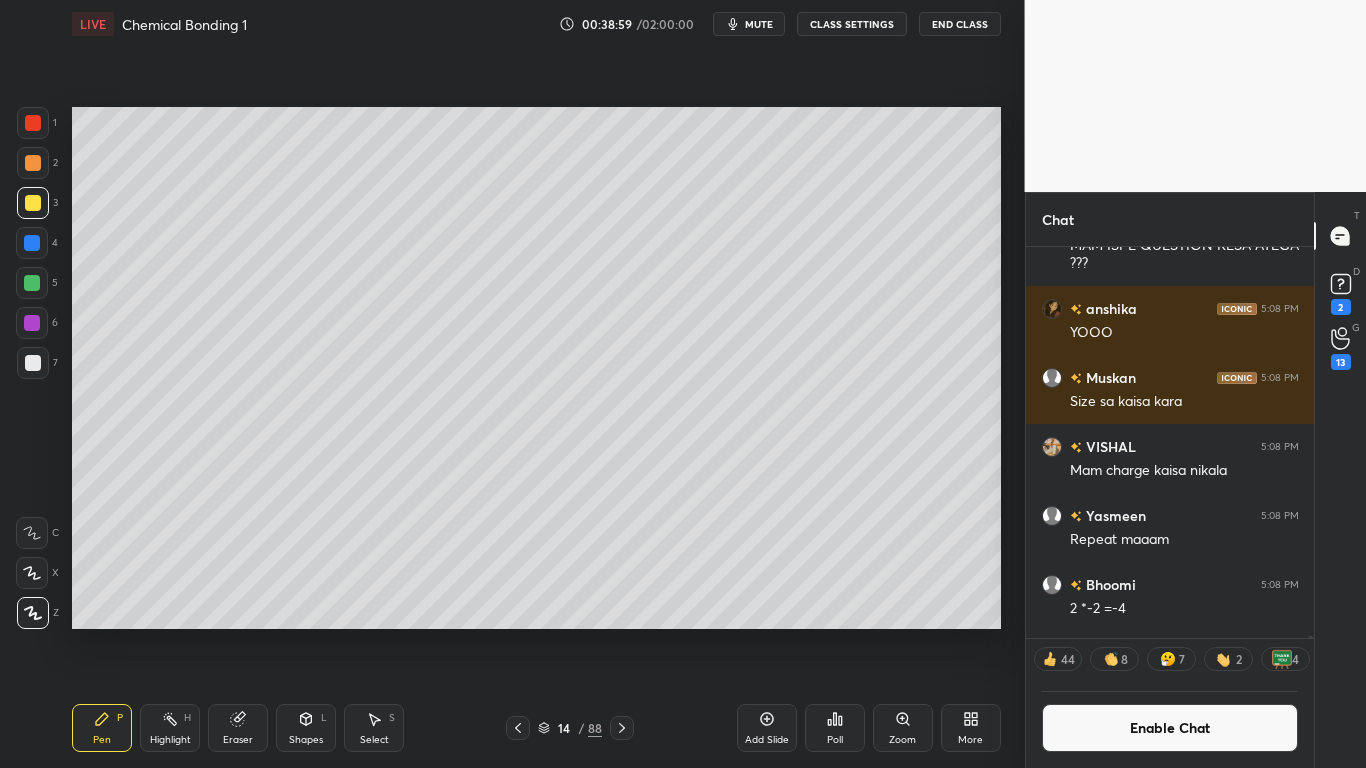click on "Add Slide" at bounding box center [767, 728] 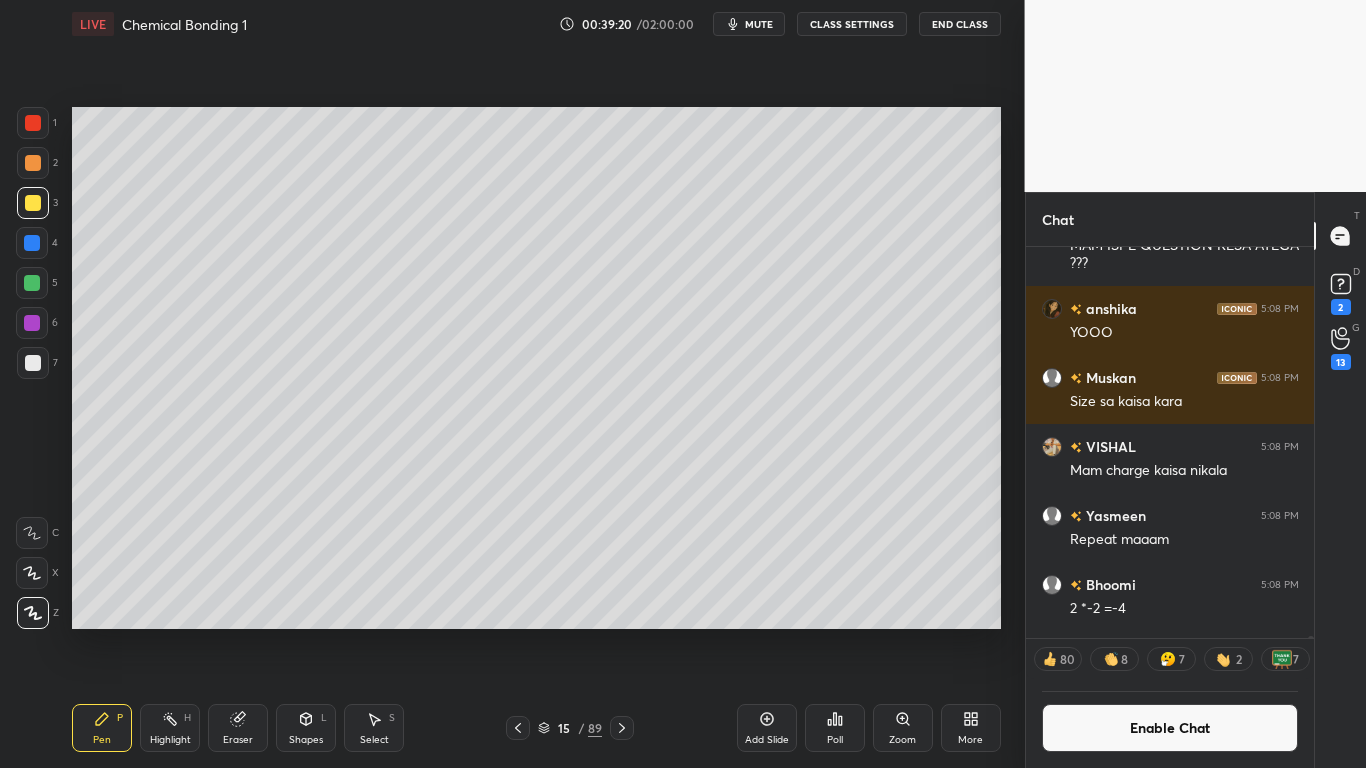 click 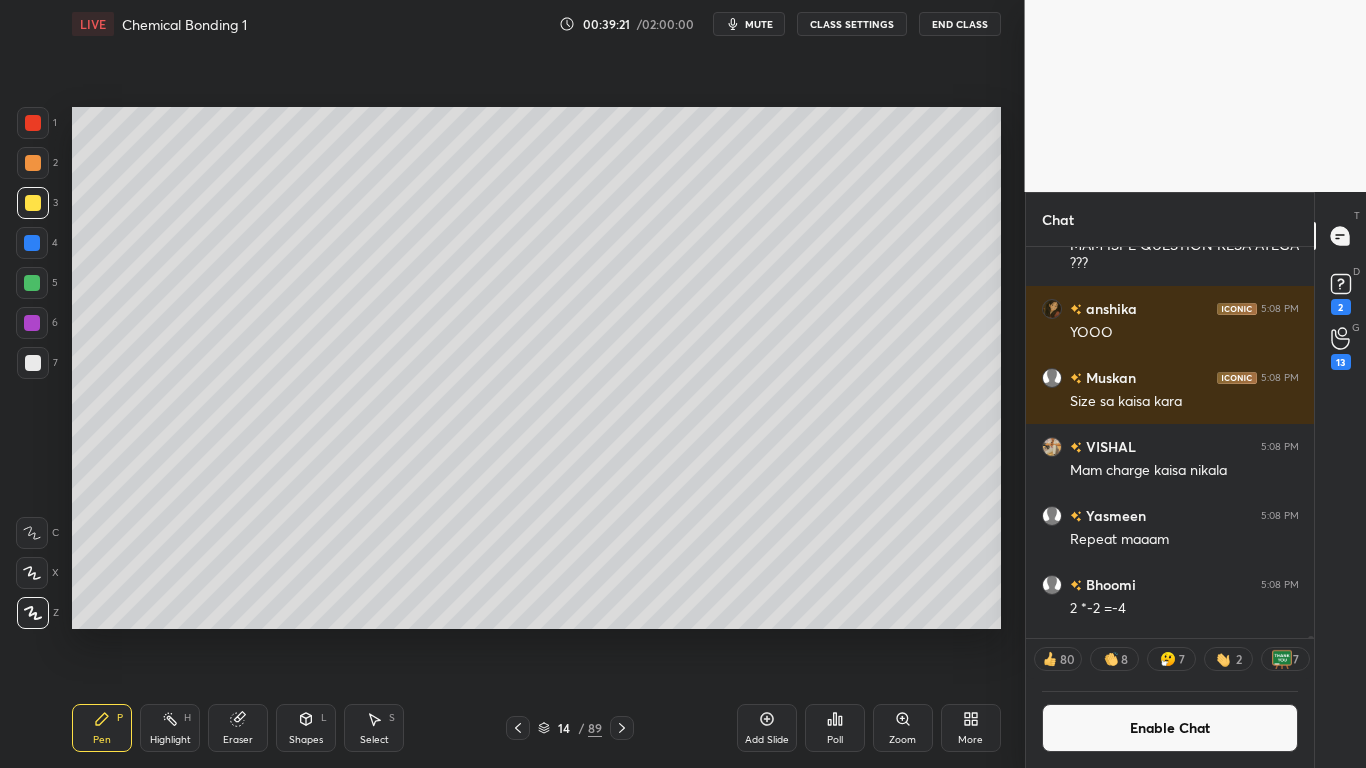 click 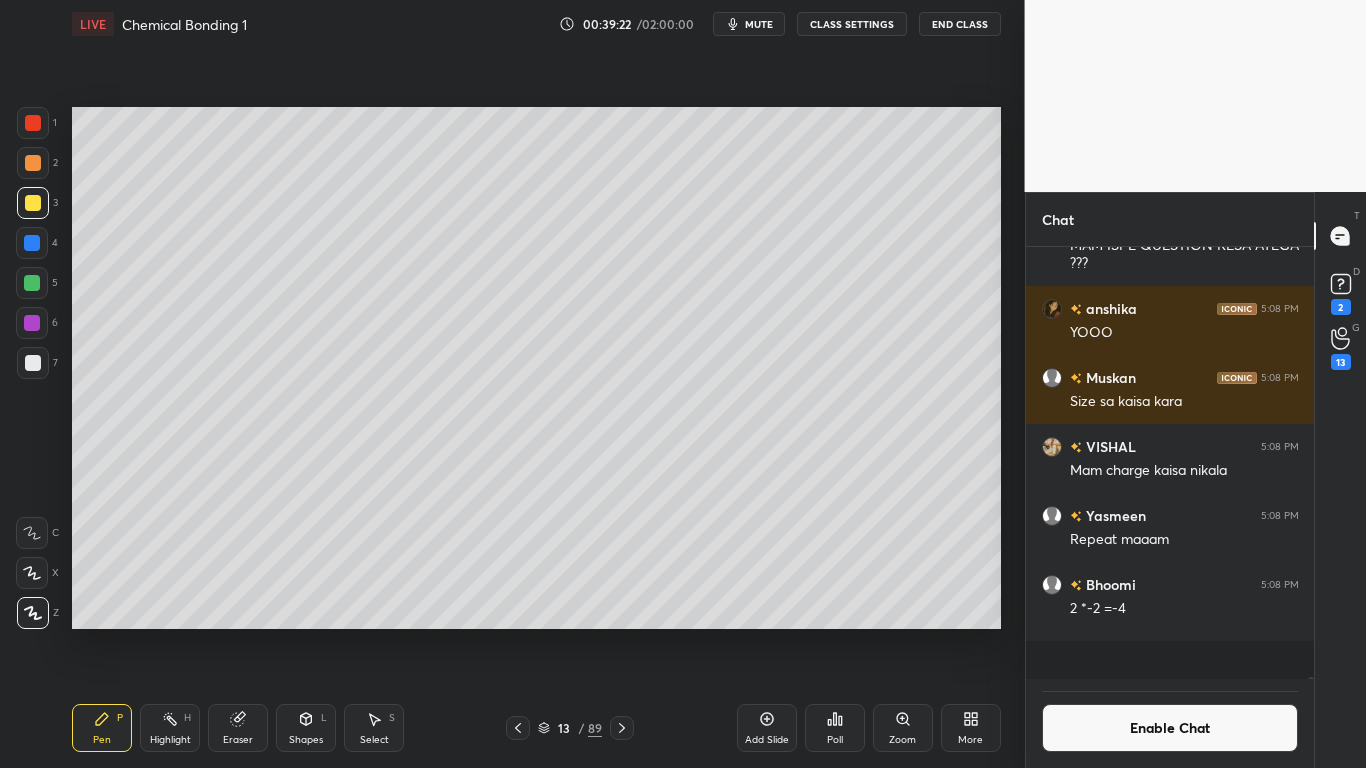 scroll, scrollTop: 7, scrollLeft: 7, axis: both 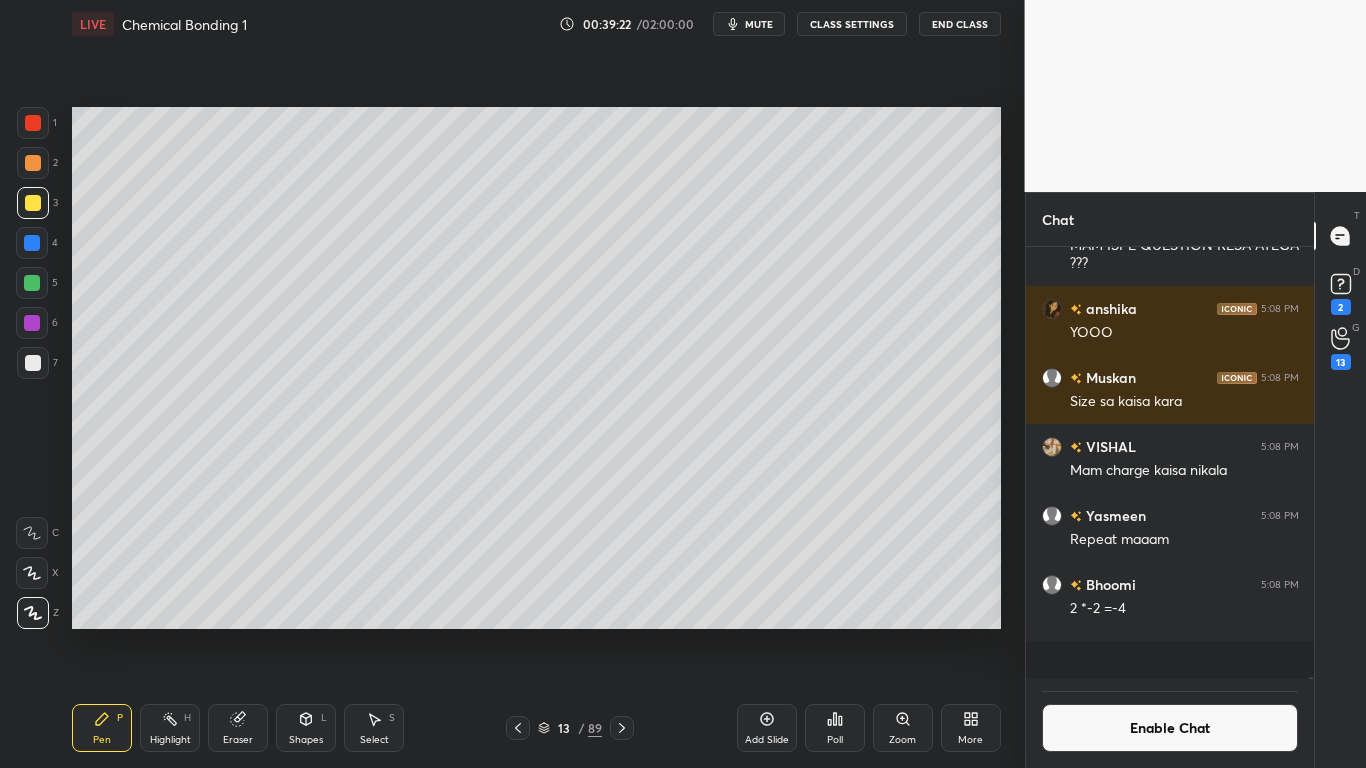 click 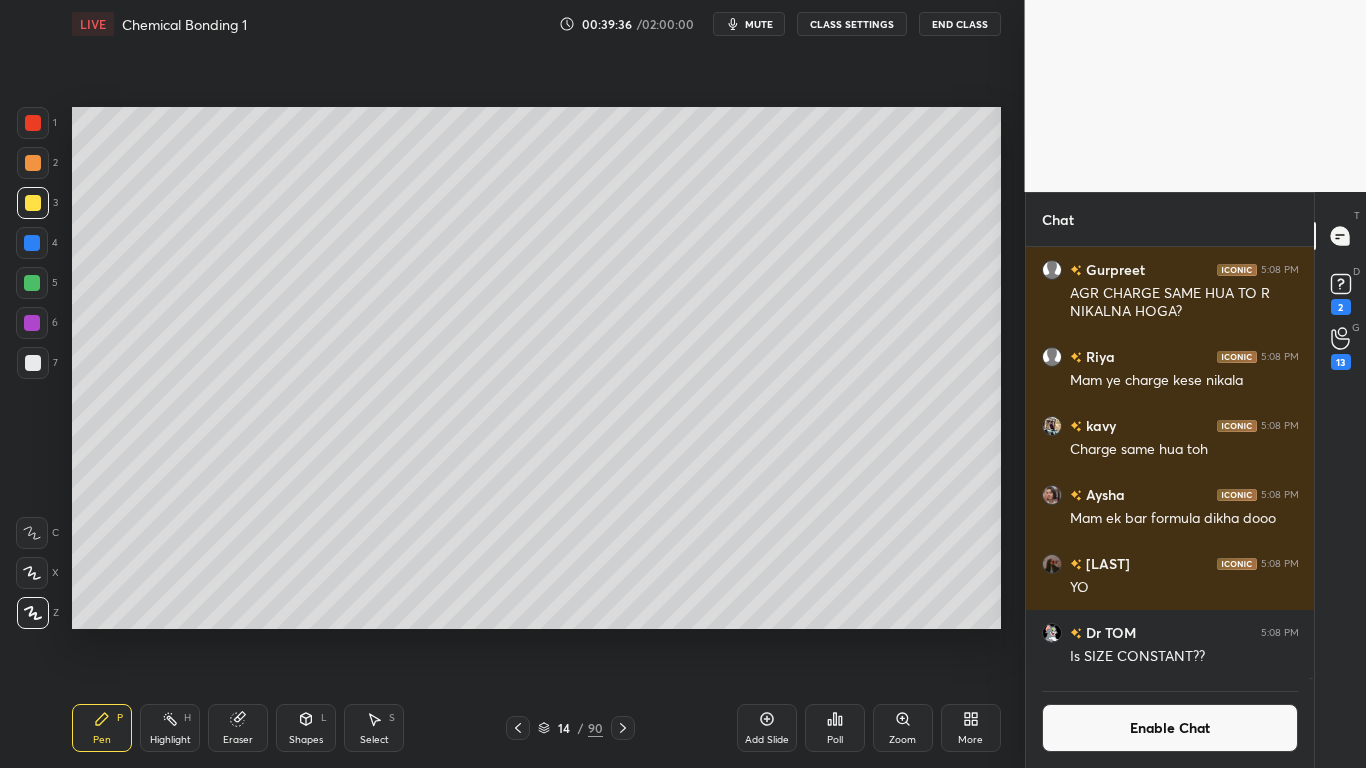 scroll, scrollTop: 385, scrollLeft: 282, axis: both 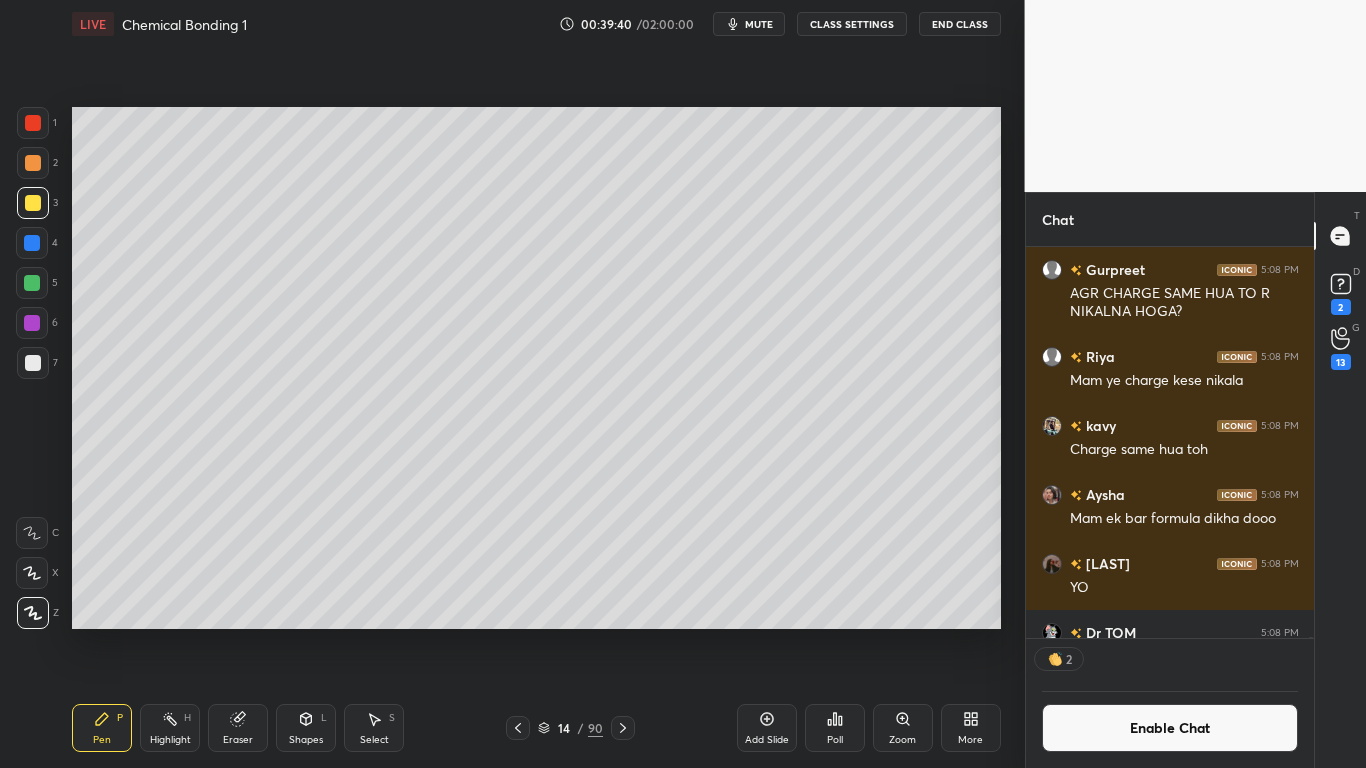 click 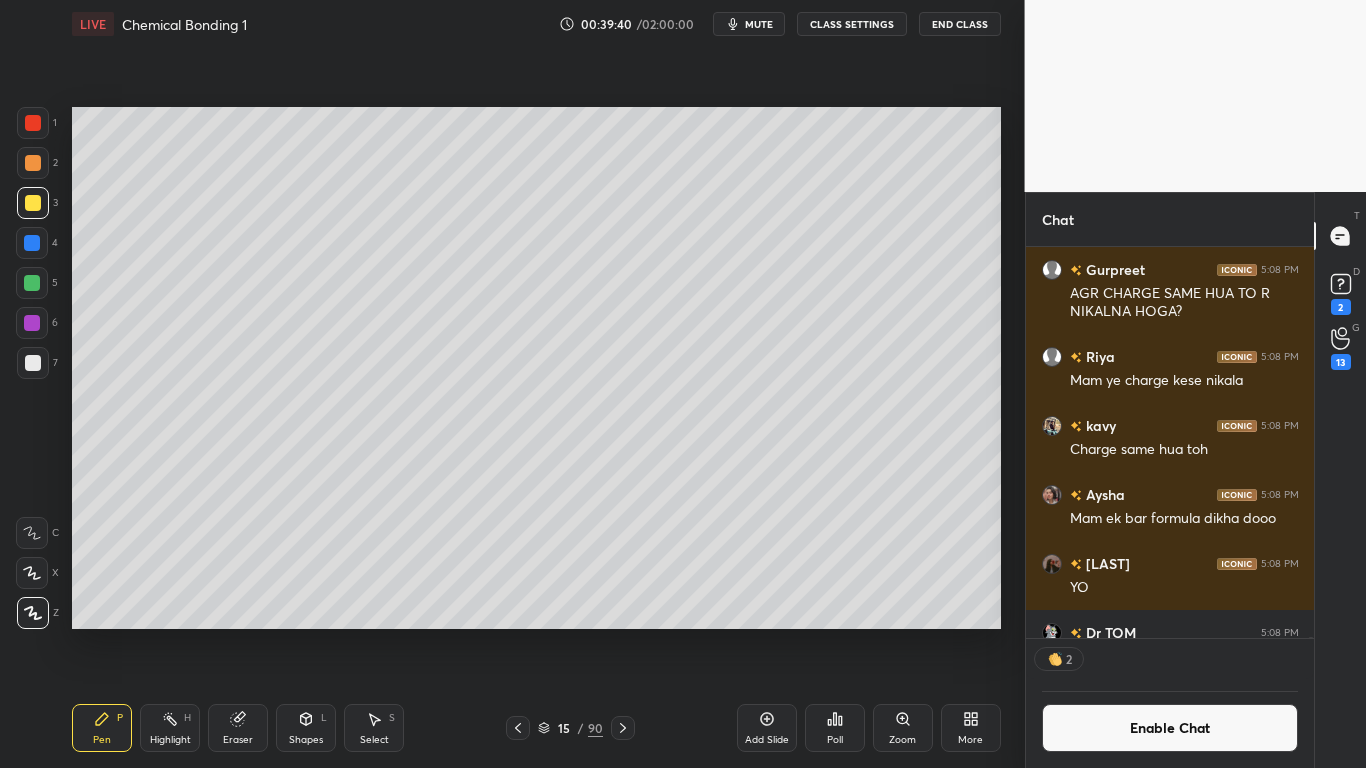 click 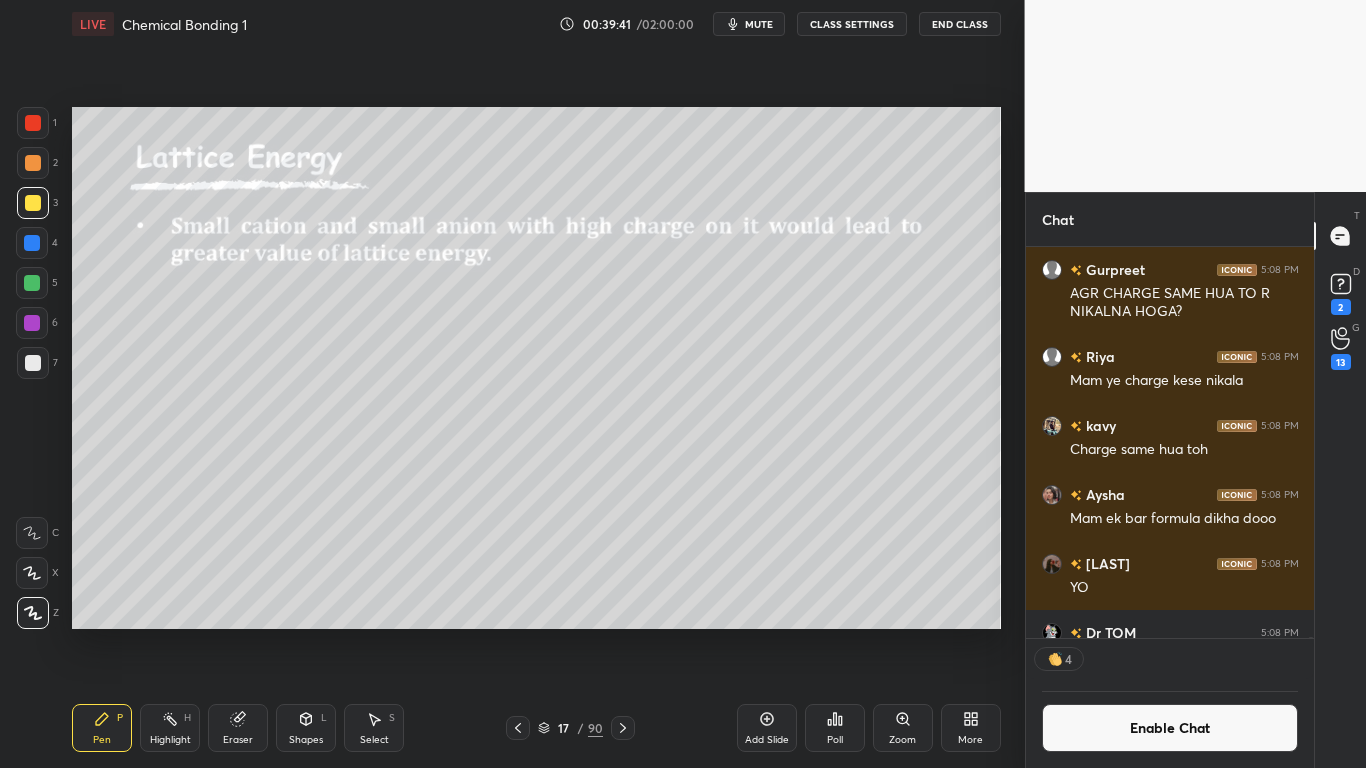 click 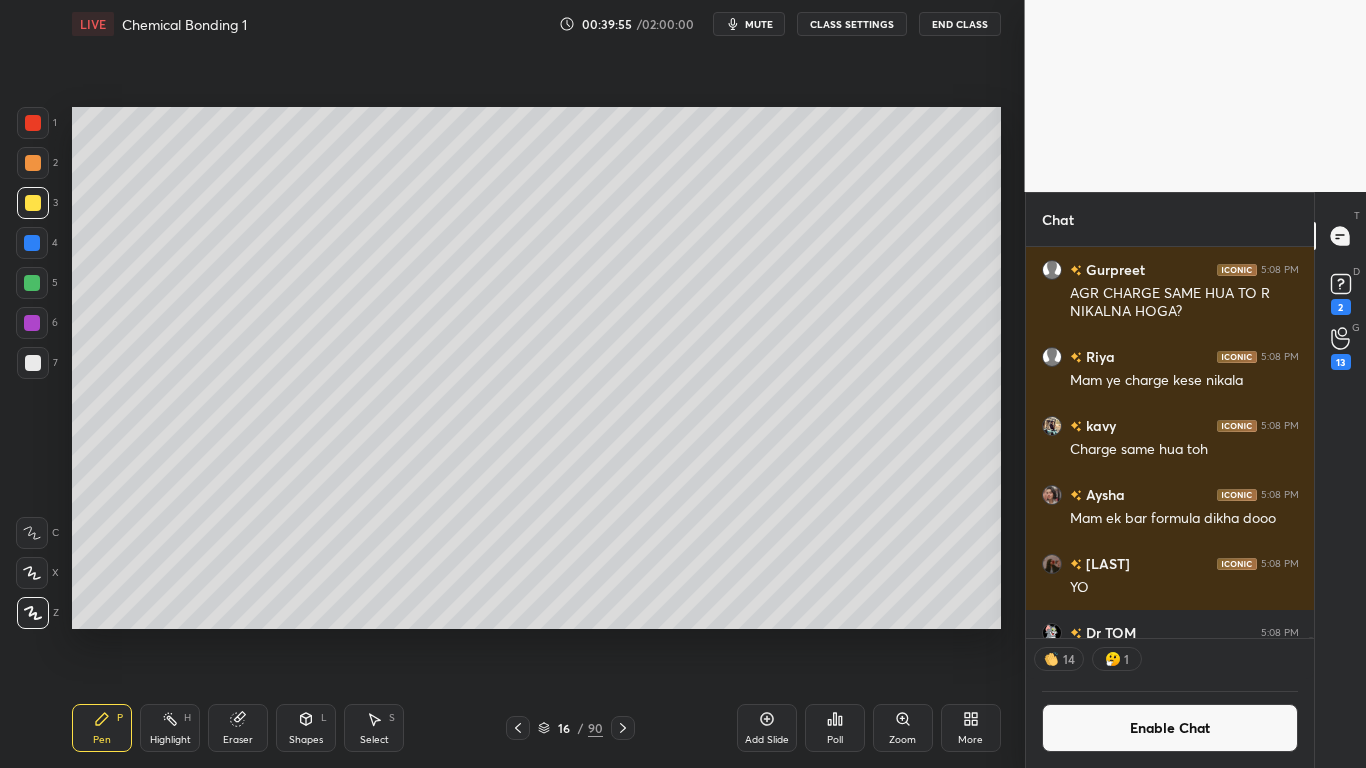 click at bounding box center [33, 363] 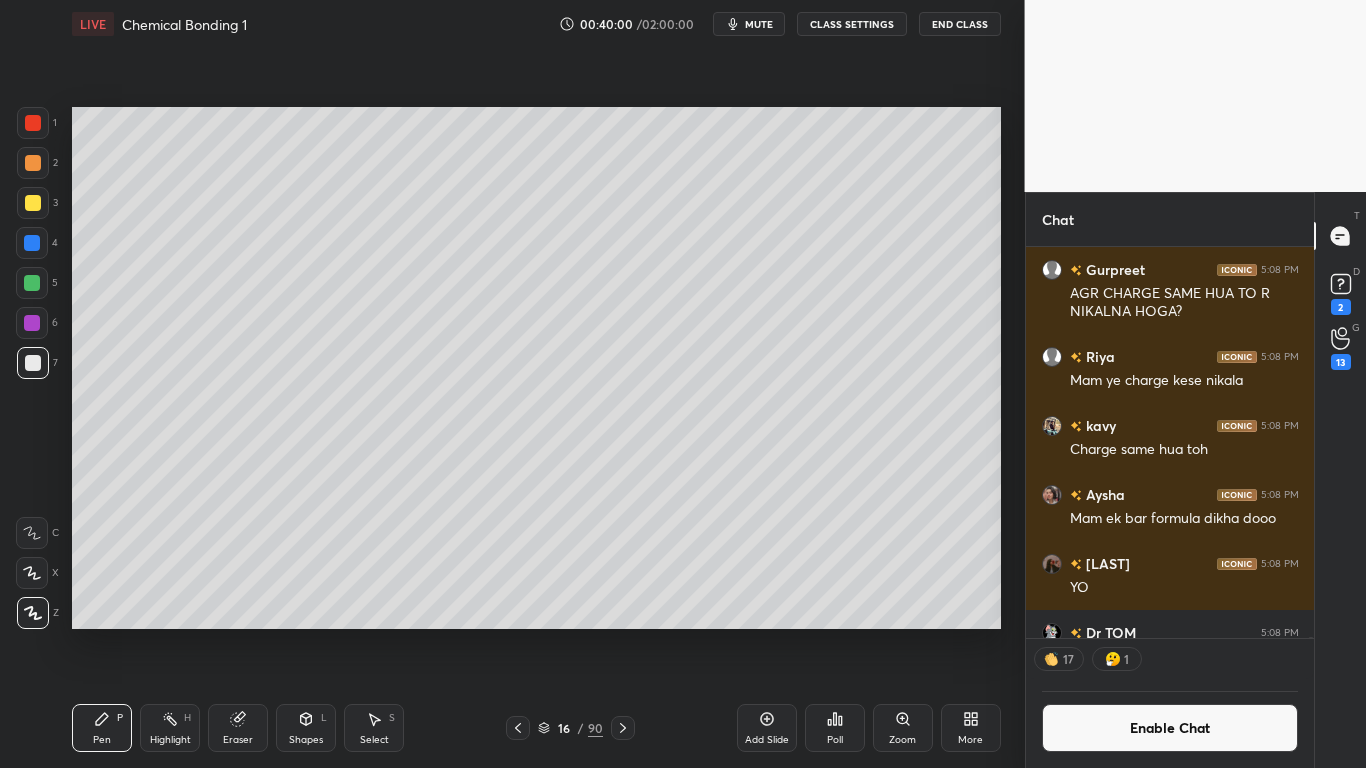 click on "Enable Chat" at bounding box center [1170, 728] 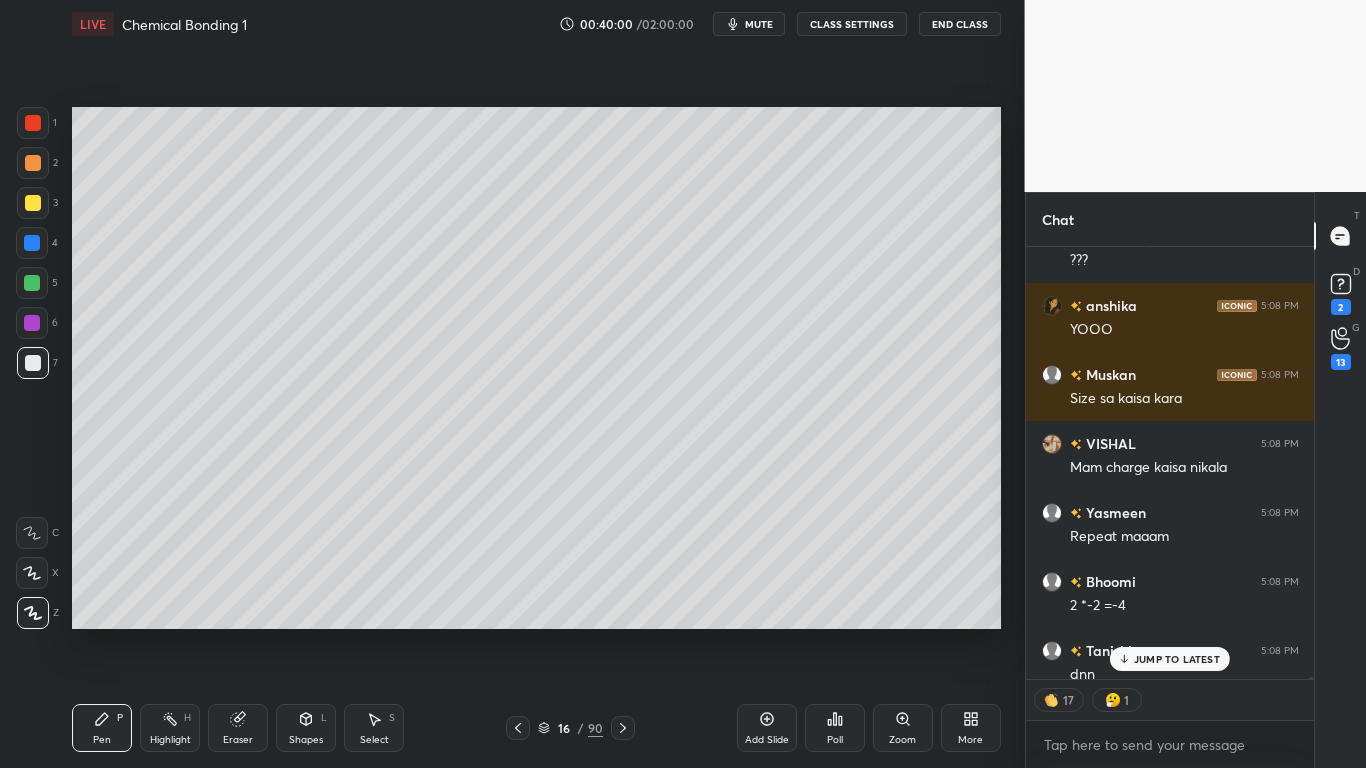 click on "JUMP TO LATEST" at bounding box center [1170, 659] 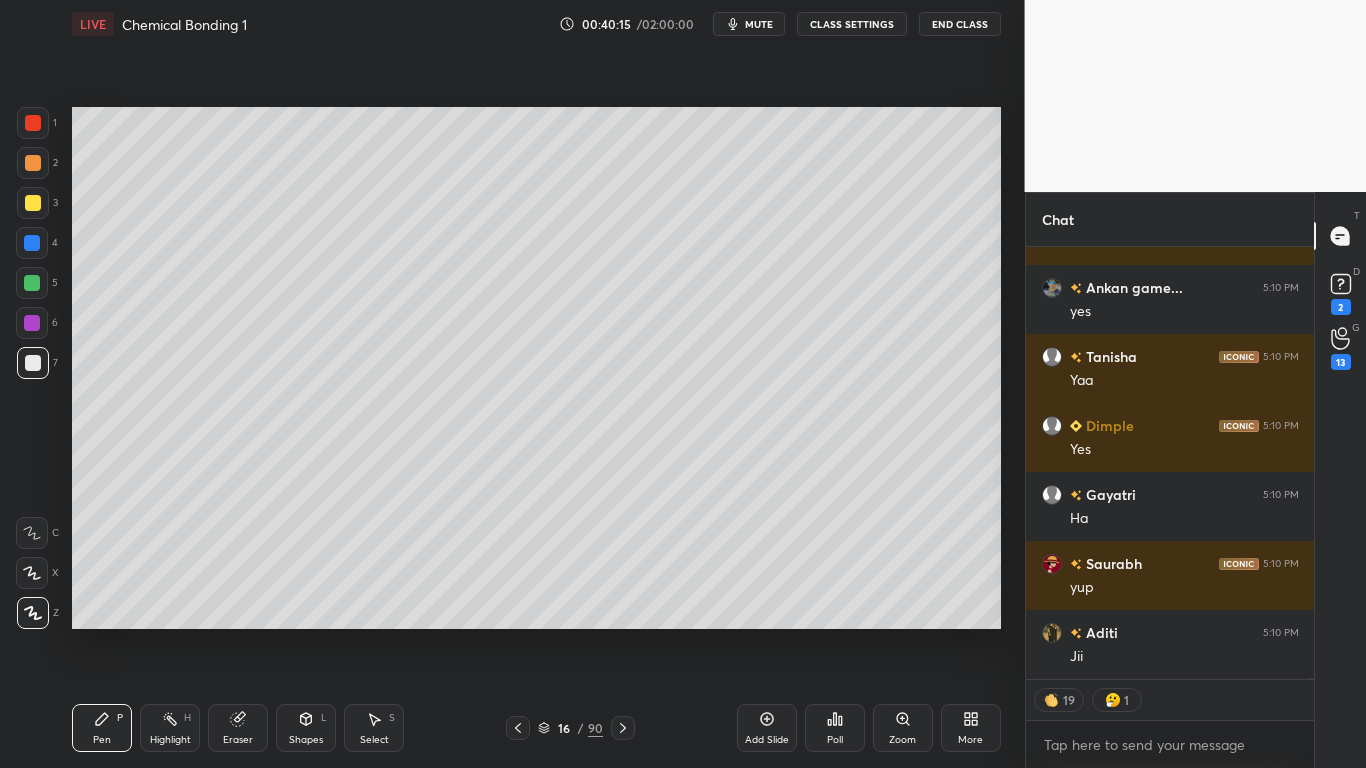 scroll, scrollTop: 151798, scrollLeft: 0, axis: vertical 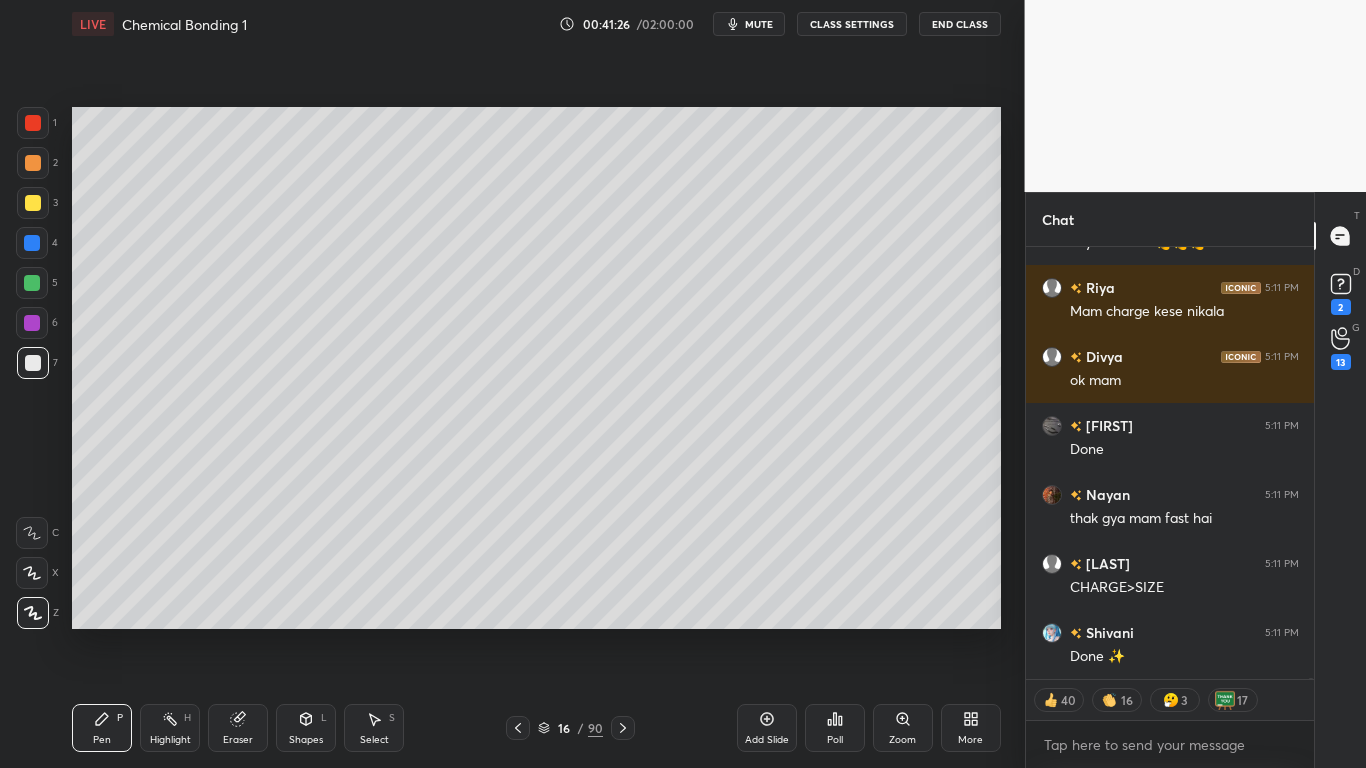 type on "x" 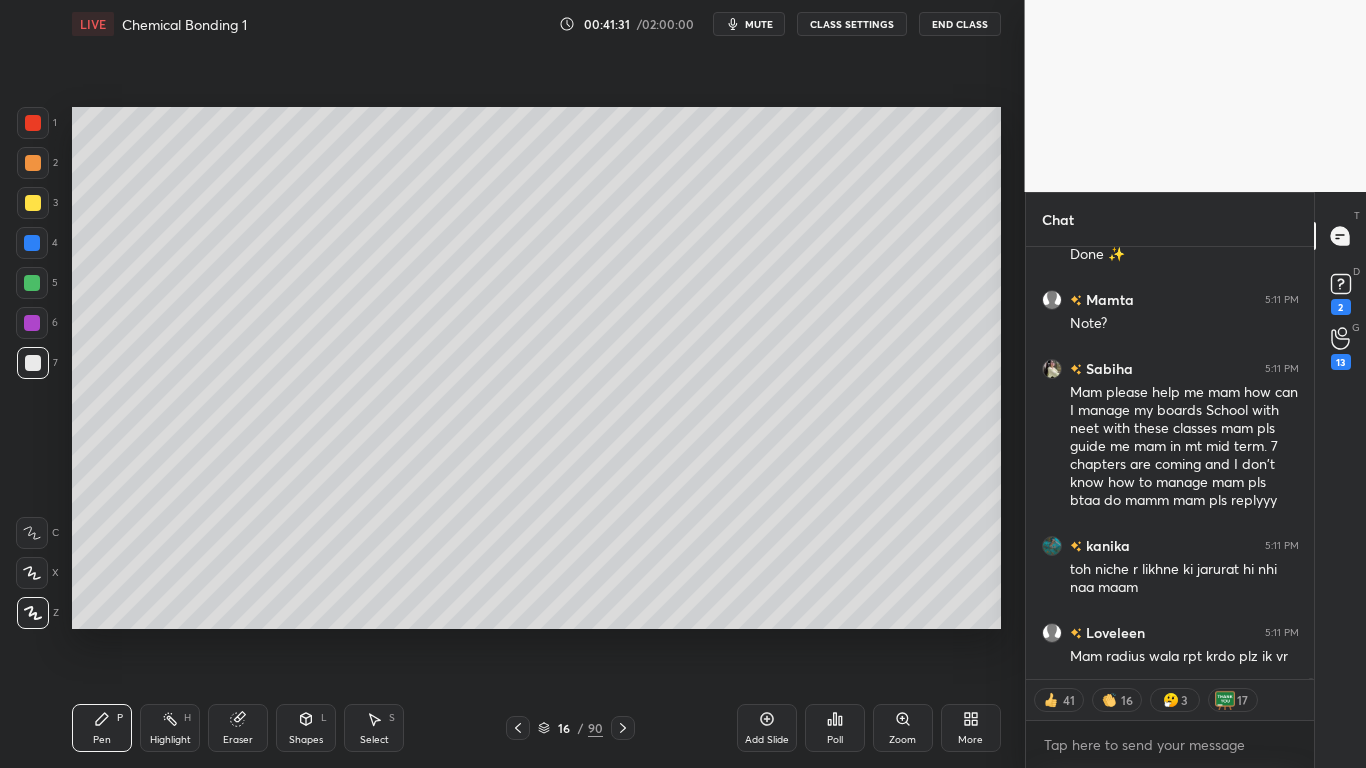 scroll, scrollTop: 155025, scrollLeft: 0, axis: vertical 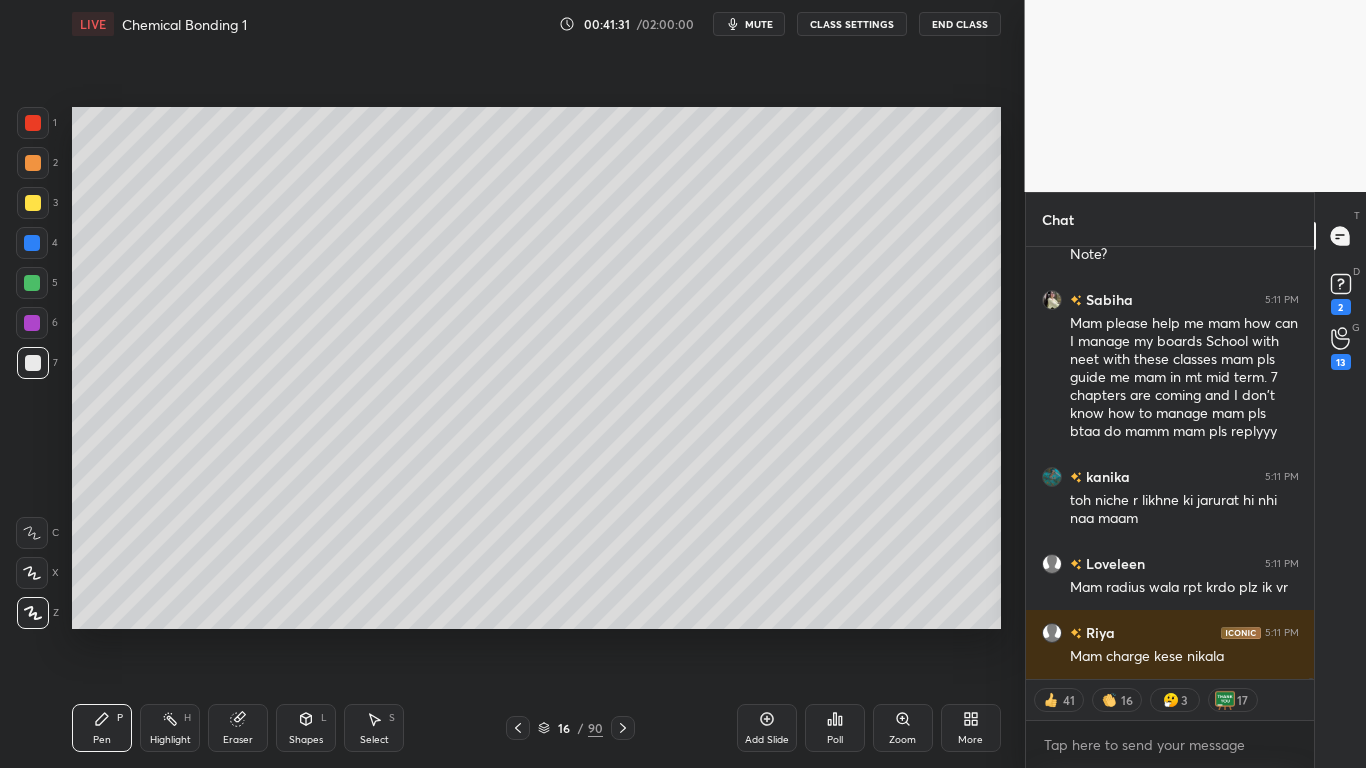click on "CLASS SETTINGS" at bounding box center [852, 24] 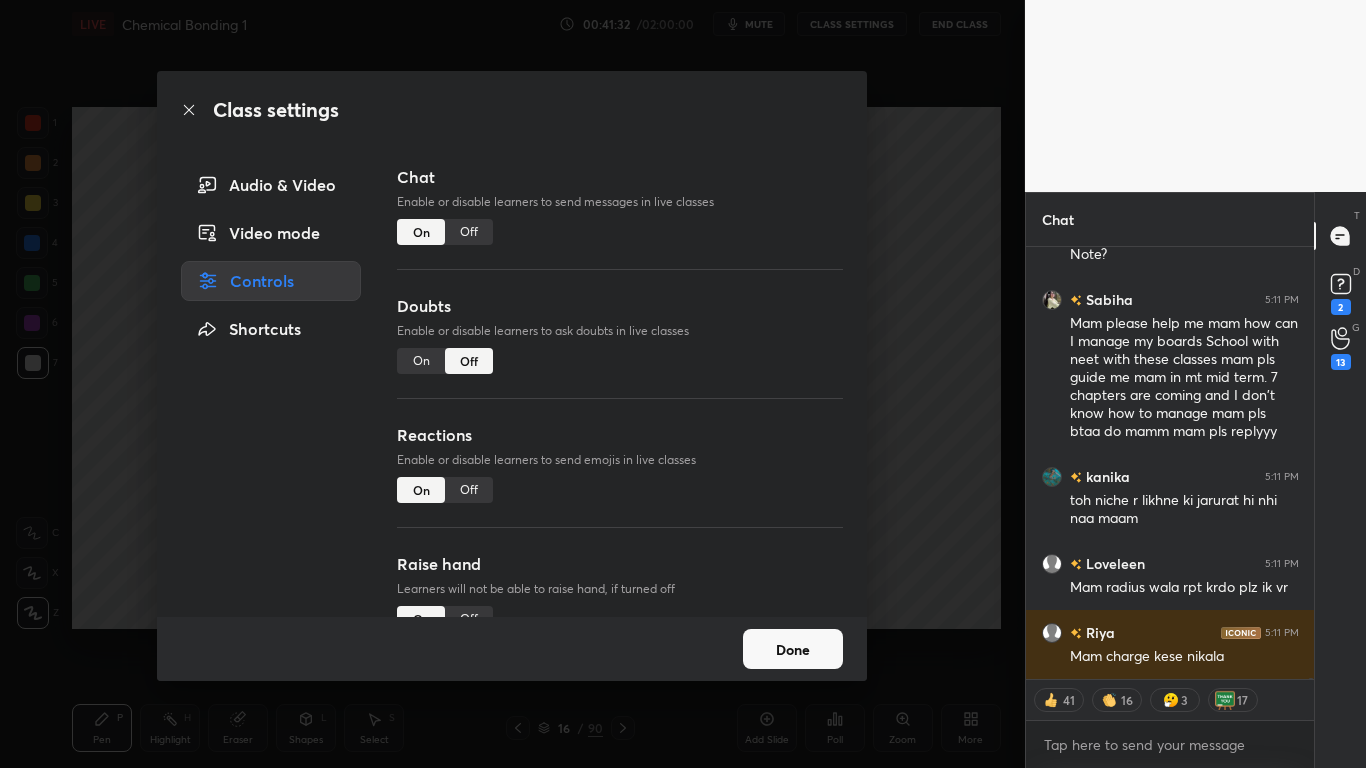scroll, scrollTop: 155094, scrollLeft: 0, axis: vertical 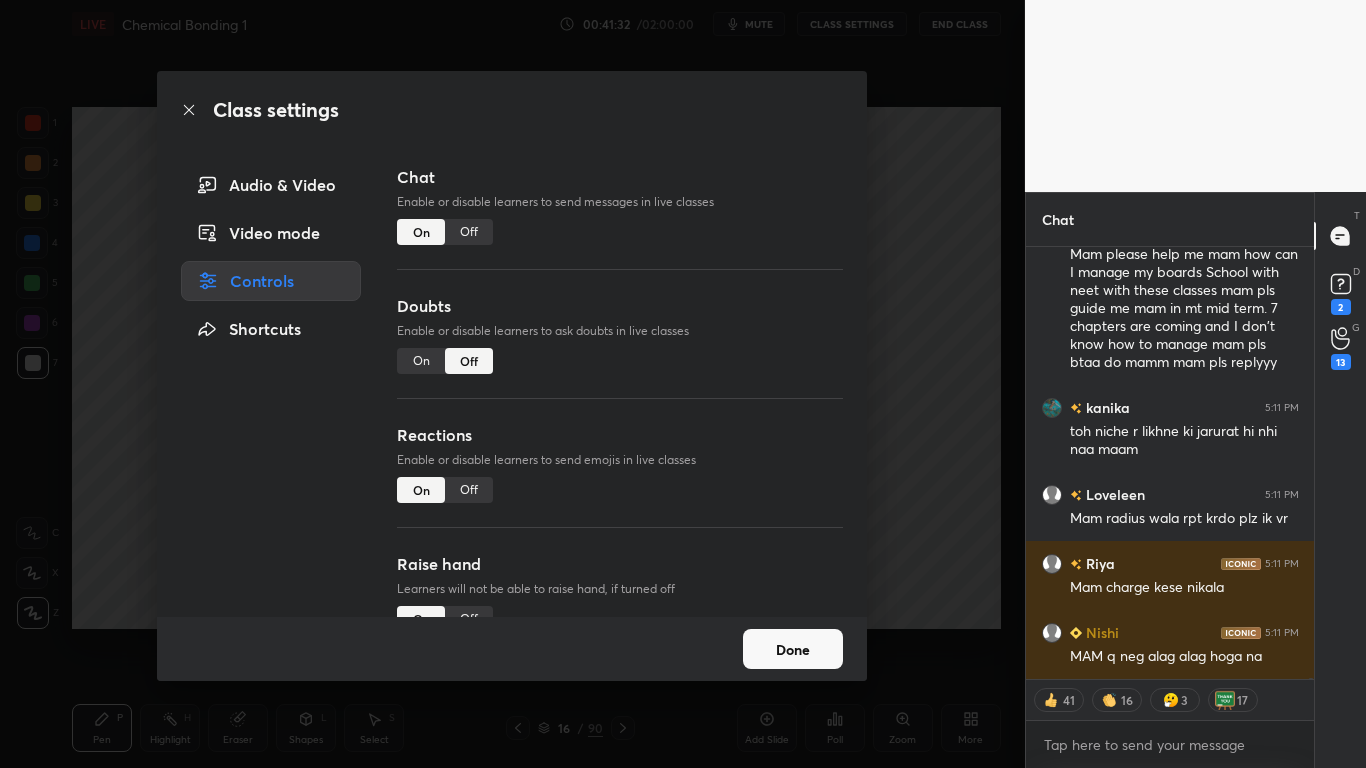 click on "Off" at bounding box center [469, 232] 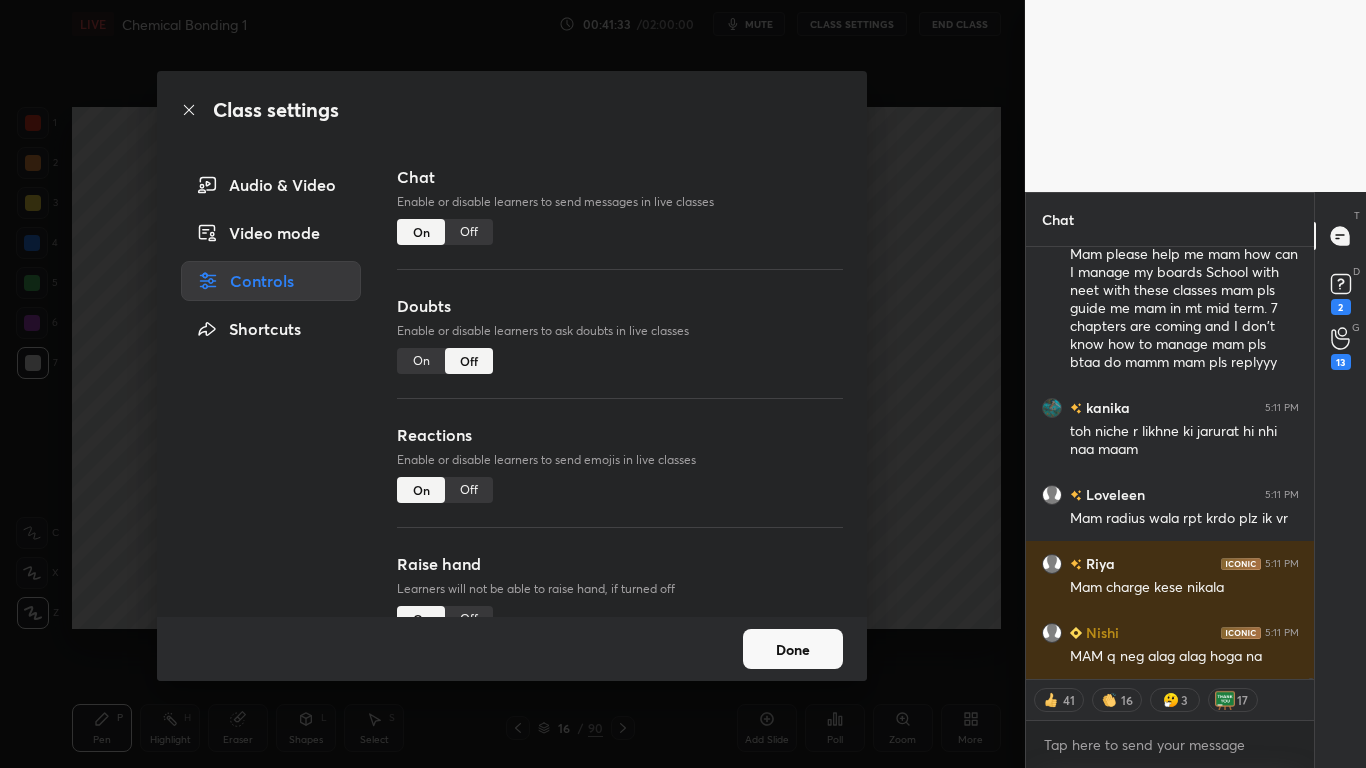 scroll, scrollTop: 153906, scrollLeft: 0, axis: vertical 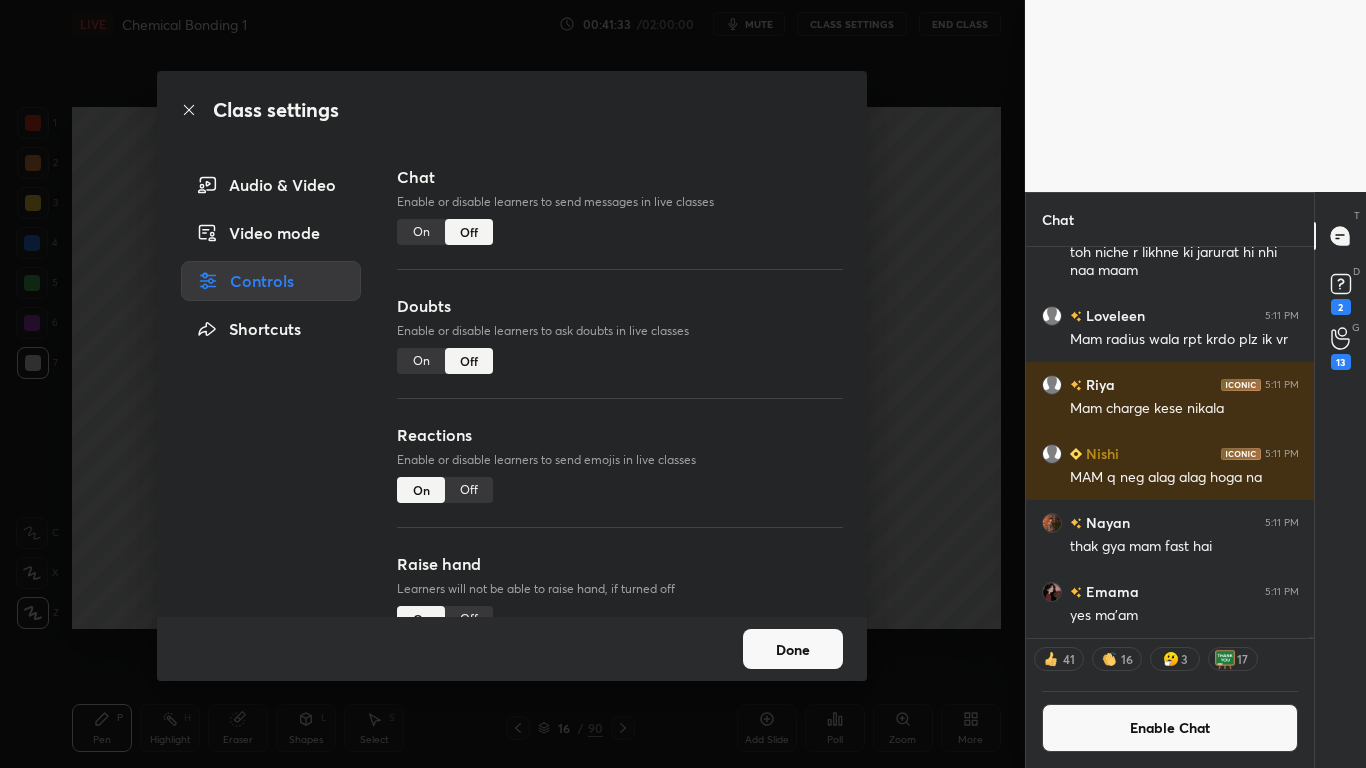 click on "Done" at bounding box center [793, 649] 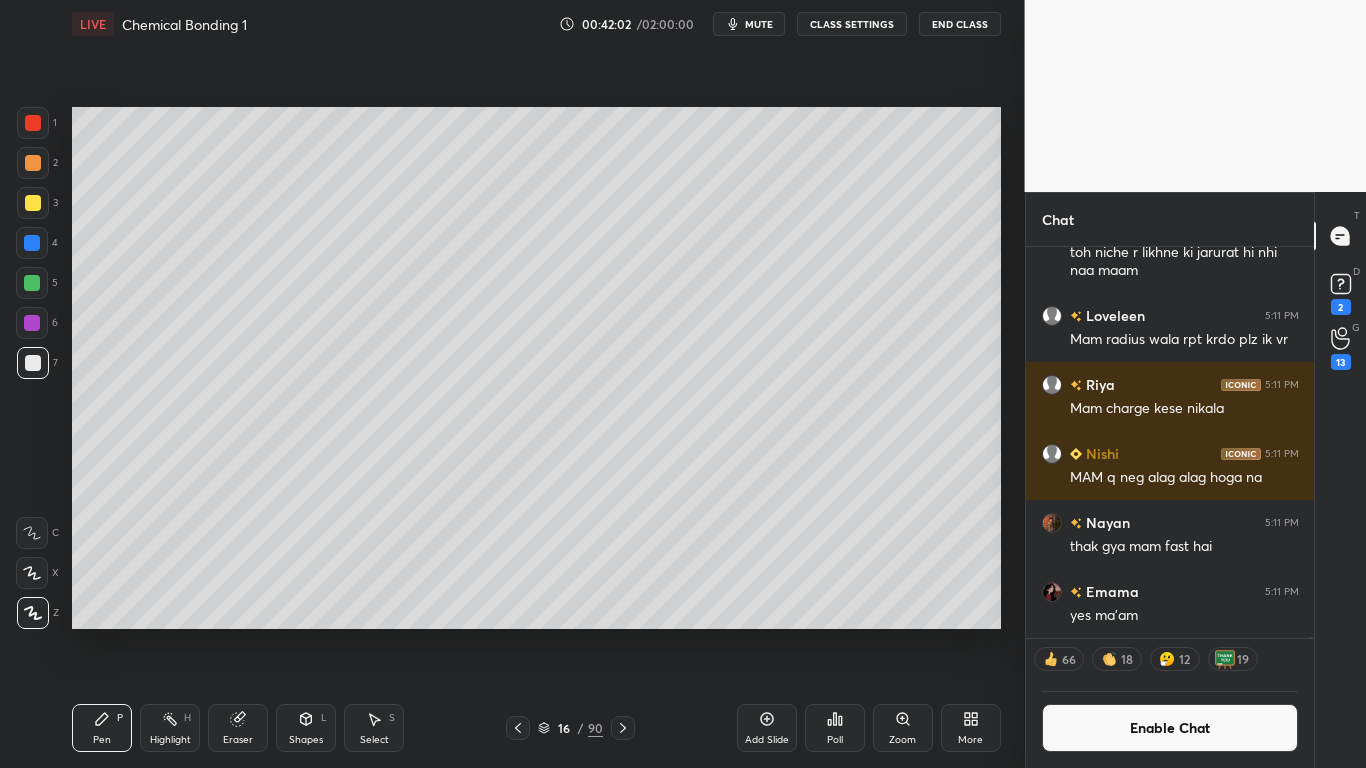 click 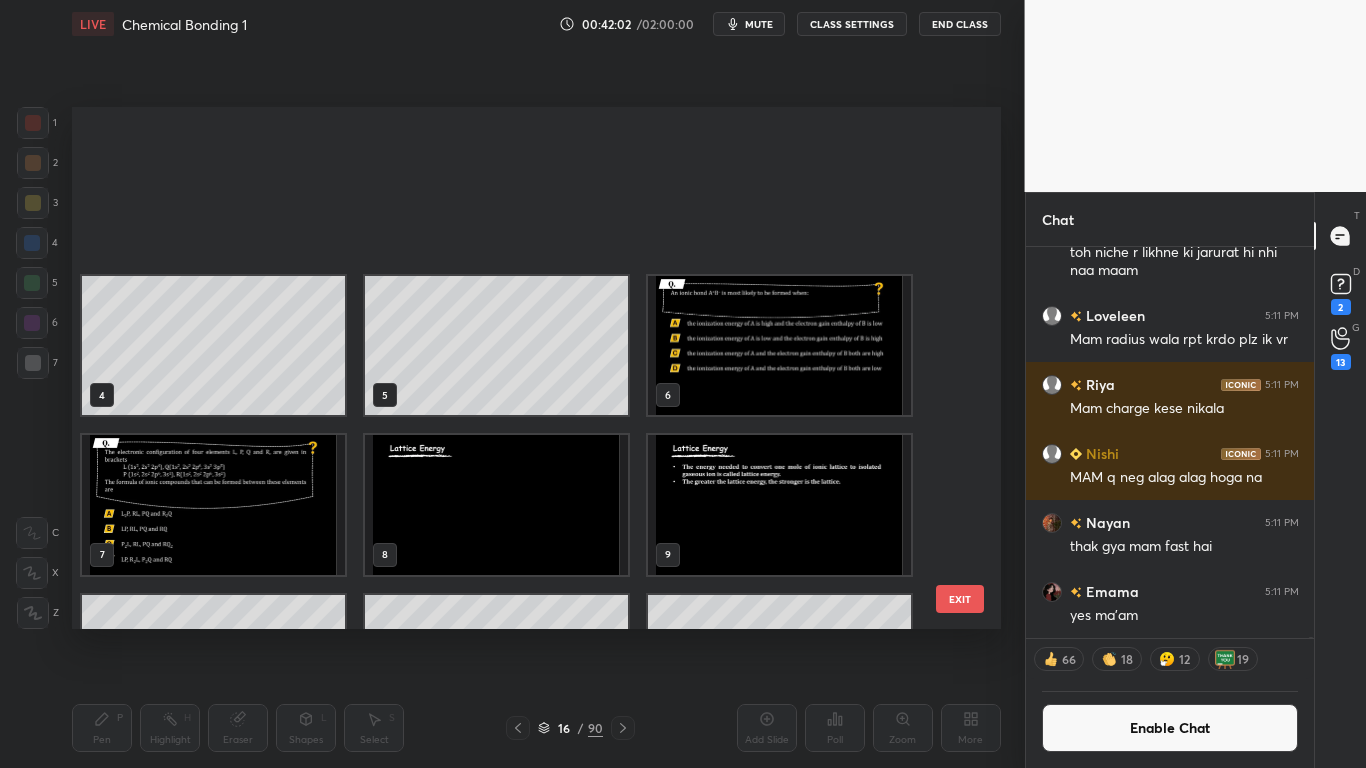 scroll, scrollTop: 433, scrollLeft: 0, axis: vertical 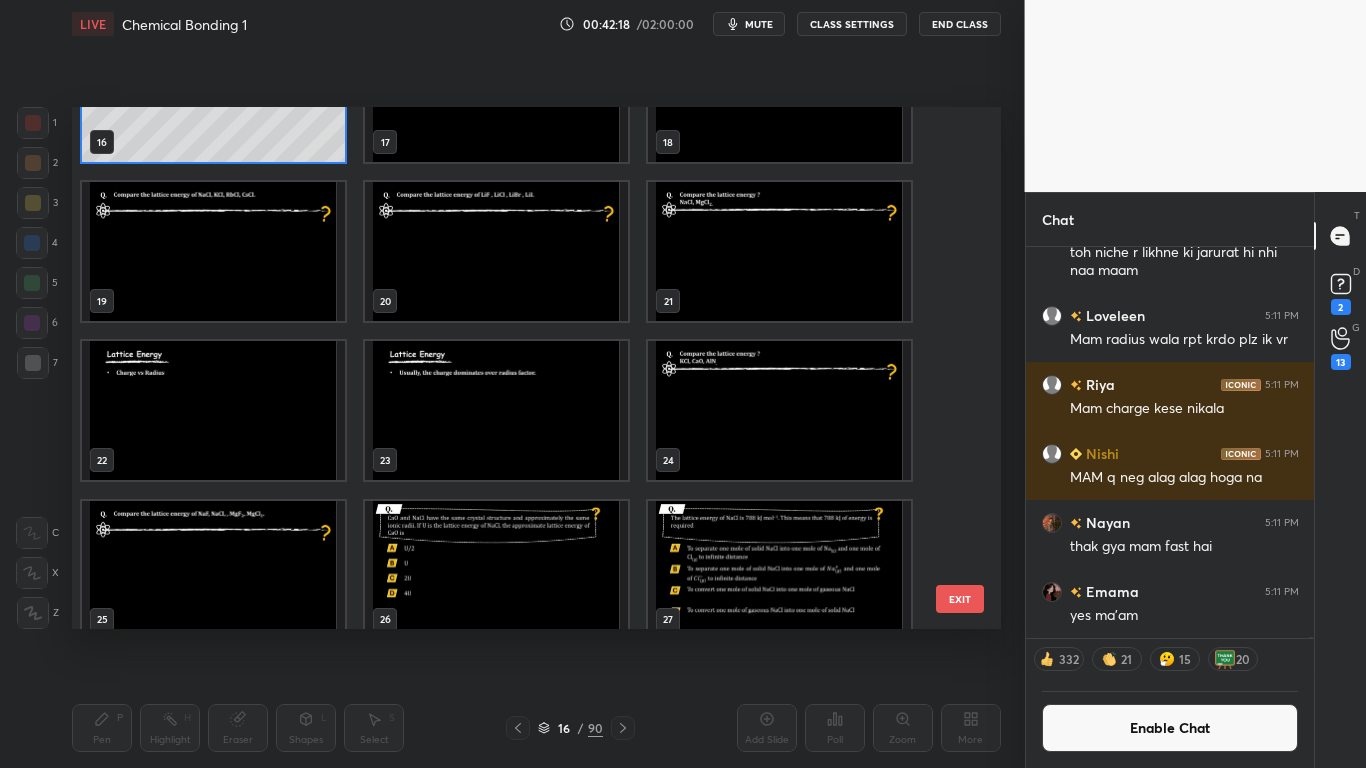 click at bounding box center (213, 251) 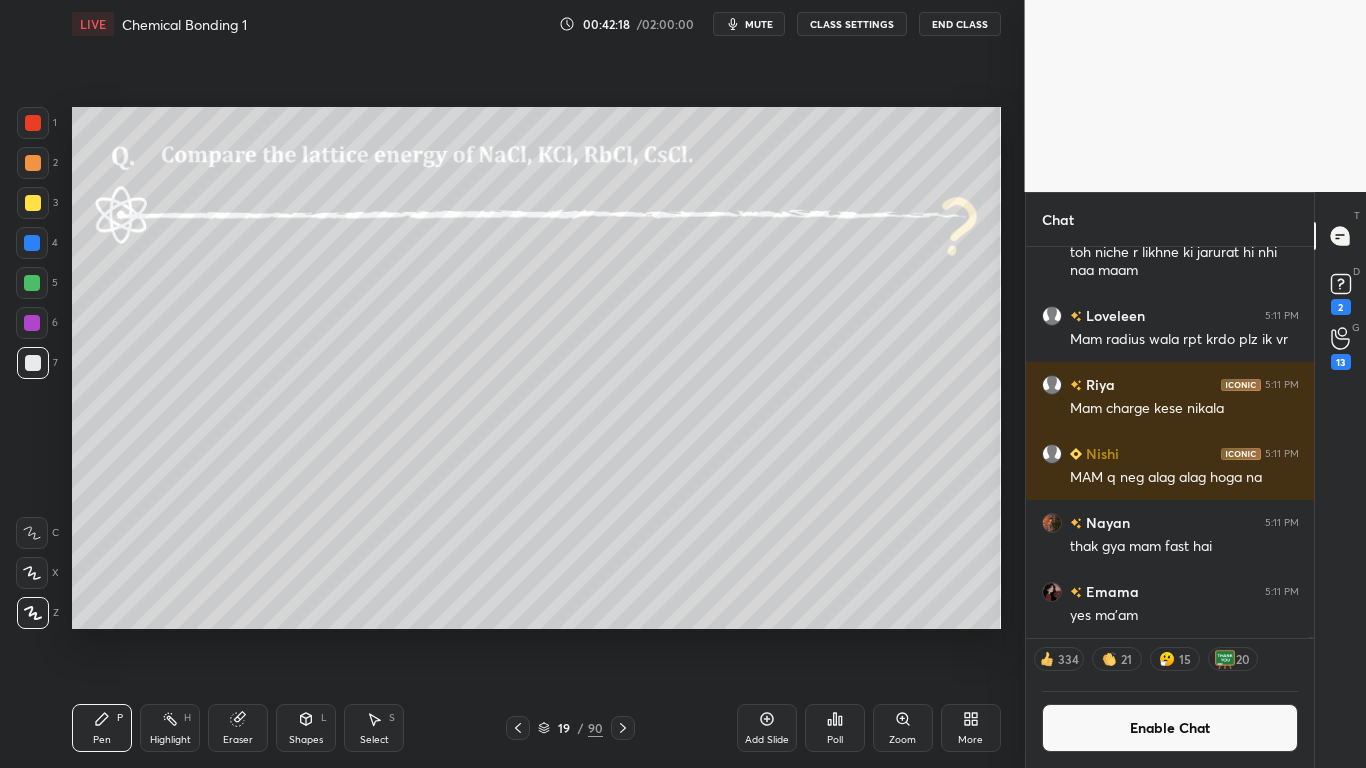 click at bounding box center (213, 251) 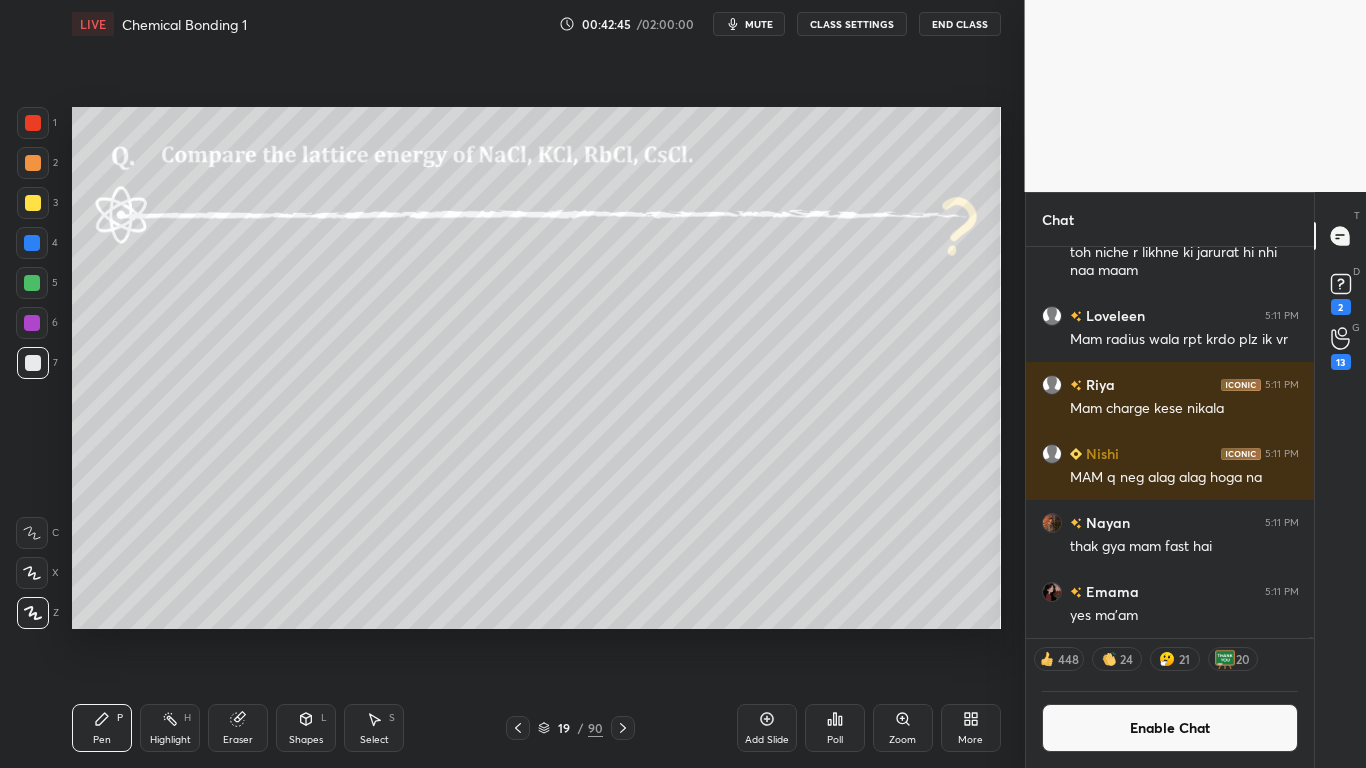 click on "Enable Chat" at bounding box center [1170, 728] 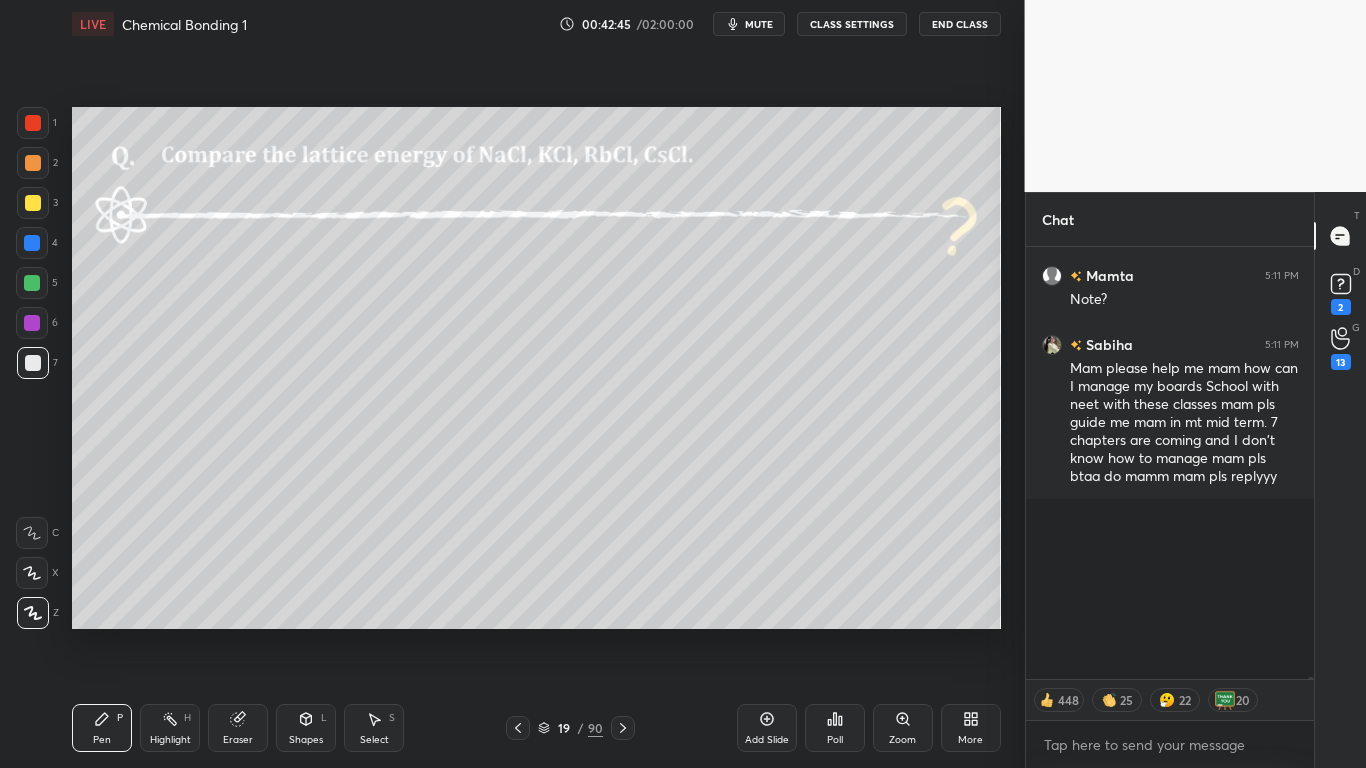 scroll, scrollTop: 154047, scrollLeft: 0, axis: vertical 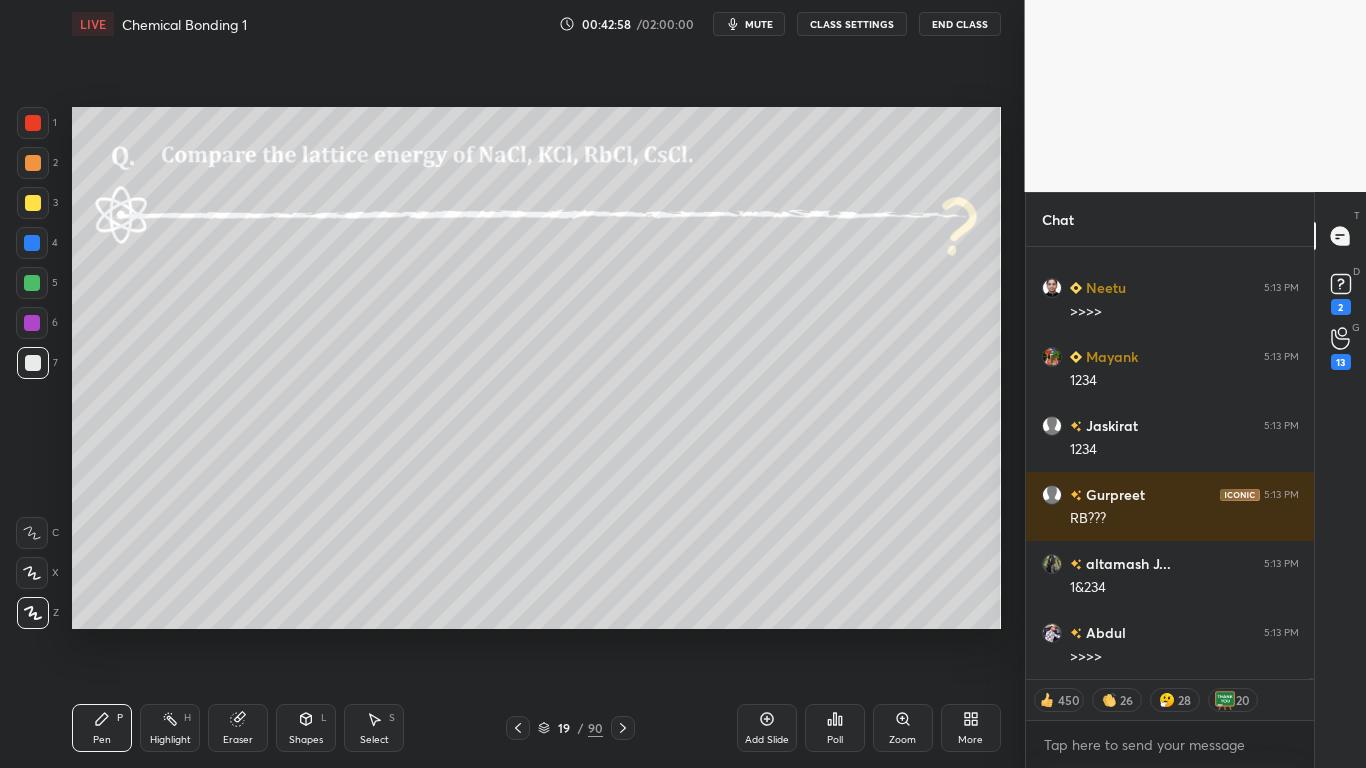 type on "x" 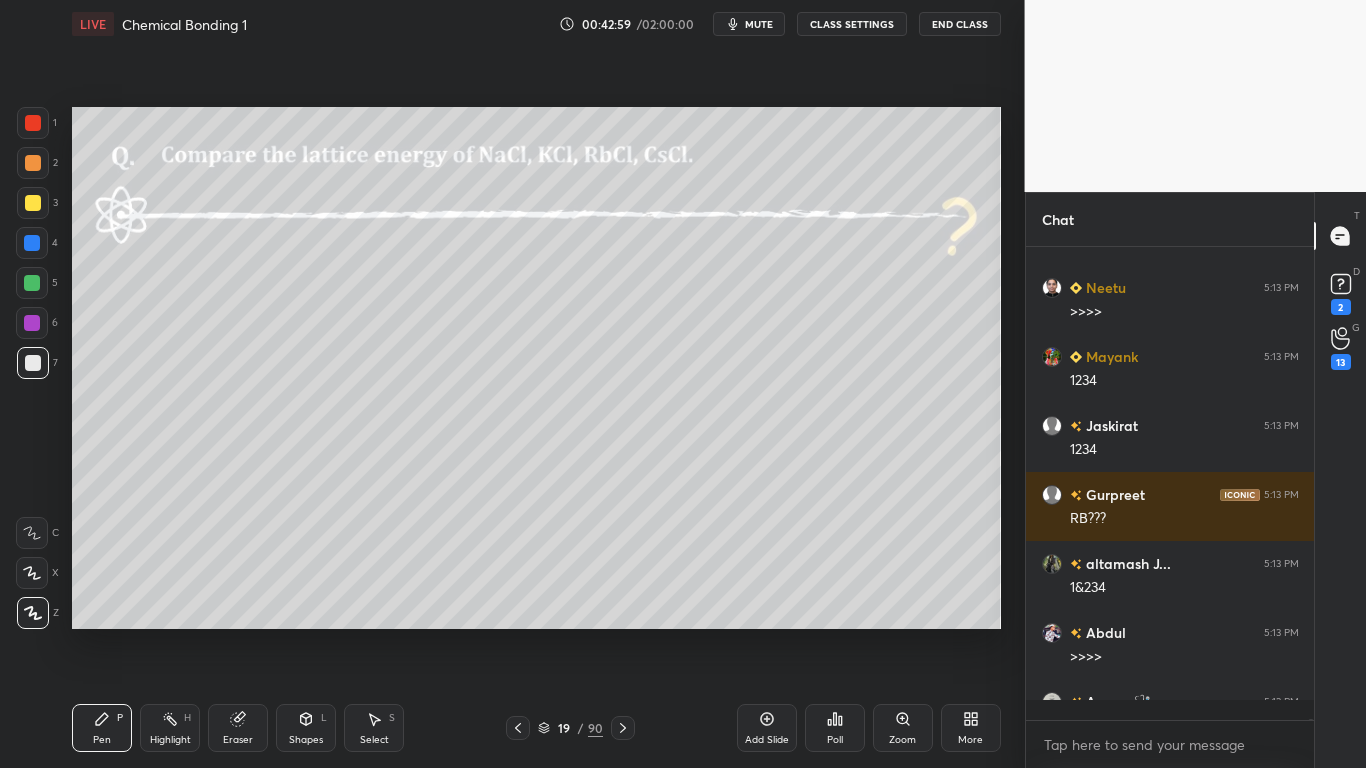 scroll, scrollTop: 156475, scrollLeft: 0, axis: vertical 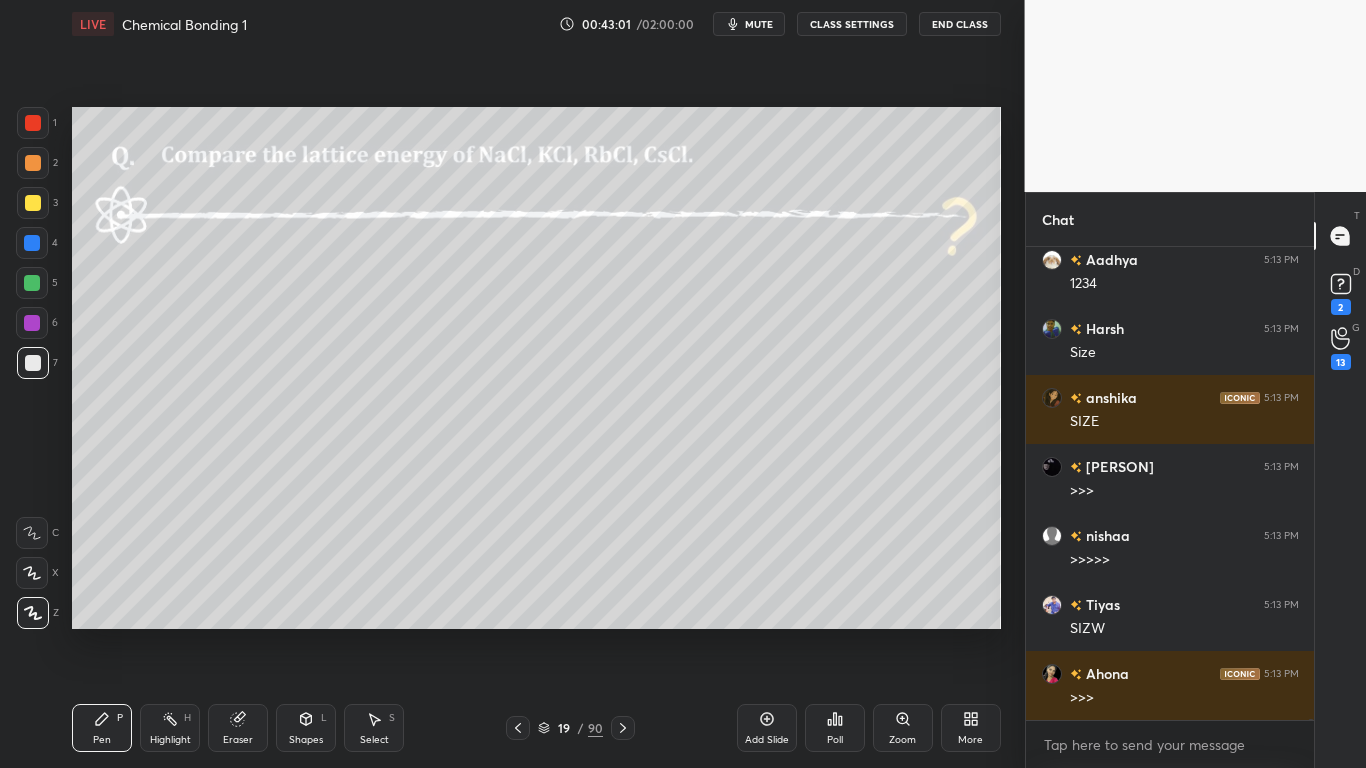 click on "CLASS SETTINGS" at bounding box center (852, 24) 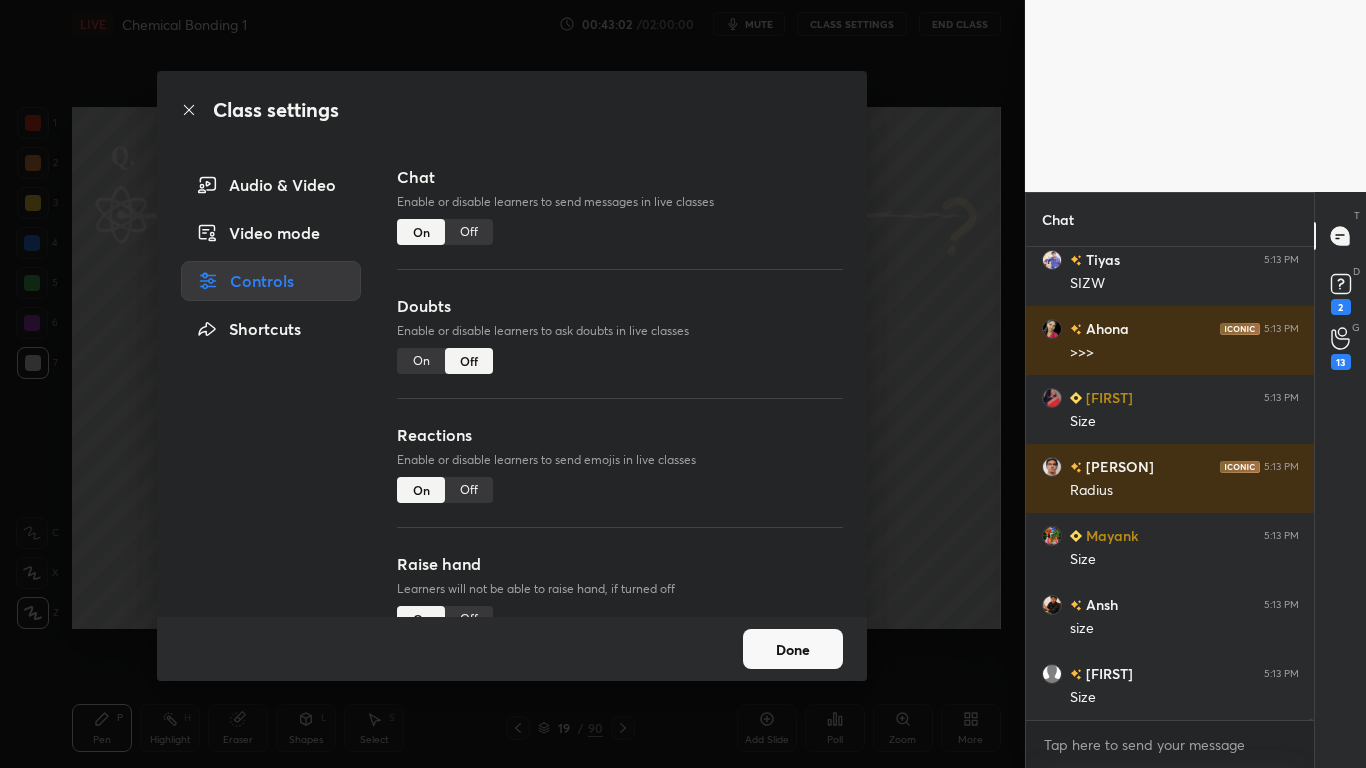 click on "Off" at bounding box center [469, 232] 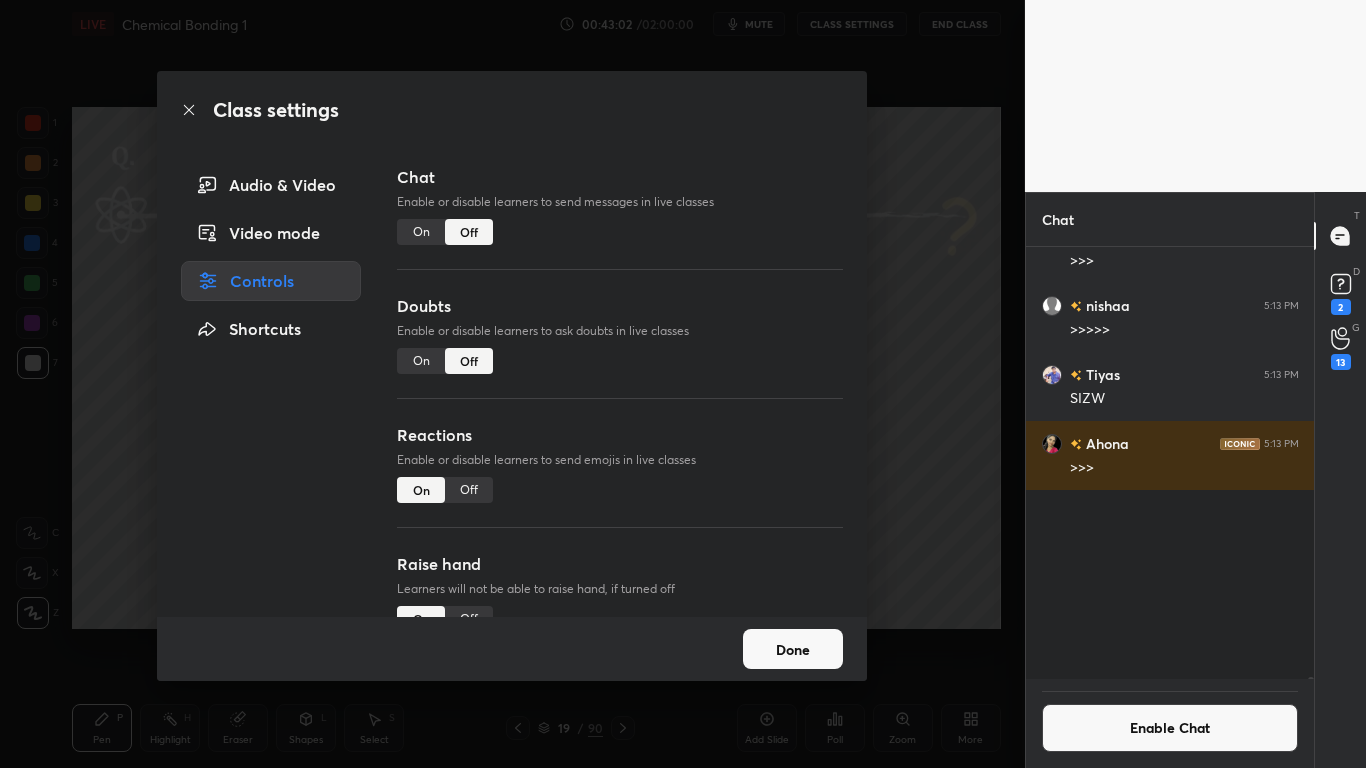 scroll, scrollTop: 156465, scrollLeft: 0, axis: vertical 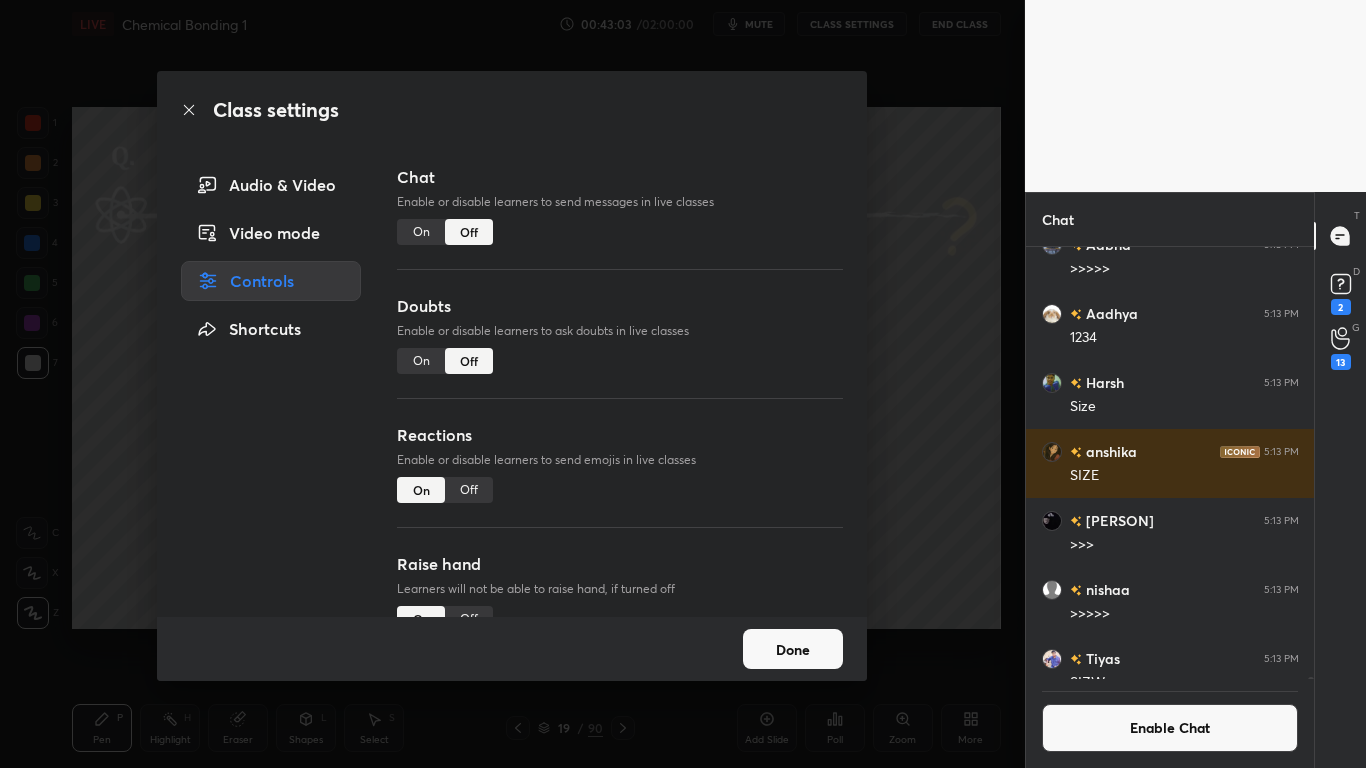 click on "Done" at bounding box center (793, 649) 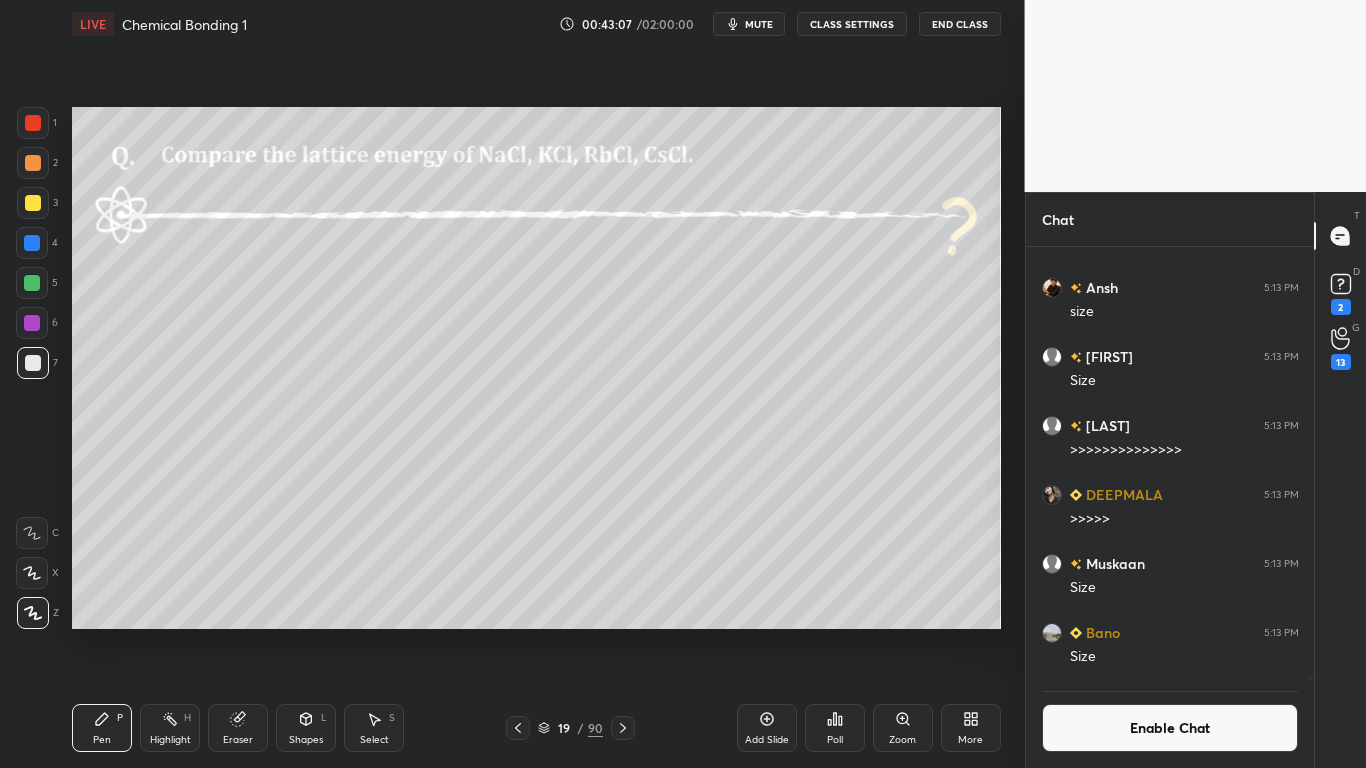 scroll, scrollTop: 385, scrollLeft: 282, axis: both 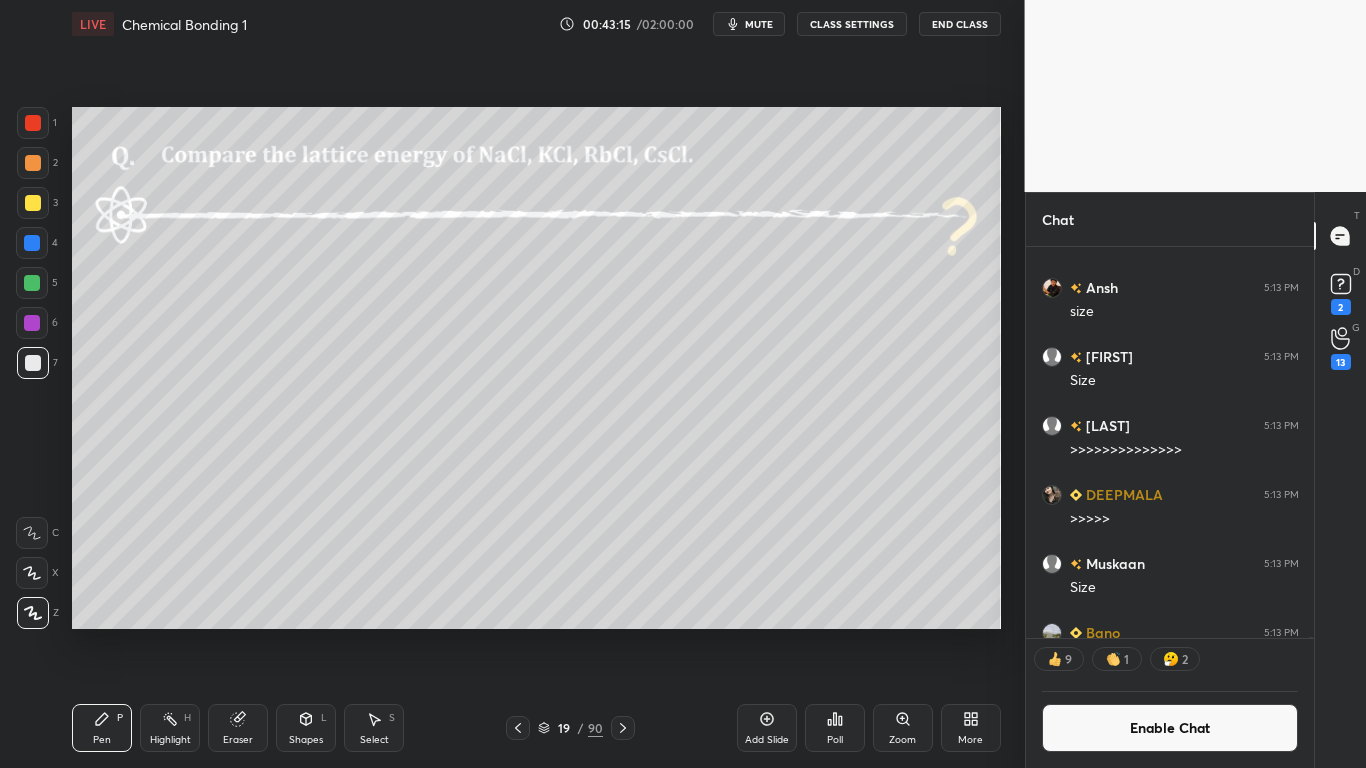 click at bounding box center [33, 203] 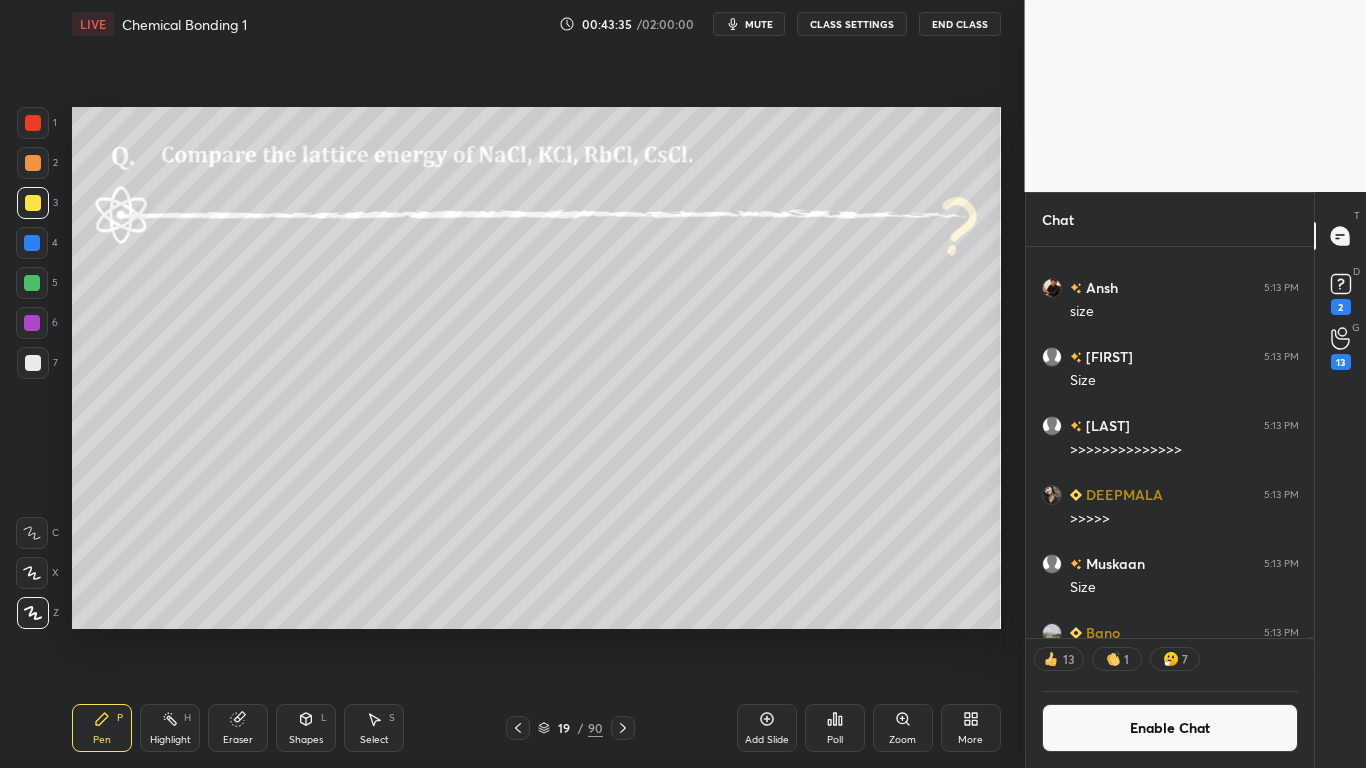 click at bounding box center [33, 363] 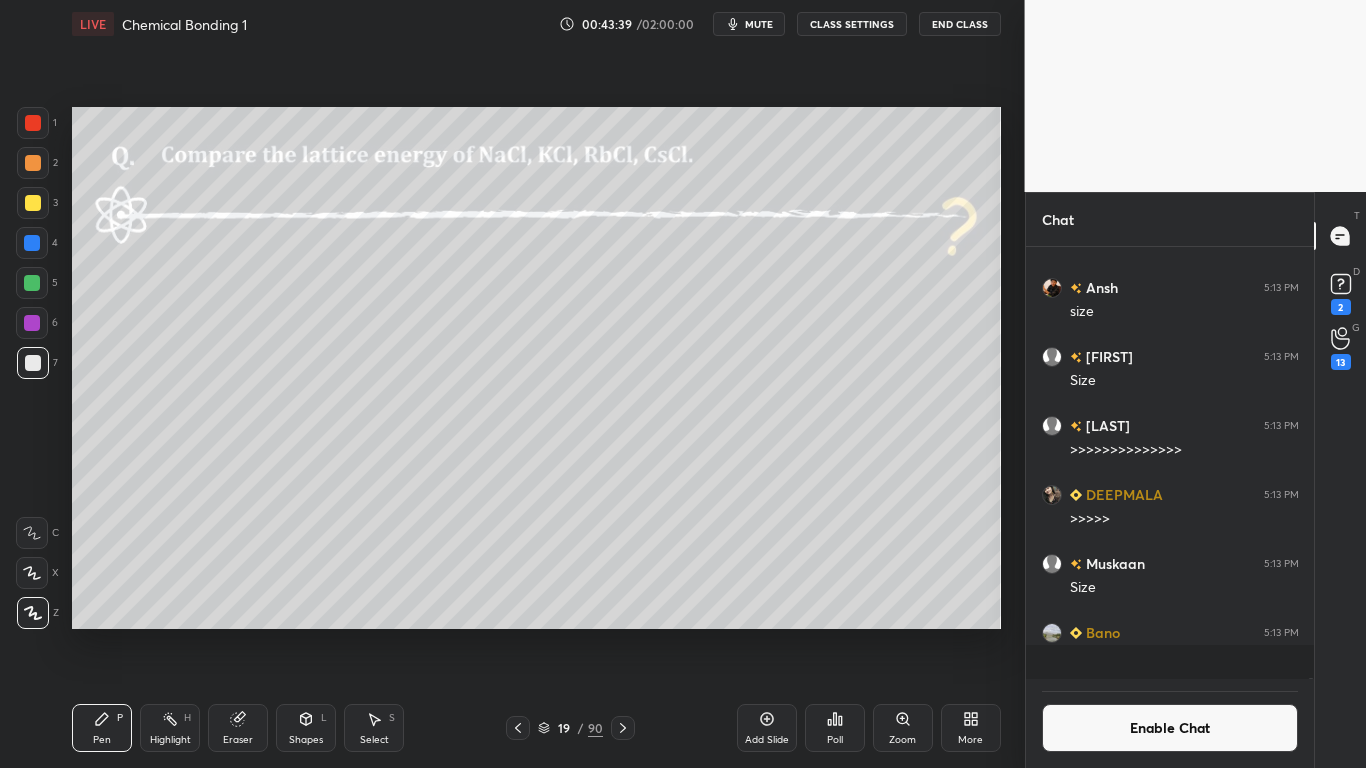 scroll, scrollTop: 7, scrollLeft: 7, axis: both 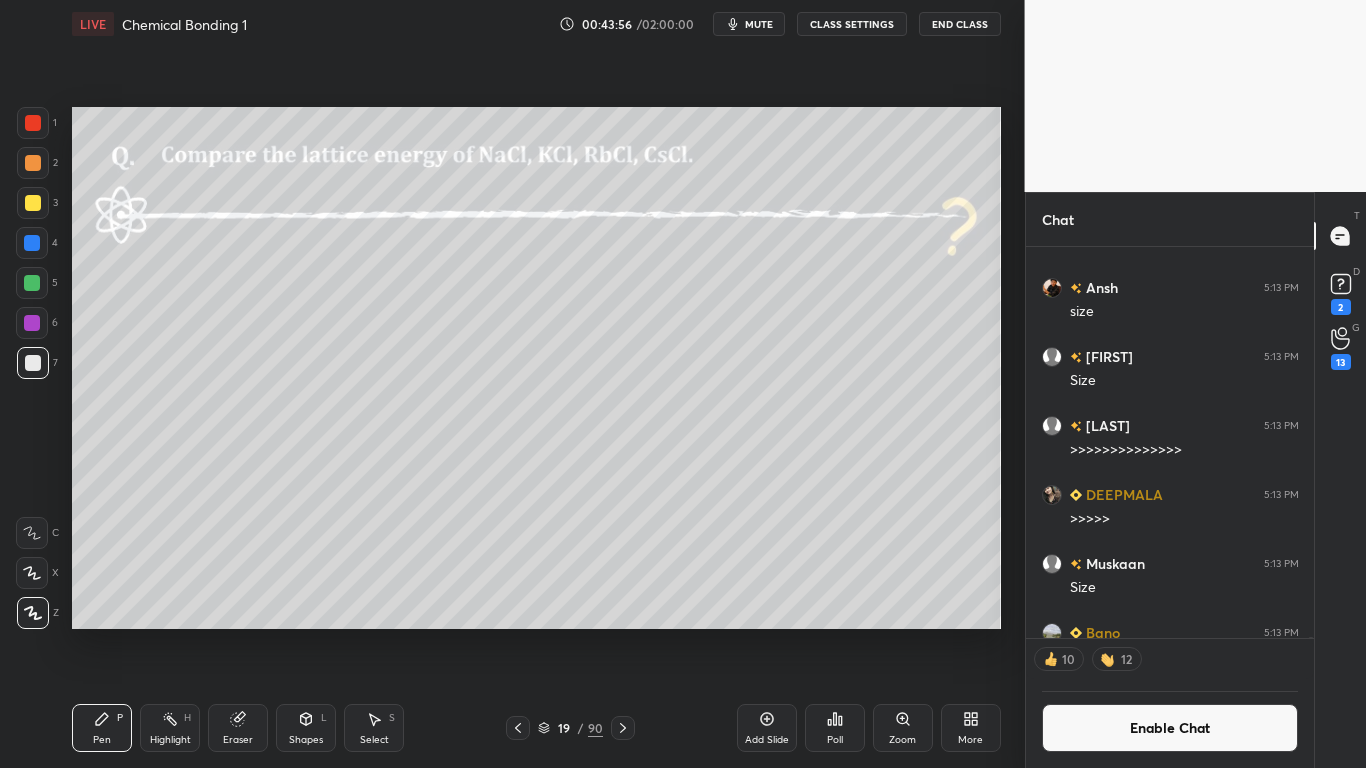 click on "Enable Chat" at bounding box center (1170, 728) 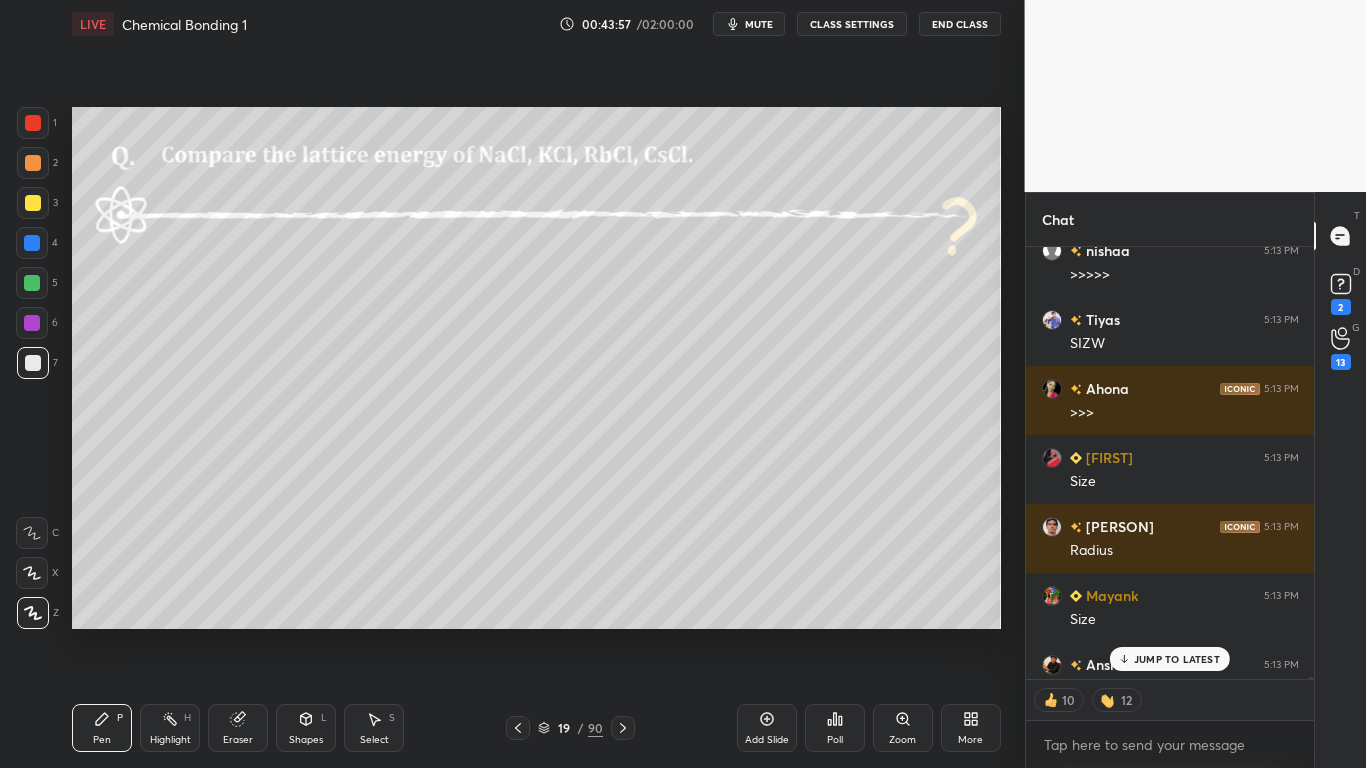 click on "JUMP TO LATEST" at bounding box center [1177, 659] 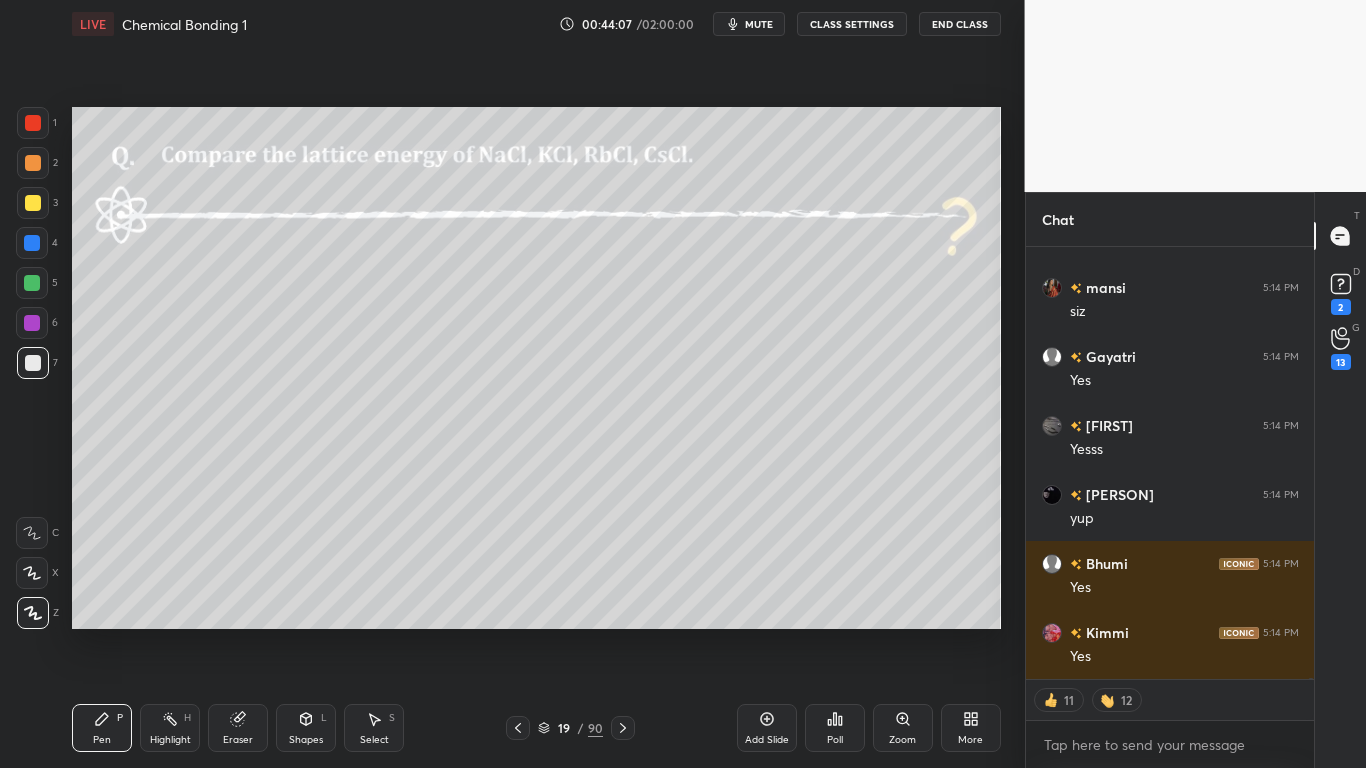 scroll, scrollTop: 157707, scrollLeft: 0, axis: vertical 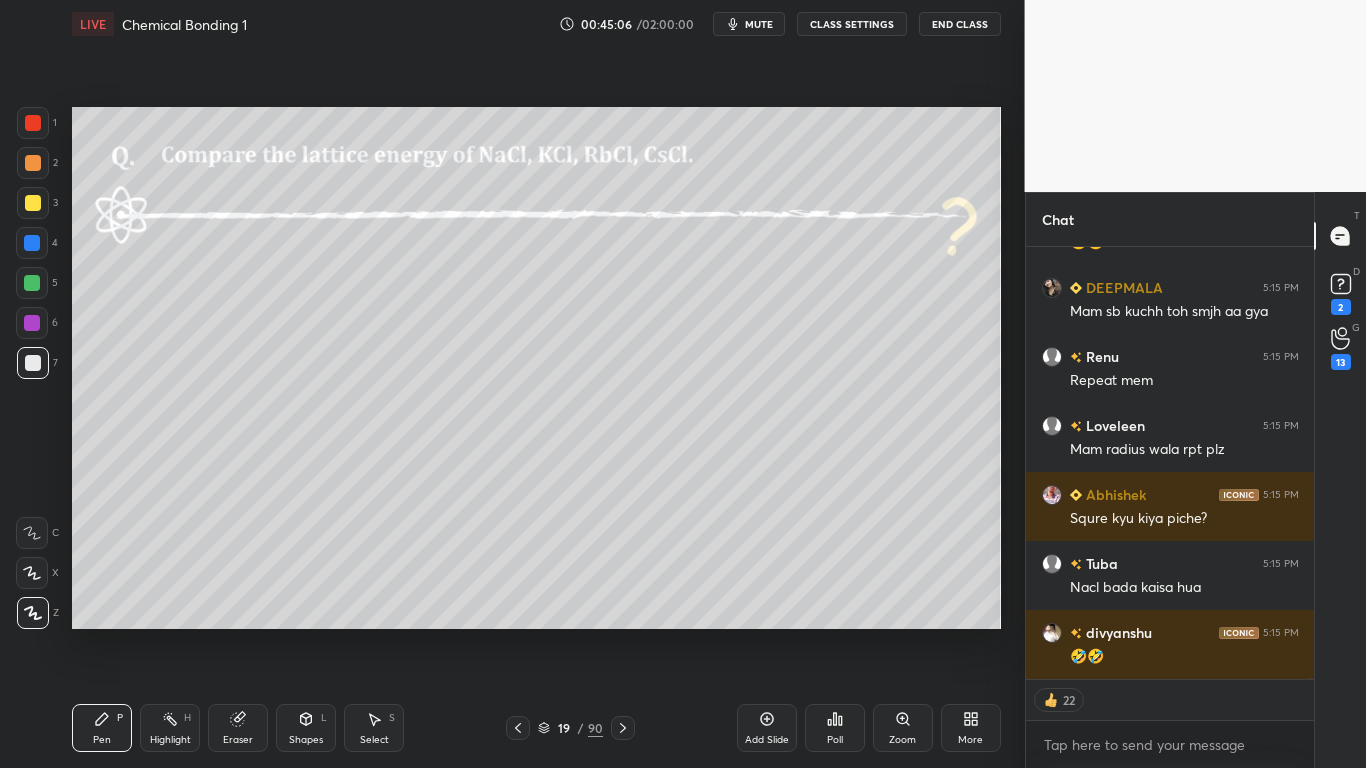 type on "x" 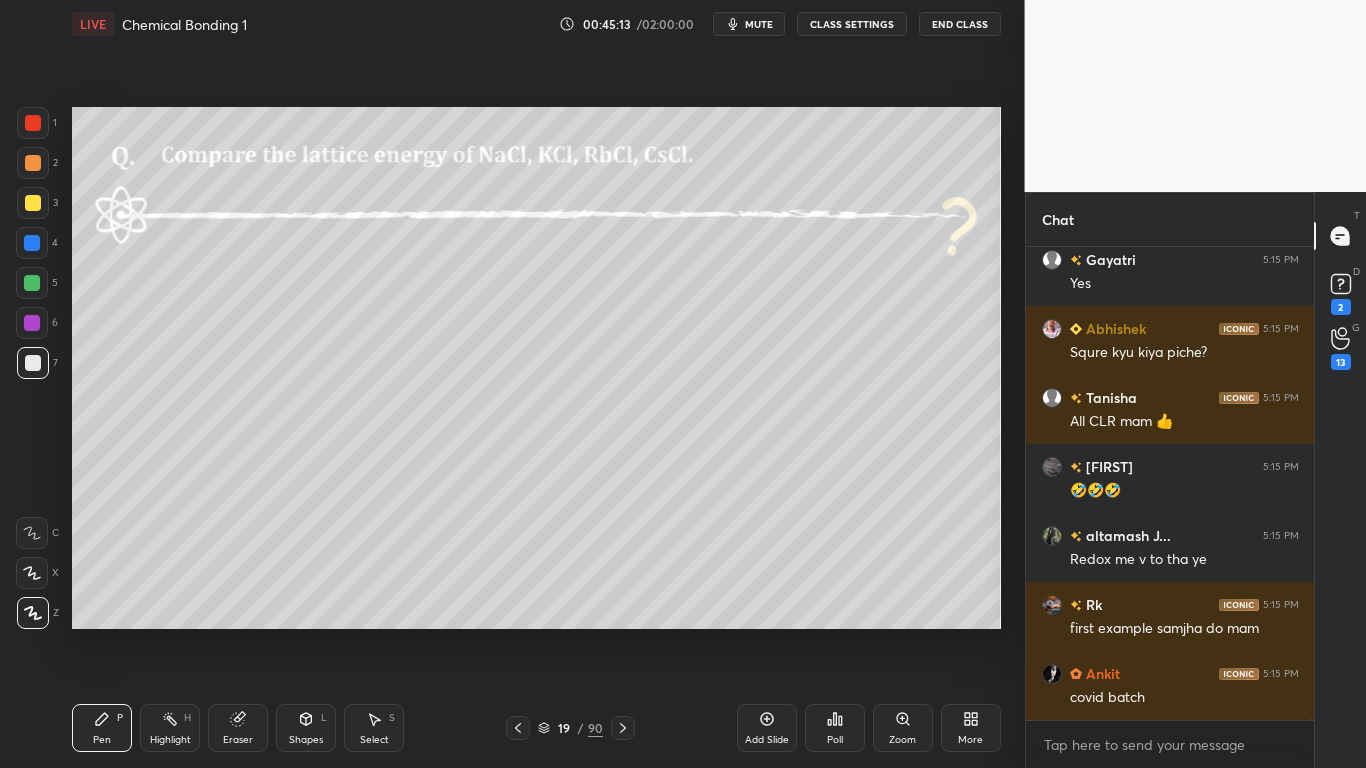 click on "CLASS SETTINGS" at bounding box center (852, 24) 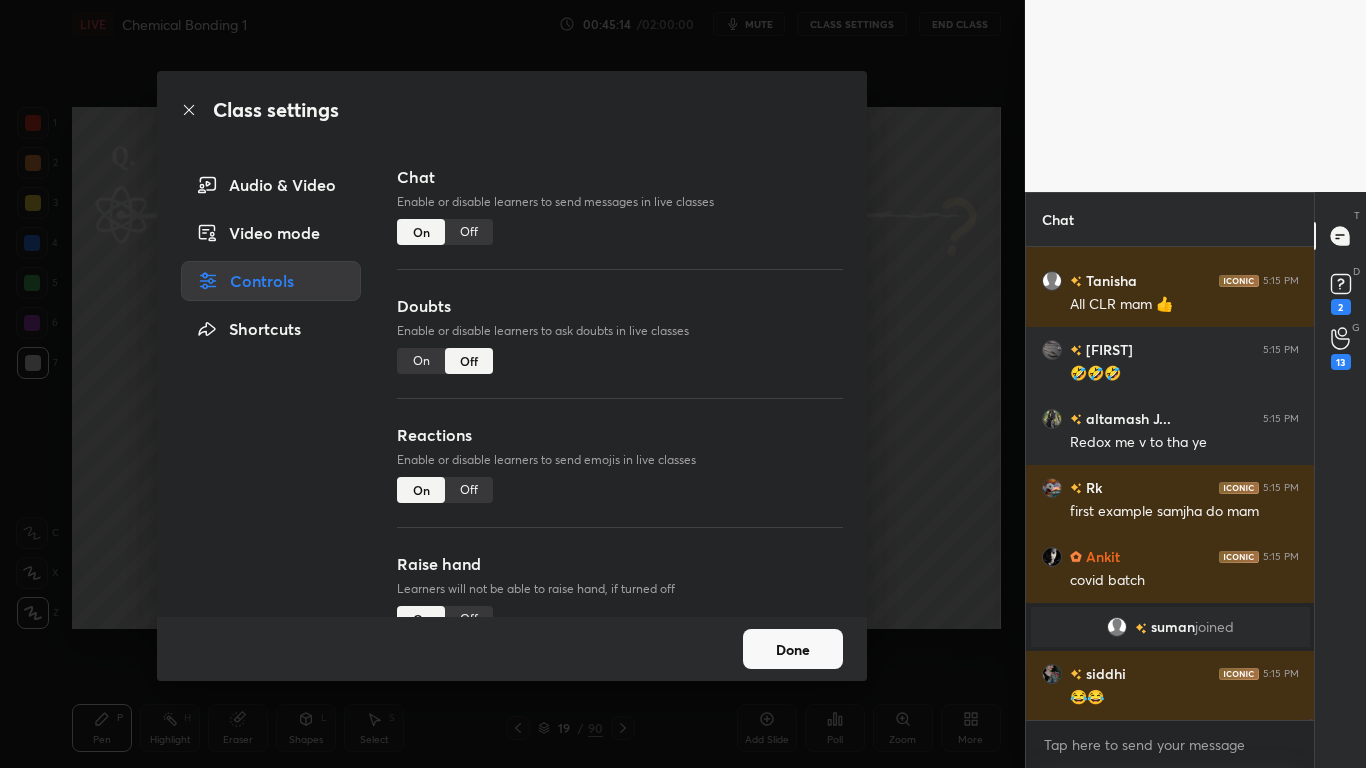 click on "Off" at bounding box center (469, 232) 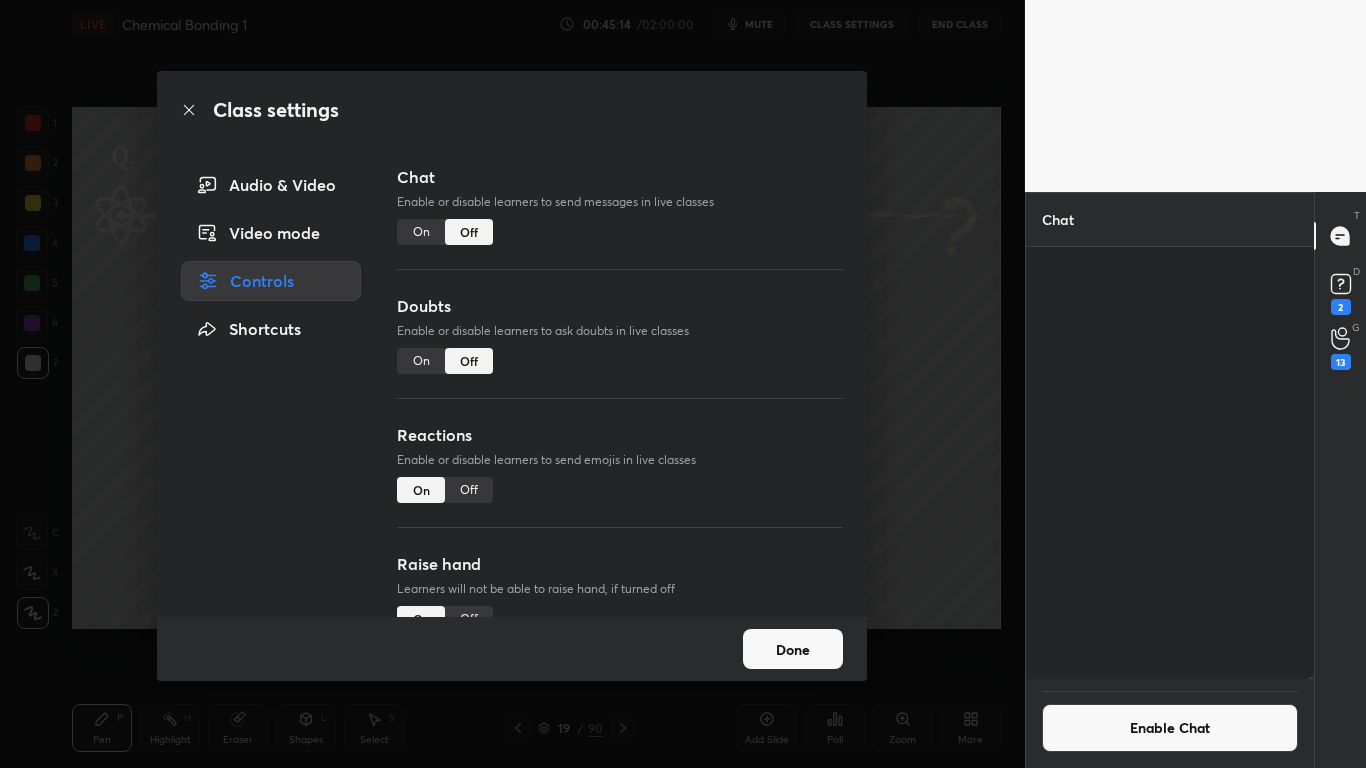 click on "Done" at bounding box center [793, 649] 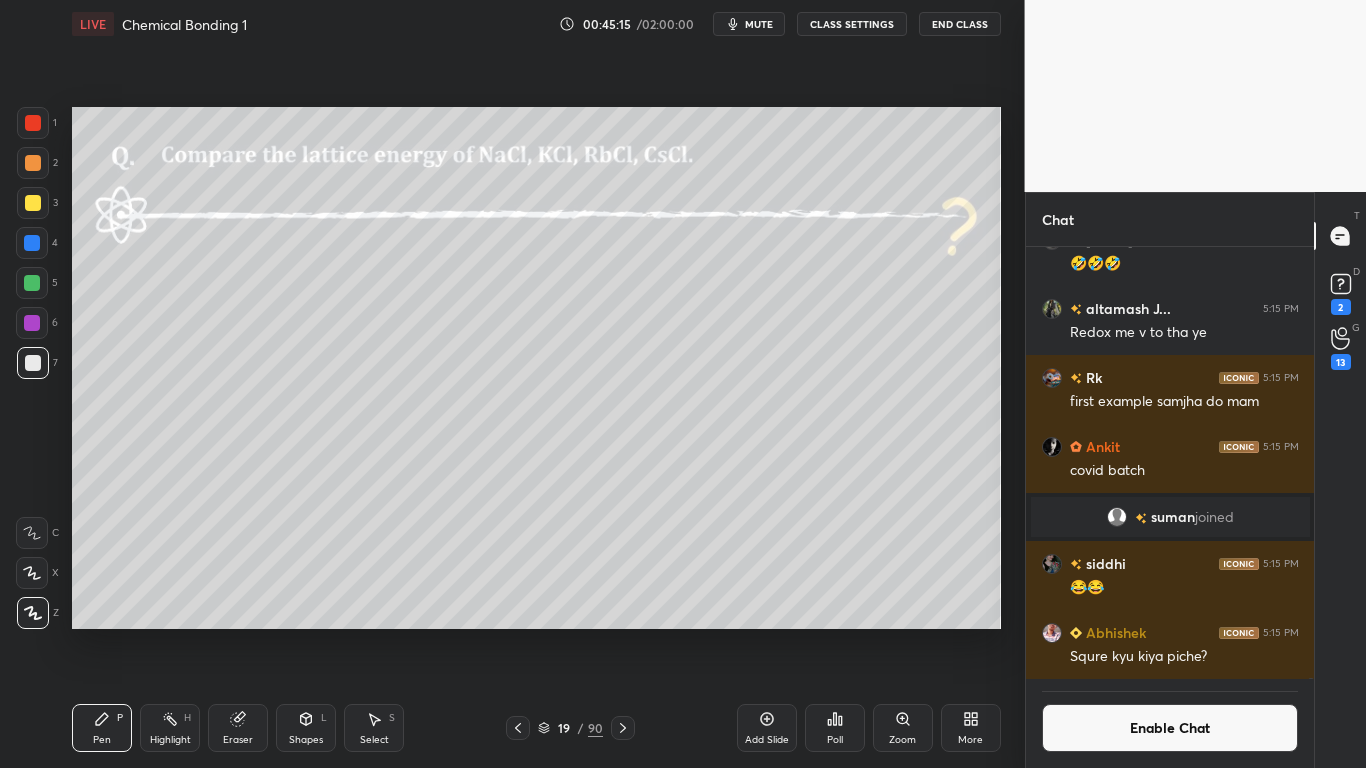 click 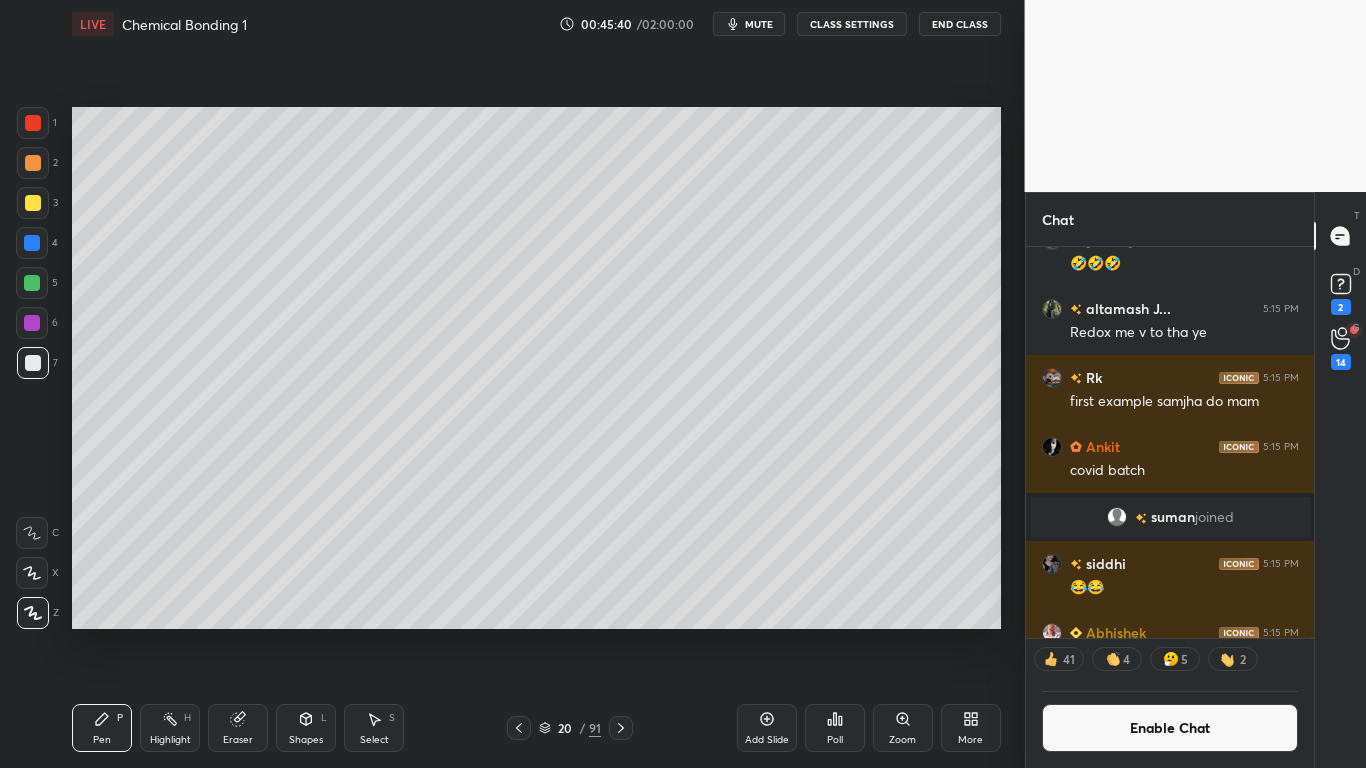 click at bounding box center [32, 283] 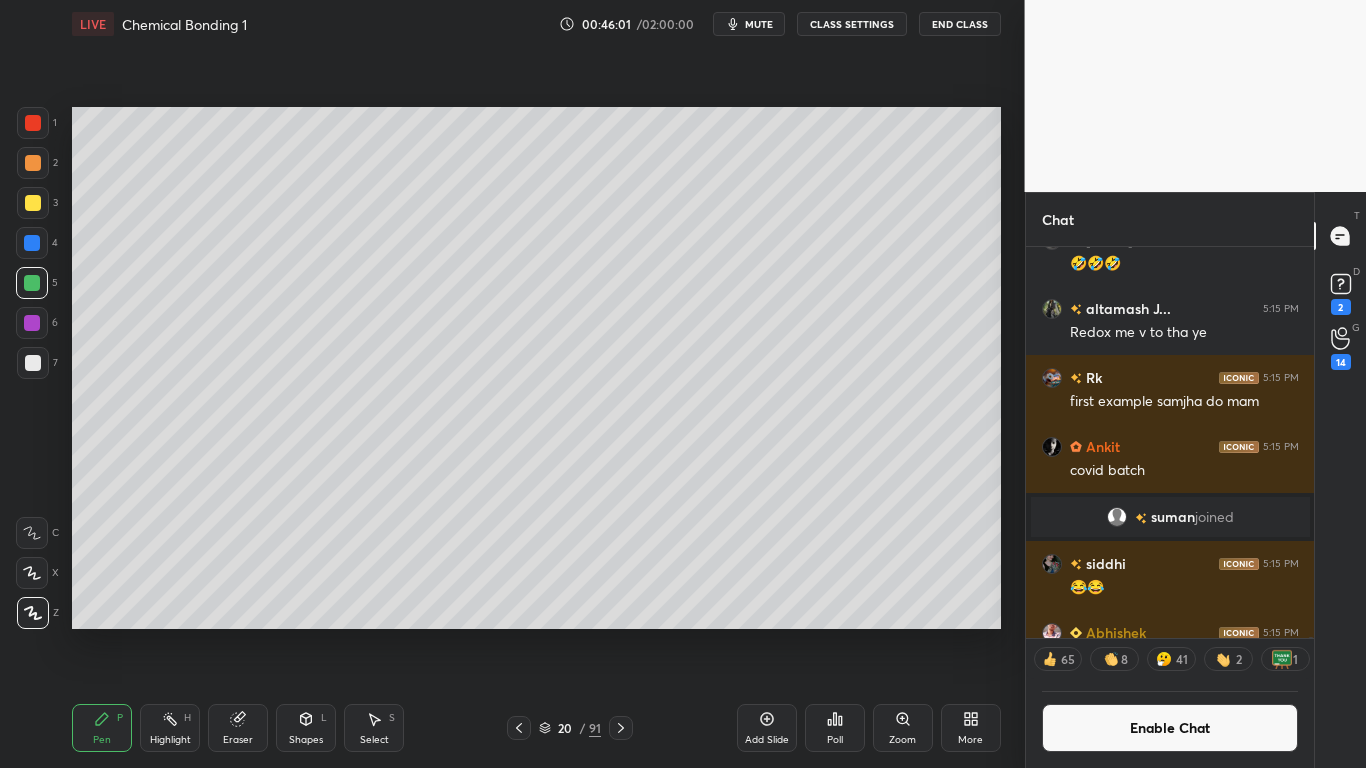 click on "Enable Chat" at bounding box center (1170, 728) 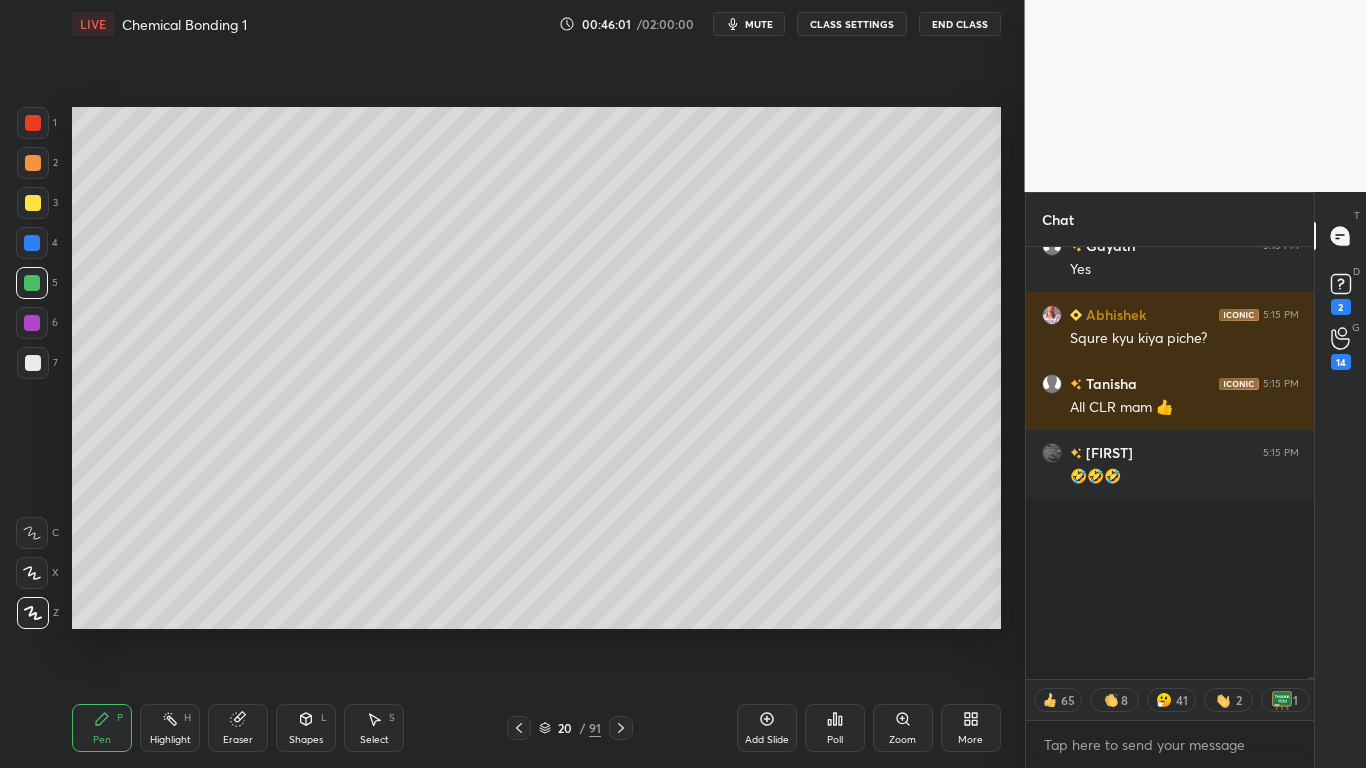 scroll, scrollTop: 163047, scrollLeft: 0, axis: vertical 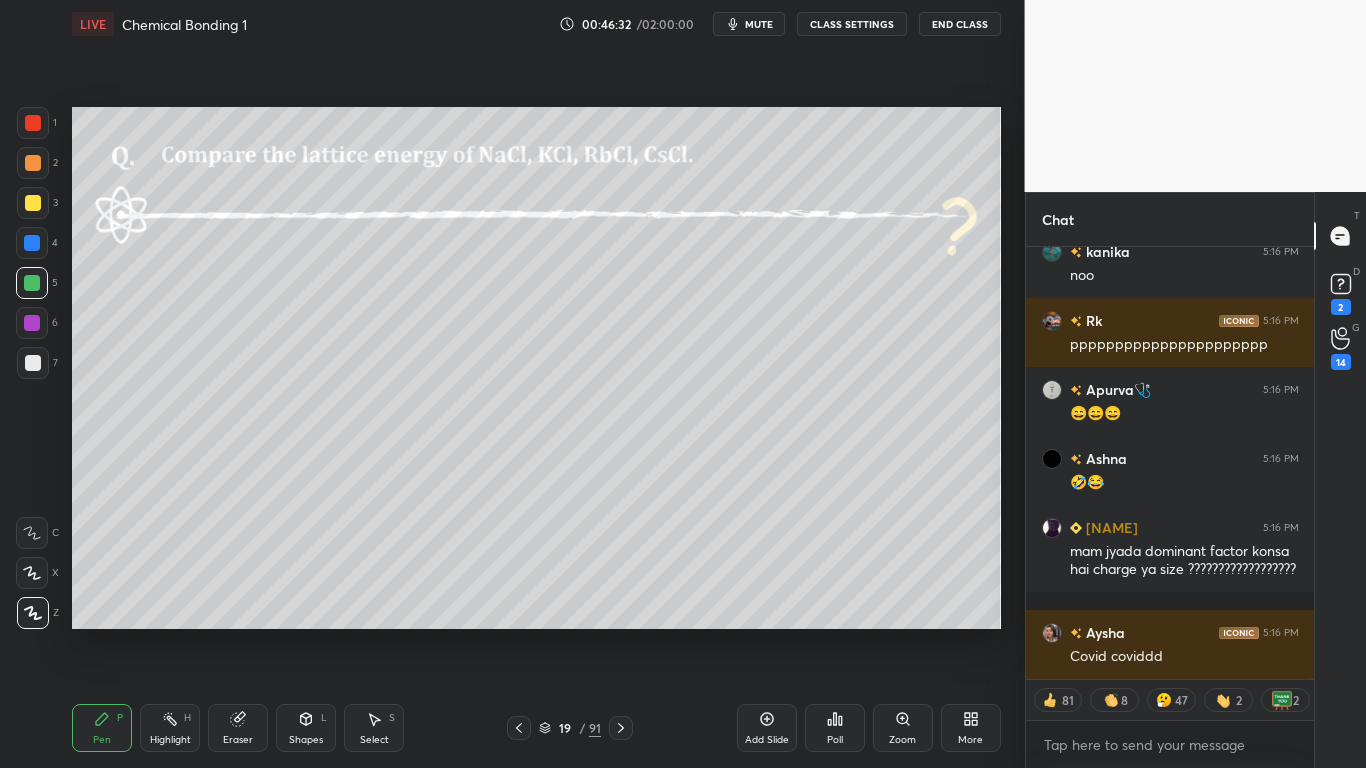 click on "CLASS SETTINGS" at bounding box center (852, 24) 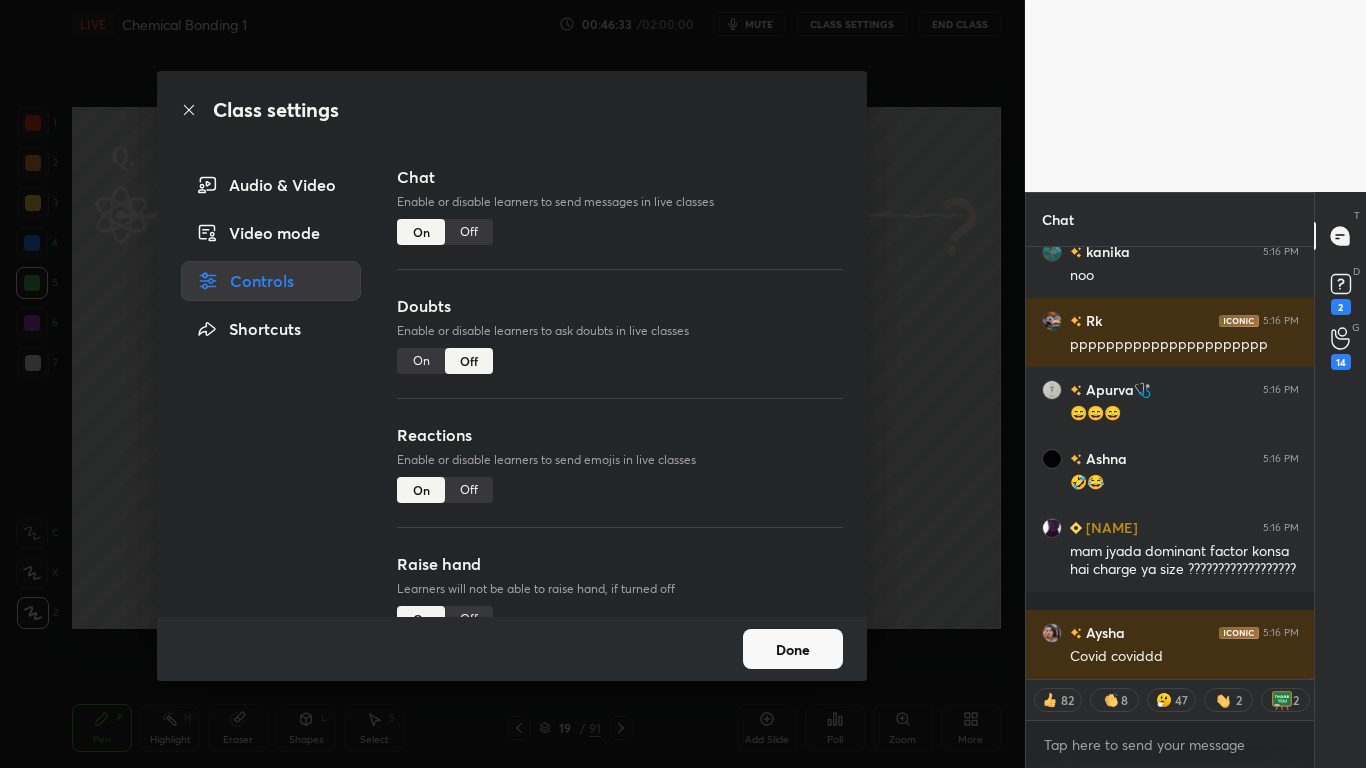 type on "x" 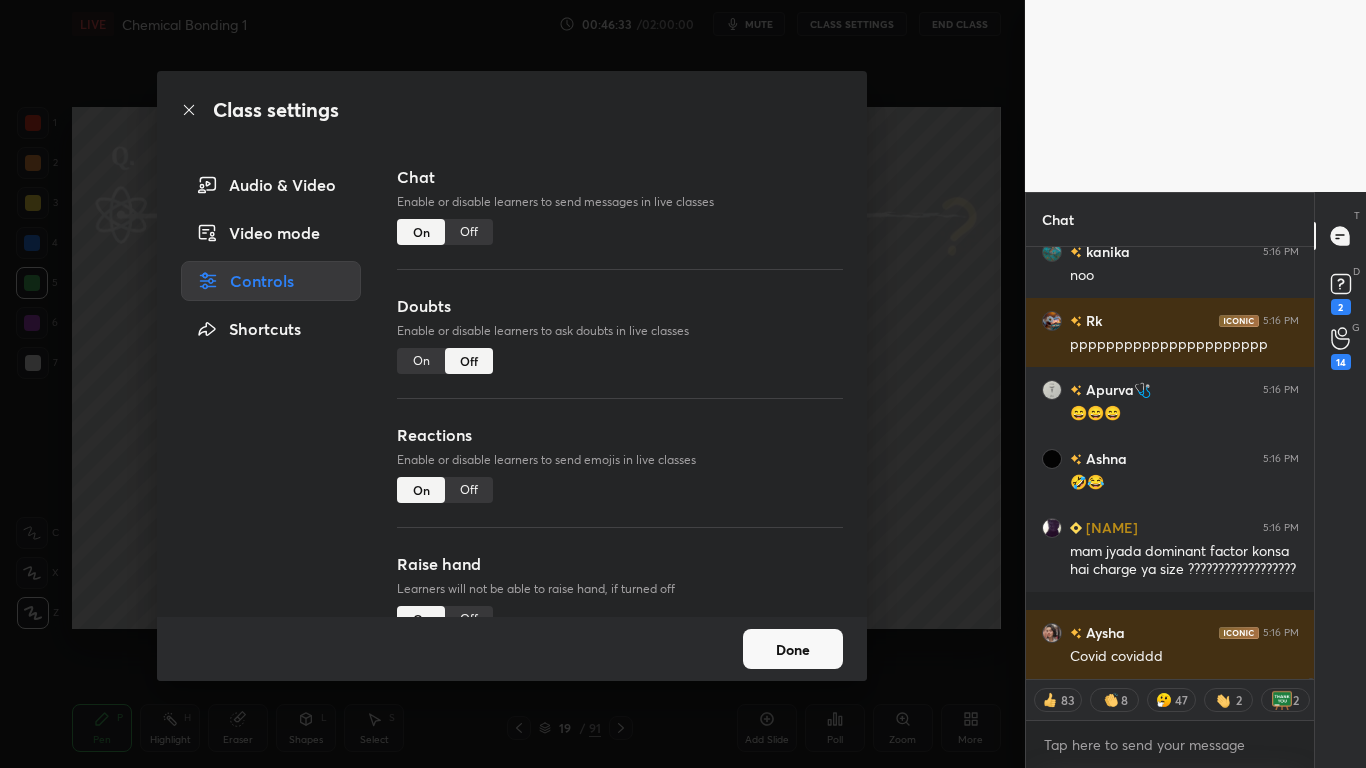 click on "Off" at bounding box center [469, 232] 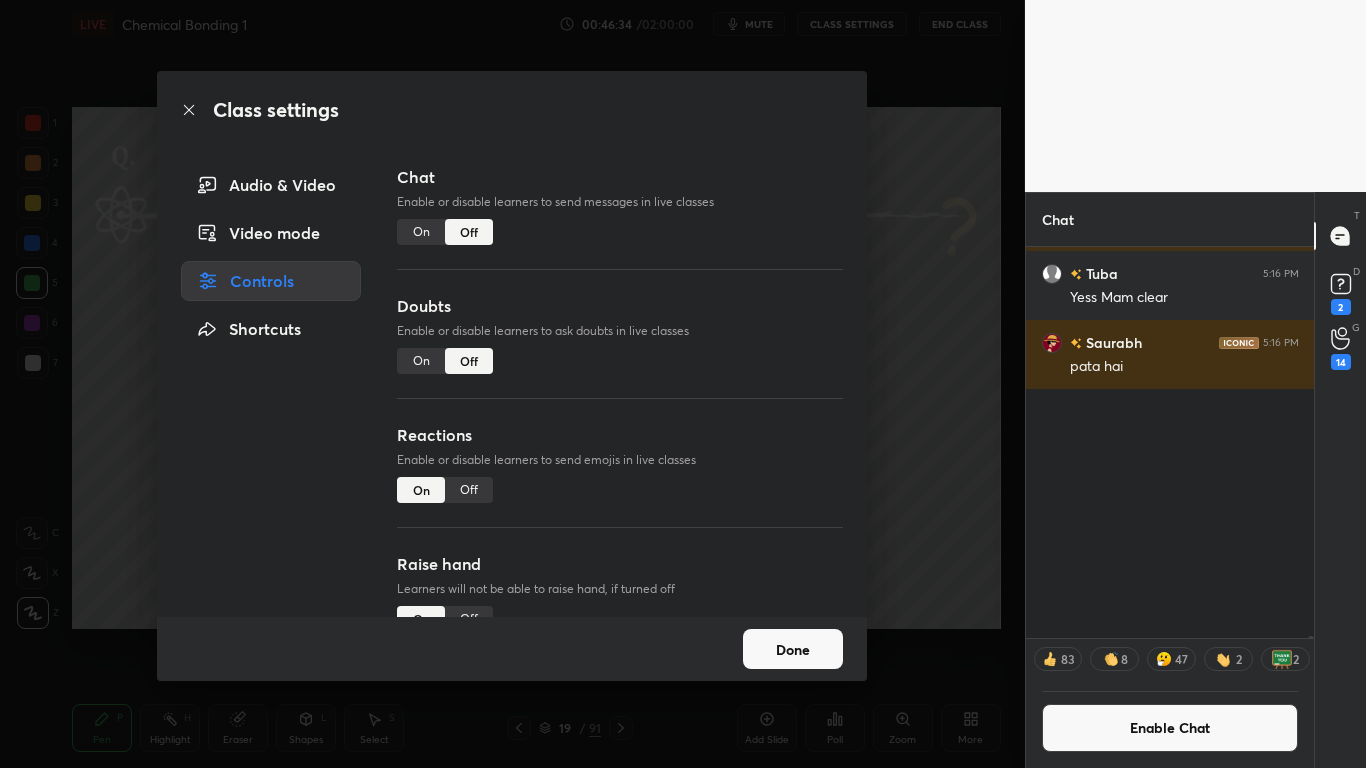 scroll, scrollTop: 168992, scrollLeft: 0, axis: vertical 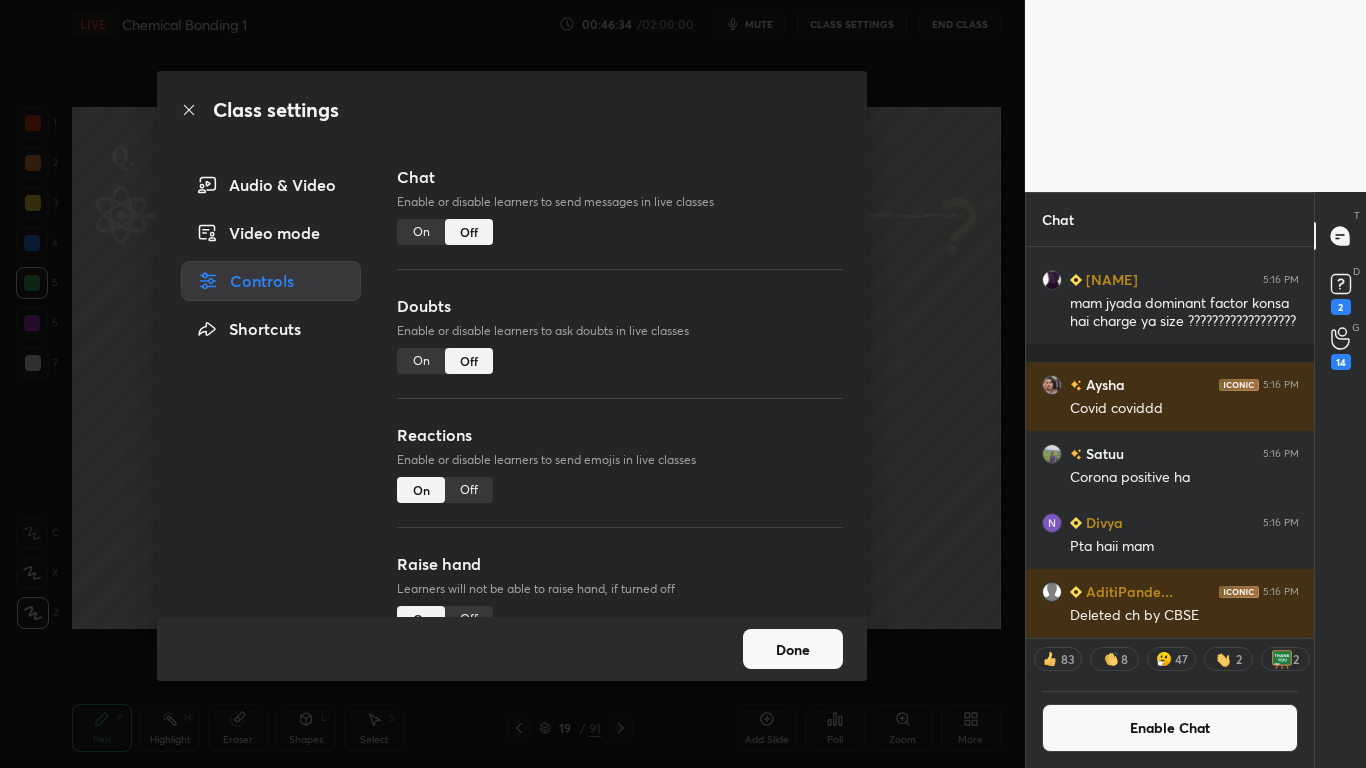 click on "Done" at bounding box center (793, 649) 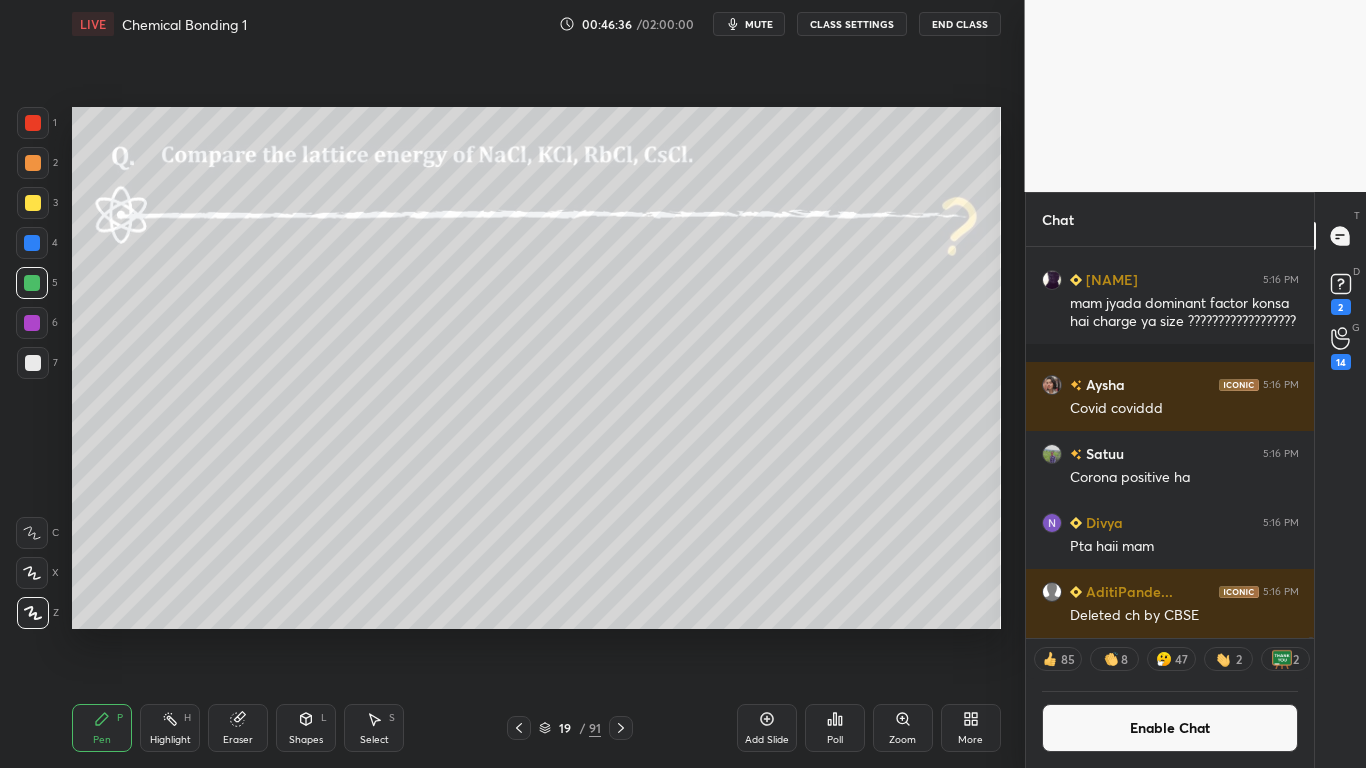 click 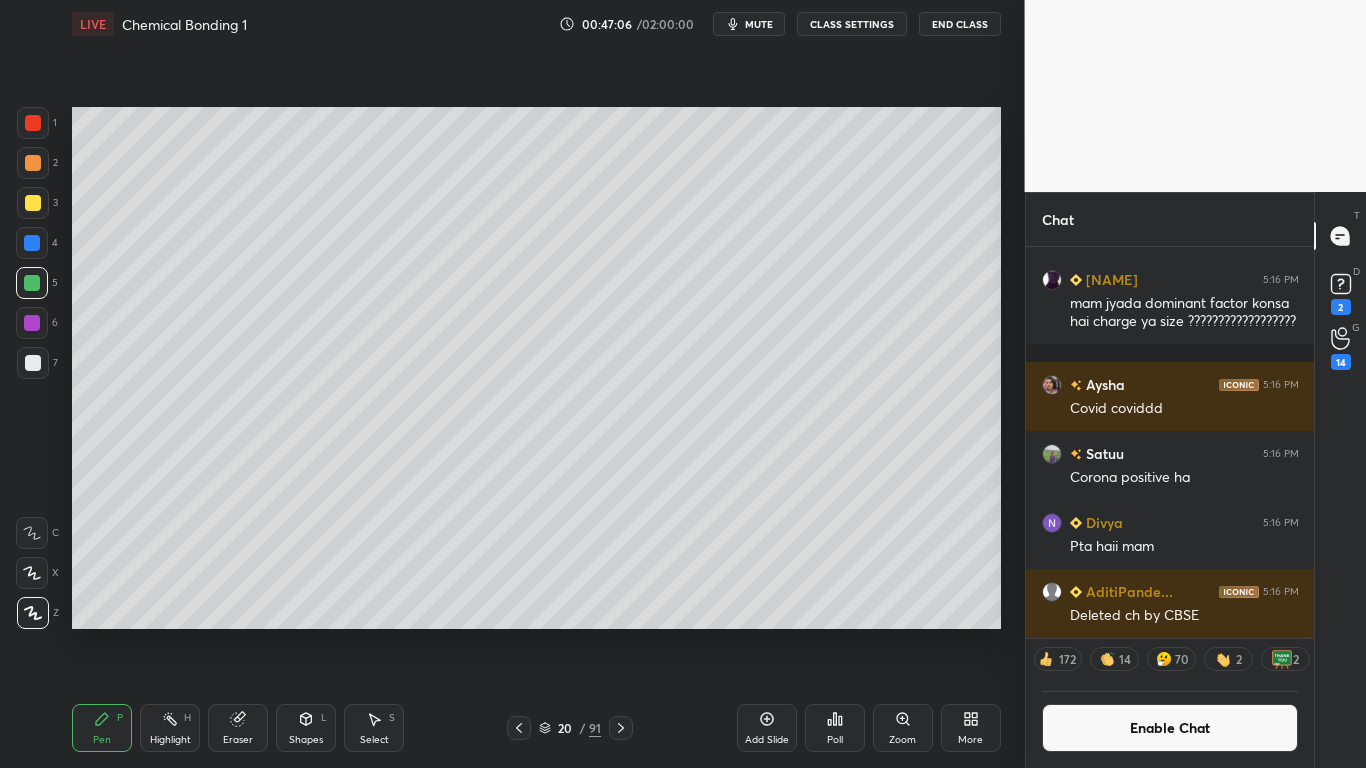 click 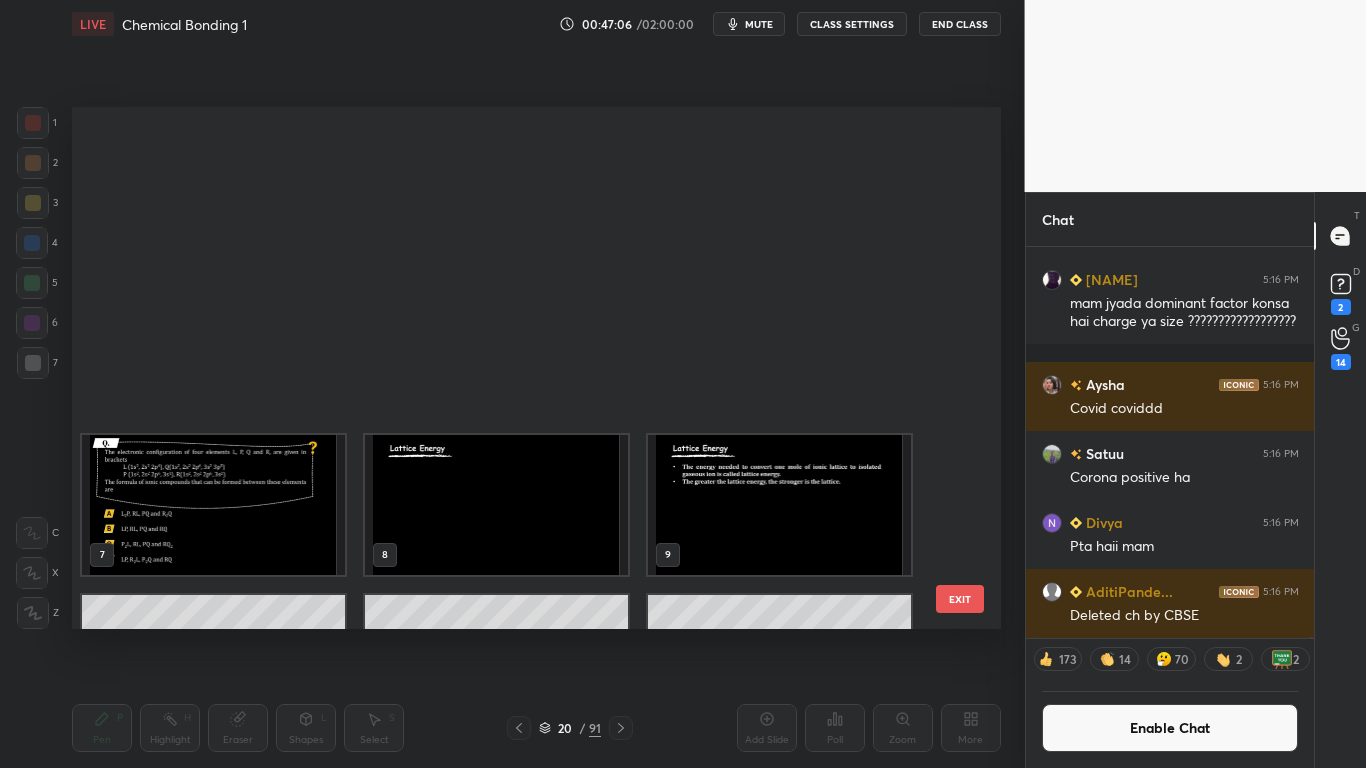 scroll, scrollTop: 592, scrollLeft: 0, axis: vertical 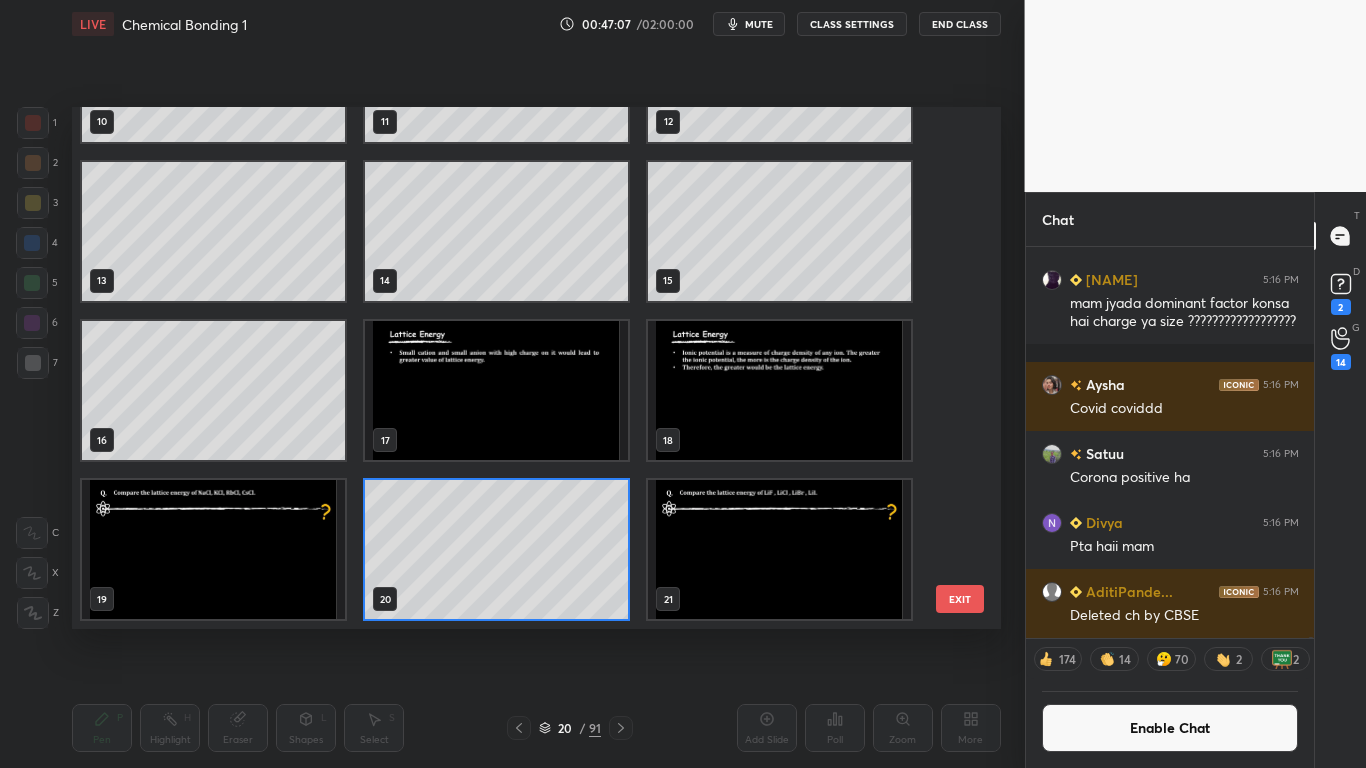 click at bounding box center (779, 549) 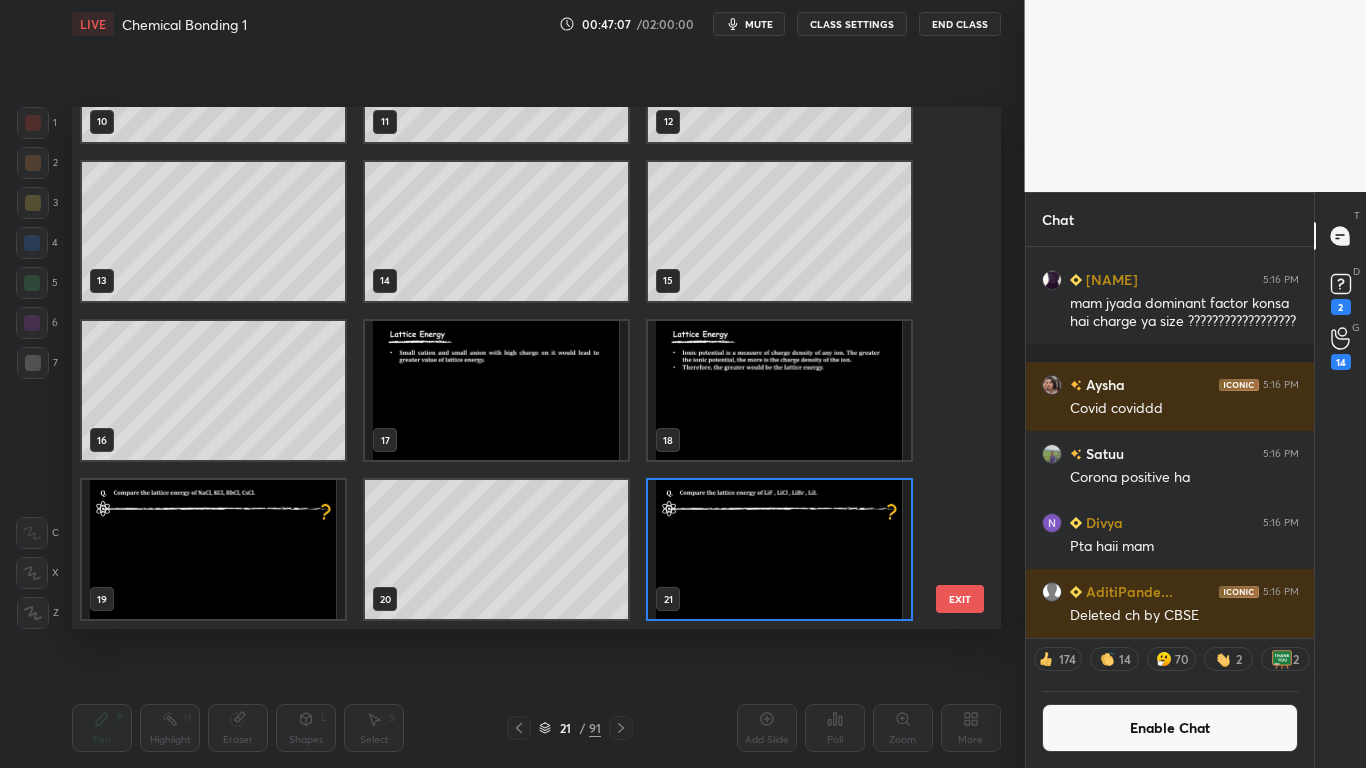 click at bounding box center (779, 549) 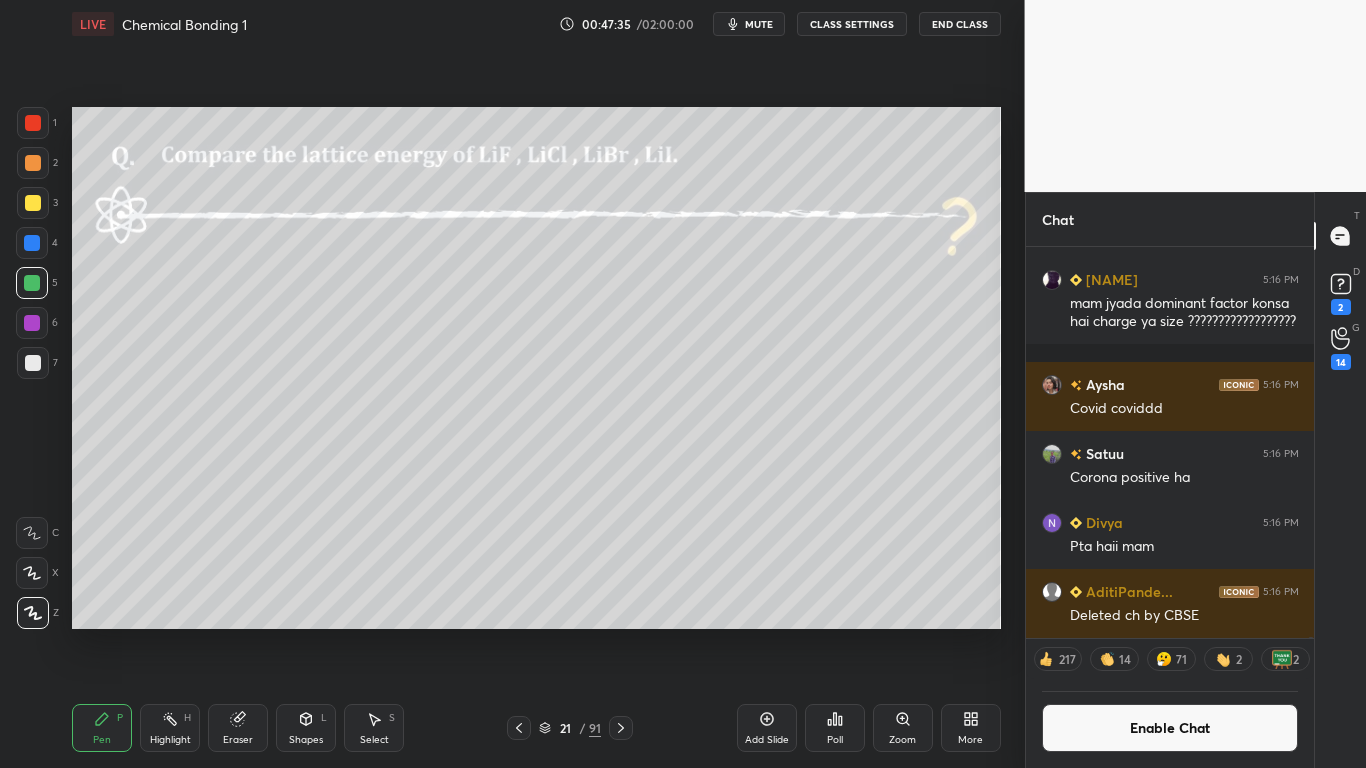 click on "Enable Chat" at bounding box center (1170, 728) 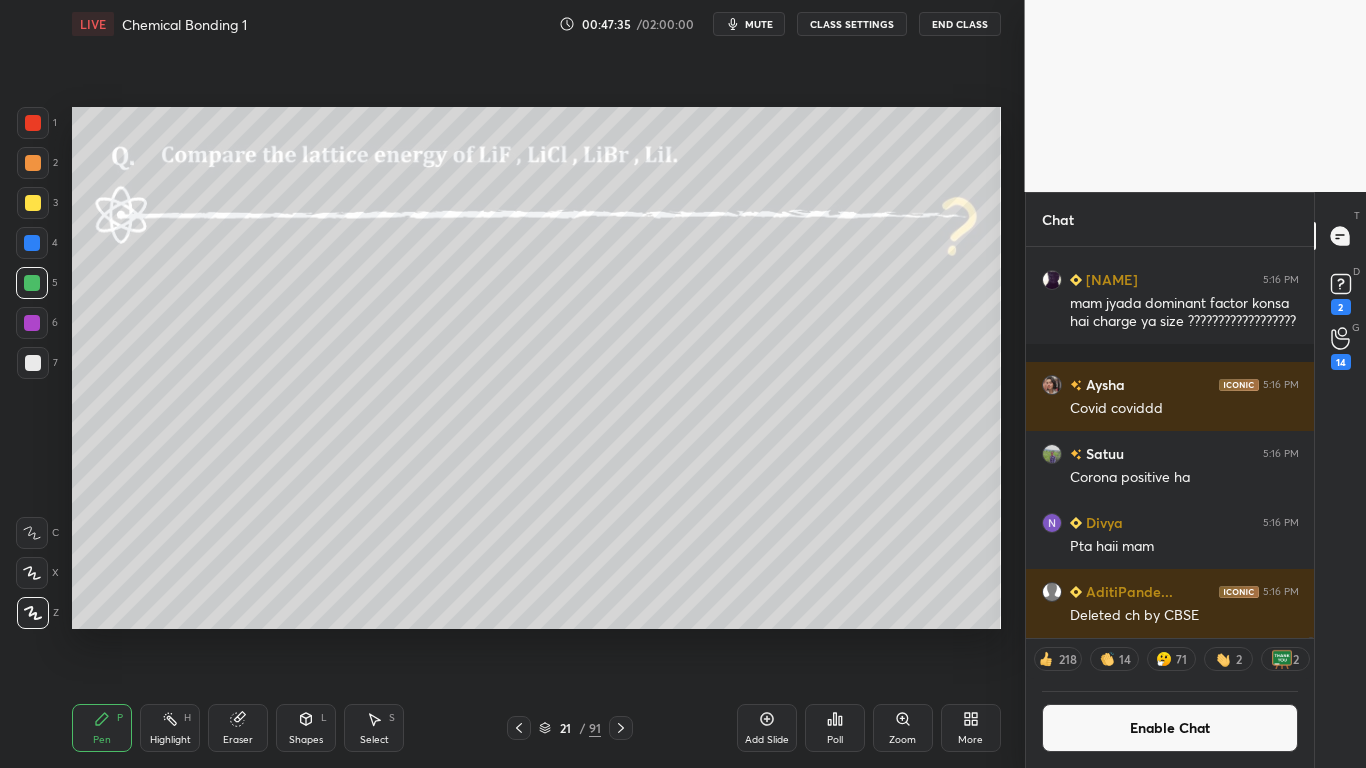 scroll, scrollTop: 169147, scrollLeft: 0, axis: vertical 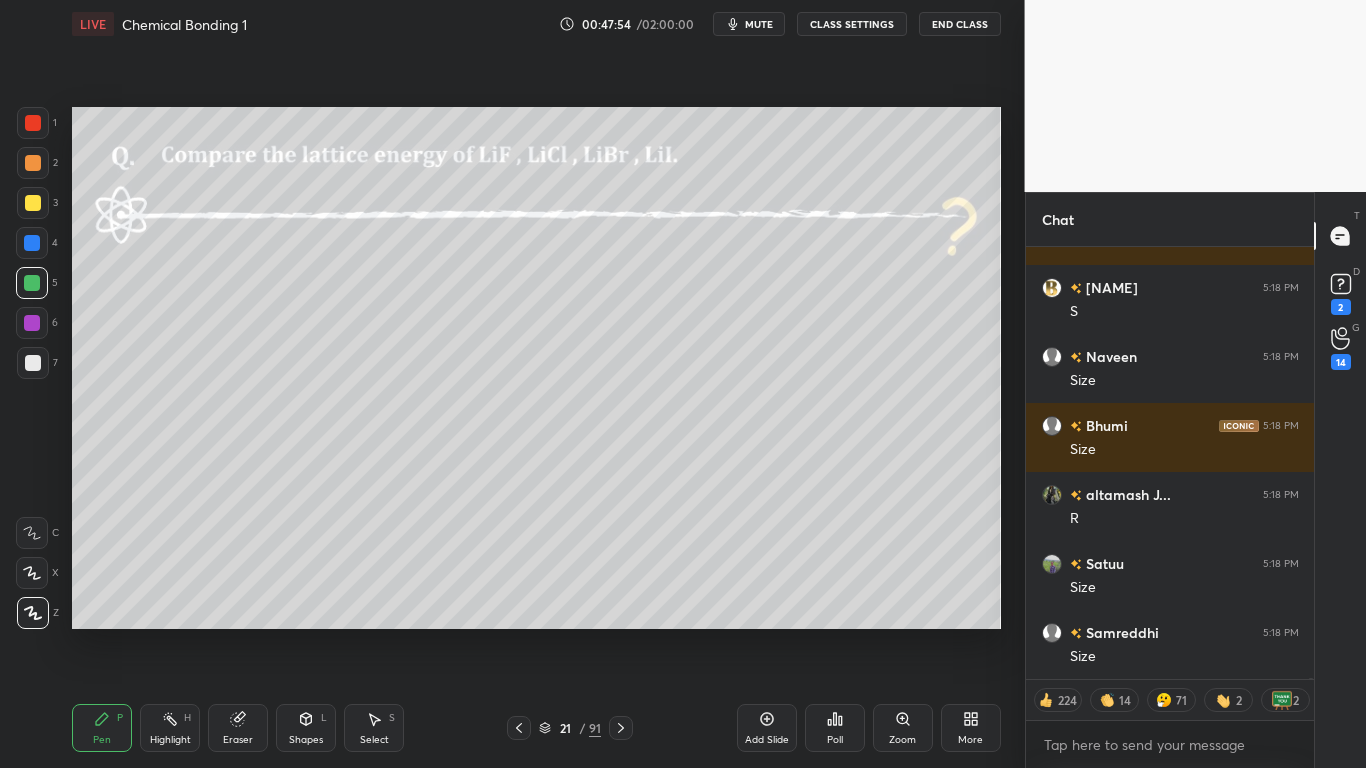 click on "CLASS SETTINGS" at bounding box center (852, 24) 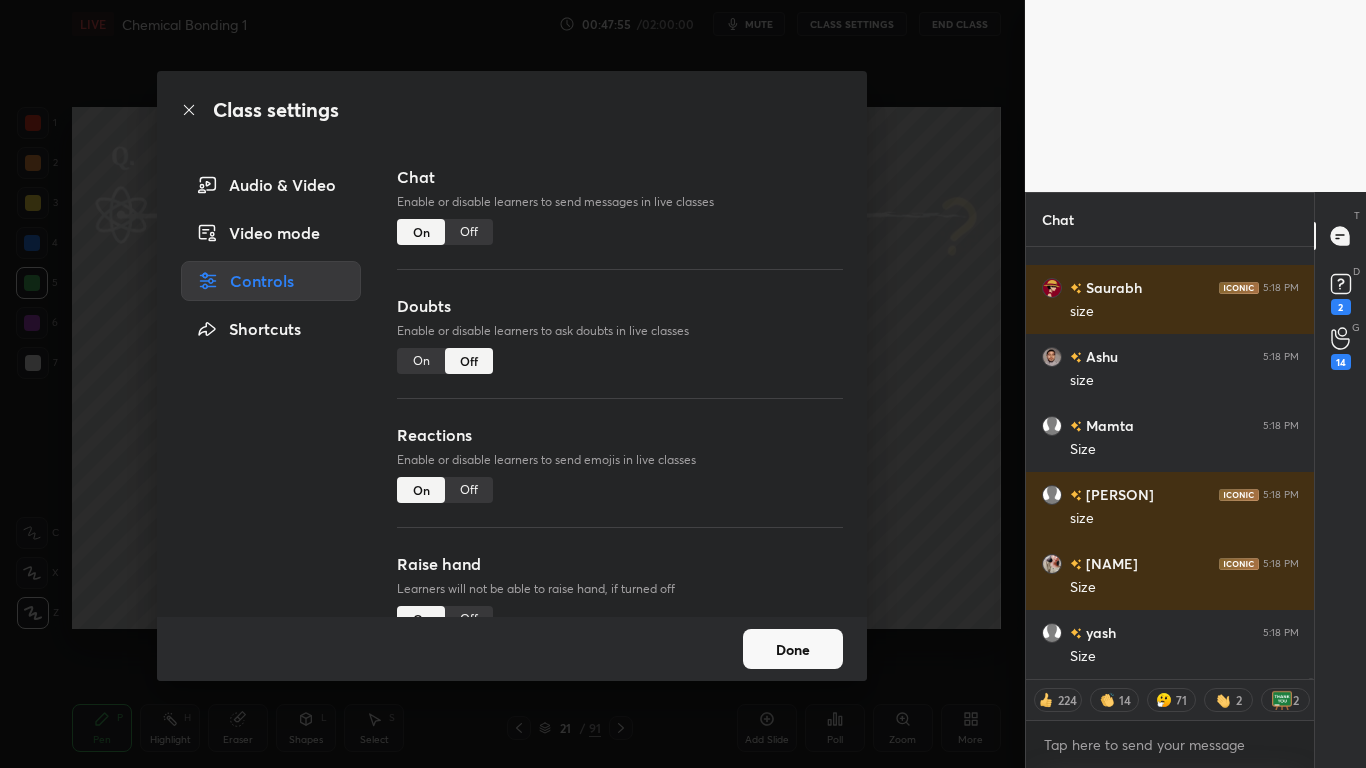 type on "x" 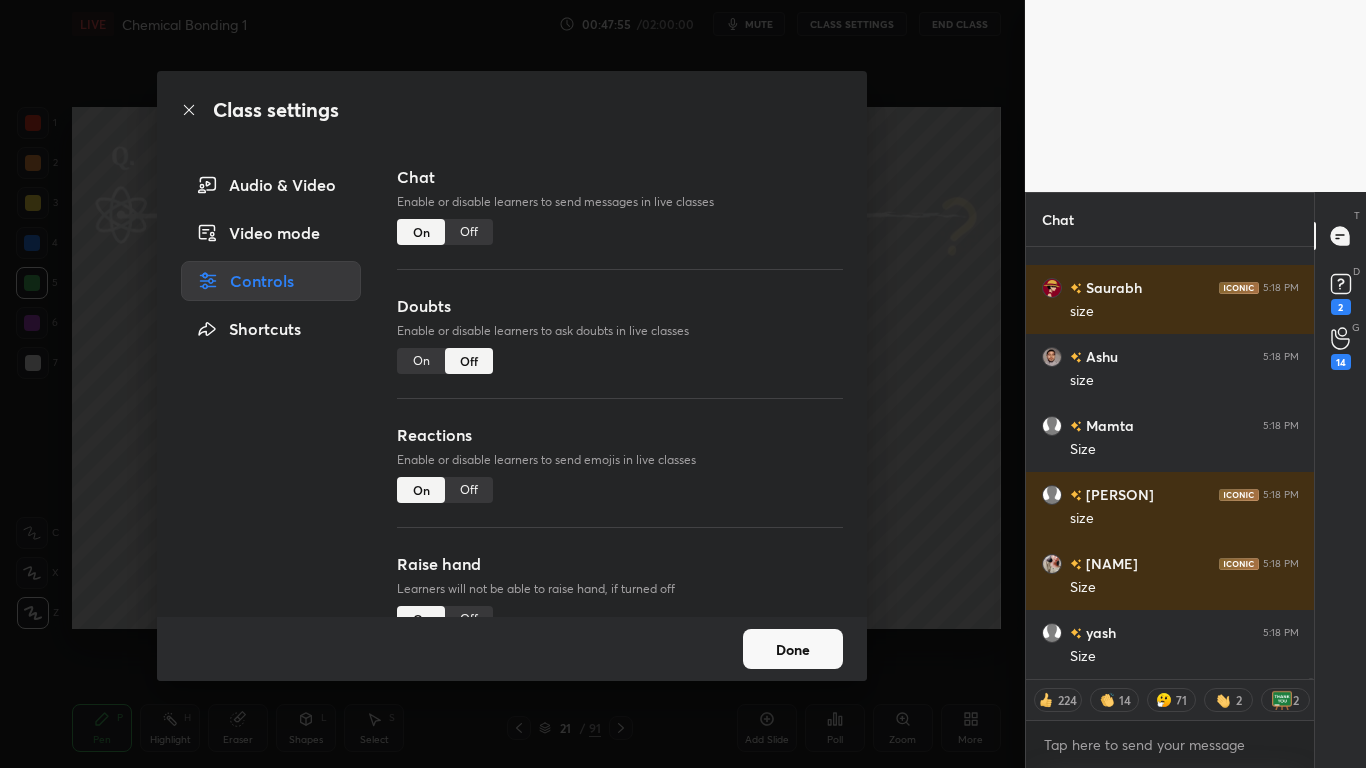 scroll, scrollTop: 7, scrollLeft: 7, axis: both 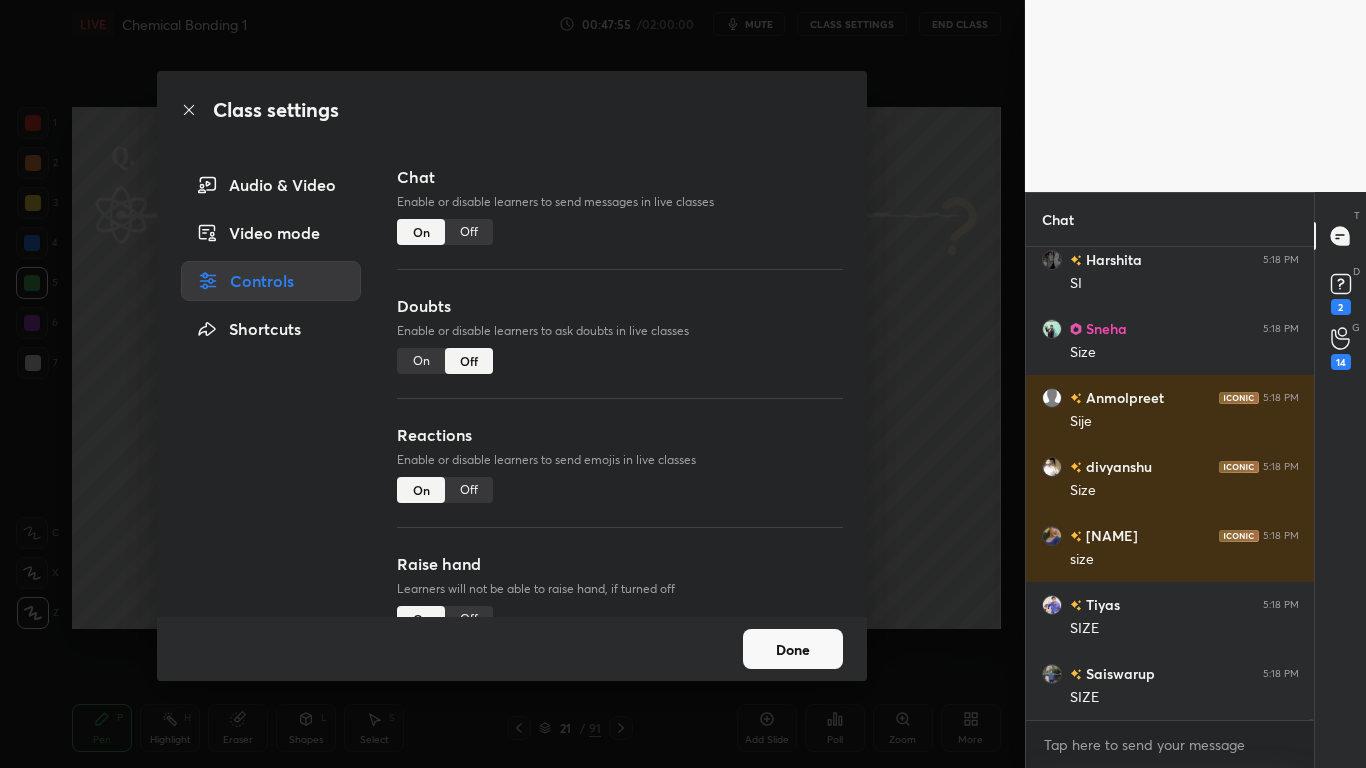 click on "Off" at bounding box center [469, 232] 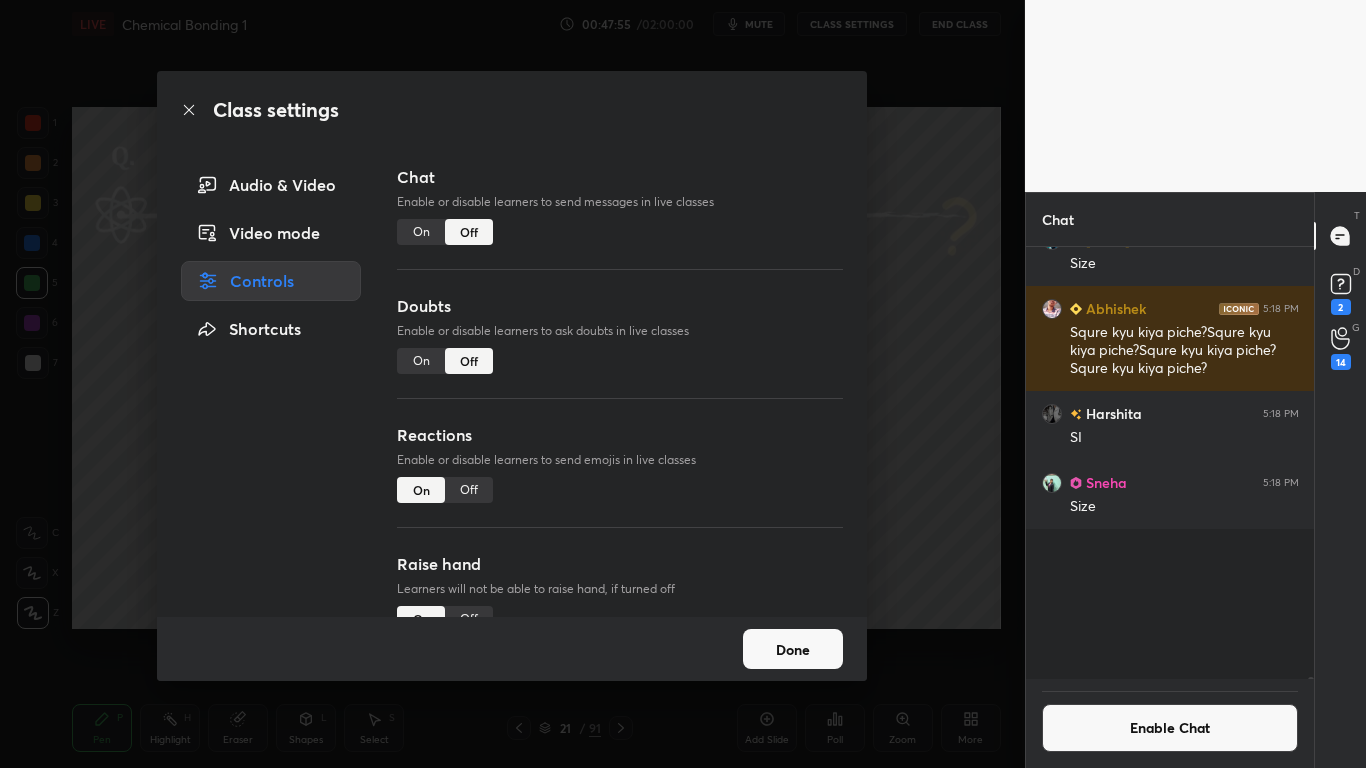 scroll, scrollTop: 175015, scrollLeft: 0, axis: vertical 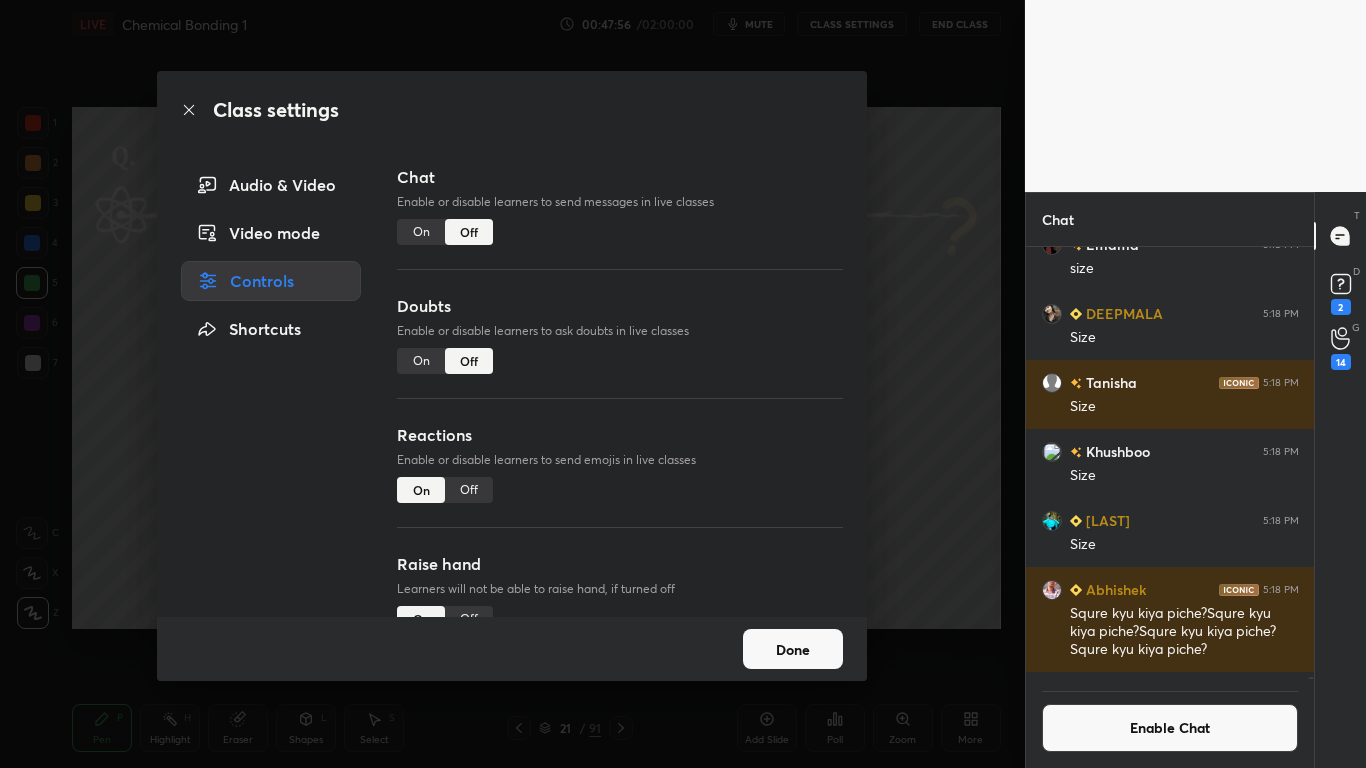 click on "Done" at bounding box center [793, 649] 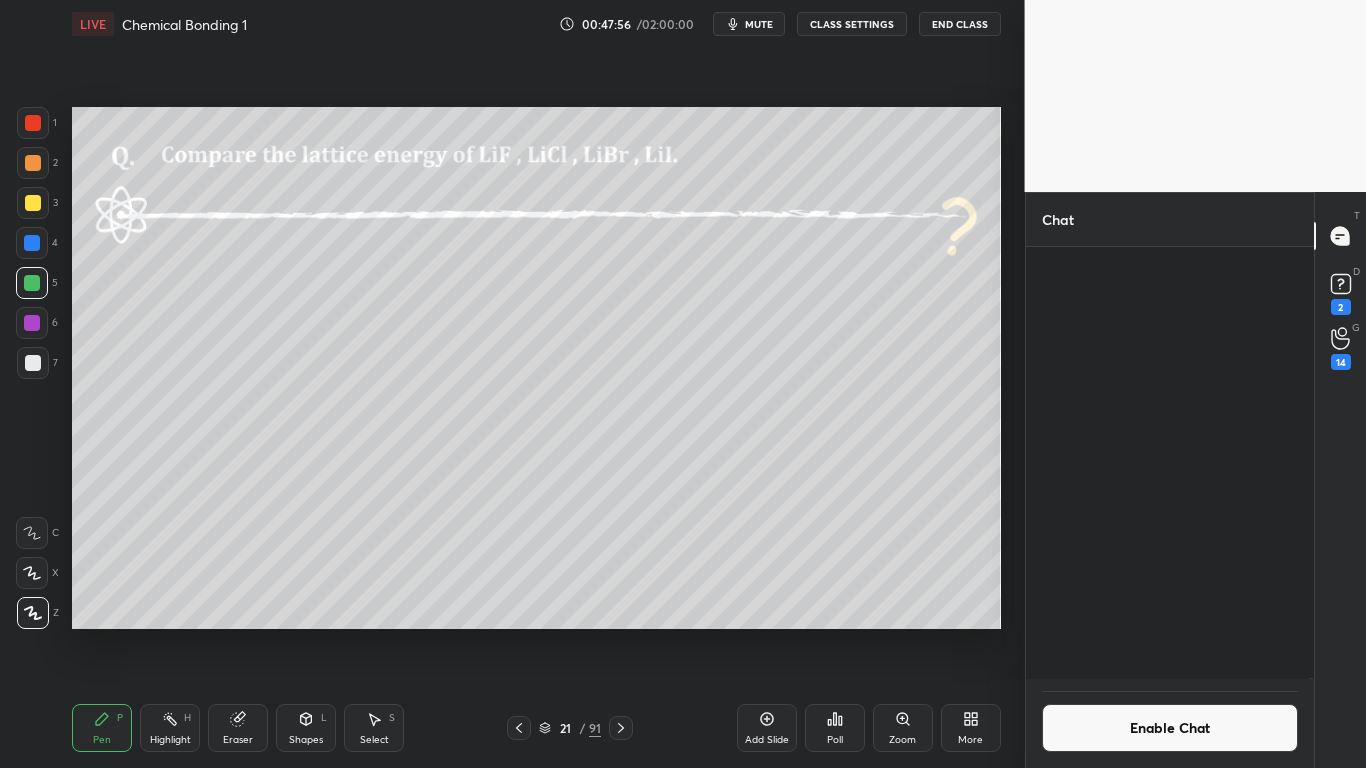 scroll, scrollTop: 175698, scrollLeft: 0, axis: vertical 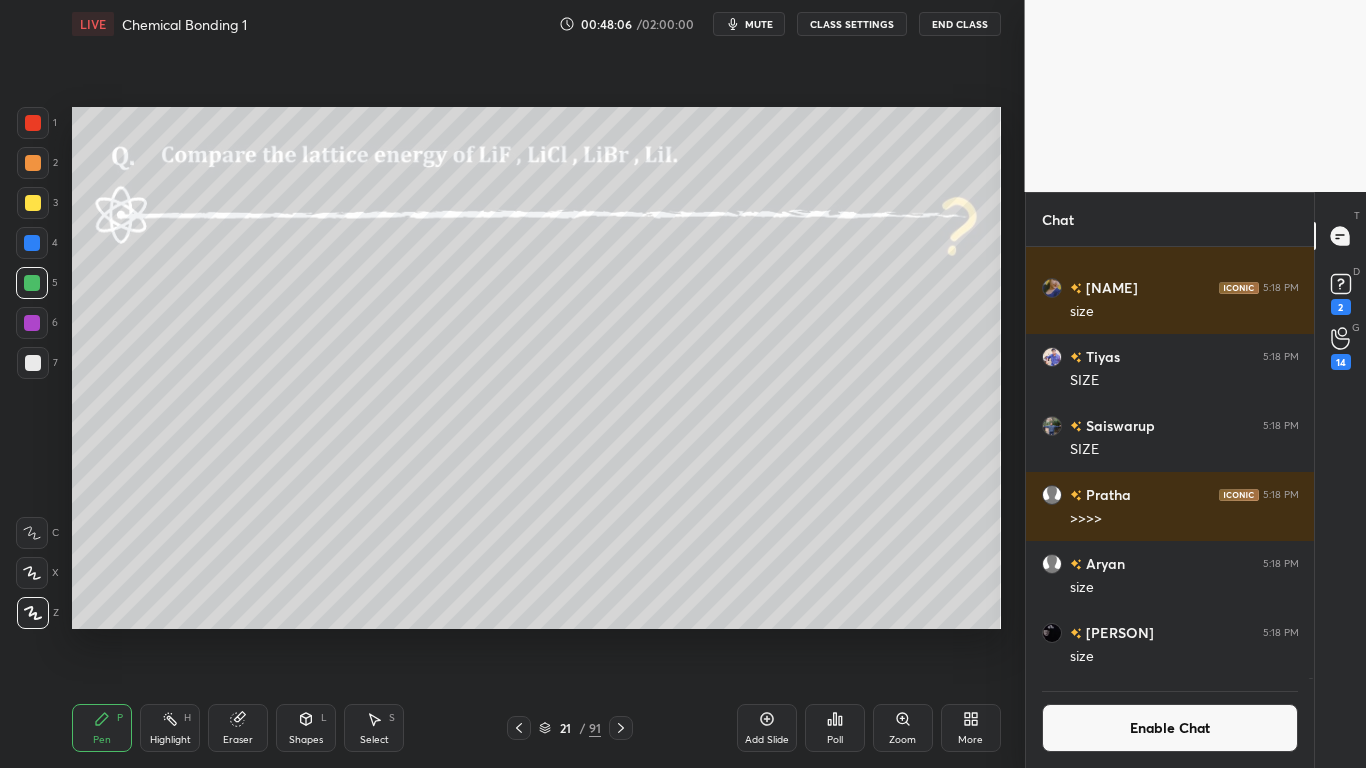 click at bounding box center (33, 363) 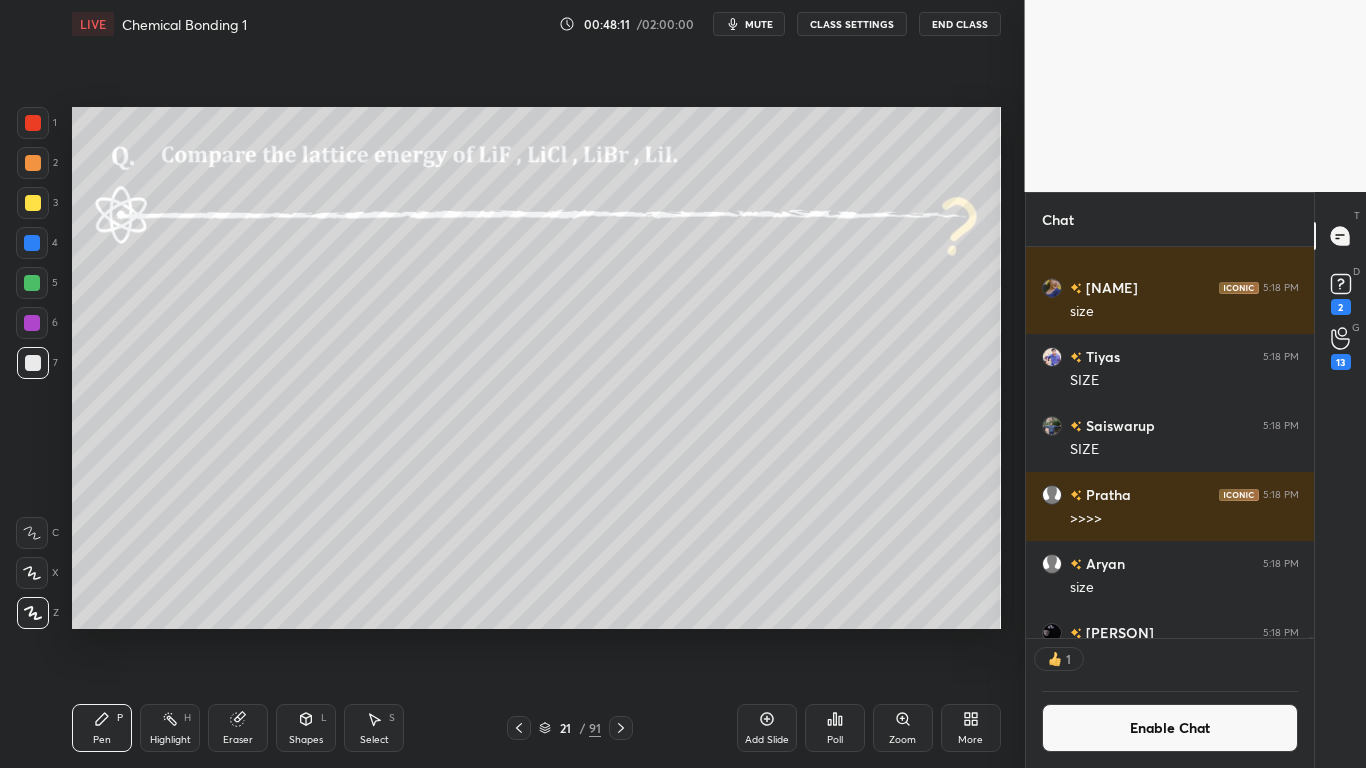 scroll, scrollTop: 385, scrollLeft: 282, axis: both 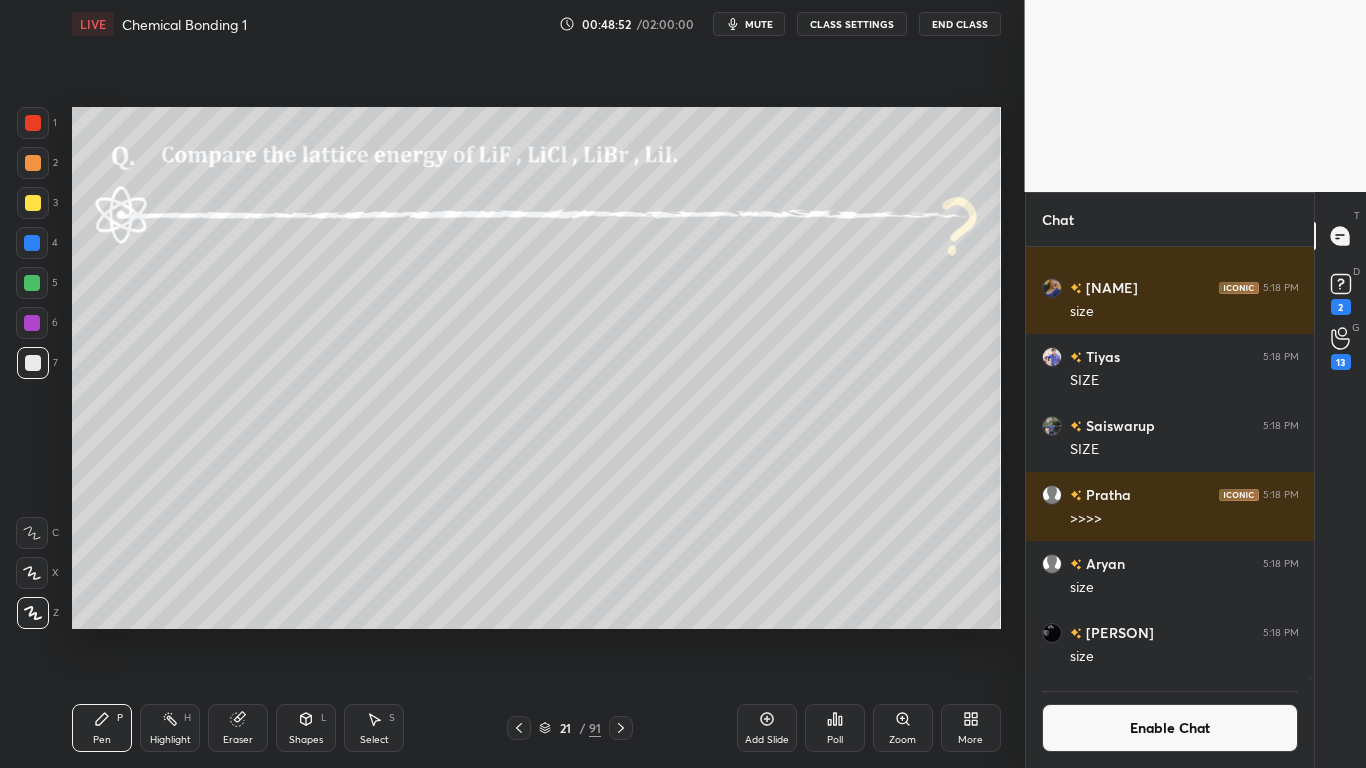 click on "Enable Chat" at bounding box center [1170, 728] 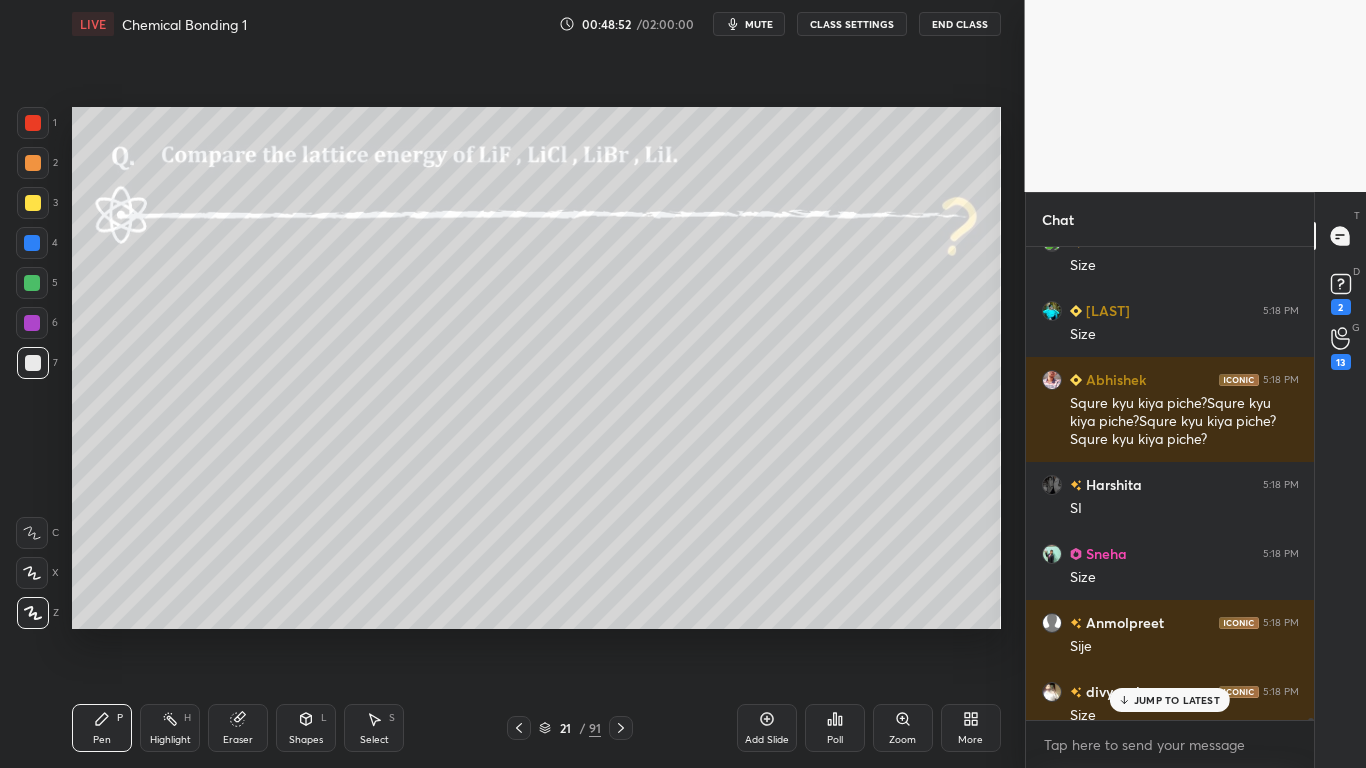 click on "JUMP TO LATEST" at bounding box center (1177, 700) 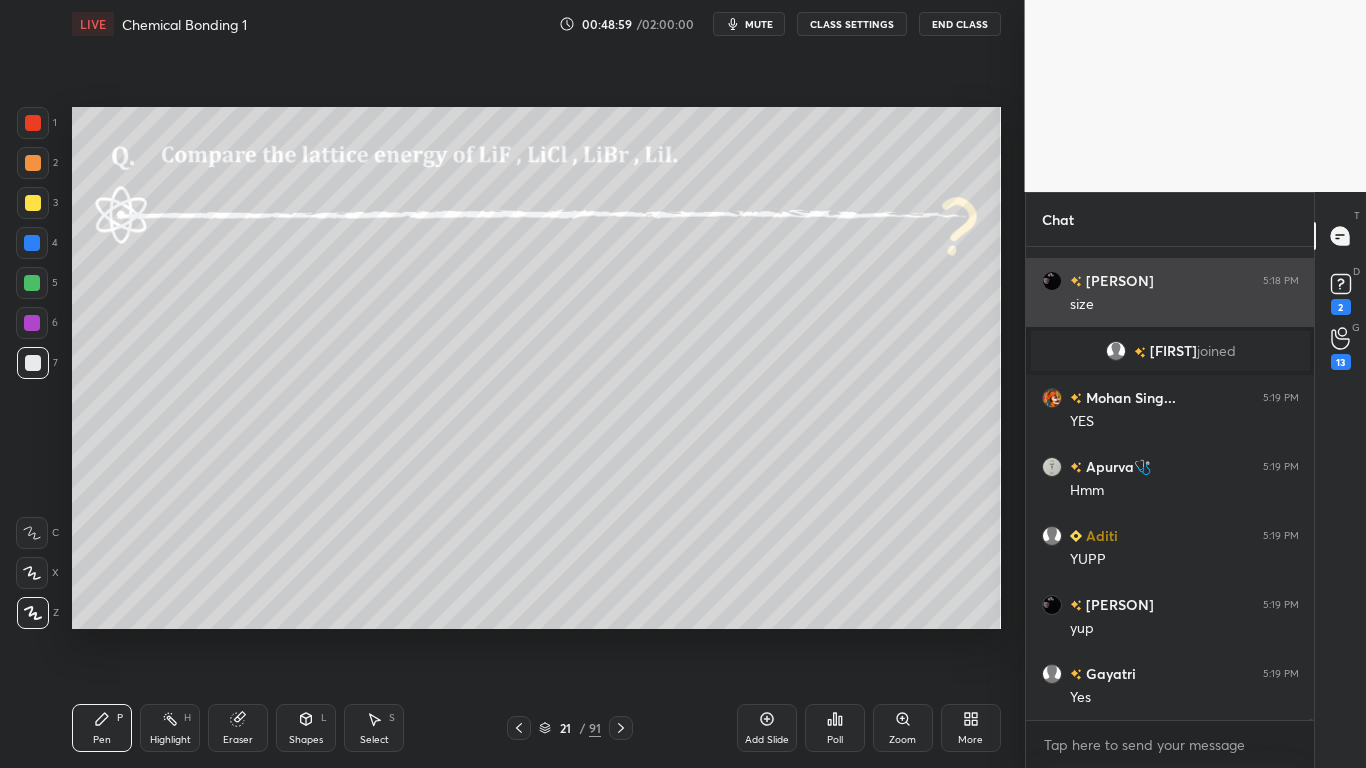 scroll, scrollTop: 175986, scrollLeft: 0, axis: vertical 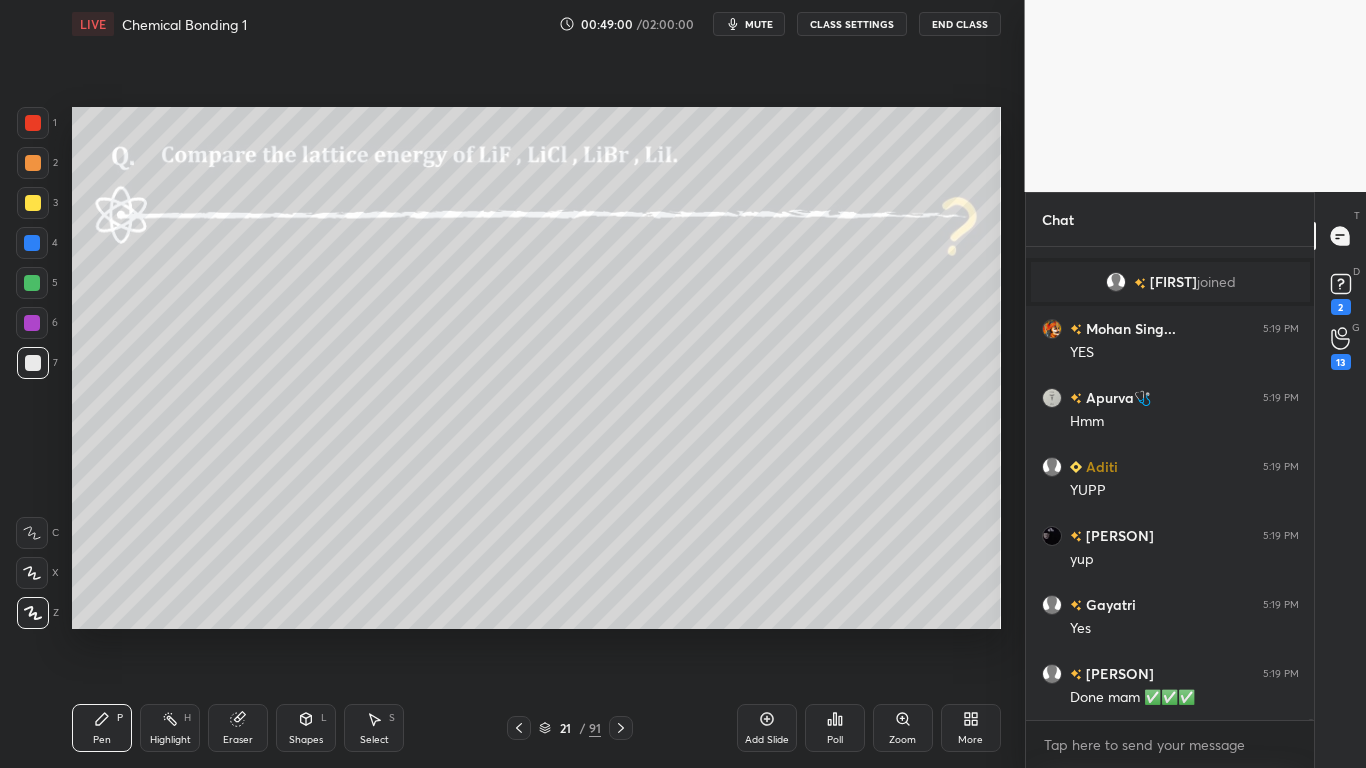 click at bounding box center [33, 203] 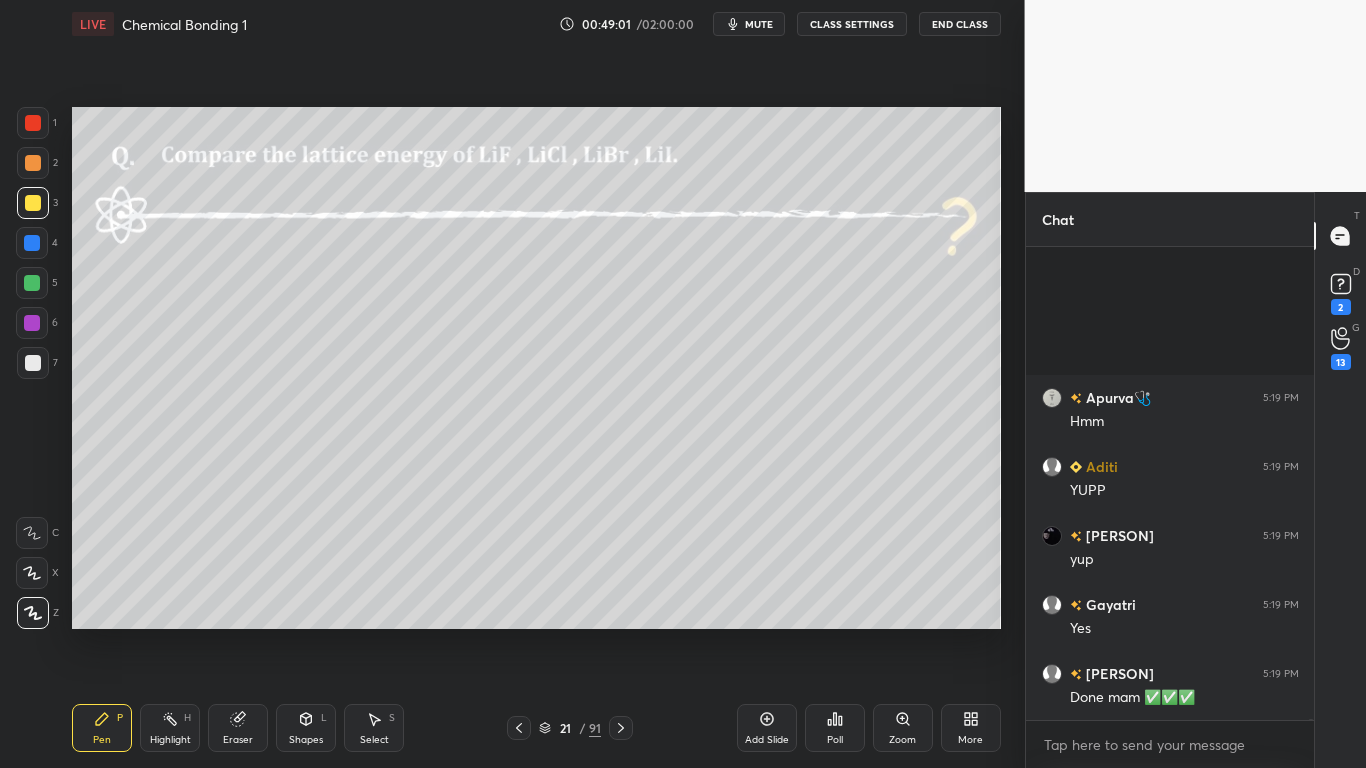 scroll, scrollTop: 176193, scrollLeft: 0, axis: vertical 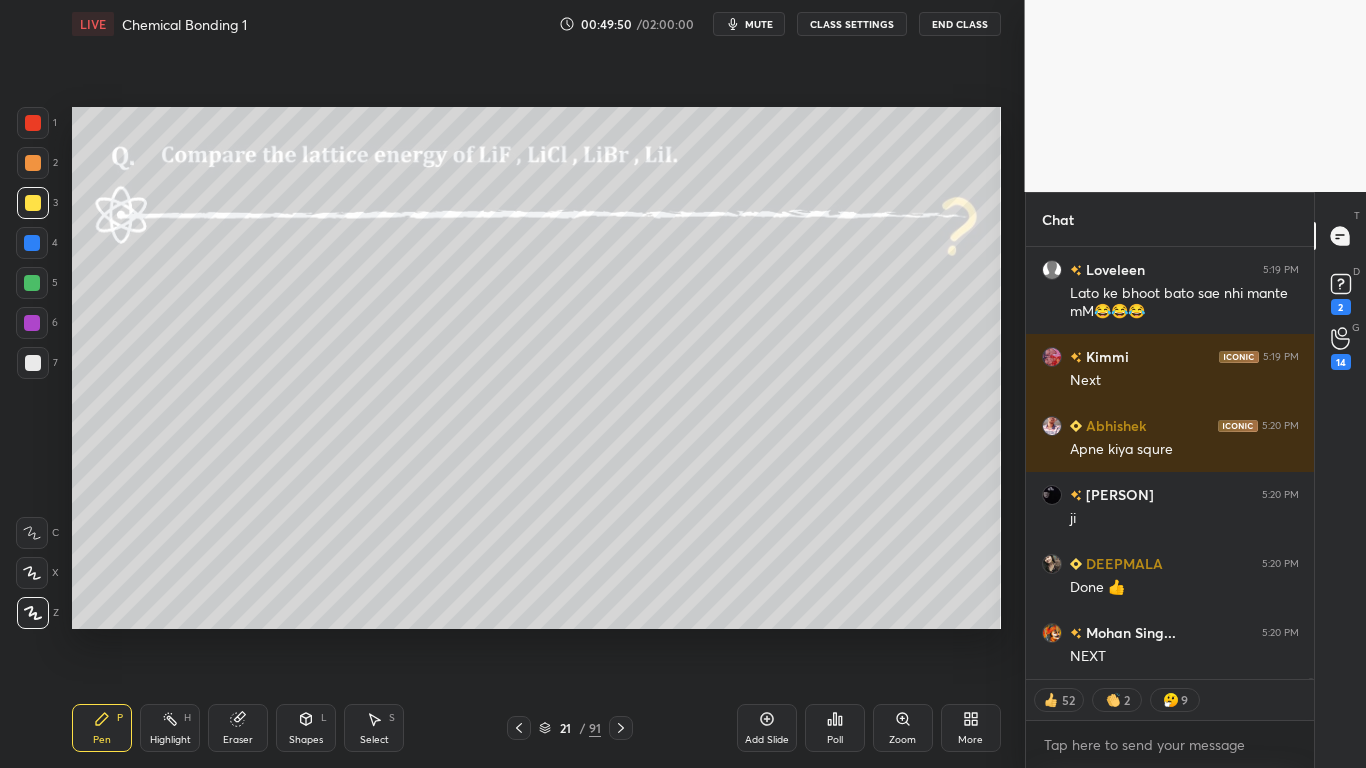click on "CLASS SETTINGS" at bounding box center (852, 24) 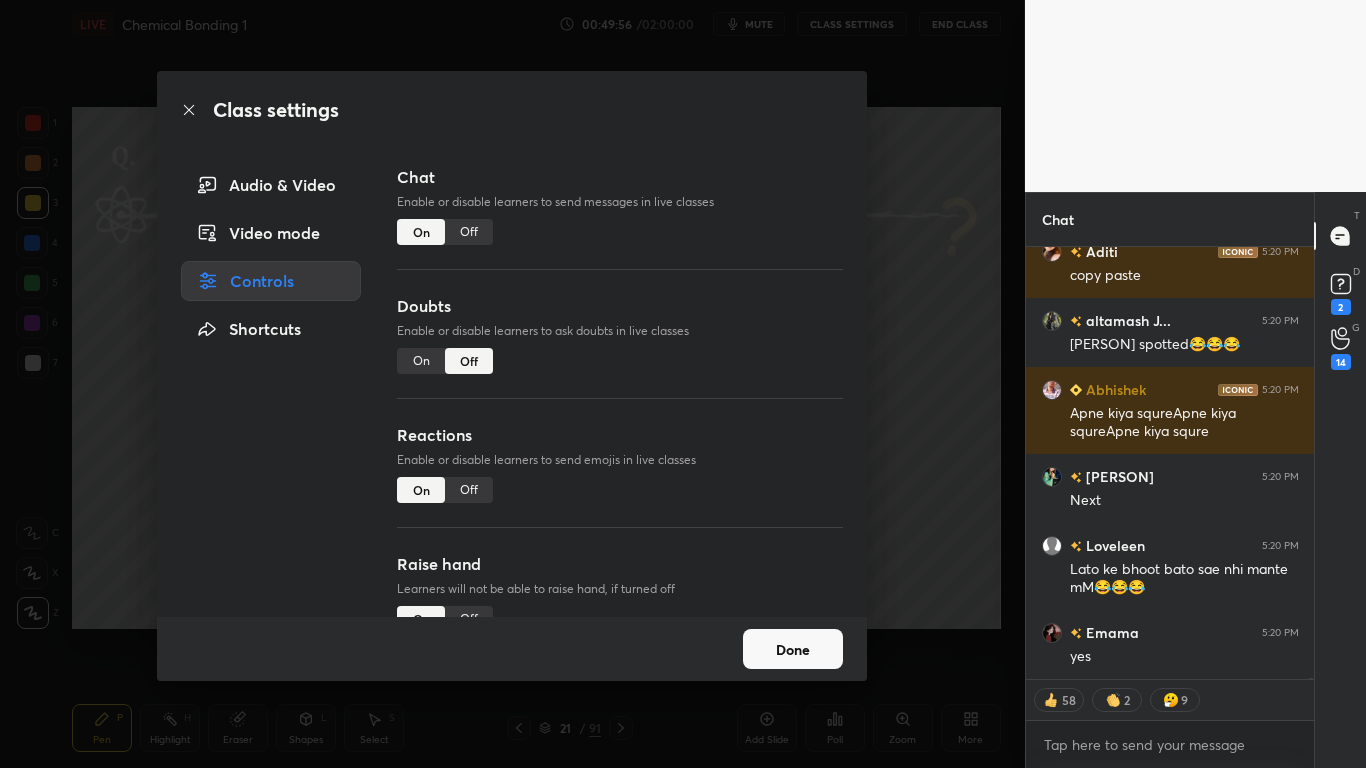 type on "x" 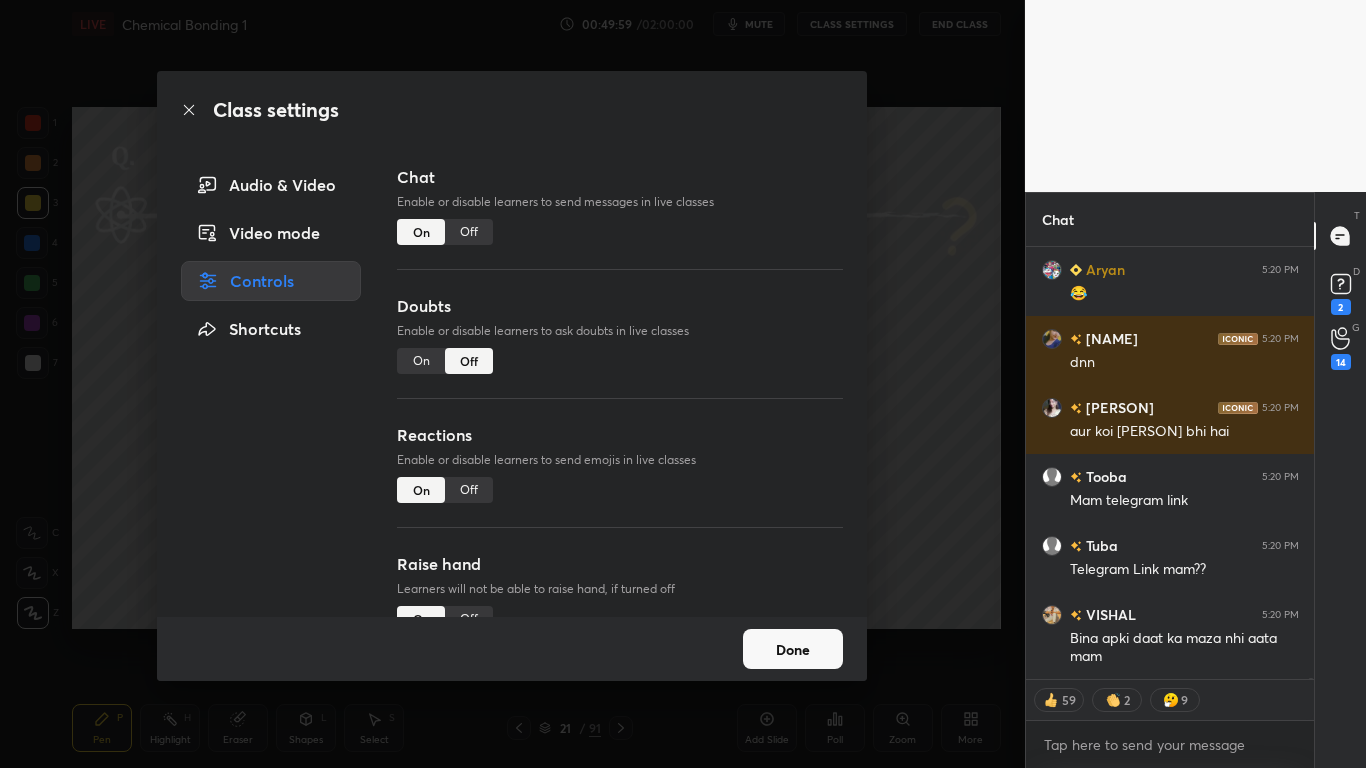 click on "Off" at bounding box center [469, 232] 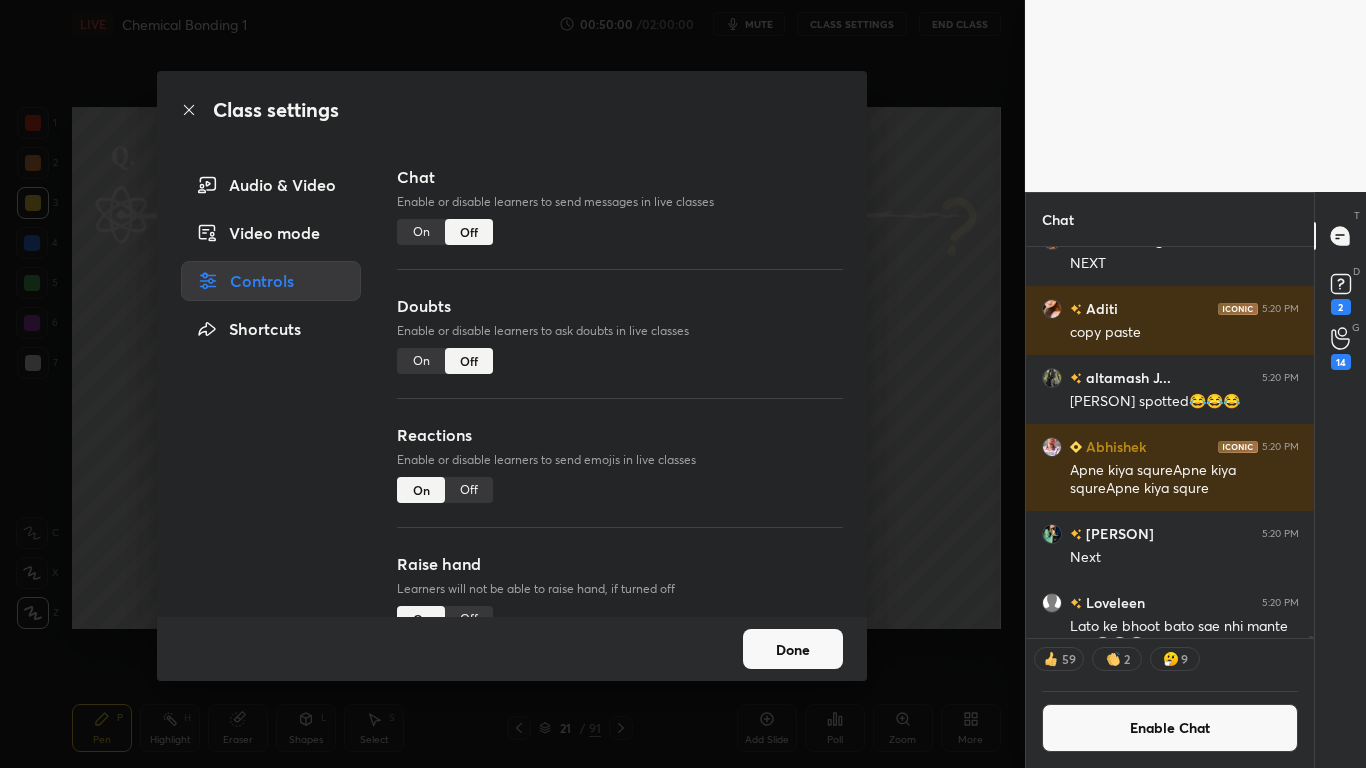 click on "Done" at bounding box center (793, 649) 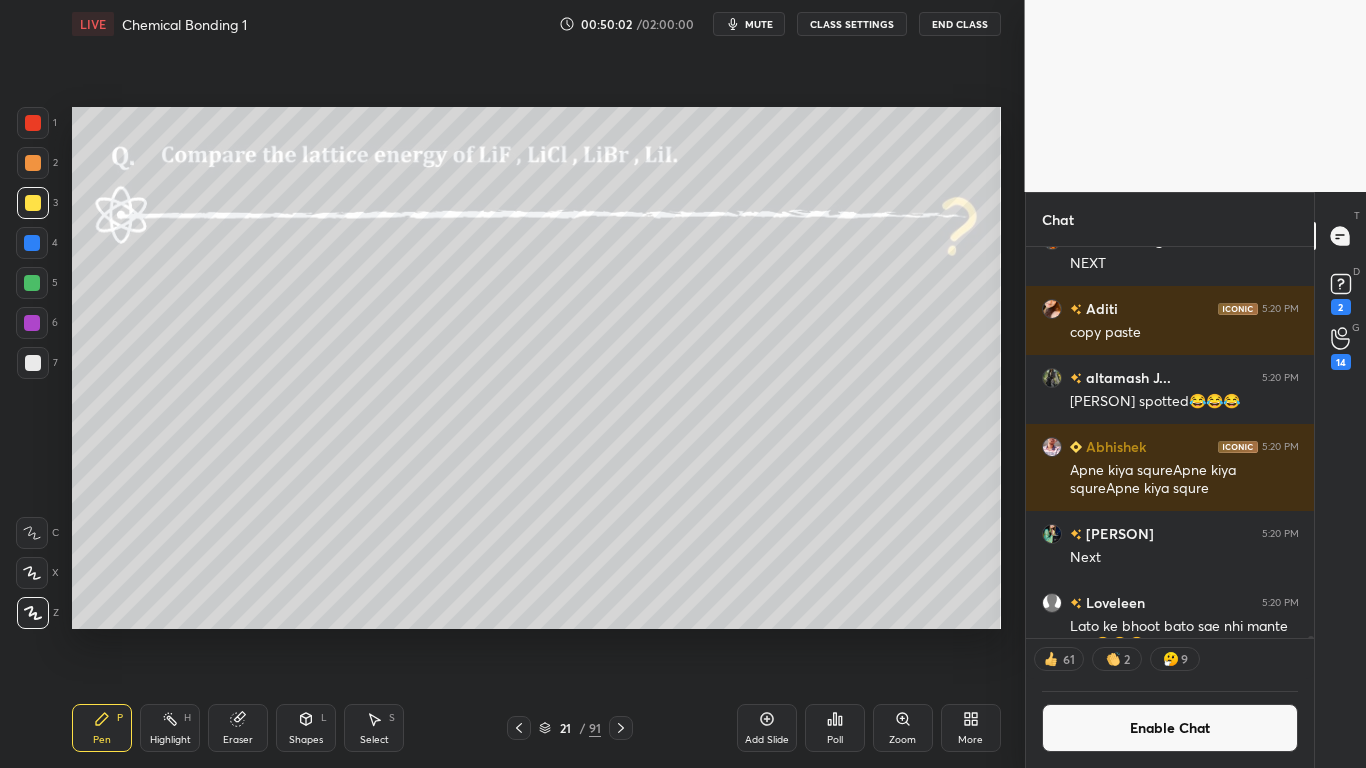 click 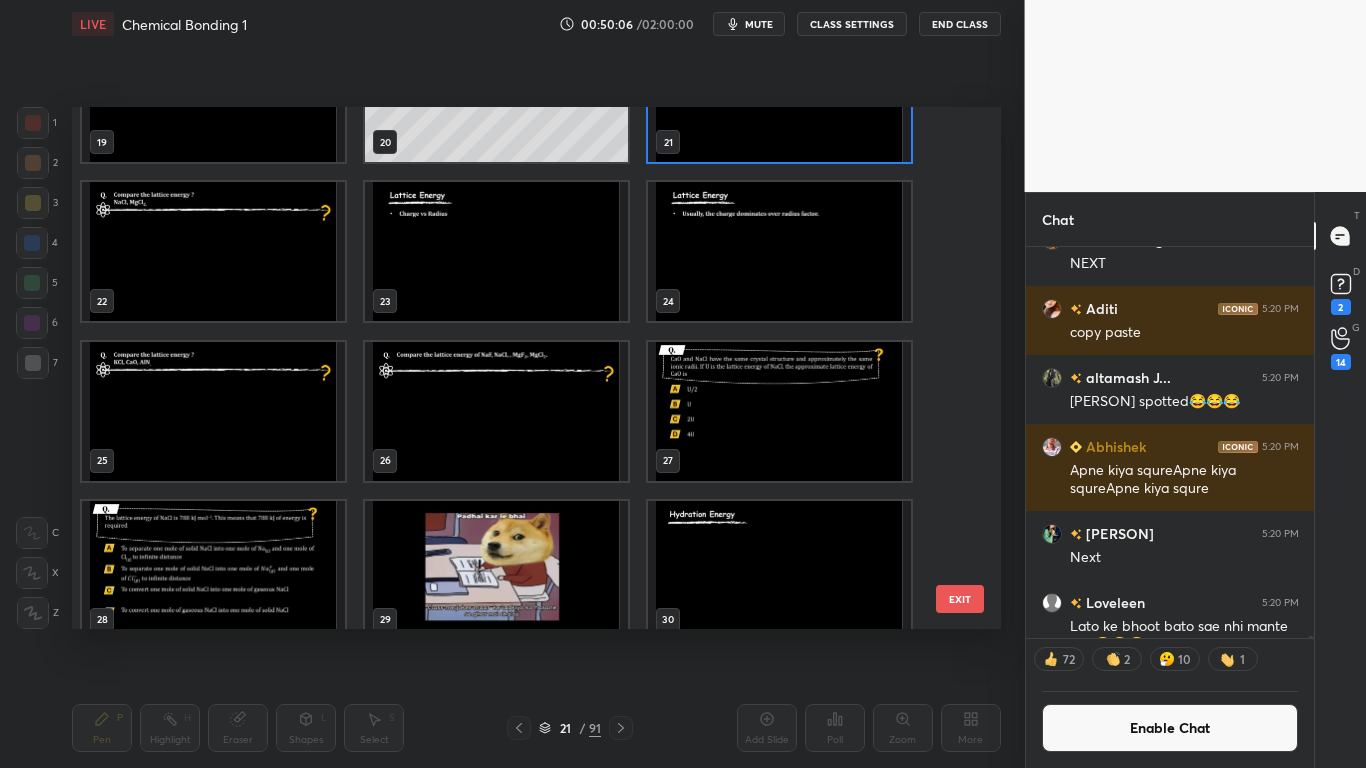 click at bounding box center (213, 251) 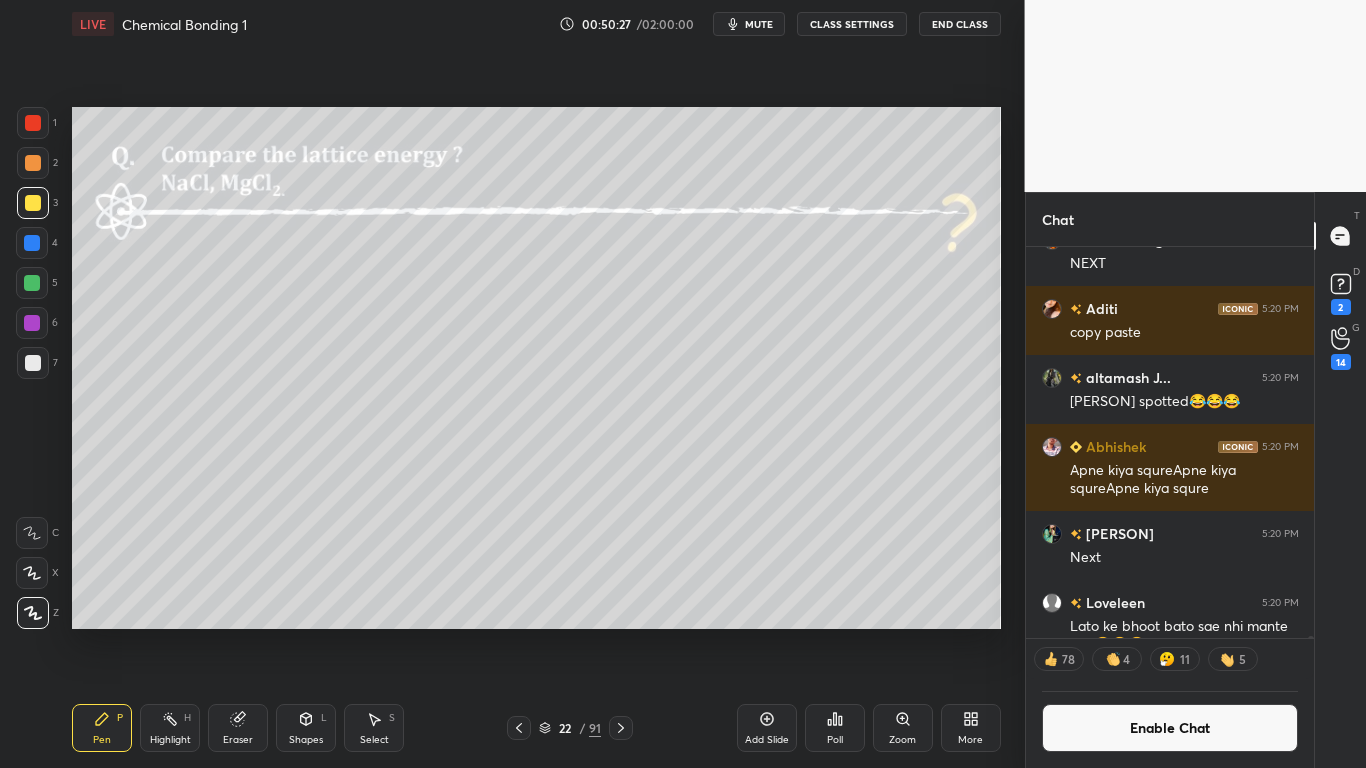 click at bounding box center (33, 363) 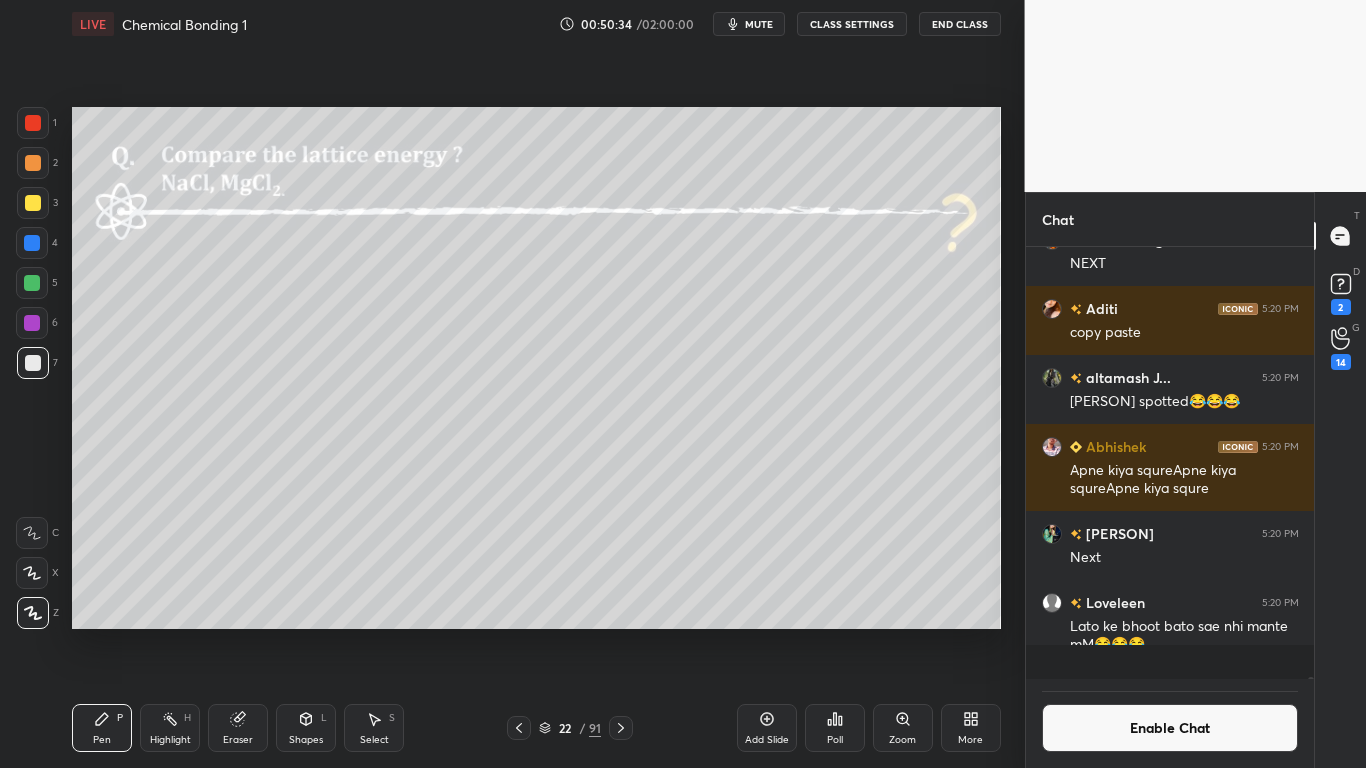 scroll, scrollTop: 7, scrollLeft: 7, axis: both 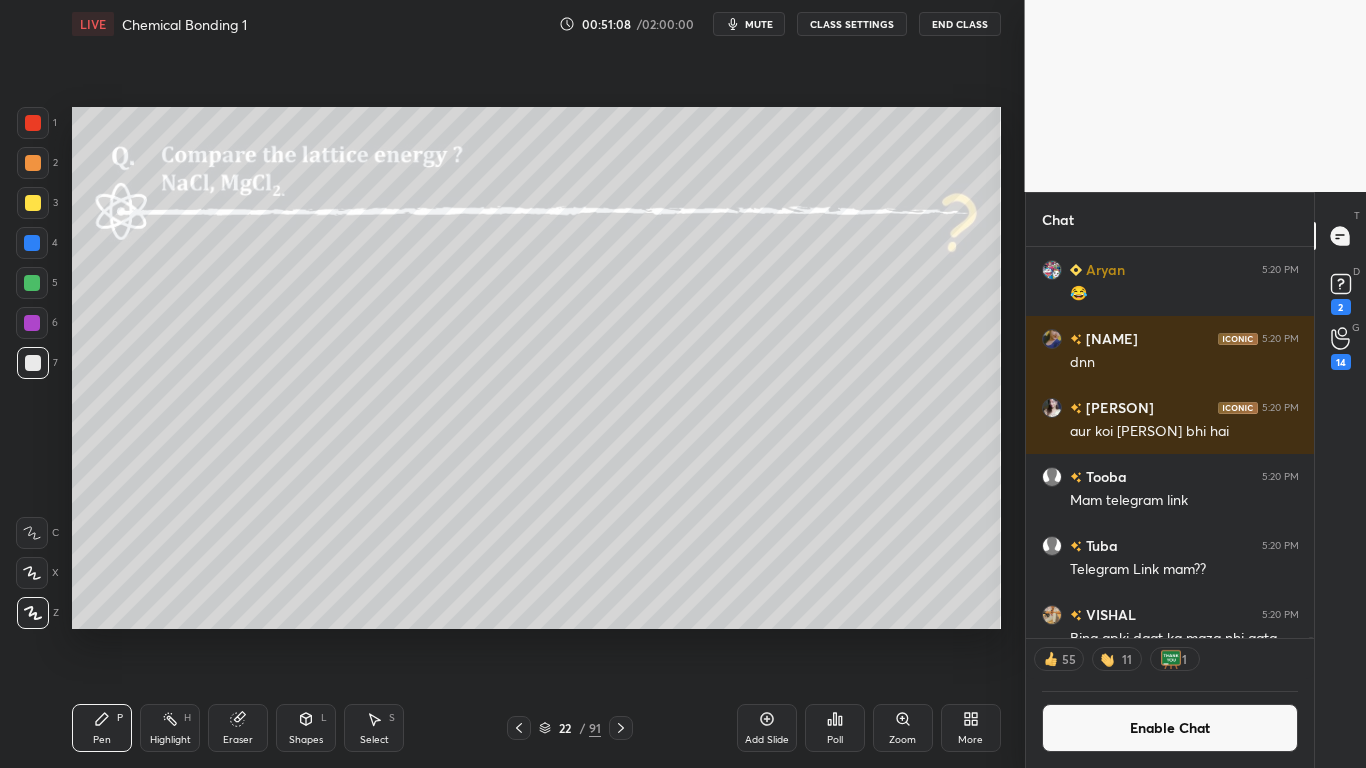 click at bounding box center [32, 243] 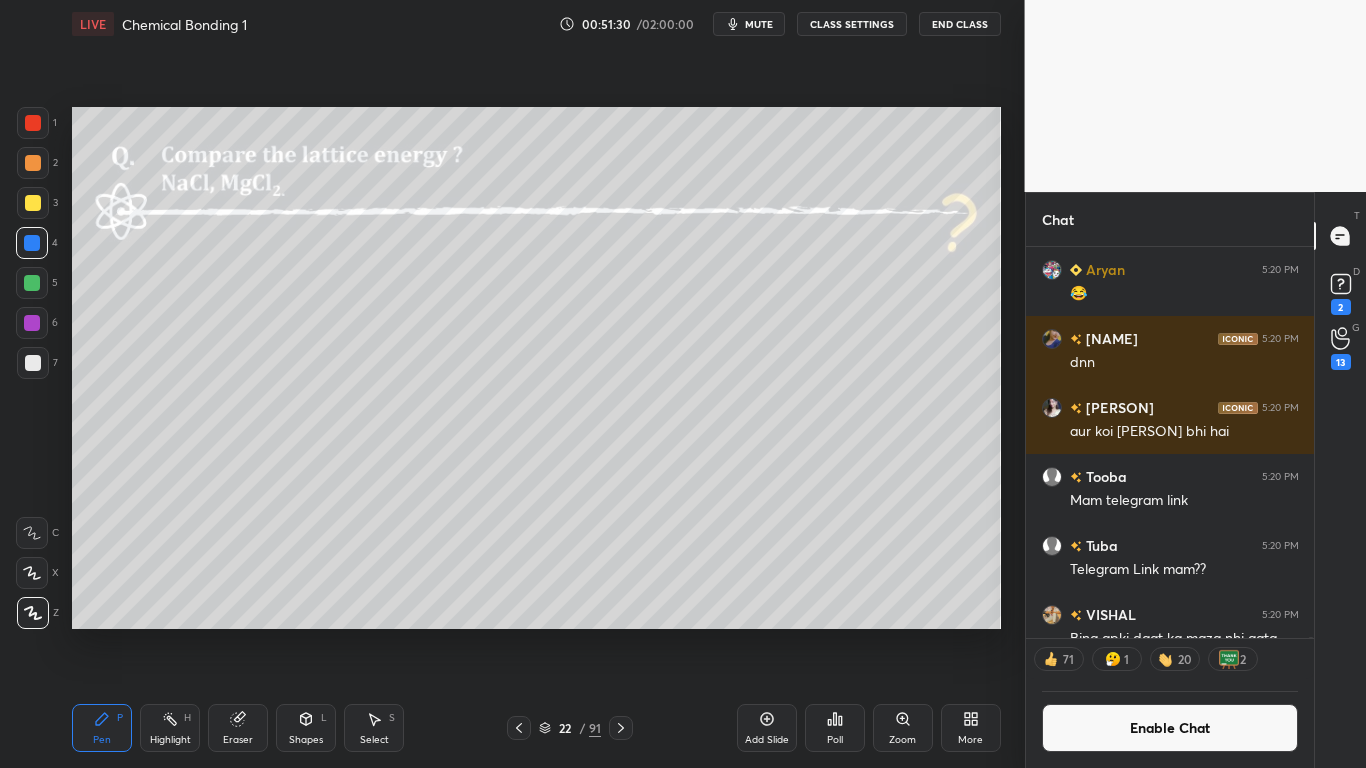 click on "Enable Chat" at bounding box center (1170, 728) 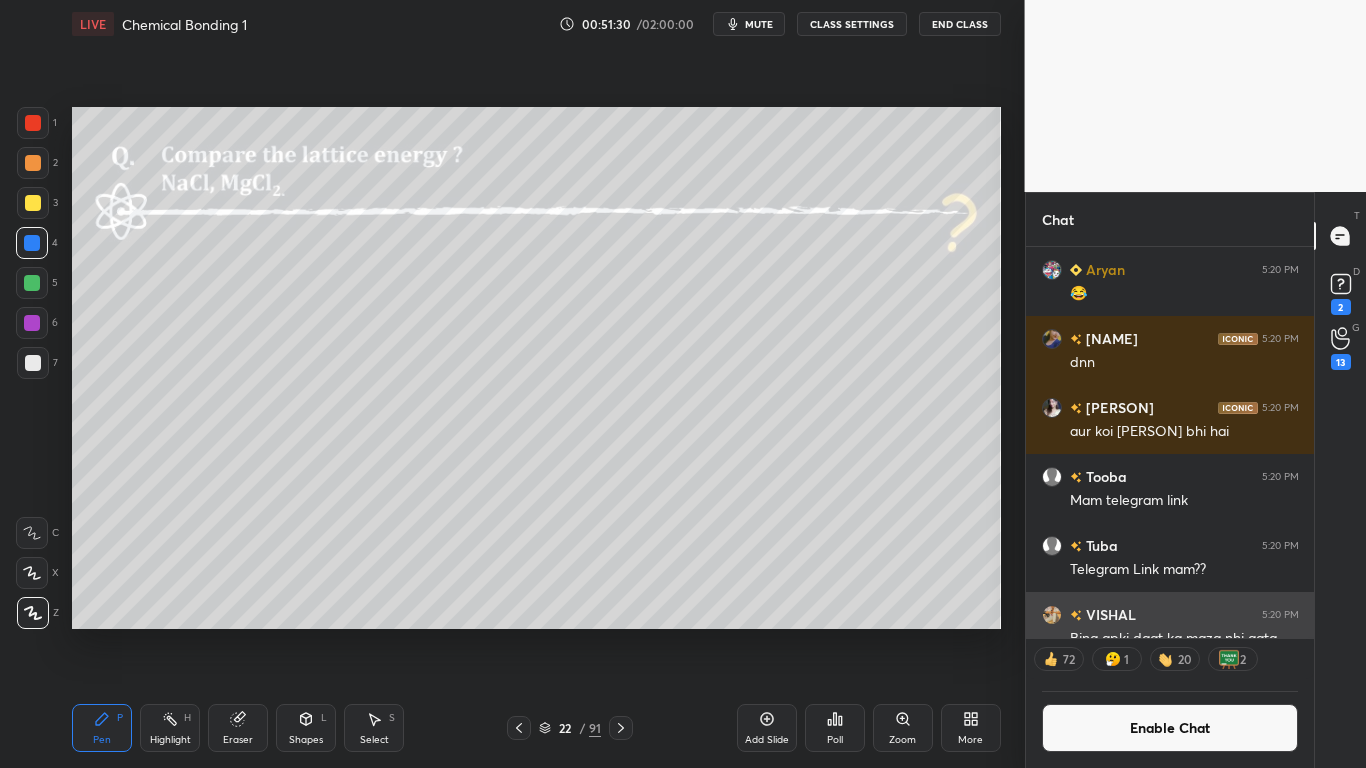 scroll, scrollTop: 181660, scrollLeft: 0, axis: vertical 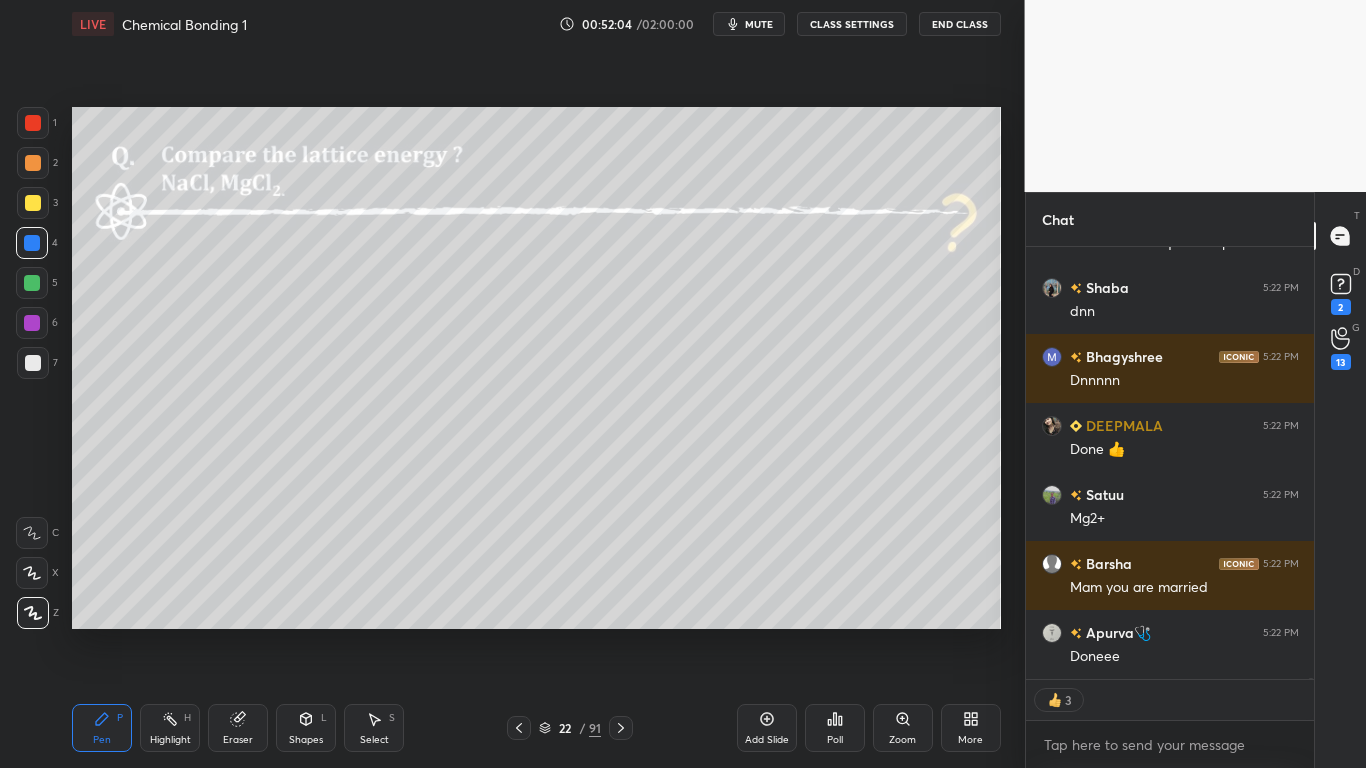 click at bounding box center [33, 203] 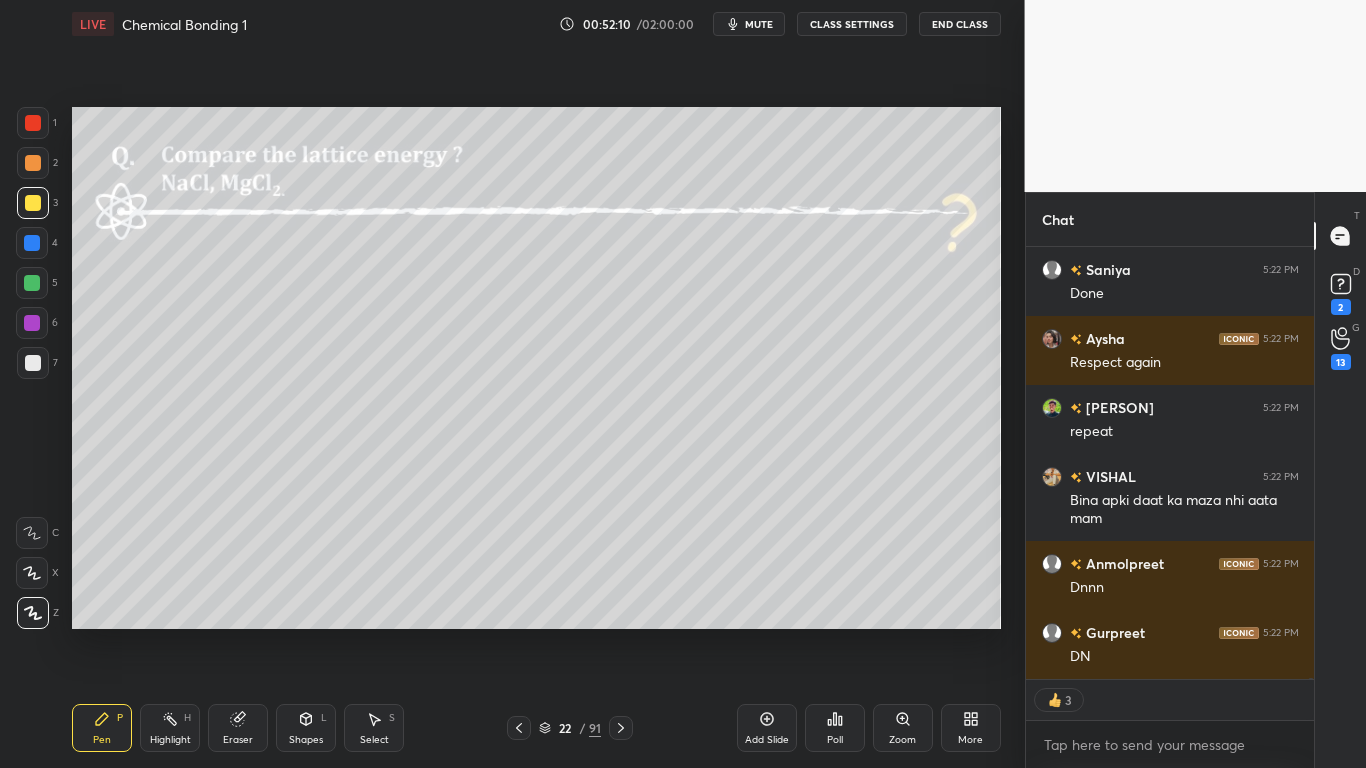 scroll, scrollTop: 185639, scrollLeft: 0, axis: vertical 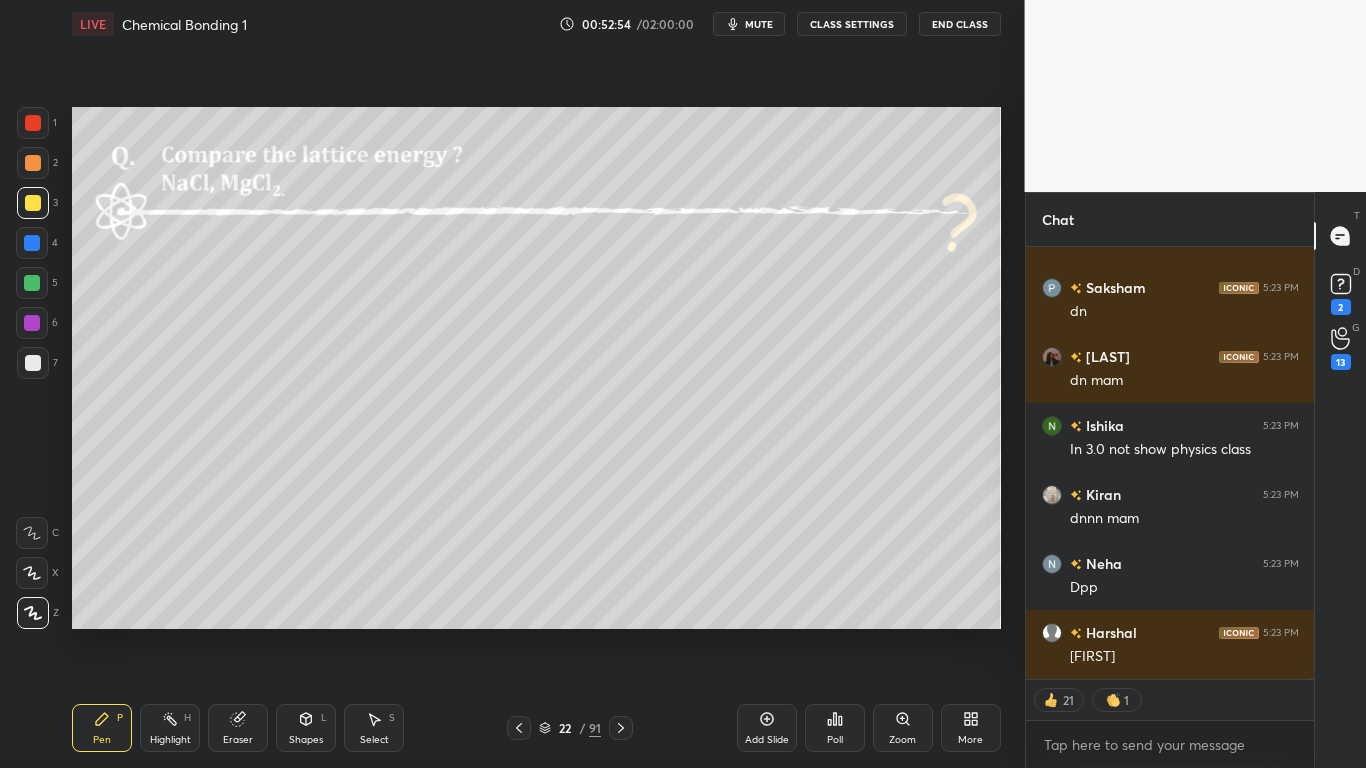 click on "LIVE Chemical Bonding 1 00:52:54 /  02:00:00 mute CLASS SETTINGS End Class" at bounding box center [536, 24] 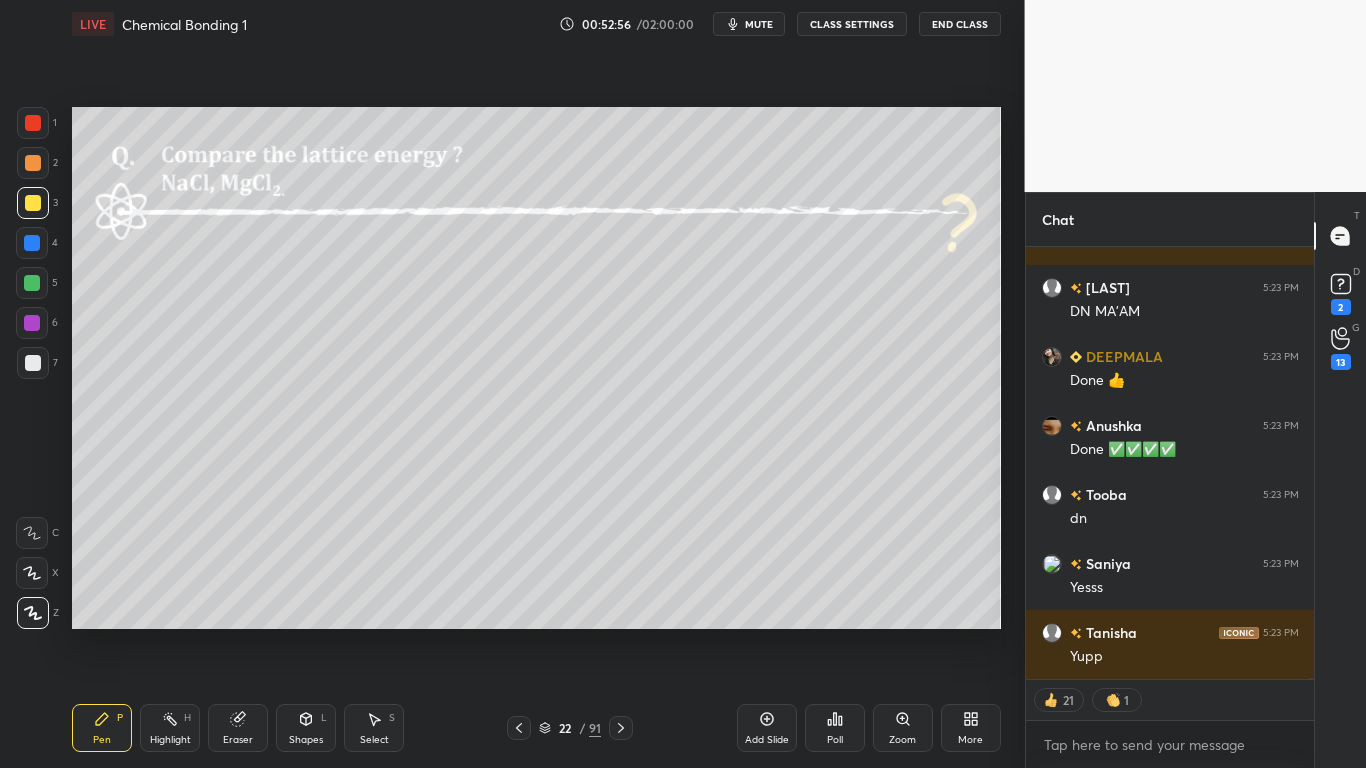 click on "CLASS SETTINGS" at bounding box center (852, 24) 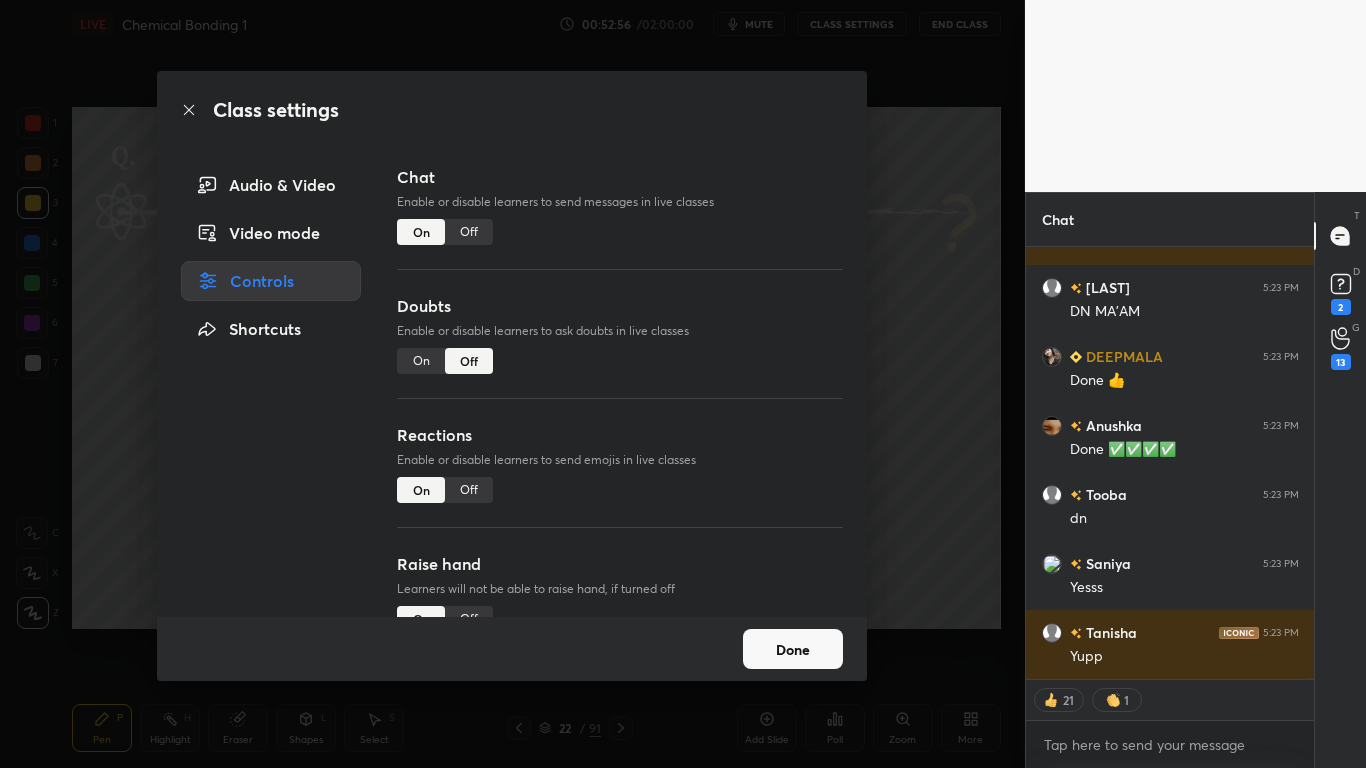 click on "Off" at bounding box center [469, 232] 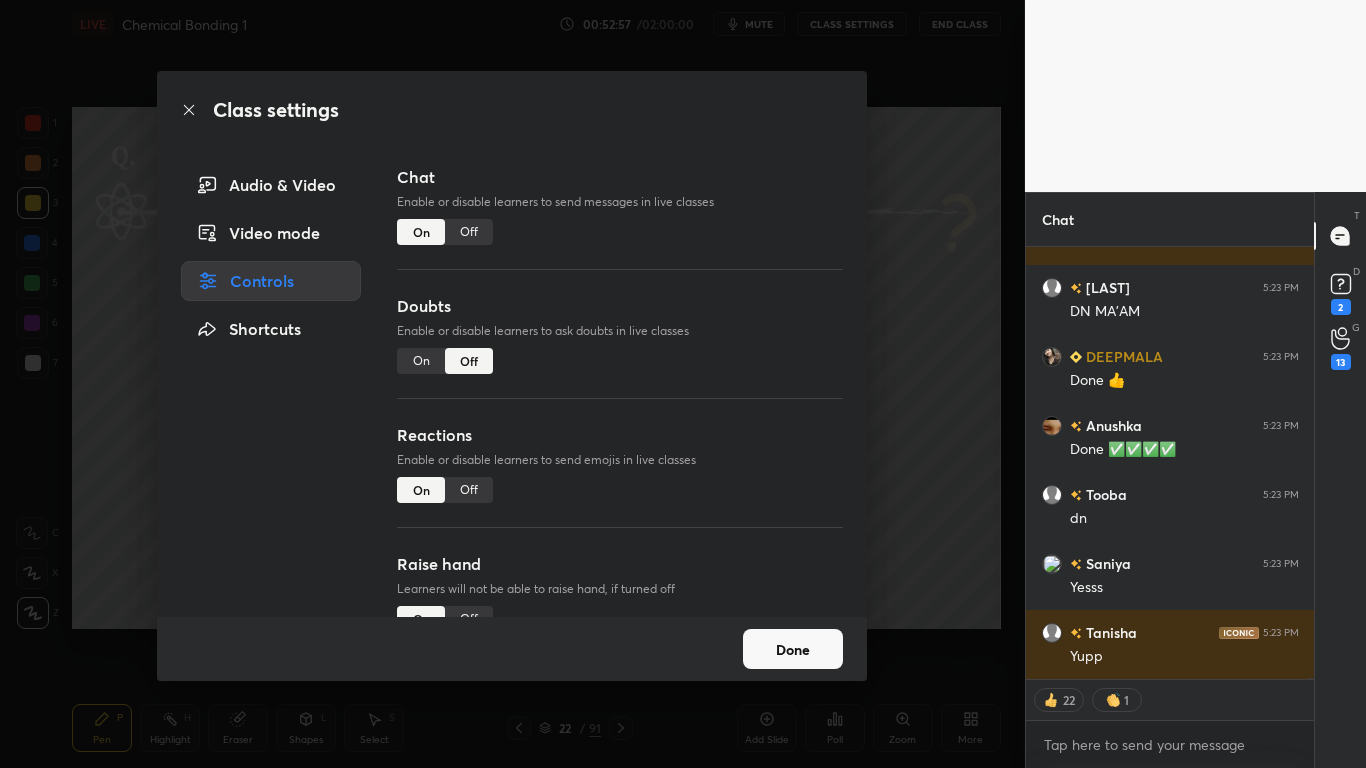 type on "x" 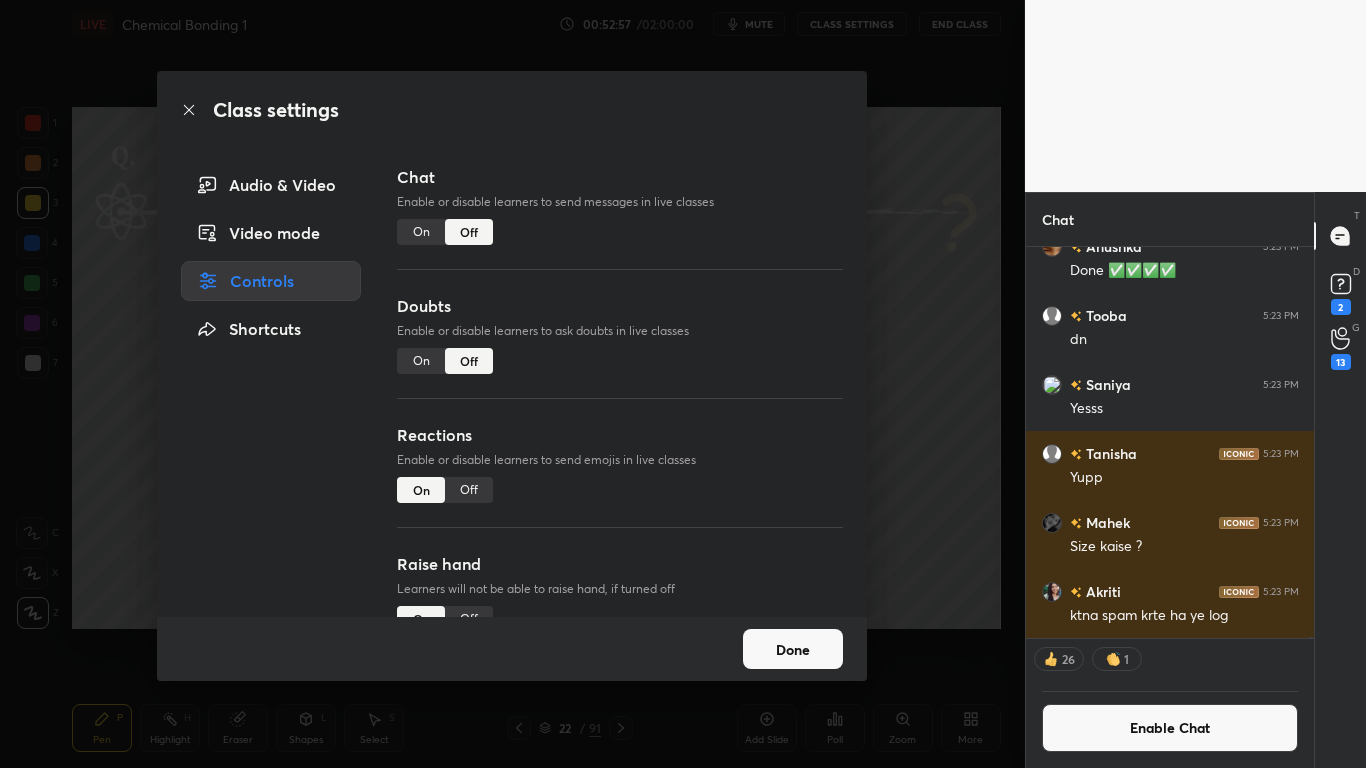 click on "Done" at bounding box center [793, 649] 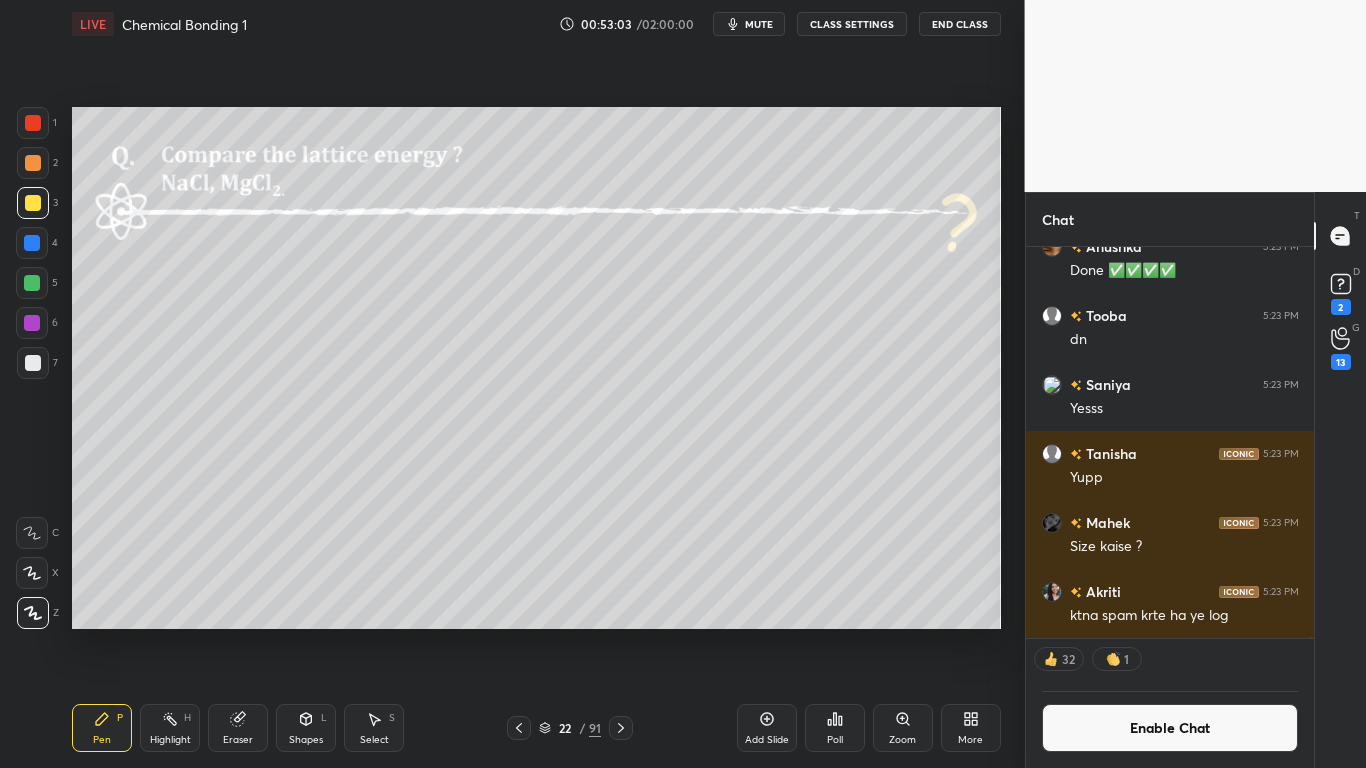 click 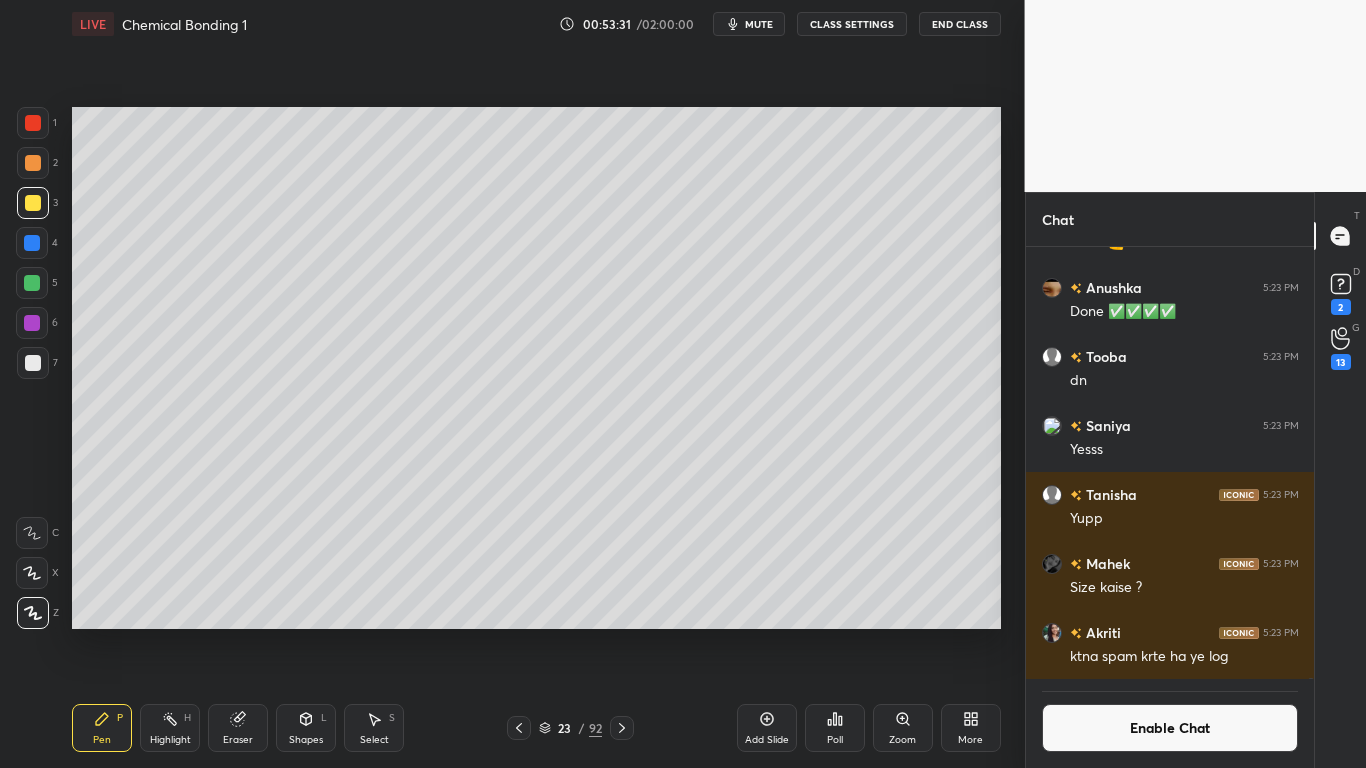 scroll, scrollTop: 385, scrollLeft: 282, axis: both 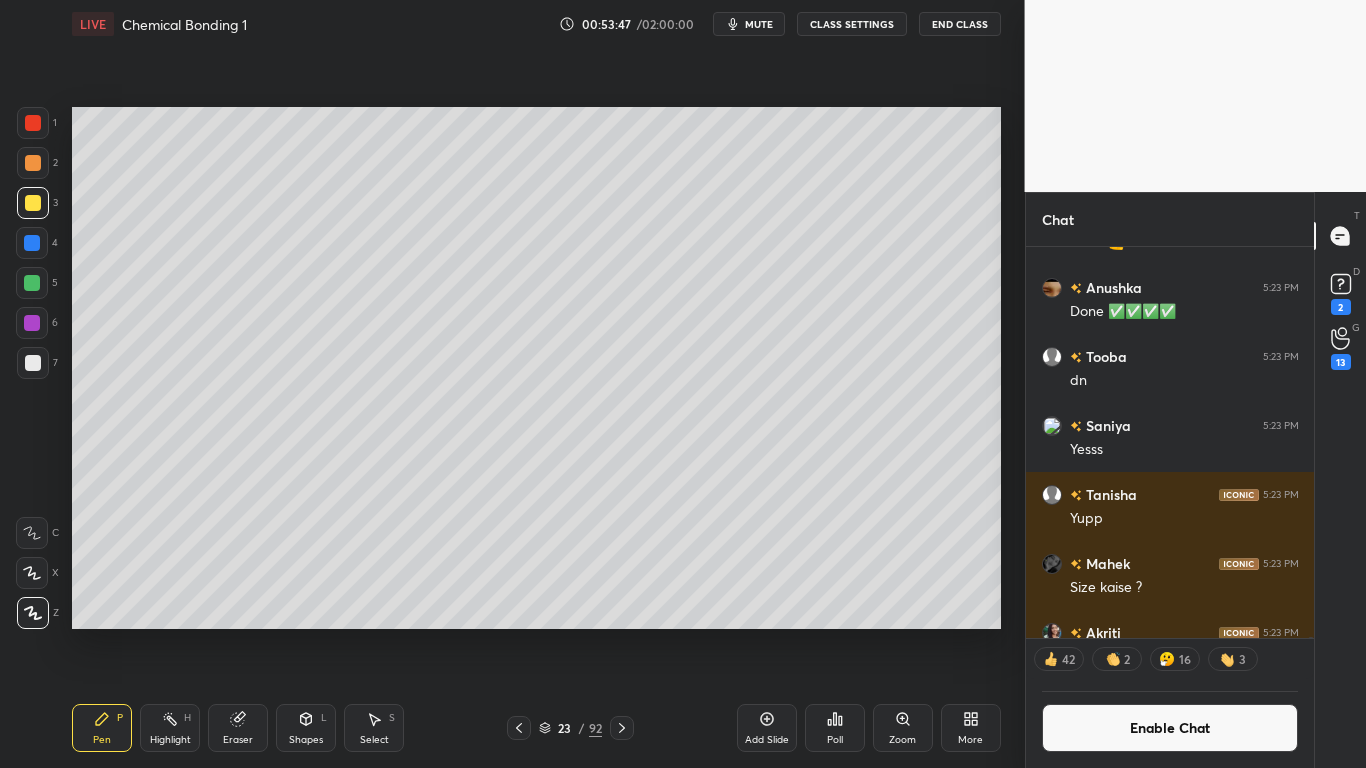 click at bounding box center (32, 243) 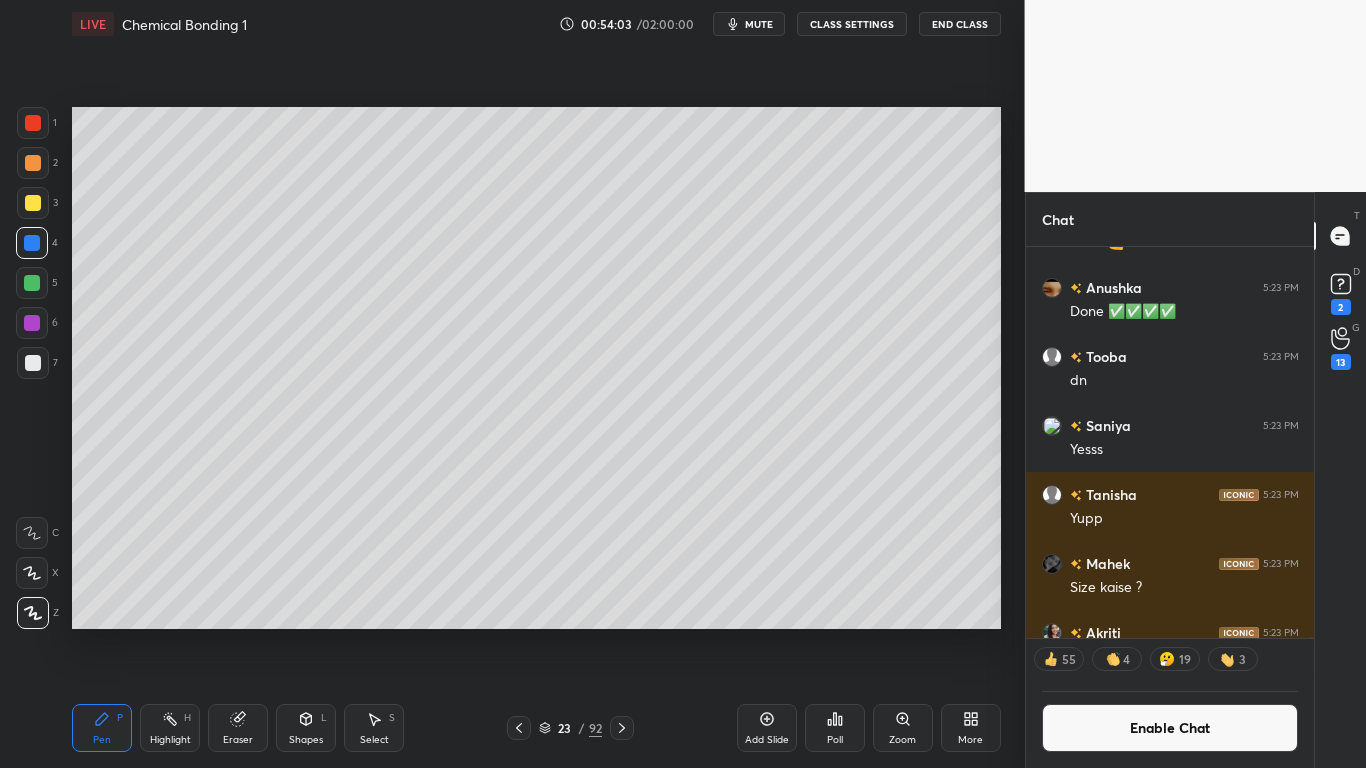 click 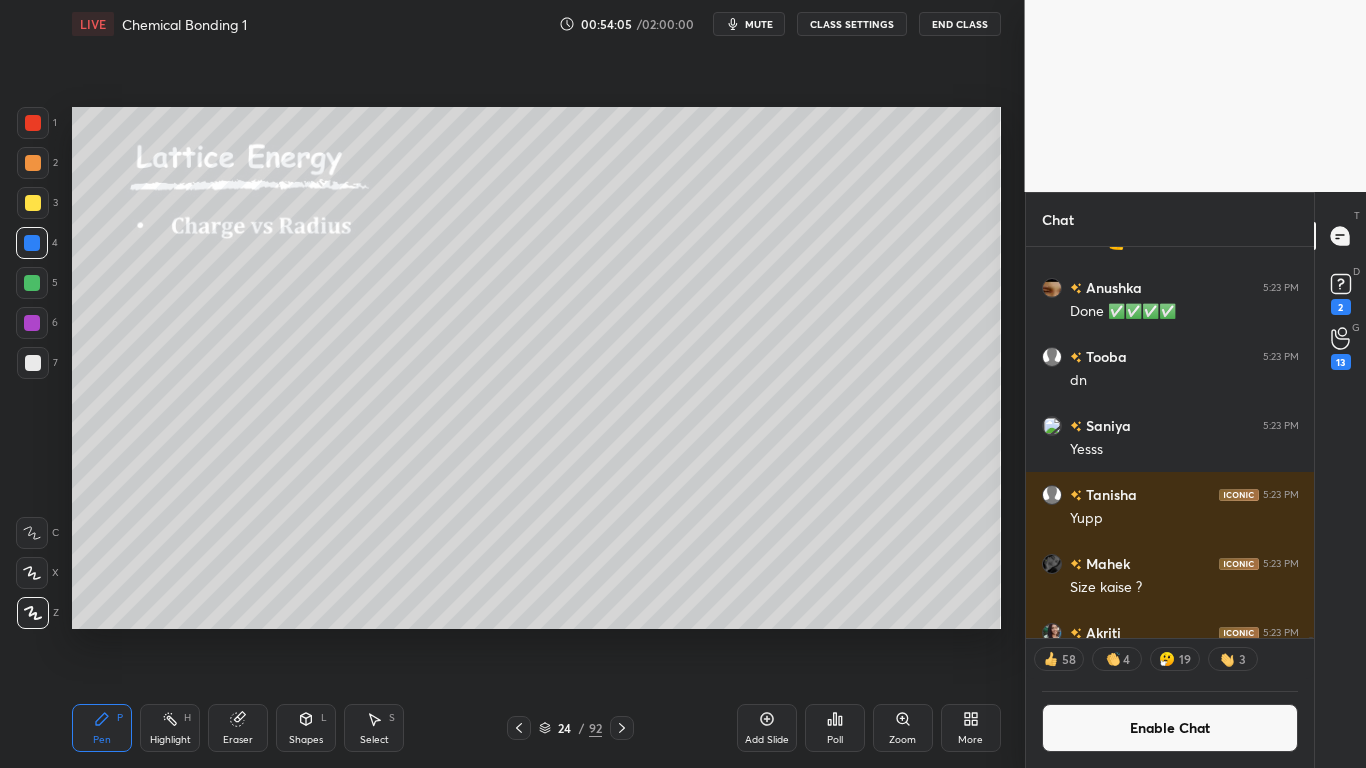 click 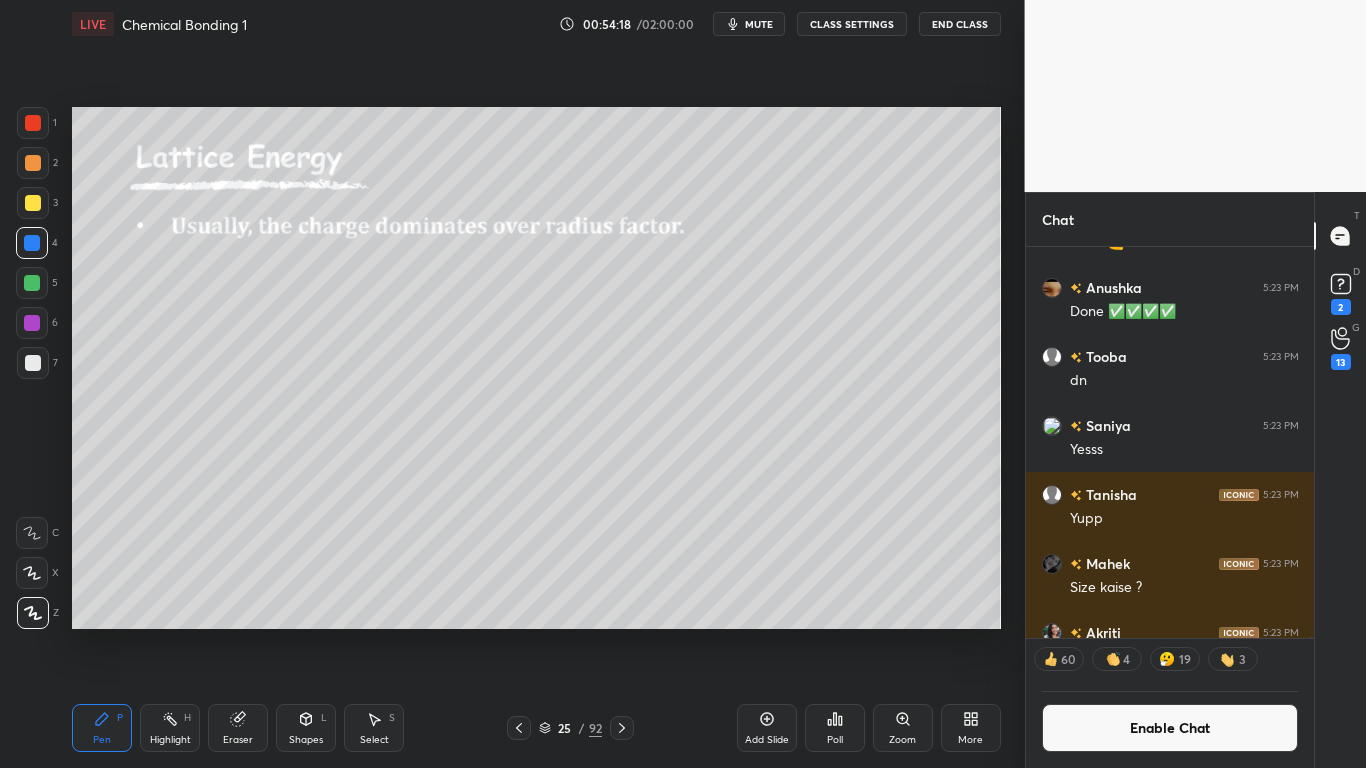 scroll, scrollTop: 7, scrollLeft: 7, axis: both 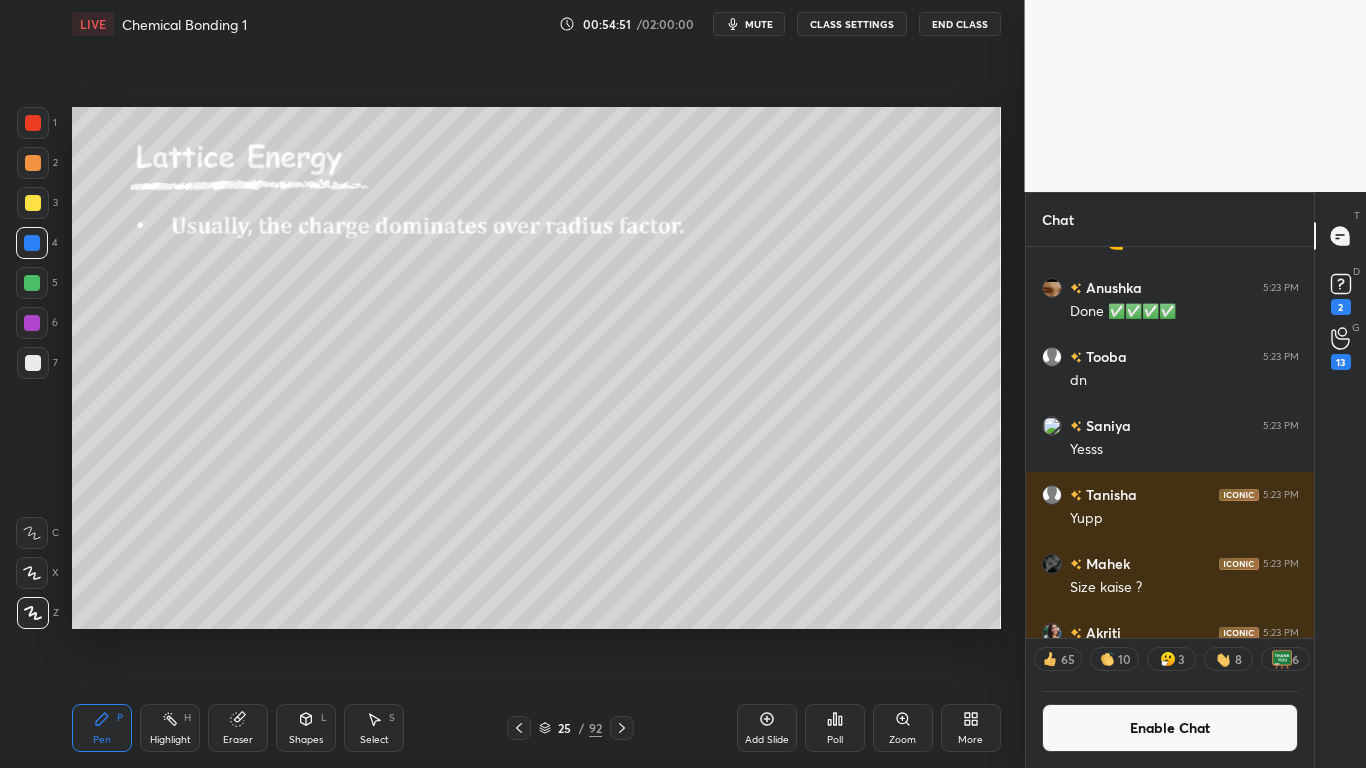 click on "Enable Chat" at bounding box center [1170, 728] 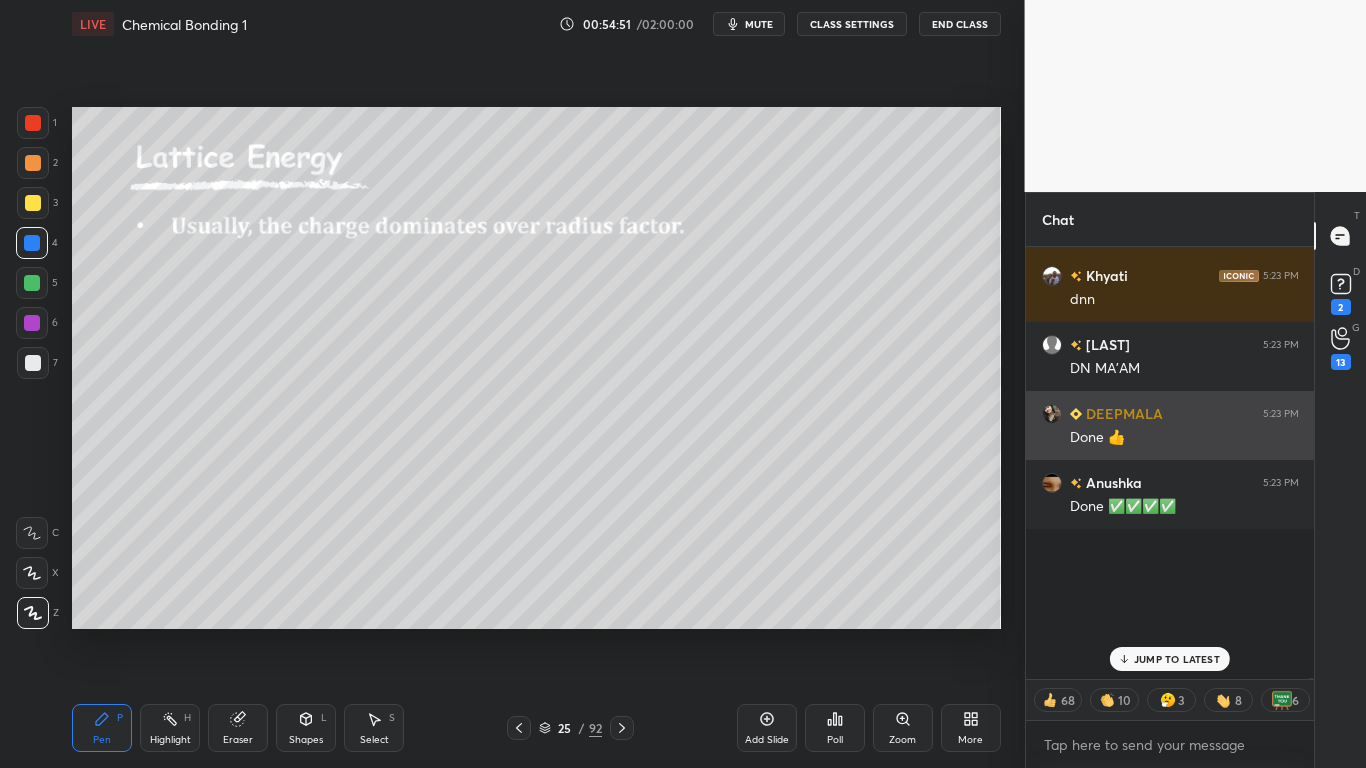 scroll, scrollTop: 7, scrollLeft: 7, axis: both 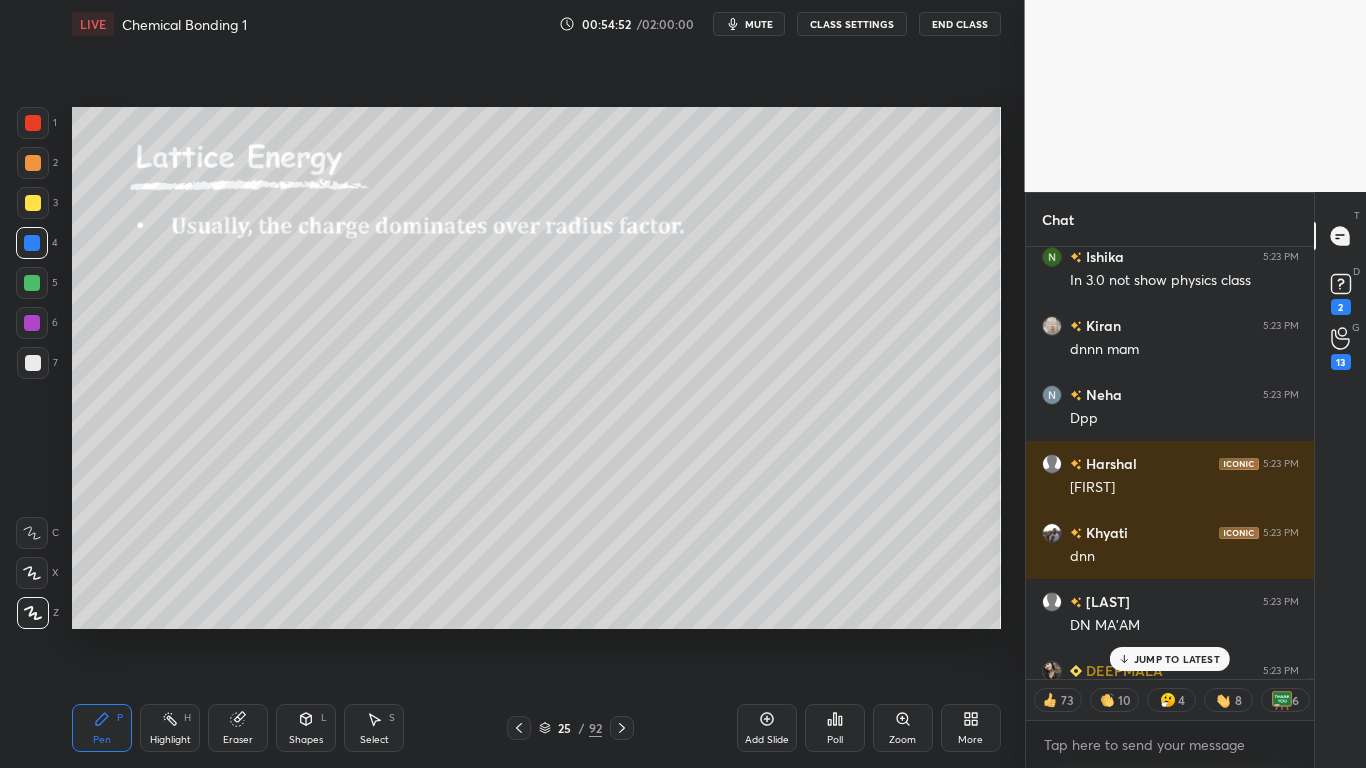click on "JUMP TO LATEST" at bounding box center (1177, 659) 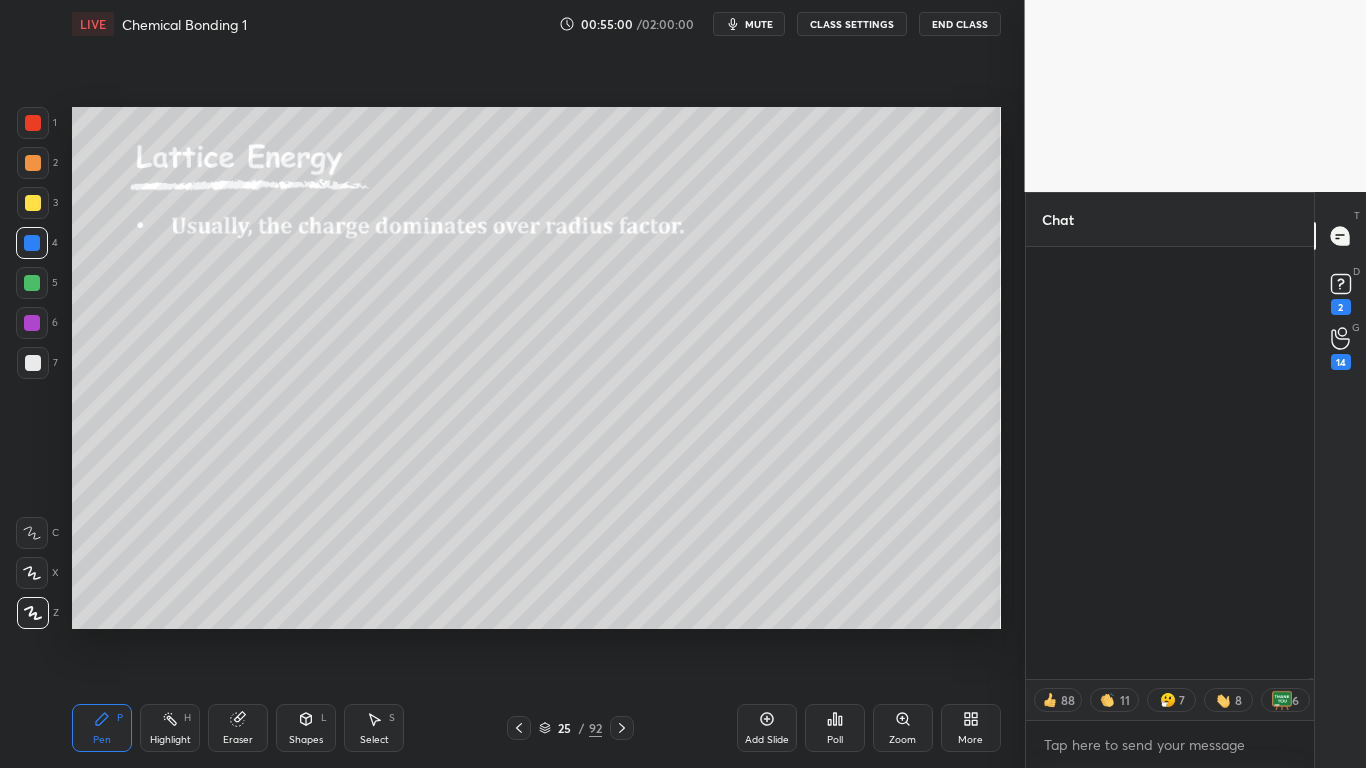 scroll, scrollTop: 188663, scrollLeft: 0, axis: vertical 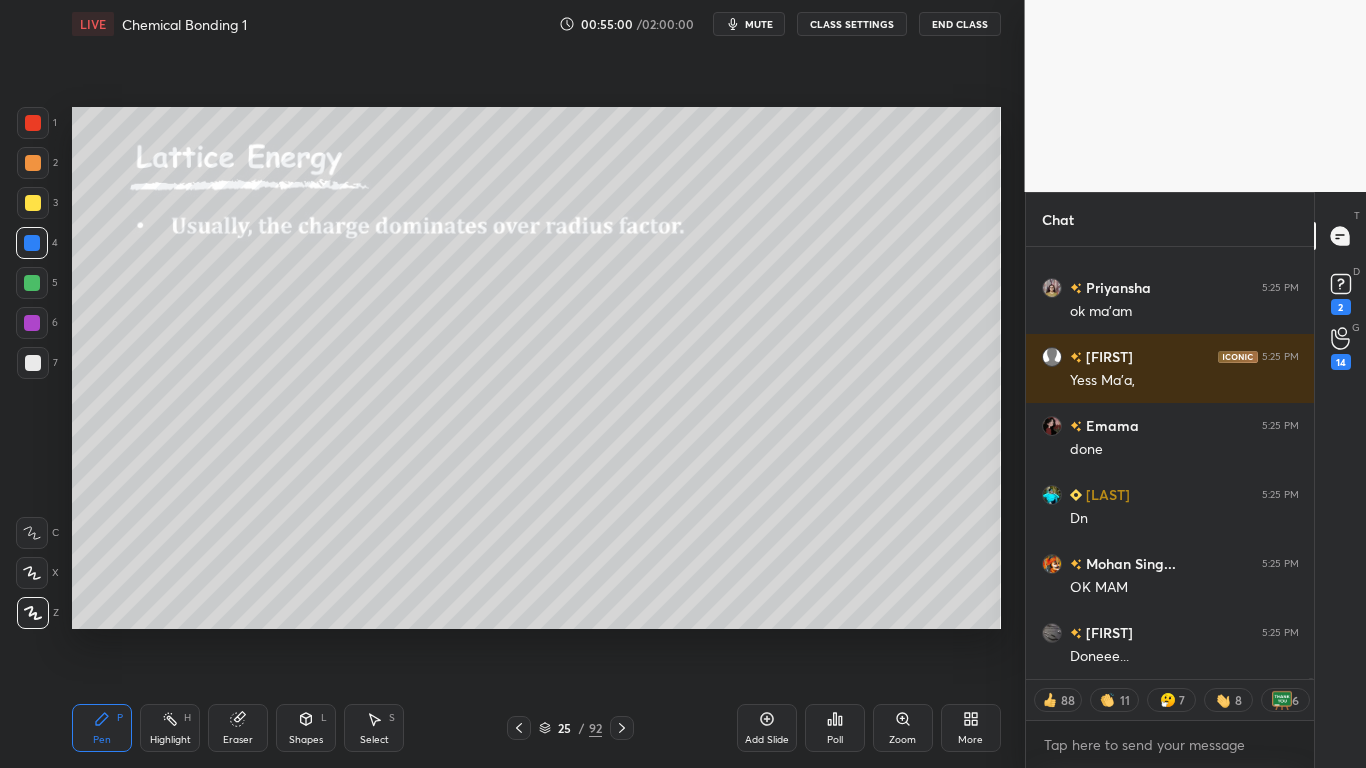 click on "CLASS SETTINGS" at bounding box center [852, 24] 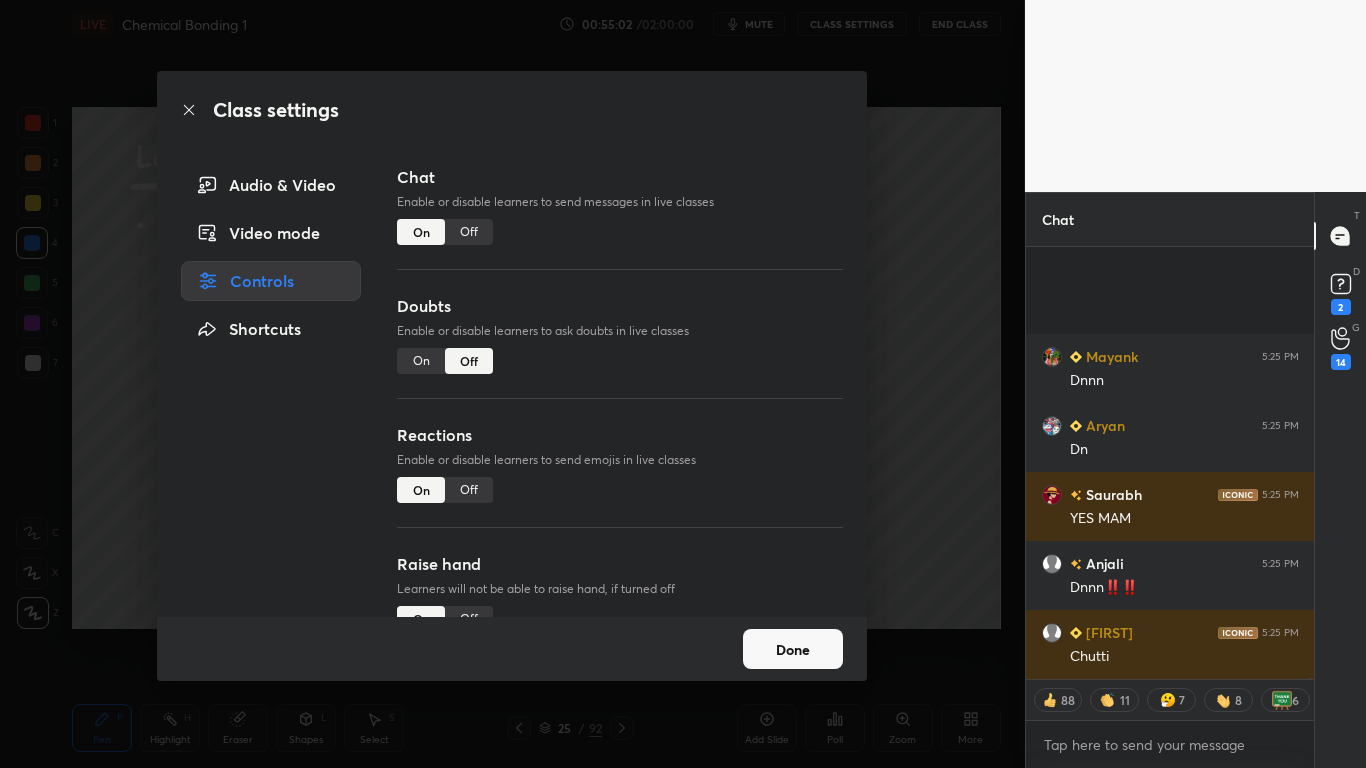 scroll, scrollTop: 189215, scrollLeft: 0, axis: vertical 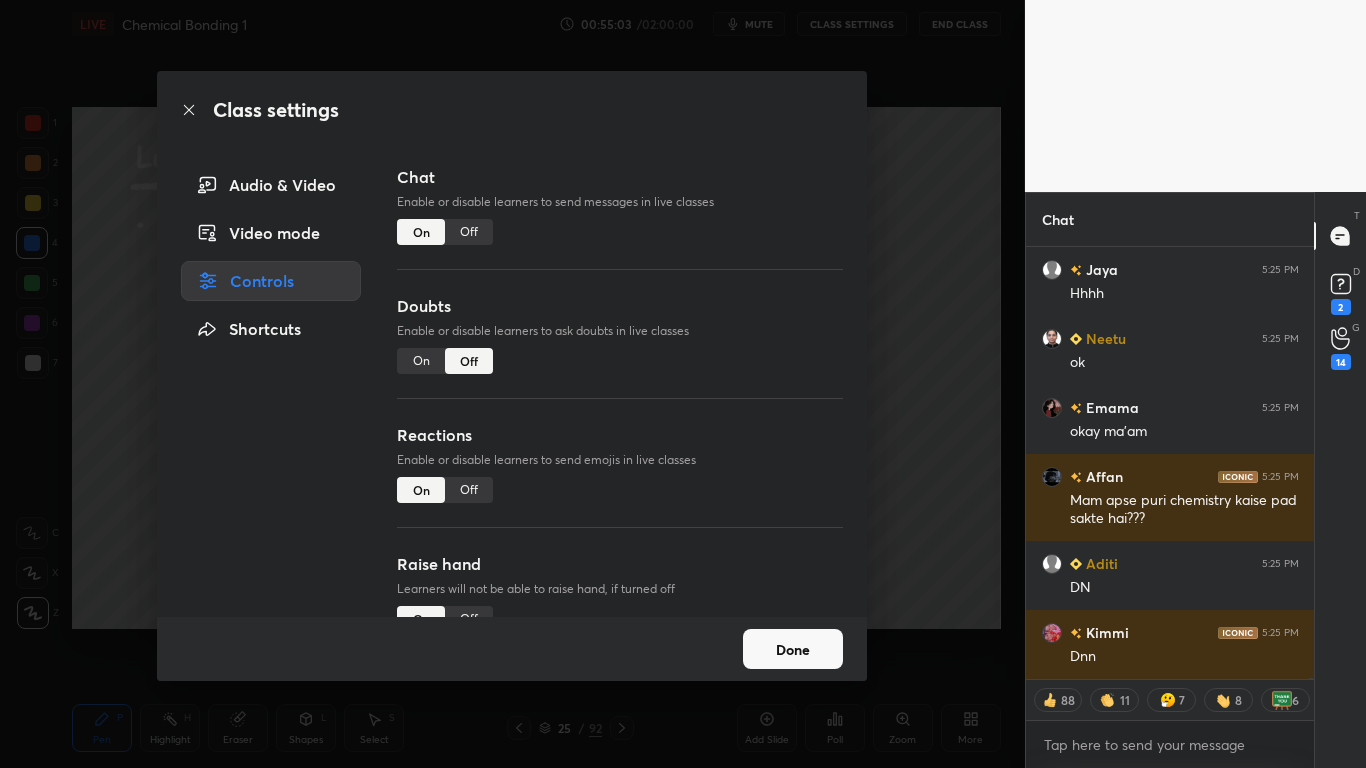click on "Done" at bounding box center (793, 649) 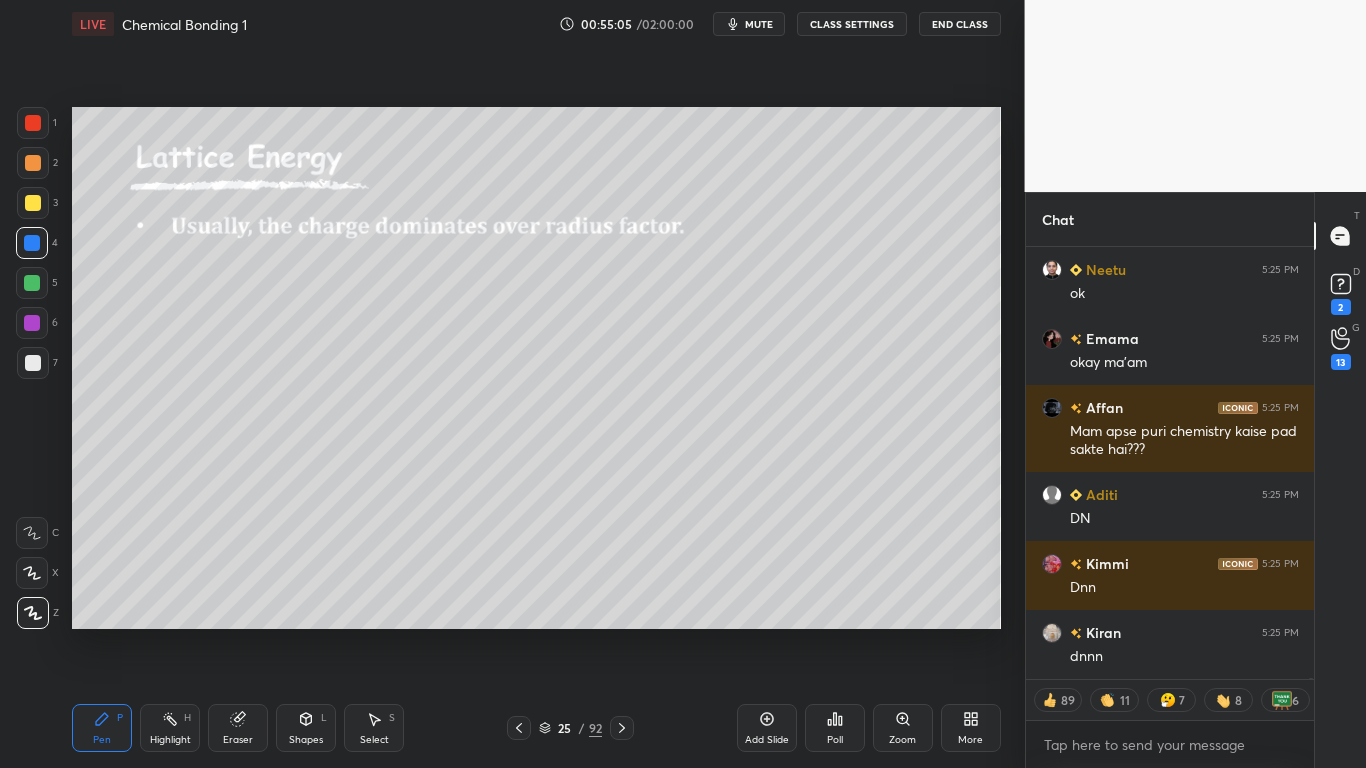 type on "x" 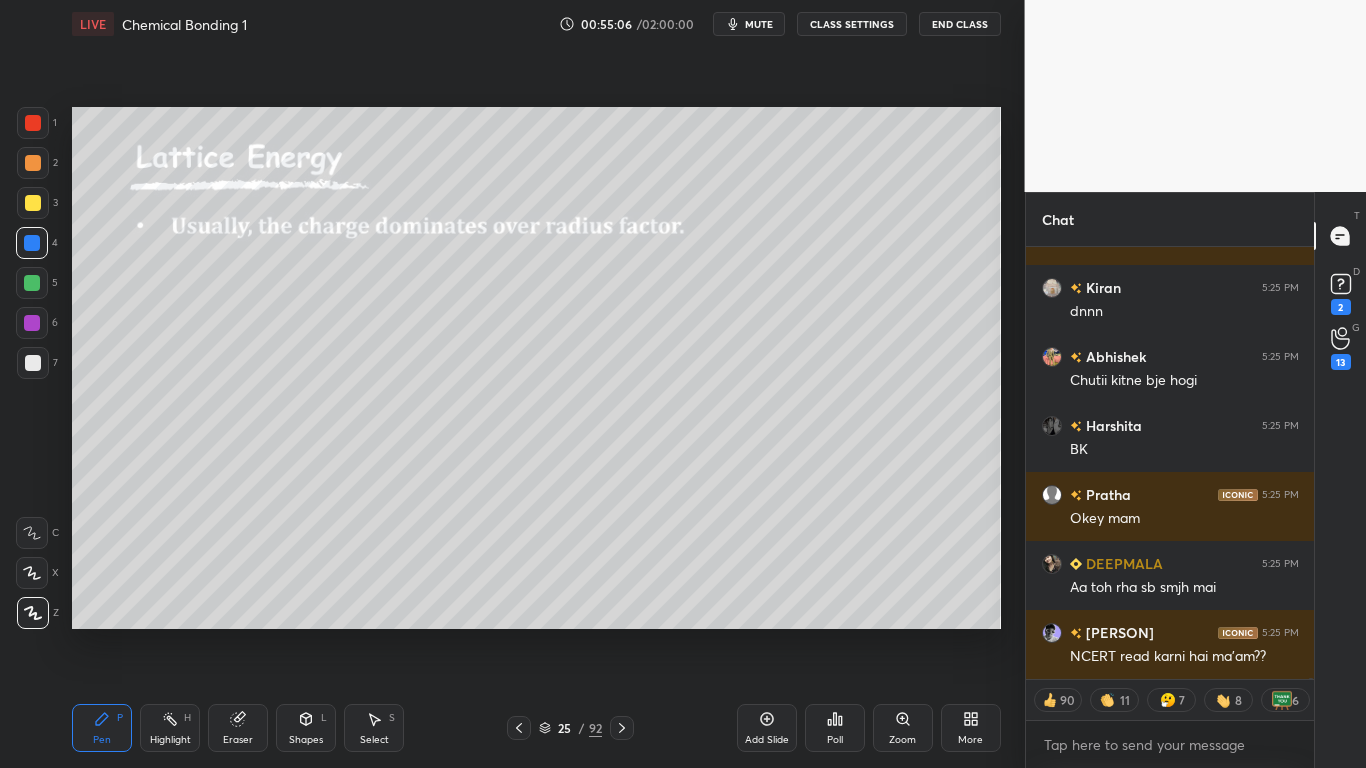 scroll, scrollTop: 190199, scrollLeft: 0, axis: vertical 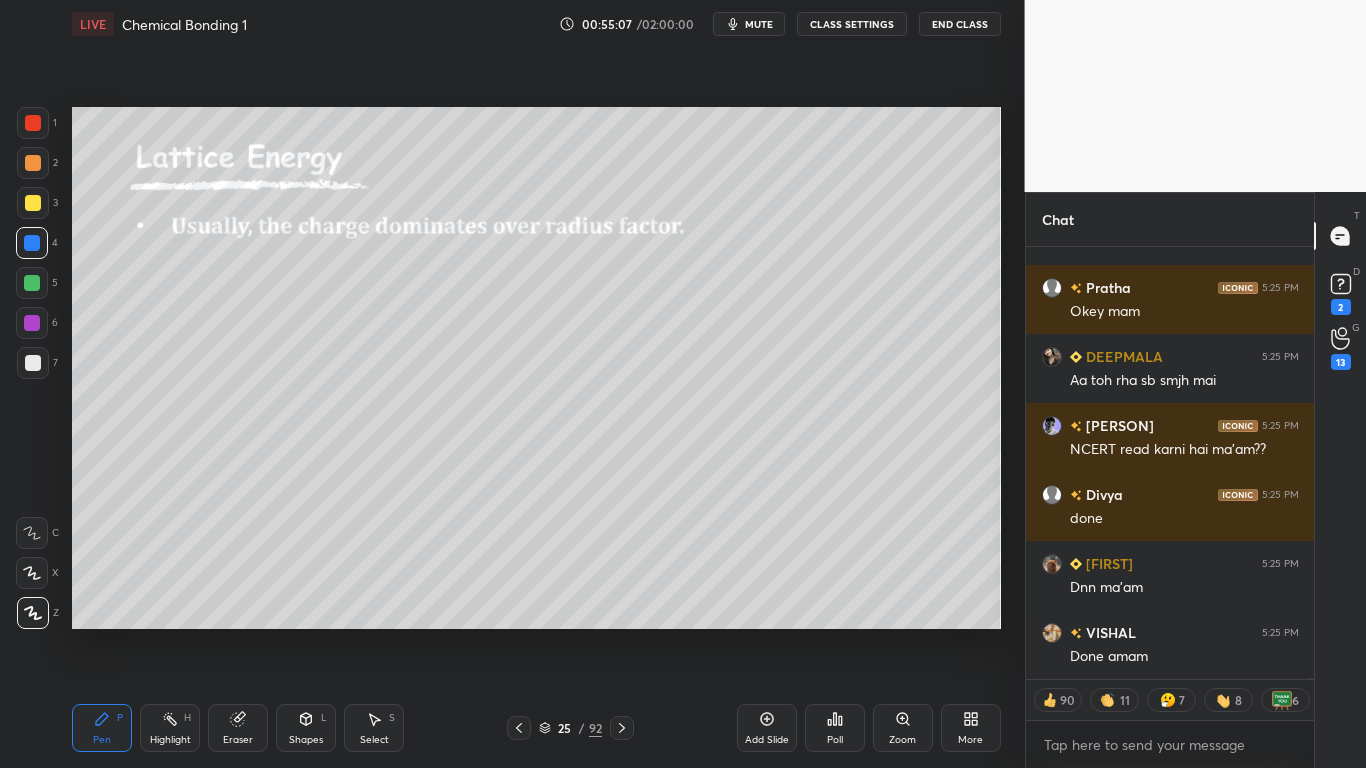 type 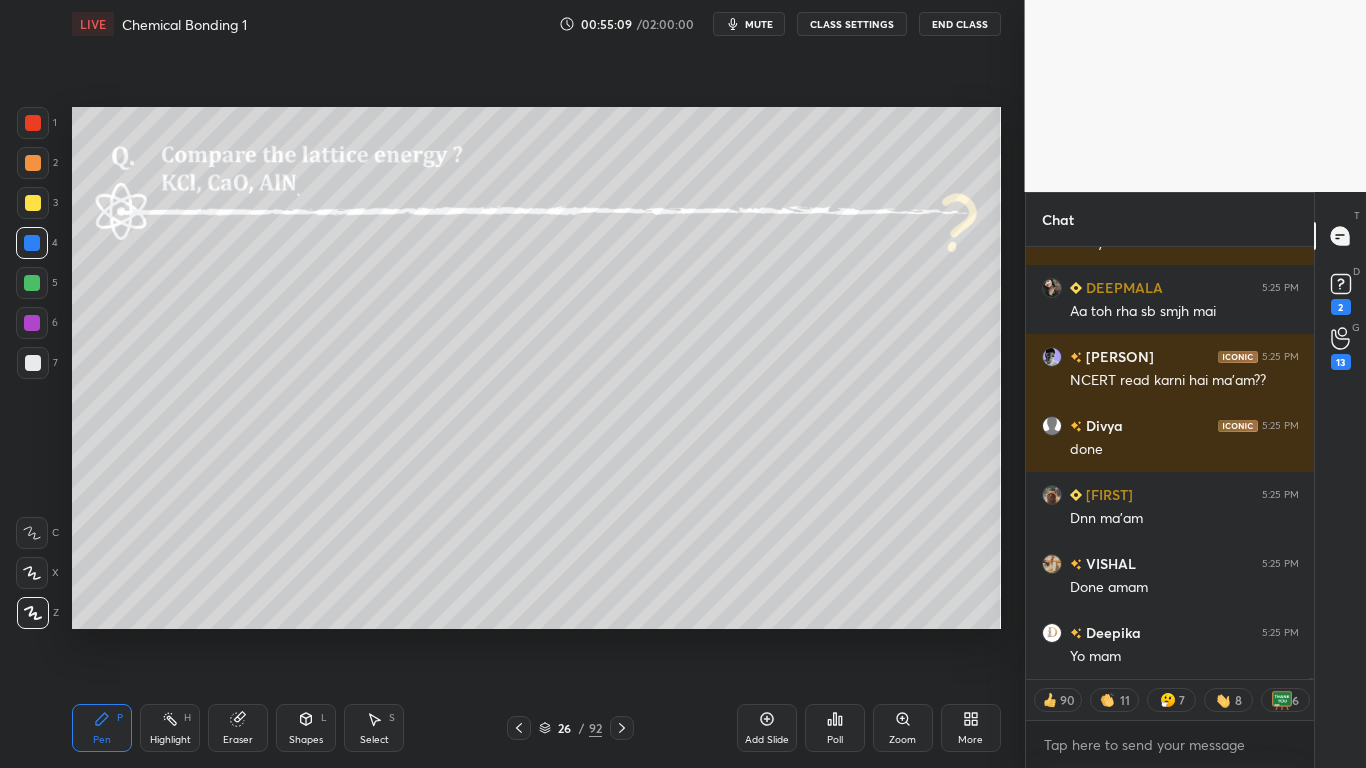 scroll, scrollTop: 190454, scrollLeft: 0, axis: vertical 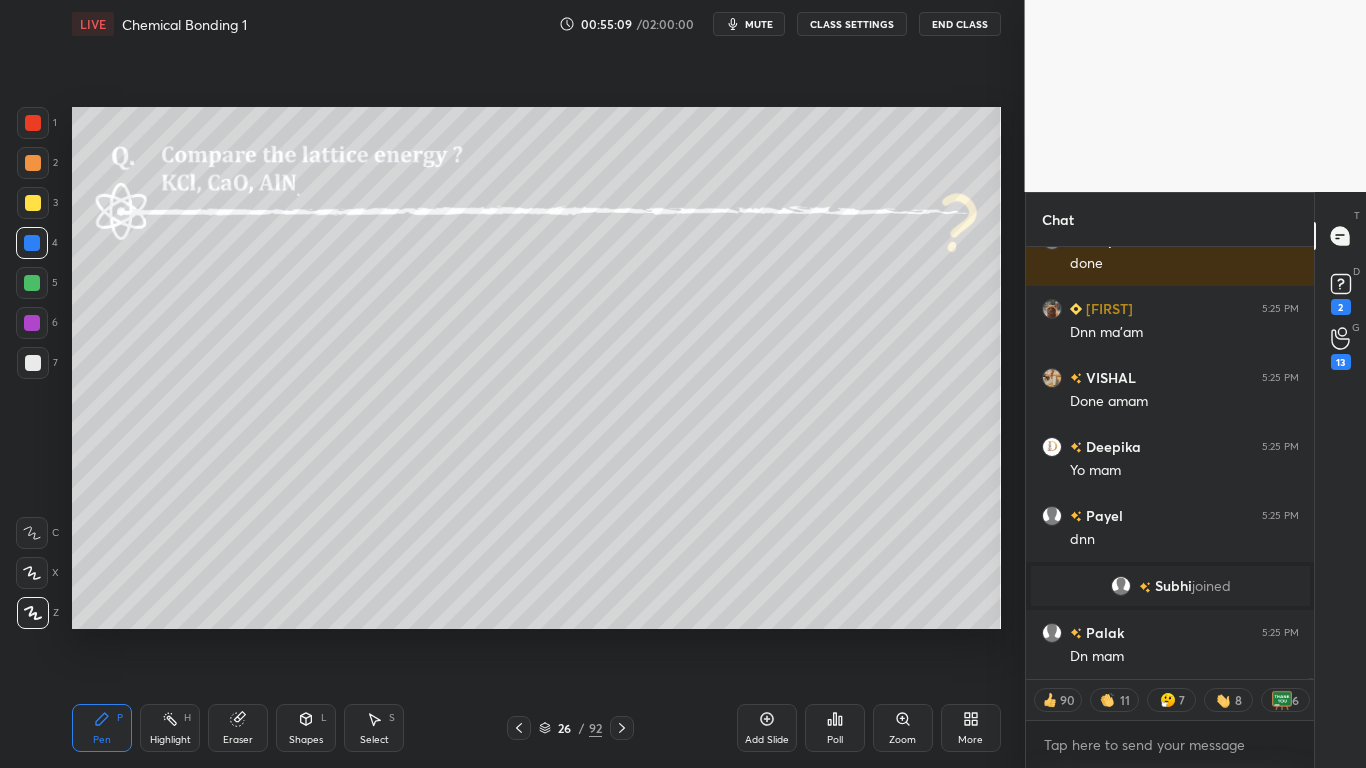 type on "x" 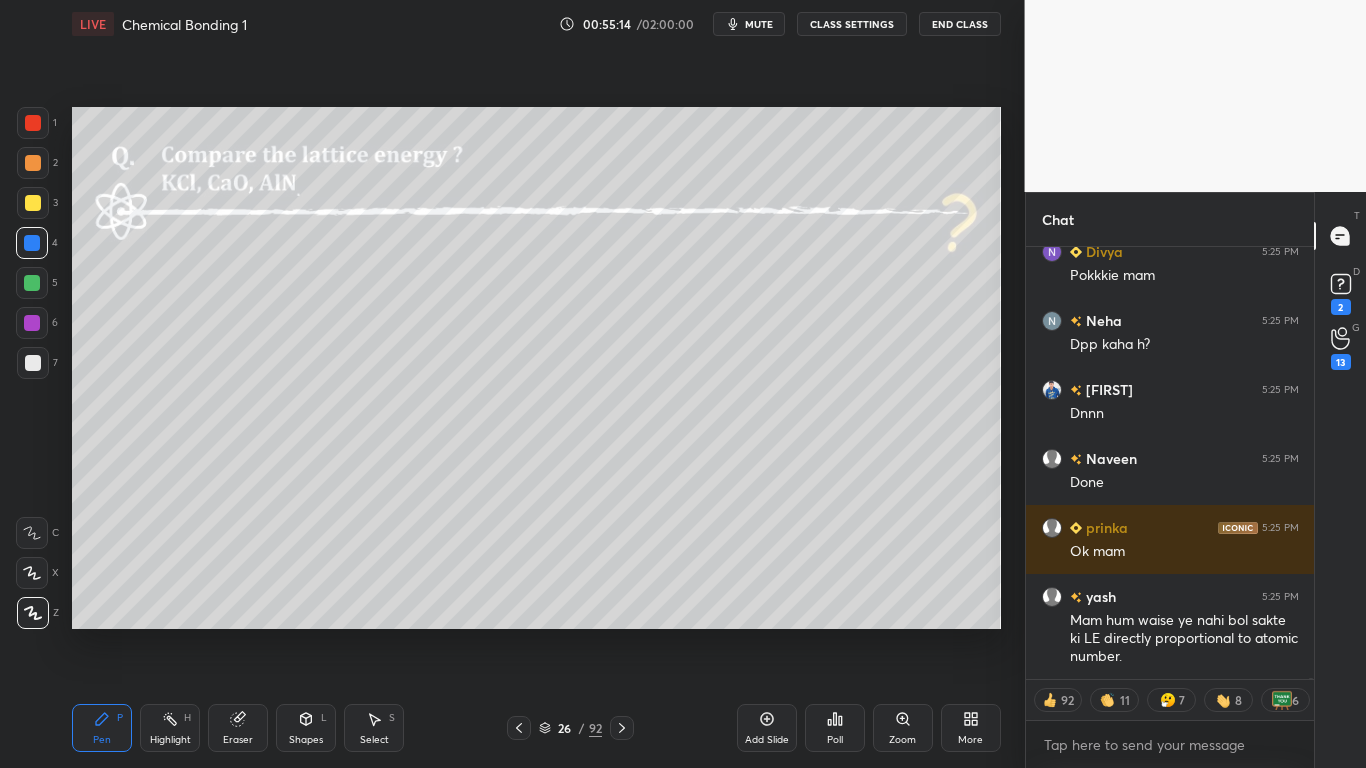 scroll, scrollTop: 191129, scrollLeft: 0, axis: vertical 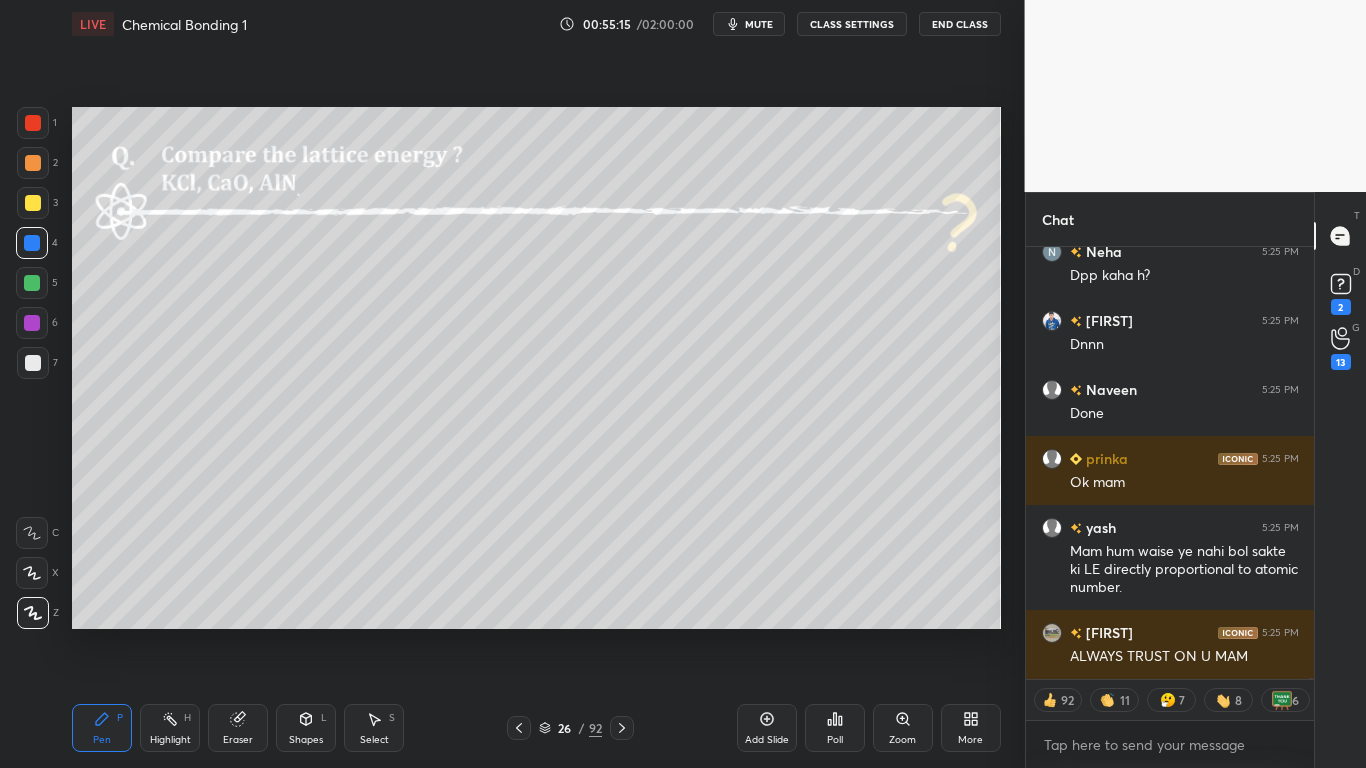 click on "CLASS SETTINGS" at bounding box center (852, 24) 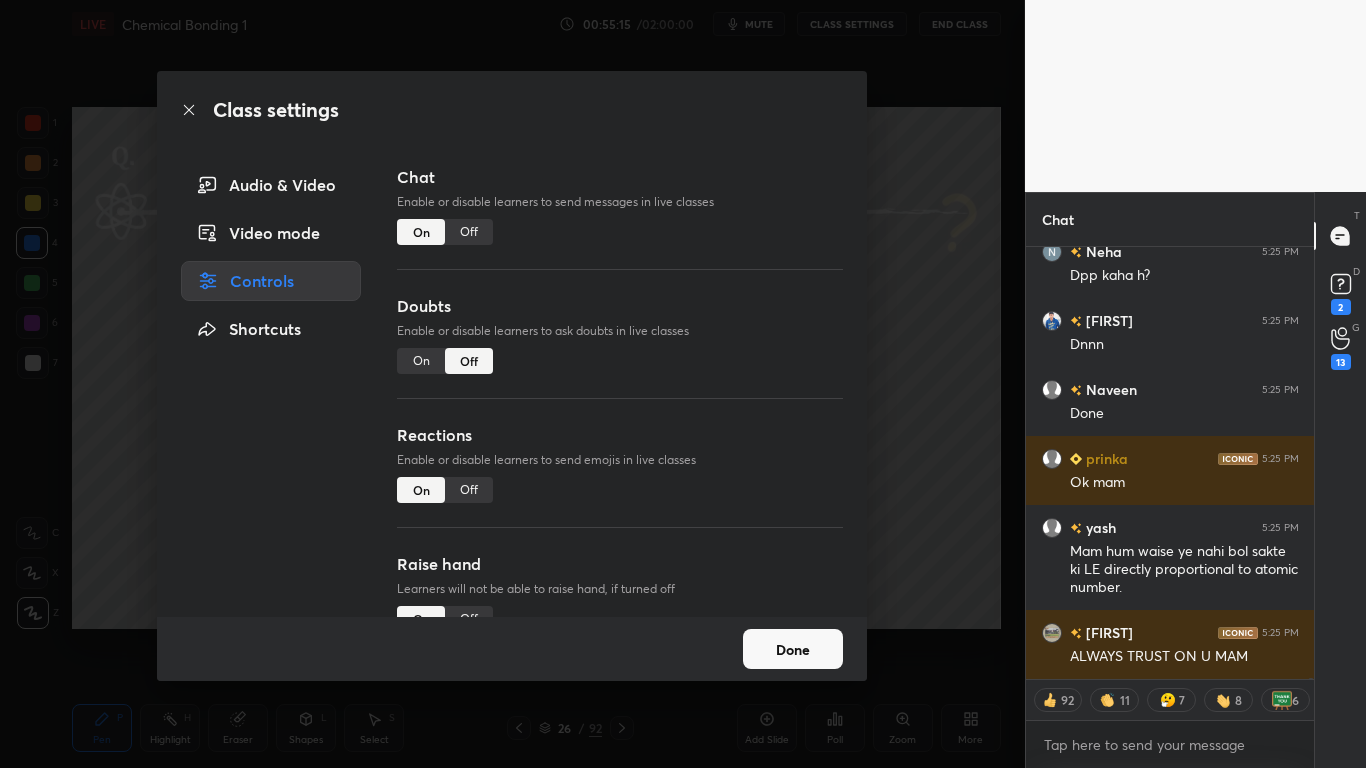 scroll, scrollTop: 191198, scrollLeft: 0, axis: vertical 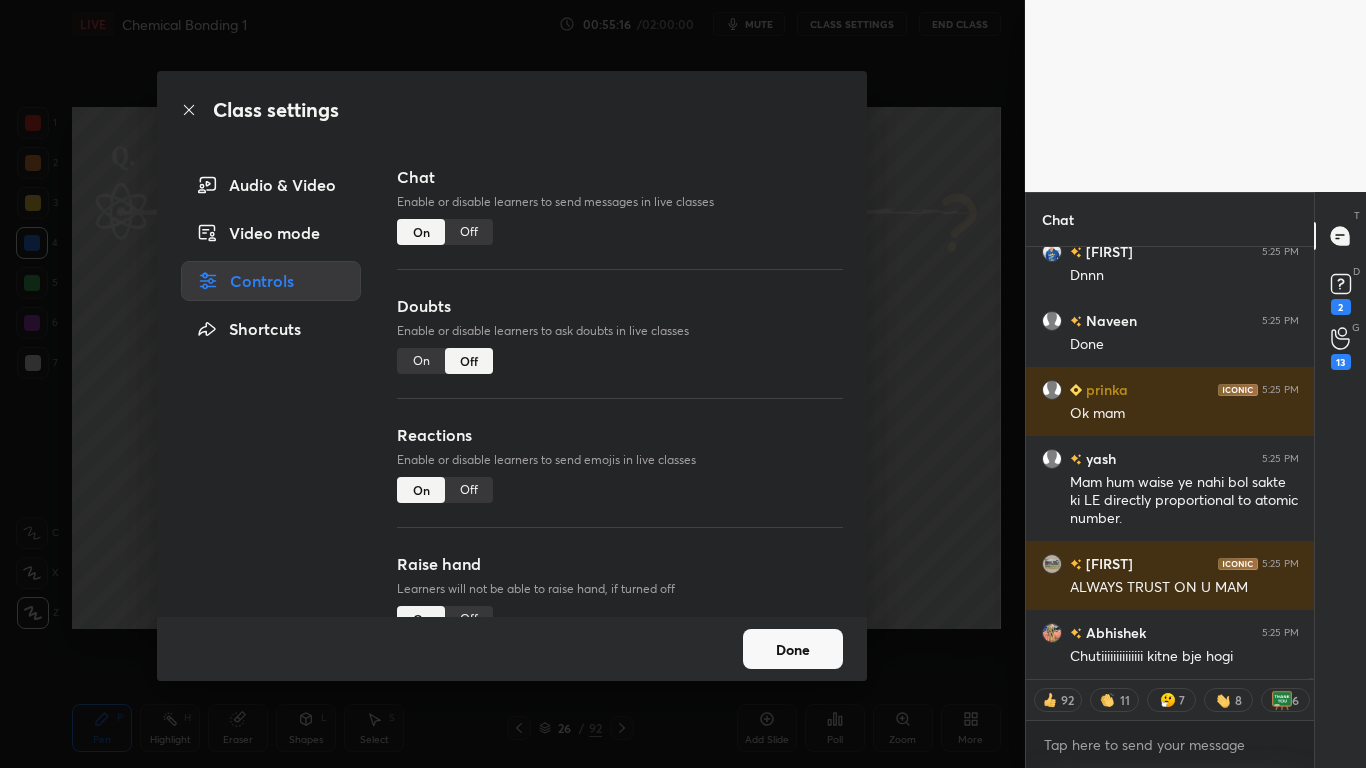 click on "Off" at bounding box center [469, 232] 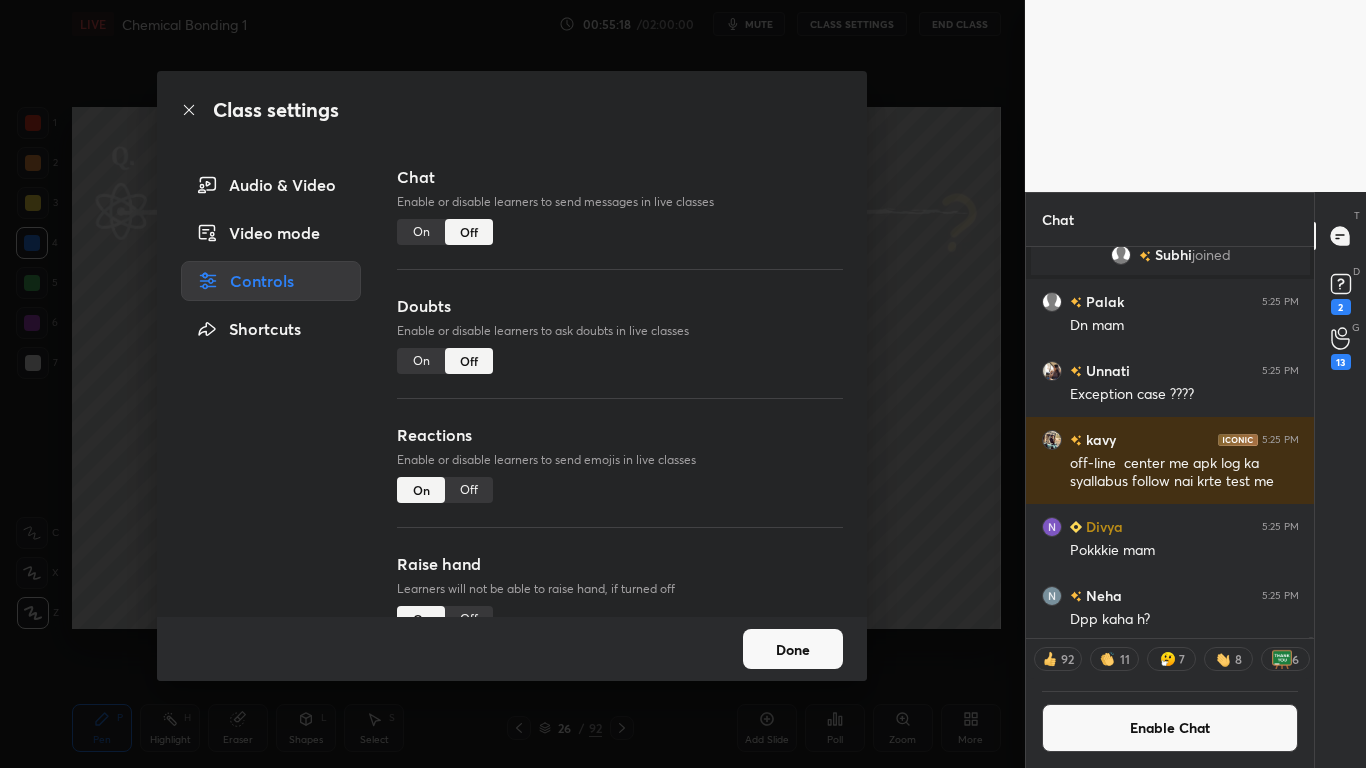click on "Done" at bounding box center (793, 649) 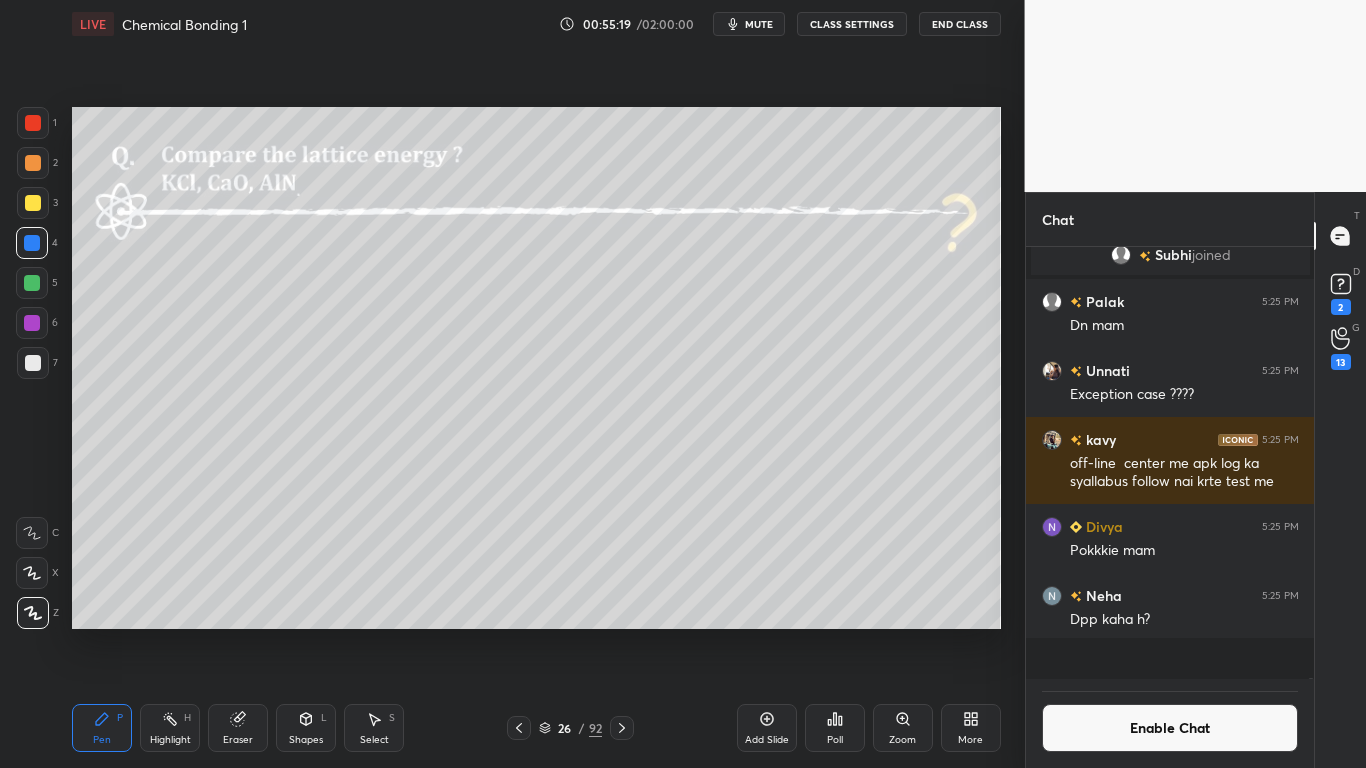 scroll, scrollTop: 7, scrollLeft: 7, axis: both 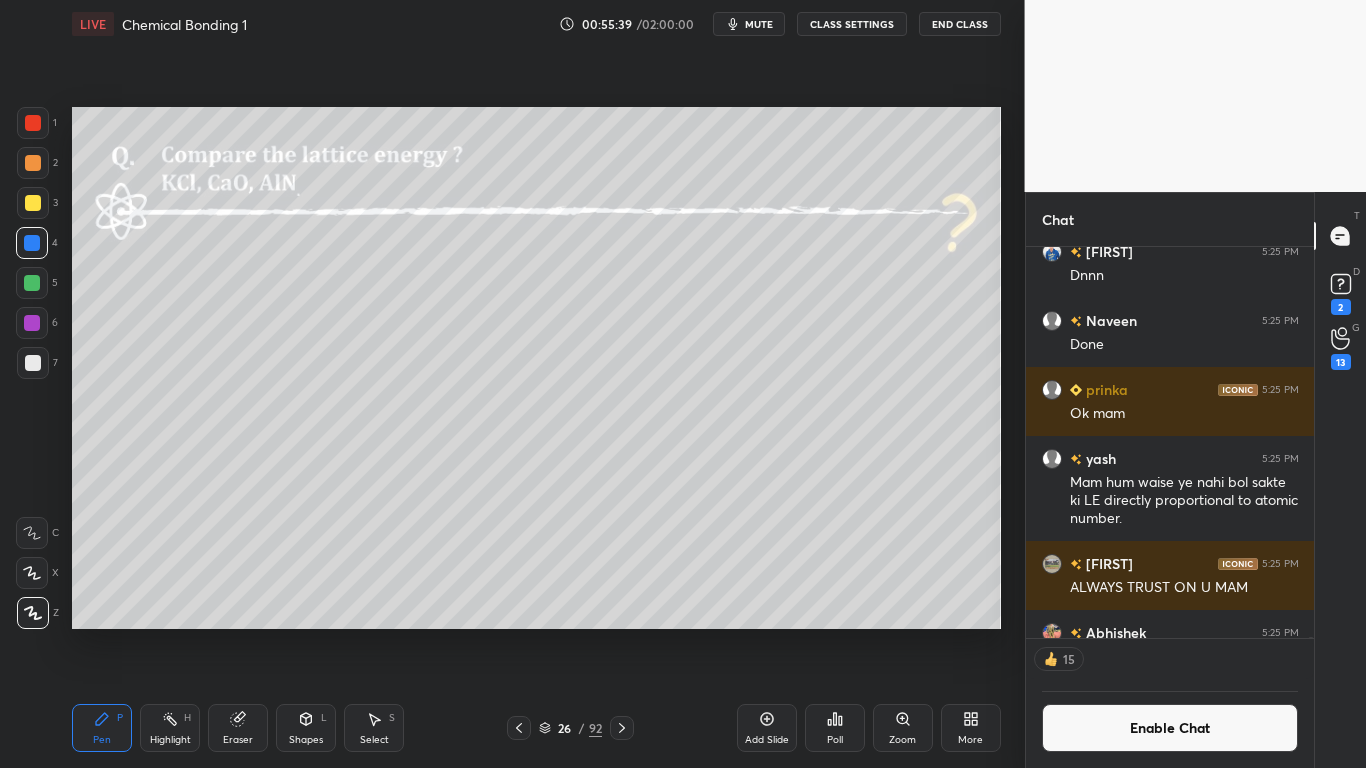 click at bounding box center (33, 203) 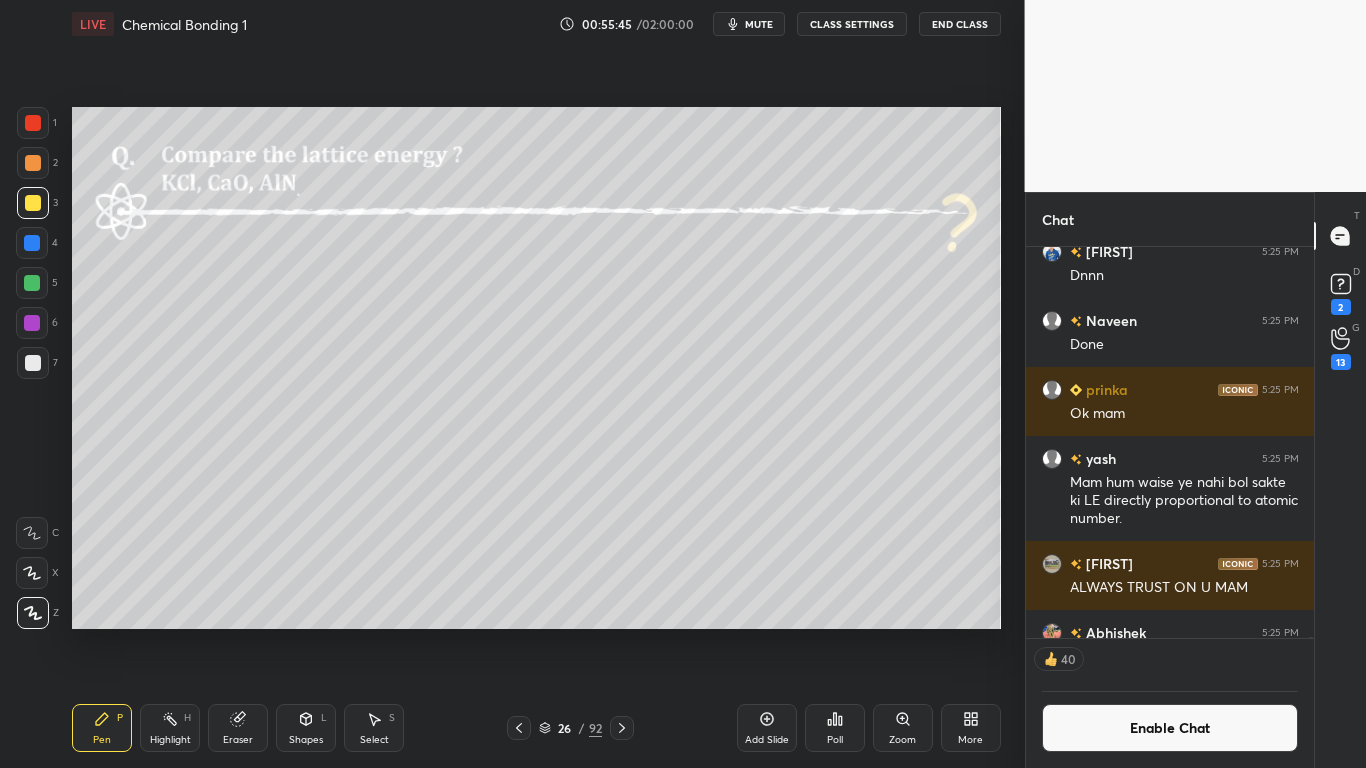 click on "Enable Chat" at bounding box center (1170, 728) 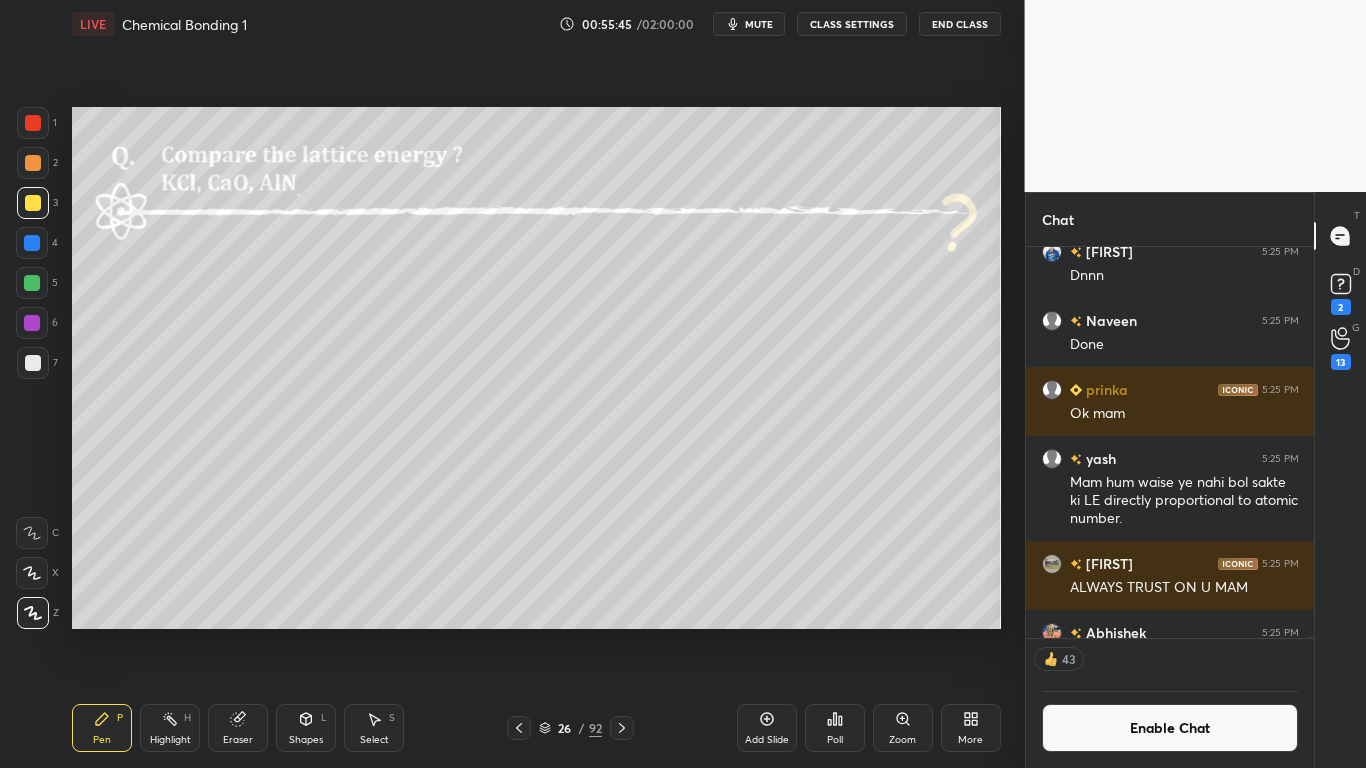 scroll, scrollTop: 189747, scrollLeft: 0, axis: vertical 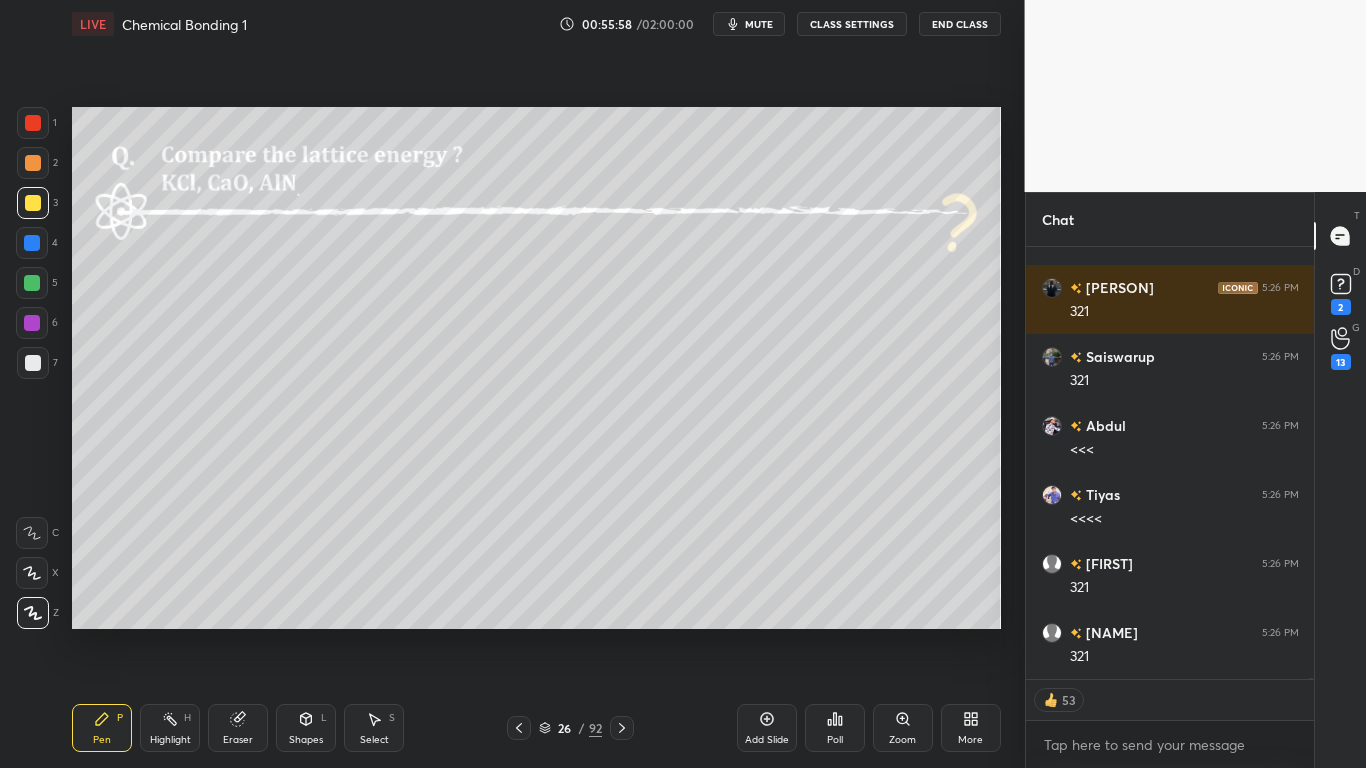 type on "x" 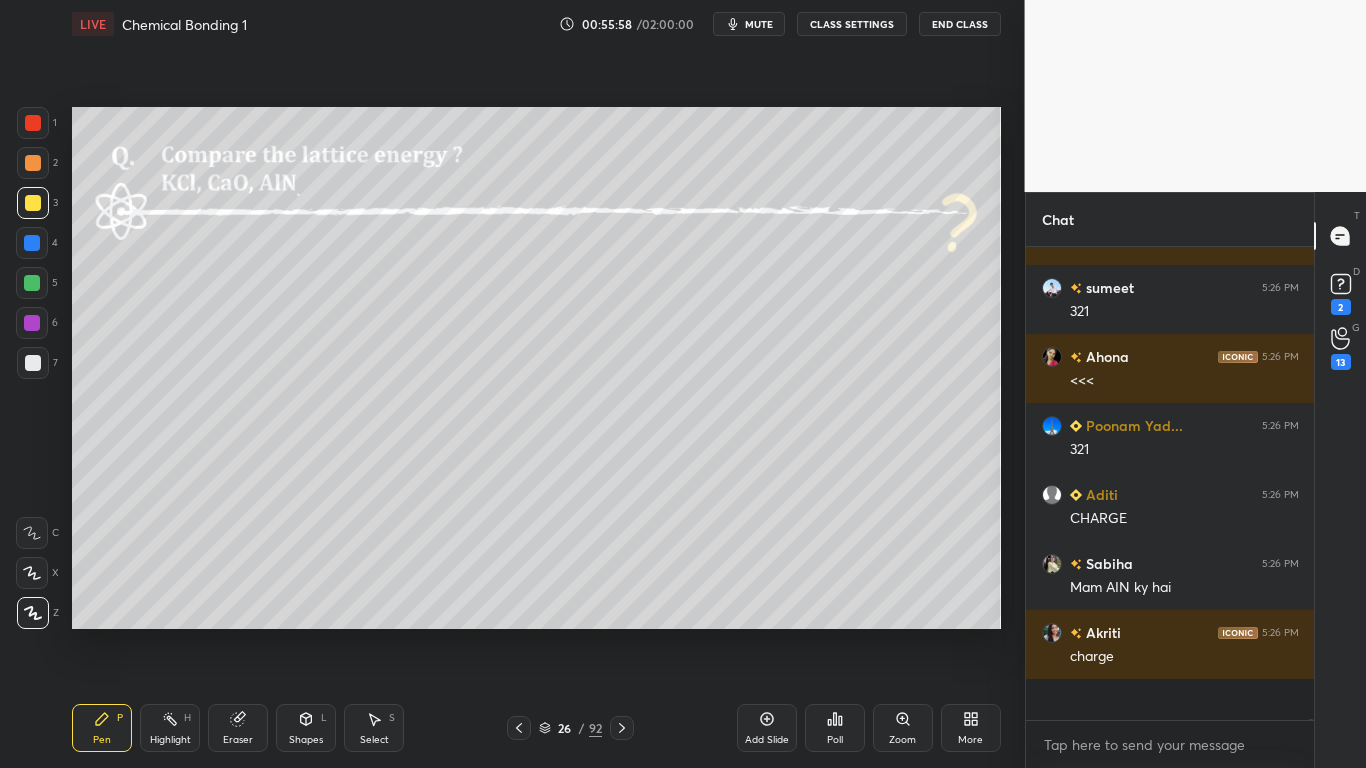 scroll, scrollTop: 7, scrollLeft: 7, axis: both 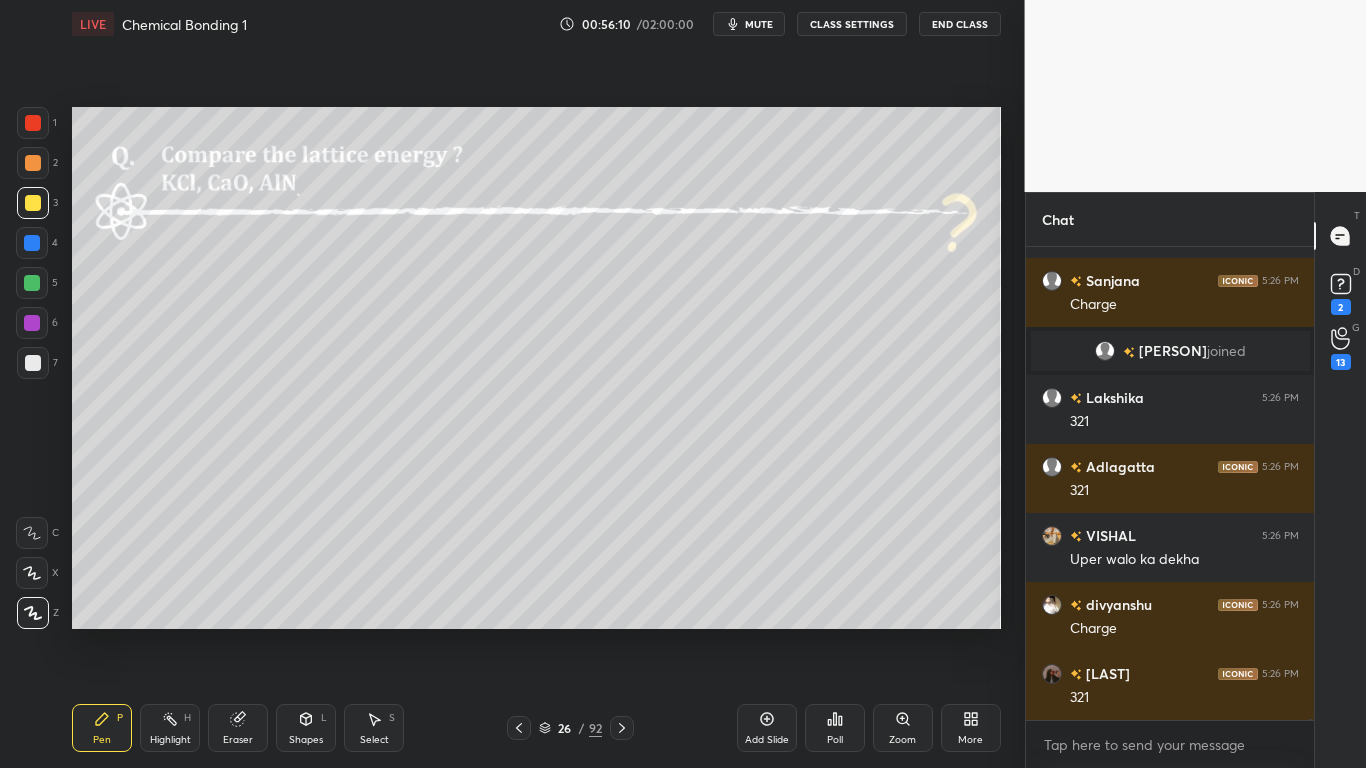 click on "CLASS SETTINGS" at bounding box center (852, 24) 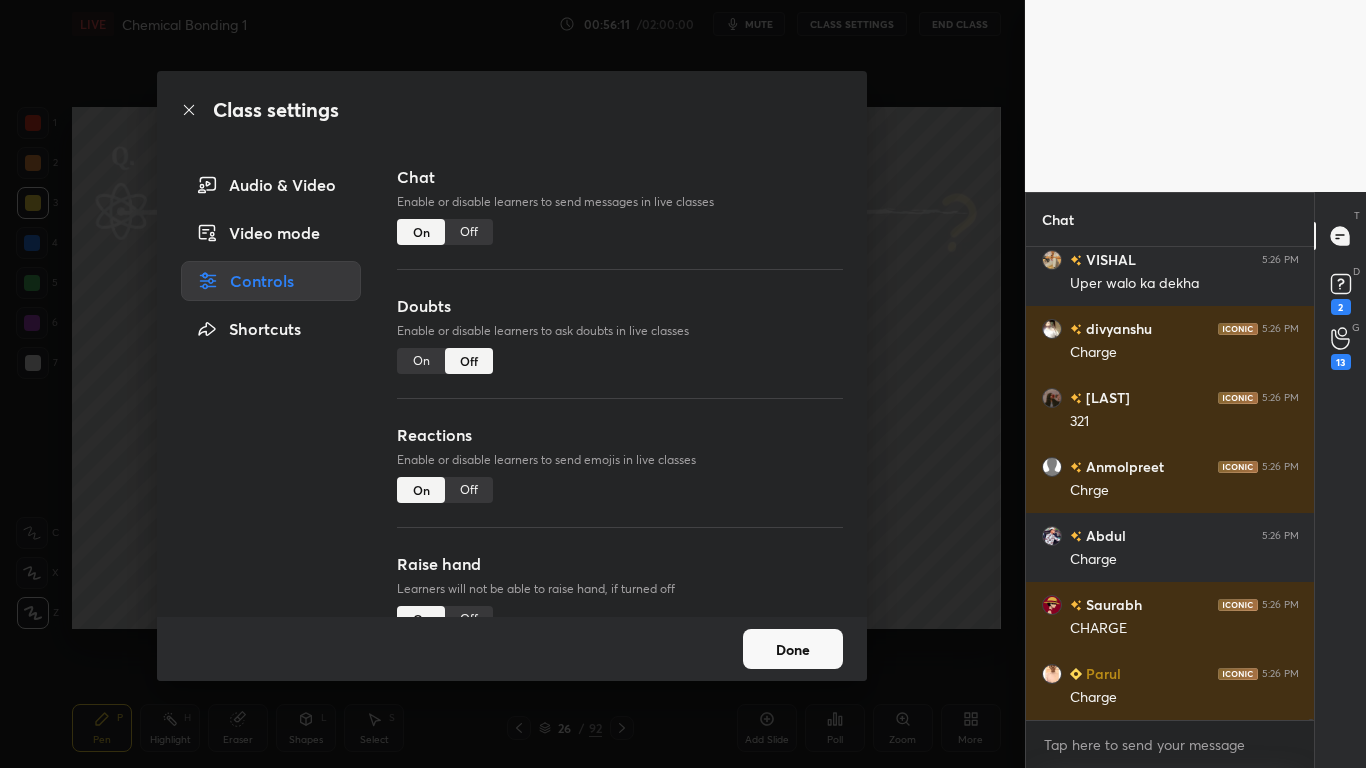 click on "Off" at bounding box center (469, 232) 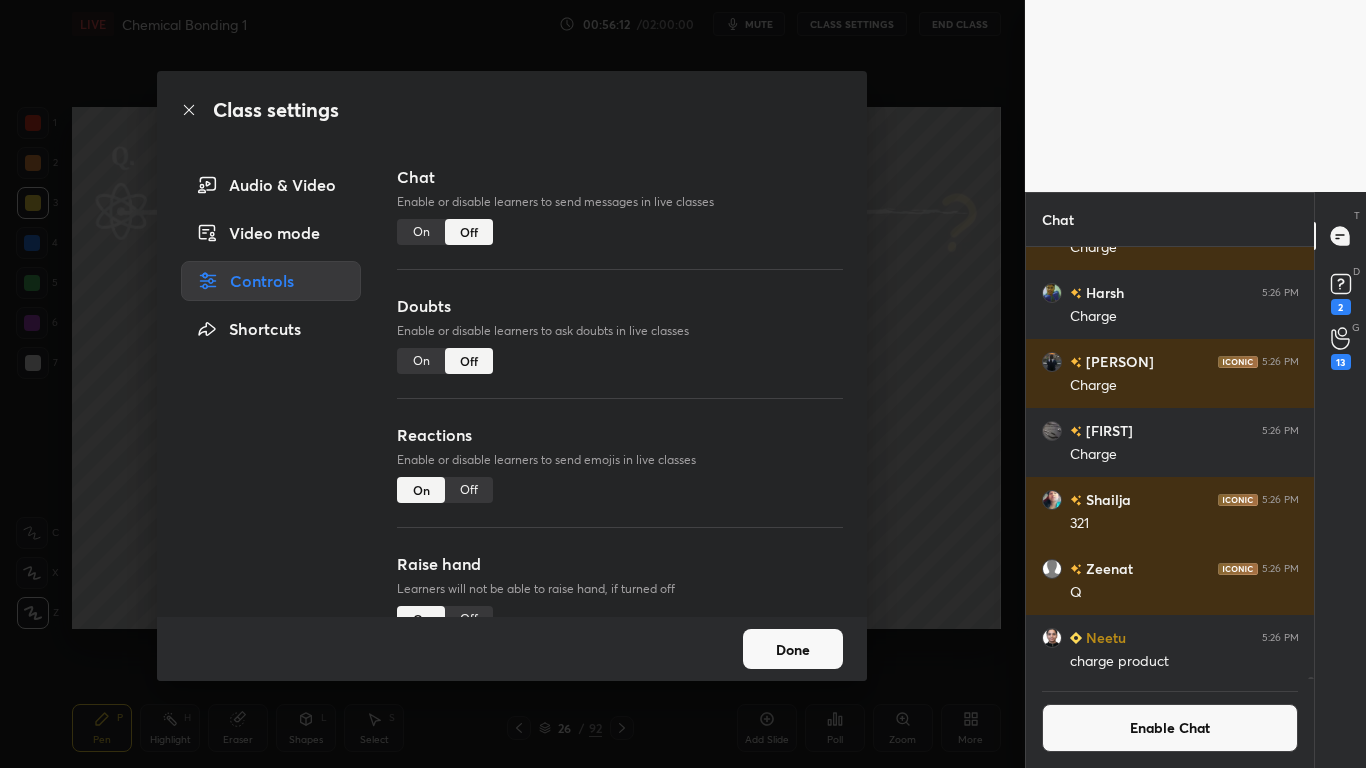 click on "Done" at bounding box center [793, 649] 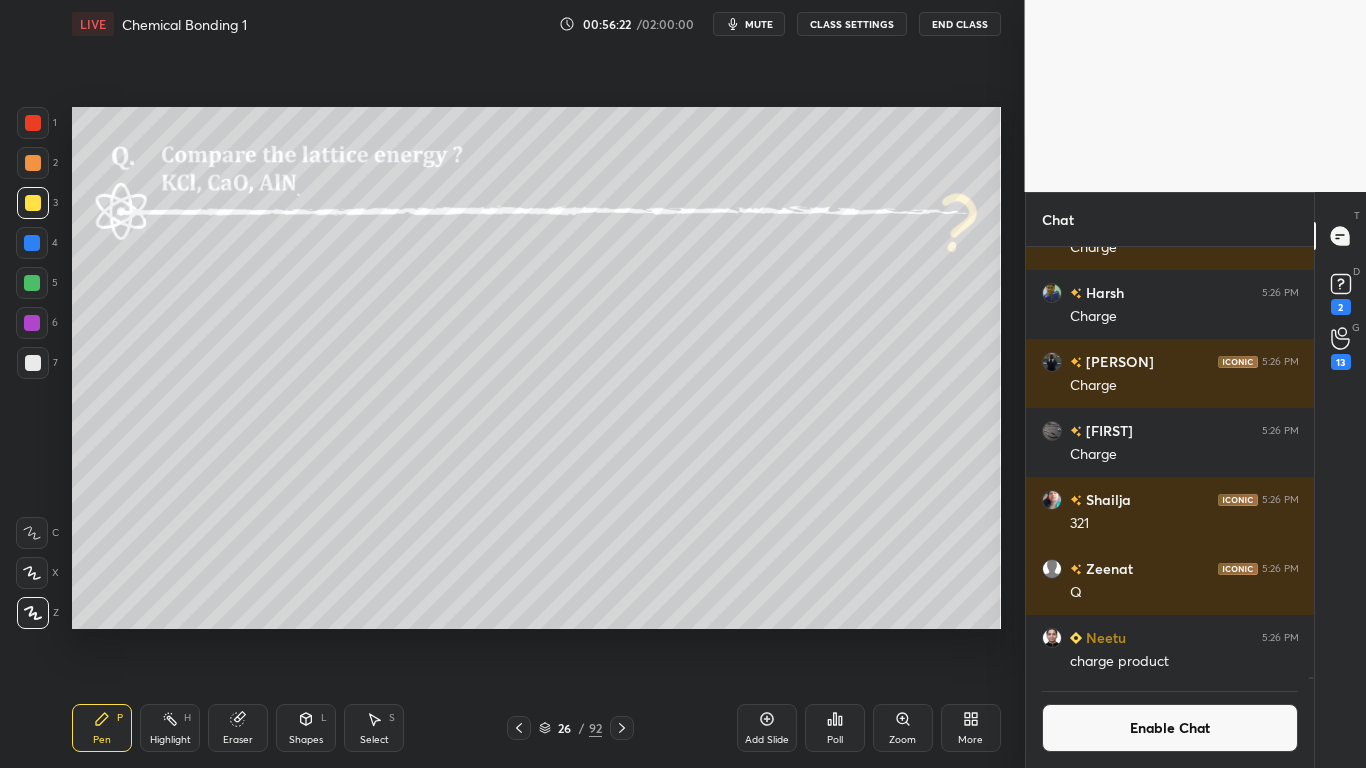 click at bounding box center [33, 363] 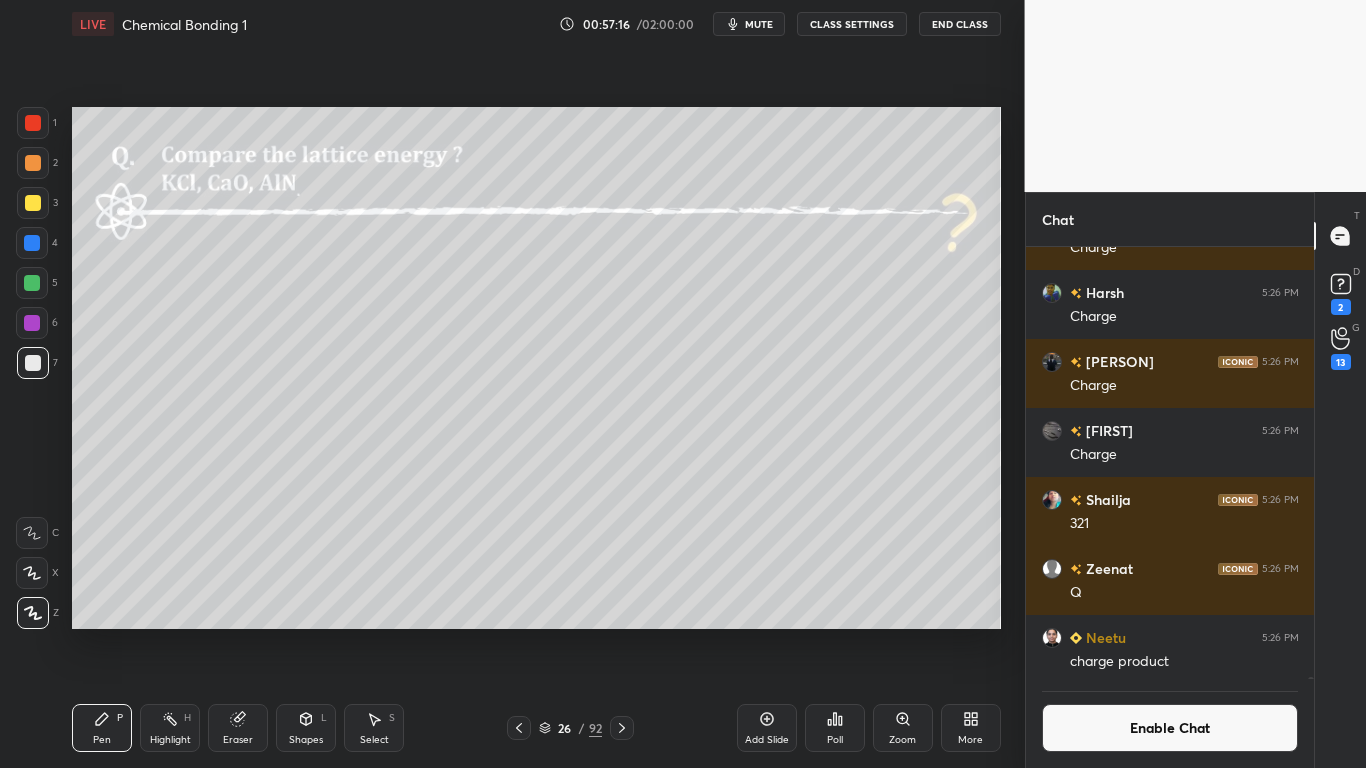 scroll, scrollTop: 385, scrollLeft: 282, axis: both 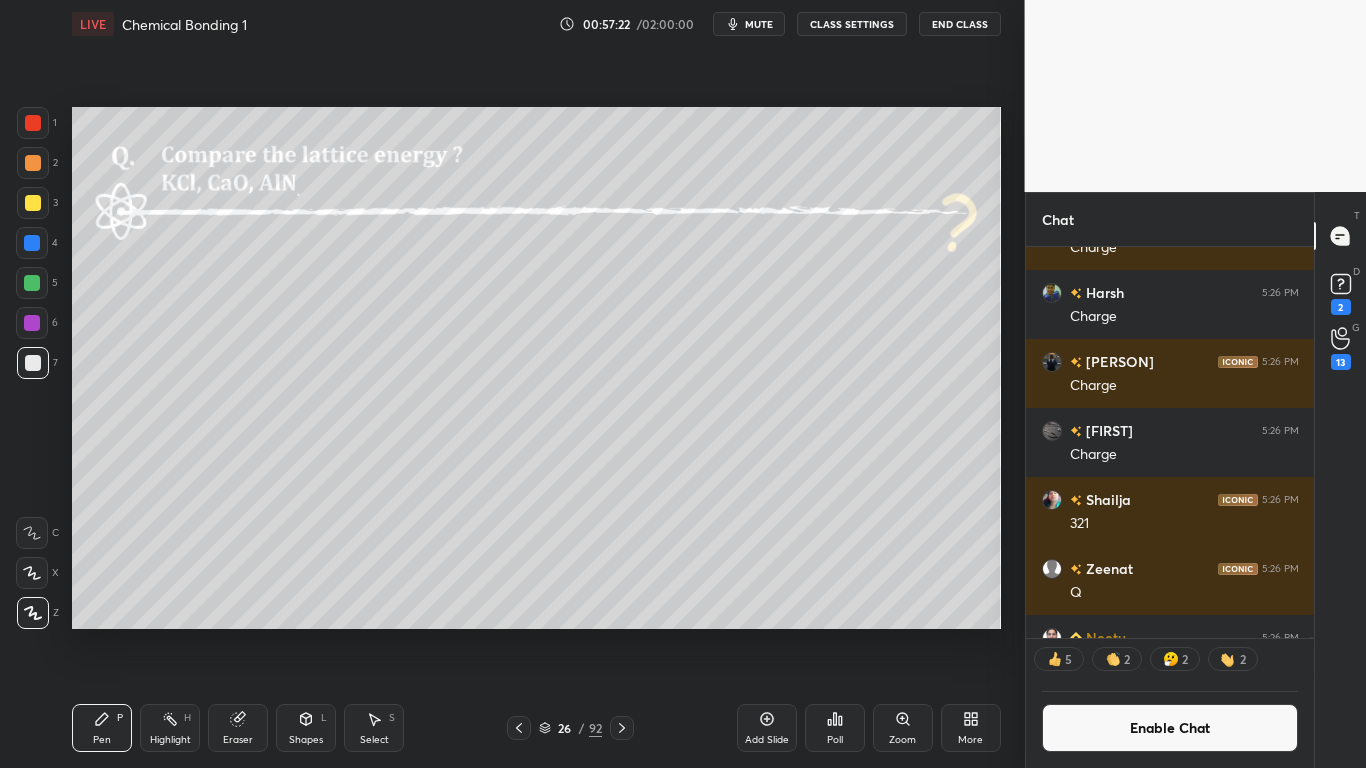 click 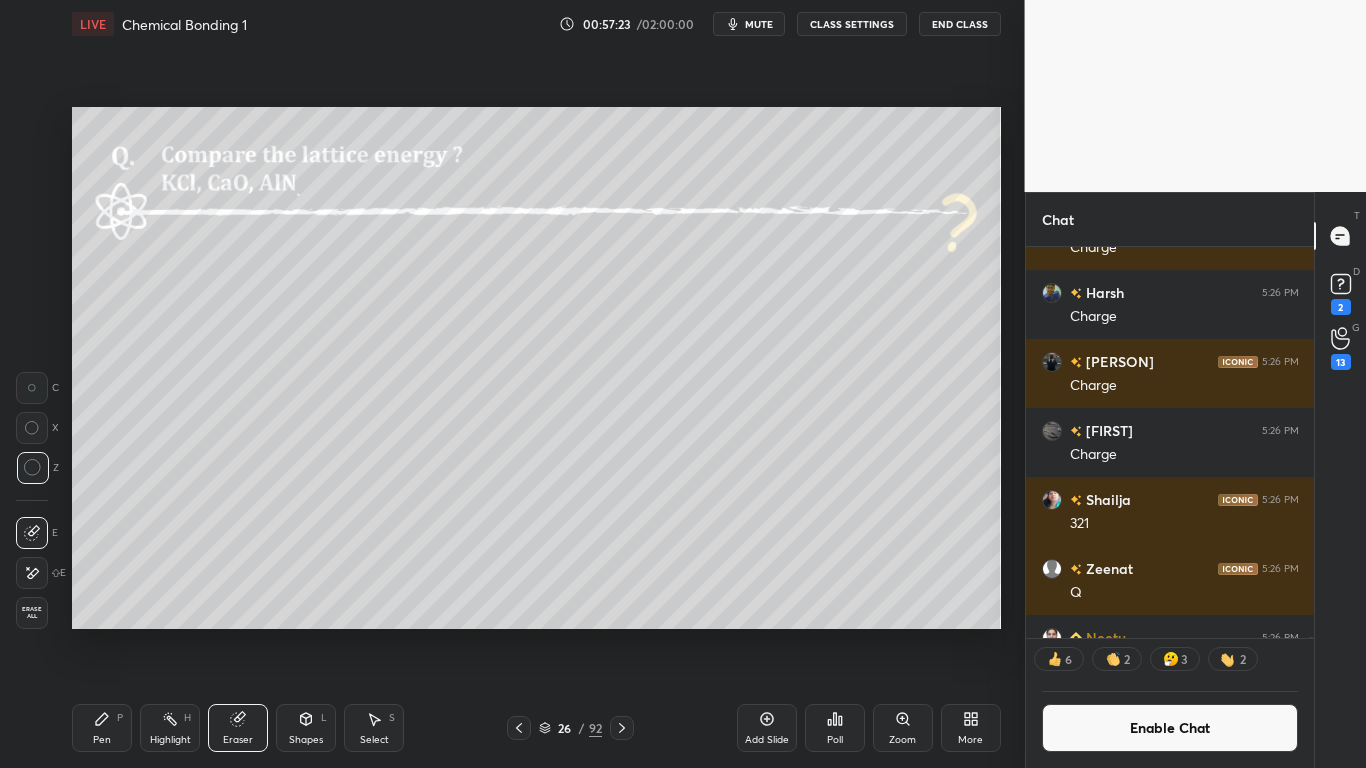 click on "Pen P" at bounding box center (102, 728) 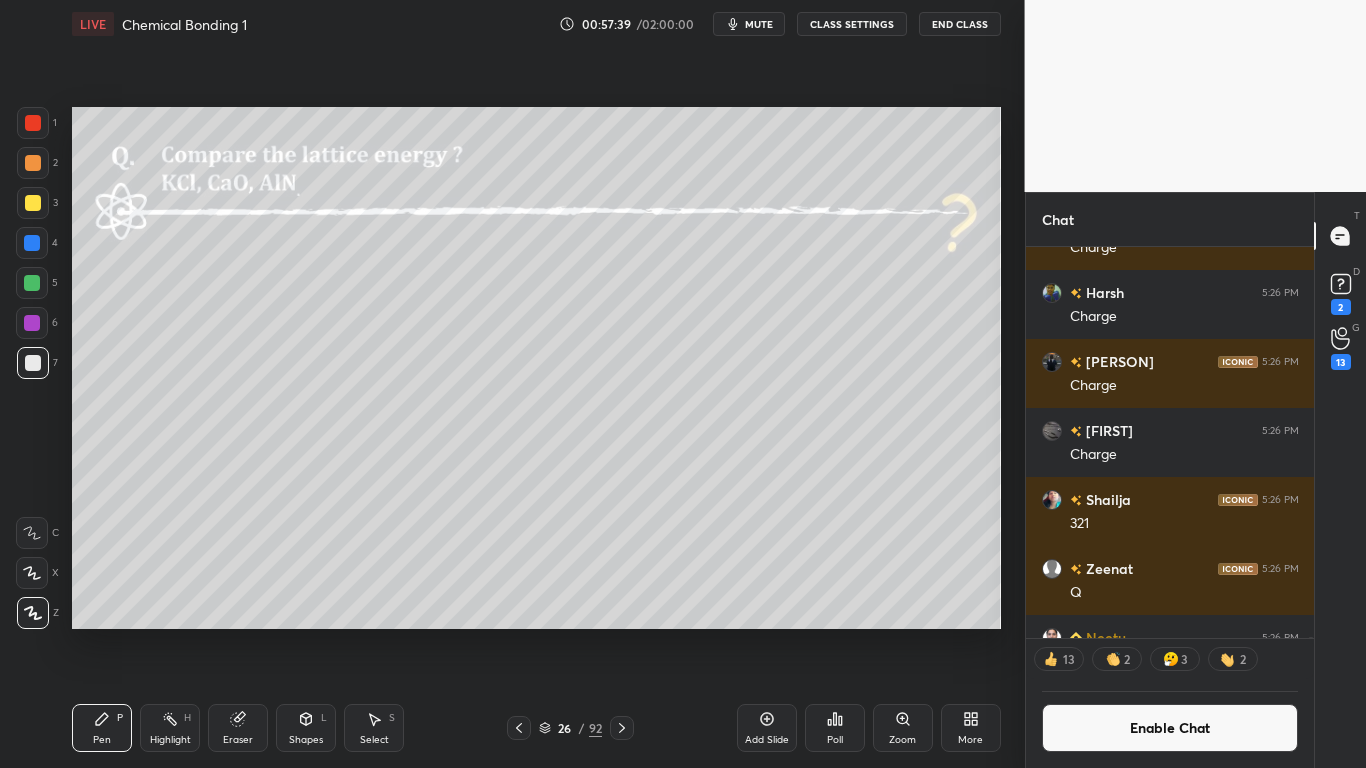 click on "Enable Chat" at bounding box center [1170, 728] 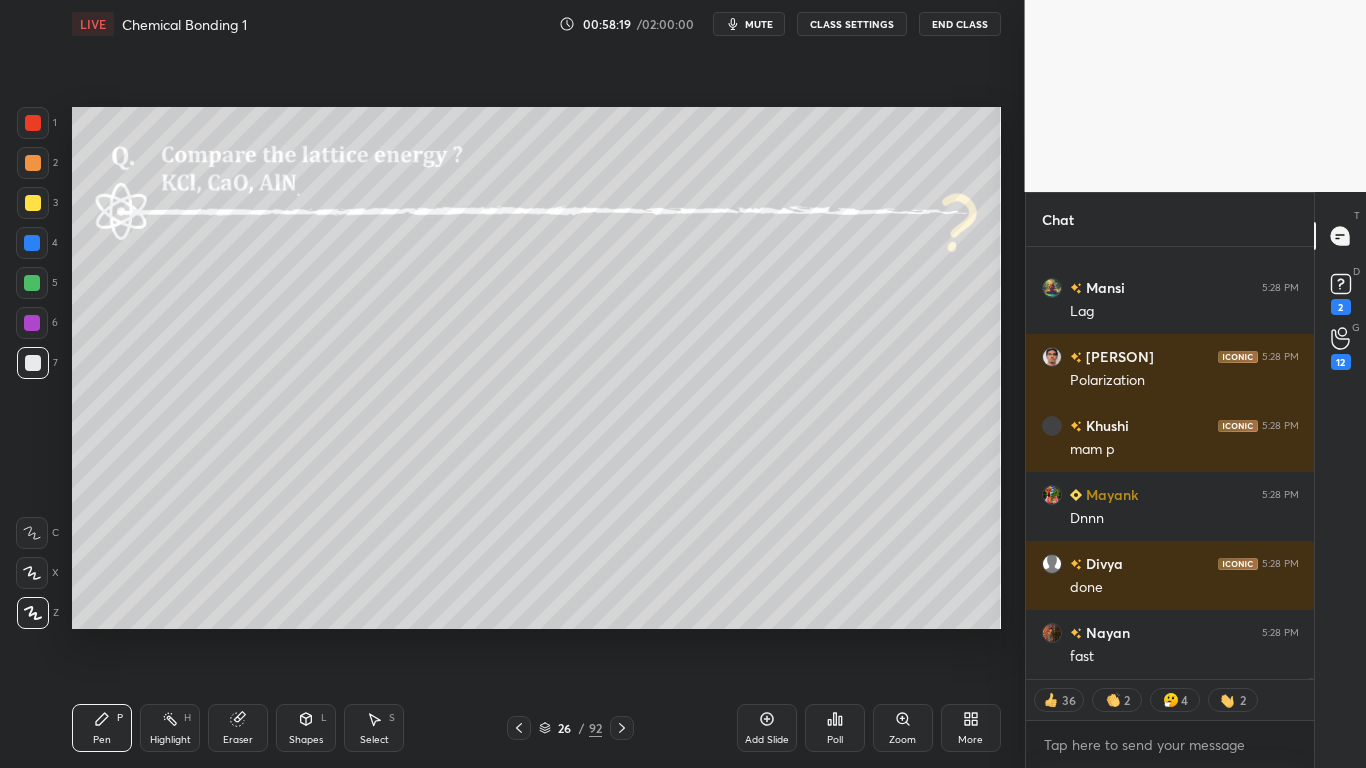 scroll, scrollTop: 202481, scrollLeft: 0, axis: vertical 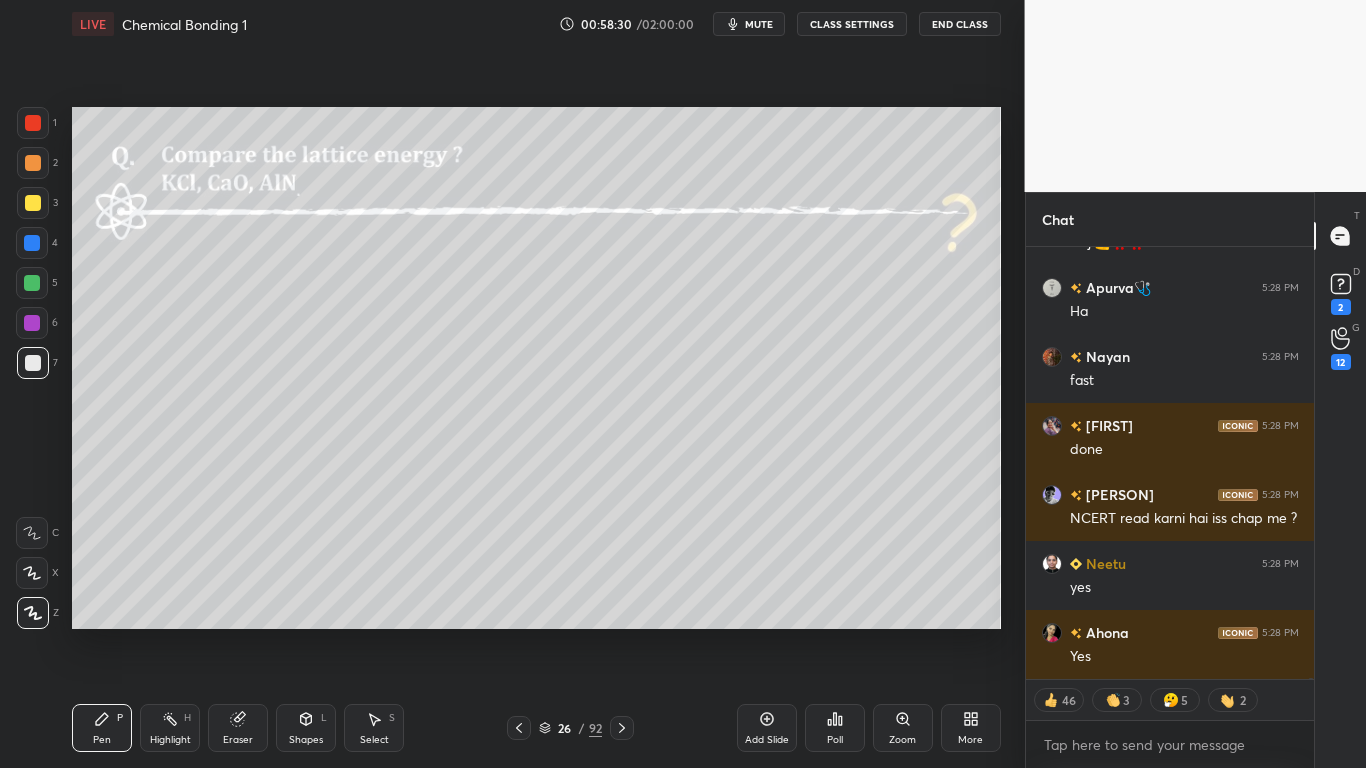 click on "CLASS SETTINGS" at bounding box center [852, 24] 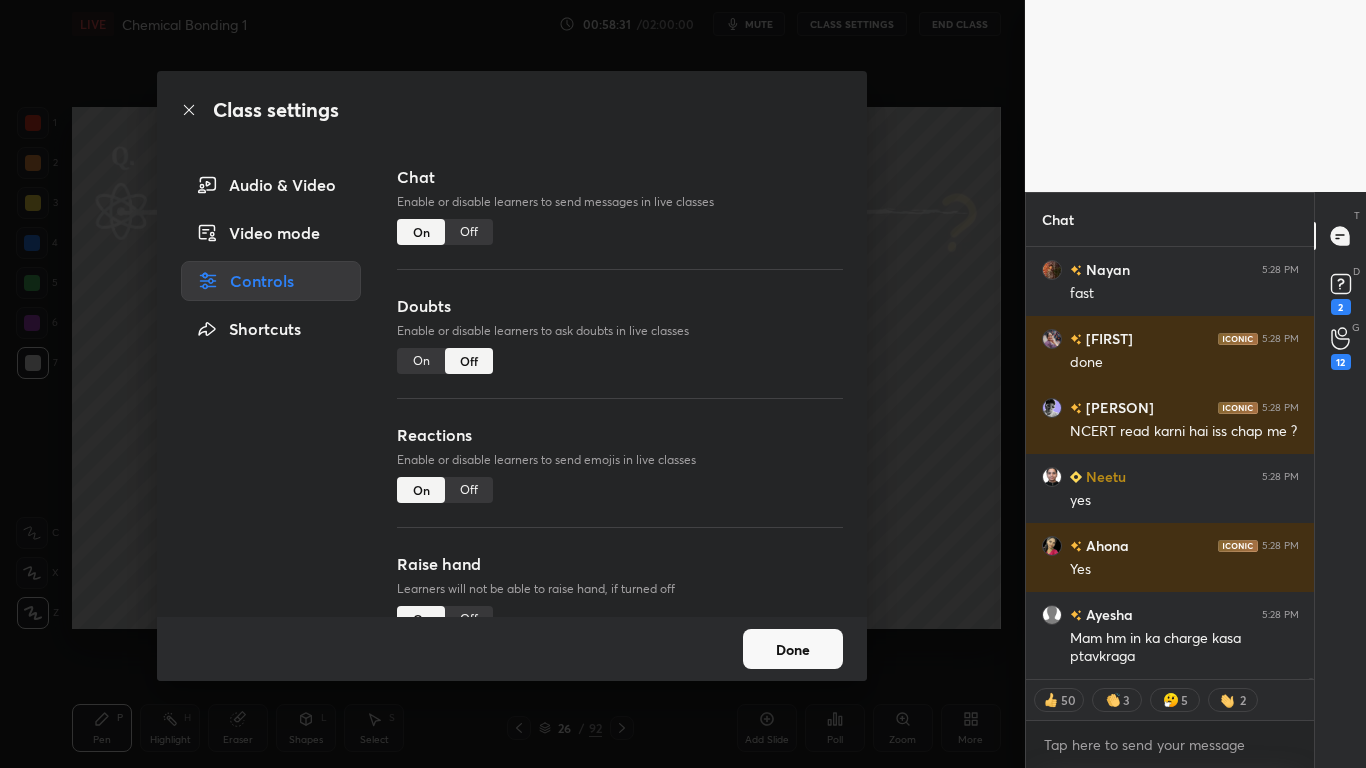 type on "x" 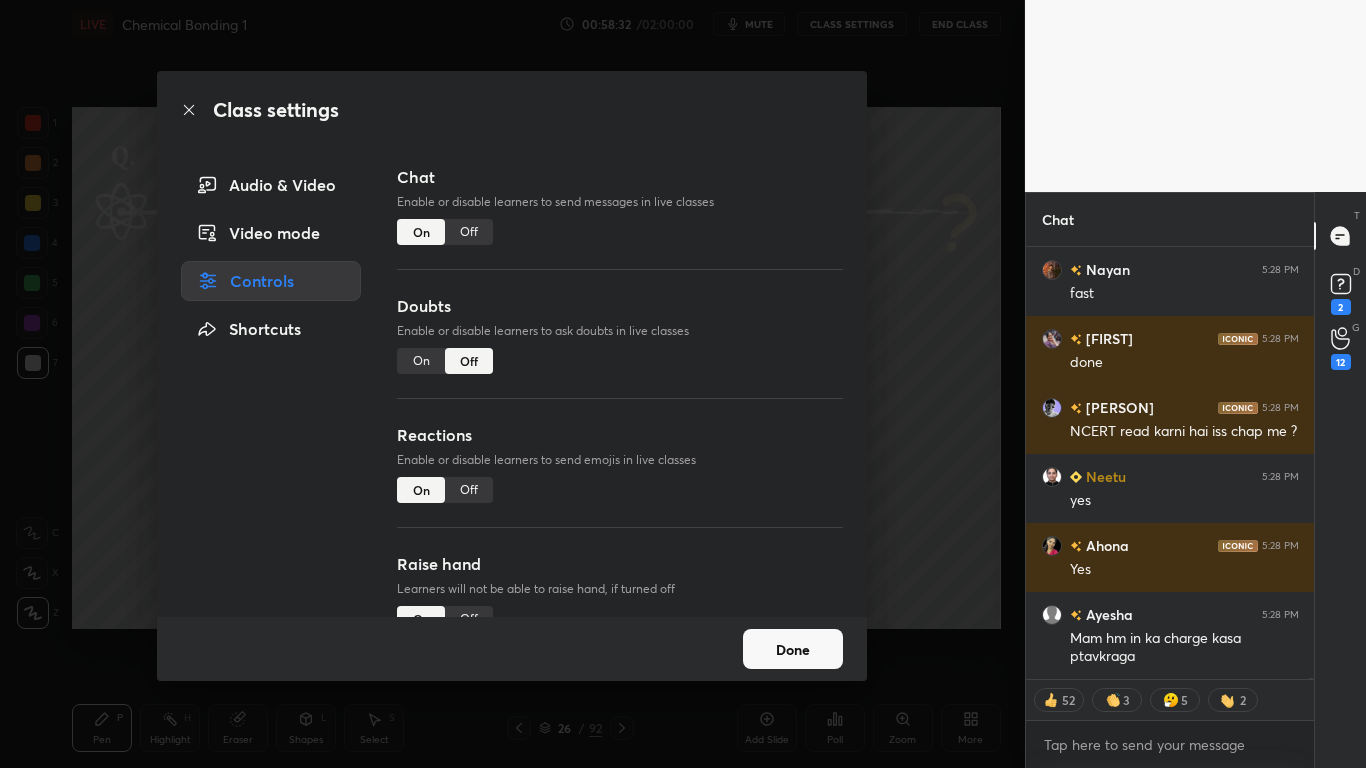 click on "Off" at bounding box center [469, 232] 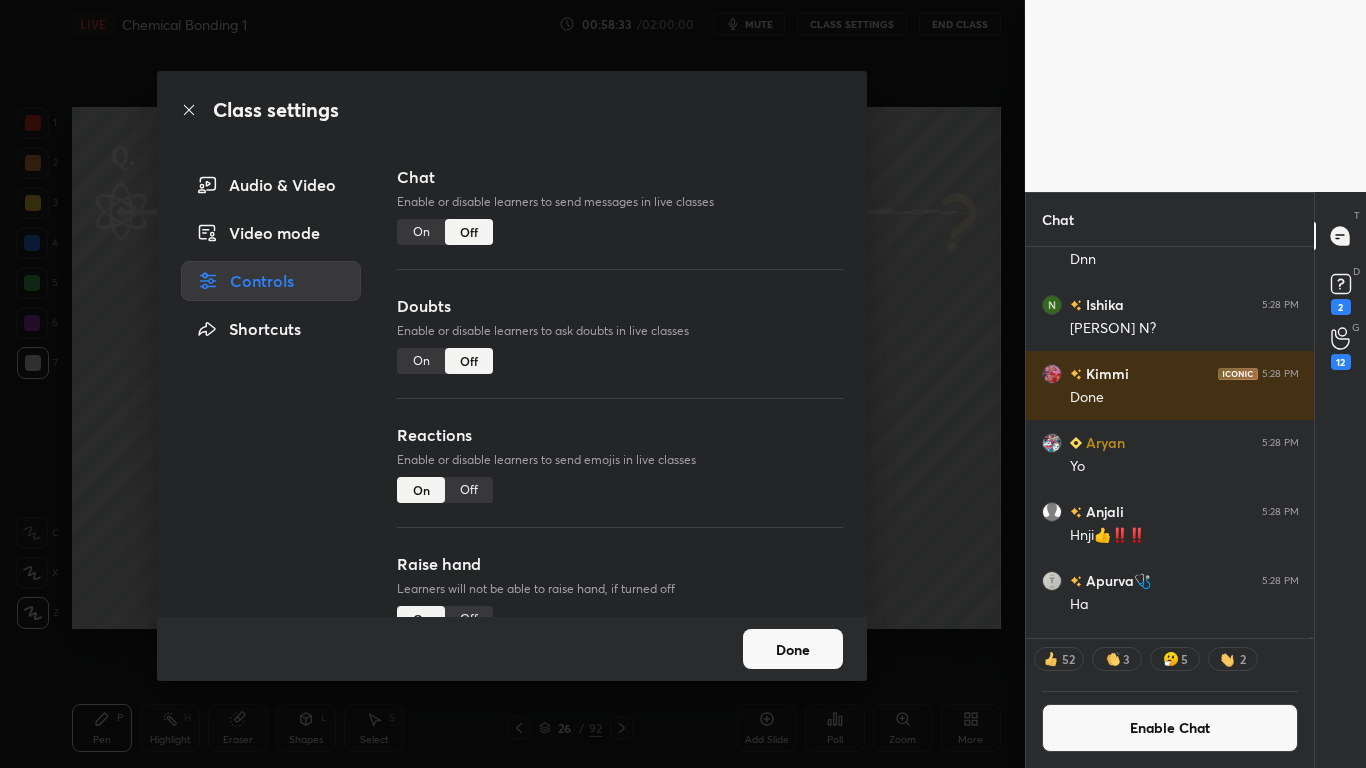 click on "Done" at bounding box center (793, 649) 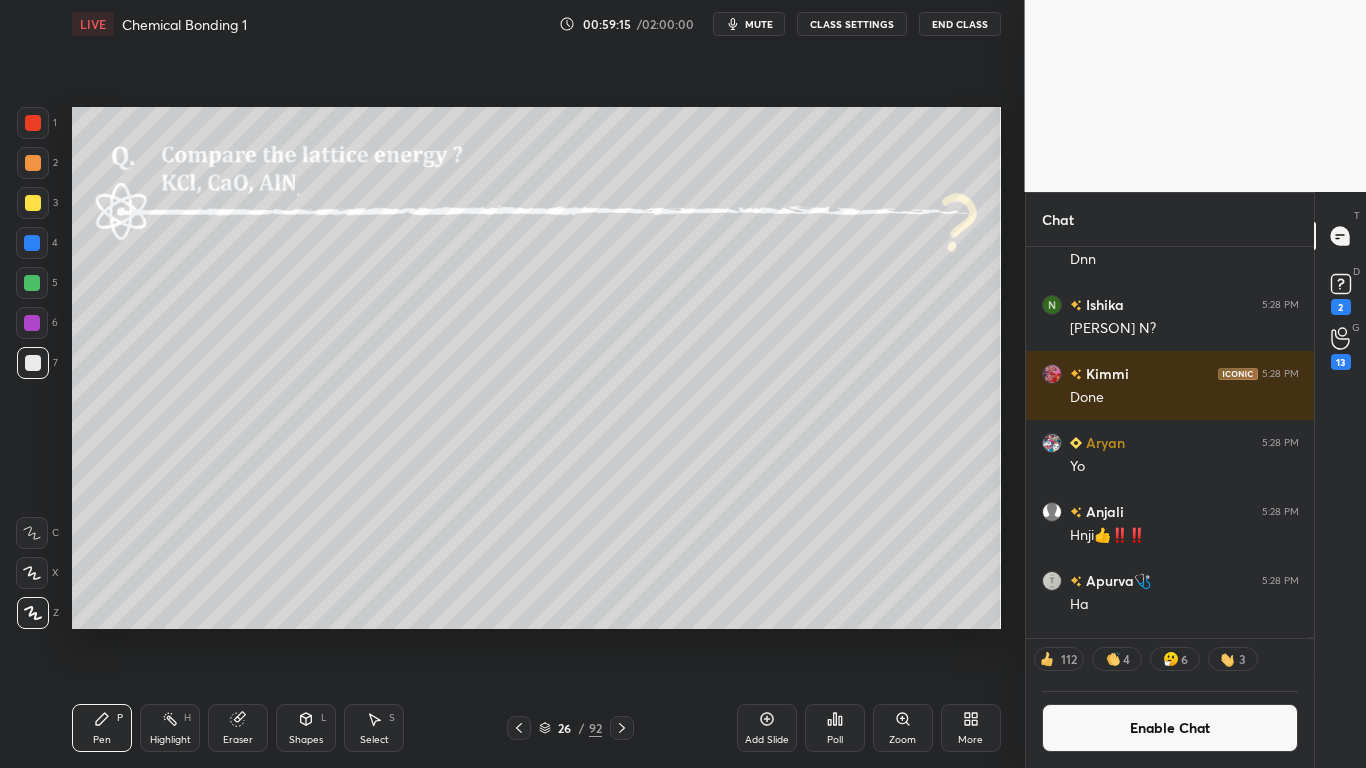 click on "Enable Chat" at bounding box center (1170, 728) 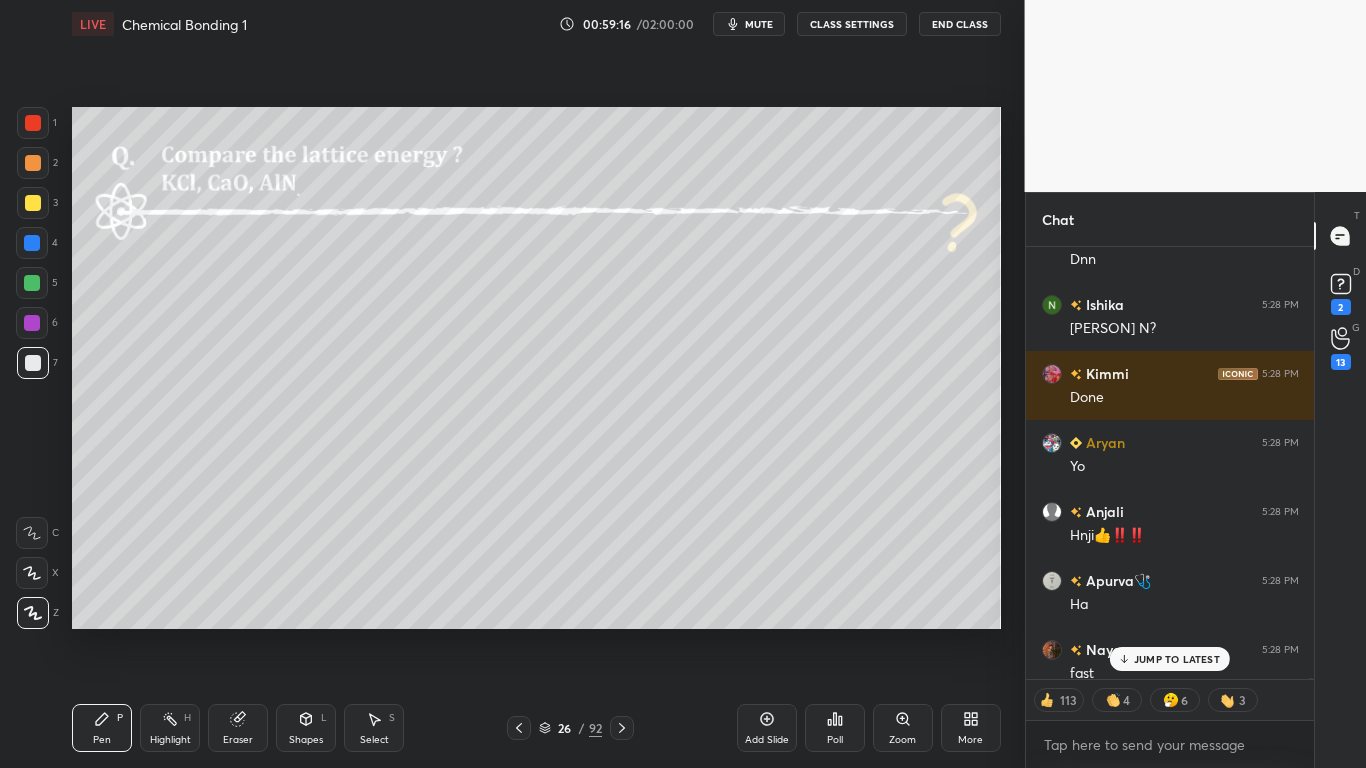 scroll, scrollTop: 7, scrollLeft: 7, axis: both 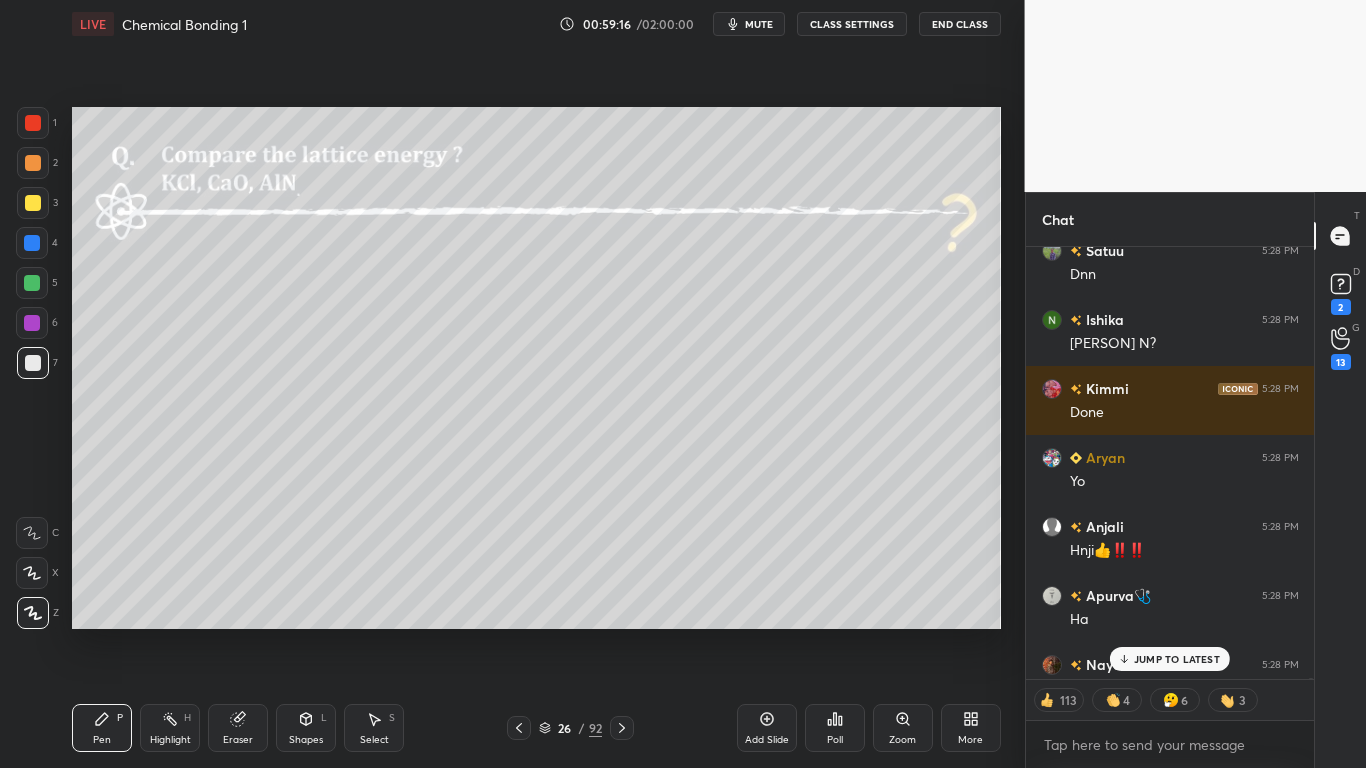 click on "JUMP TO LATEST" at bounding box center [1177, 659] 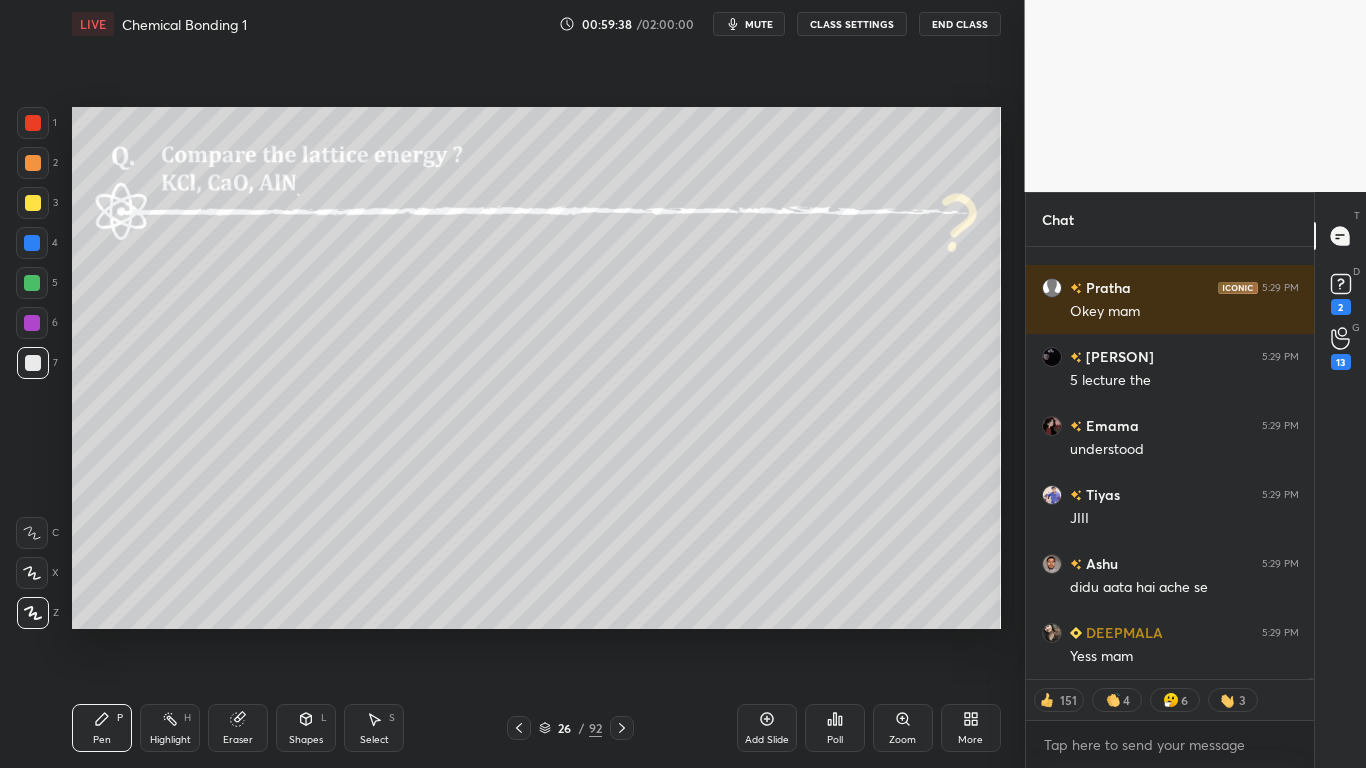 scroll, scrollTop: 204429, scrollLeft: 0, axis: vertical 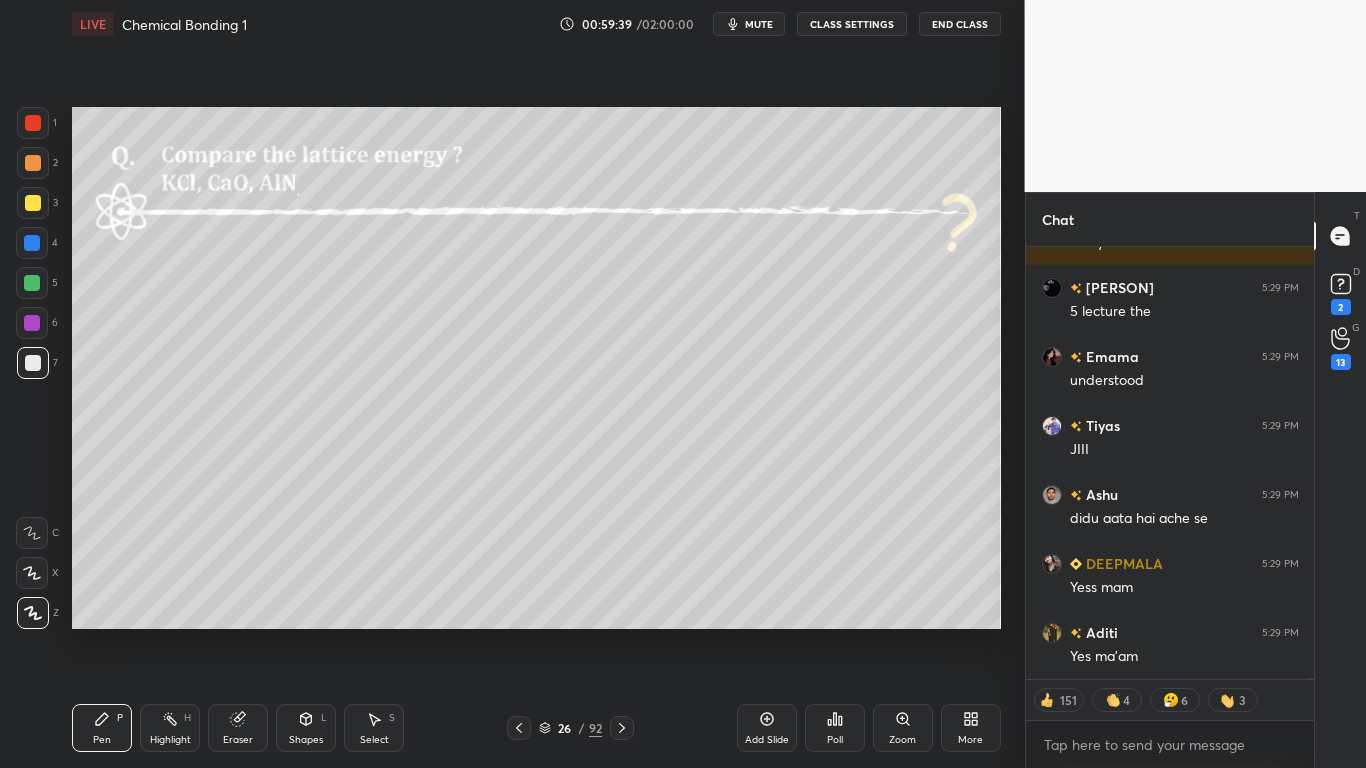 click on "Add Slide" at bounding box center (767, 740) 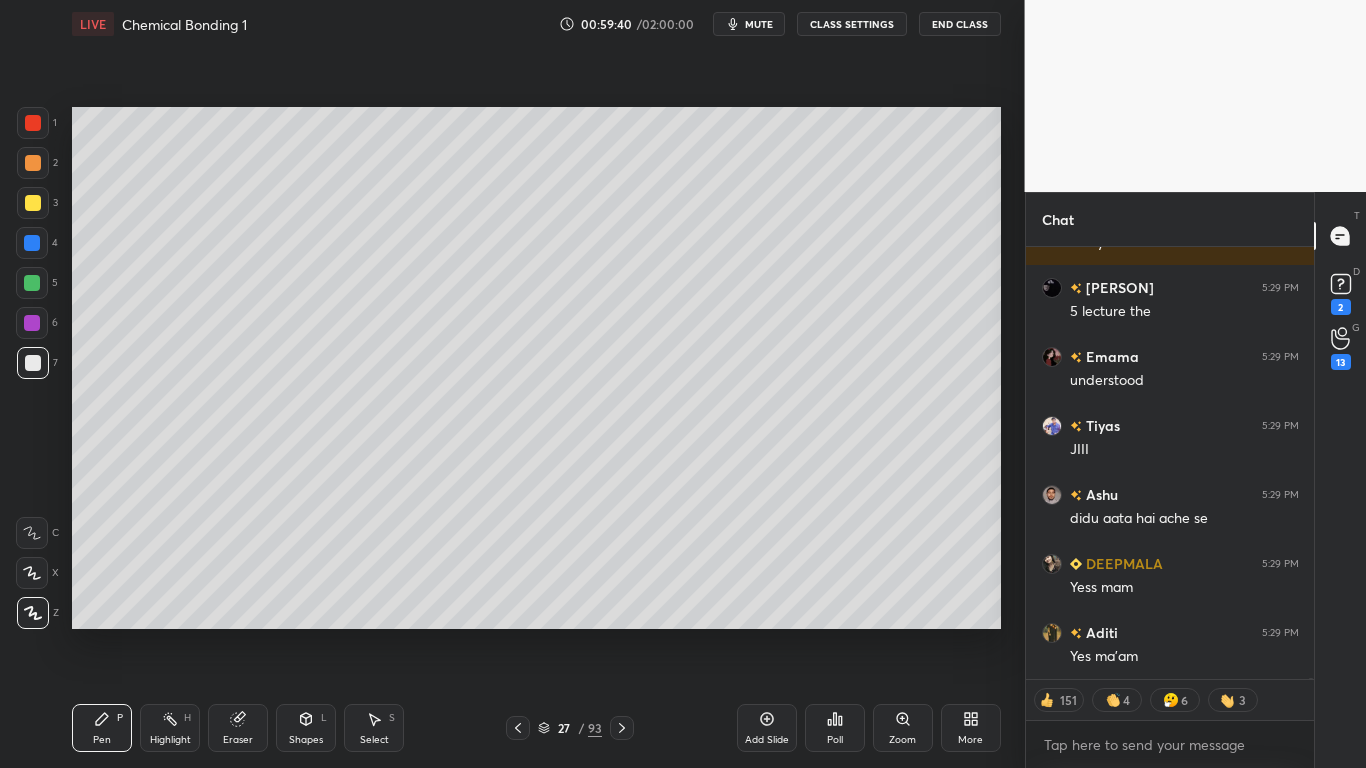 type on "x" 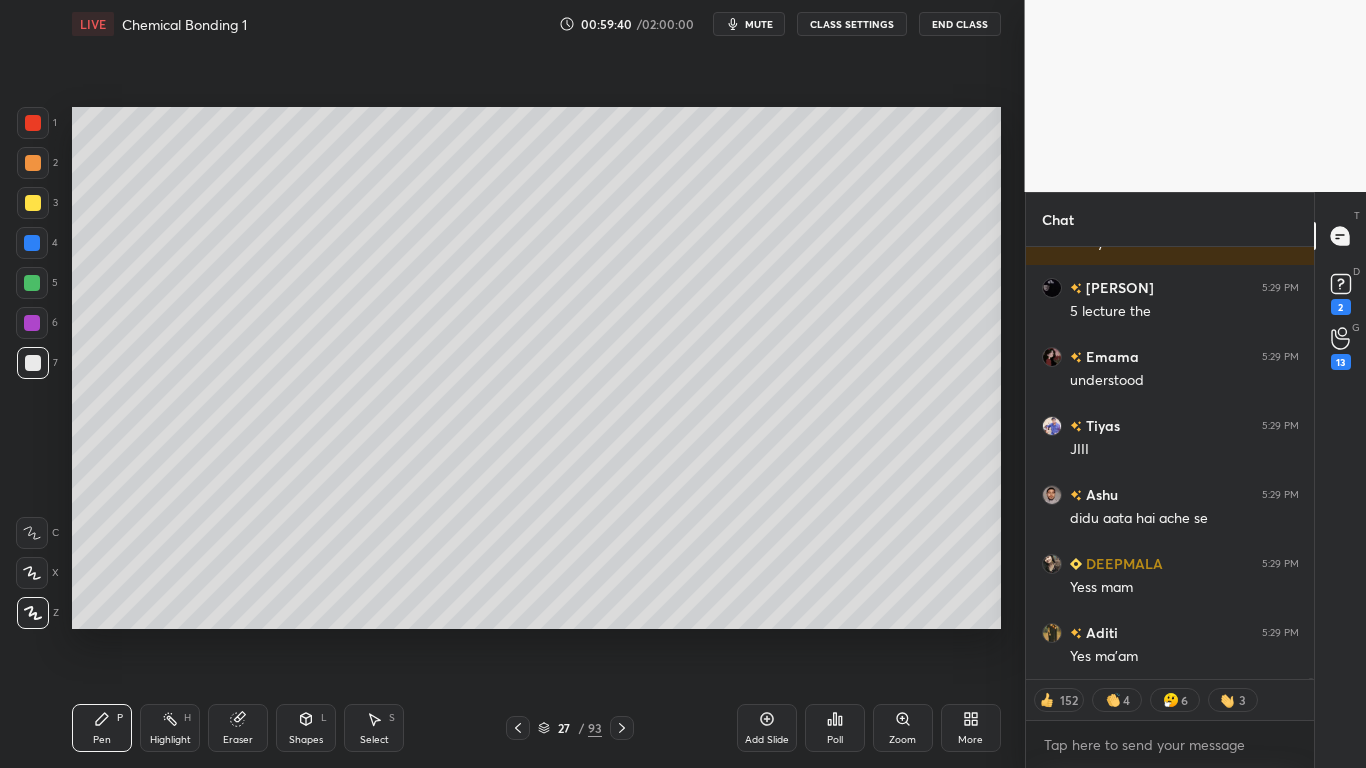 click on "CLASS SETTINGS" at bounding box center (852, 24) 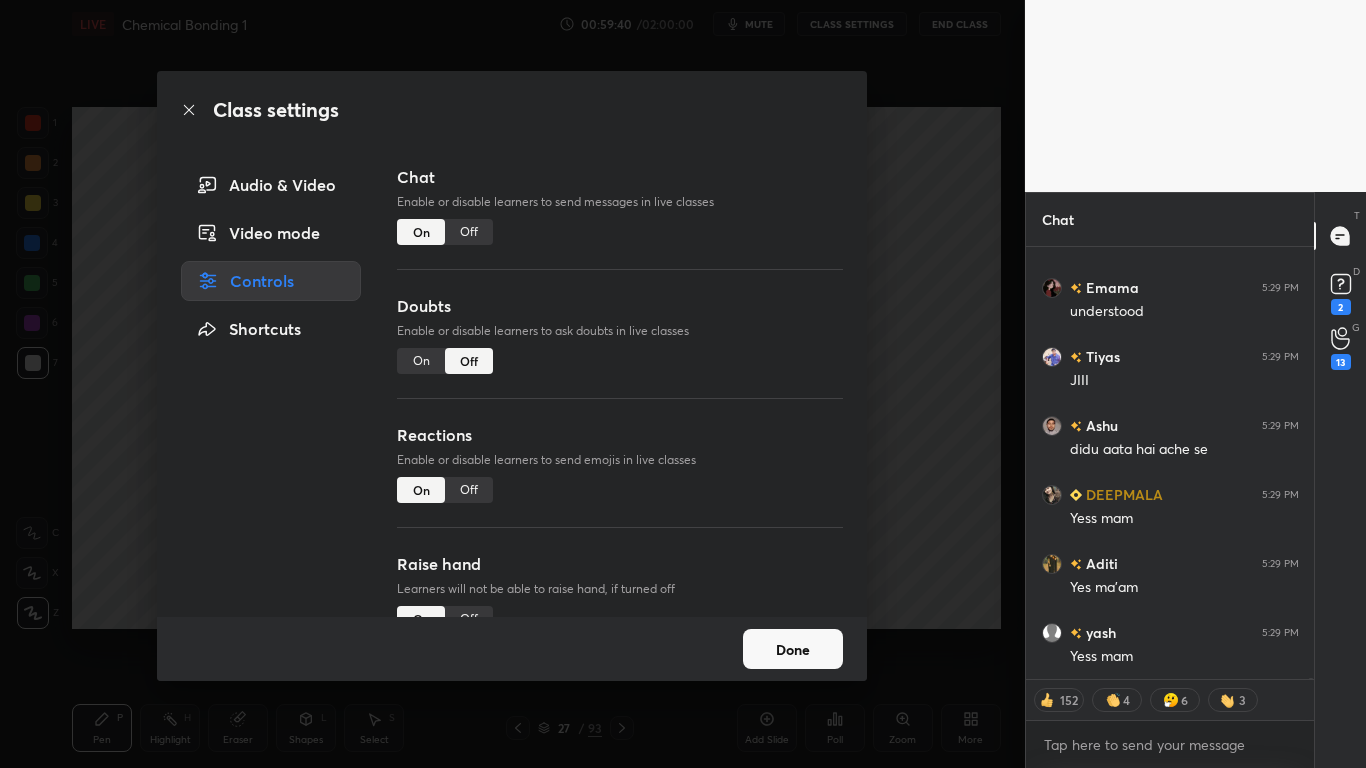 click on "Off" at bounding box center (469, 232) 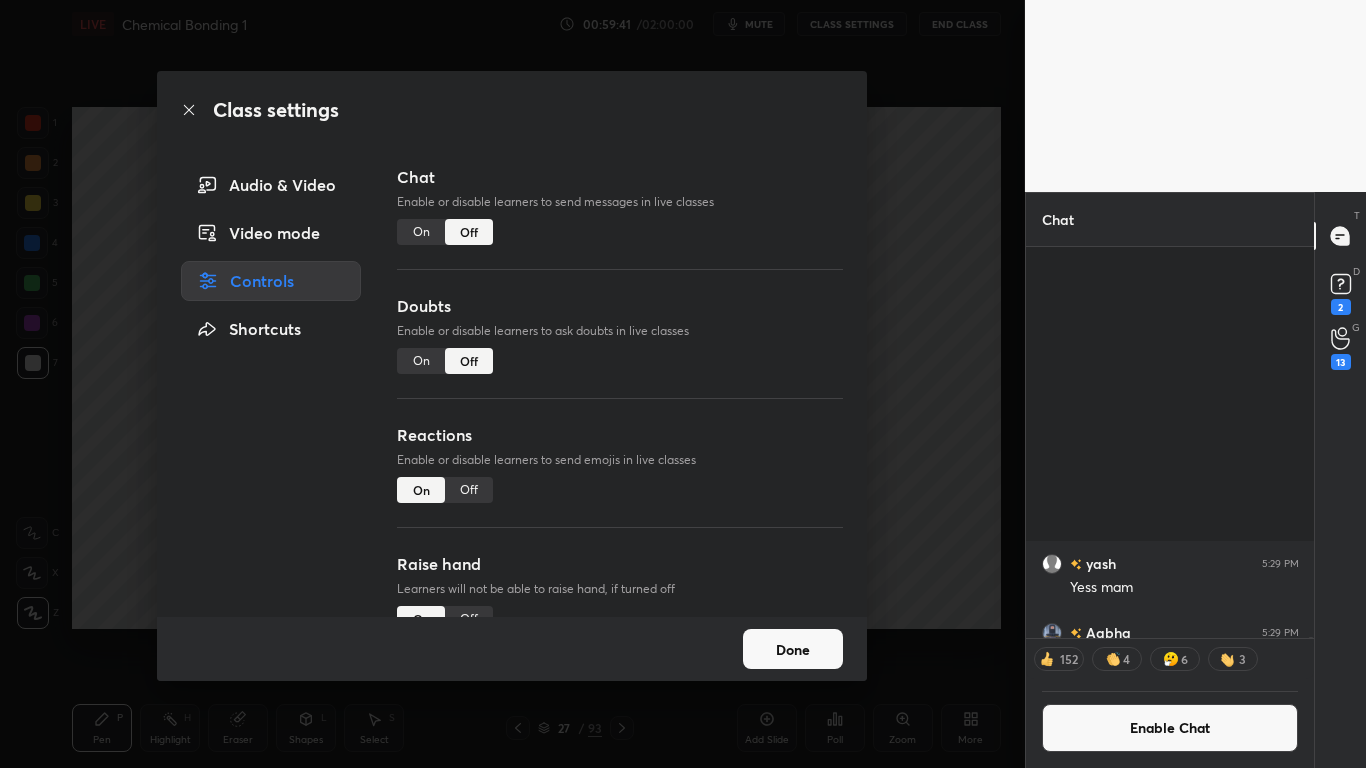 scroll, scrollTop: 204056, scrollLeft: 0, axis: vertical 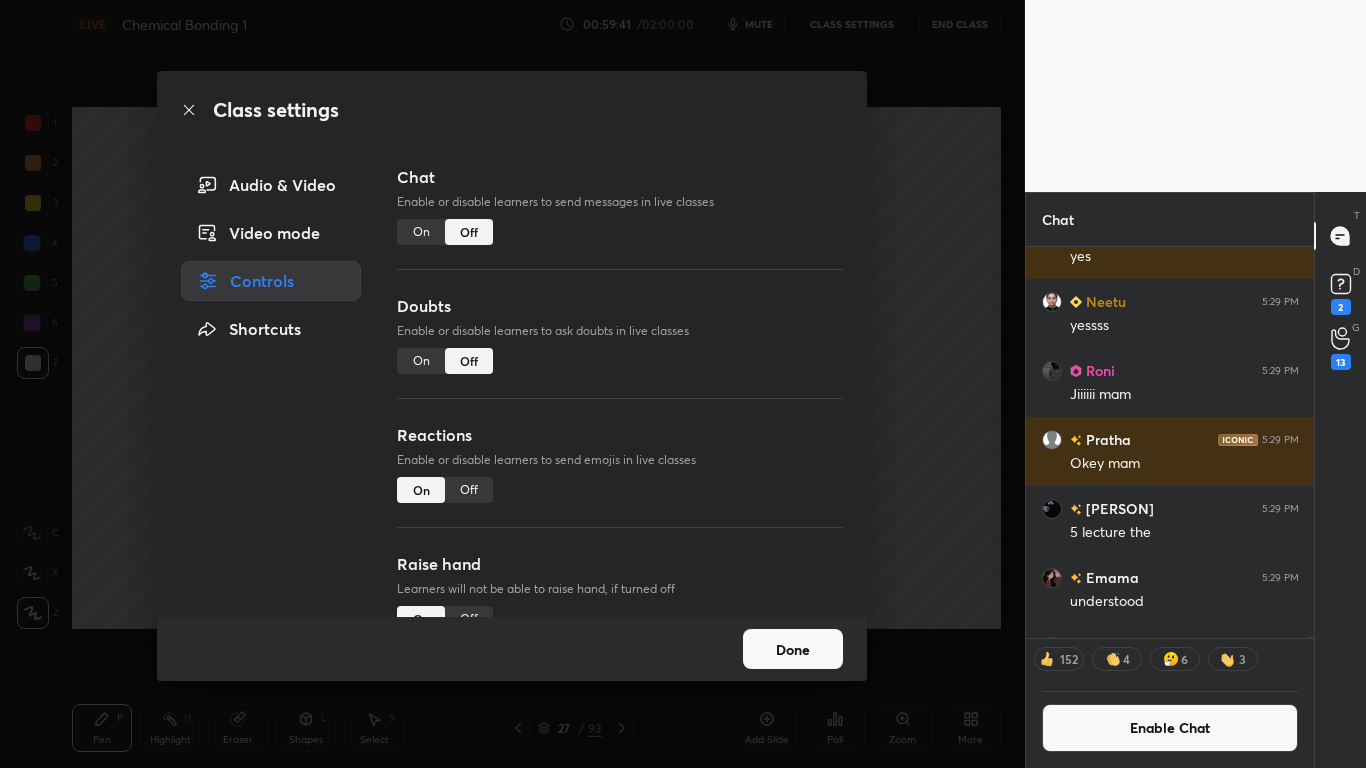 click on "Done" at bounding box center (793, 649) 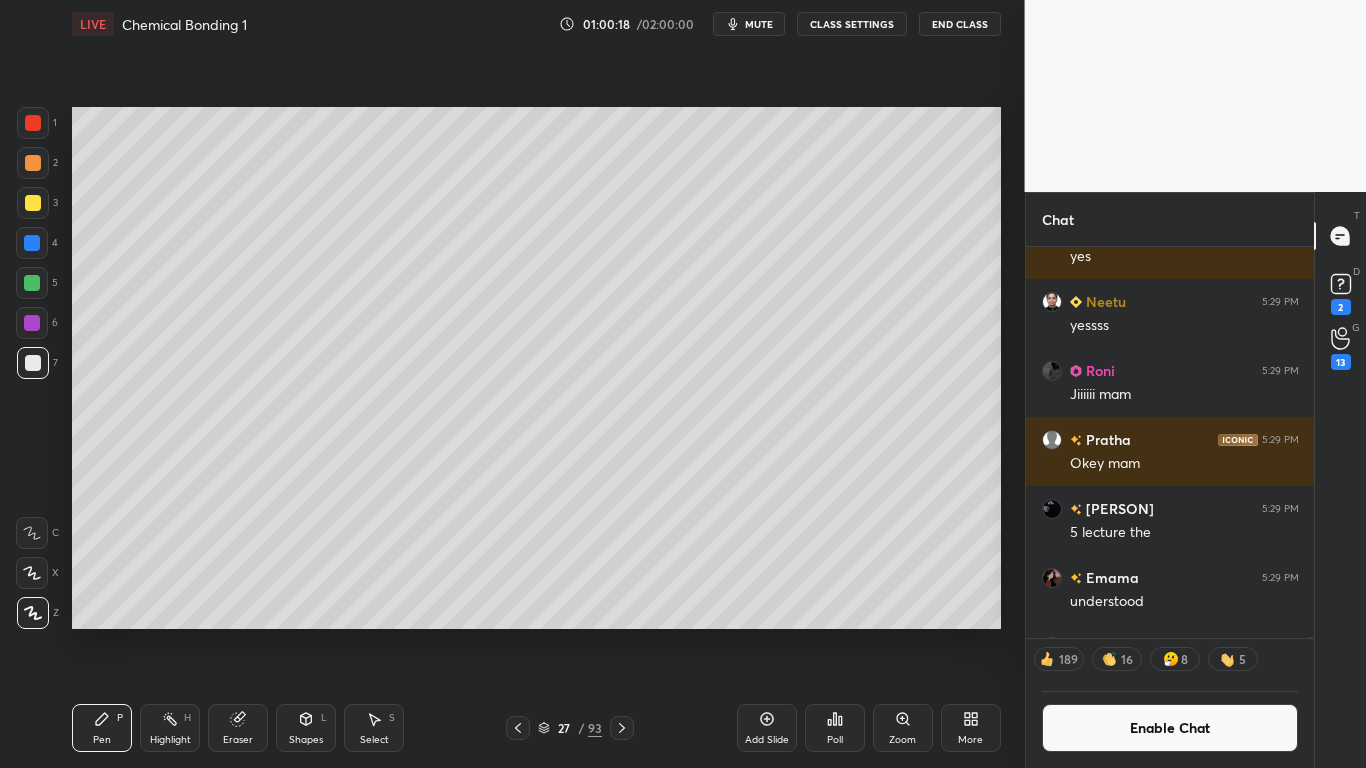 click on "Enable Chat" at bounding box center (1170, 728) 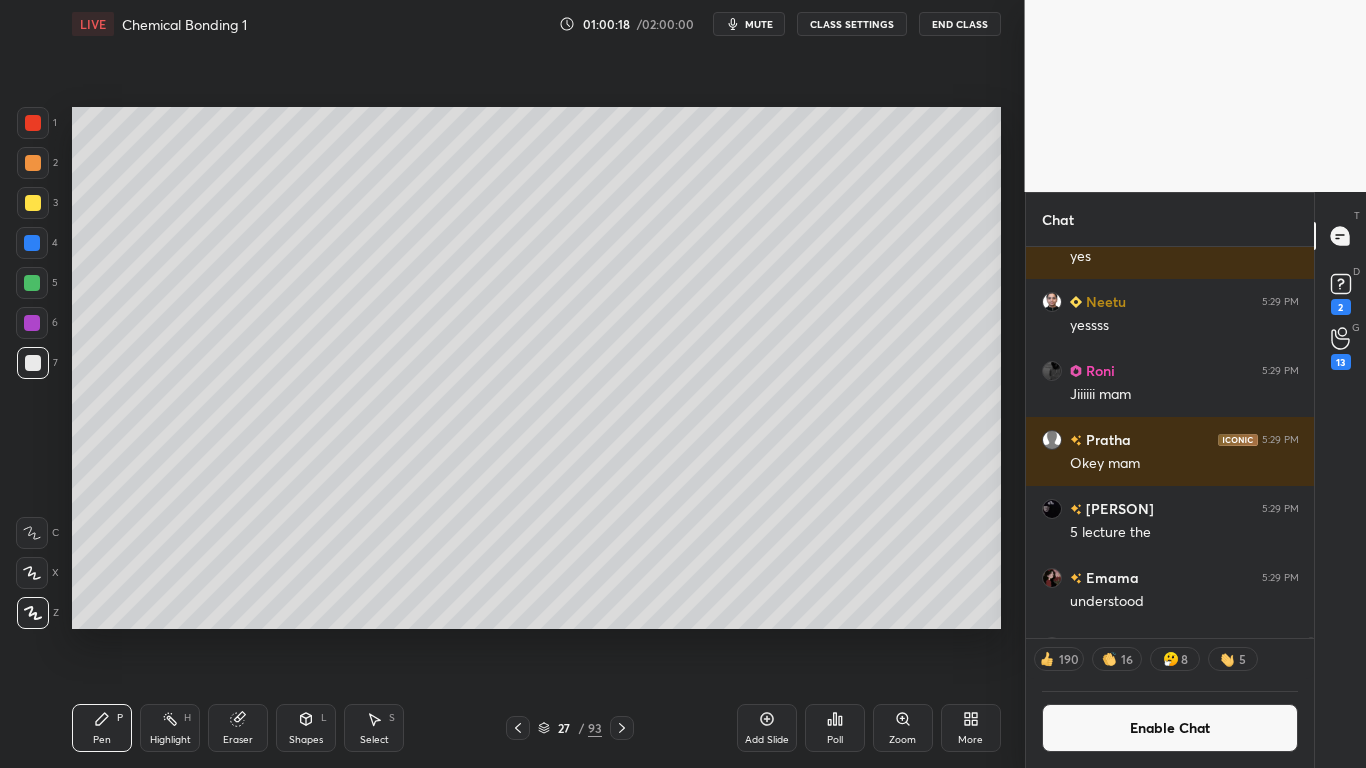 scroll, scrollTop: 7, scrollLeft: 7, axis: both 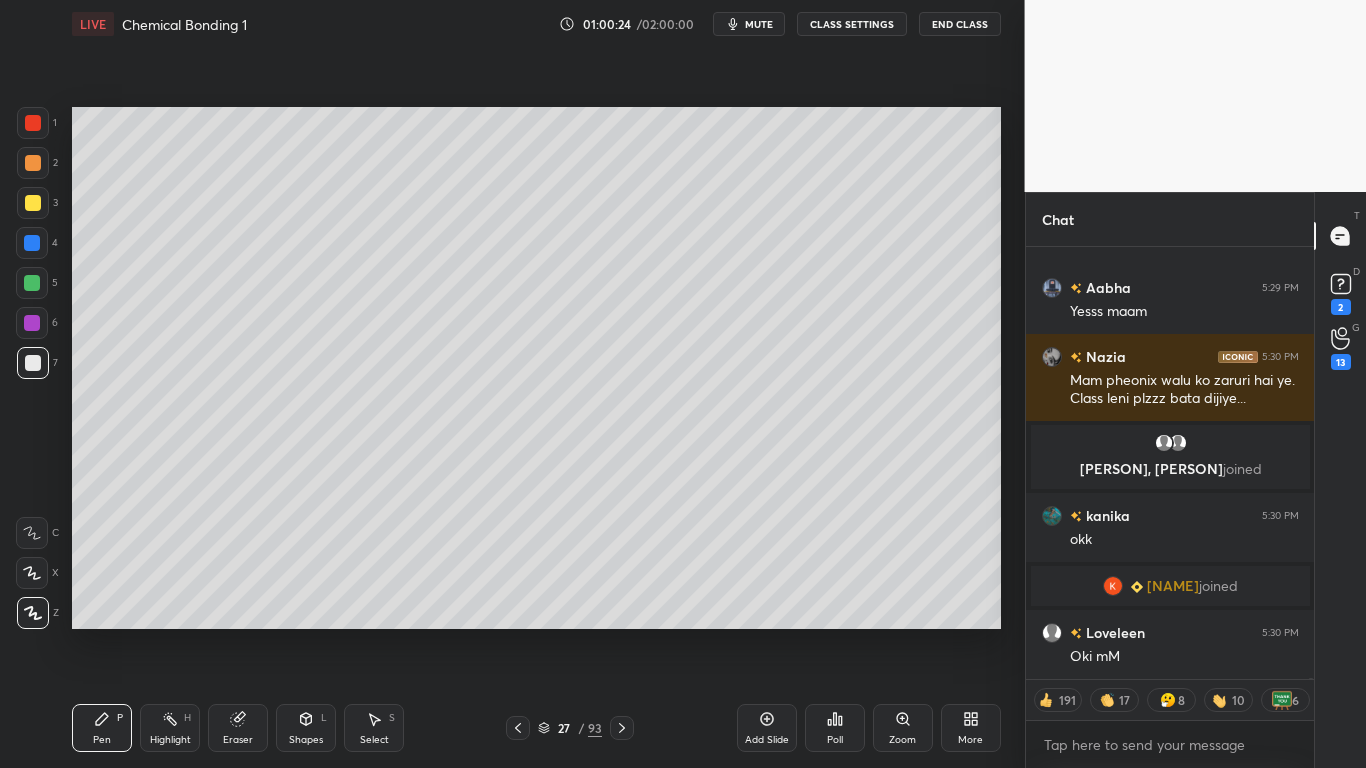 type on "x" 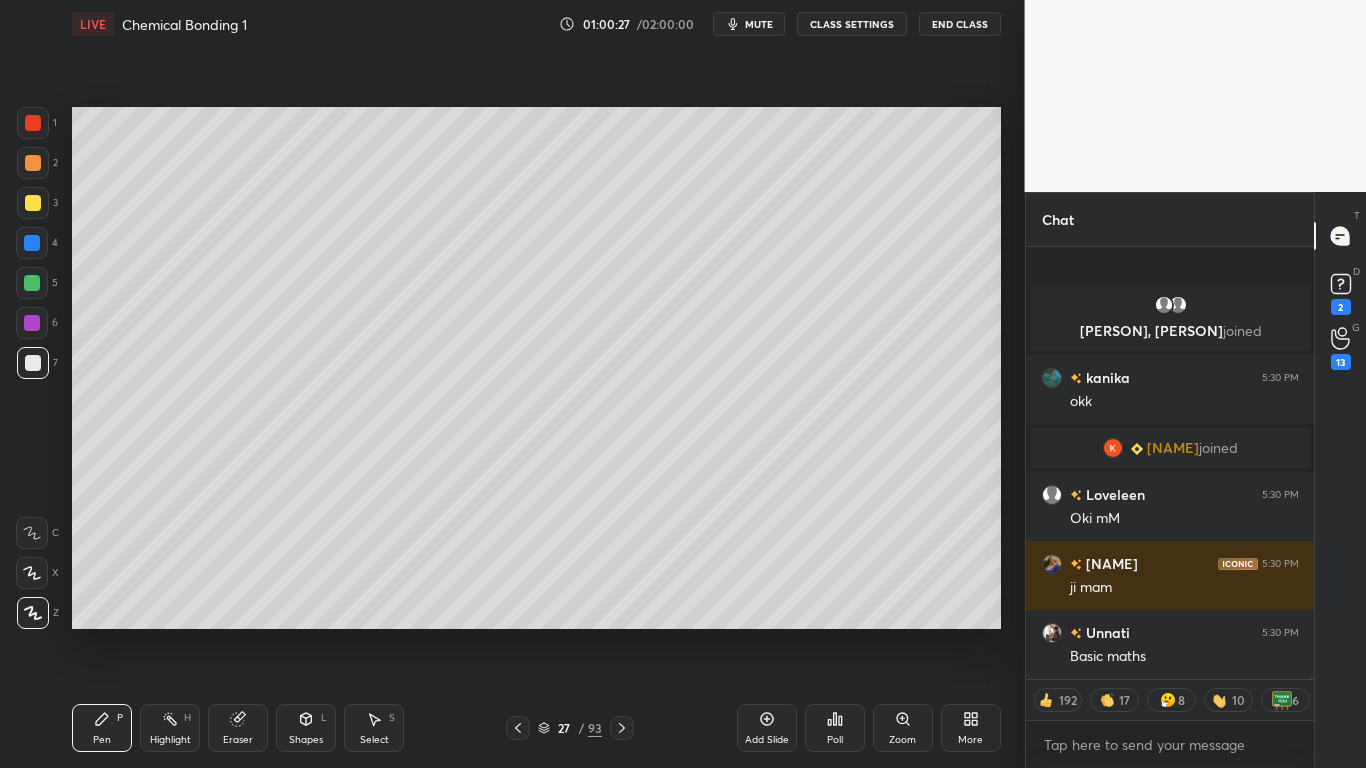 scroll, scrollTop: 204884, scrollLeft: 0, axis: vertical 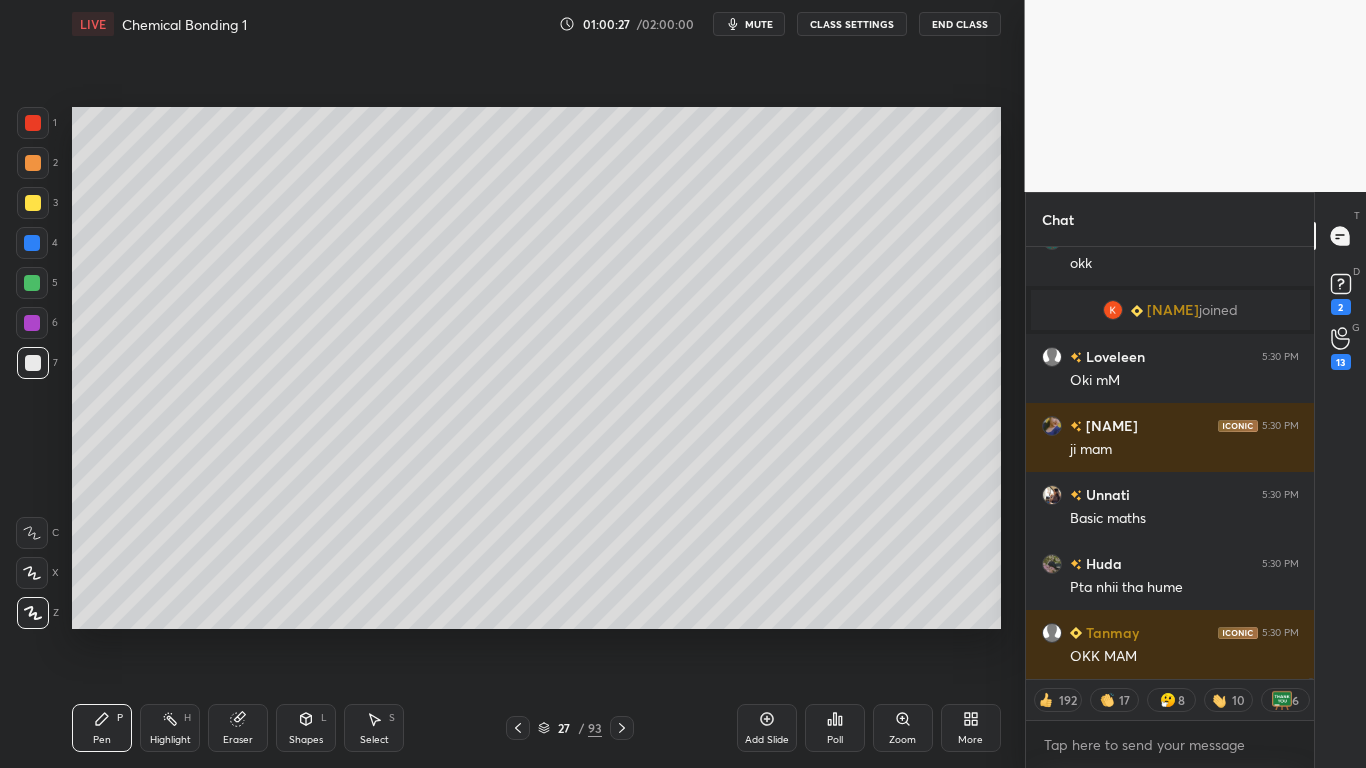 click on "CLASS SETTINGS" at bounding box center [852, 24] 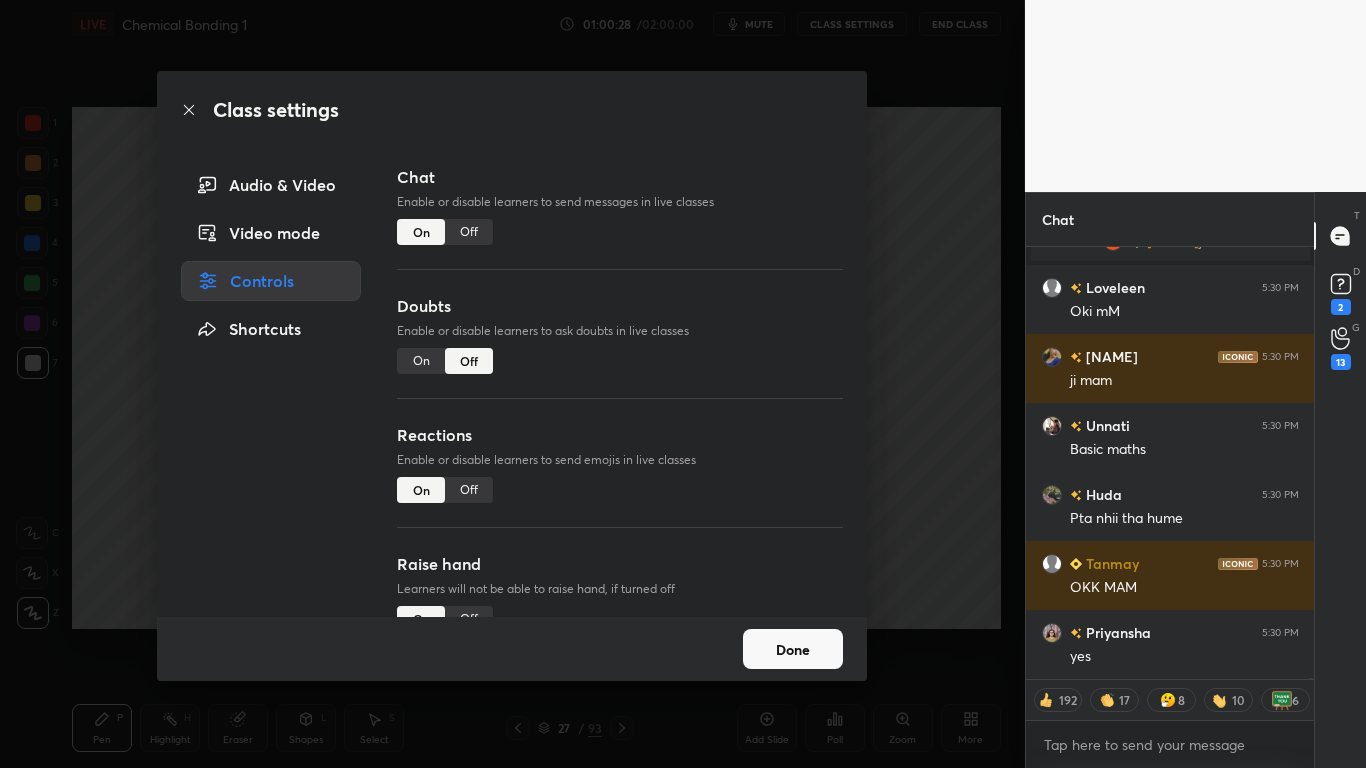 click on "Off" at bounding box center (469, 232) 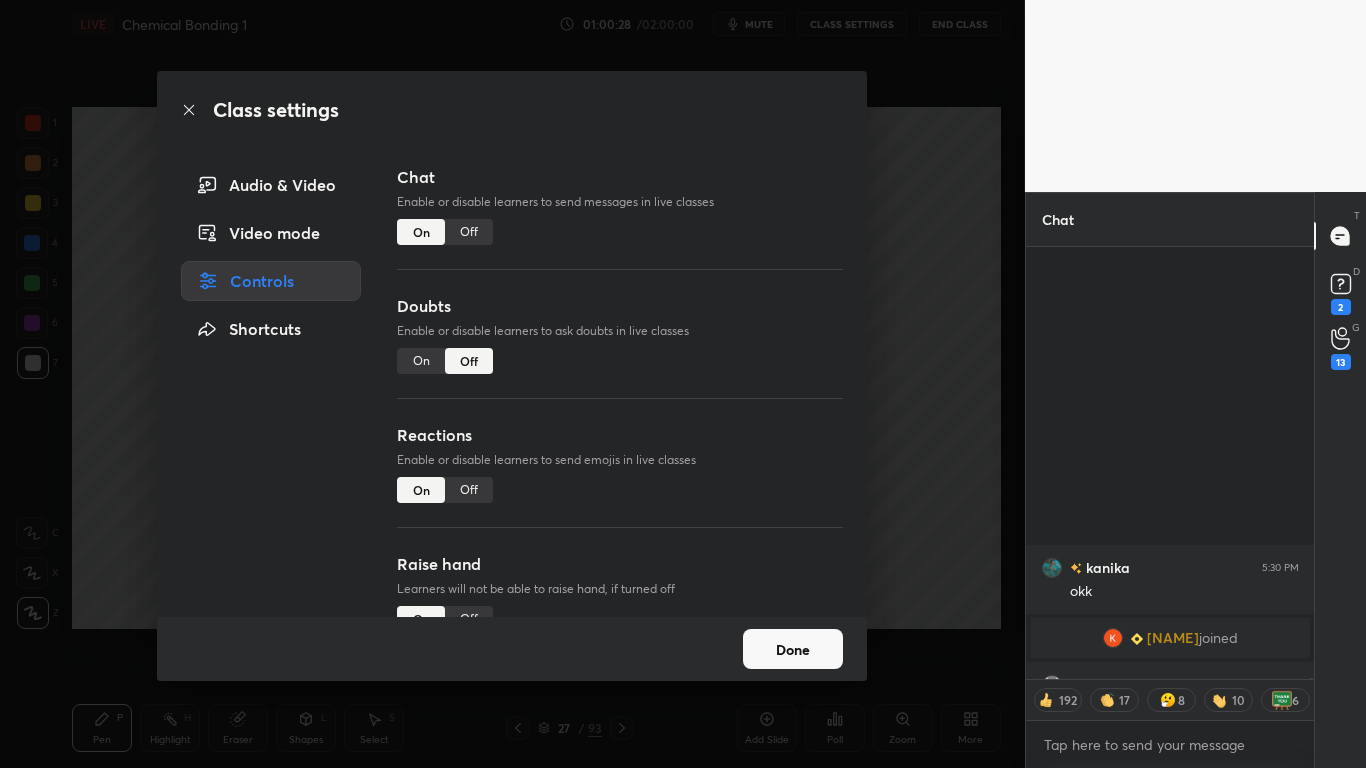scroll, scrollTop: 385, scrollLeft: 282, axis: both 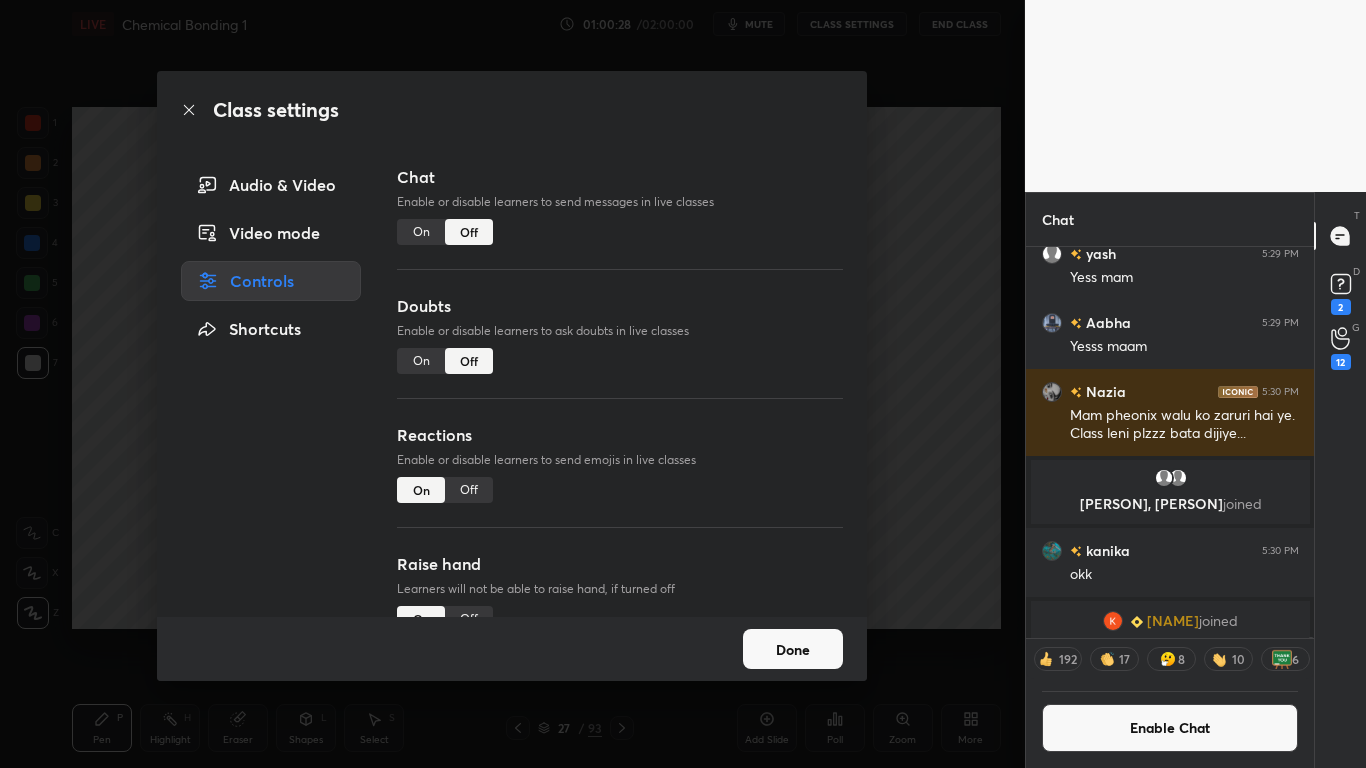 click on "Done" at bounding box center [793, 649] 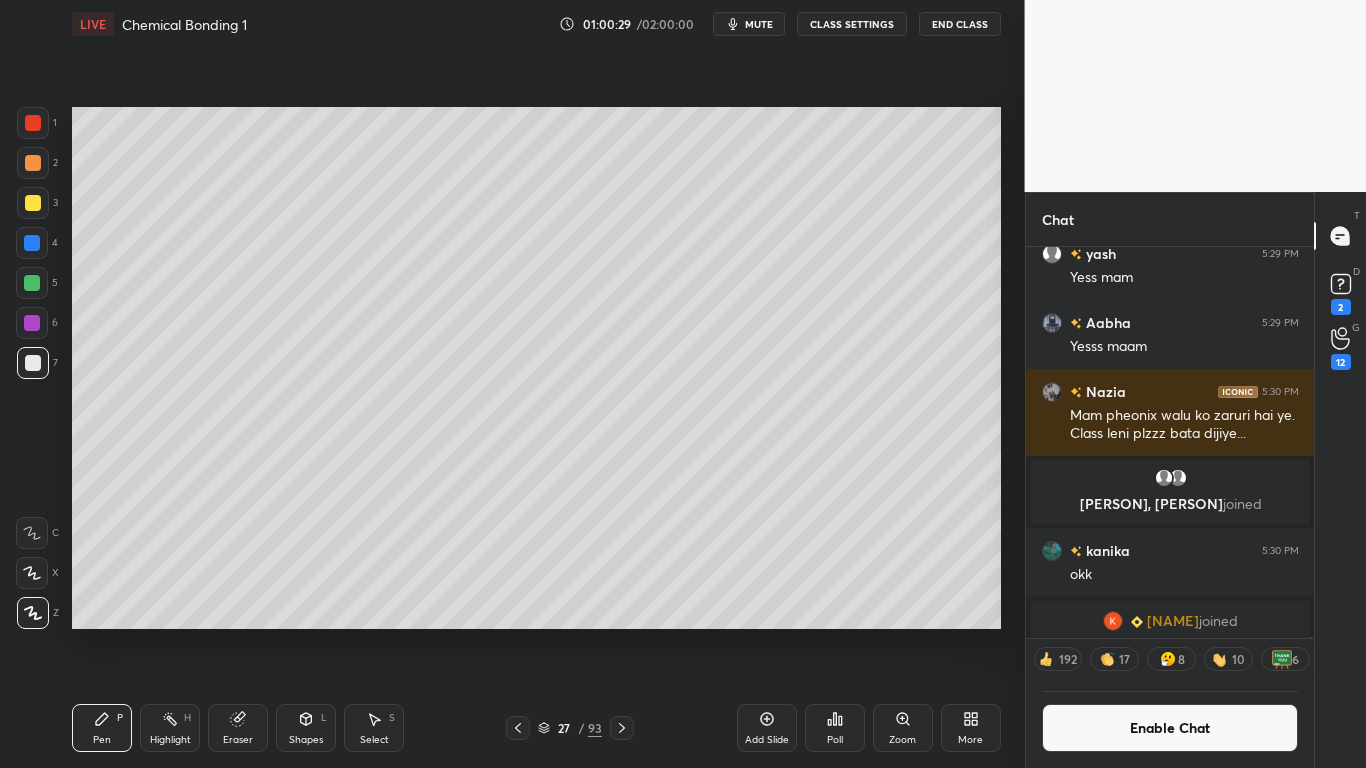 scroll, scrollTop: 205046, scrollLeft: 0, axis: vertical 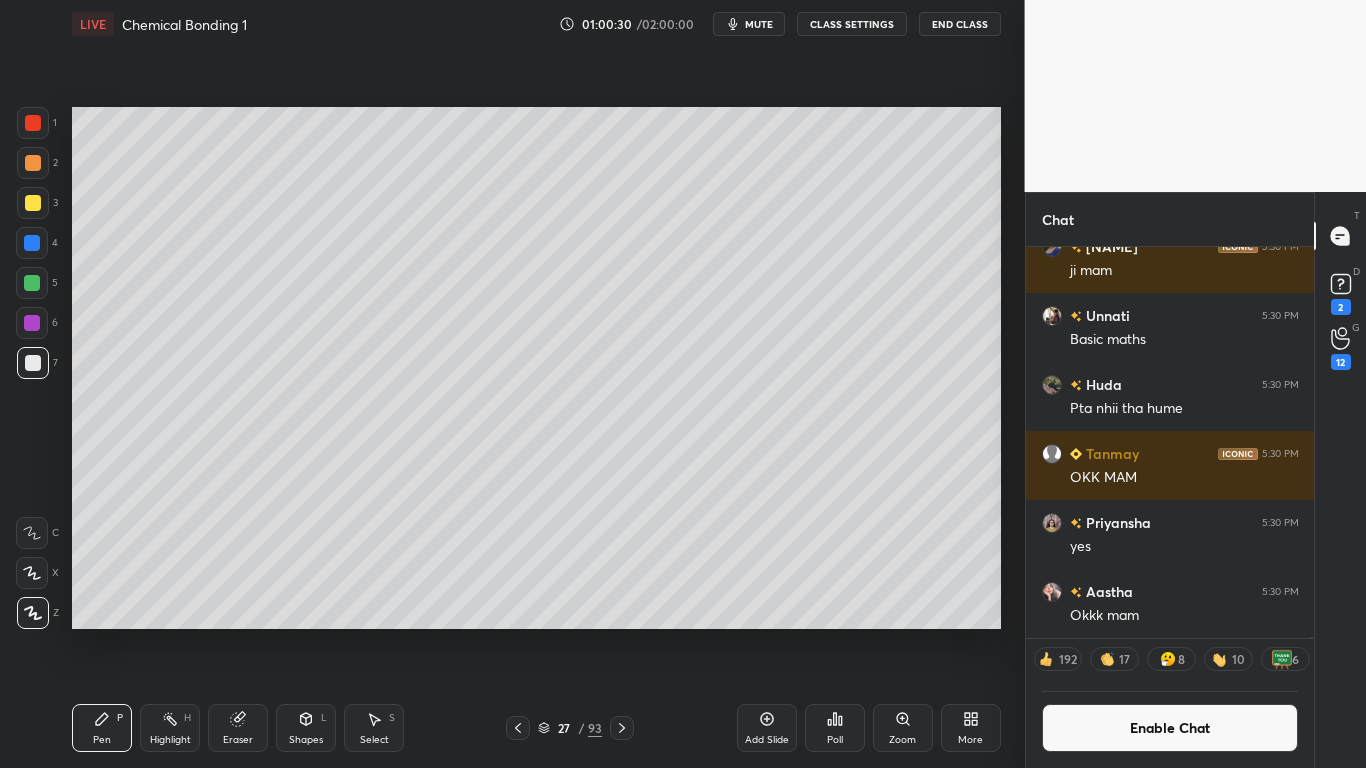 click 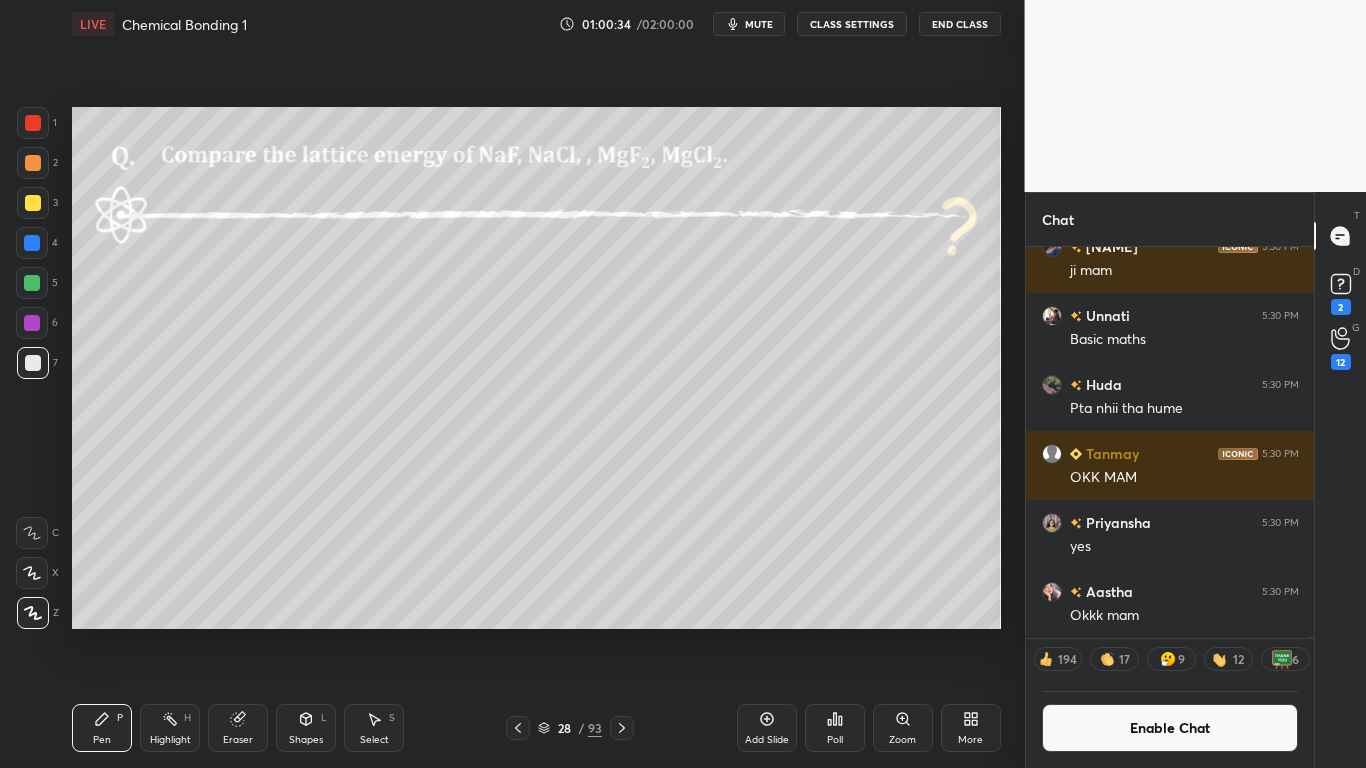 click at bounding box center (33, 203) 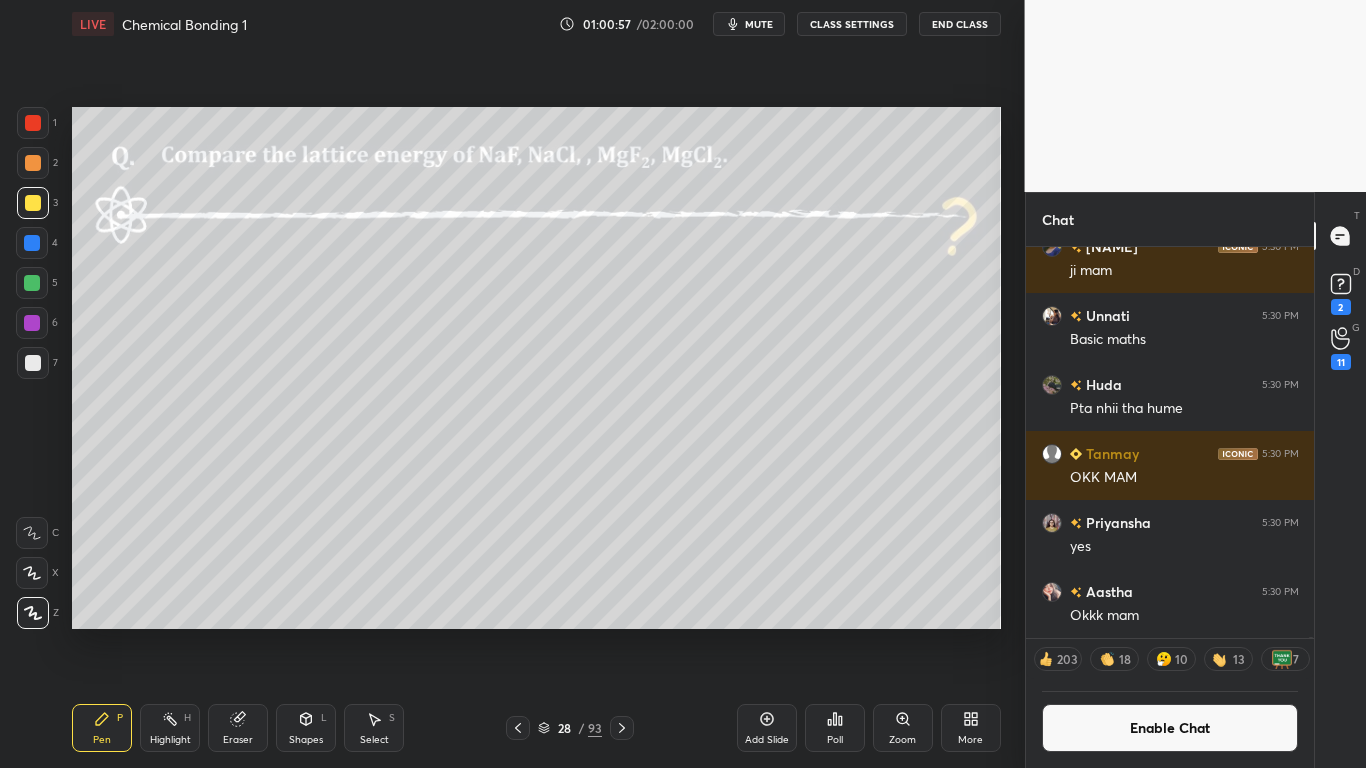 scroll, scrollTop: 7, scrollLeft: 7, axis: both 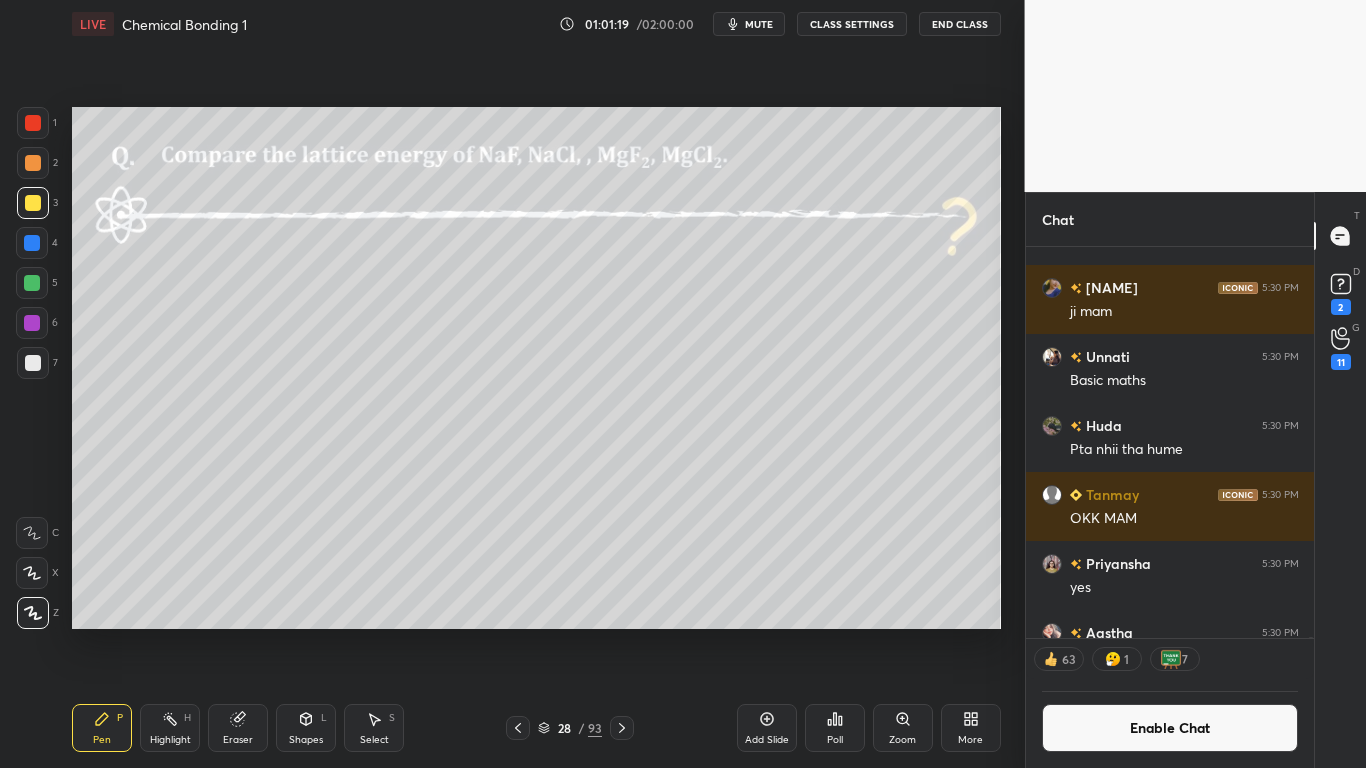 click on "Enable Chat" at bounding box center (1170, 728) 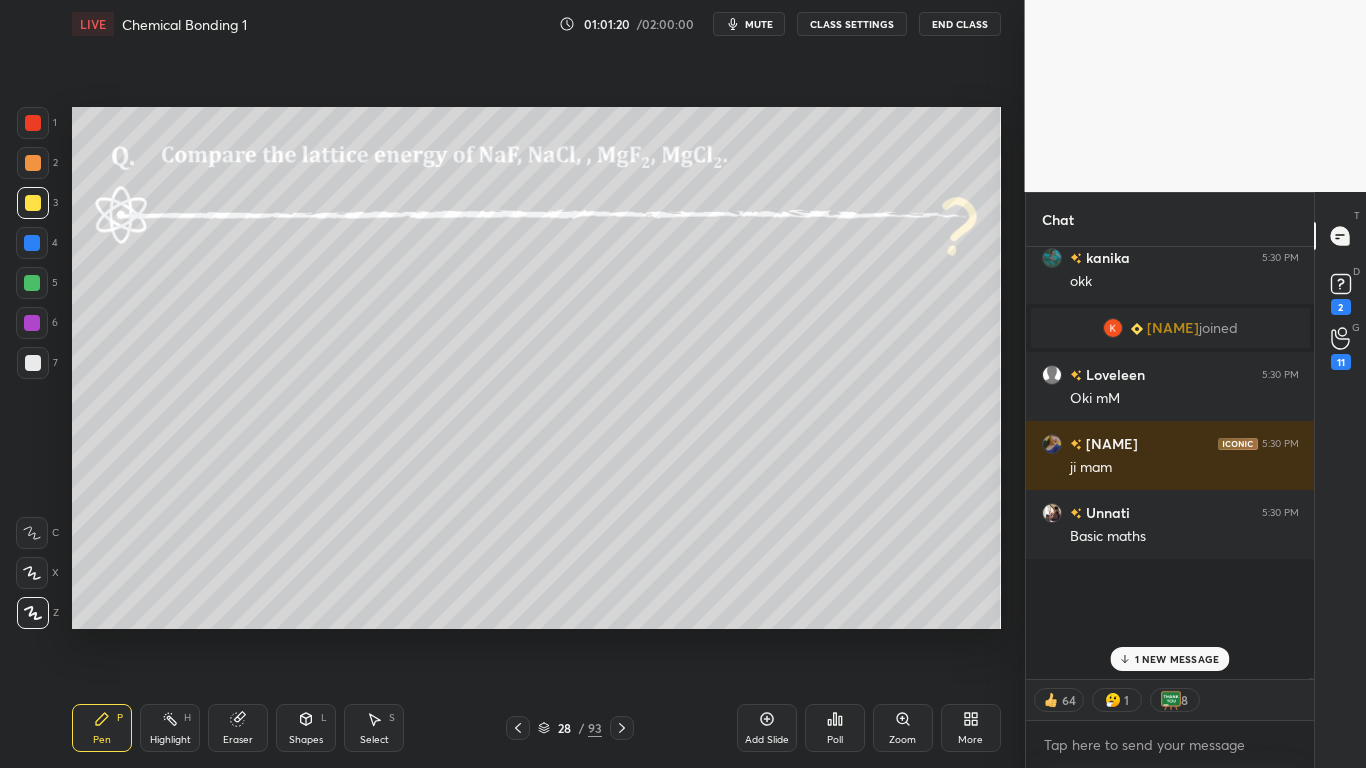 scroll, scrollTop: 7, scrollLeft: 7, axis: both 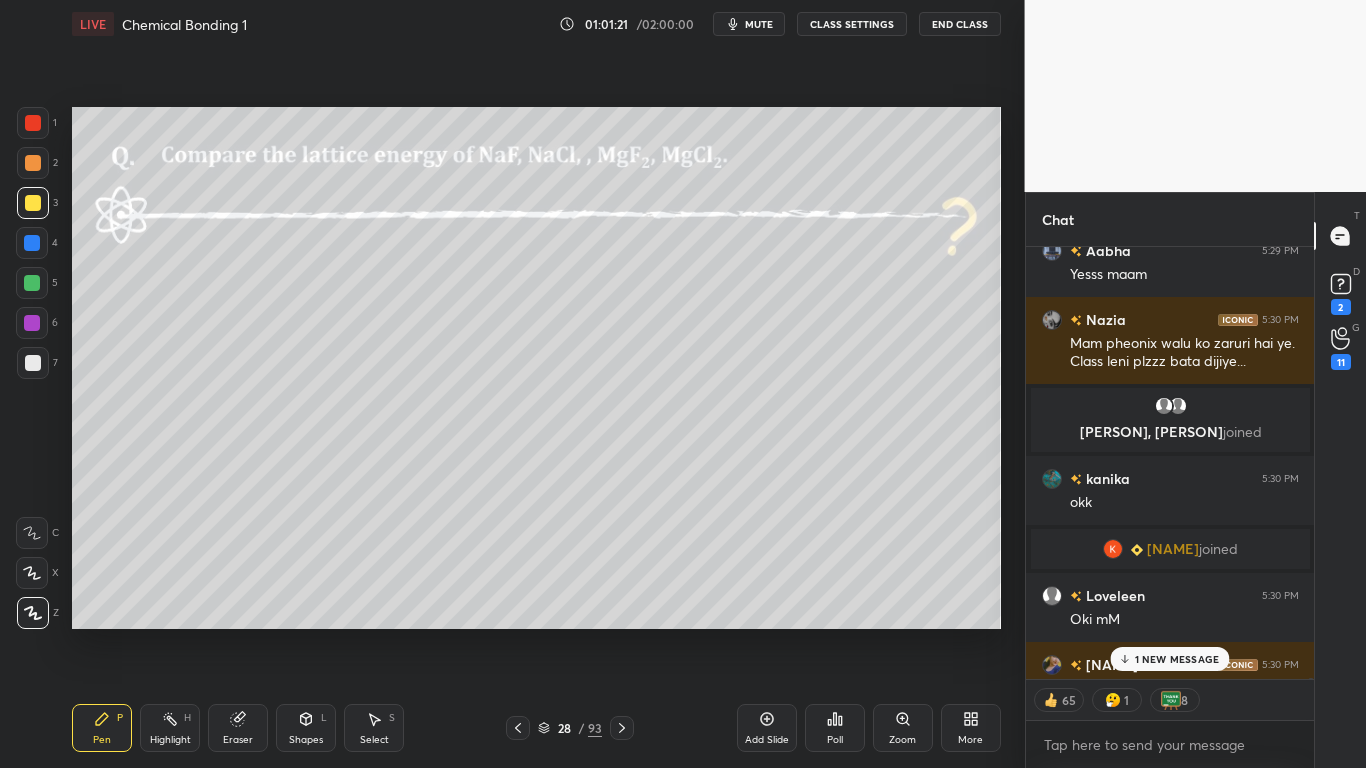 click on "1 NEW MESSAGE" at bounding box center (1177, 659) 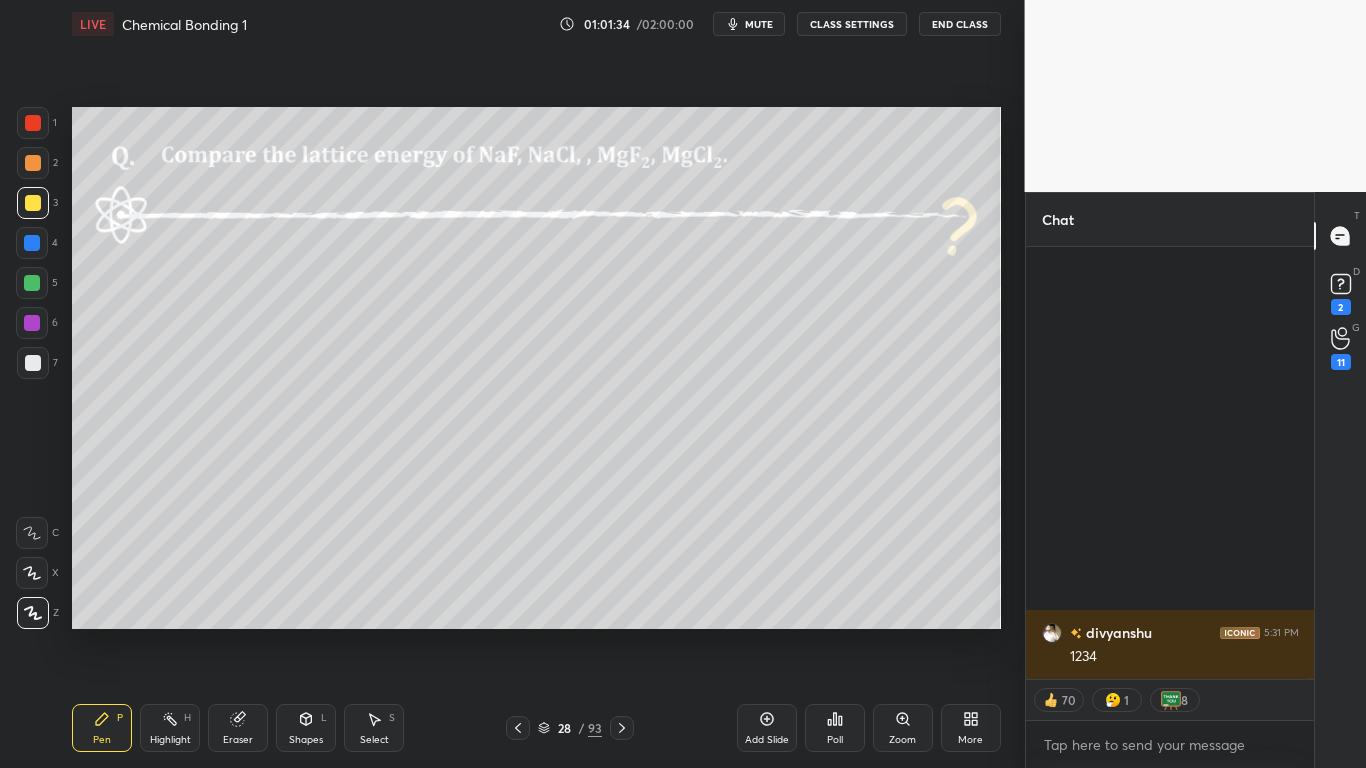scroll, scrollTop: 208712, scrollLeft: 0, axis: vertical 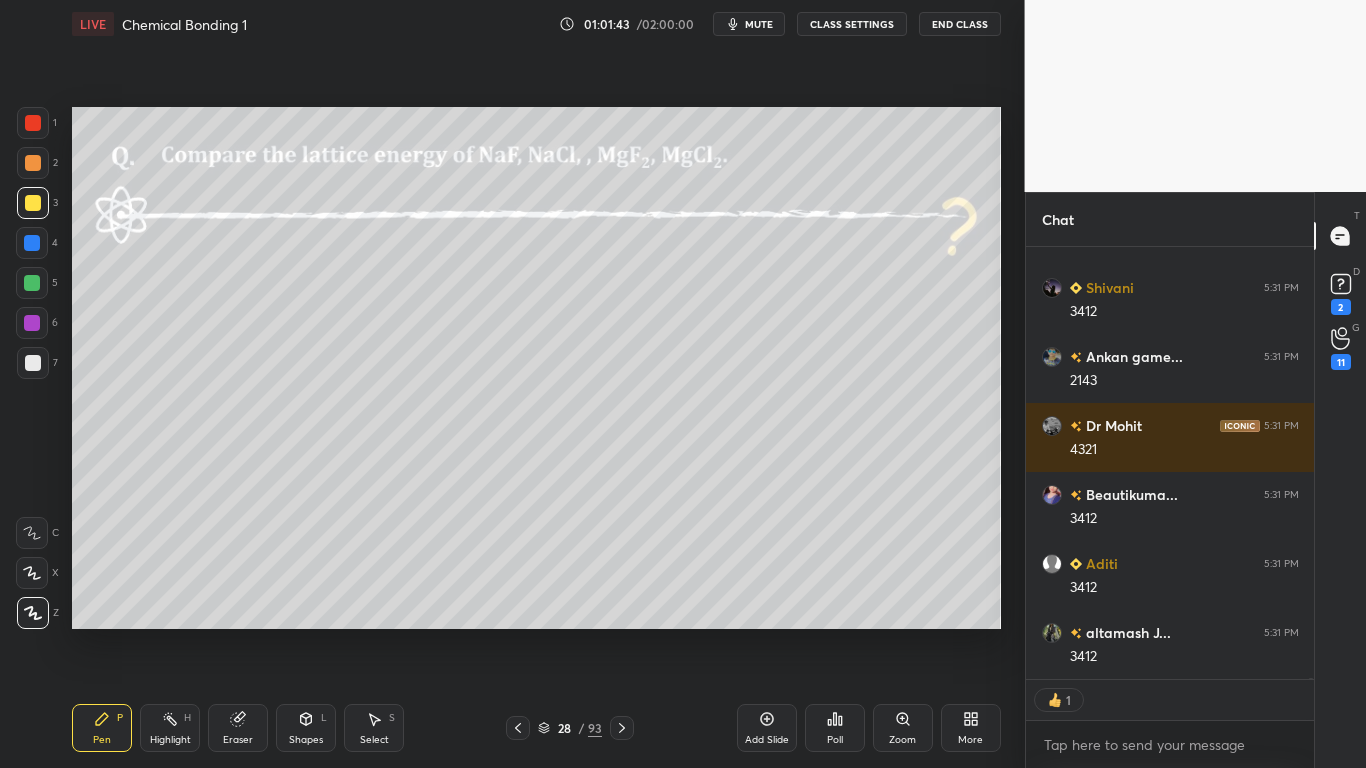 type on "x" 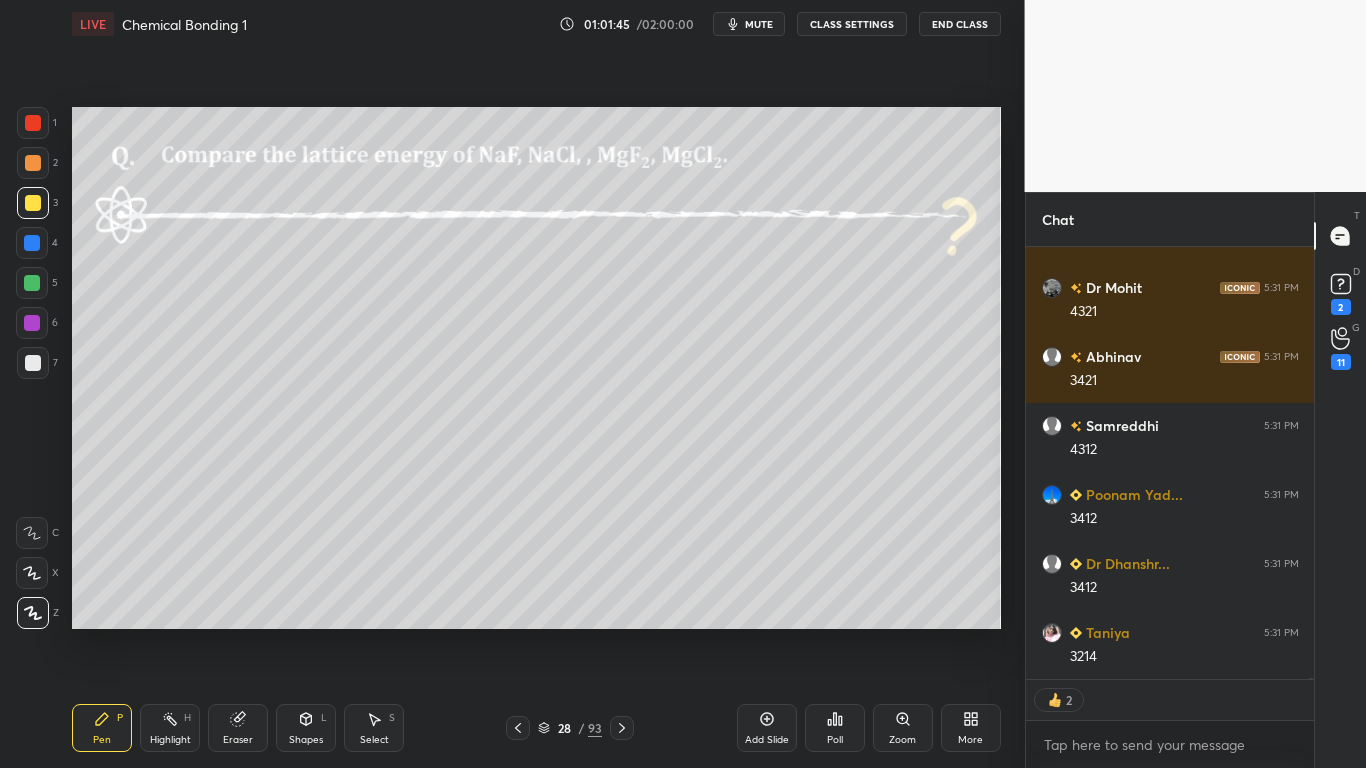 click on "CLASS SETTINGS" at bounding box center (852, 24) 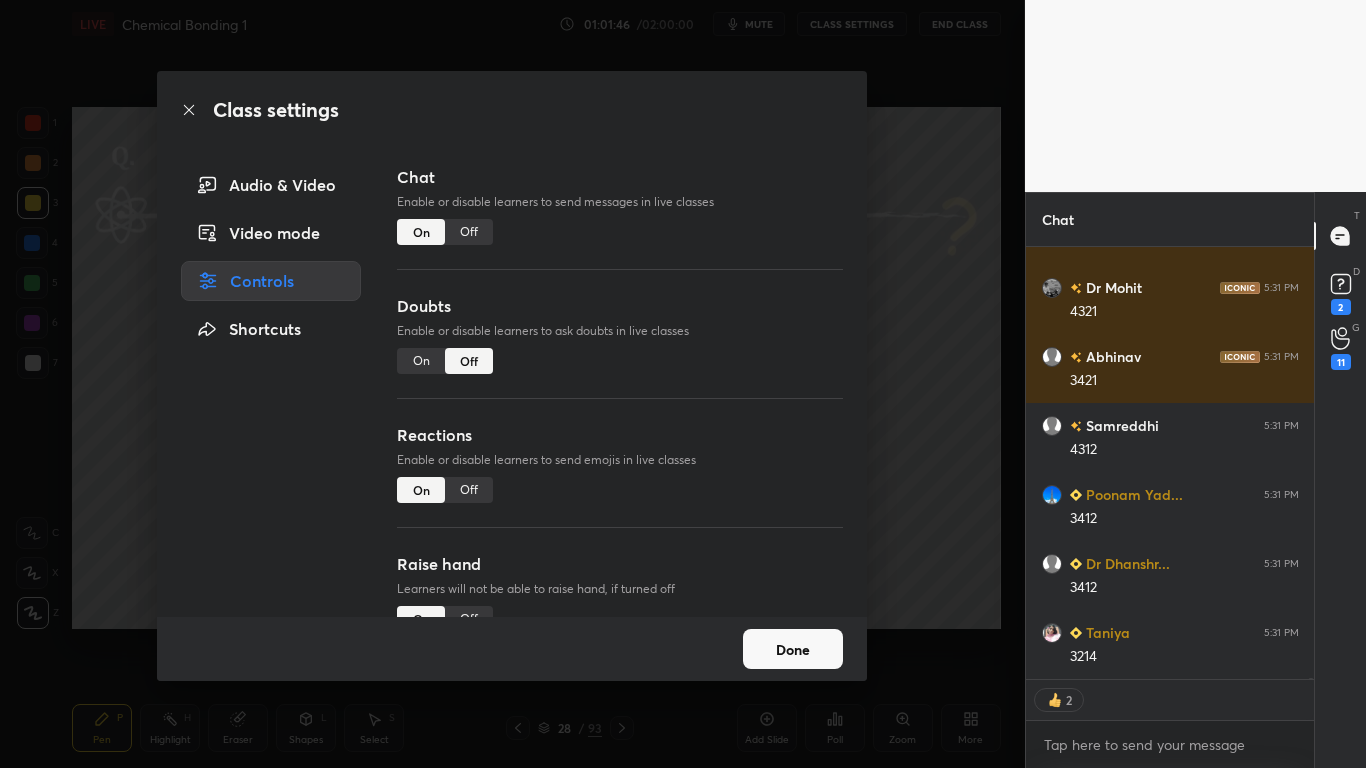 click on "Off" at bounding box center (469, 232) 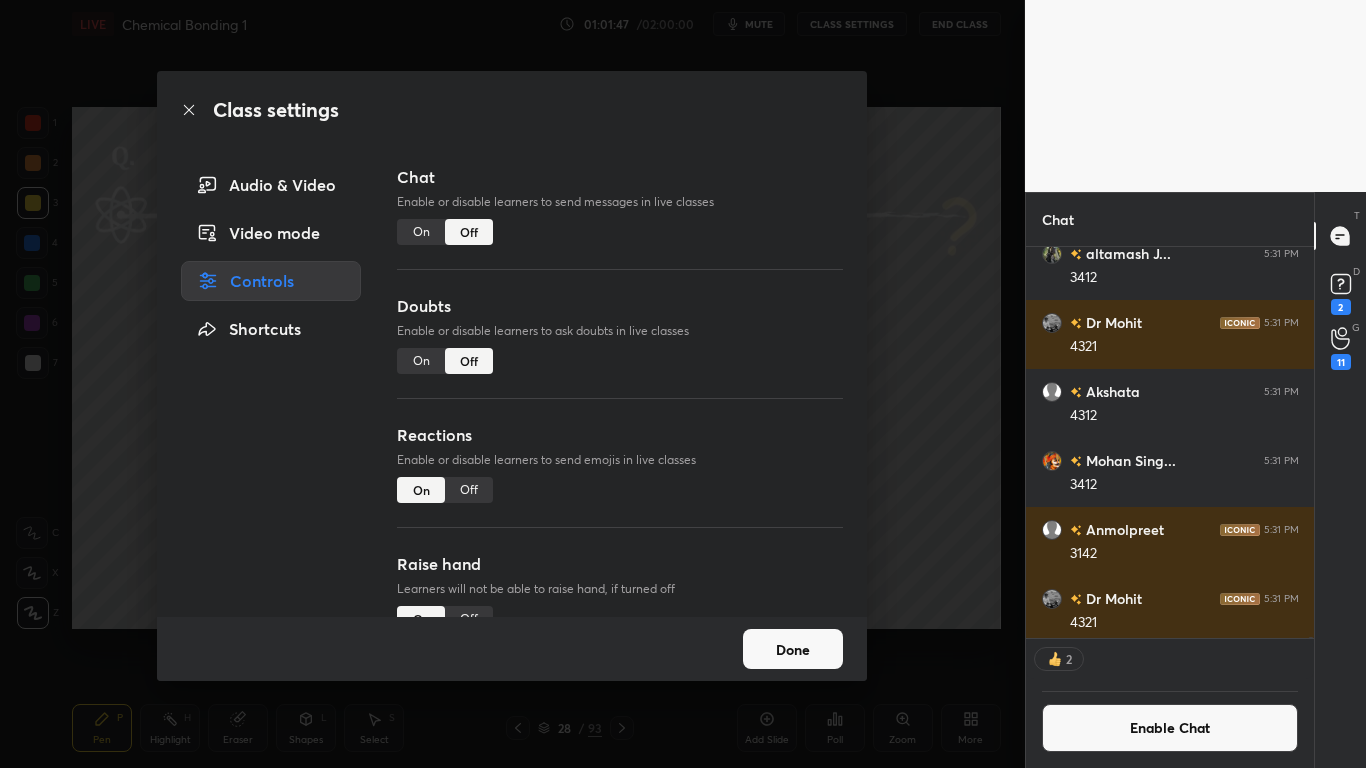 click on "Done" at bounding box center (793, 649) 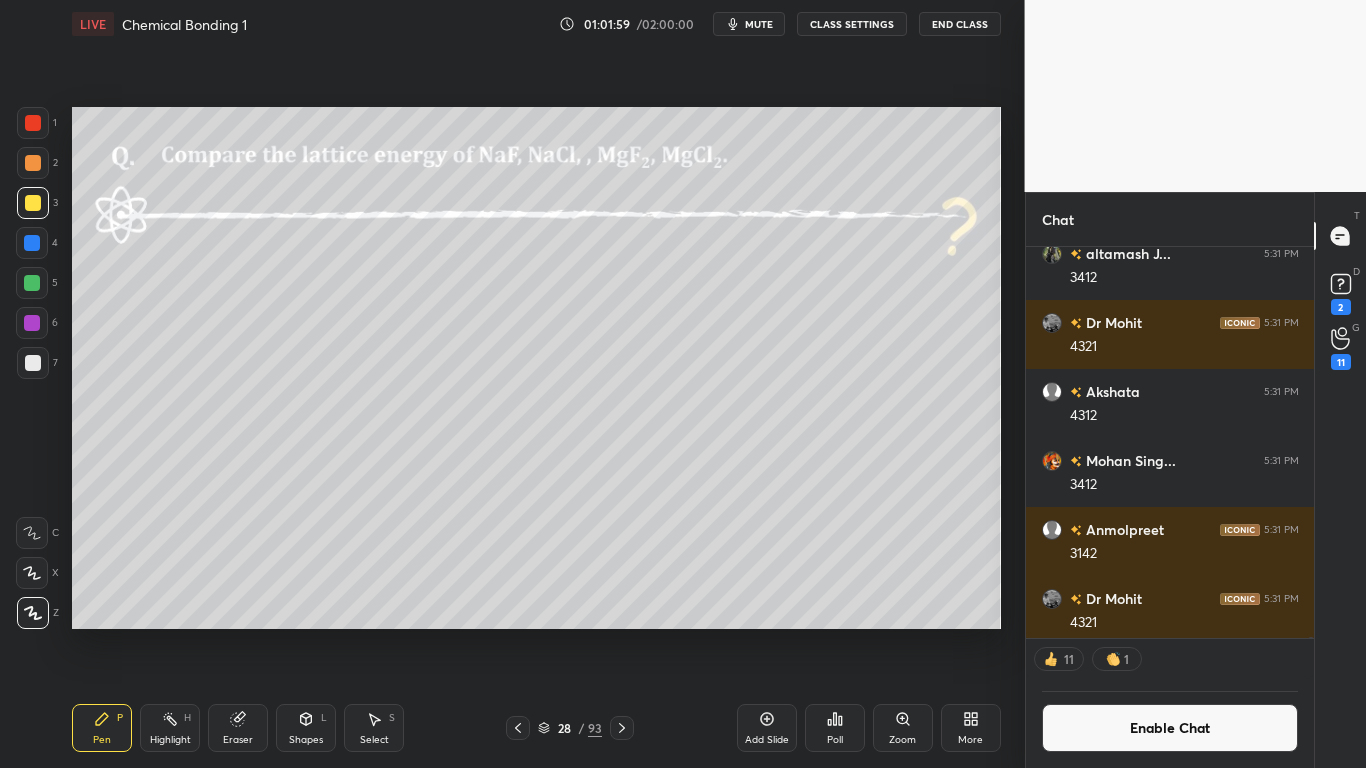 click at bounding box center [33, 363] 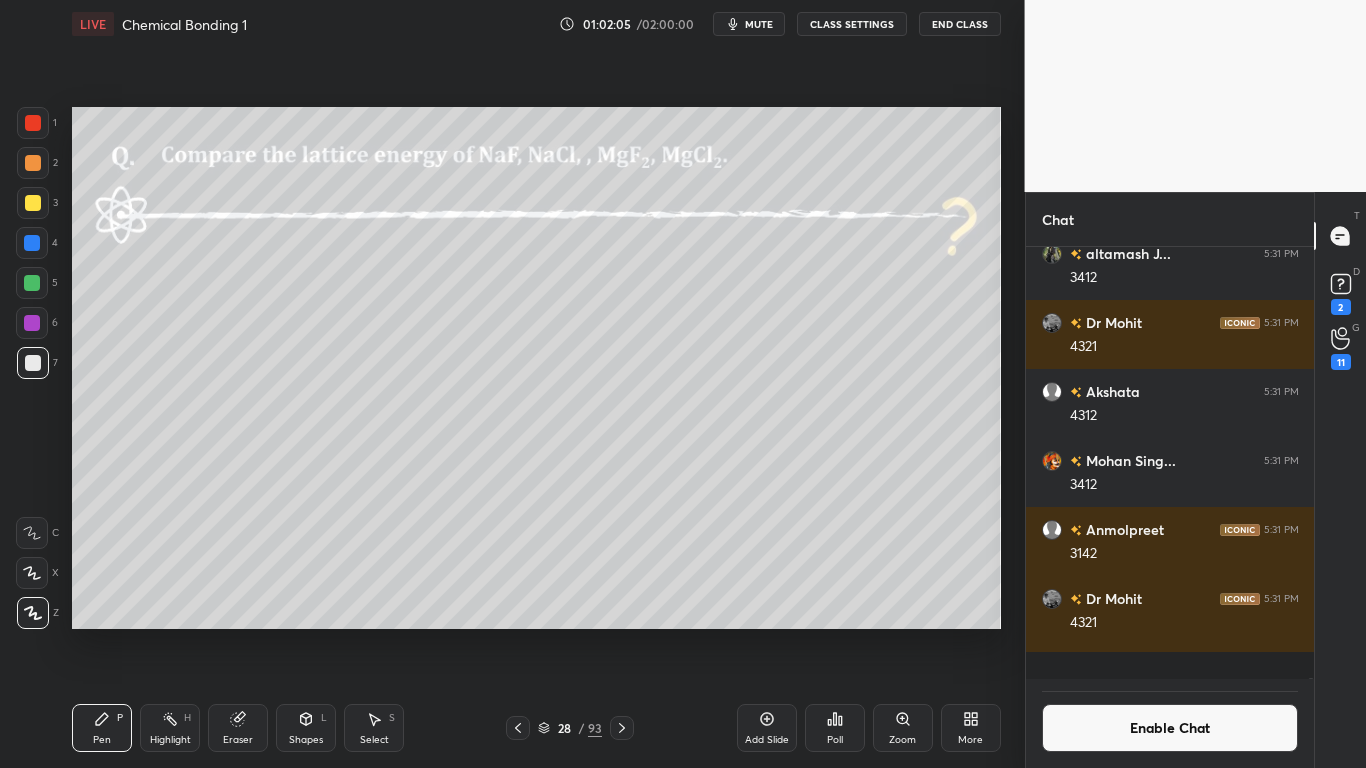 scroll, scrollTop: 7, scrollLeft: 7, axis: both 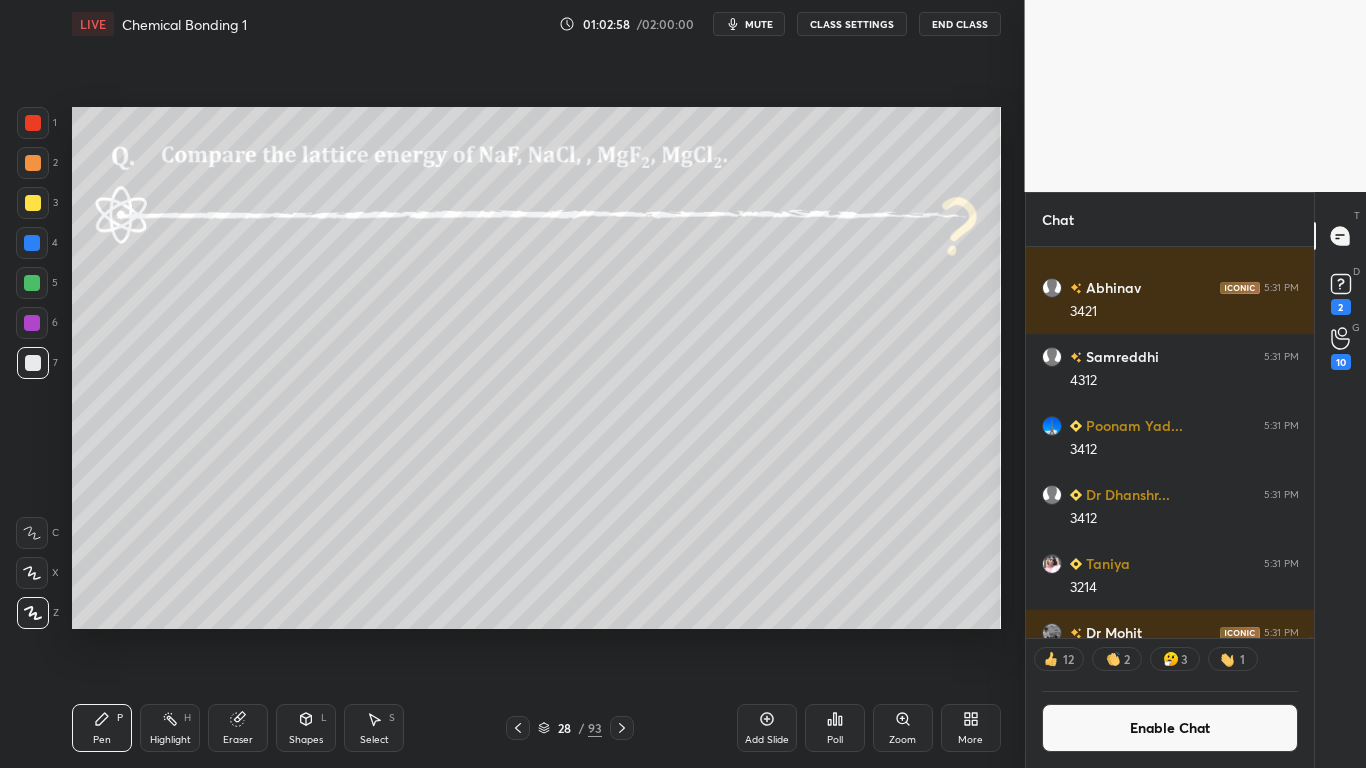 click at bounding box center (32, 283) 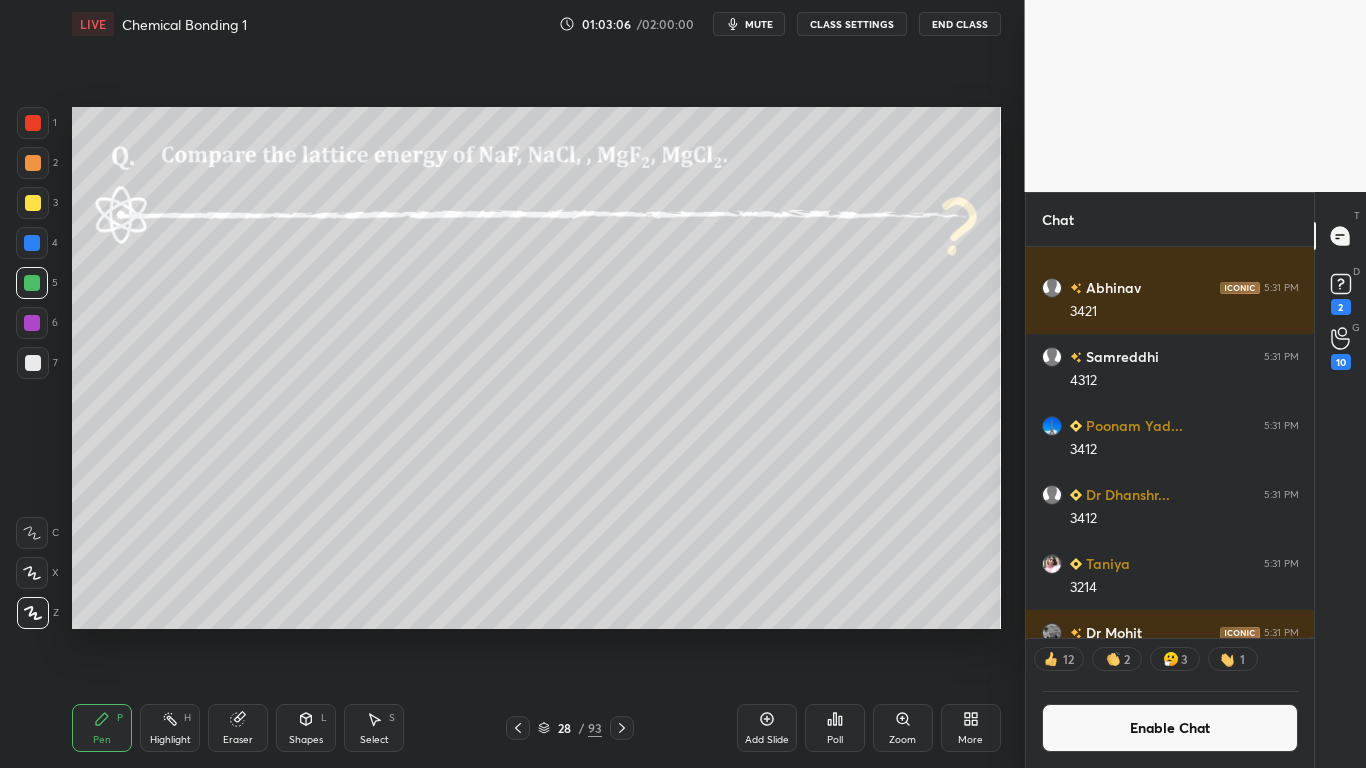 scroll, scrollTop: 7, scrollLeft: 7, axis: both 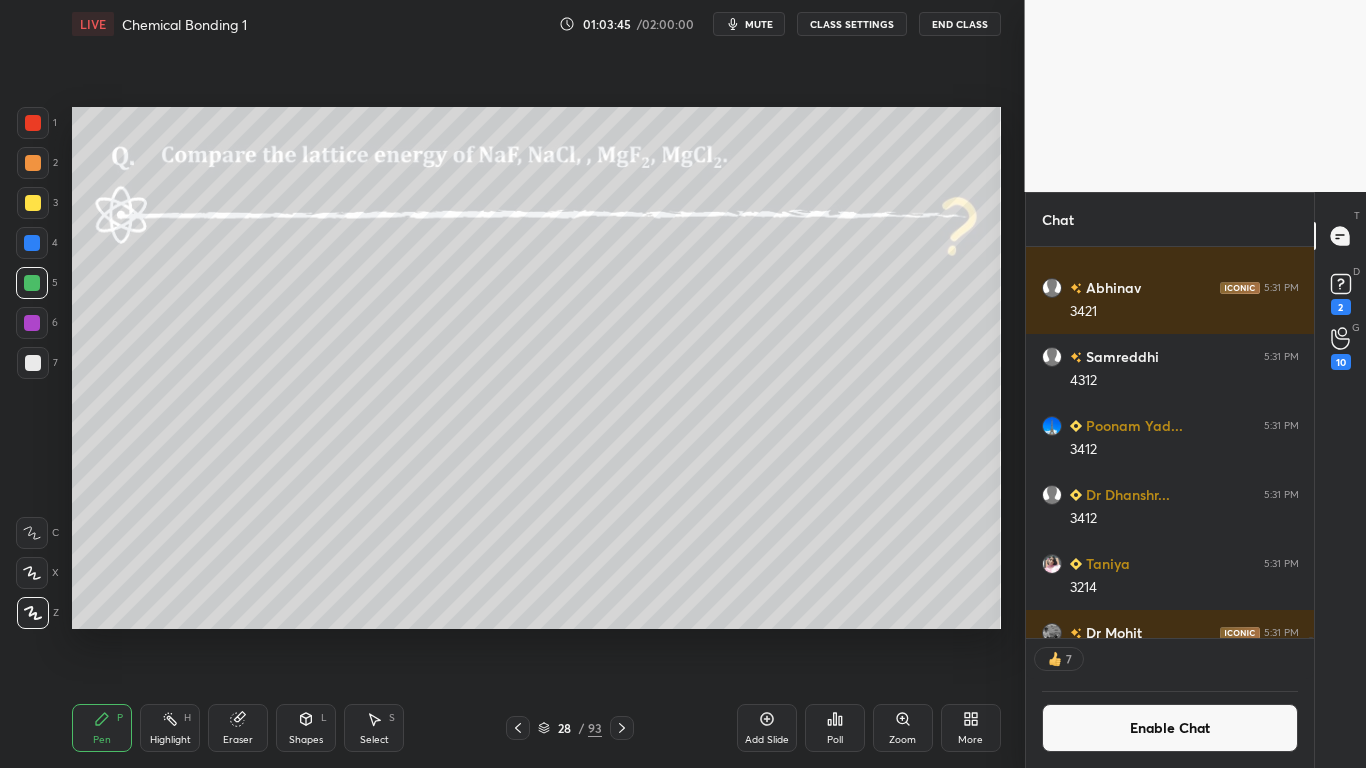 click on "Enable Chat" at bounding box center (1170, 728) 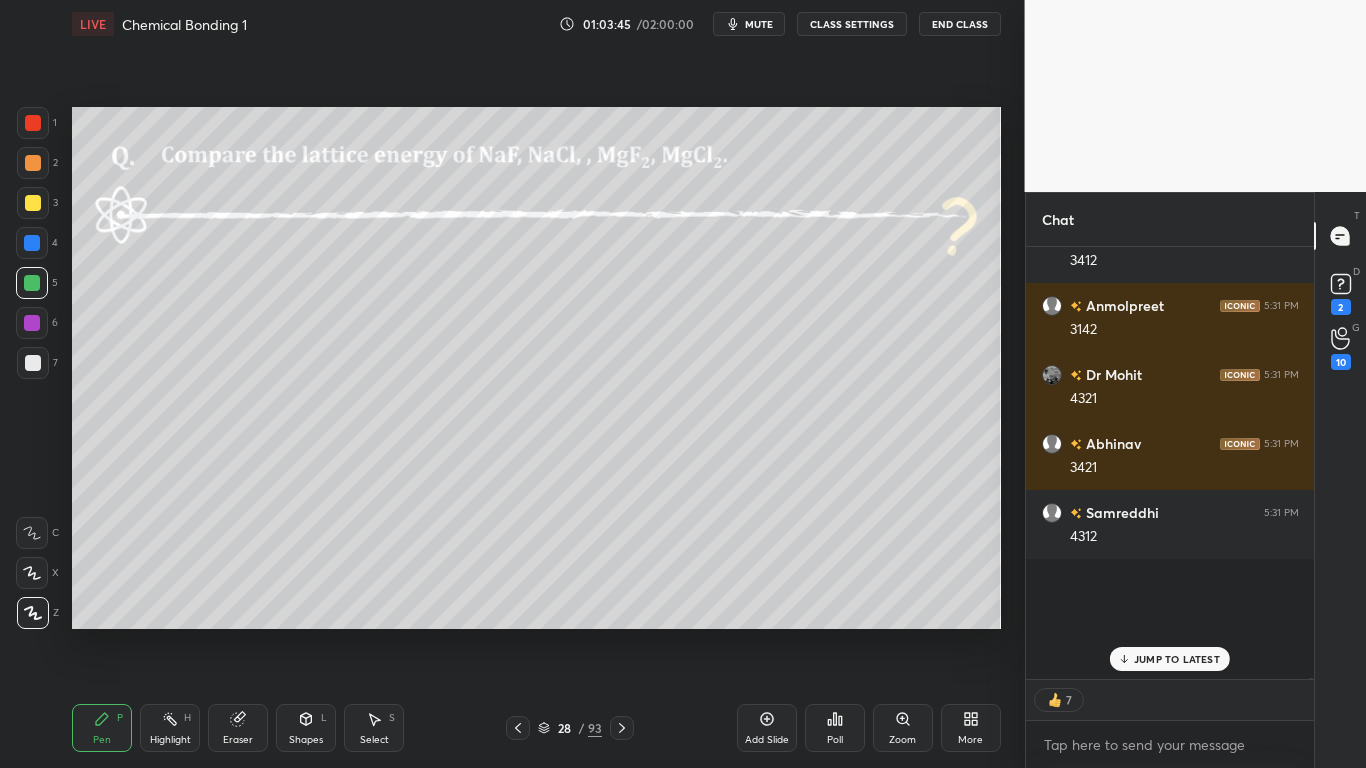 scroll, scrollTop: 7, scrollLeft: 7, axis: both 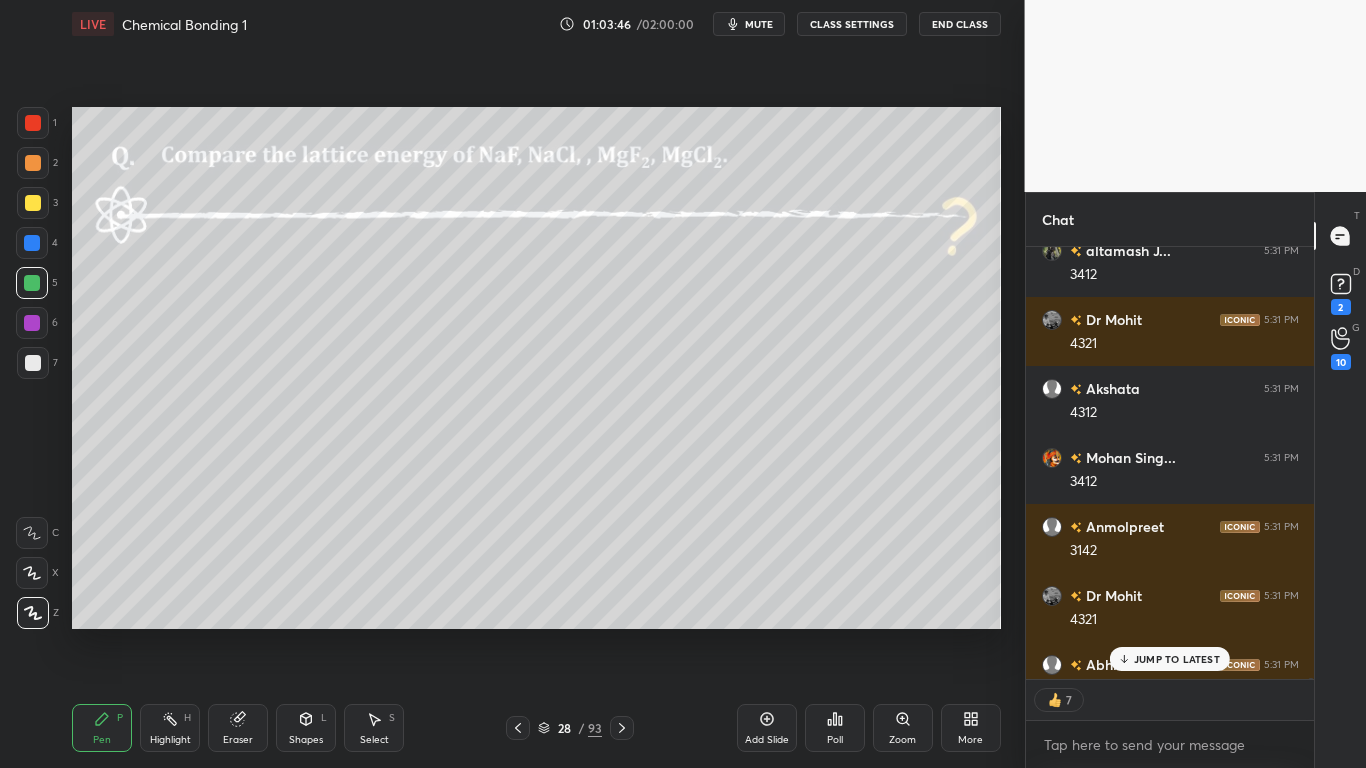 click on "JUMP TO LATEST" at bounding box center [1177, 659] 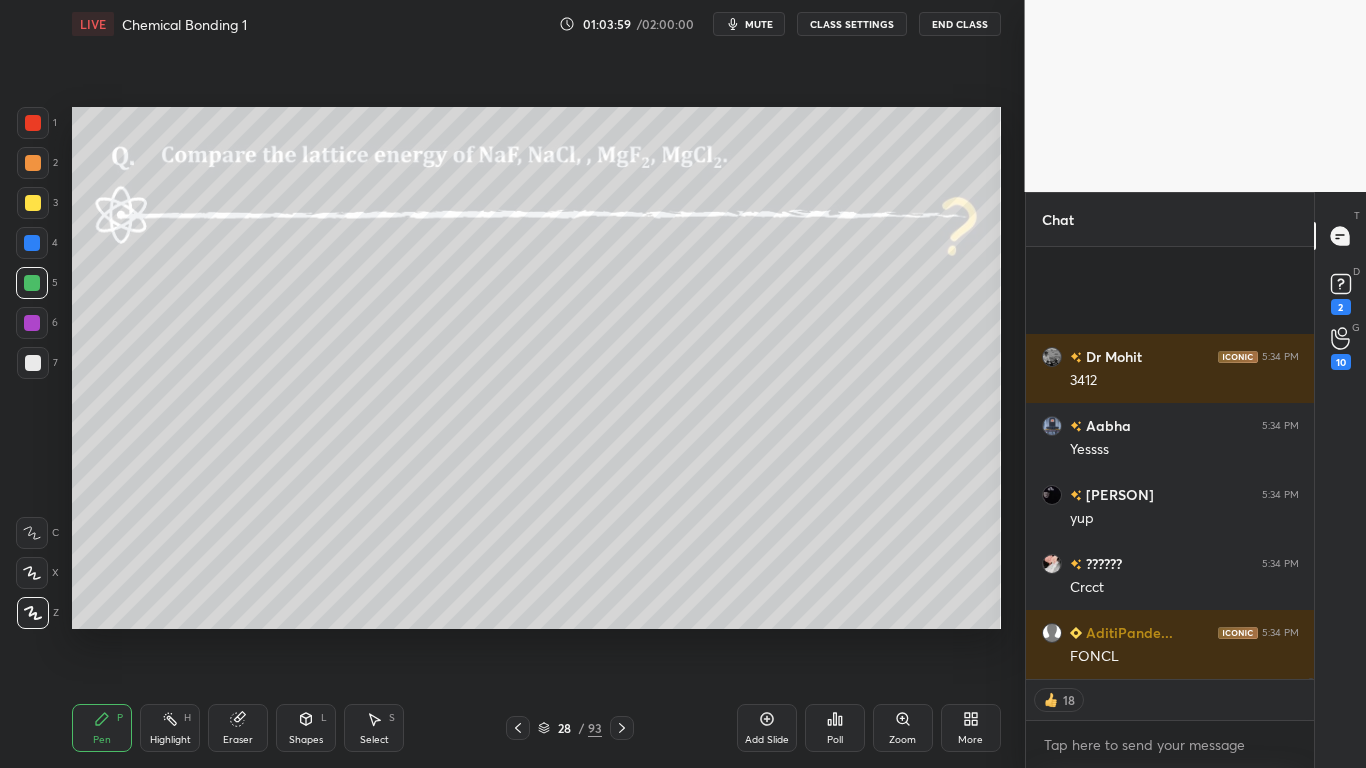 scroll, scrollTop: 211669, scrollLeft: 0, axis: vertical 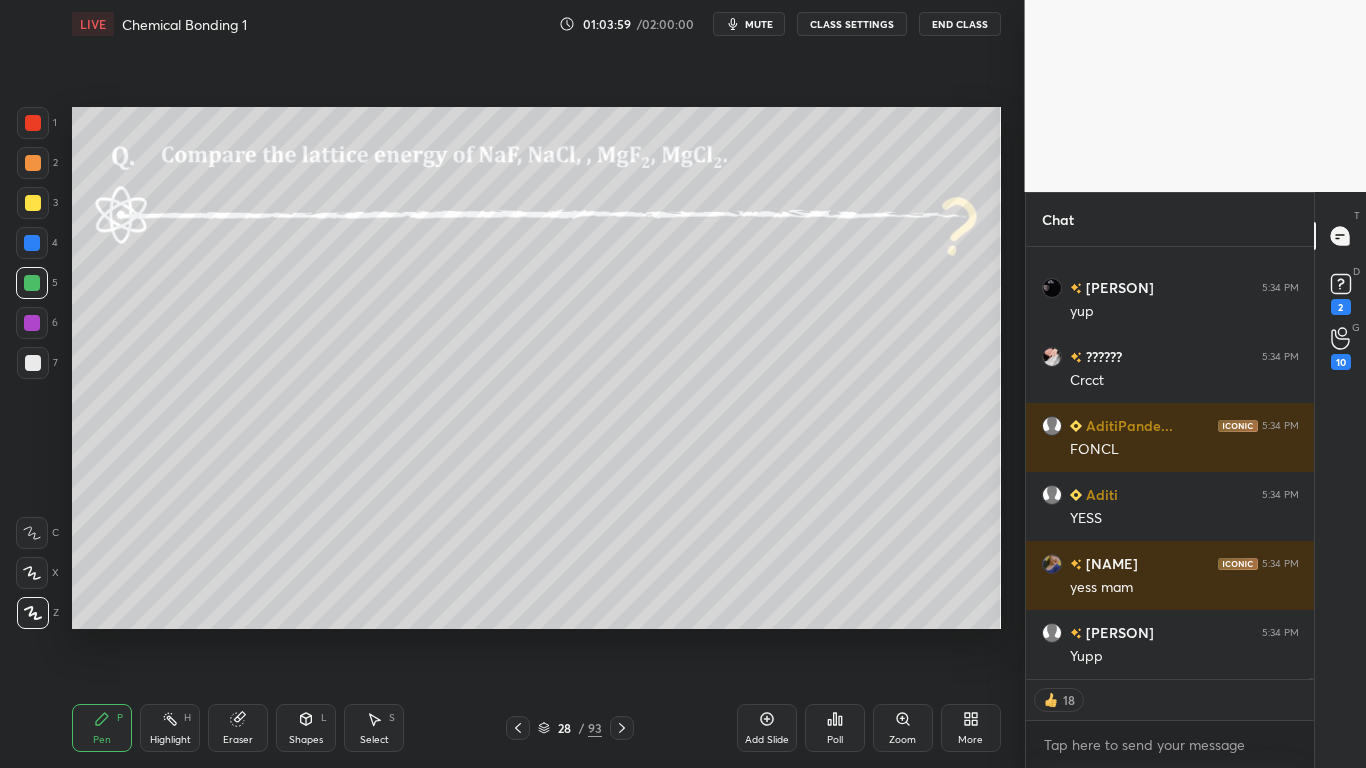 click at bounding box center [33, 203] 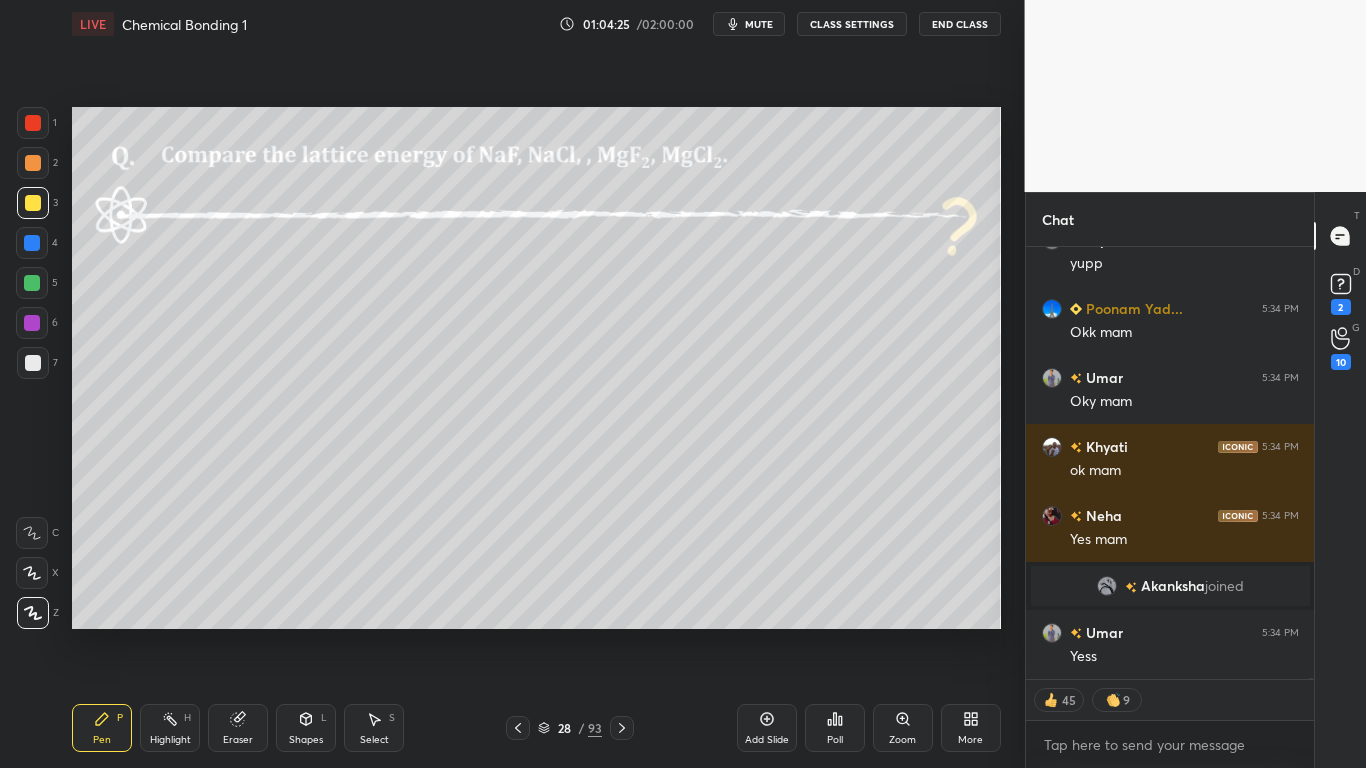 scroll, scrollTop: 213902, scrollLeft: 0, axis: vertical 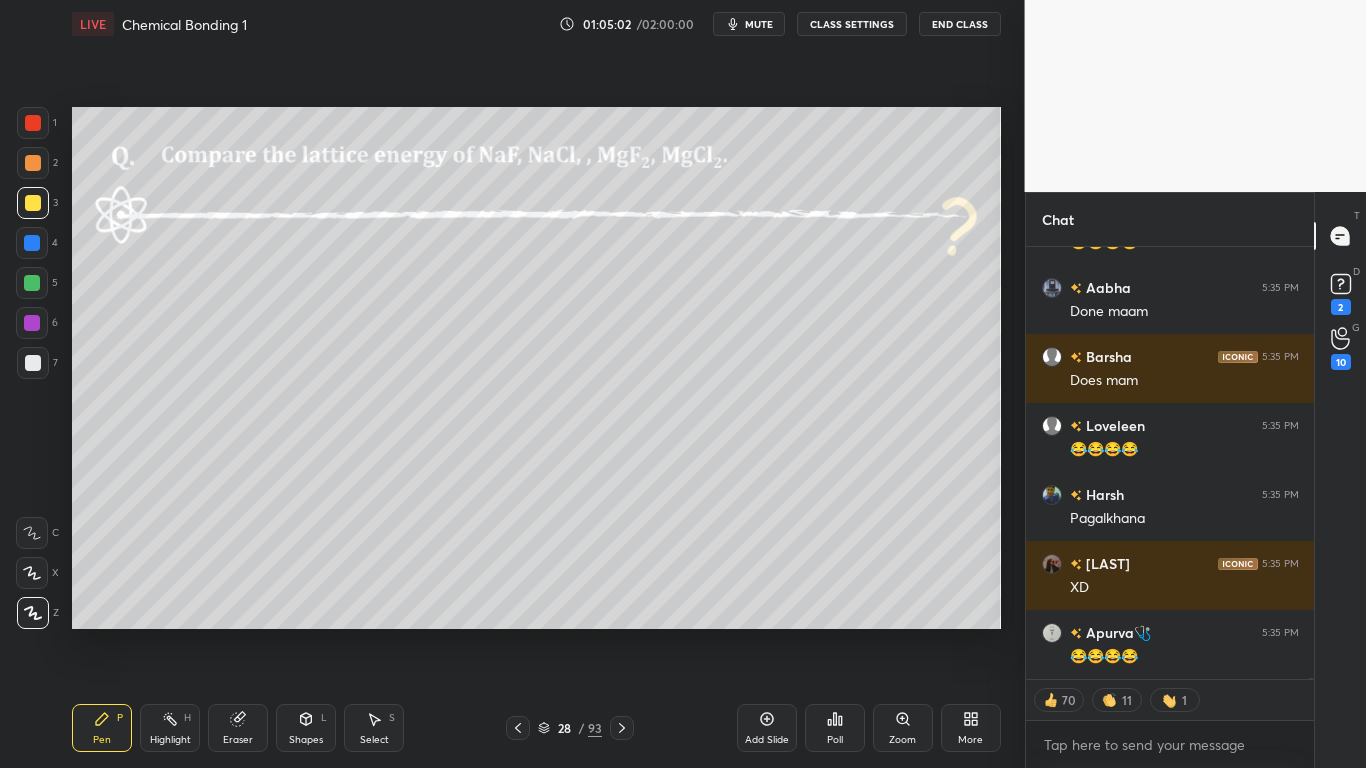 click at bounding box center (33, 203) 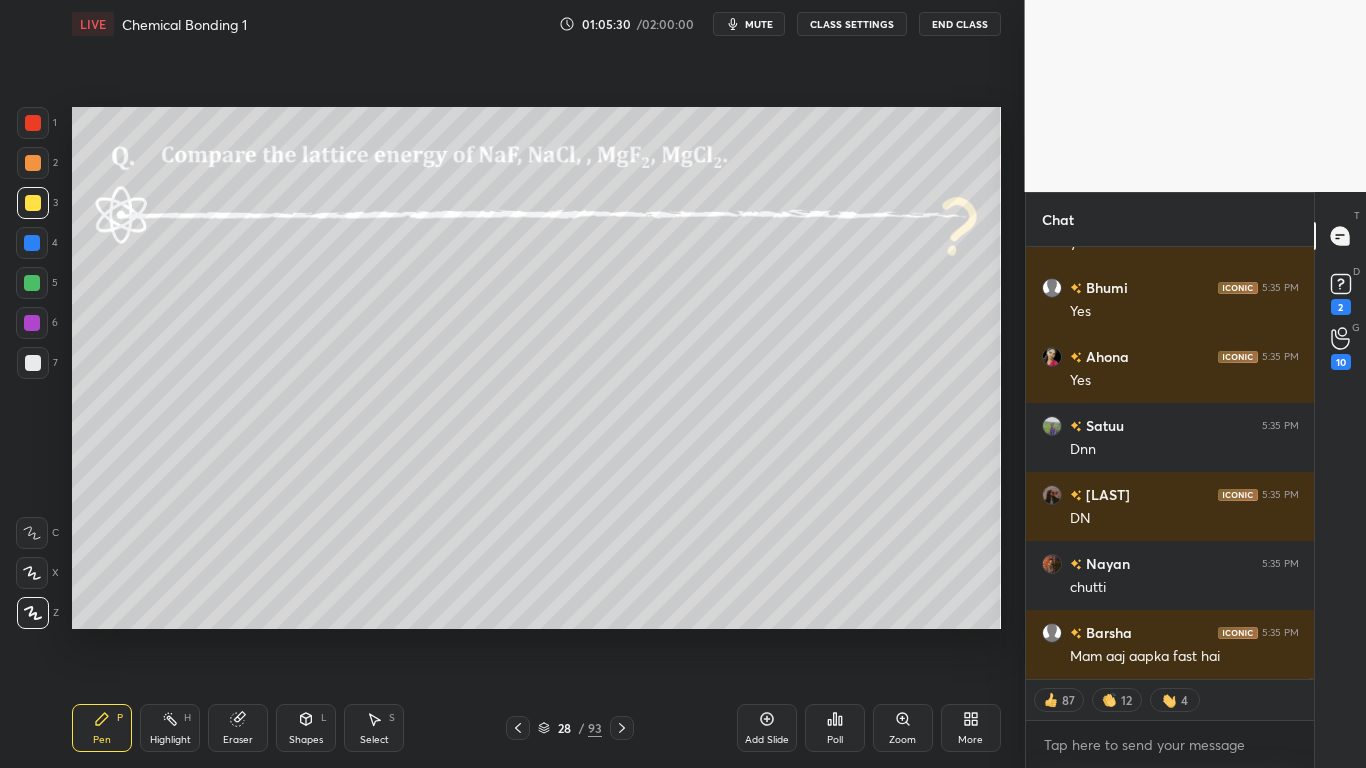 click on "28 / 93" at bounding box center [570, 728] 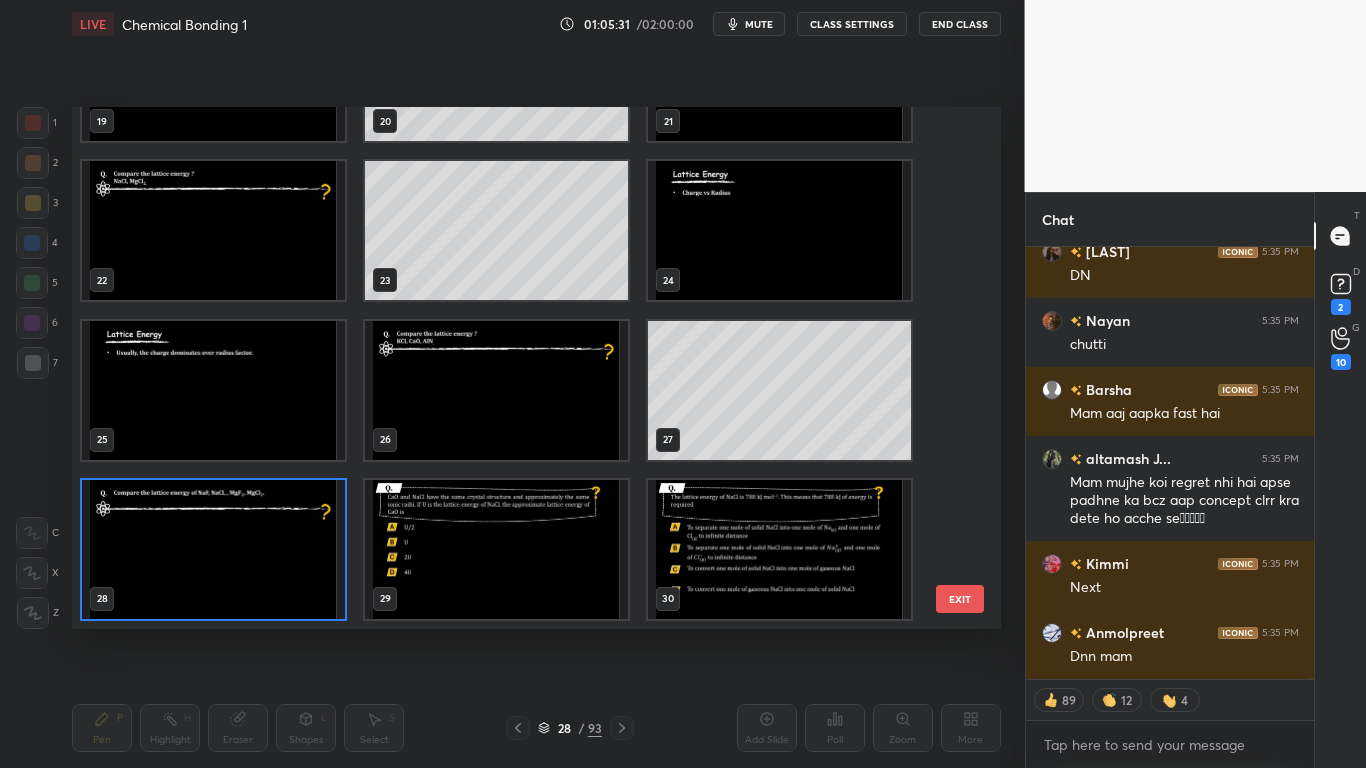 type on "x" 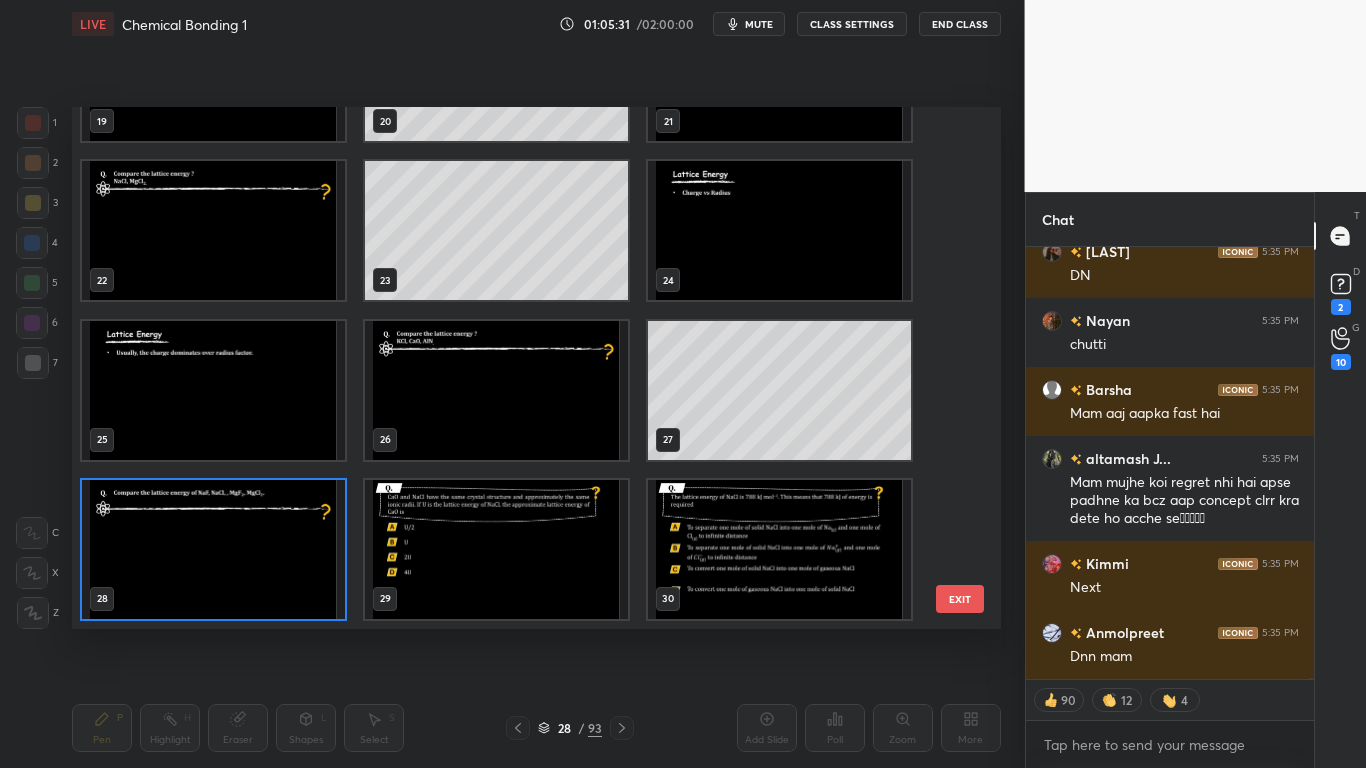 click at bounding box center (213, 549) 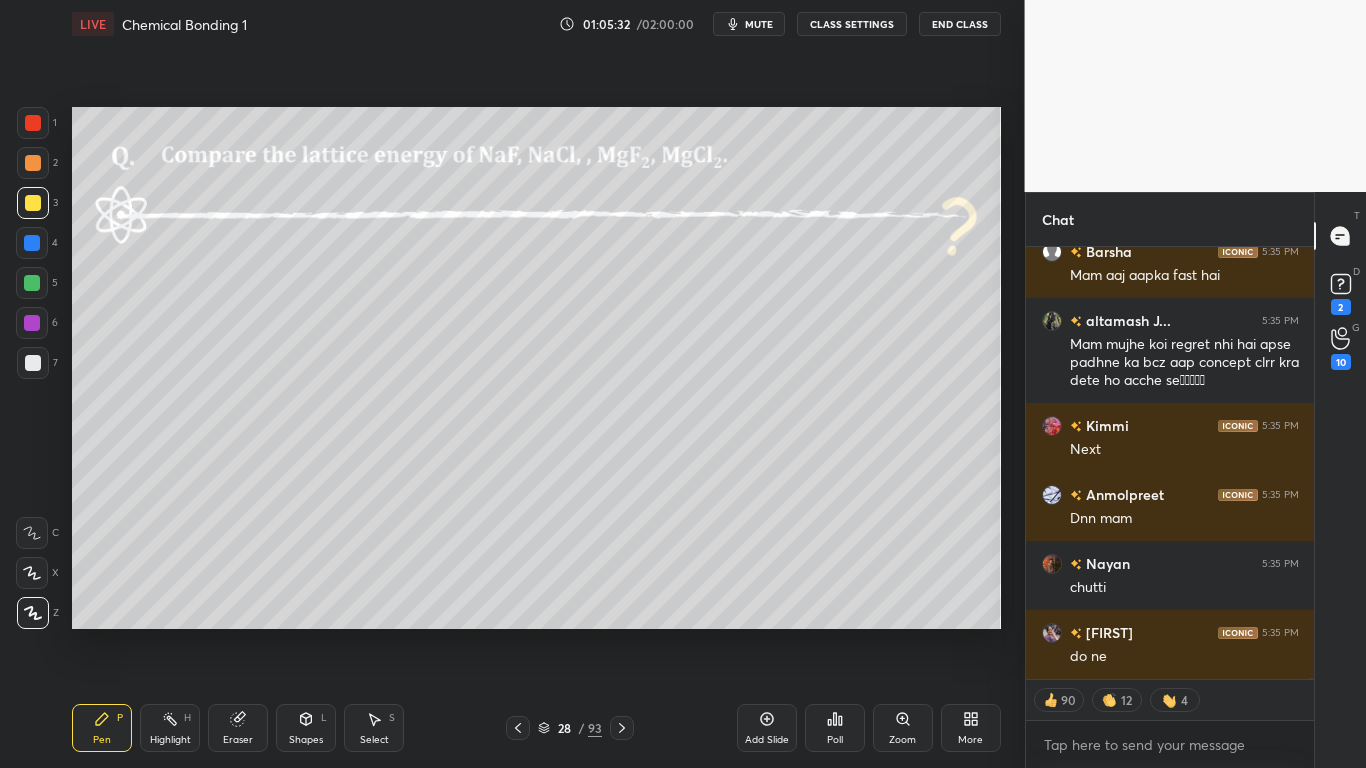 click on "CLASS SETTINGS" at bounding box center [852, 24] 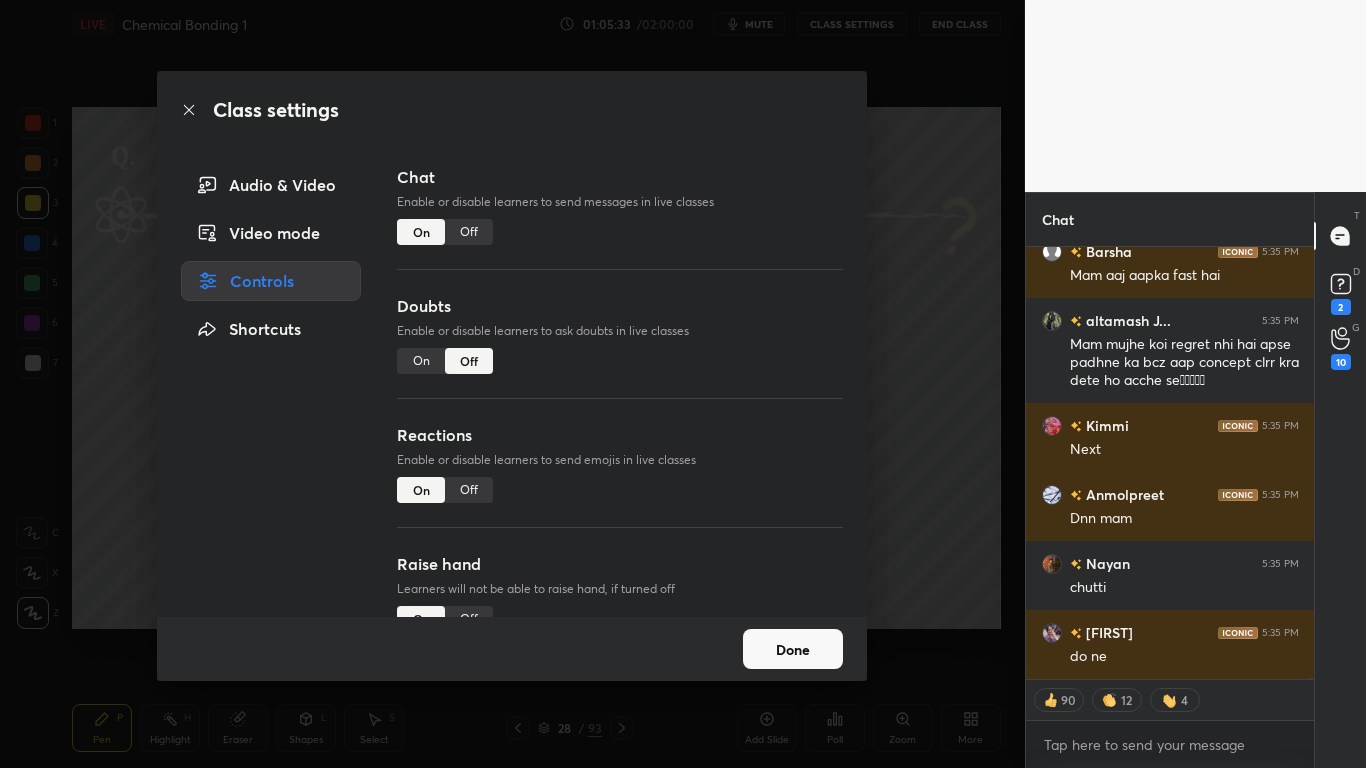 click on "Off" at bounding box center (469, 232) 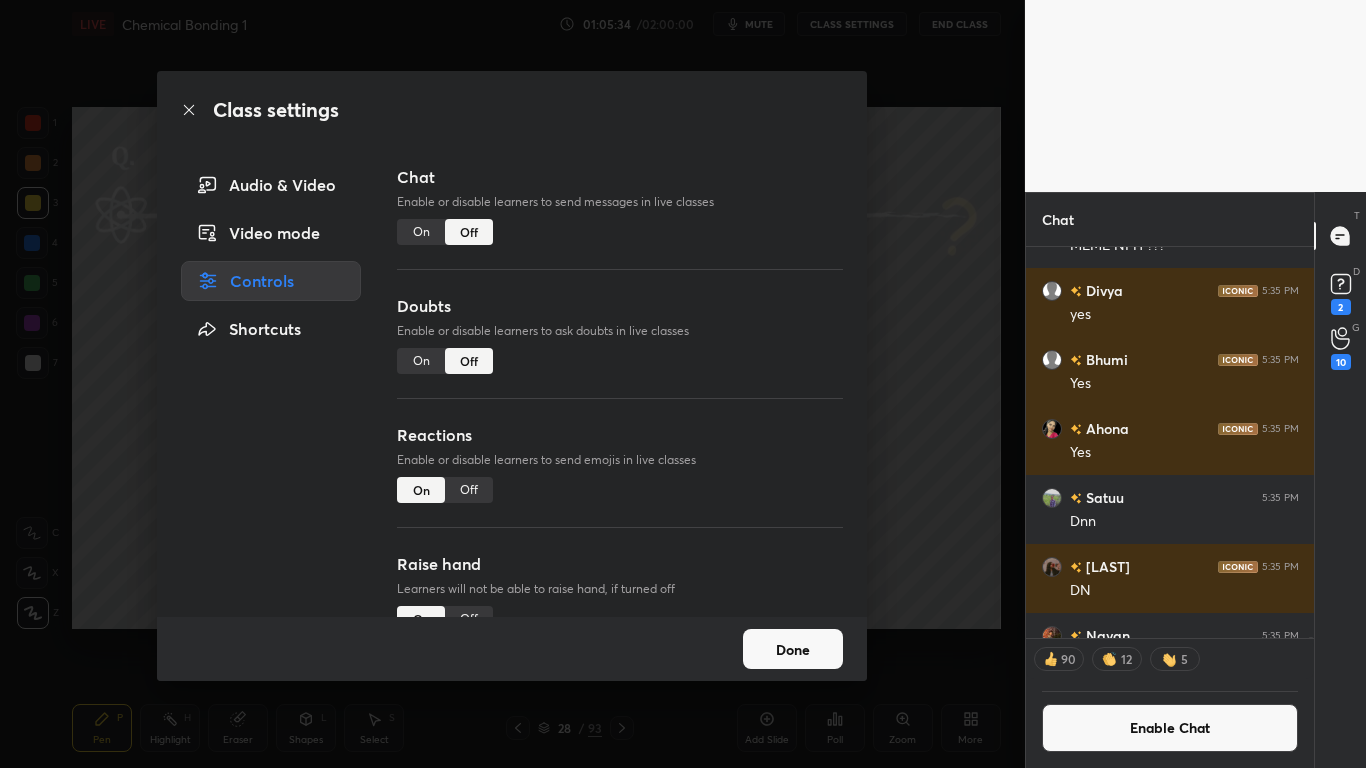 click on "Done" at bounding box center [793, 649] 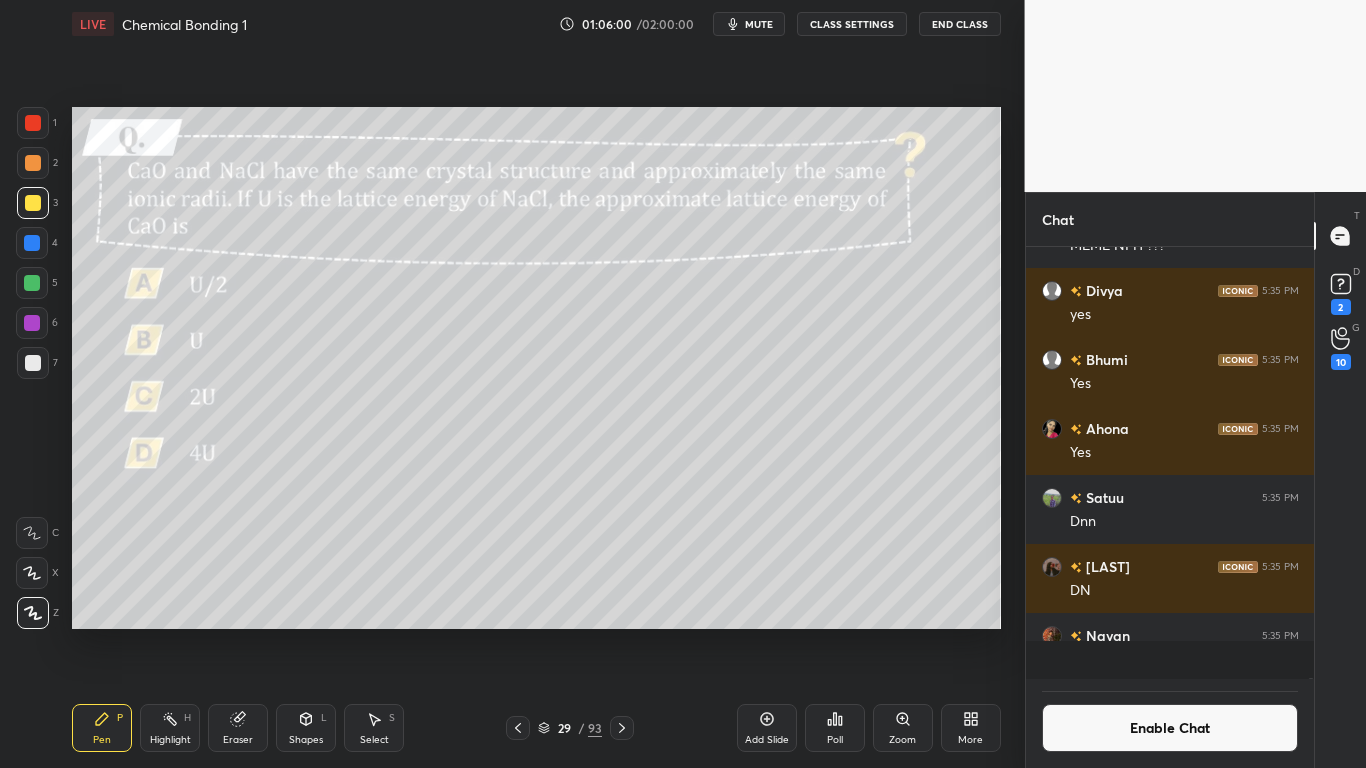 scroll, scrollTop: 7, scrollLeft: 7, axis: both 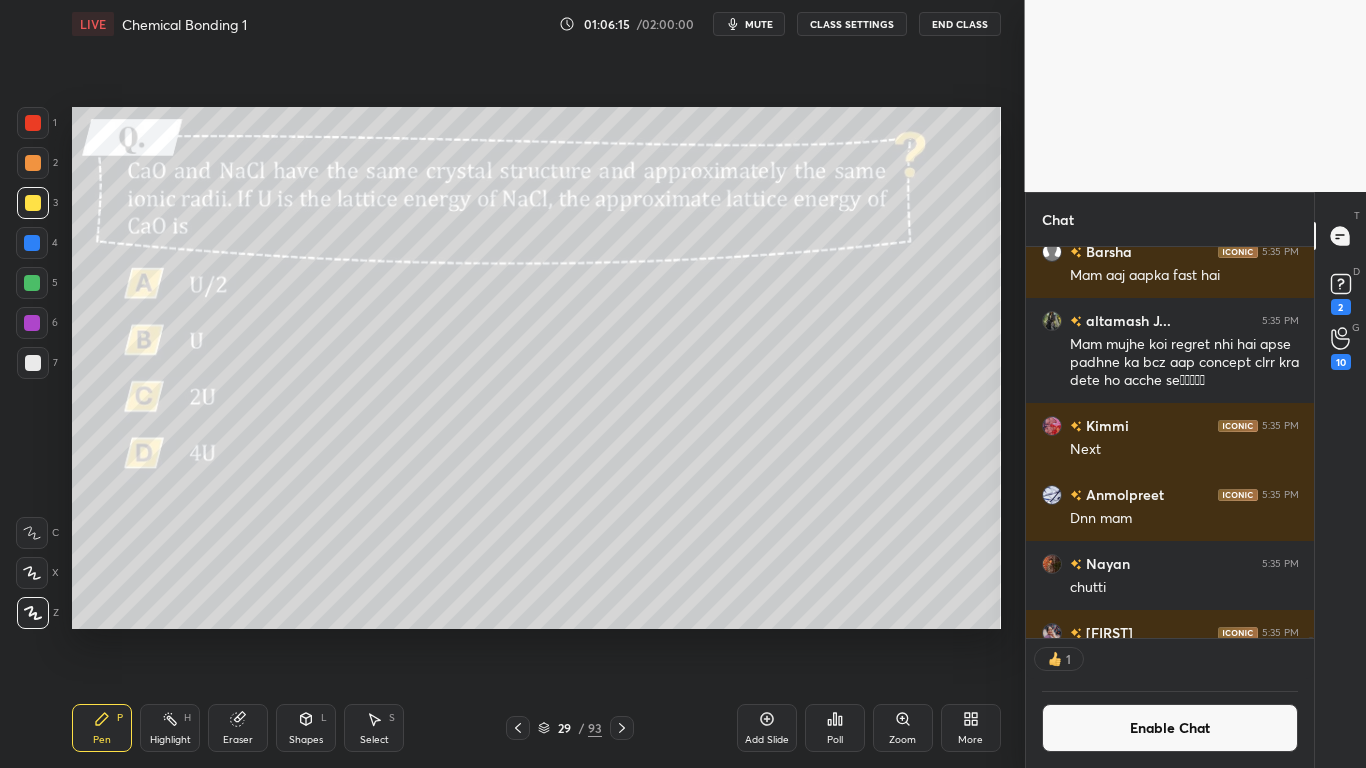 click 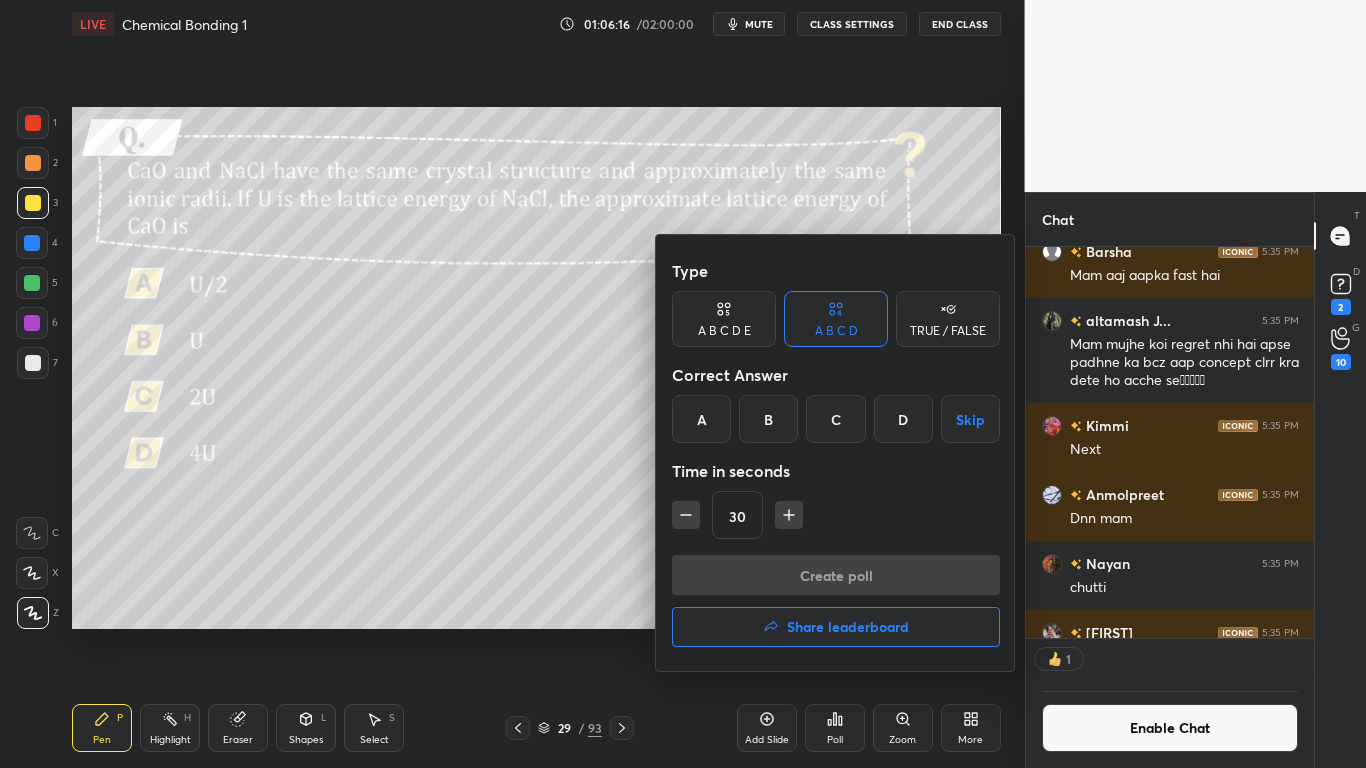 click on "D" at bounding box center (903, 419) 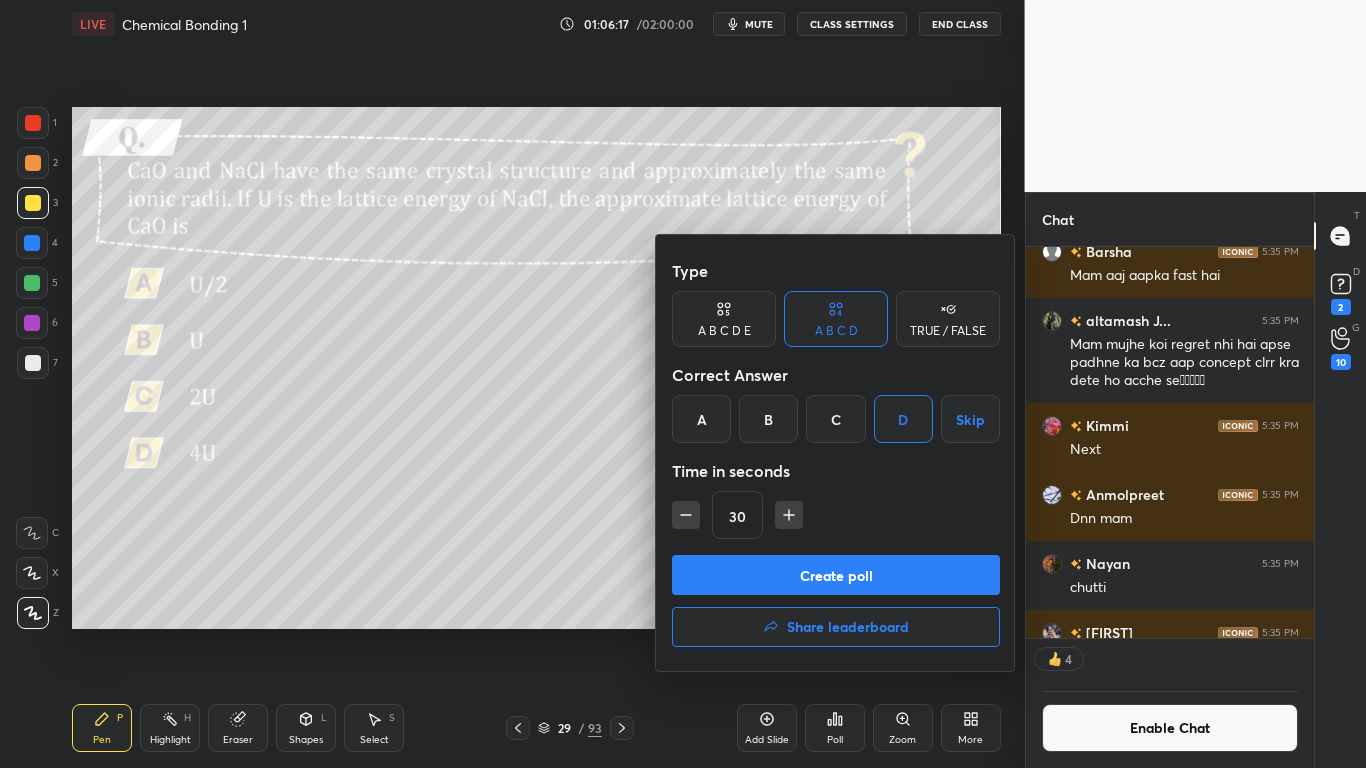 click 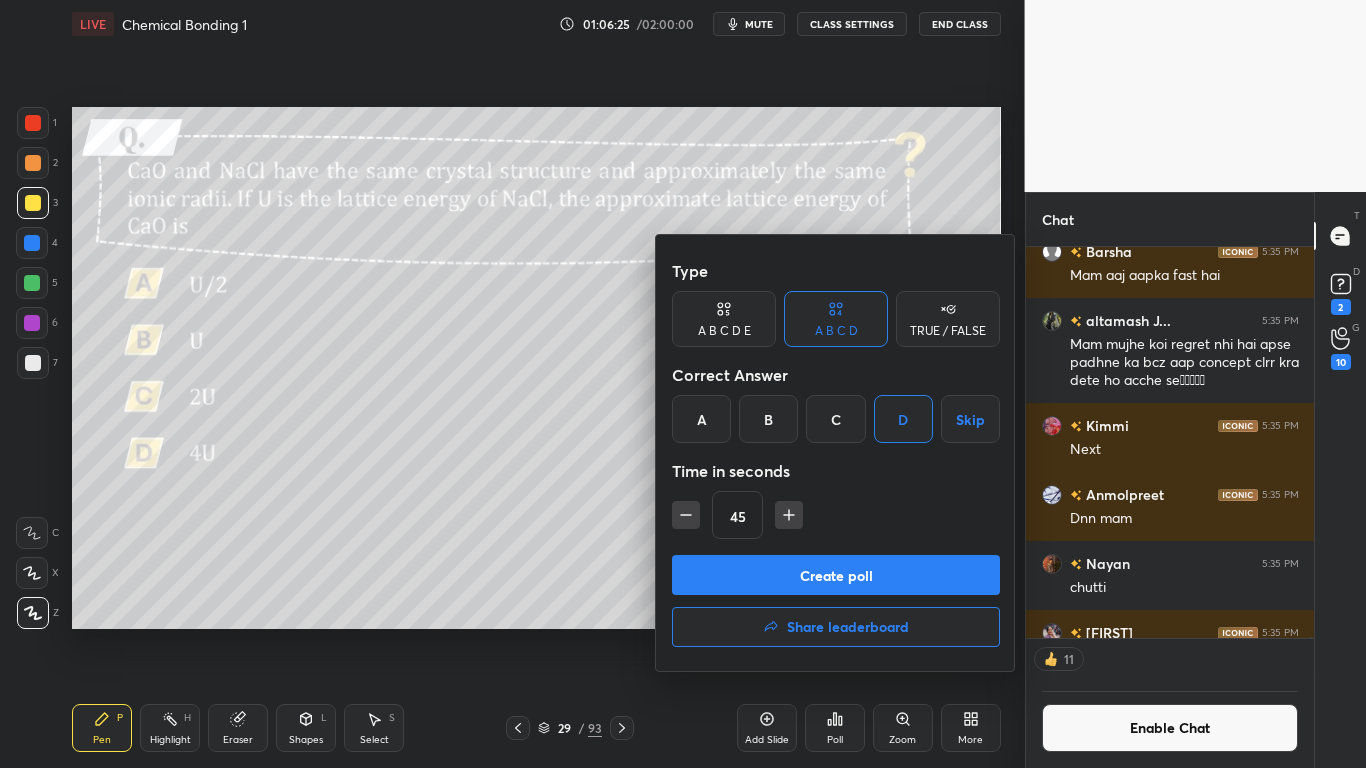 click on "Create poll" at bounding box center (836, 575) 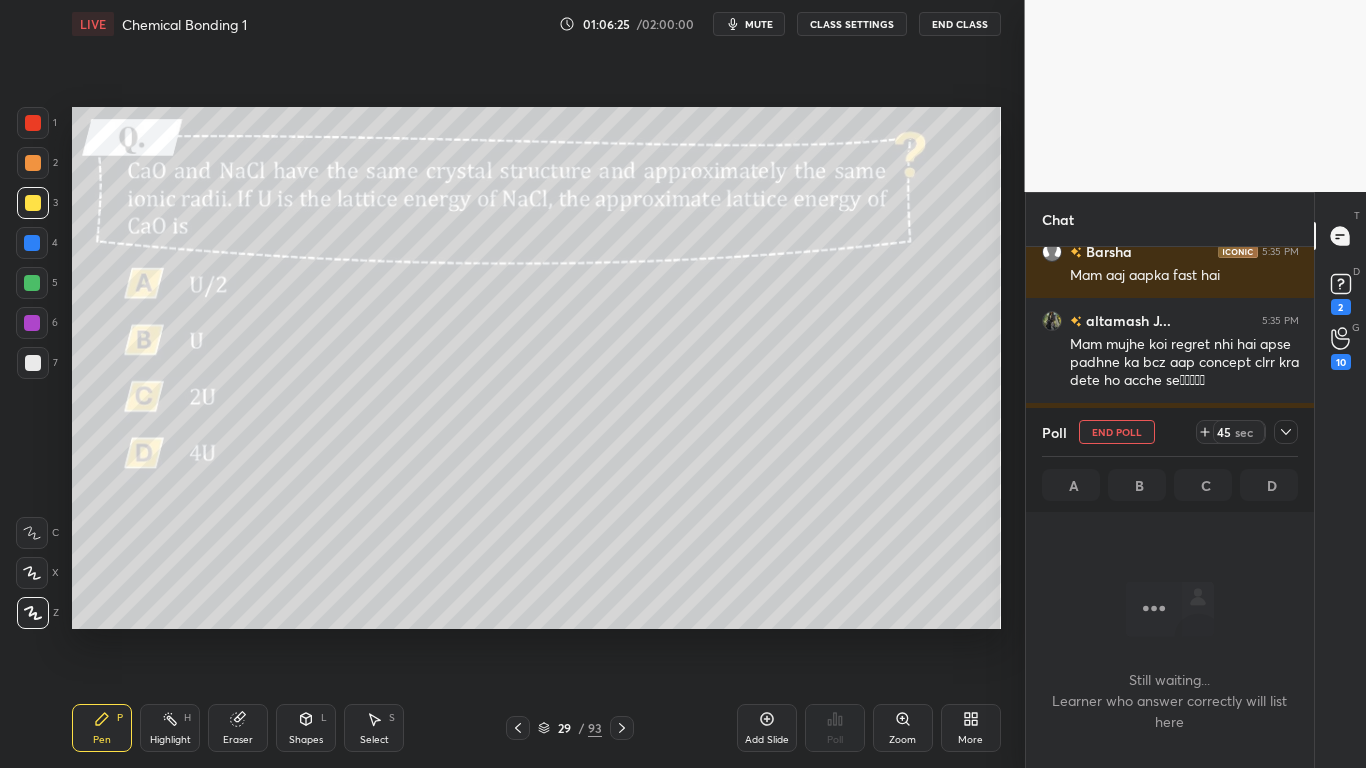 scroll, scrollTop: 333, scrollLeft: 282, axis: both 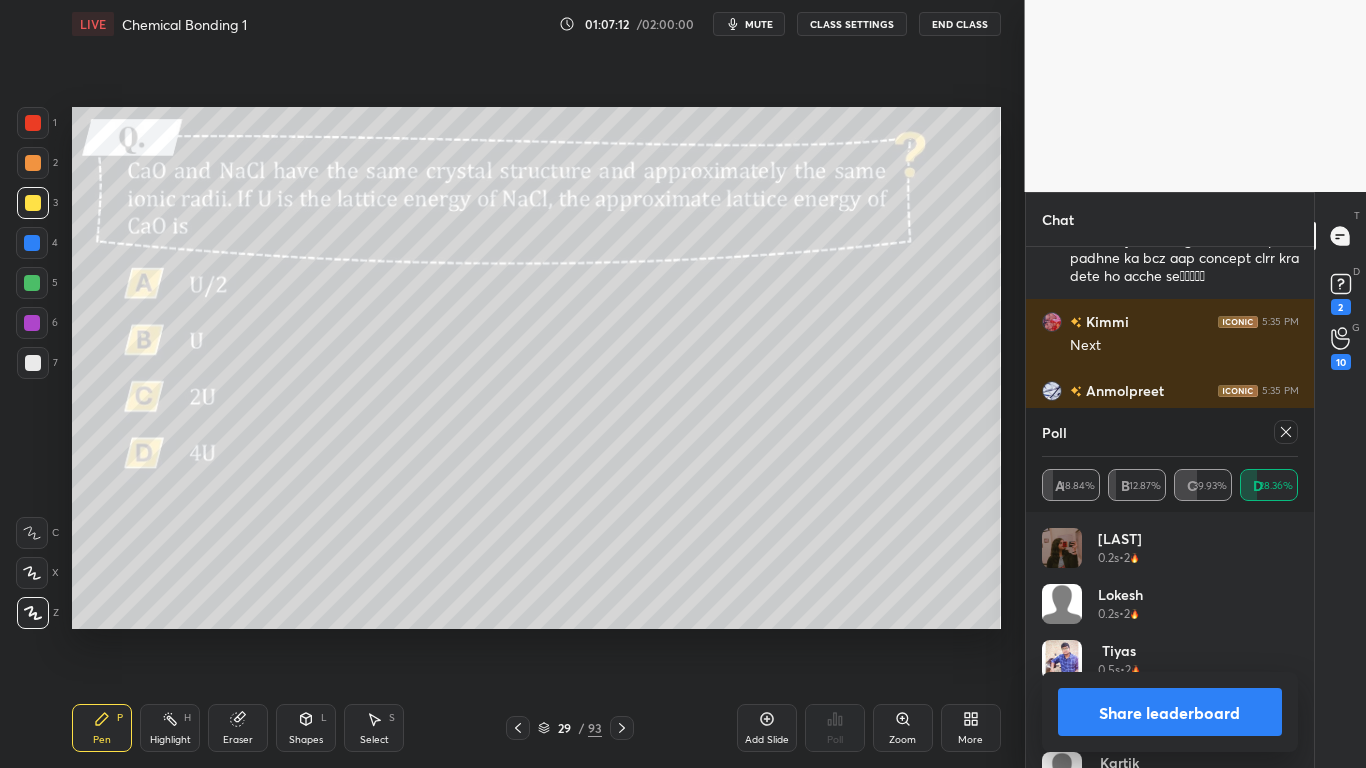 click on "Share leaderboard" at bounding box center [1170, 712] 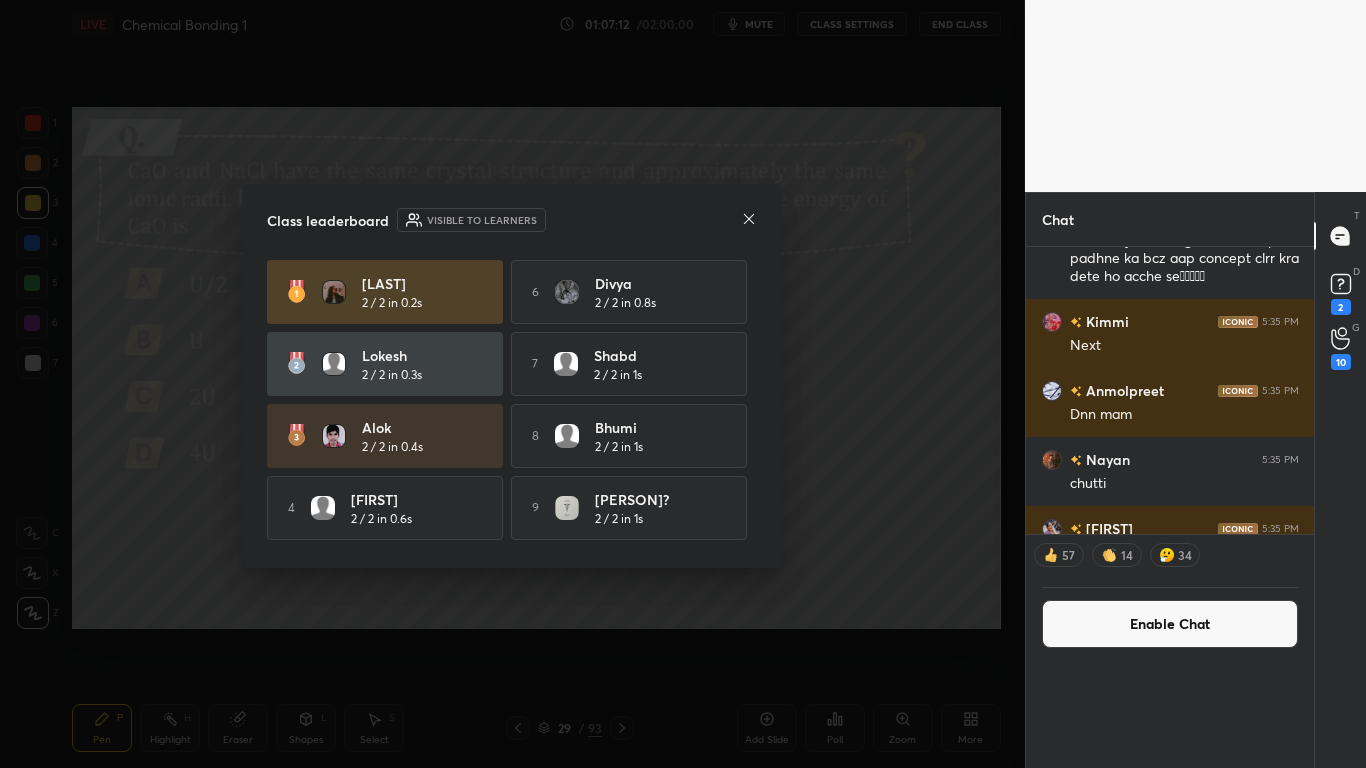 scroll, scrollTop: 0, scrollLeft: 0, axis: both 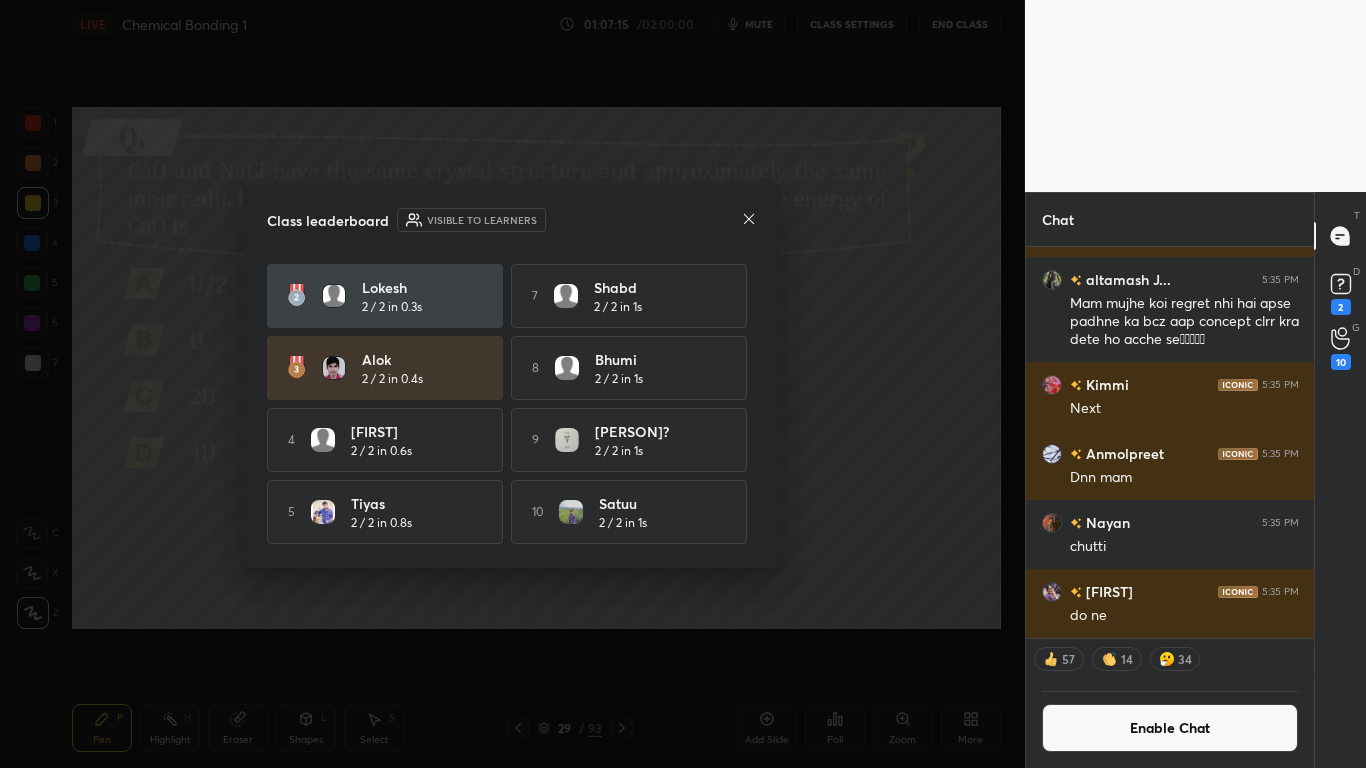 click on "TANISHKA 2 / 2 in 0.2s 6 [PERSON] 2 / 2 in 0.8s [PERSON] 2 / 2 in 0.3s 7 [PERSON] 2 / 2 in 1s [PERSON] 2 / 2 in 0.4s 8 [PERSON] 2 / 2 in 1s 4 [PERSON] 2 / 2 in 0.6s 9 [PERSON]? 2 / 2 in 1s 5 [PERSON] 2 / 2 in 0.8s 10 [PERSON] 2 / 2 in 1s" at bounding box center (512, 368) 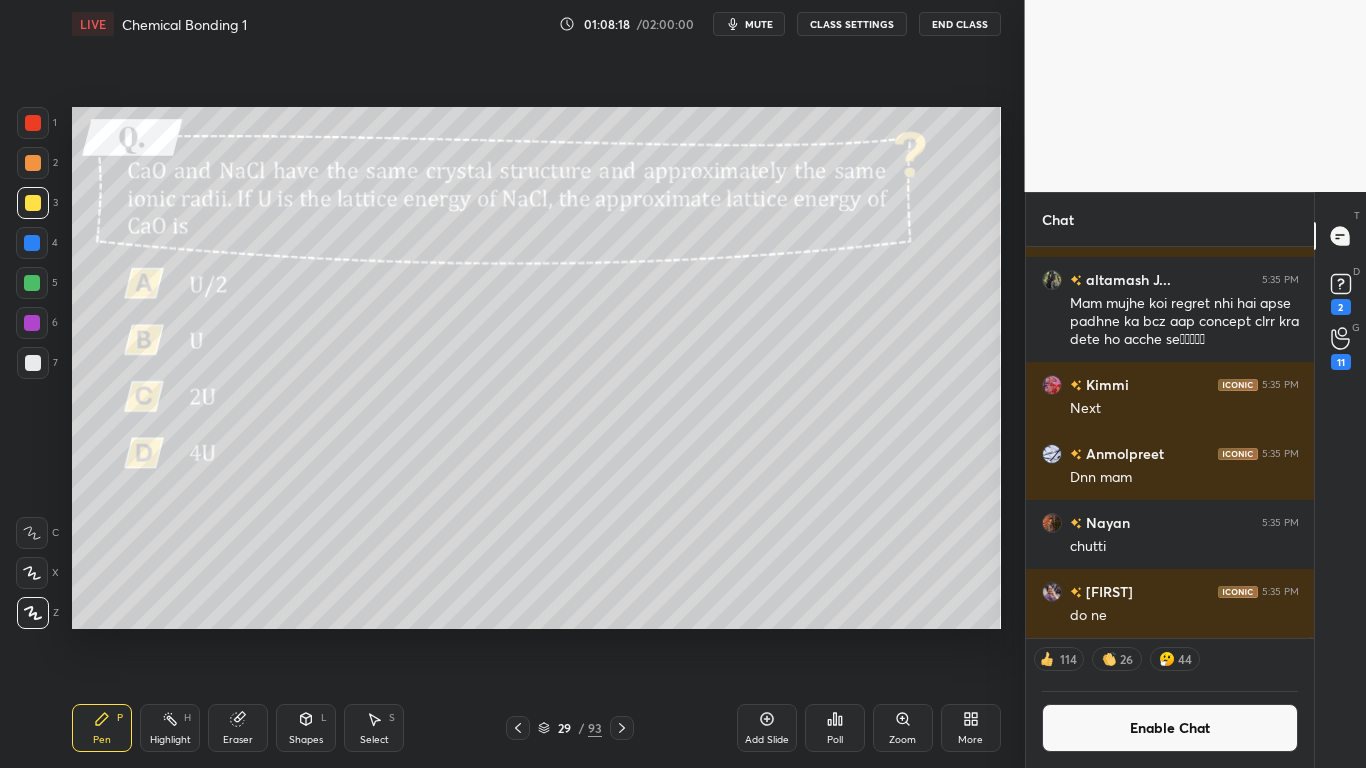 click on "Enable Chat" at bounding box center [1170, 728] 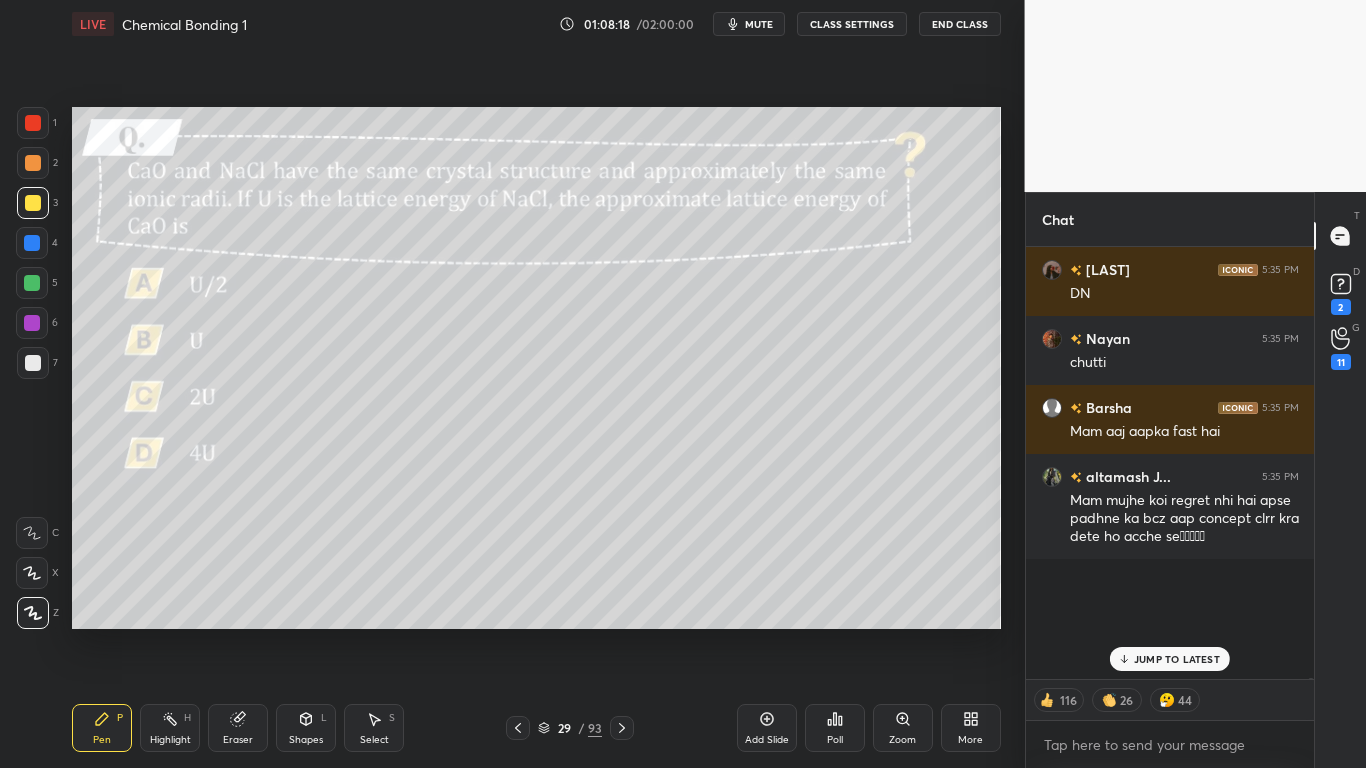 scroll, scrollTop: 7, scrollLeft: 7, axis: both 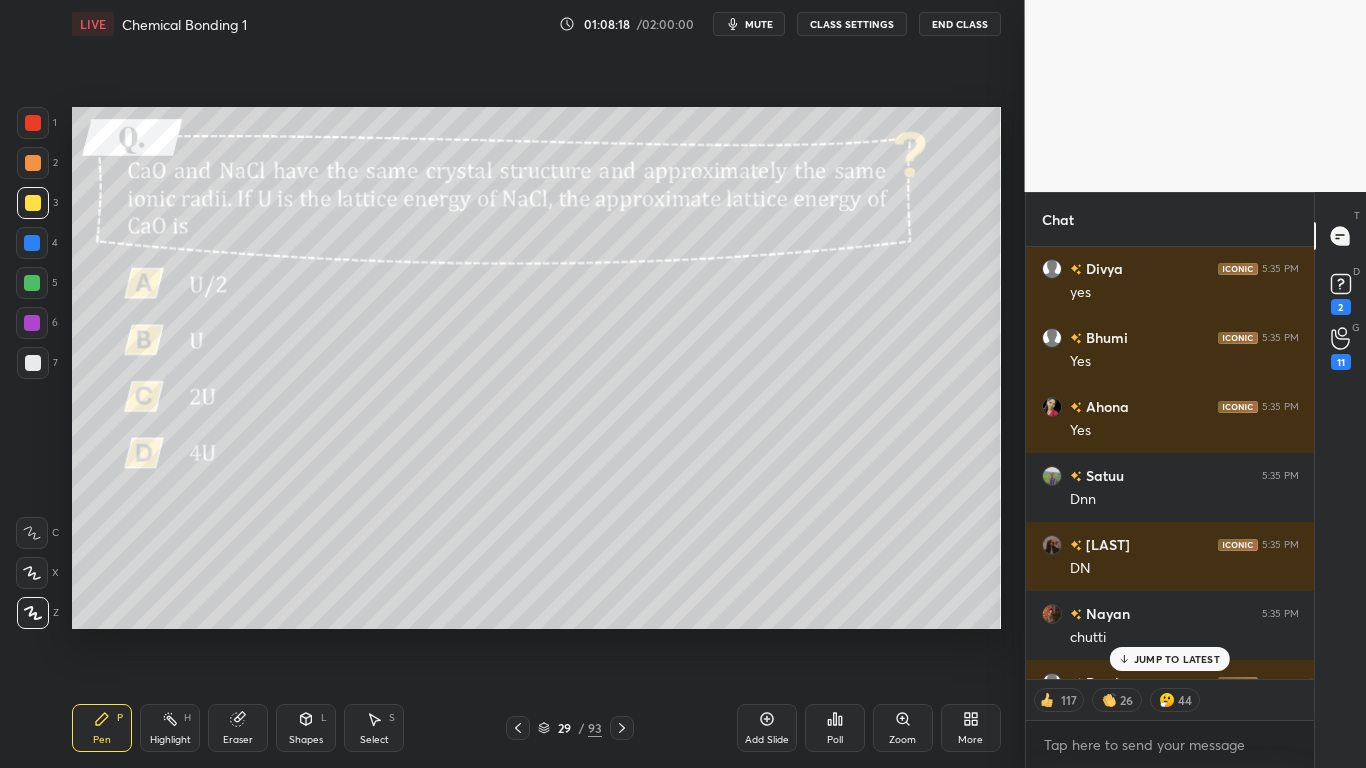 click on "JUMP TO LATEST" at bounding box center (1177, 659) 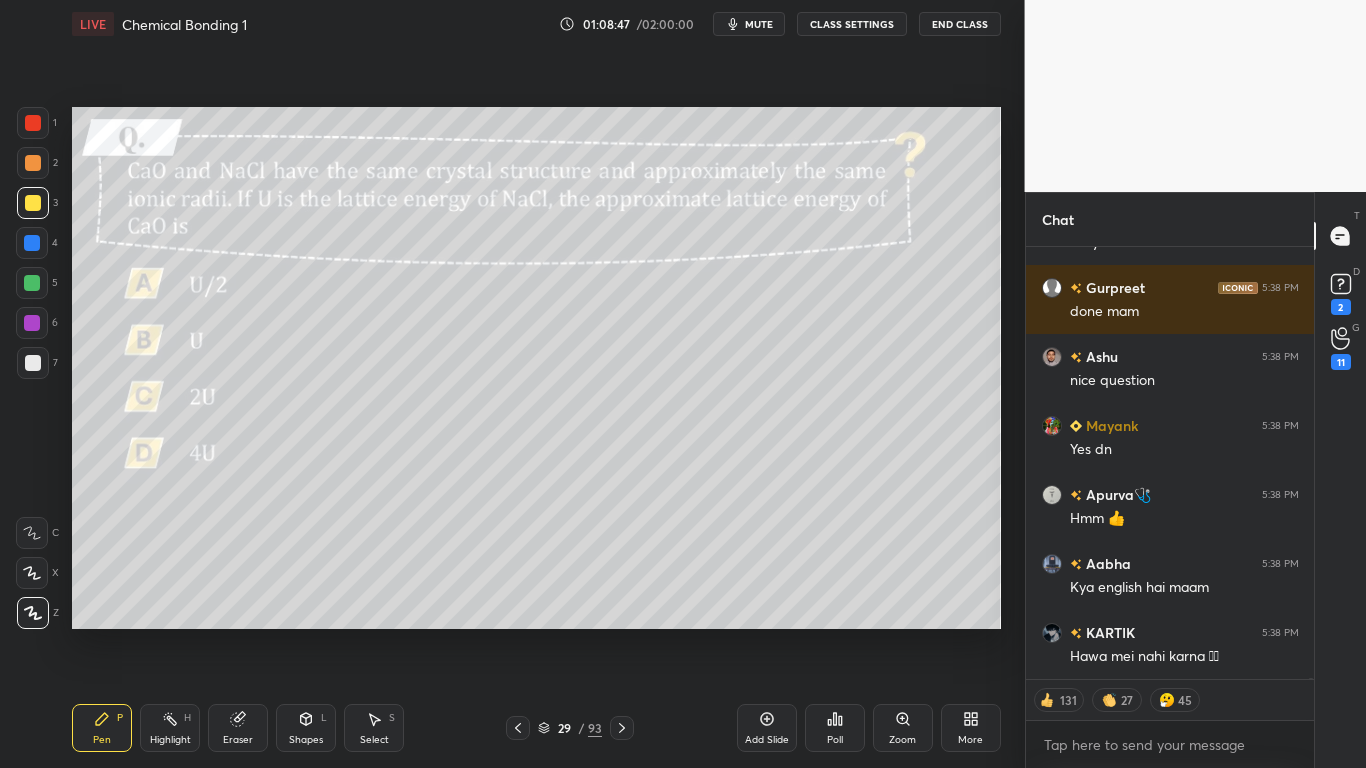 scroll, scrollTop: 223590, scrollLeft: 0, axis: vertical 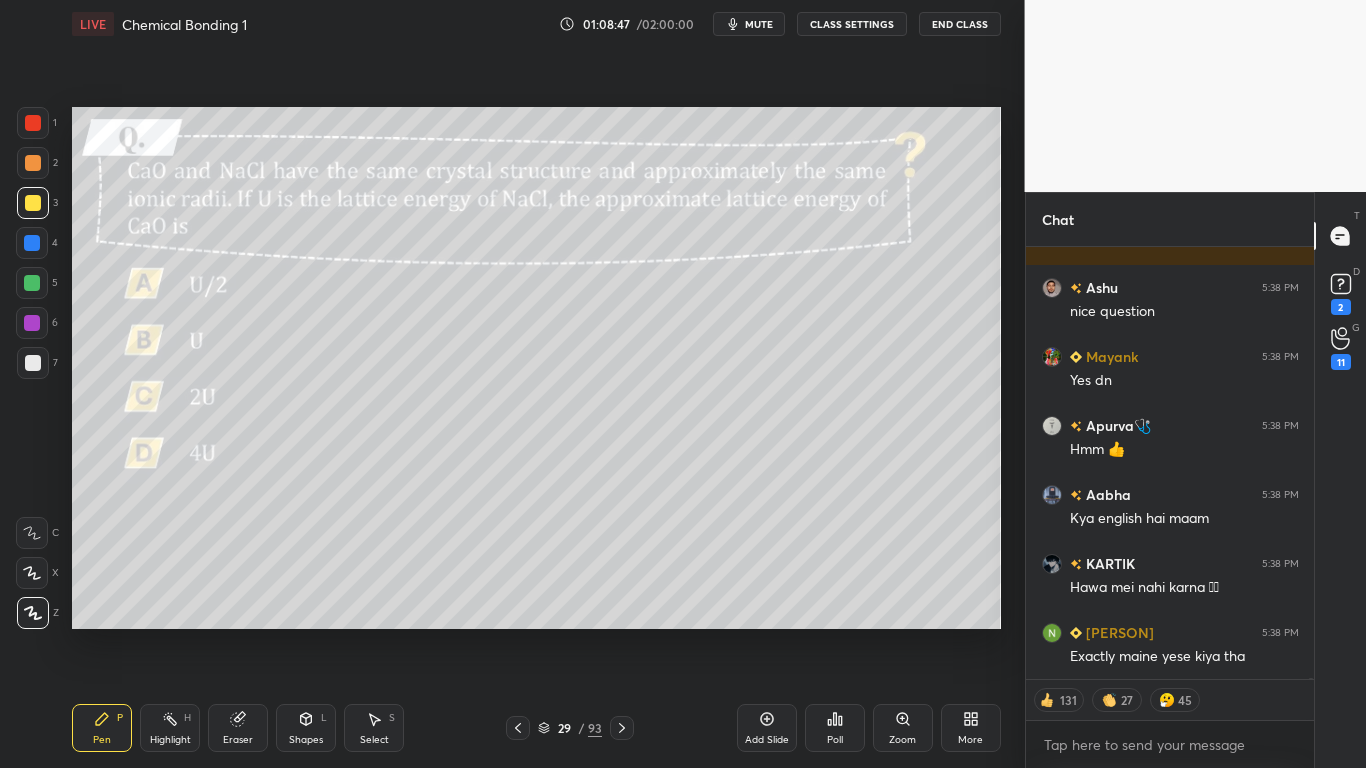 type on "x" 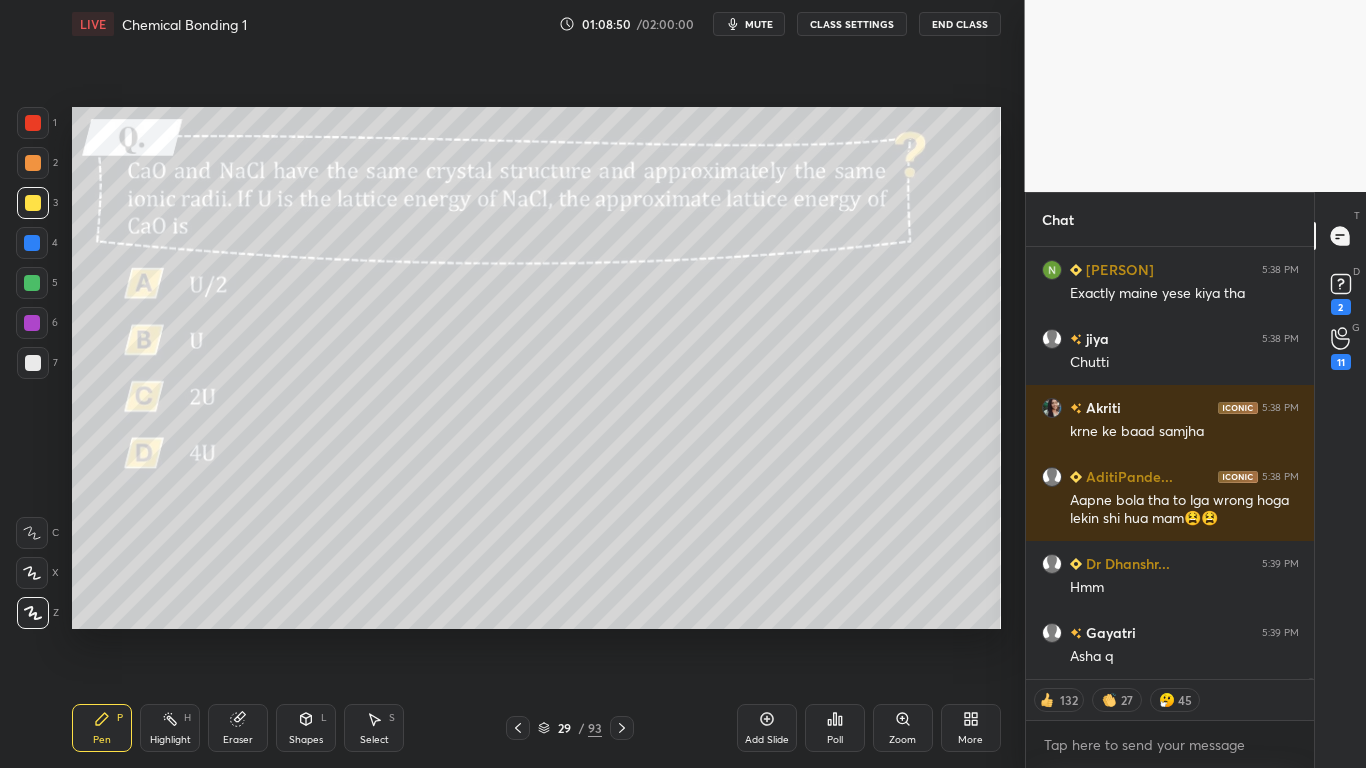scroll, scrollTop: 224022, scrollLeft: 0, axis: vertical 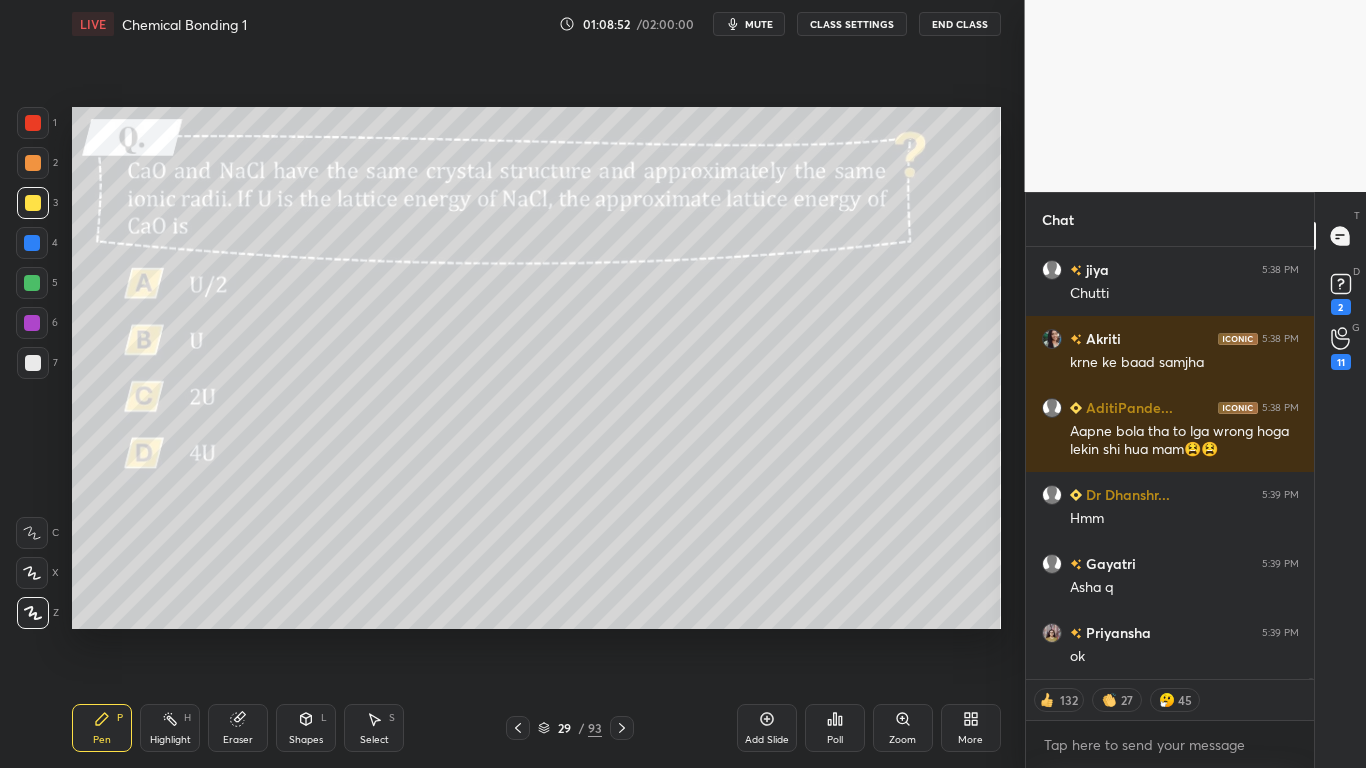 click on "CLASS SETTINGS" at bounding box center (852, 24) 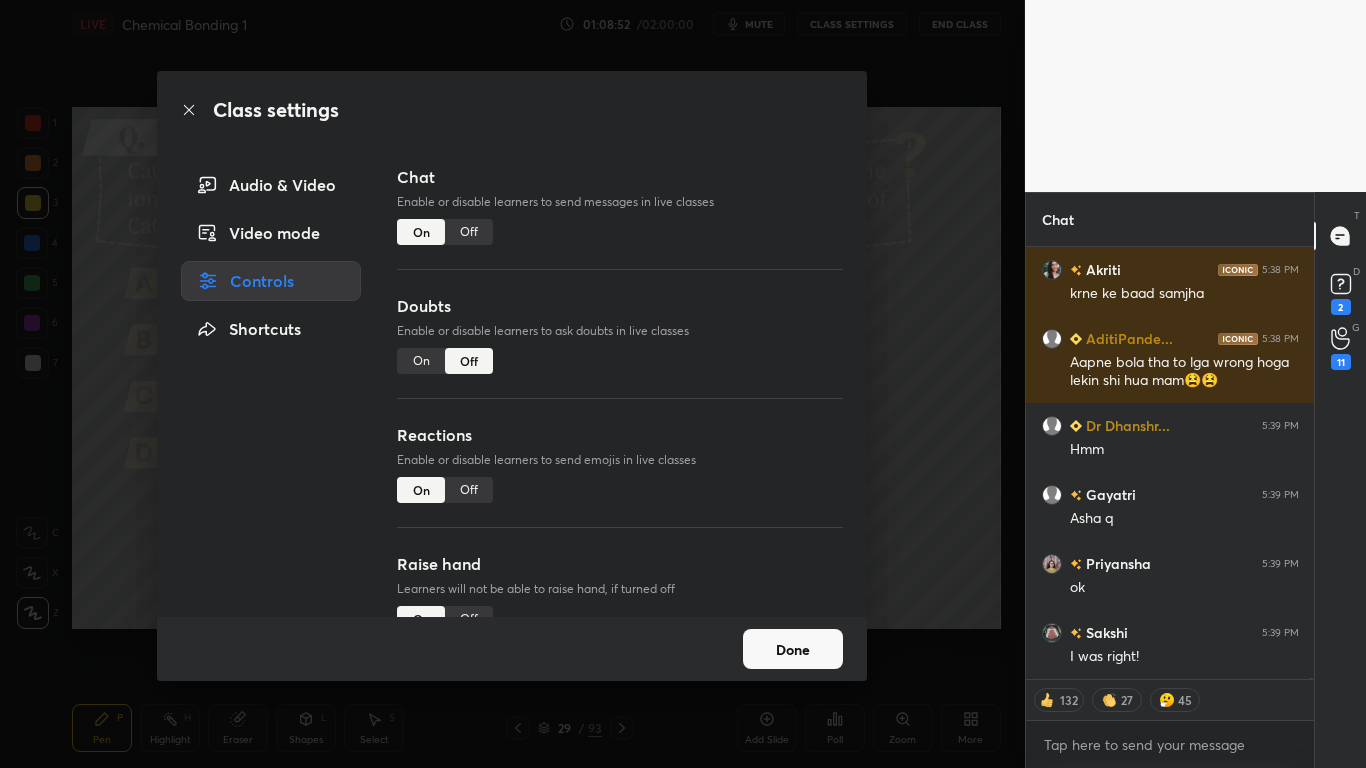click on "Off" at bounding box center (469, 232) 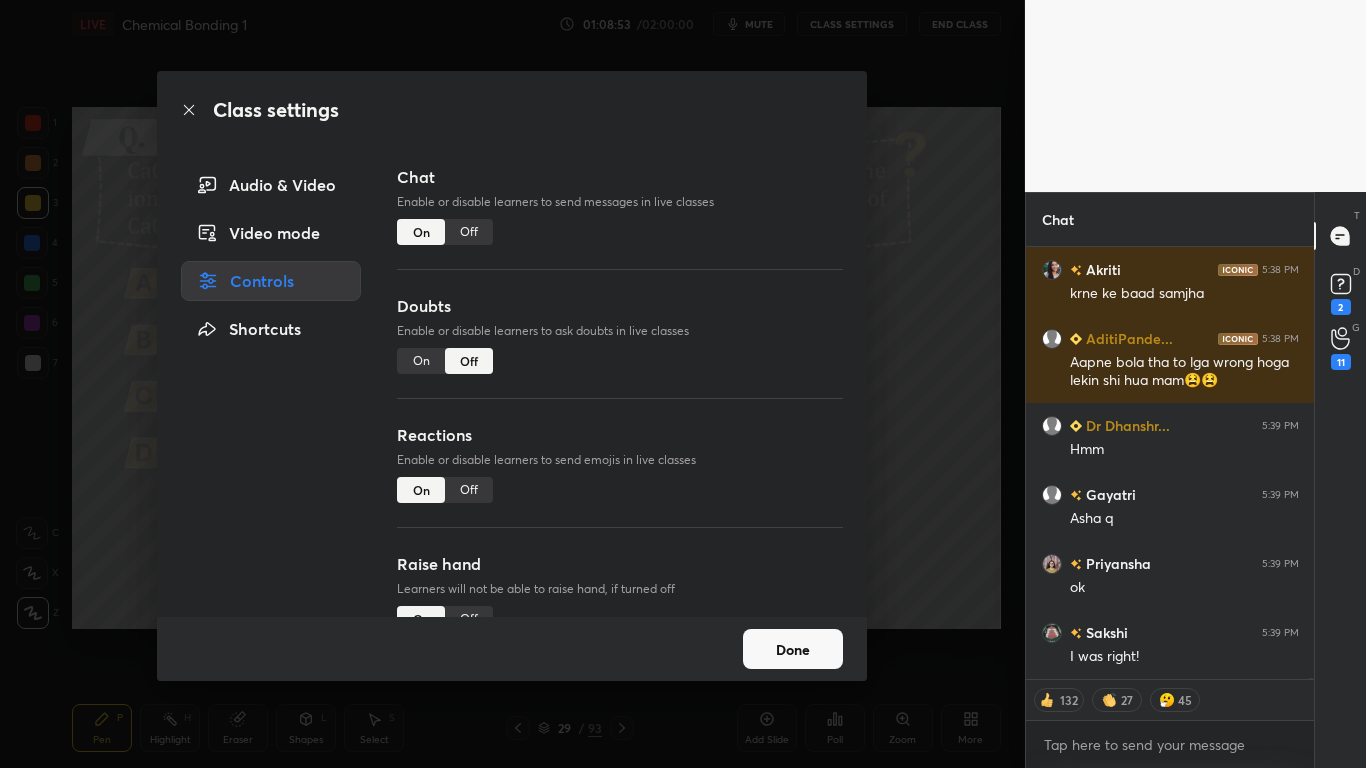scroll, scrollTop: 223506, scrollLeft: 0, axis: vertical 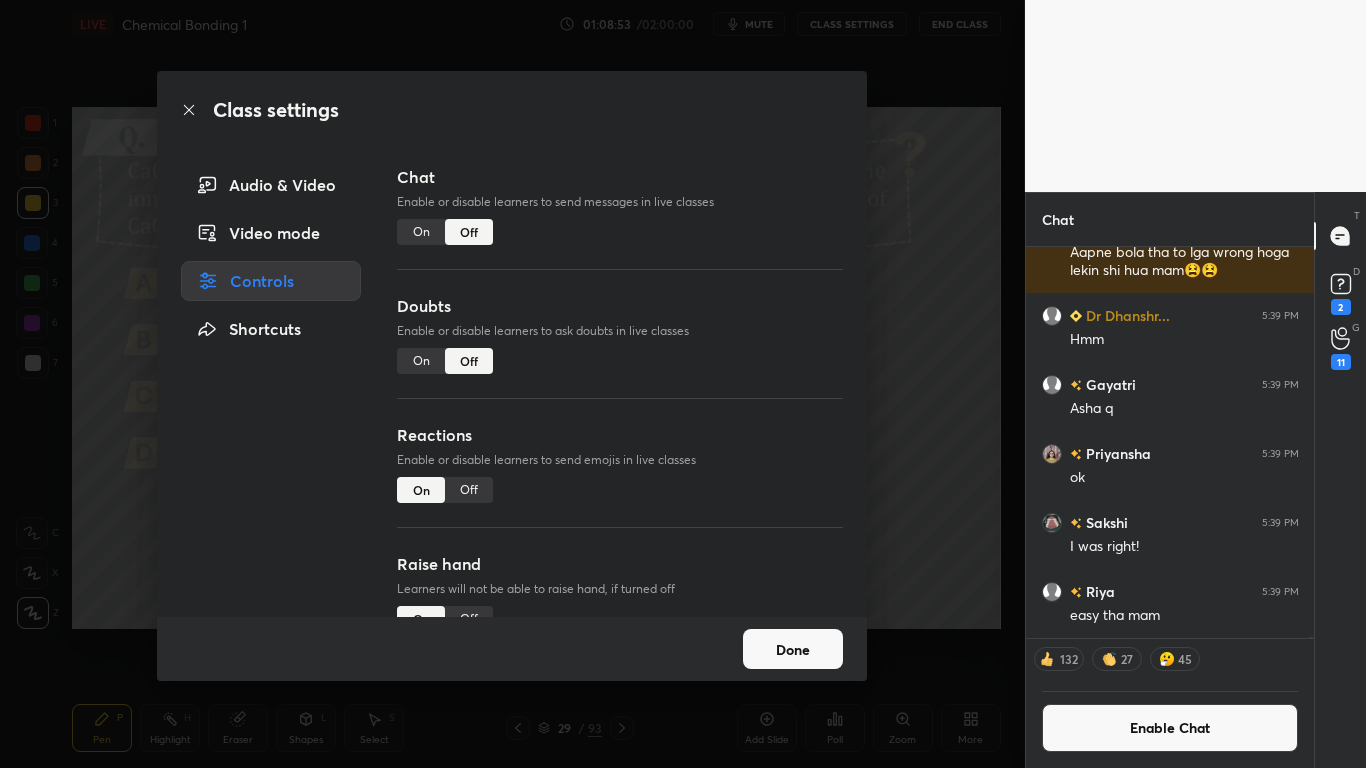 click on "Done" at bounding box center (793, 649) 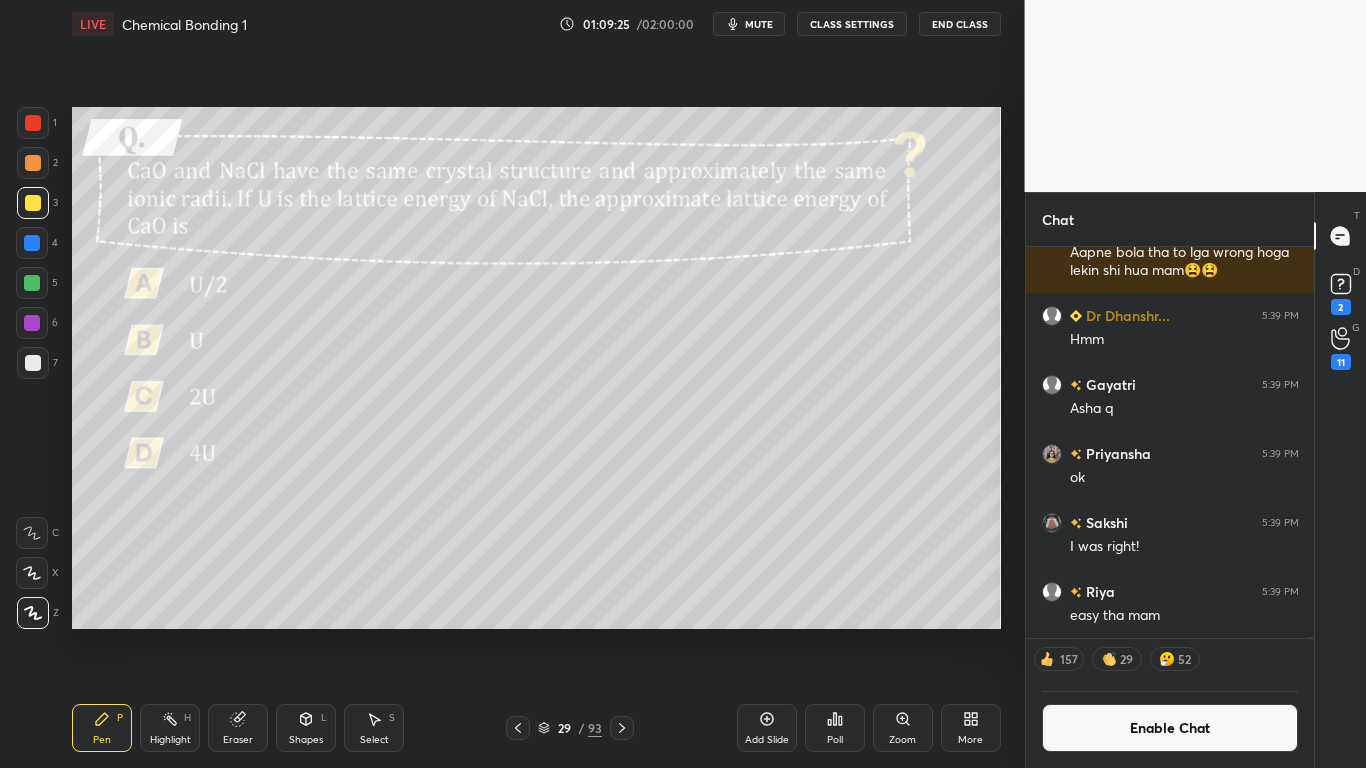 click on "Enable Chat" at bounding box center (1170, 728) 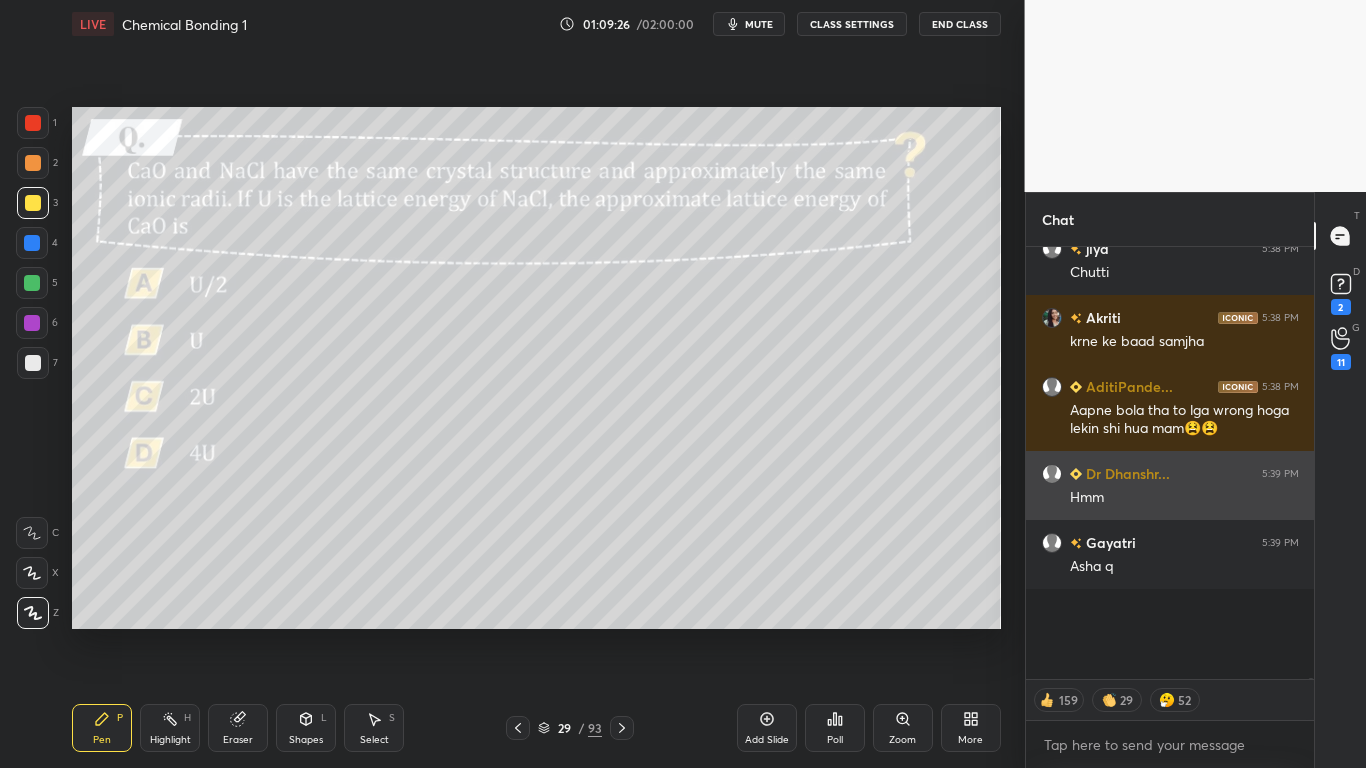 scroll, scrollTop: 223597, scrollLeft: 0, axis: vertical 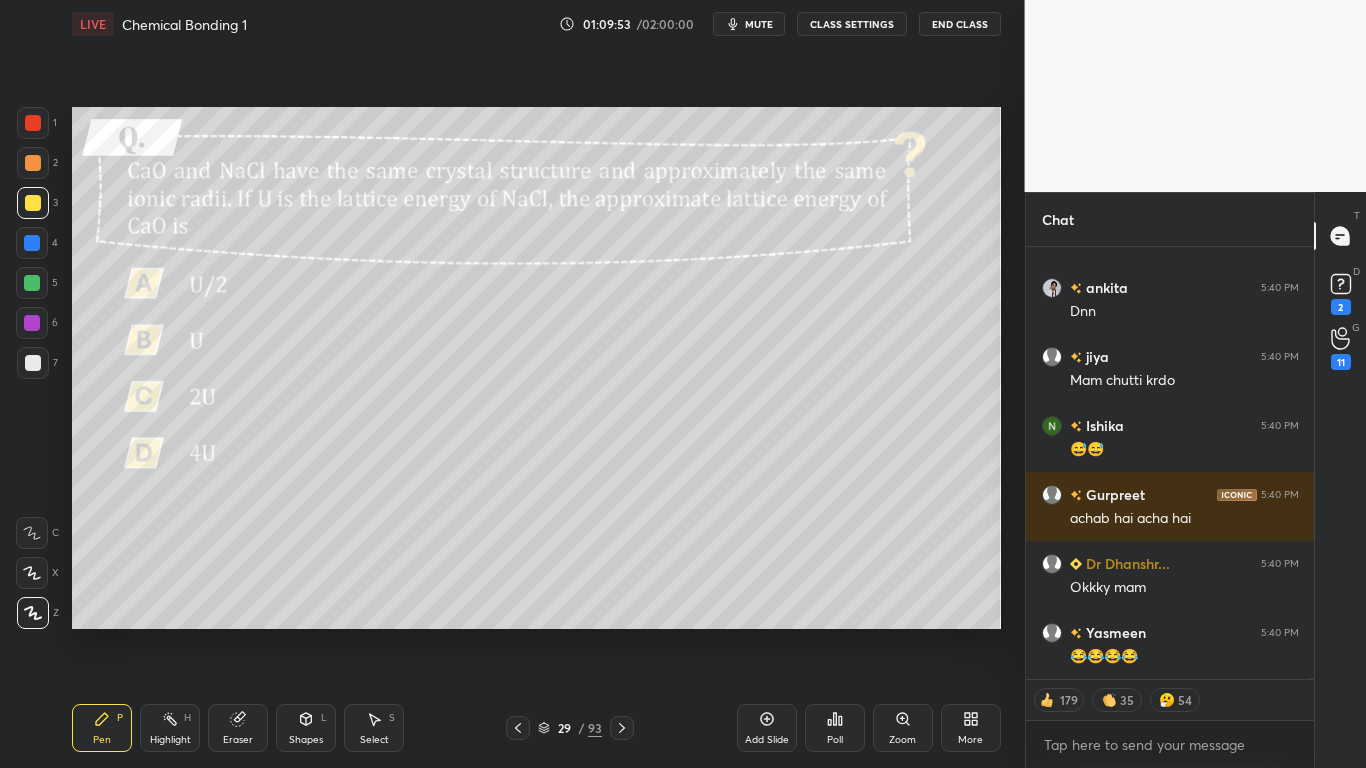 click at bounding box center [33, 203] 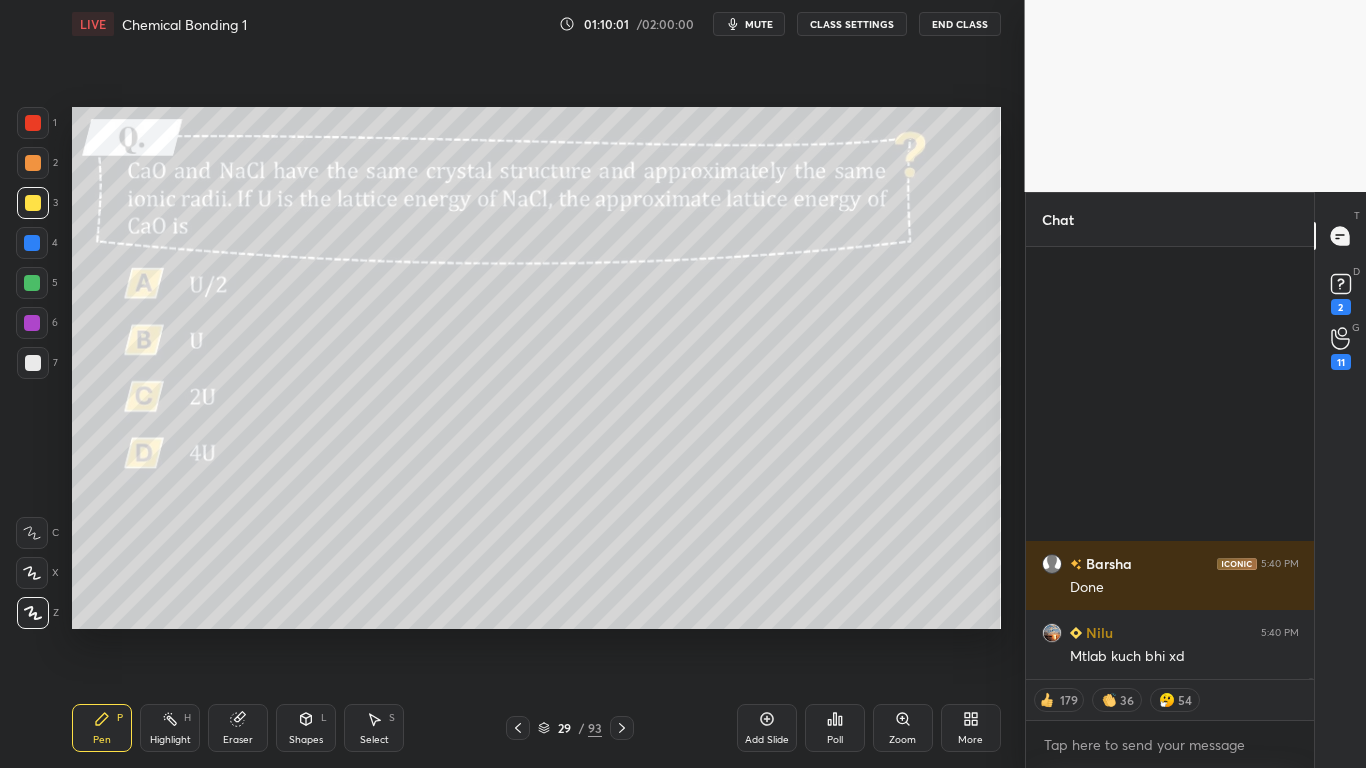scroll, scrollTop: 228438, scrollLeft: 0, axis: vertical 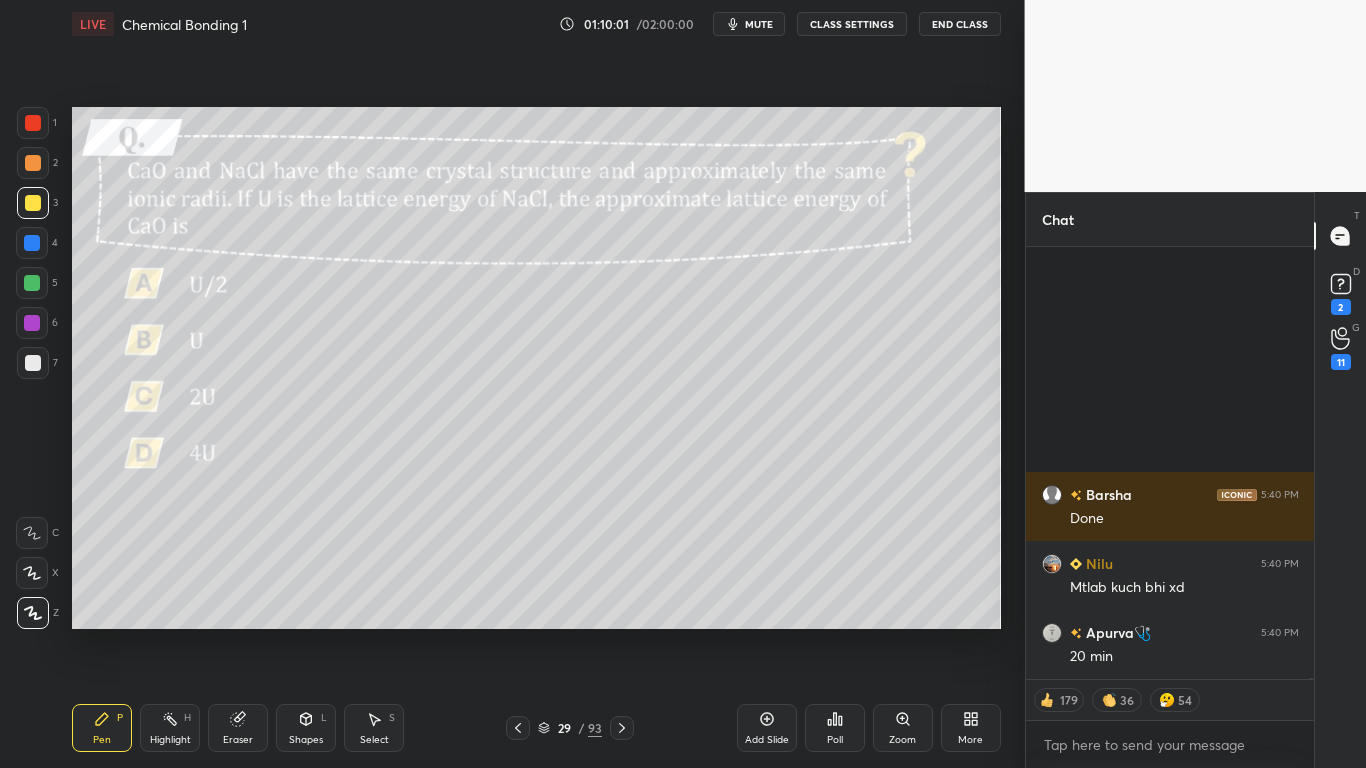 type on "x" 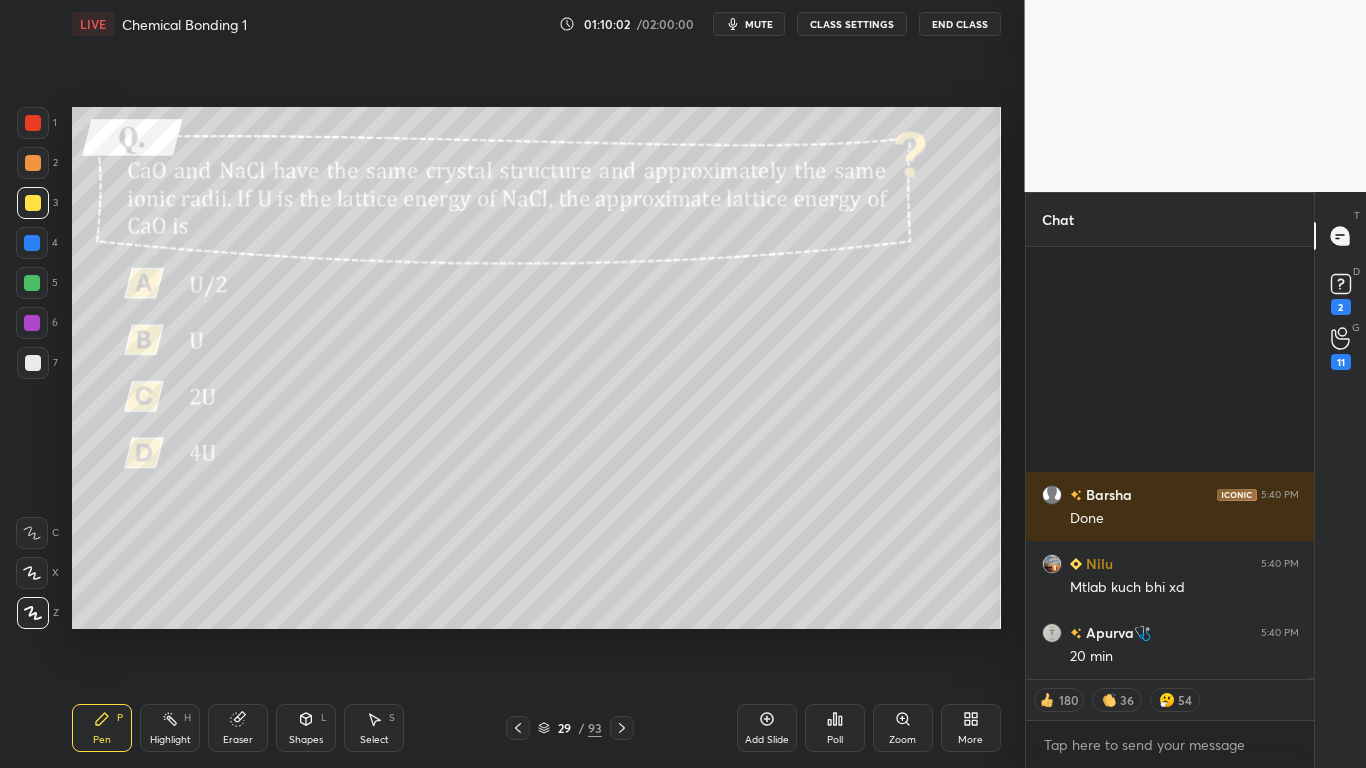 scroll, scrollTop: 228645, scrollLeft: 0, axis: vertical 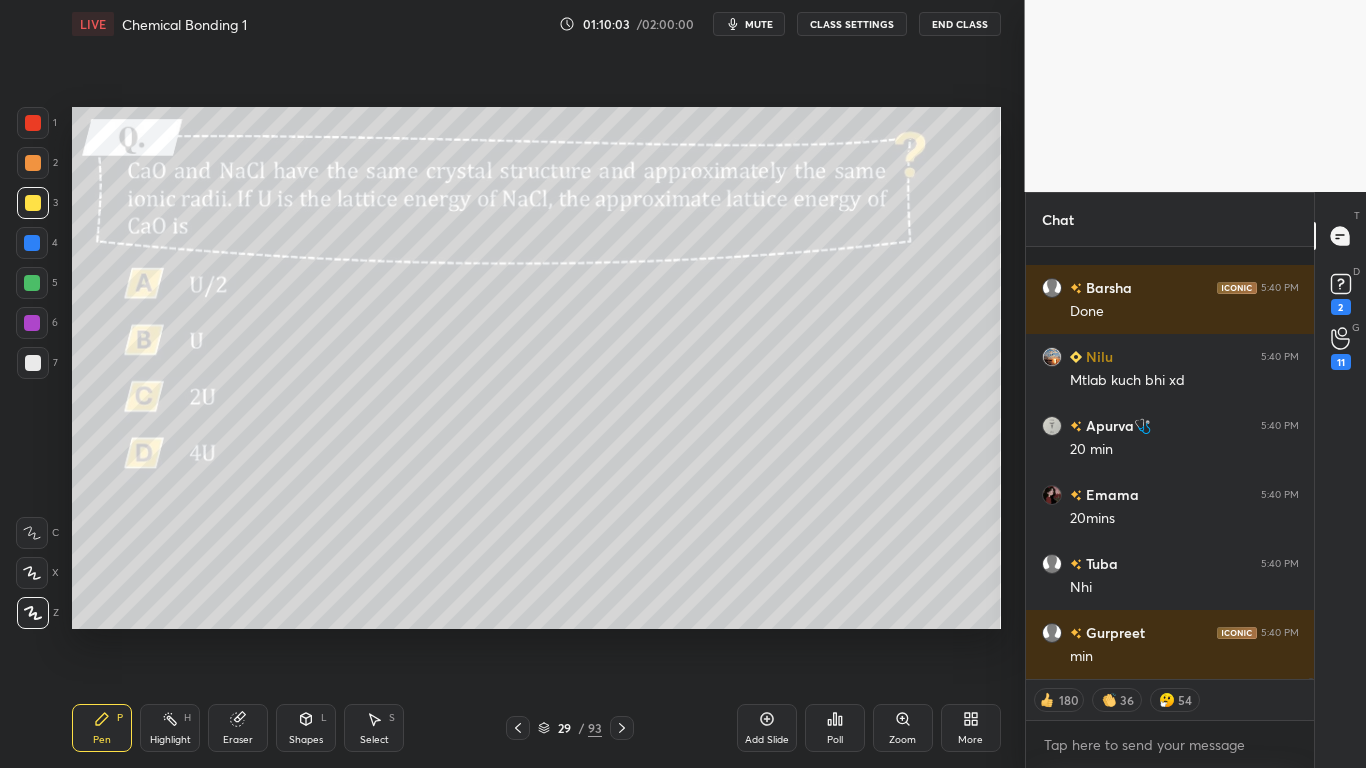 click on "CLASS SETTINGS" at bounding box center (852, 24) 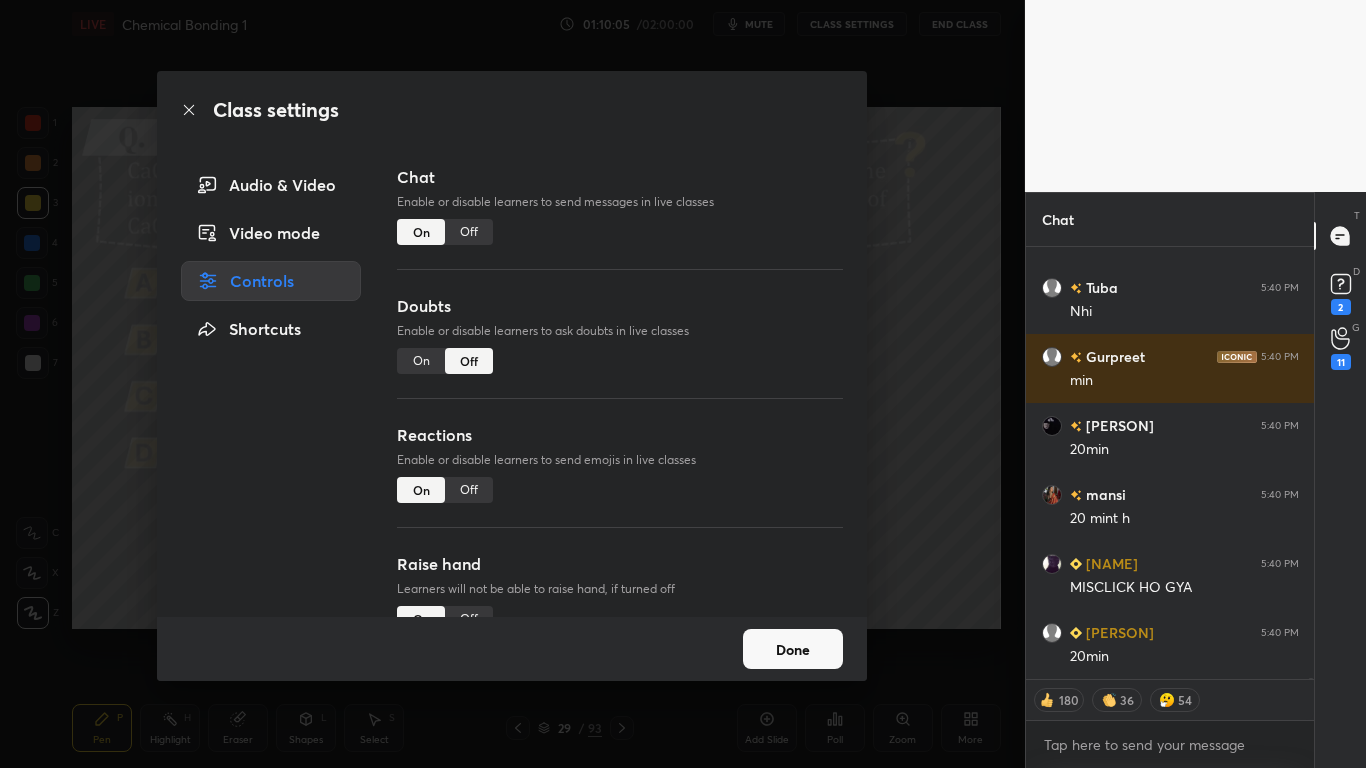 scroll, scrollTop: 229008, scrollLeft: 0, axis: vertical 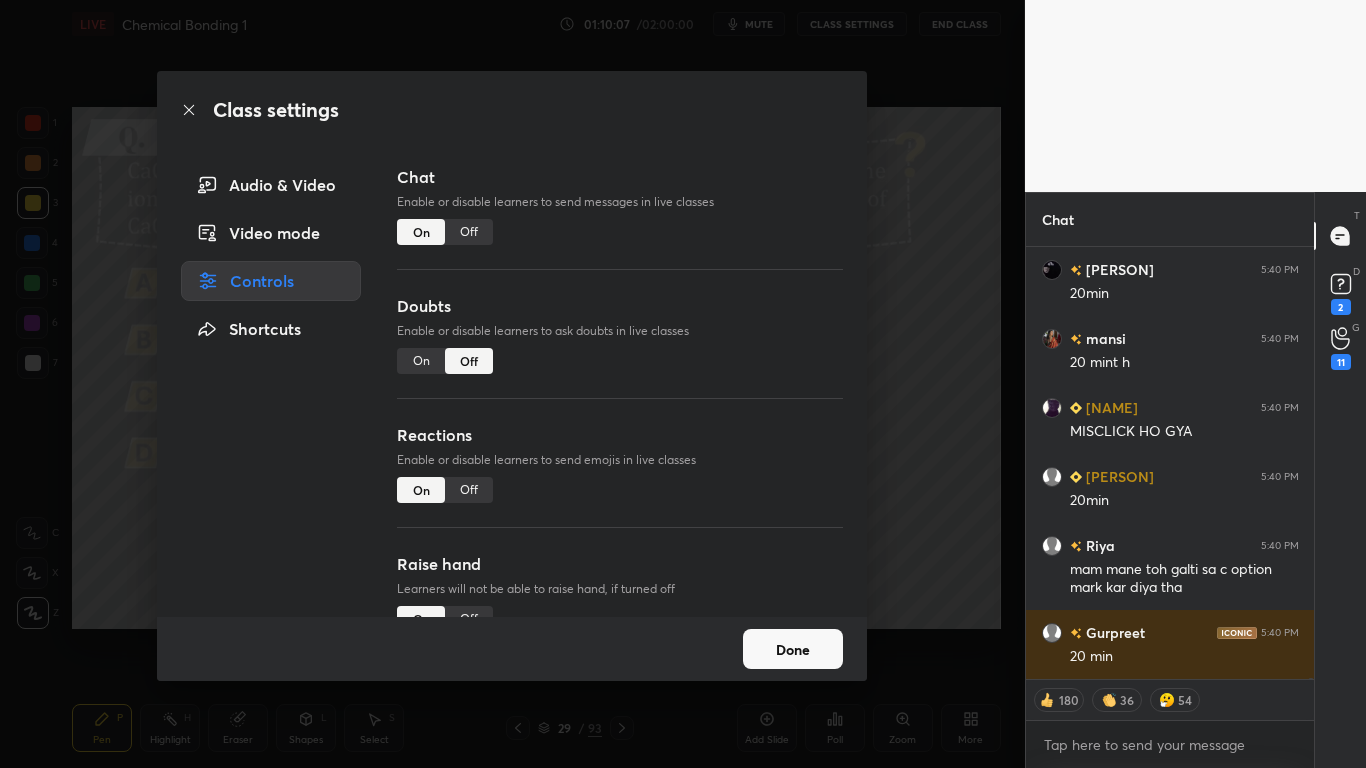 click on "Off" at bounding box center [469, 232] 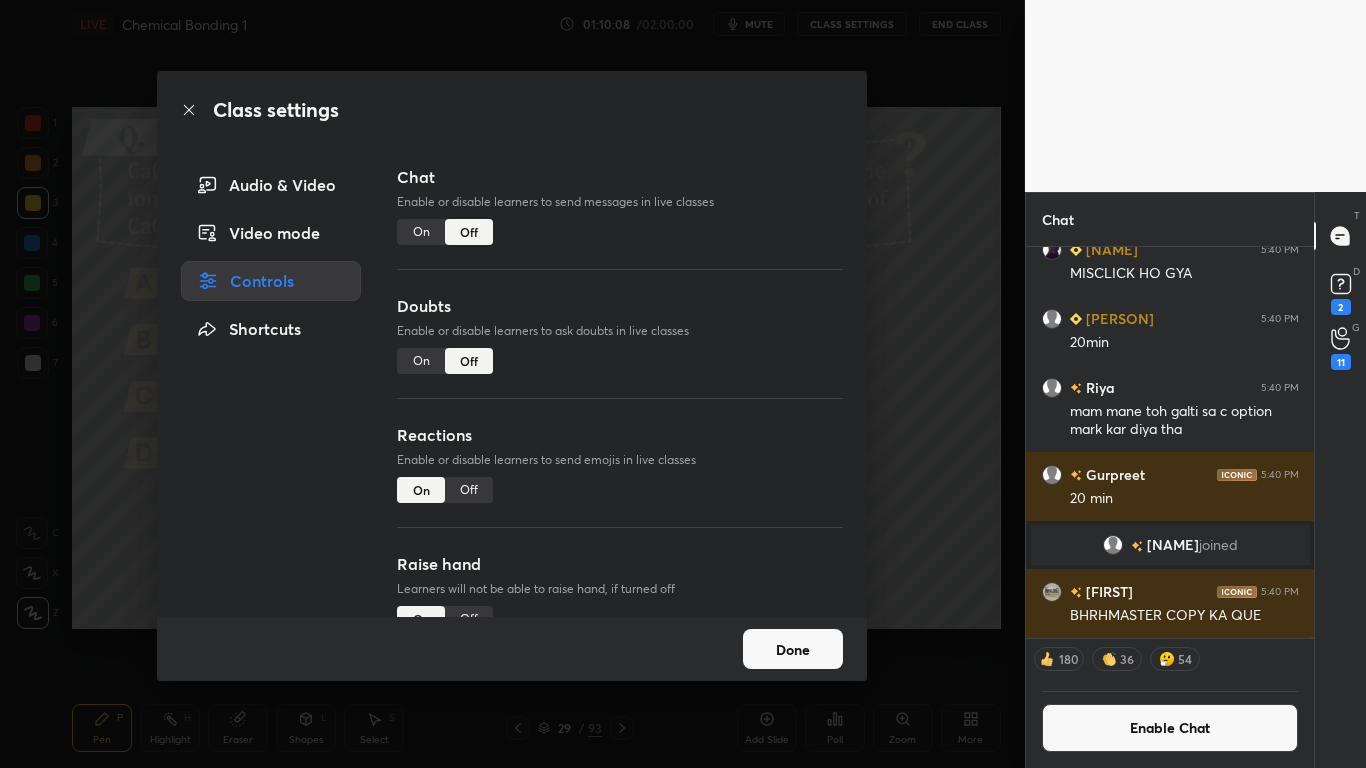 click on "Done" at bounding box center (793, 649) 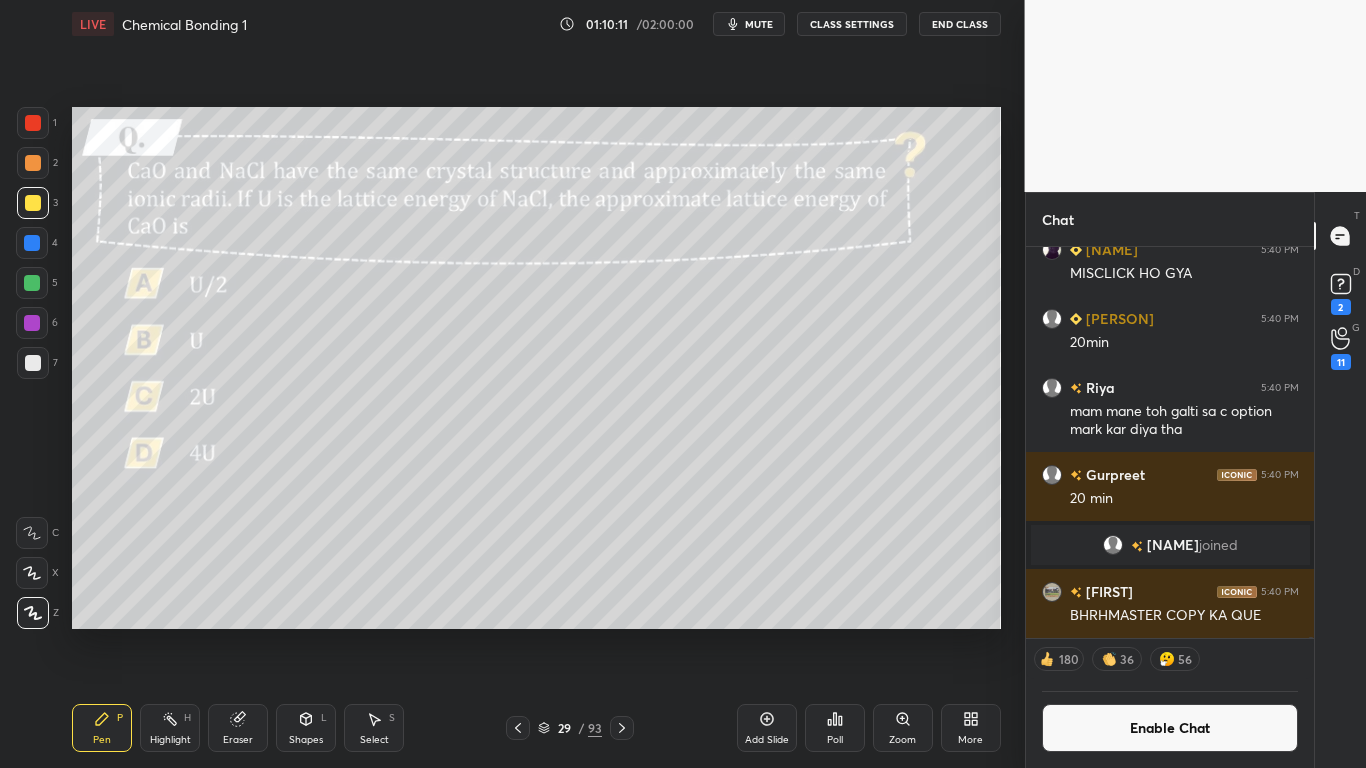 click 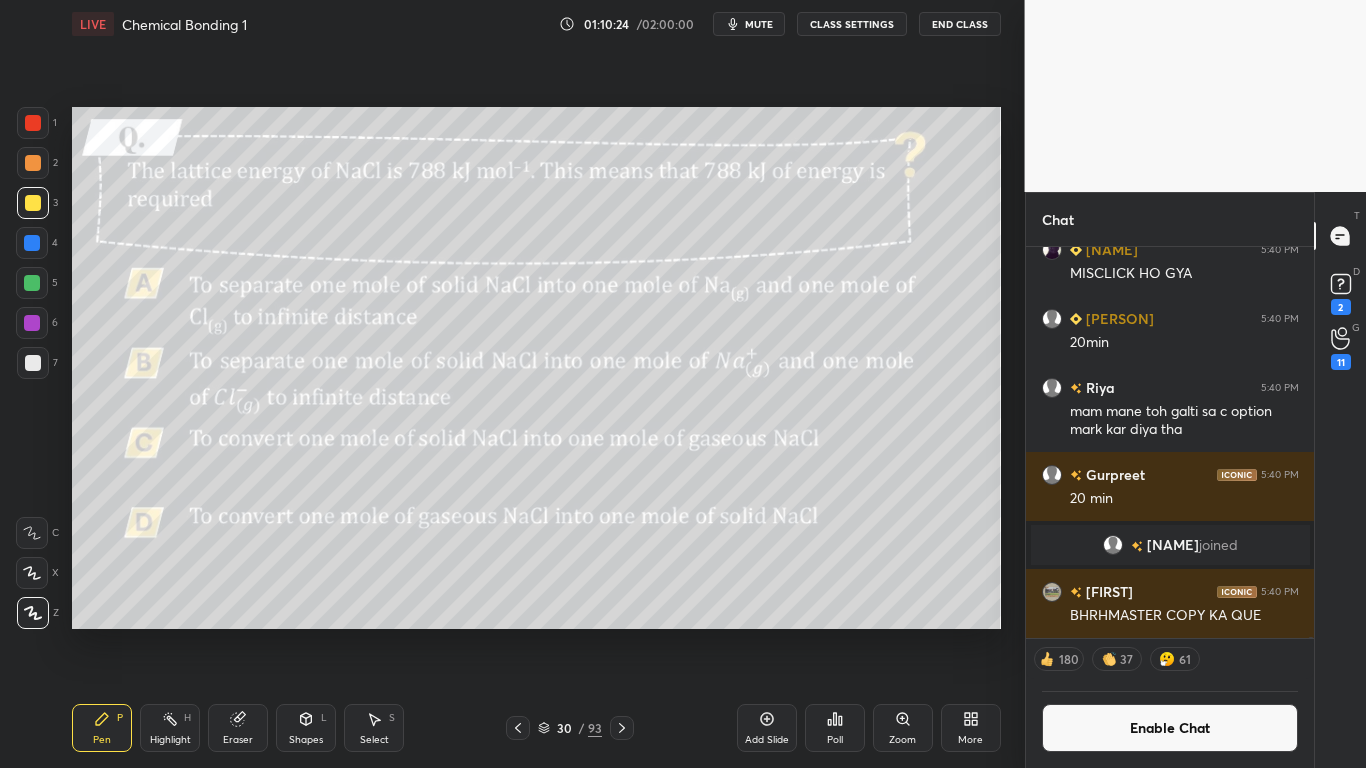 click 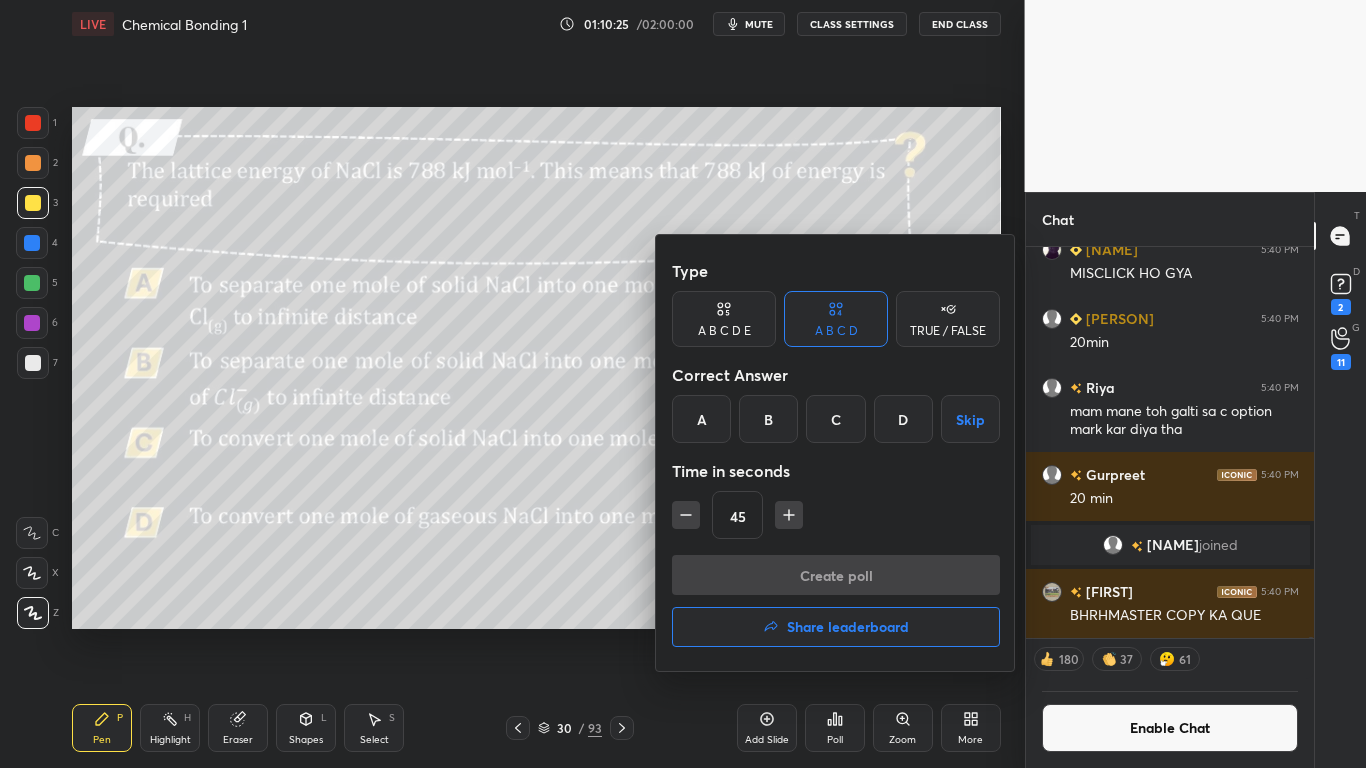 click 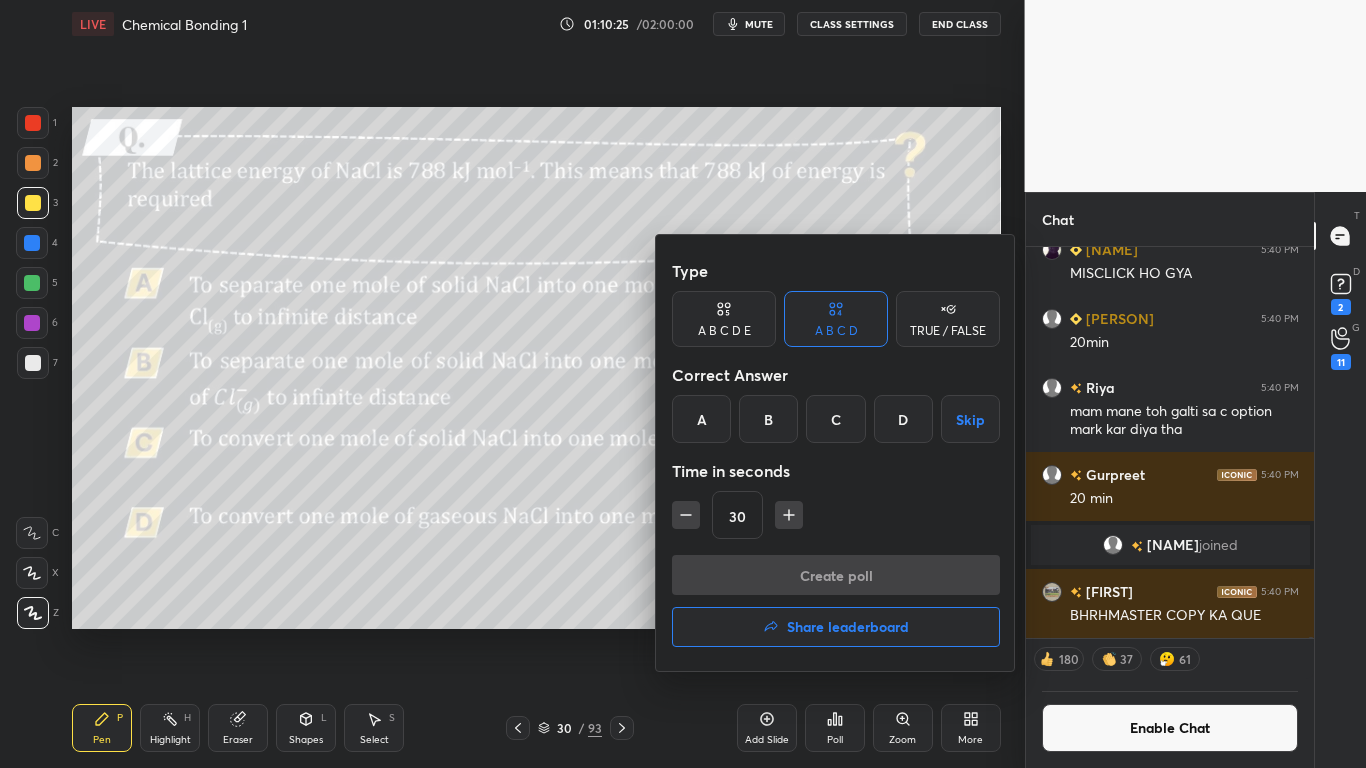 click on "B" at bounding box center [768, 419] 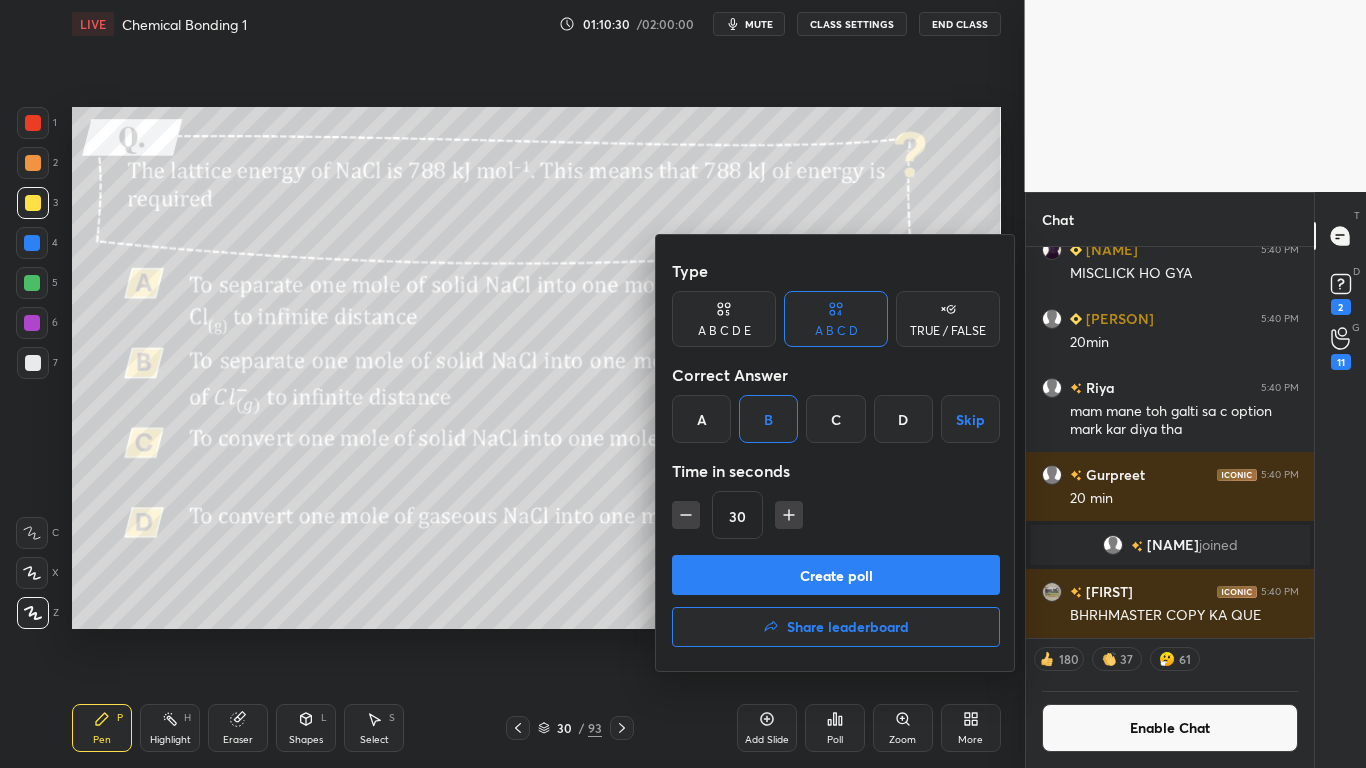 click on "Create poll" at bounding box center (836, 575) 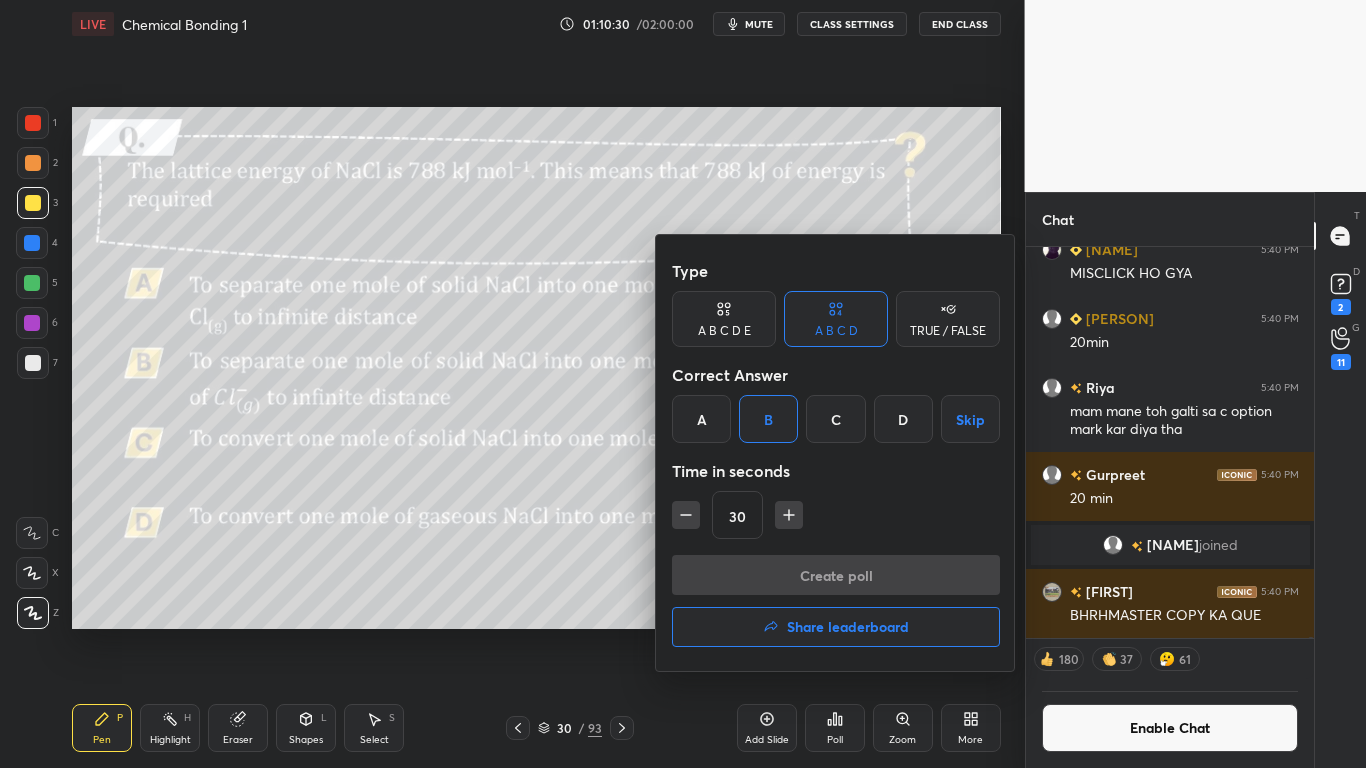 scroll, scrollTop: 333, scrollLeft: 282, axis: both 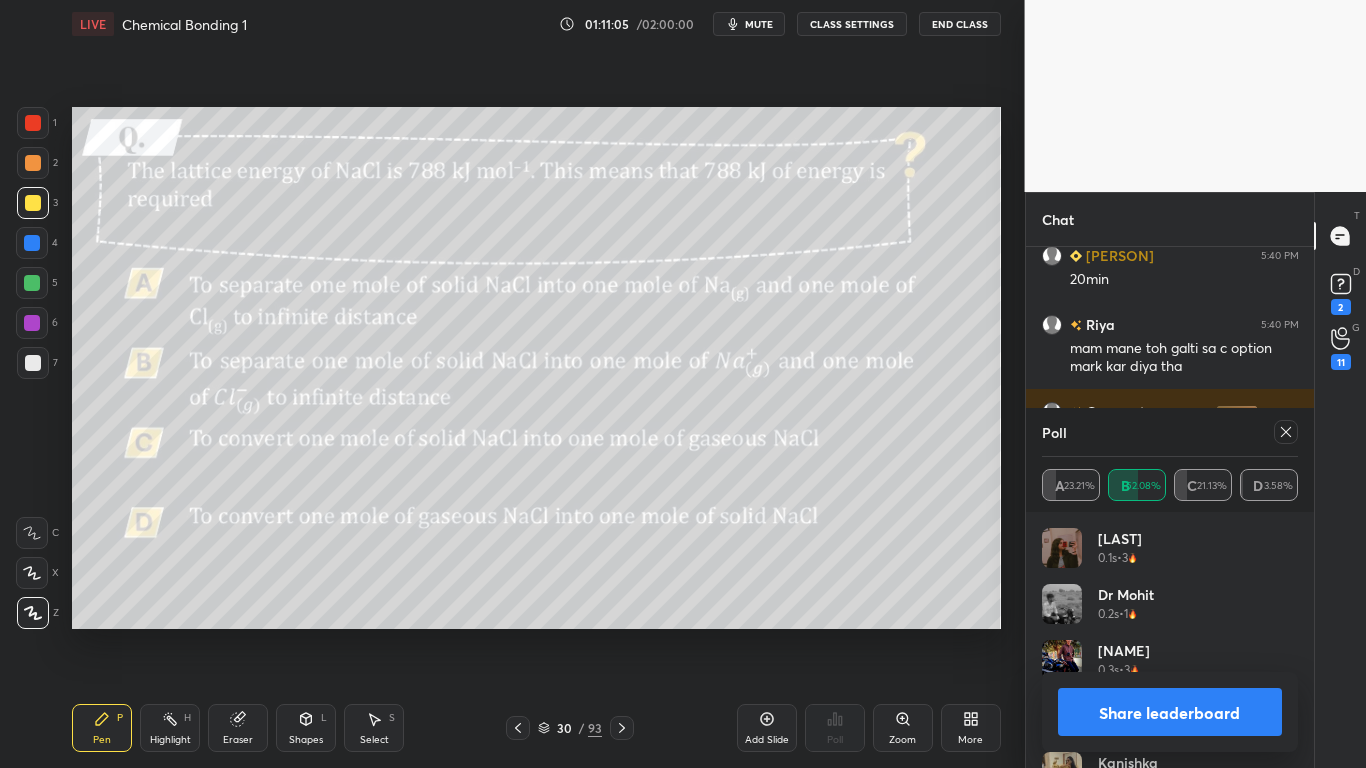 click on "Share leaderboard" at bounding box center (1170, 712) 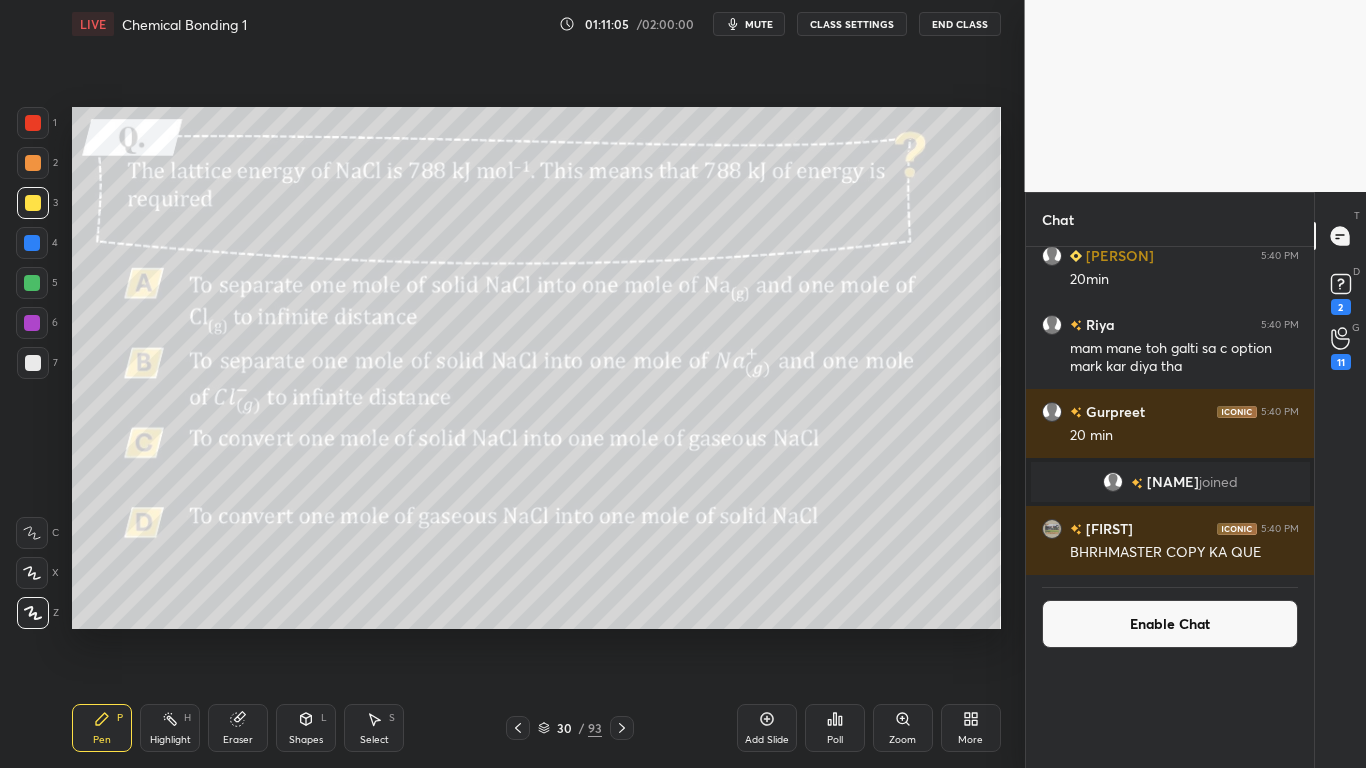 scroll, scrollTop: 0, scrollLeft: 0, axis: both 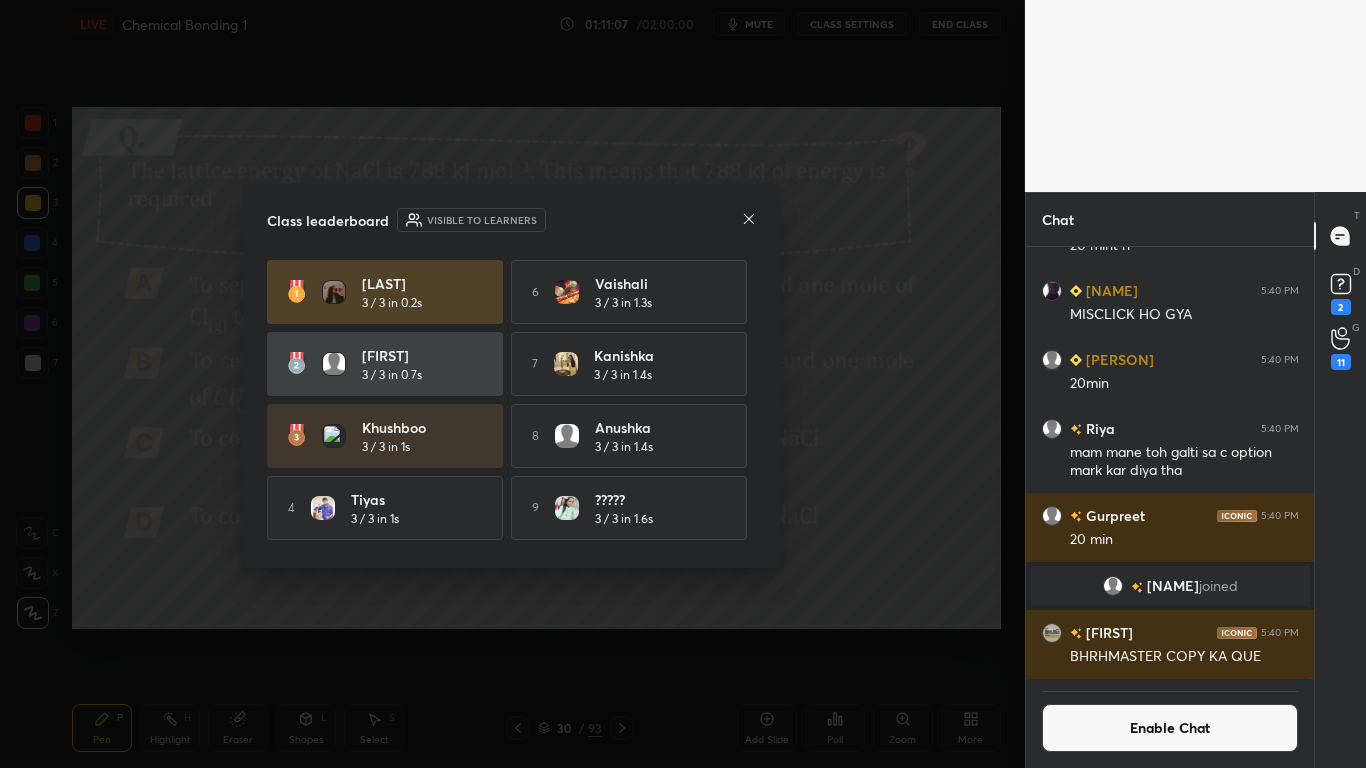 click on "Class leaderboard Visible to learners [NAME] 3 / 3 in 0.2s 6 [NAME] 3 / 3 in 1.3s [NAME] 3 / 3 in 0.7s 7 [NAME] 3 / 3 in 1.4s [NAME] 3 / 3 in 1s 8 [NAME] 3 / 3 in 1.4s 4 [NAME] 3 / 3 in 1s 9 ????? 3 / 3 in 1.6s 5 [NAME] 3 / 3 in 1.3s 10 [NAME] 3 / 3 in 1.6s" at bounding box center (512, 376) 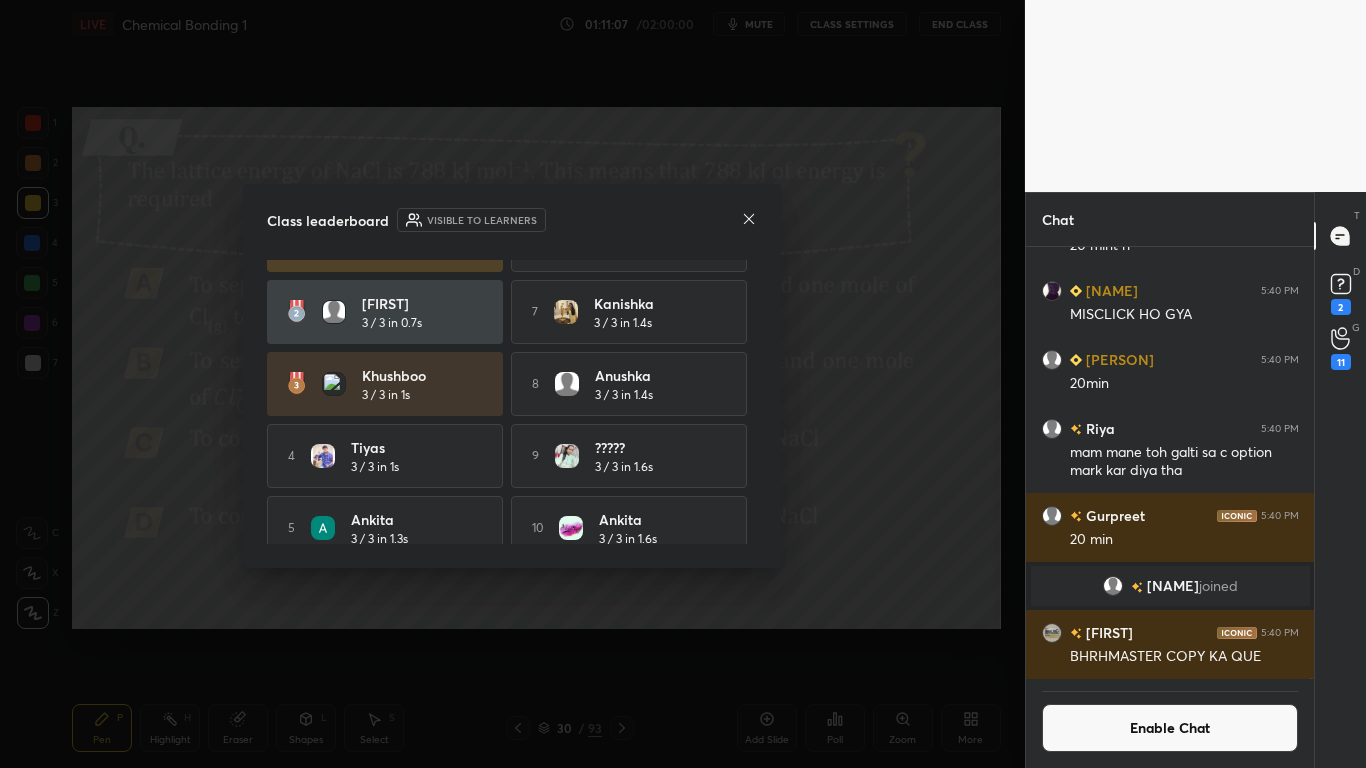 scroll, scrollTop: 74, scrollLeft: 0, axis: vertical 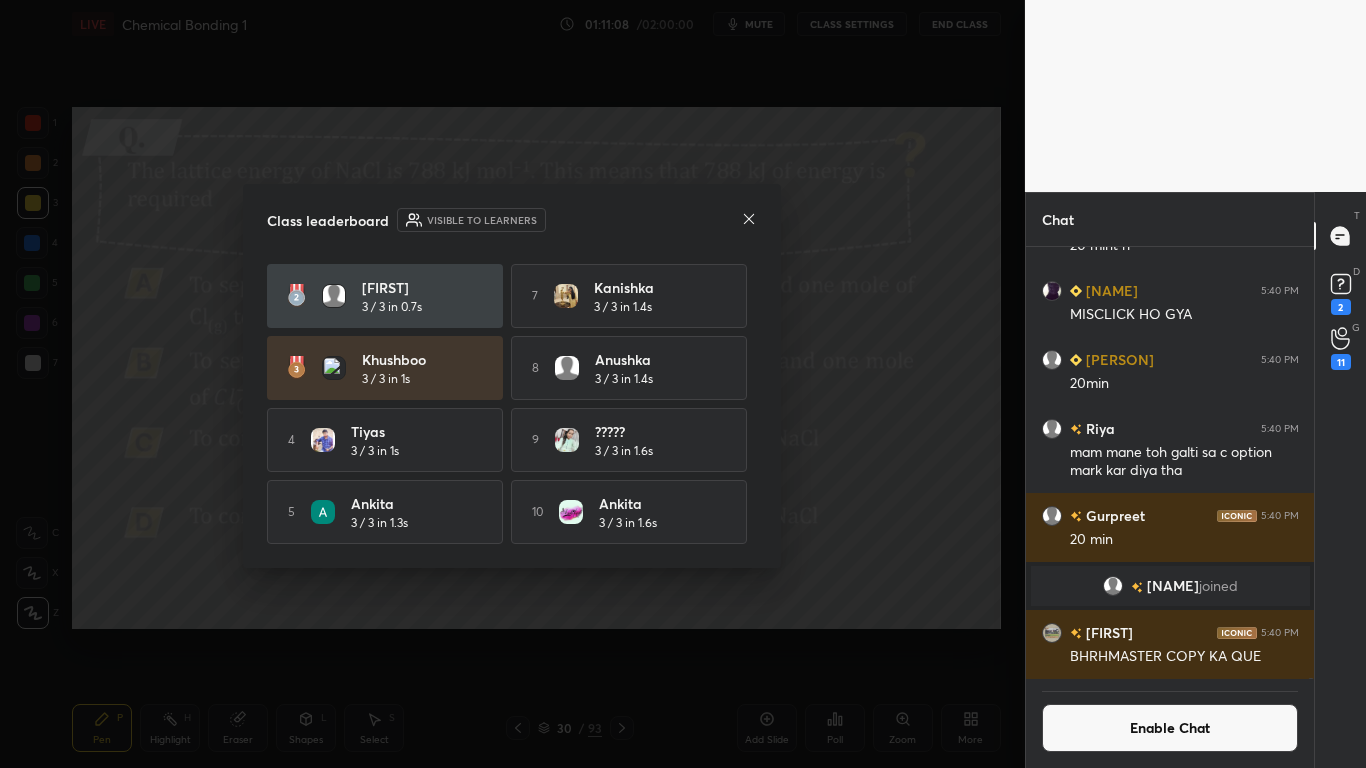 click 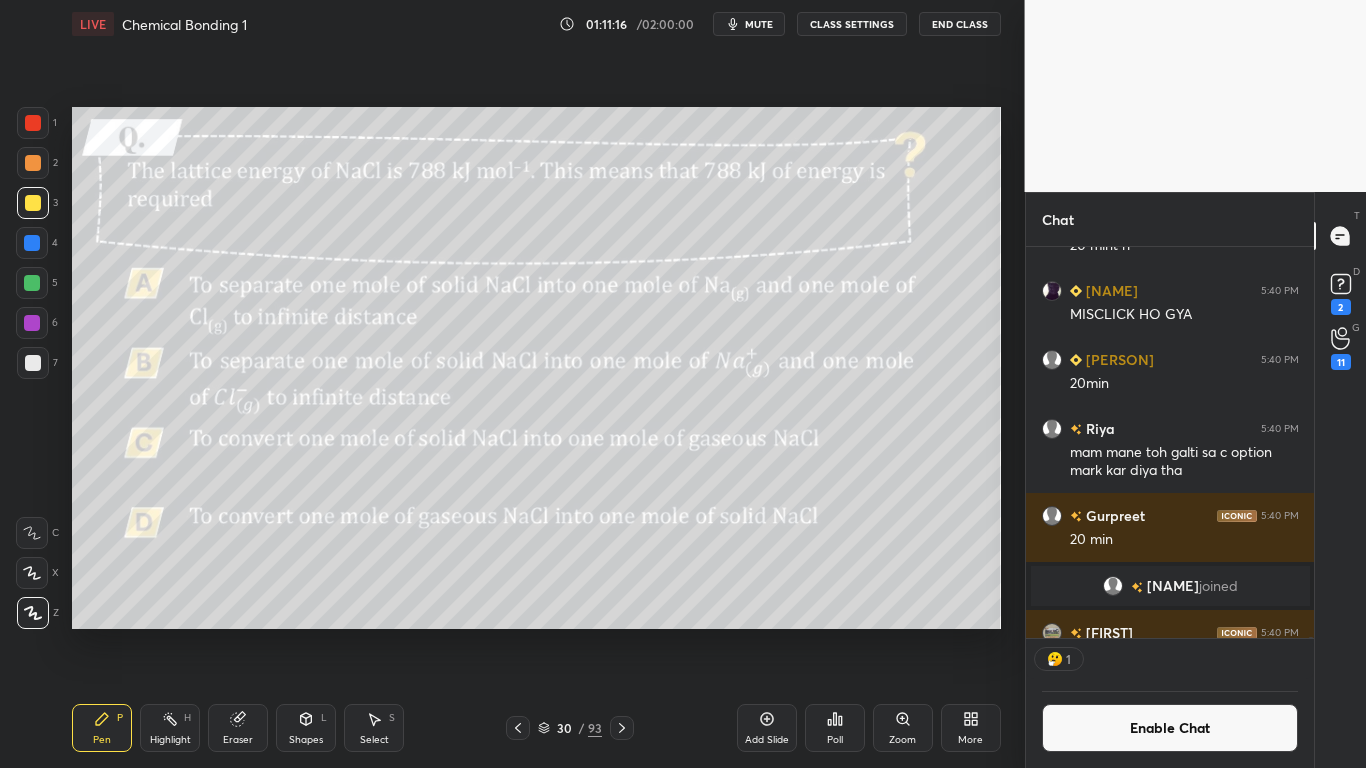 scroll, scrollTop: 385, scrollLeft: 282, axis: both 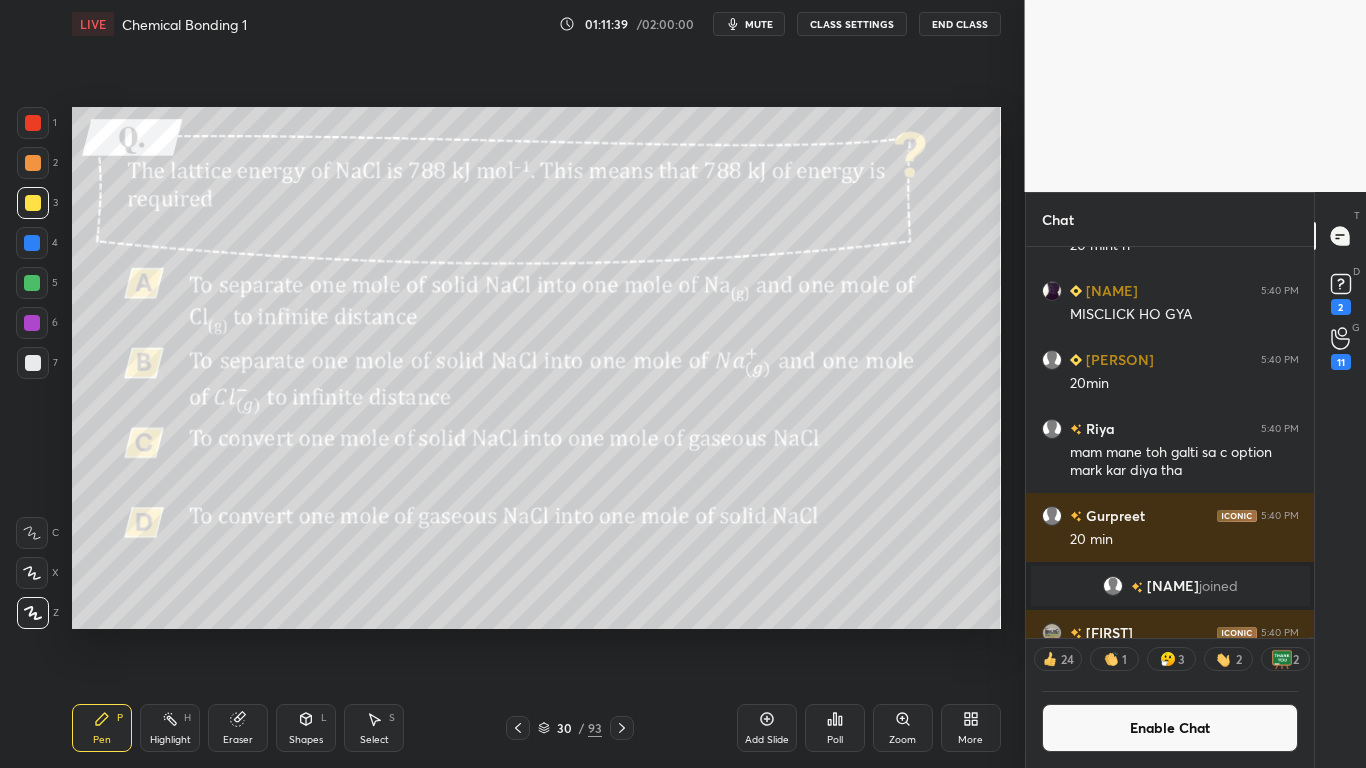 click on "Enable Chat" at bounding box center [1170, 728] 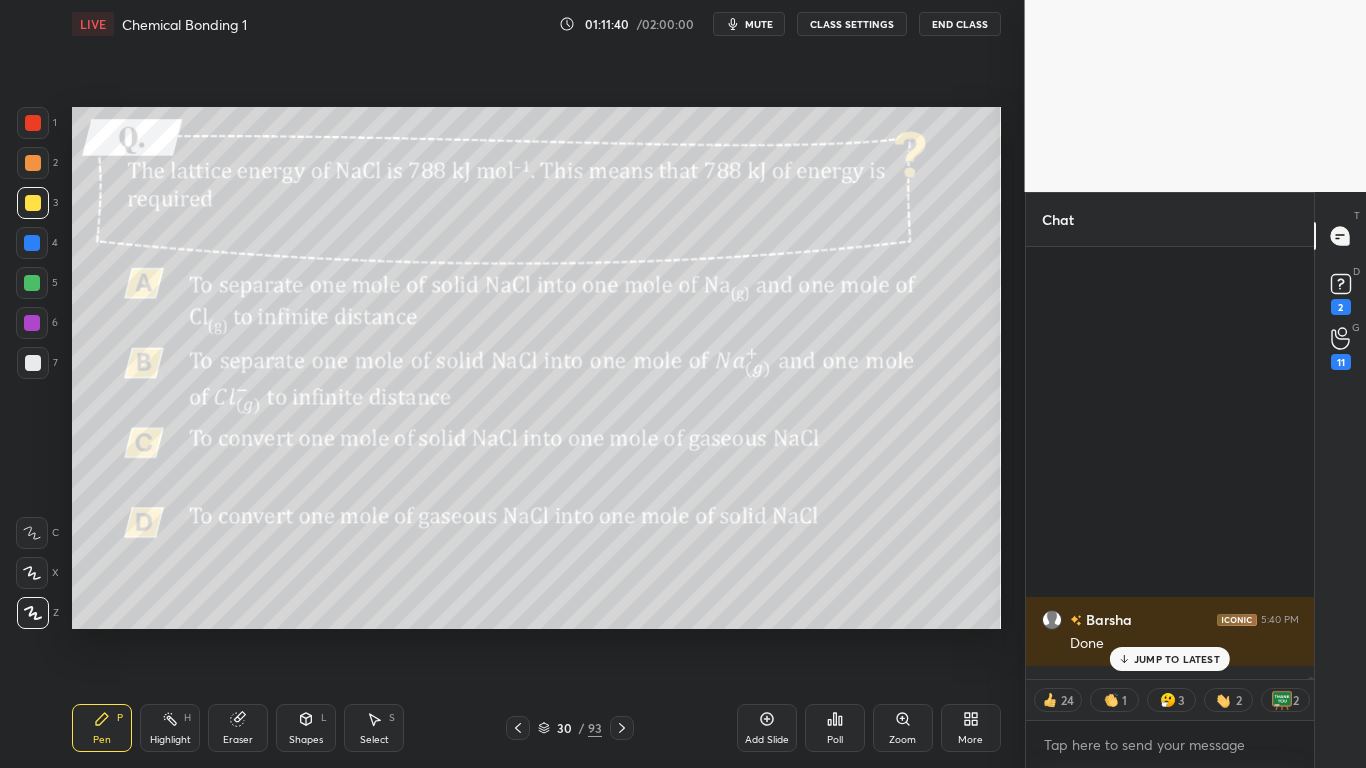 click on "JUMP TO LATEST" at bounding box center [1177, 659] 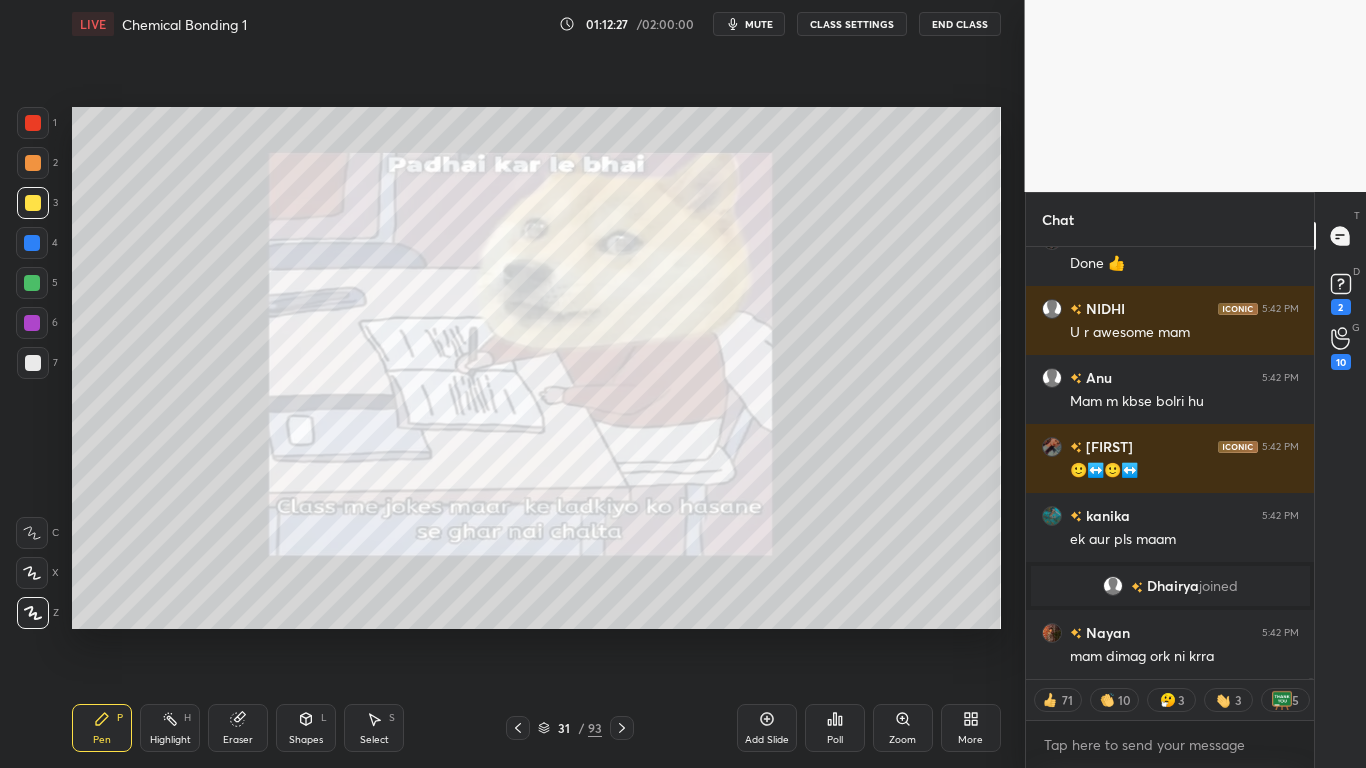 scroll, scrollTop: 230514, scrollLeft: 0, axis: vertical 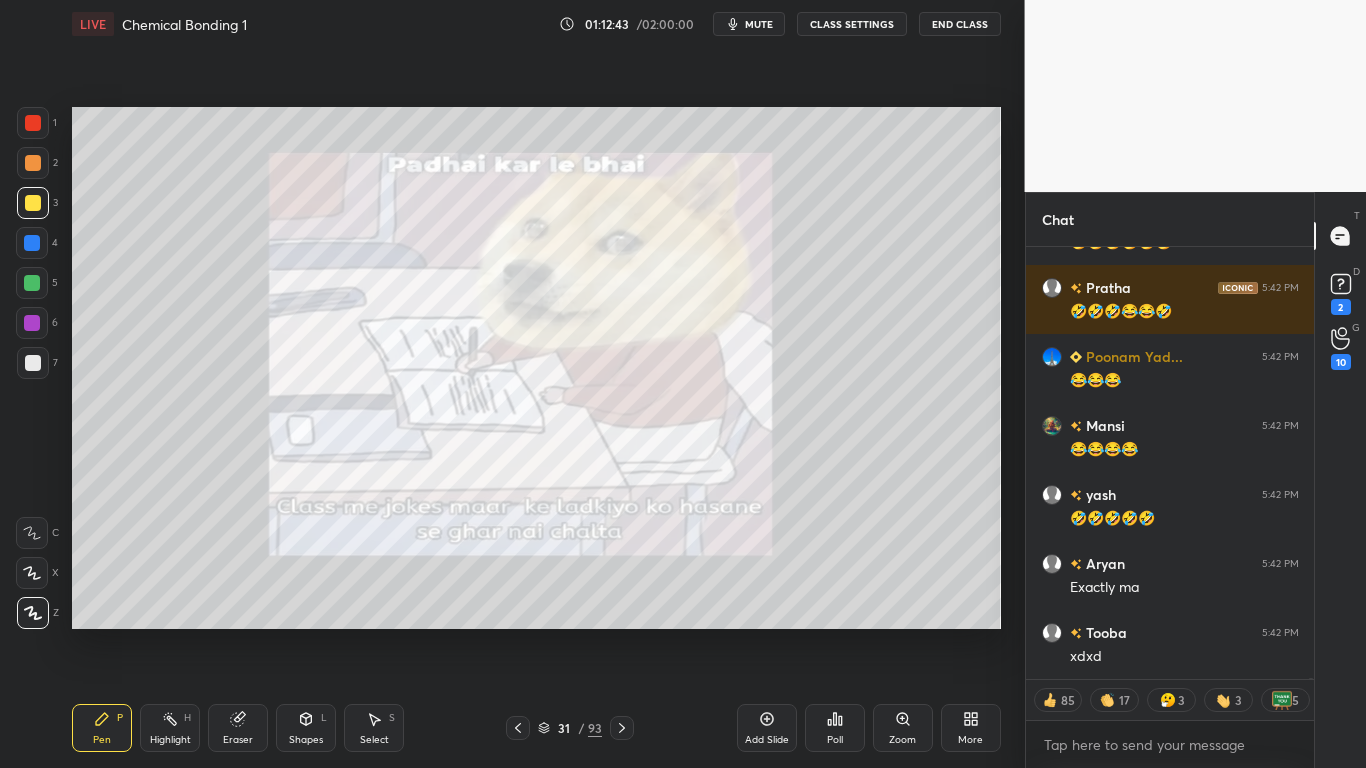 click at bounding box center [33, 203] 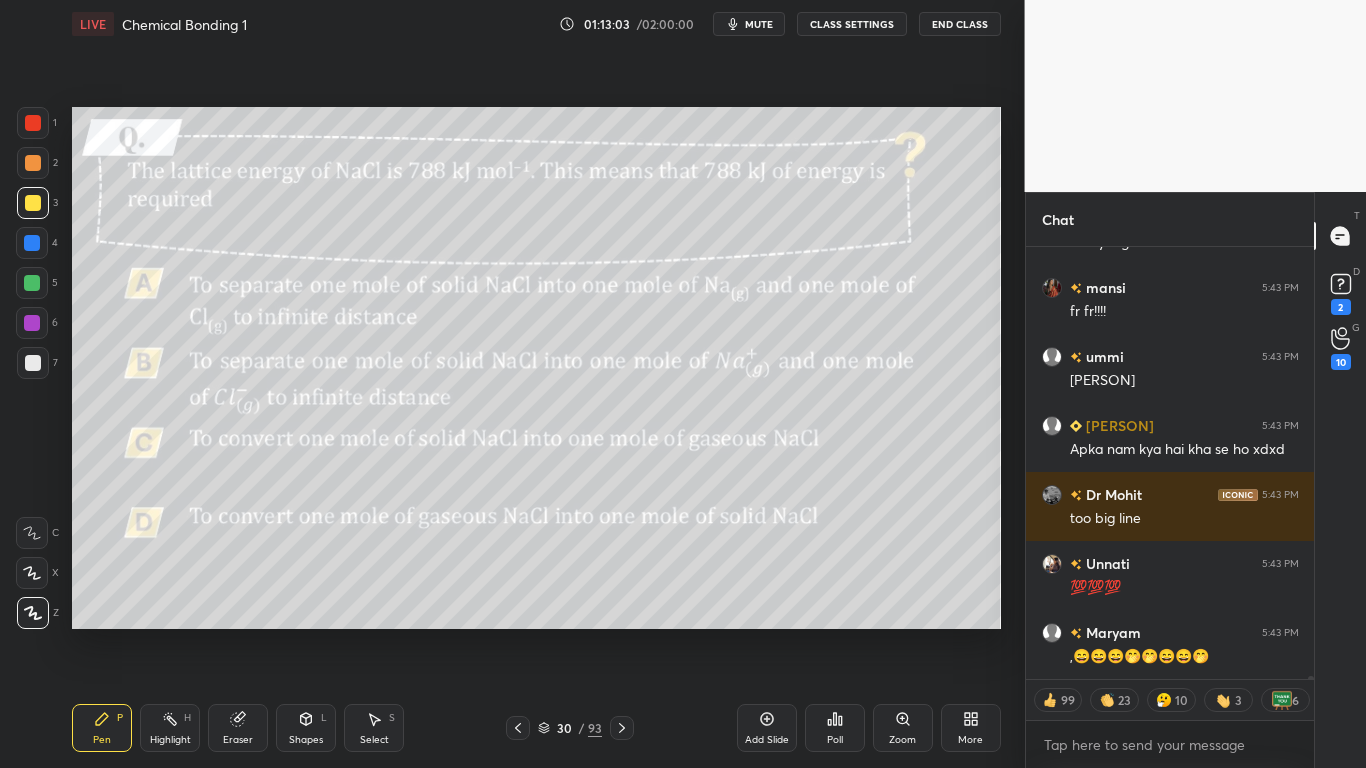 type on "x" 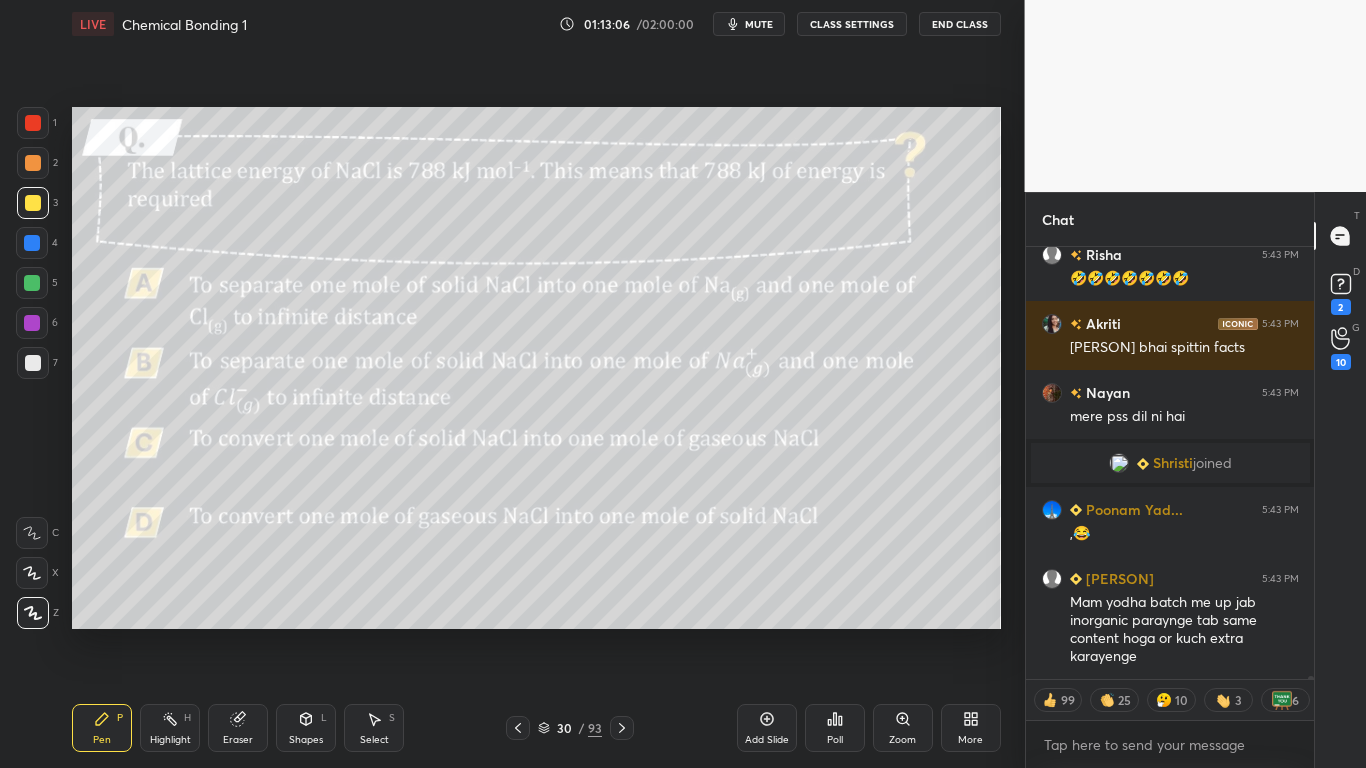 click on "CLASS SETTINGS" at bounding box center (852, 24) 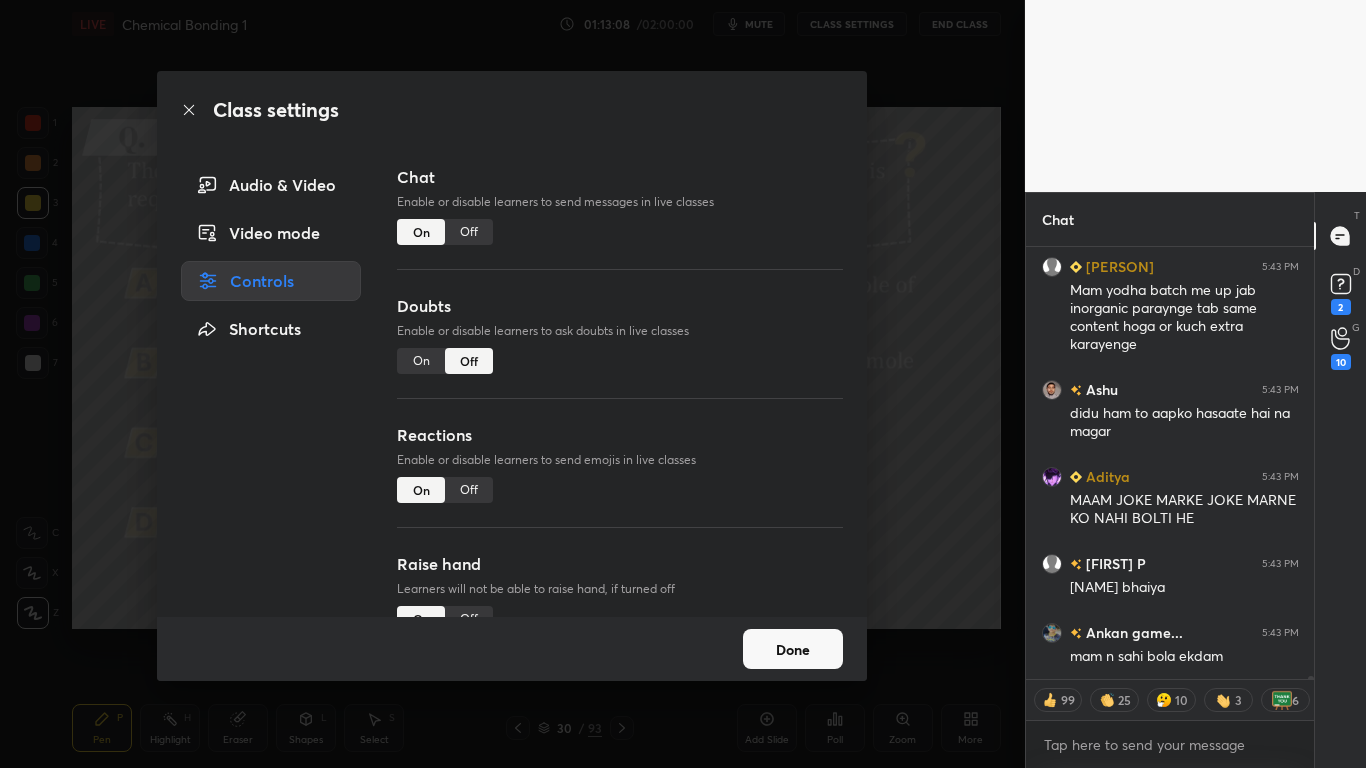 click on "Off" at bounding box center (469, 232) 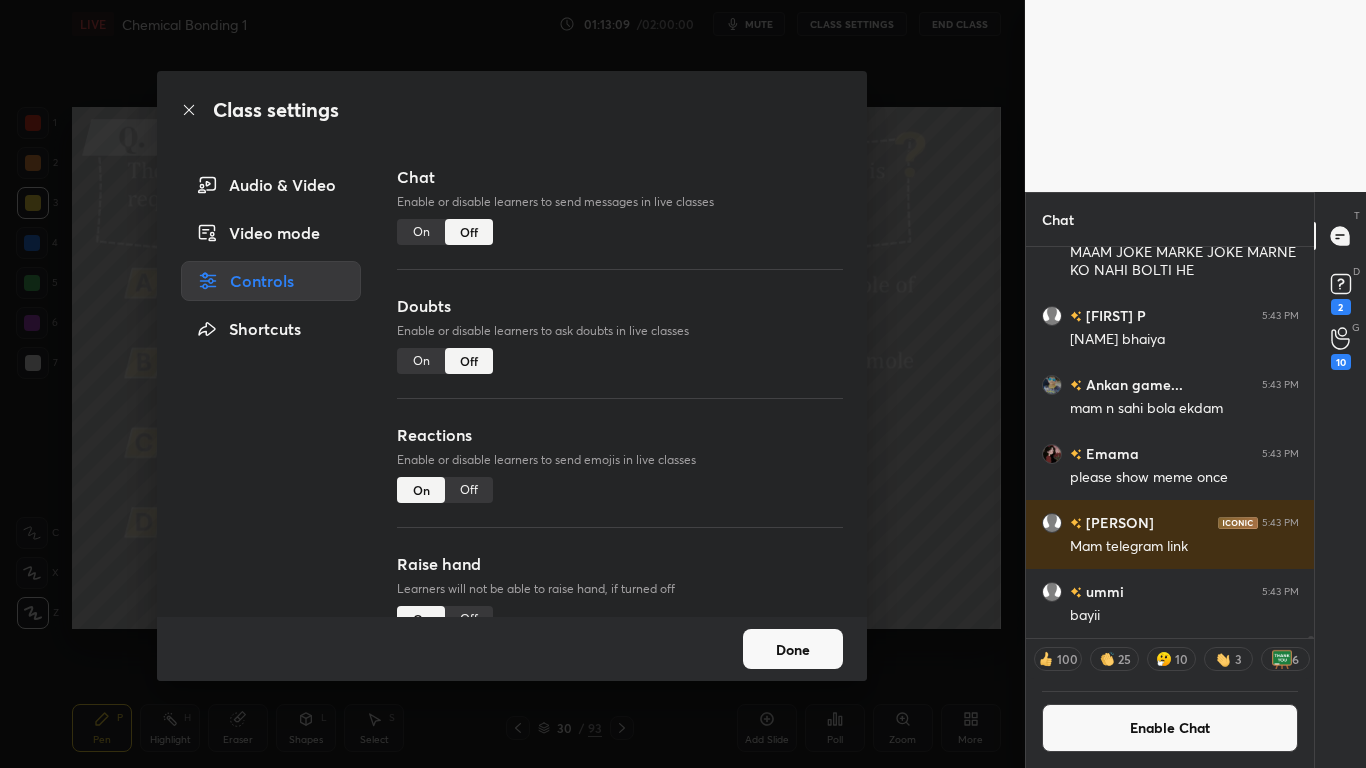 click on "Done" at bounding box center [793, 649] 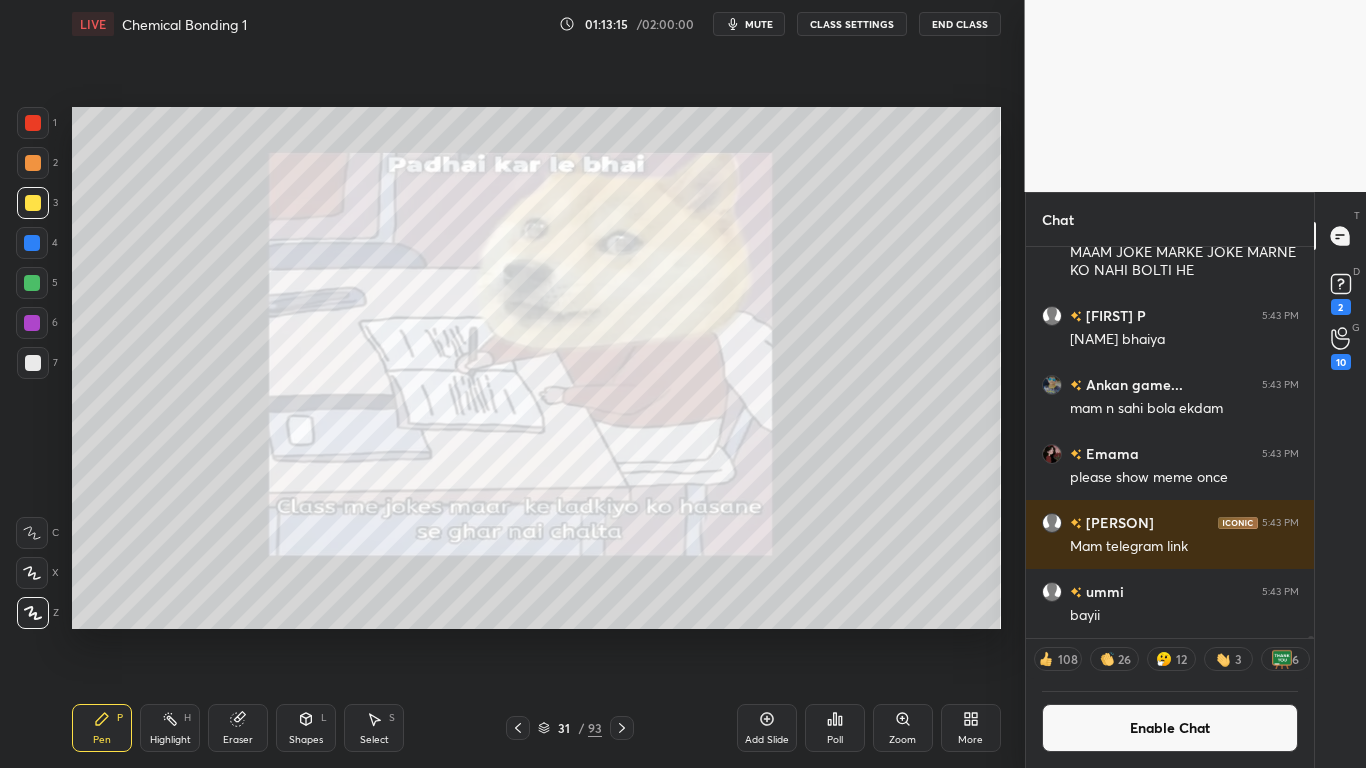 click 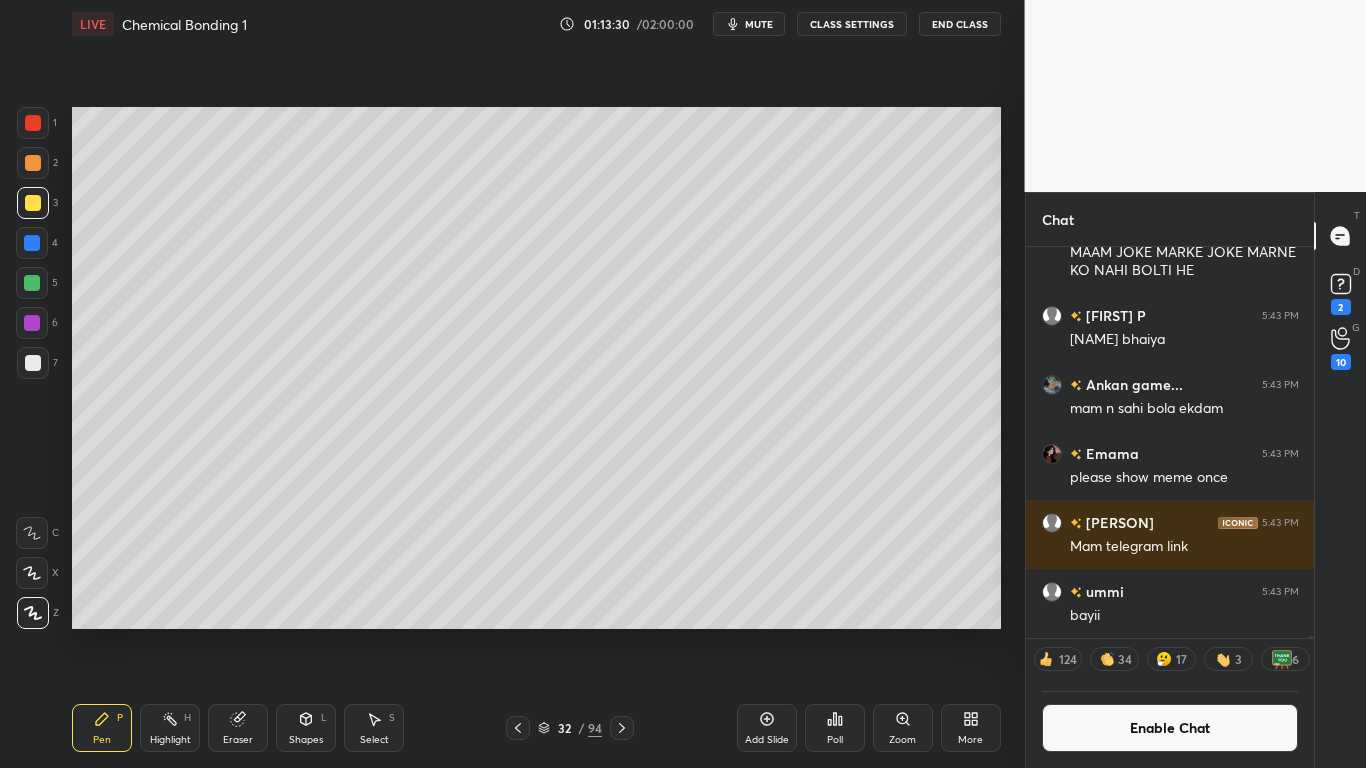 click at bounding box center (32, 283) 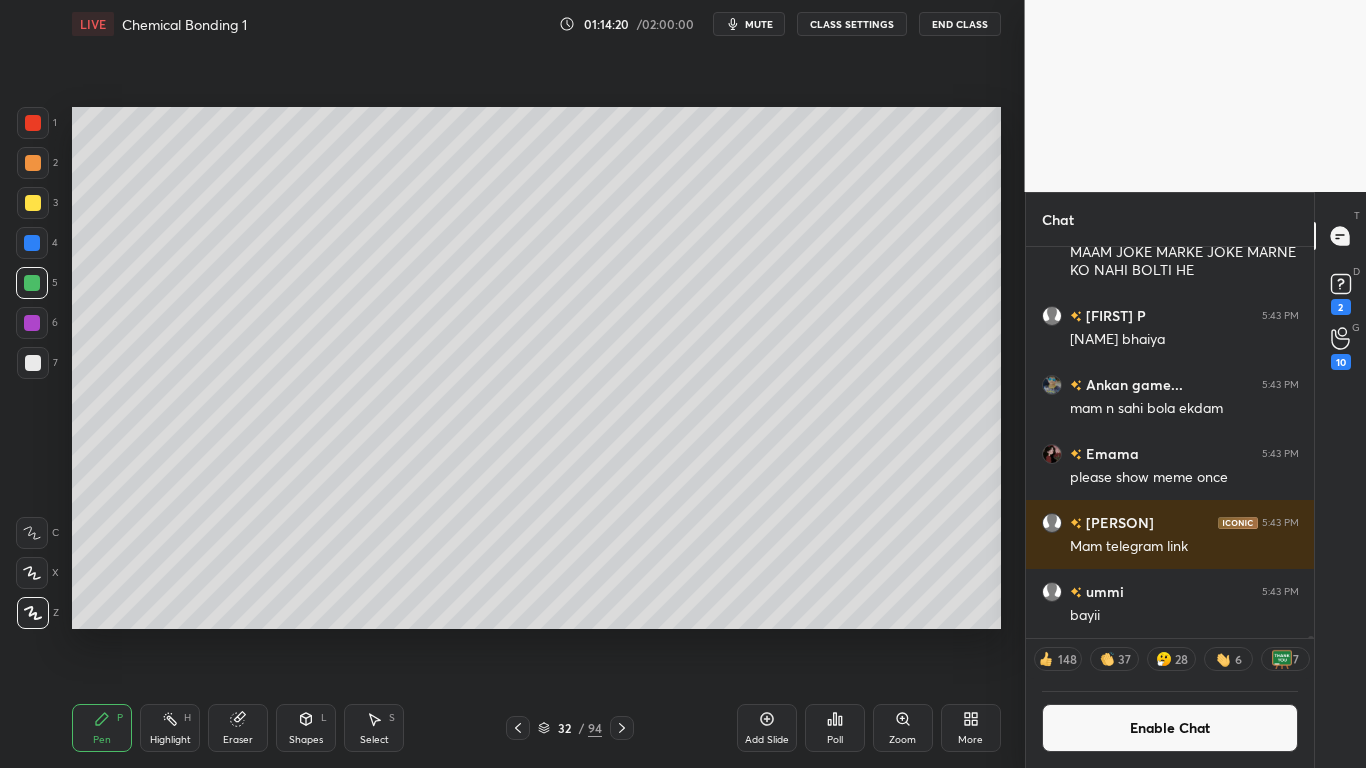 scroll, scrollTop: 7, scrollLeft: 7, axis: both 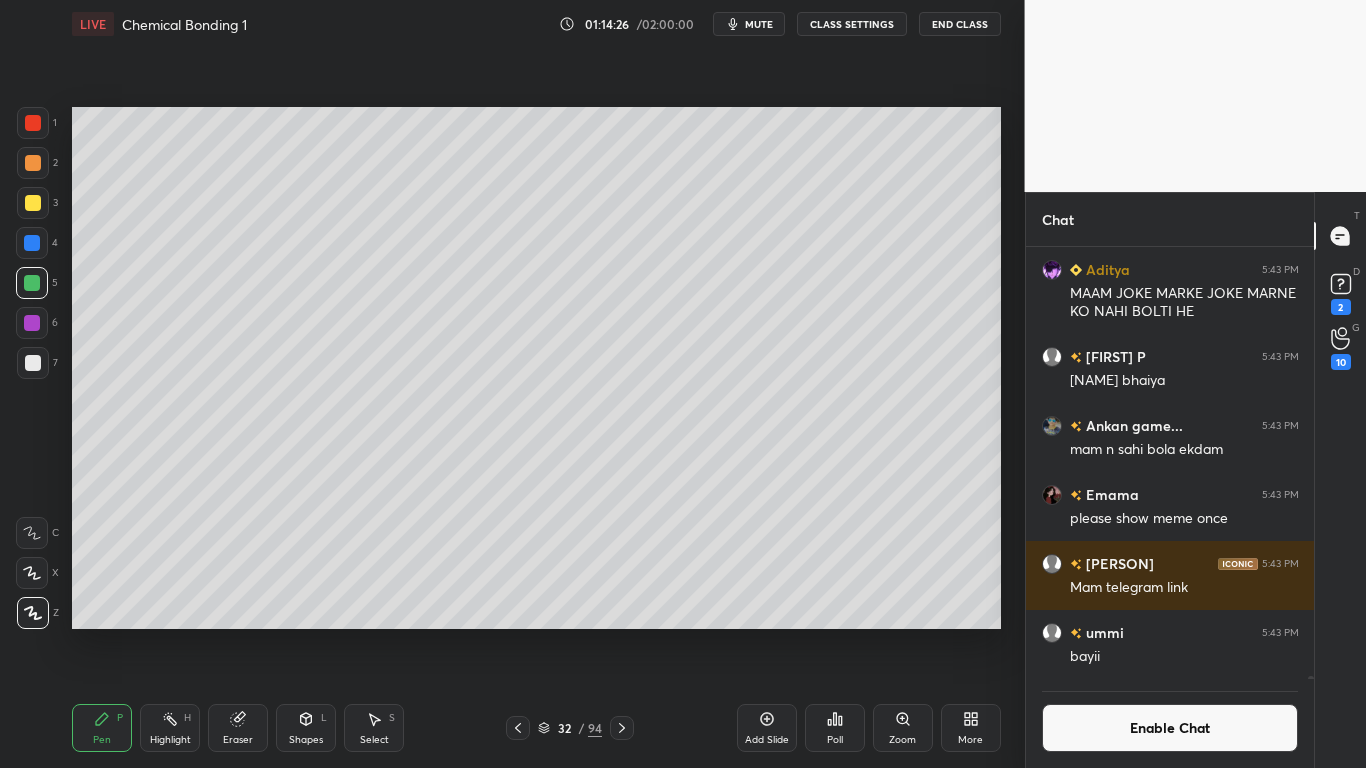 click at bounding box center [33, 363] 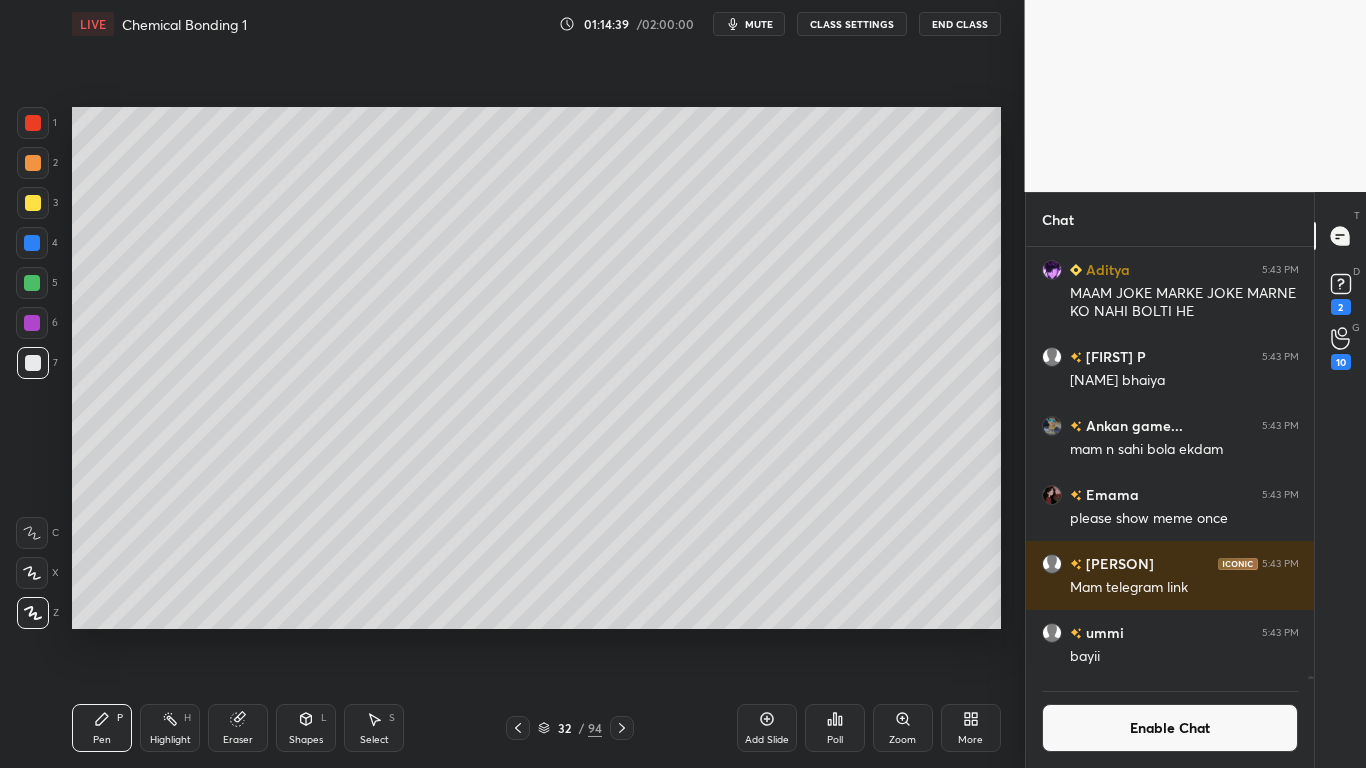 scroll, scrollTop: 385, scrollLeft: 282, axis: both 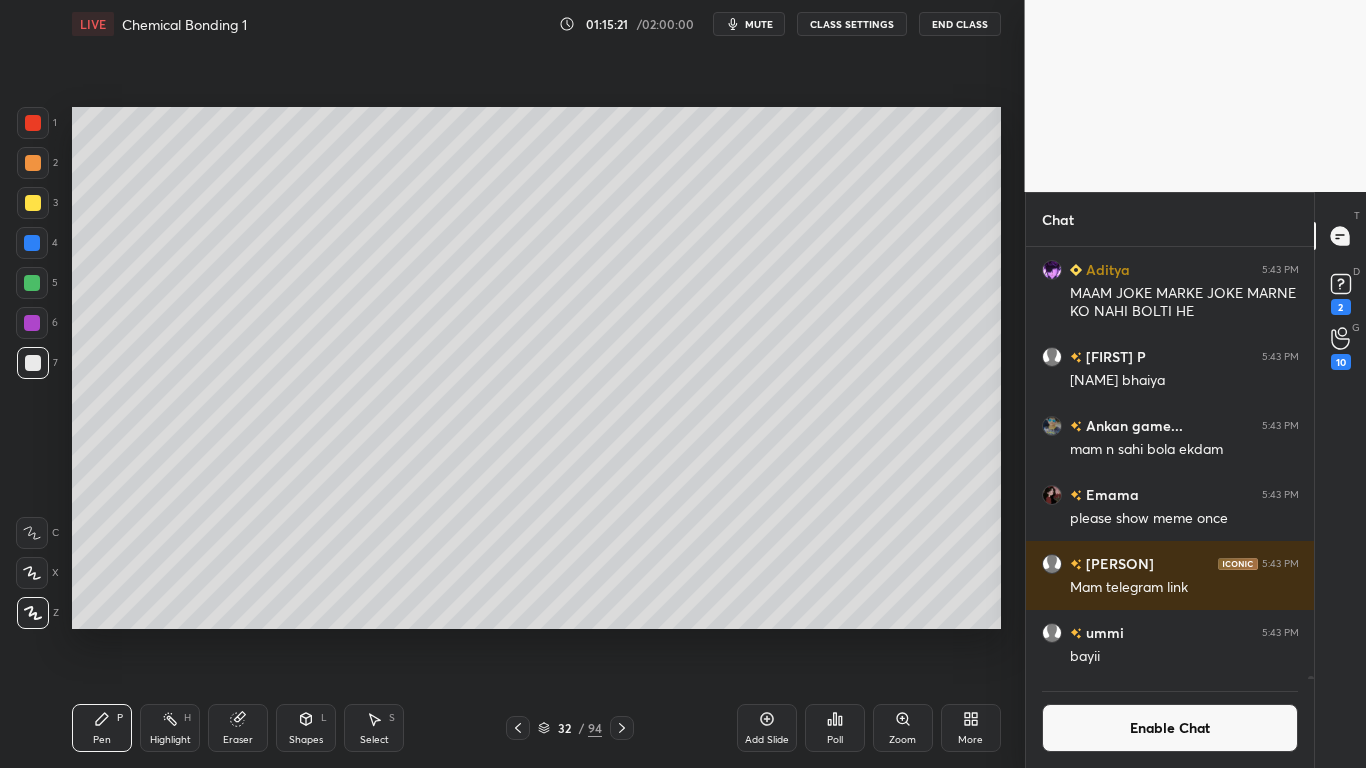 click at bounding box center (33, 203) 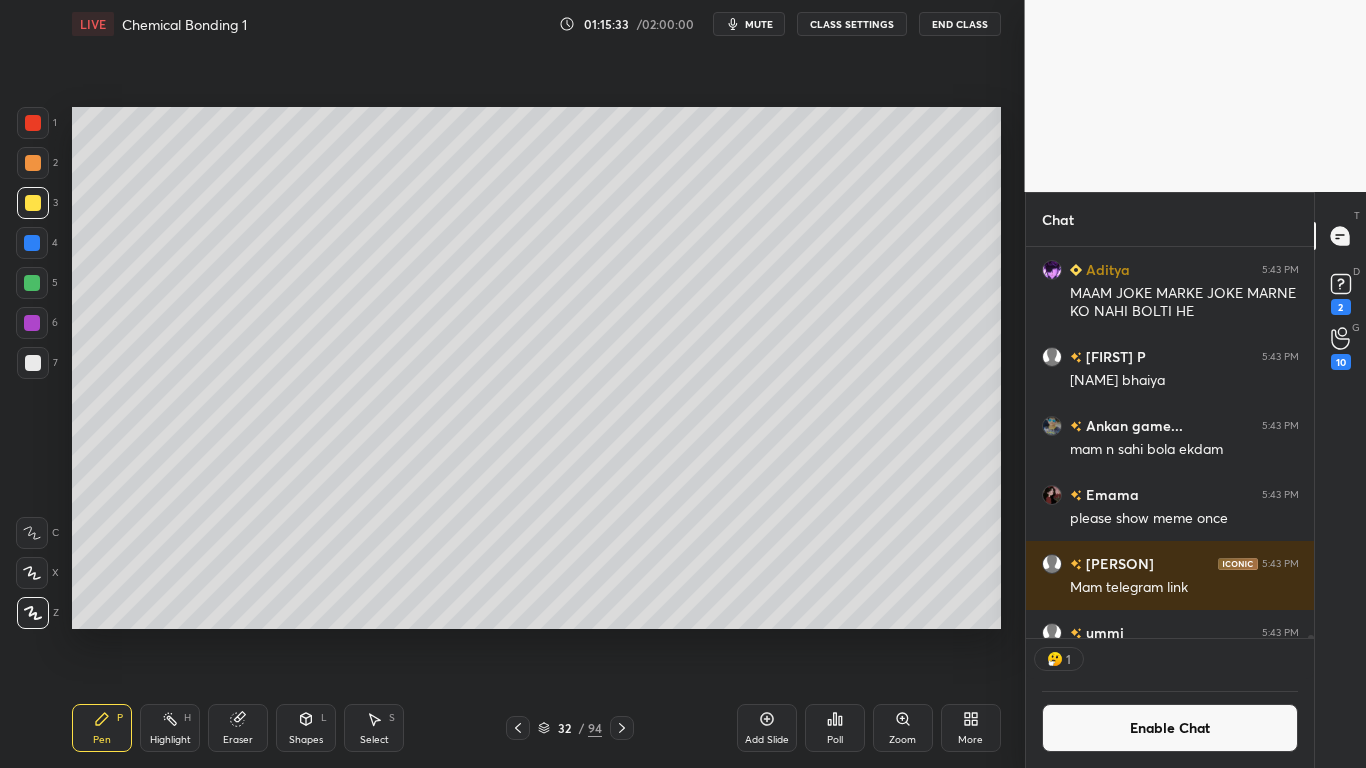 scroll, scrollTop: 385, scrollLeft: 282, axis: both 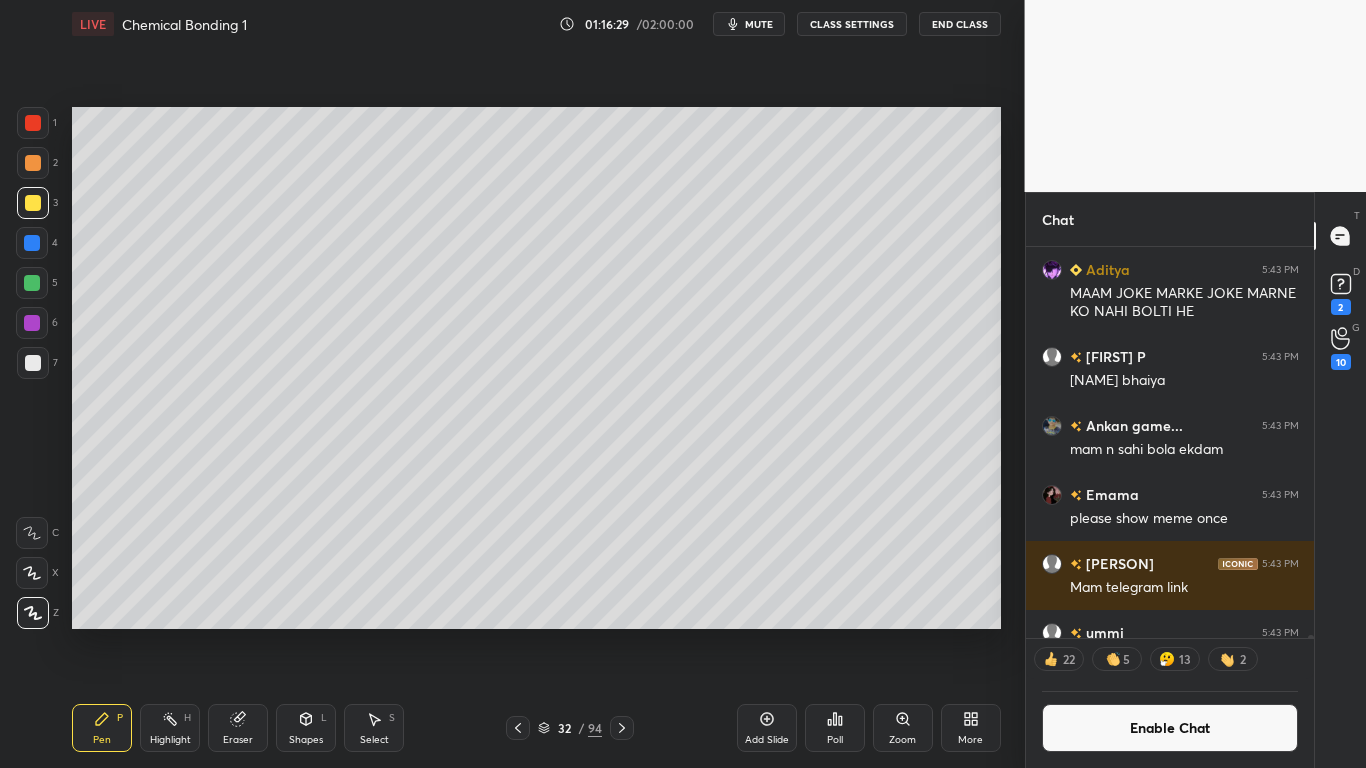 click on "Enable Chat" at bounding box center (1170, 728) 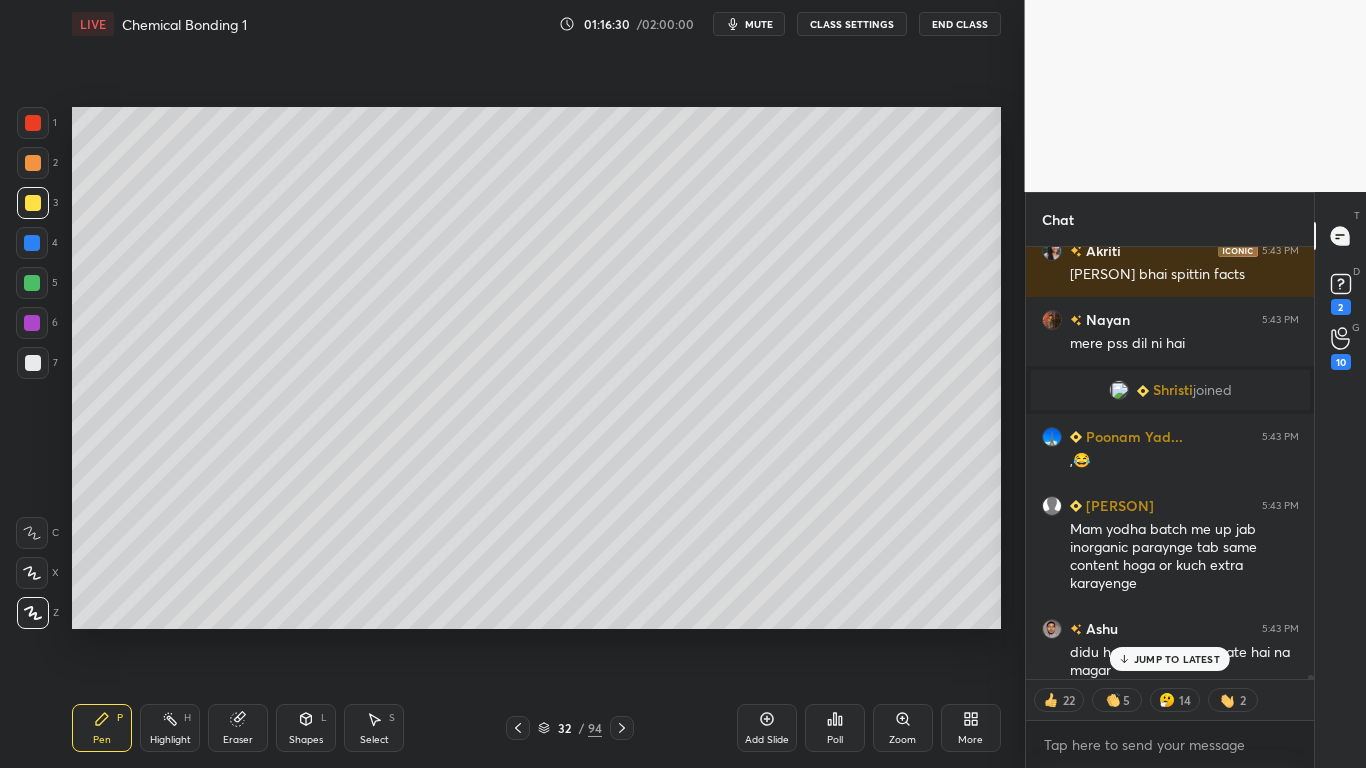 click on "JUMP TO LATEST" at bounding box center (1177, 659) 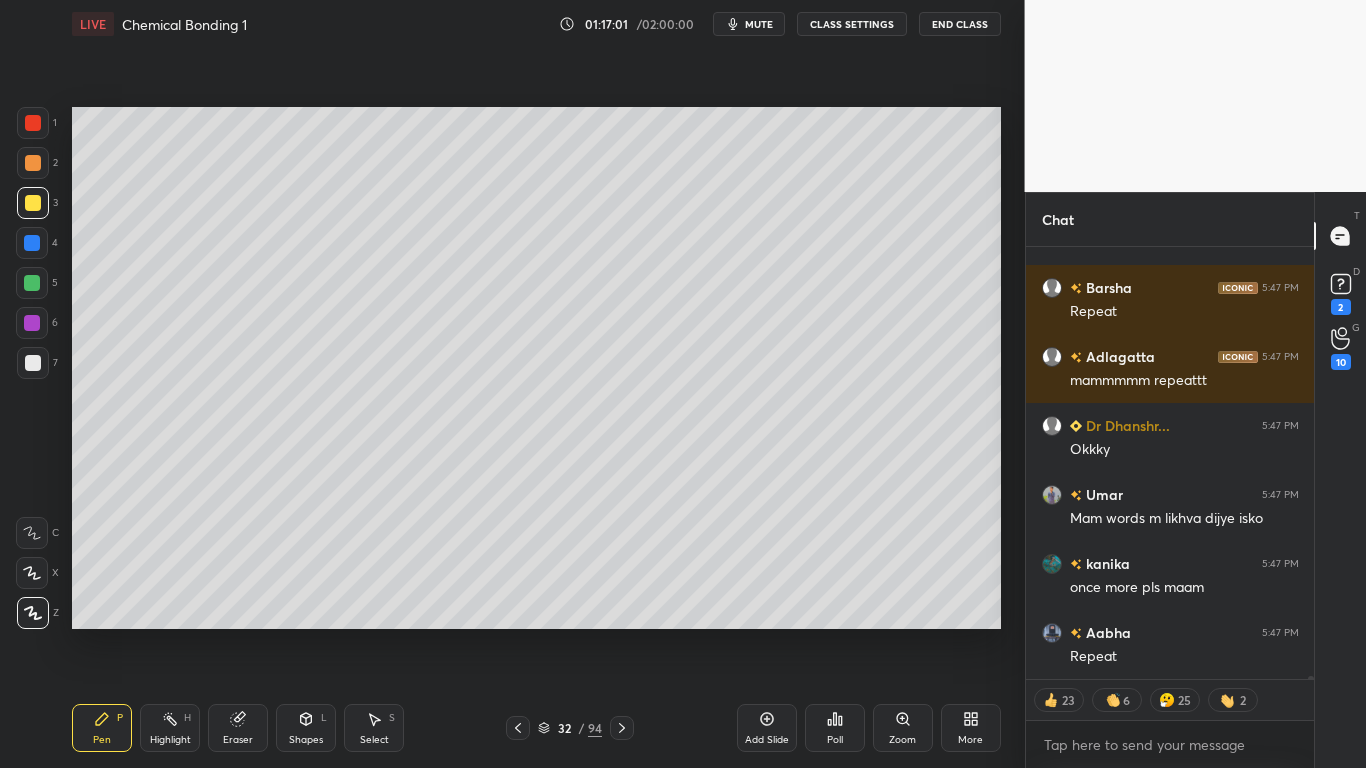 scroll, scrollTop: 70929, scrollLeft: 0, axis: vertical 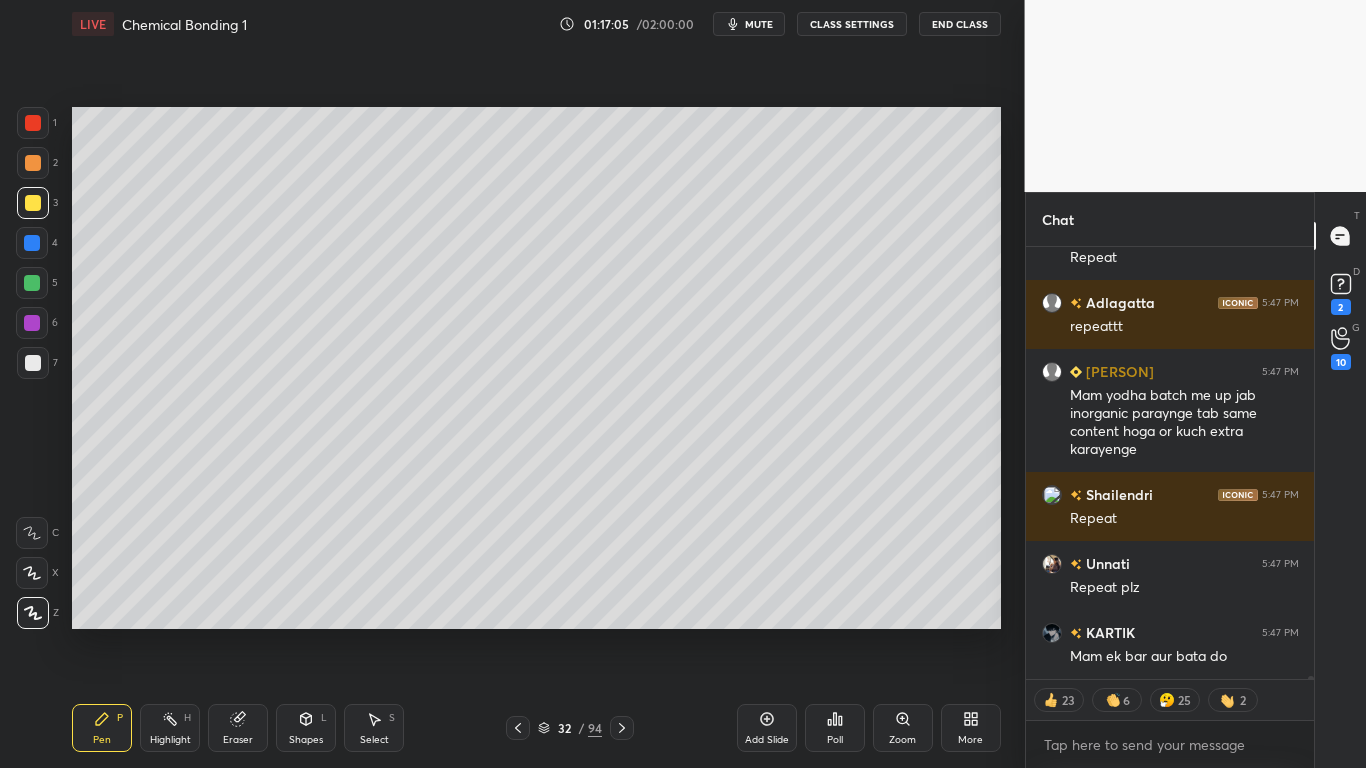 type on "x" 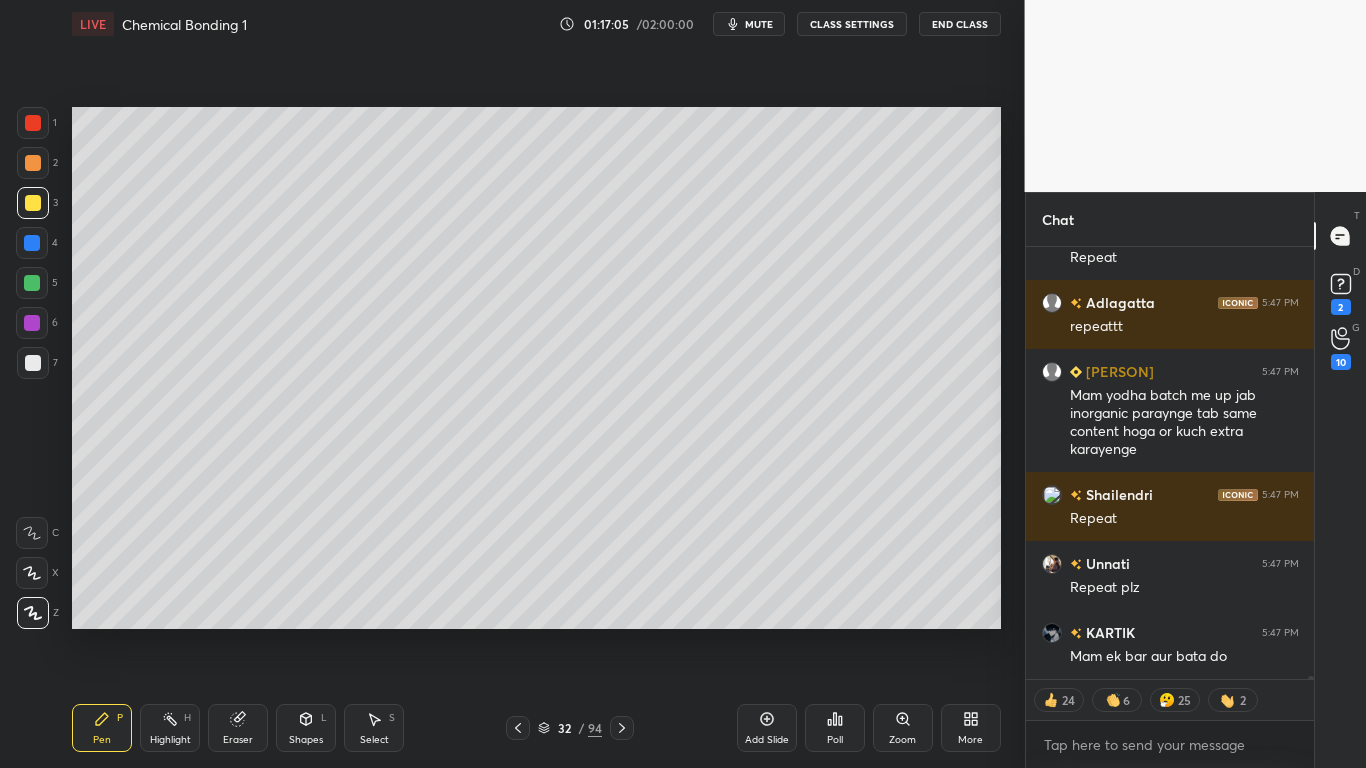 scroll, scrollTop: 71205, scrollLeft: 0, axis: vertical 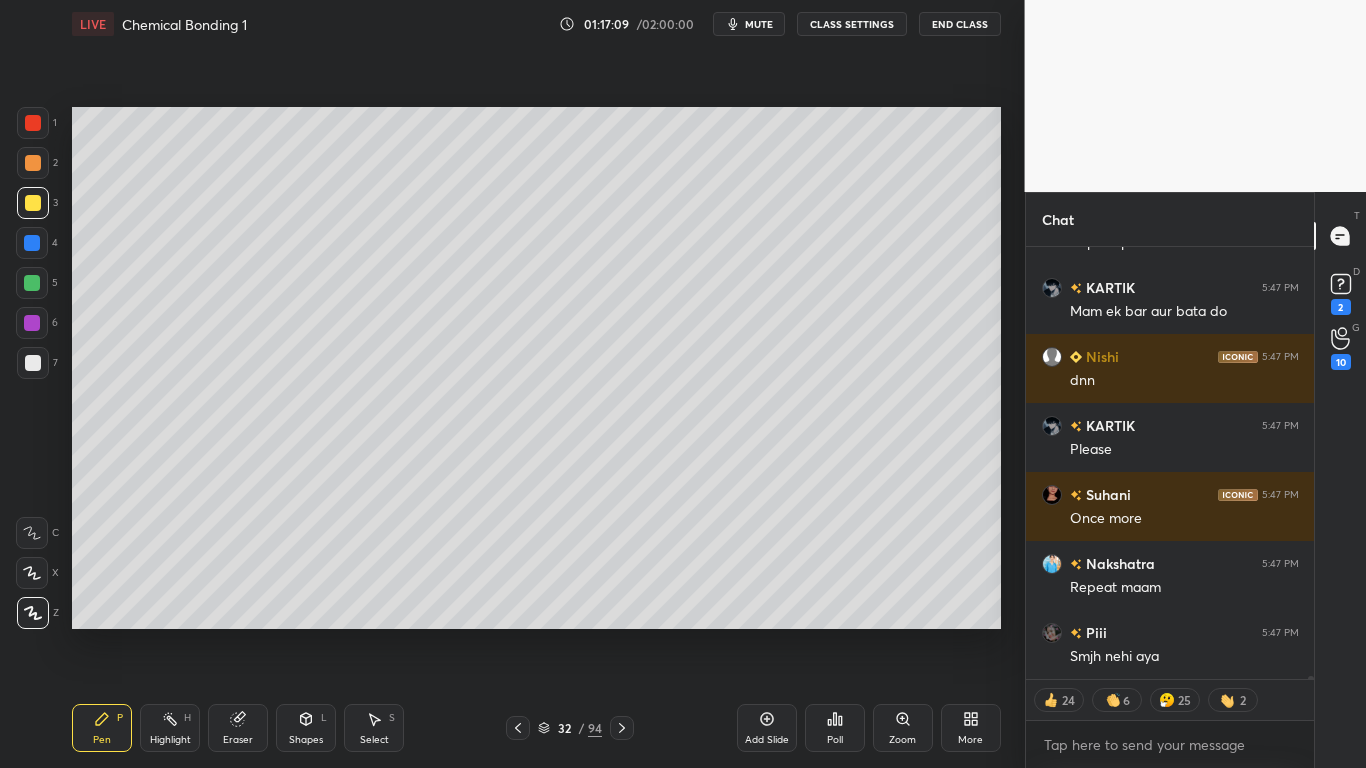 click on "CLASS SETTINGS" at bounding box center (852, 24) 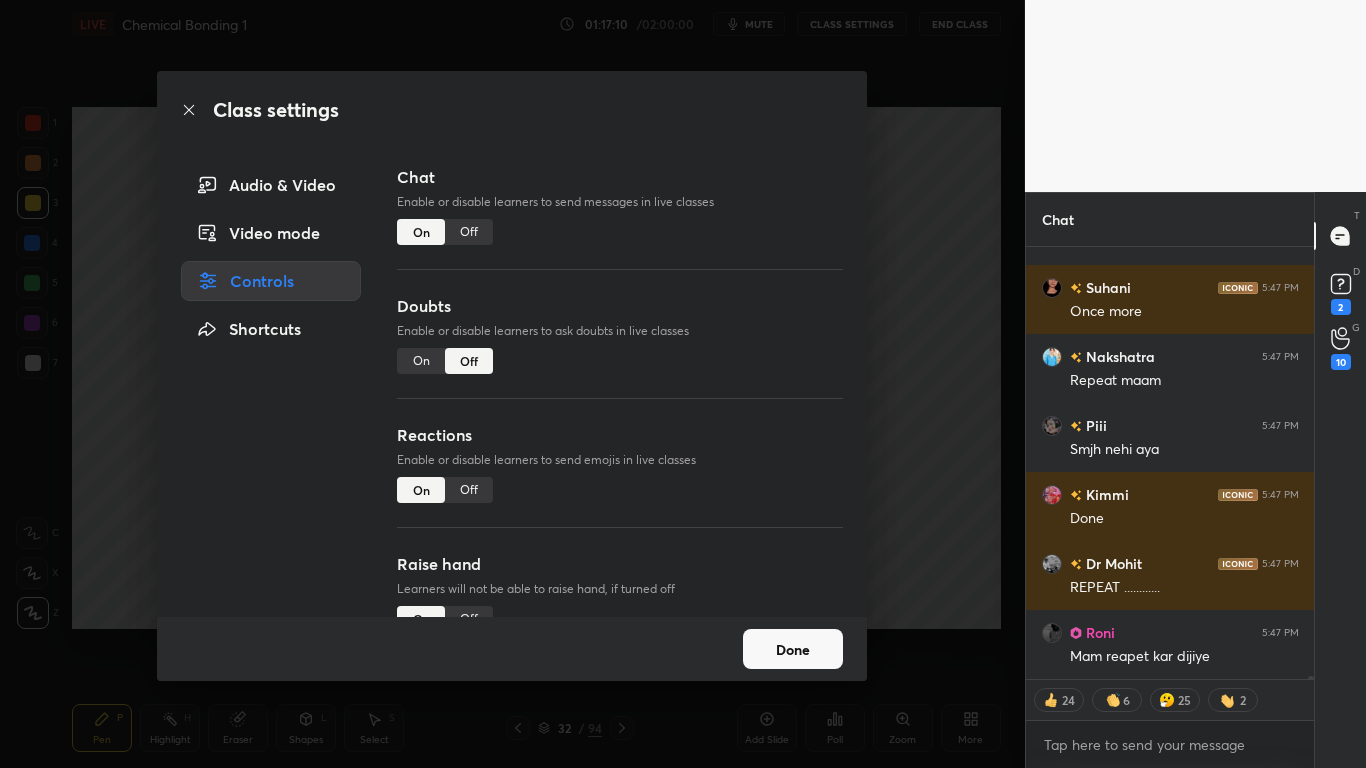 click on "Off" at bounding box center [469, 232] 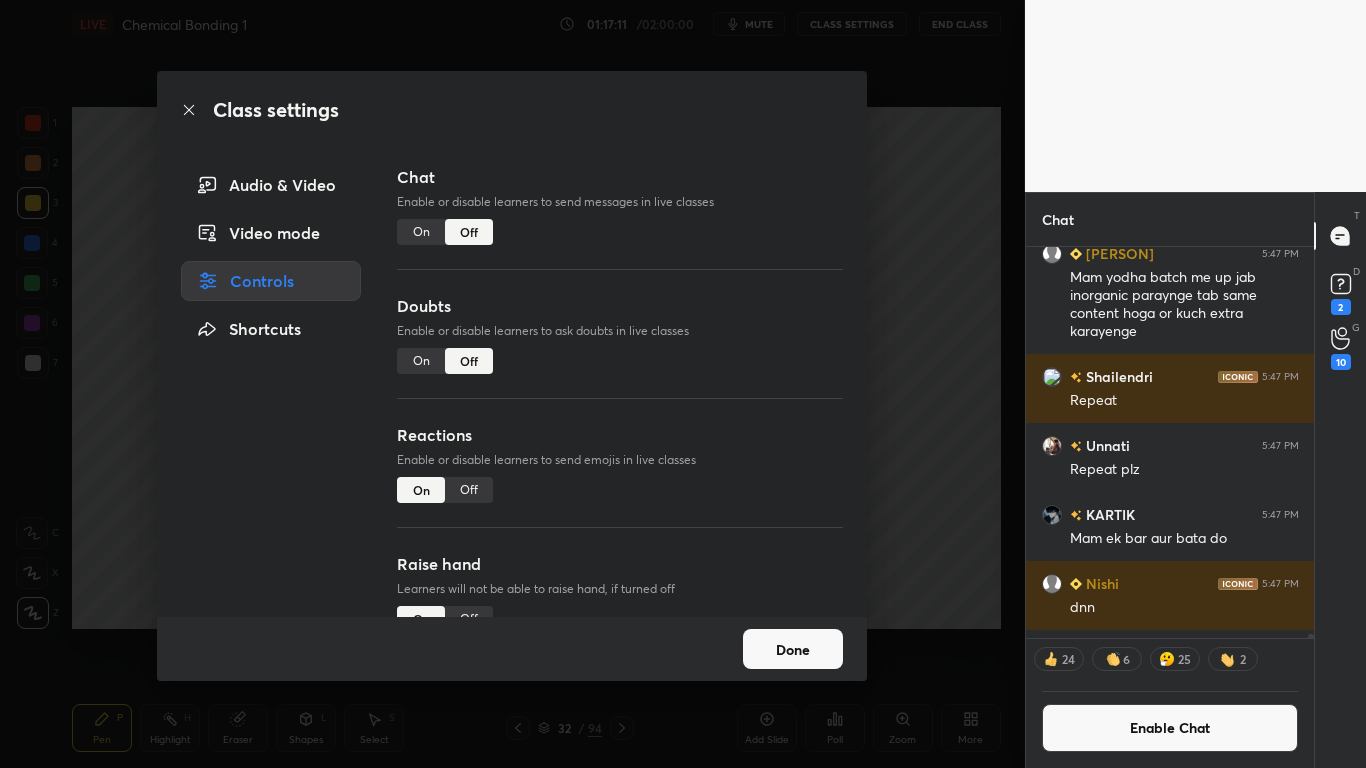 click on "Done" at bounding box center (793, 649) 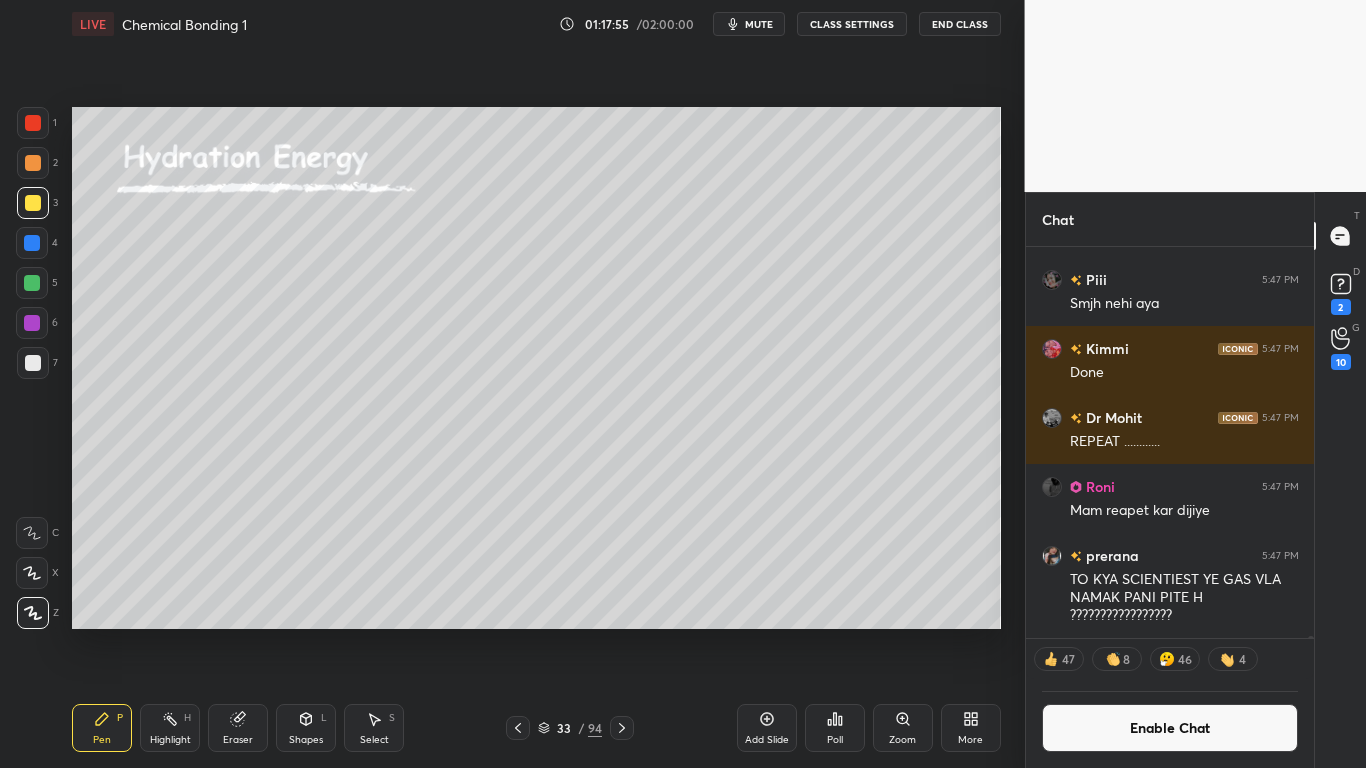 scroll, scrollTop: 7, scrollLeft: 7, axis: both 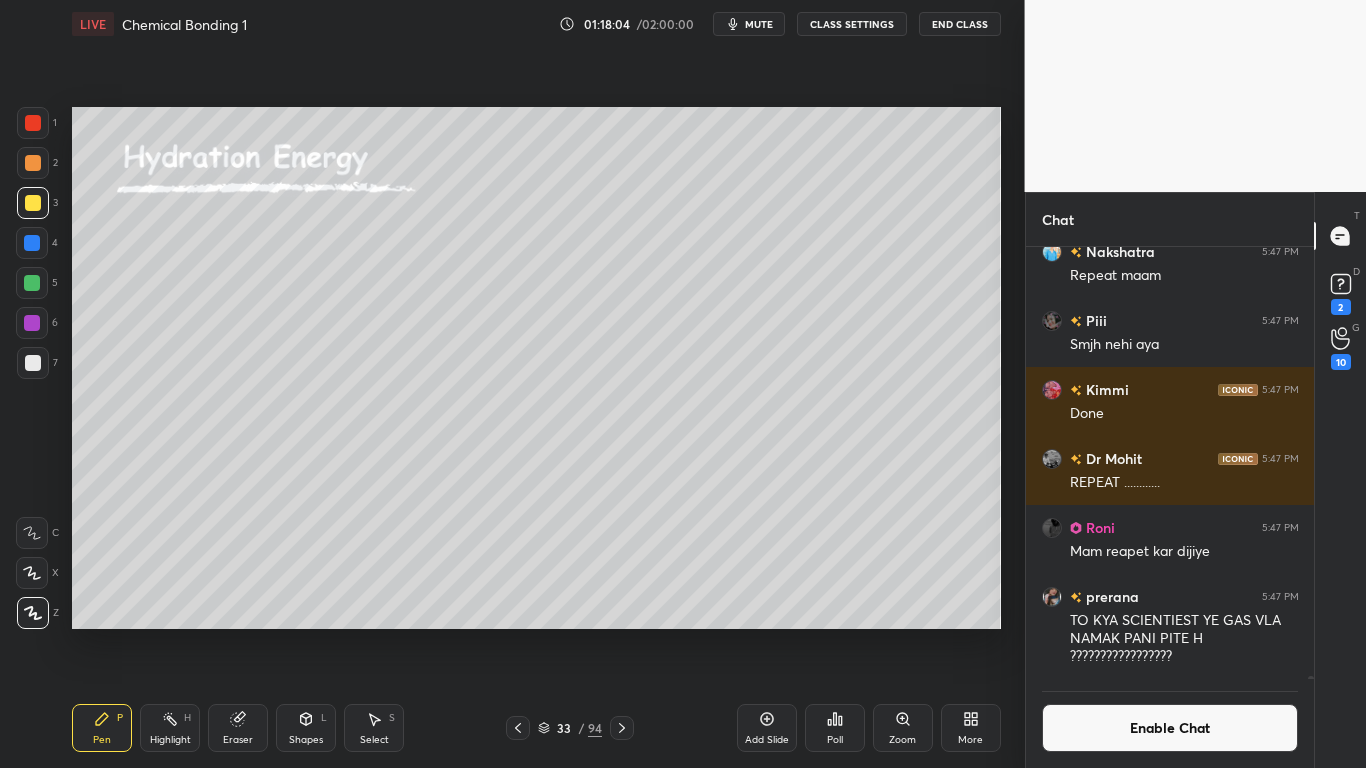click at bounding box center (33, 363) 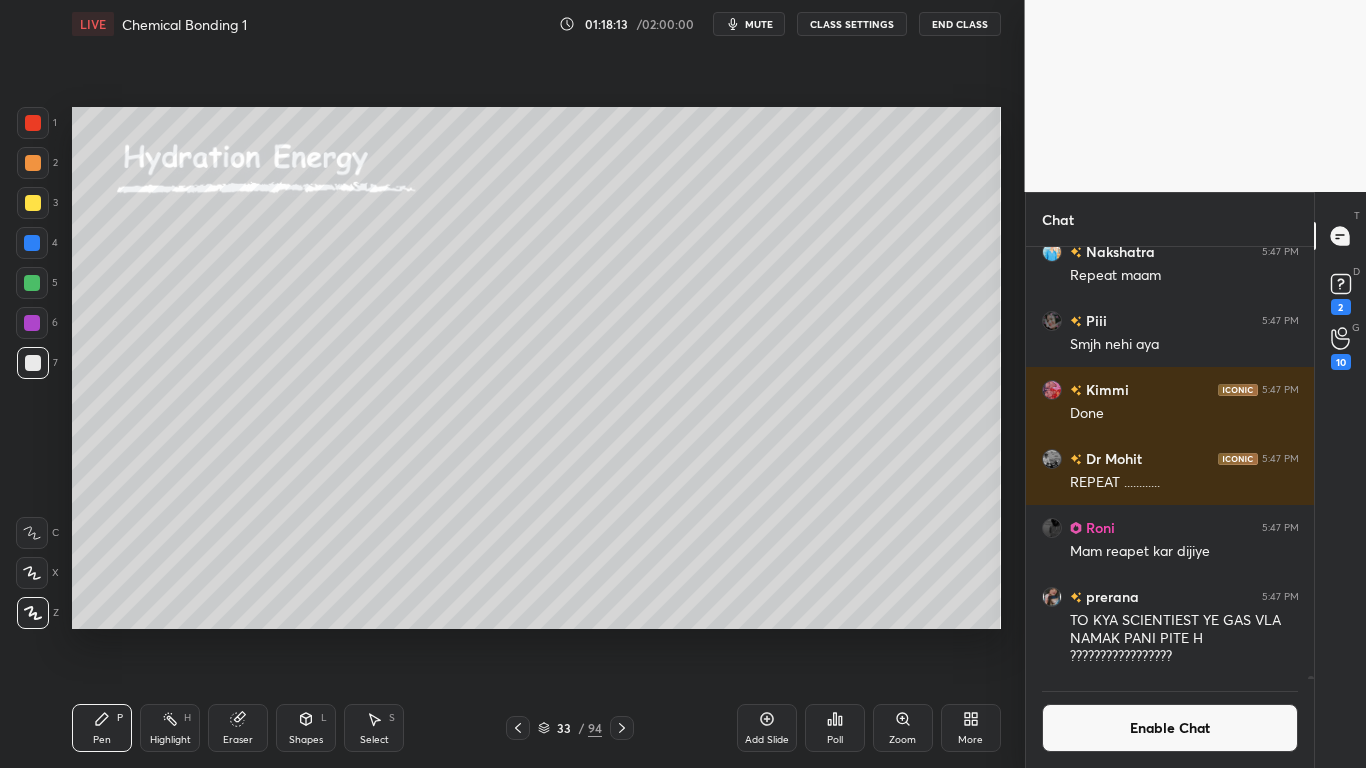 click on "Enable Chat" at bounding box center (1170, 728) 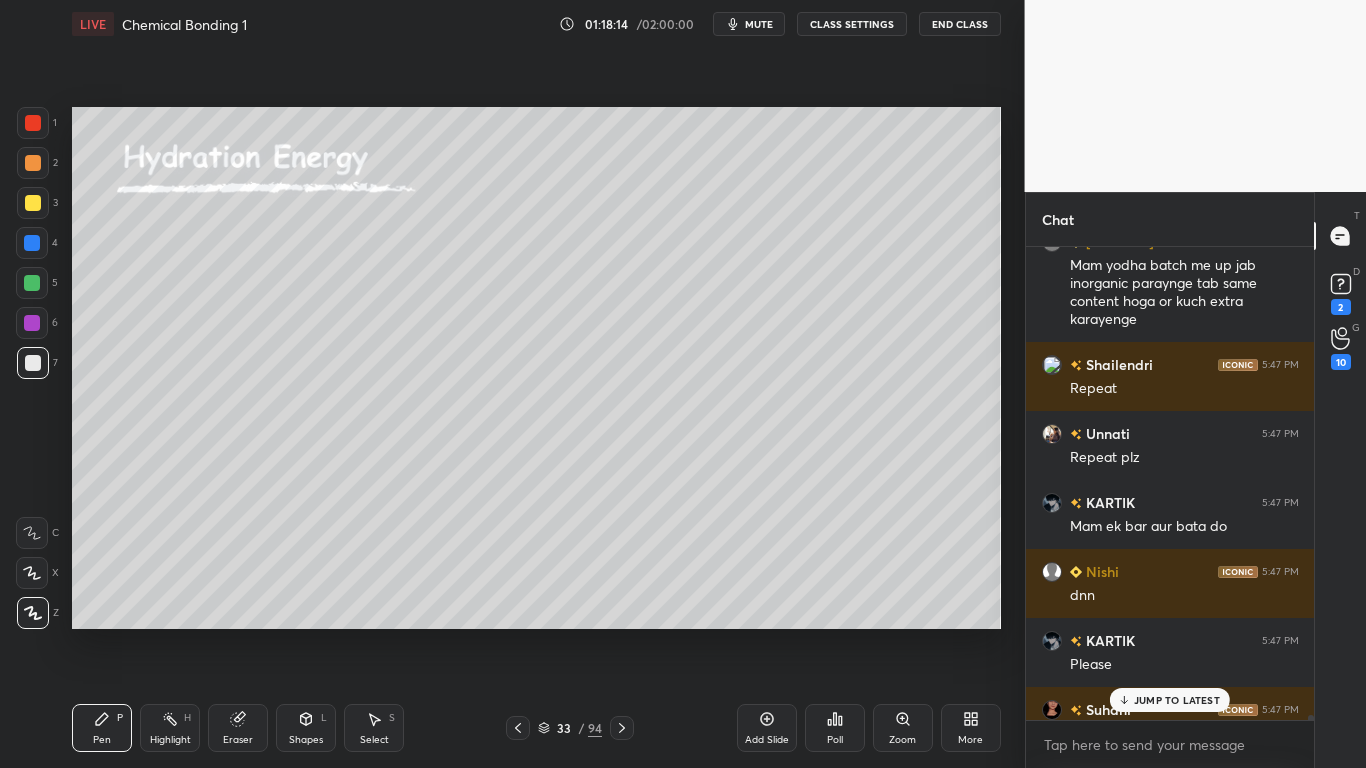 click on "JUMP TO LATEST" at bounding box center [1177, 700] 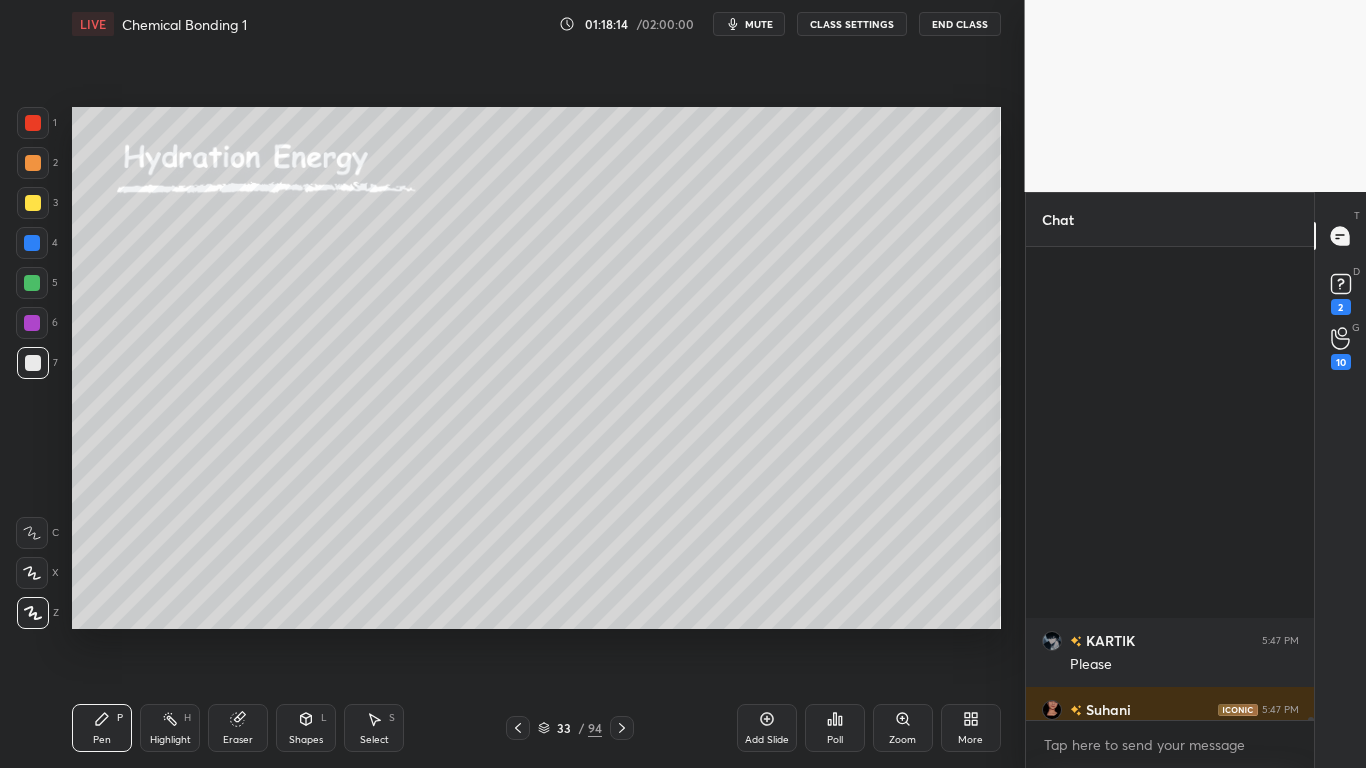 scroll, scrollTop: 70104, scrollLeft: 0, axis: vertical 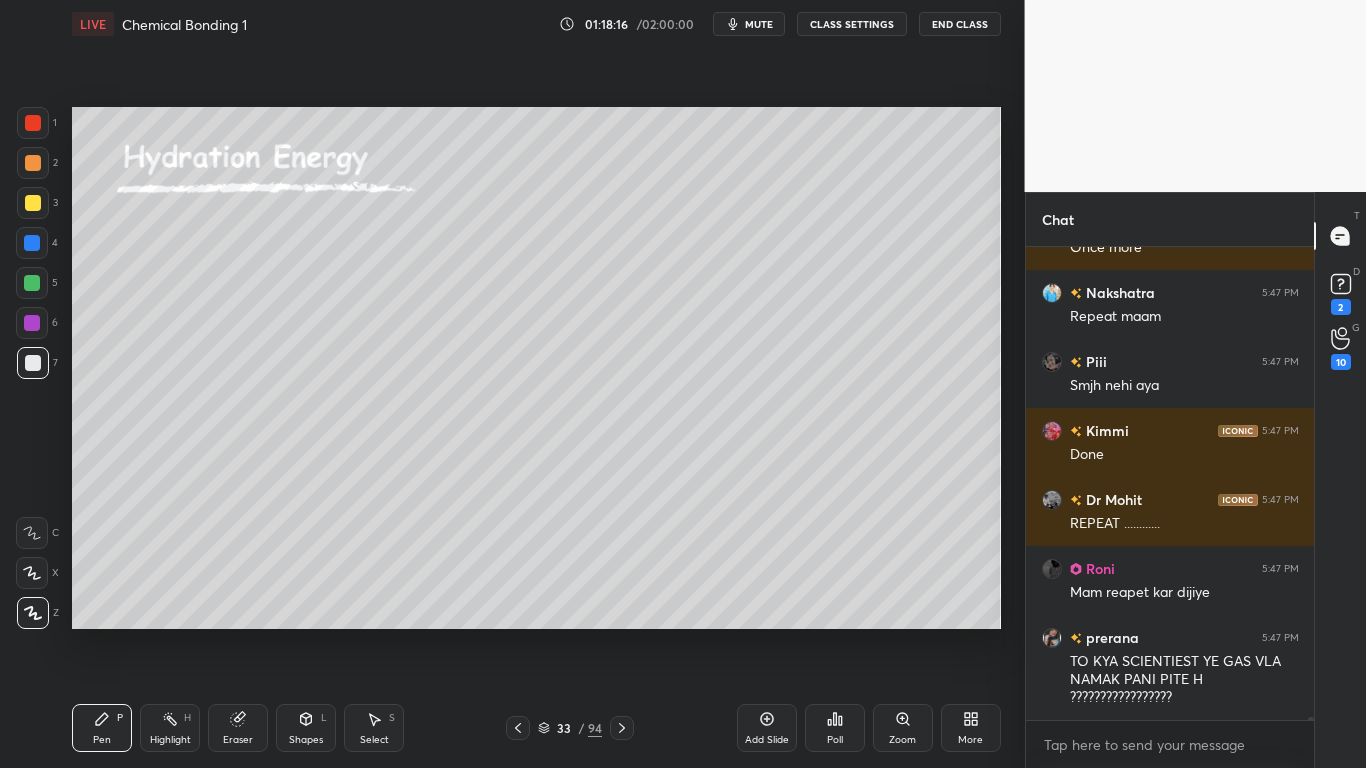 click on "Eraser" at bounding box center [238, 728] 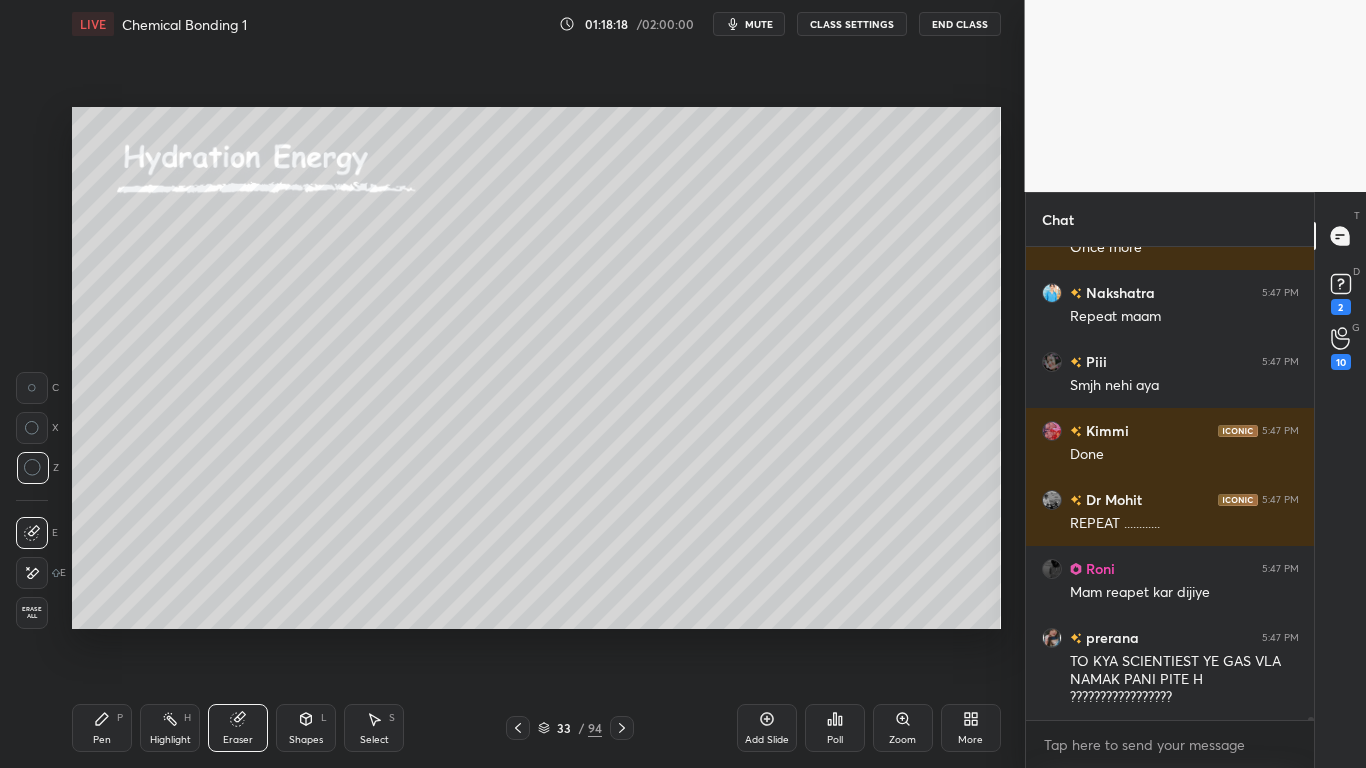 click on "Pen P" at bounding box center [102, 728] 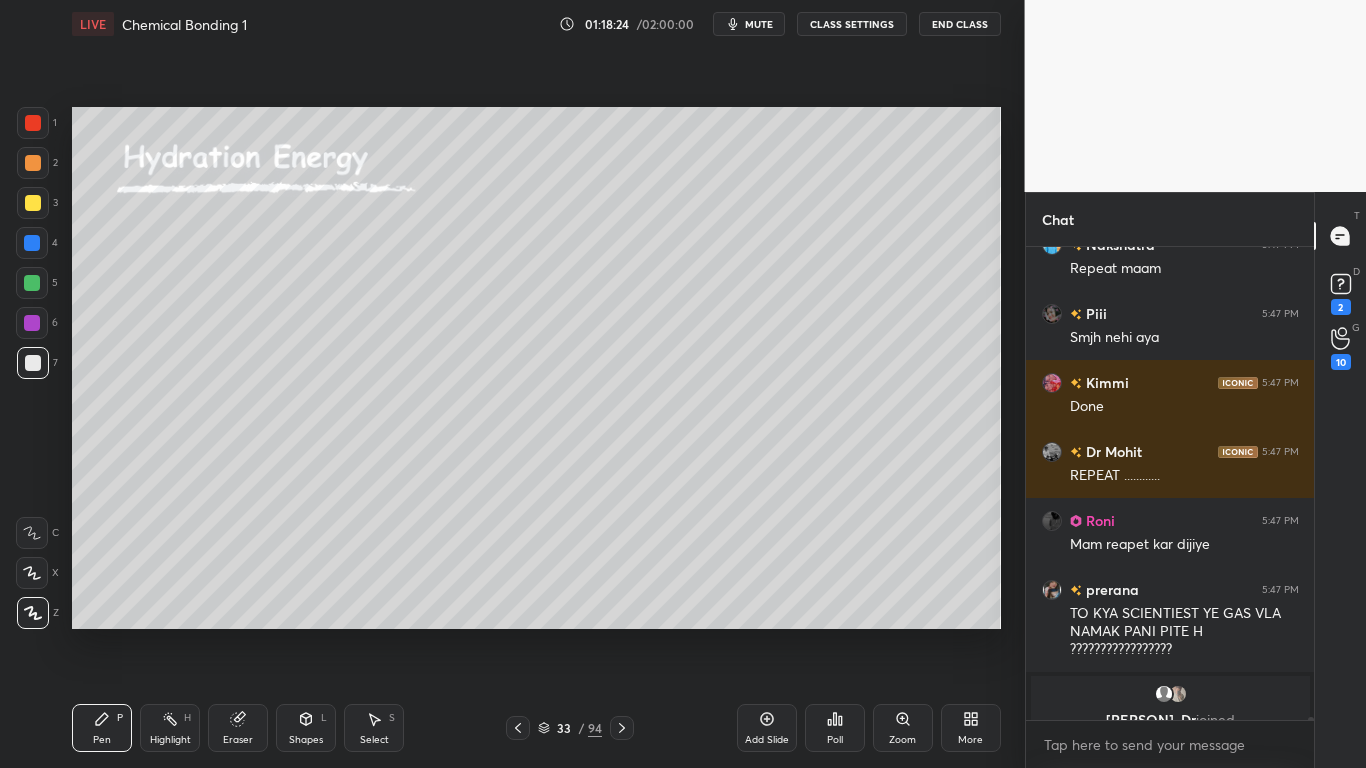 scroll, scrollTop: 70176, scrollLeft: 0, axis: vertical 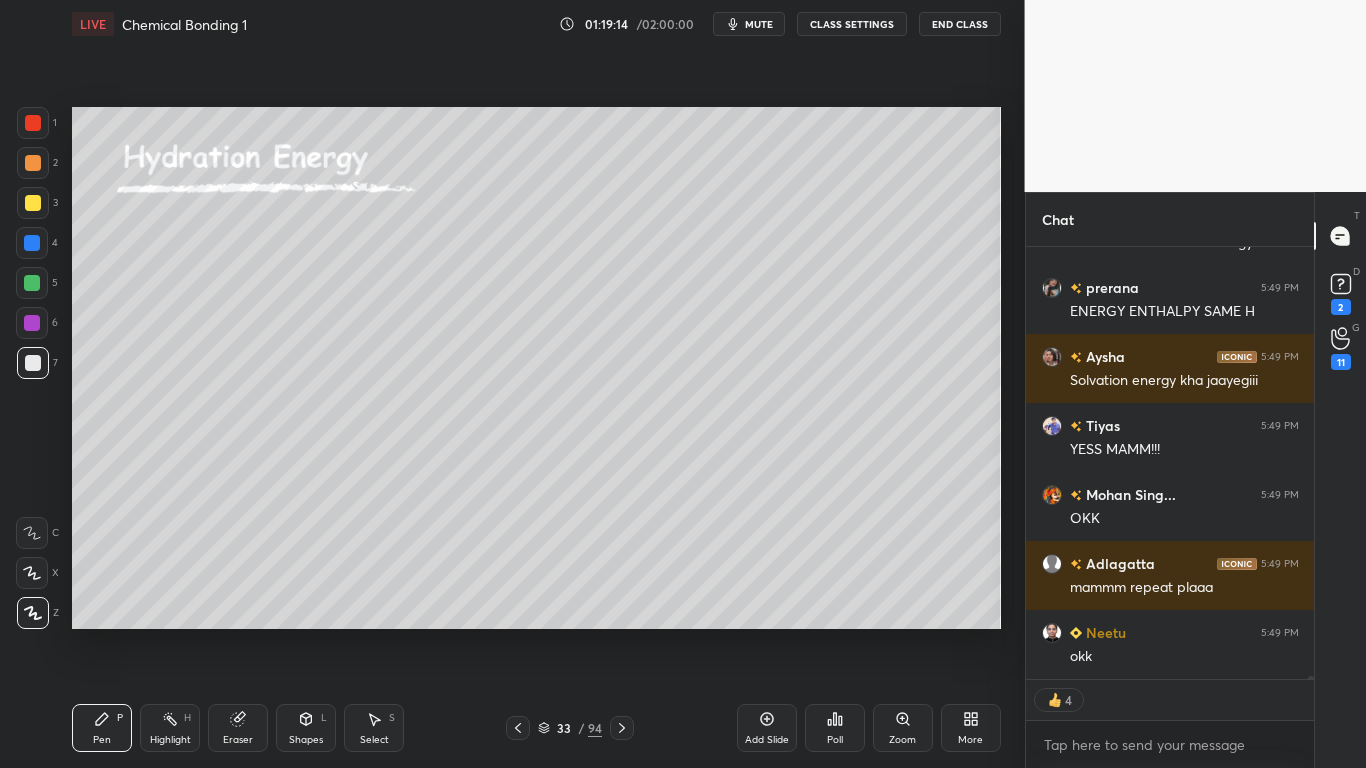 click on "LIVE Chemical Bonding 1 01:19:14 /  02:00:00 mute CLASS SETTINGS End Class" at bounding box center (536, 24) 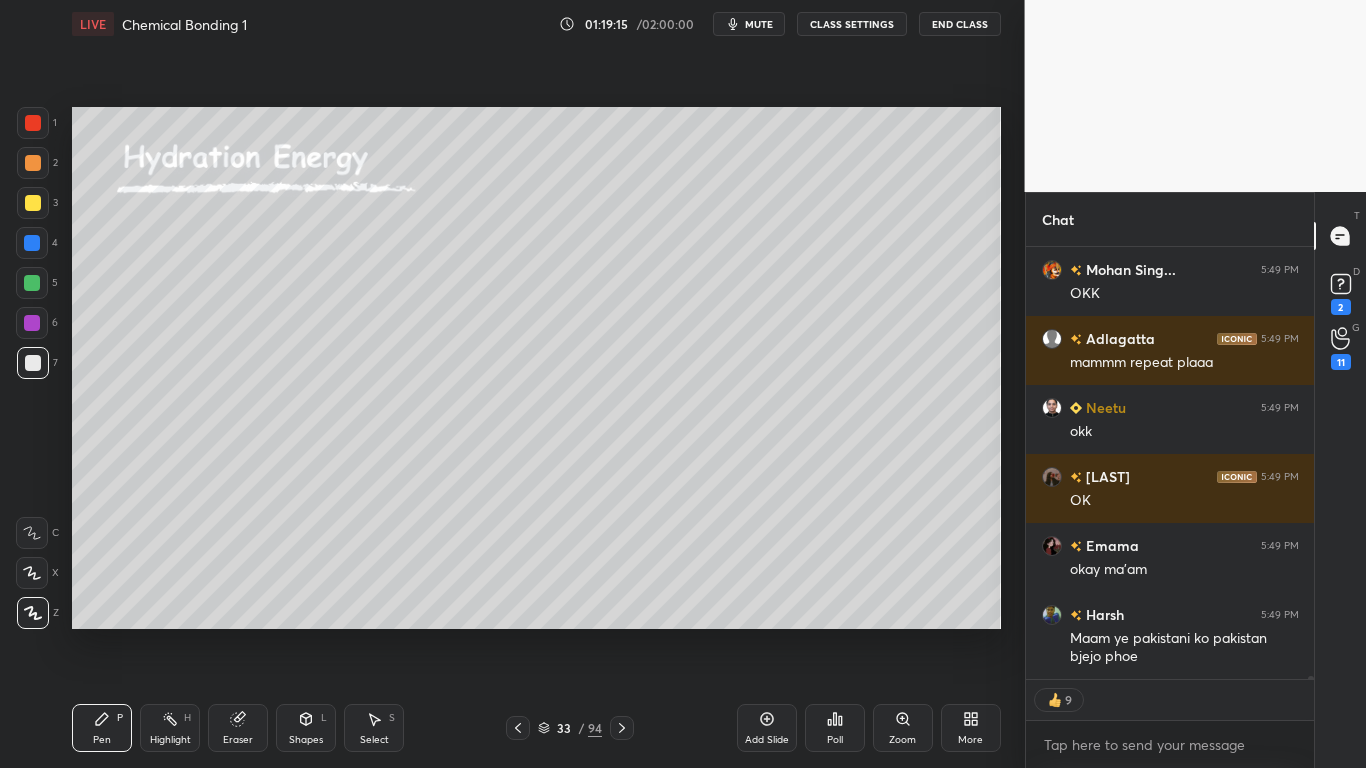 type on "x" 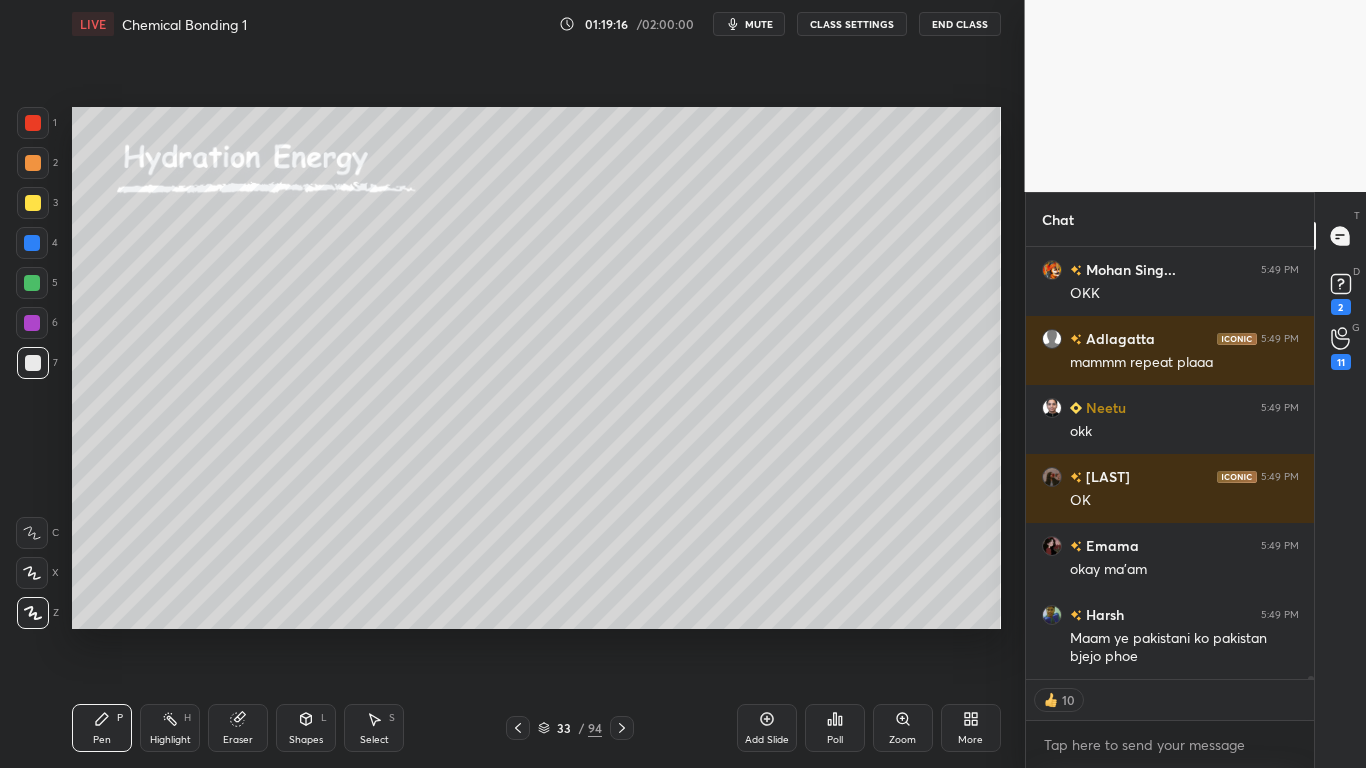 click on "CLASS SETTINGS" at bounding box center [852, 24] 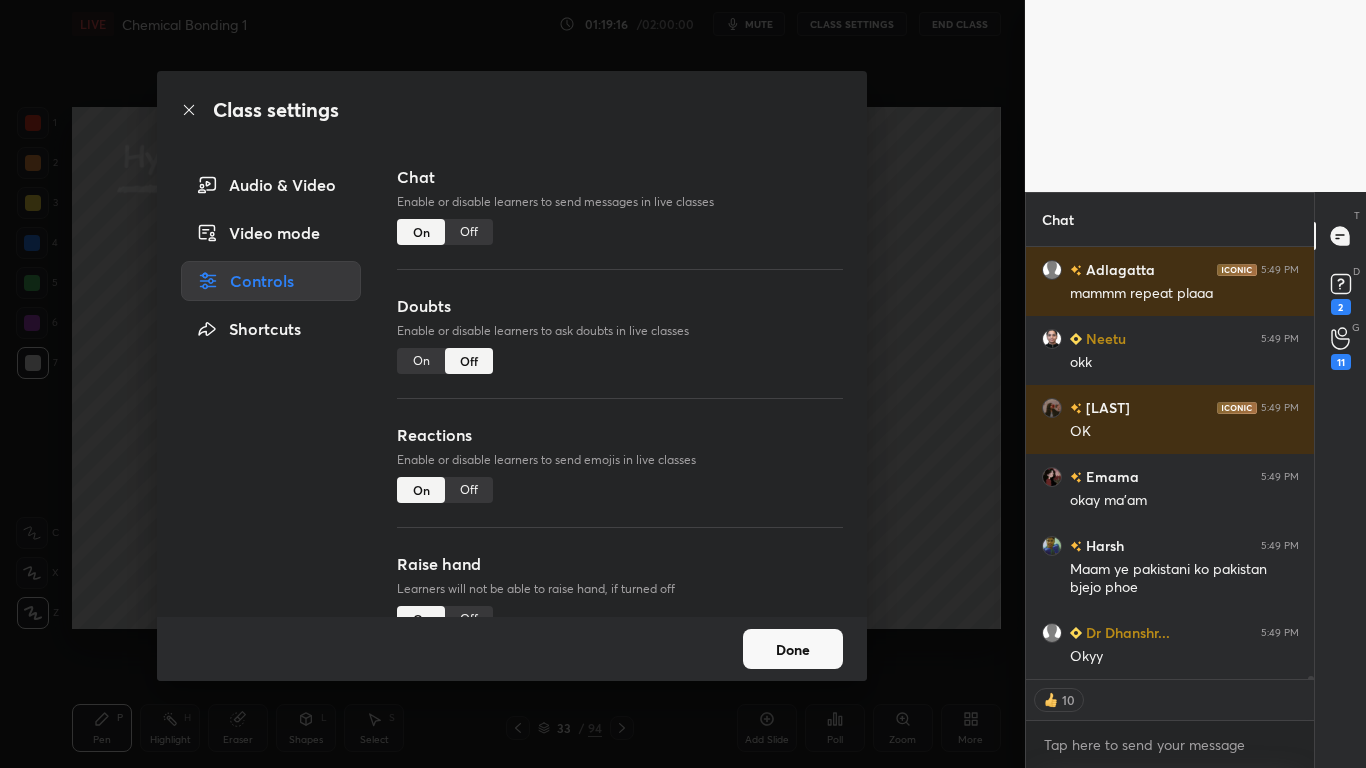 click on "Off" at bounding box center (469, 232) 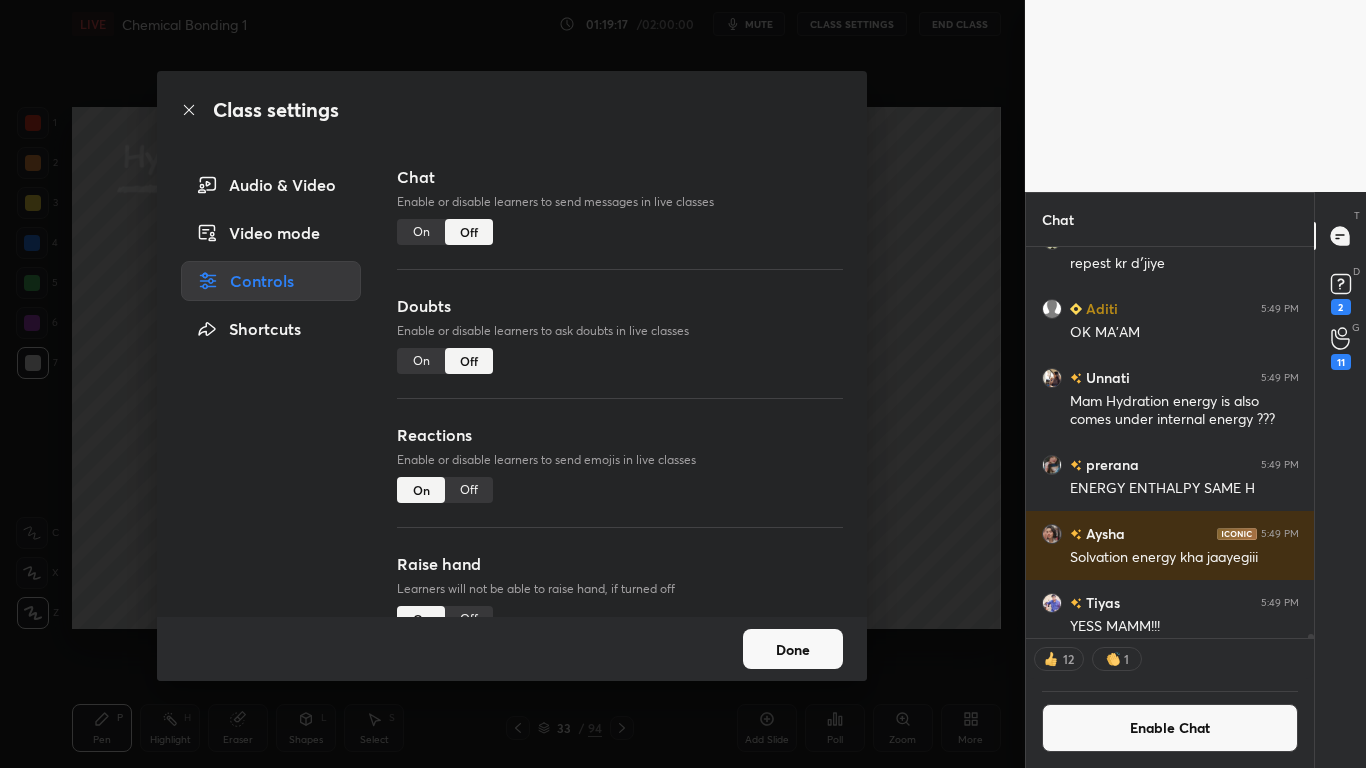 click on "Done" at bounding box center (793, 649) 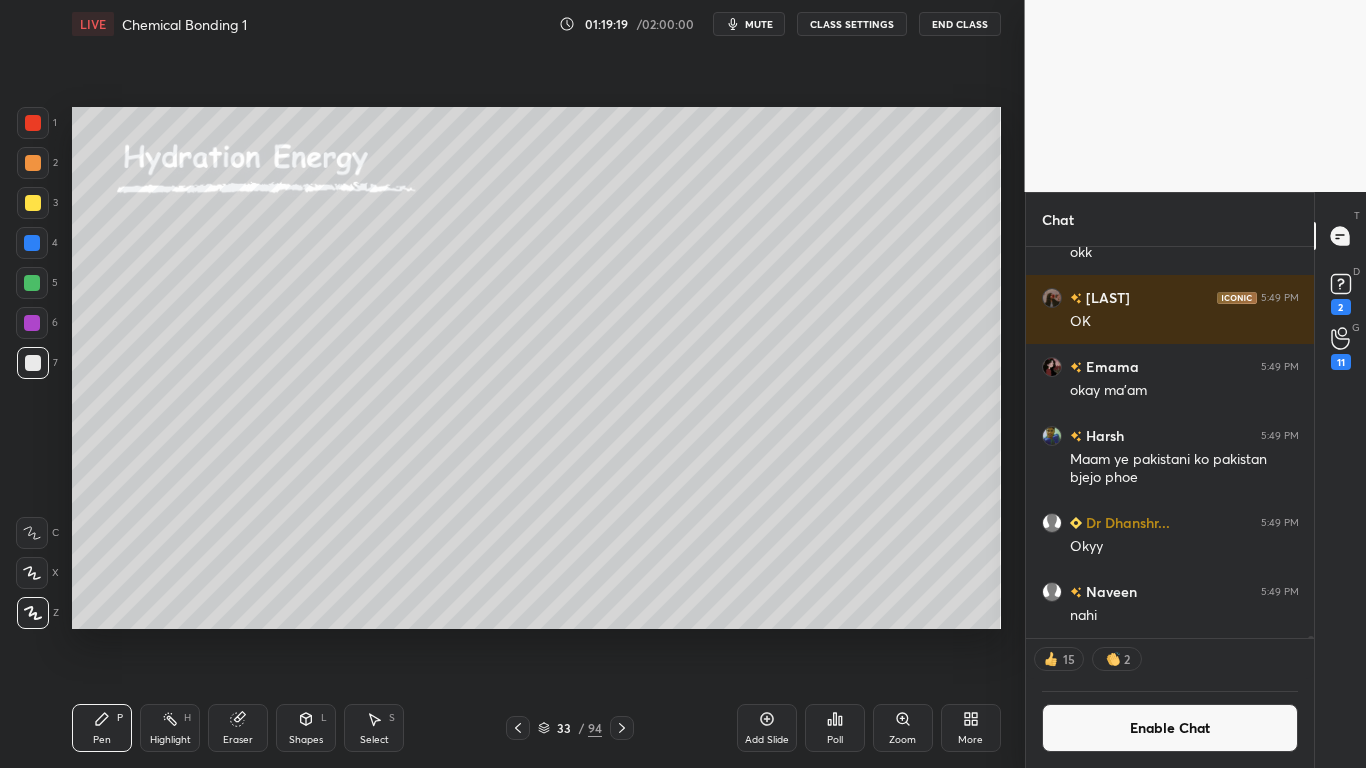 click on "Add Slide" at bounding box center [767, 740] 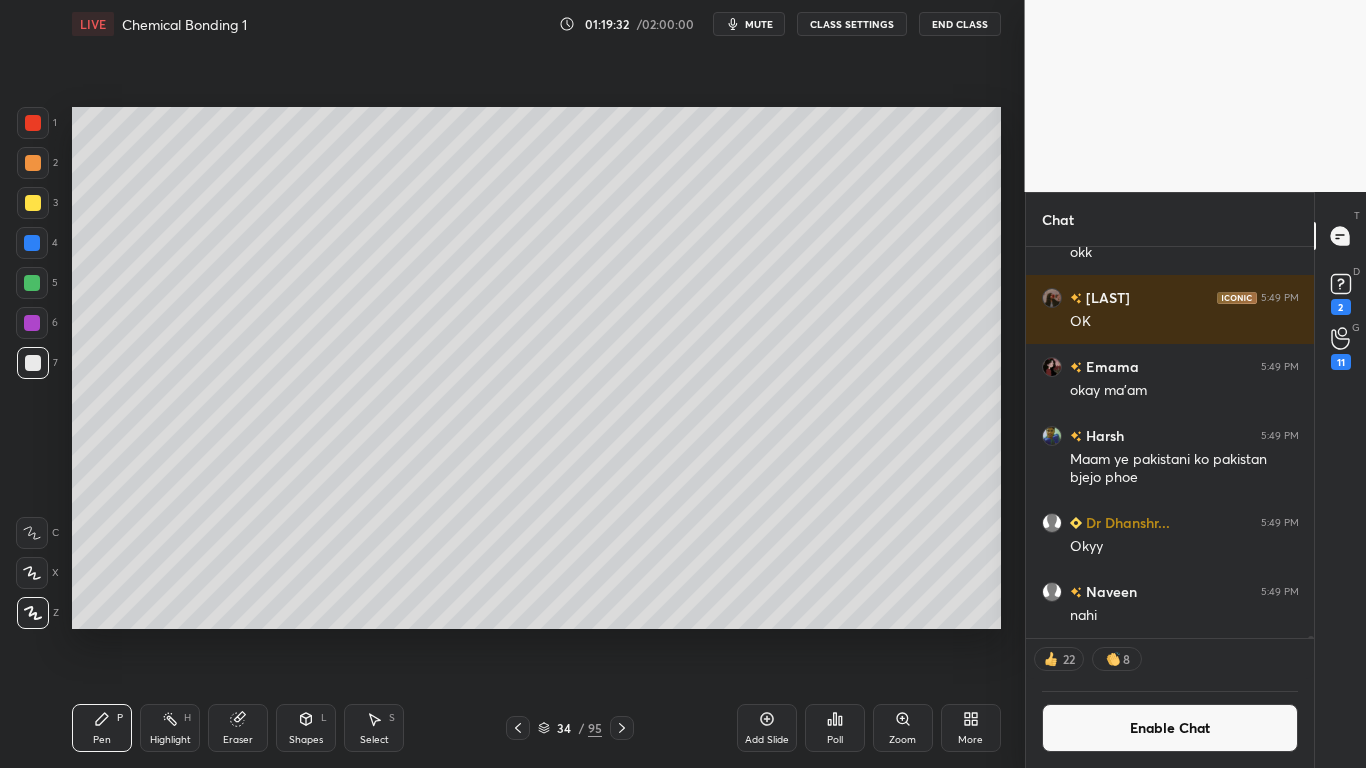 click at bounding box center [32, 283] 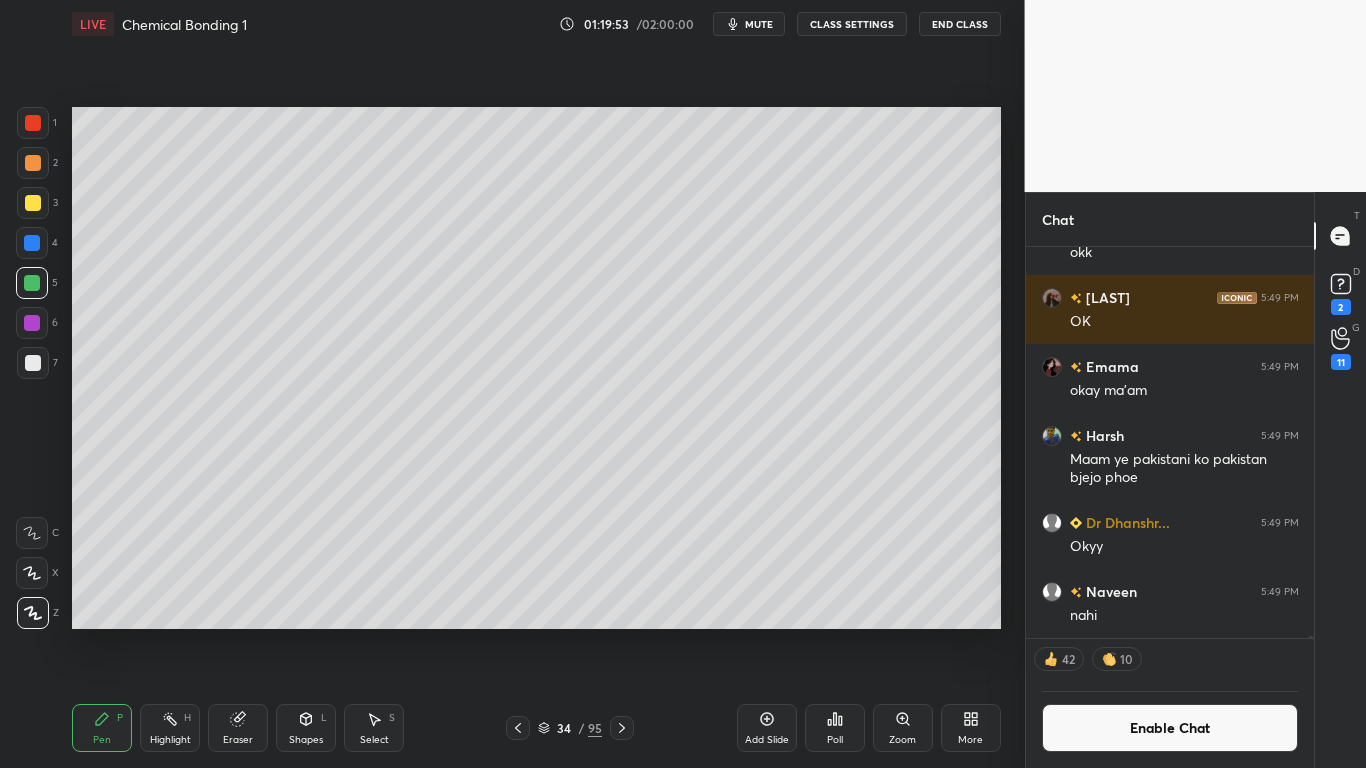 click at bounding box center [33, 363] 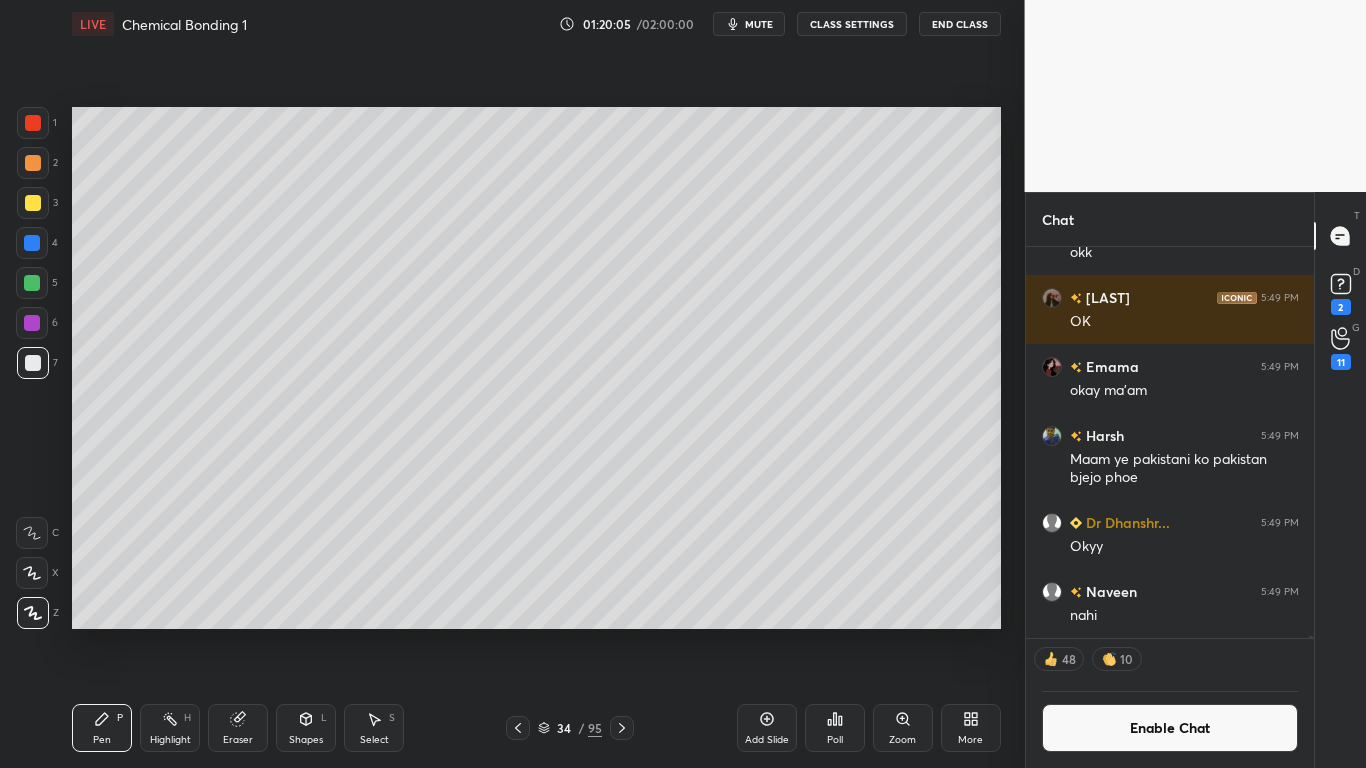 scroll, scrollTop: 7, scrollLeft: 7, axis: both 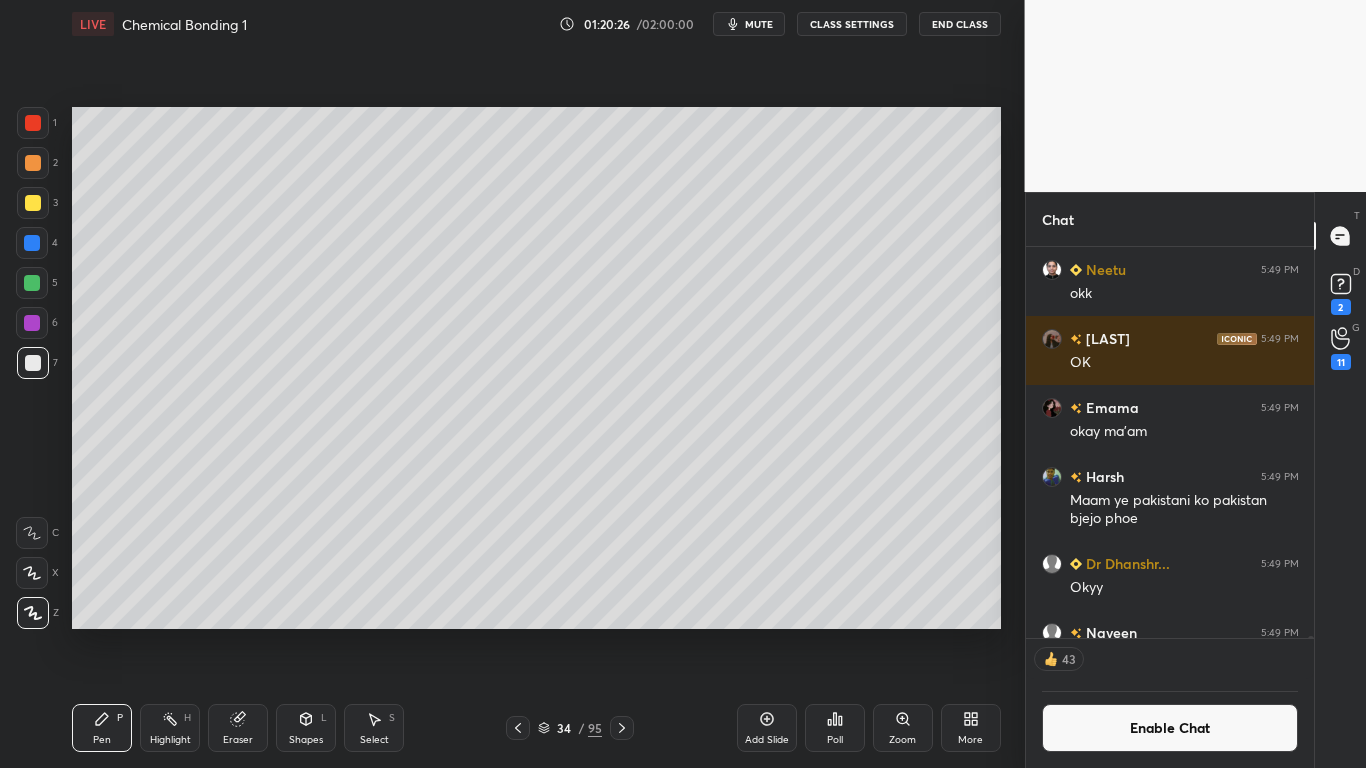 click at bounding box center [32, 243] 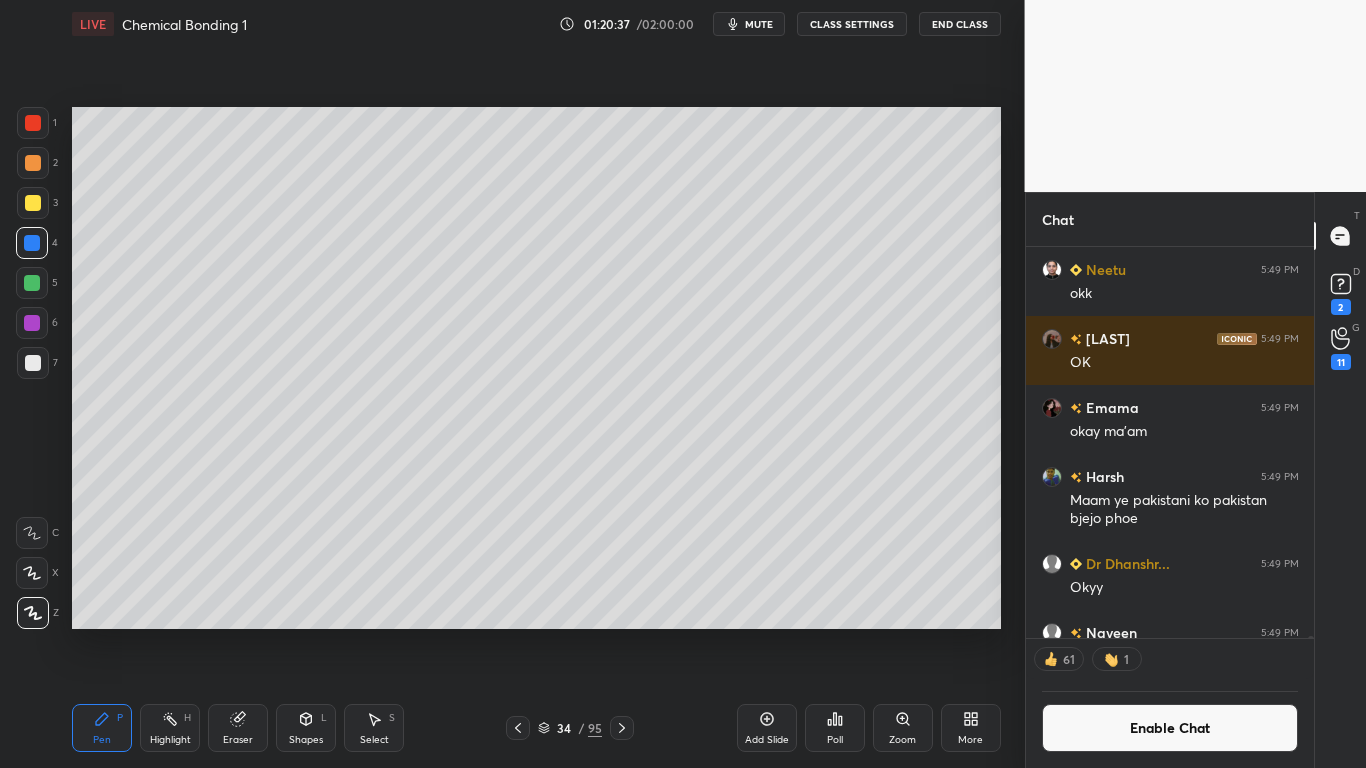 click 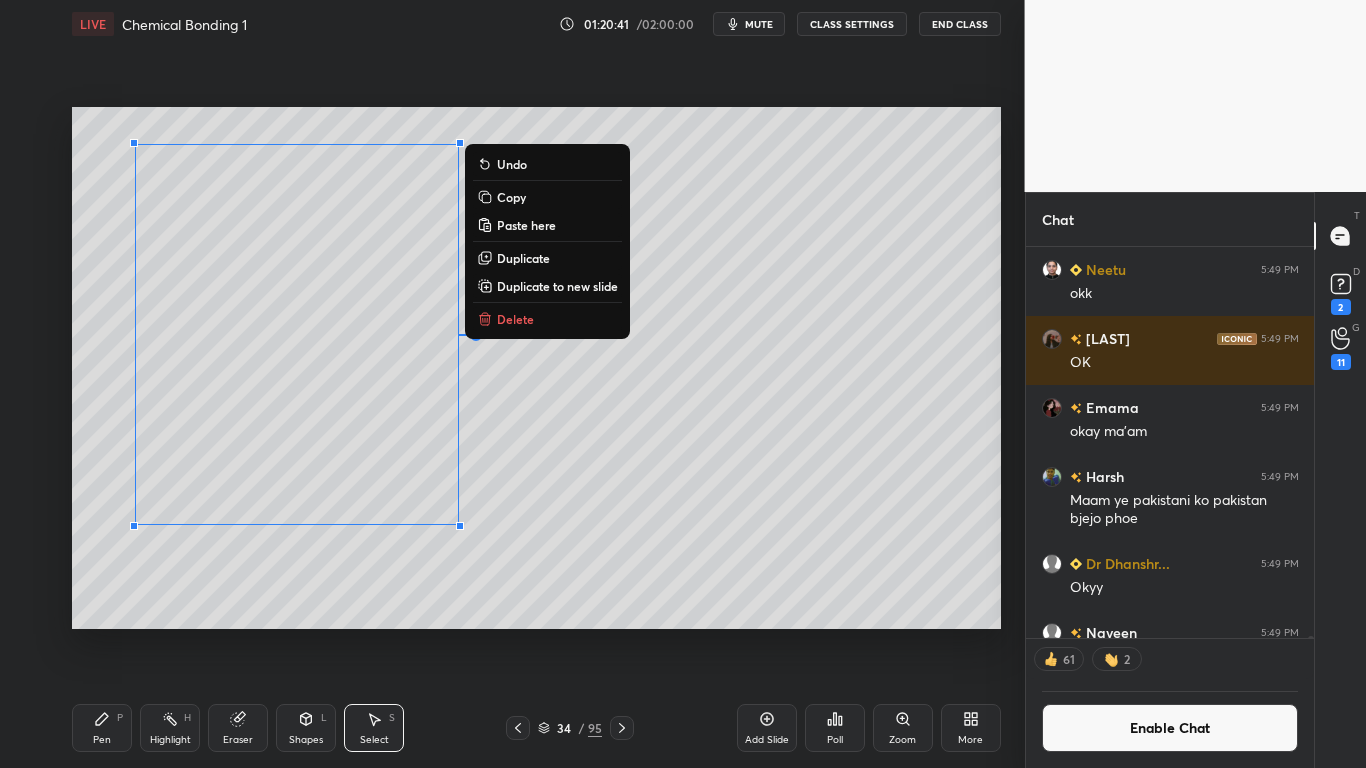 click 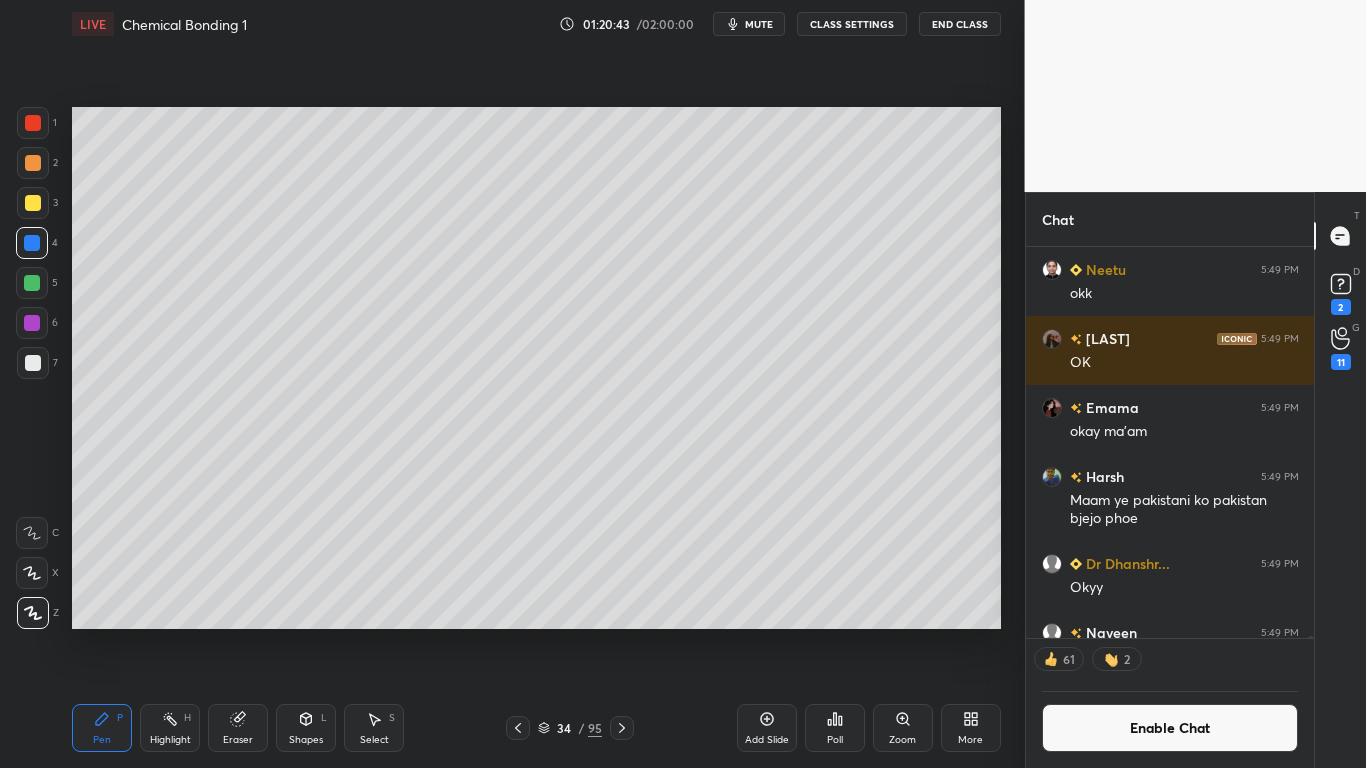 click at bounding box center [33, 363] 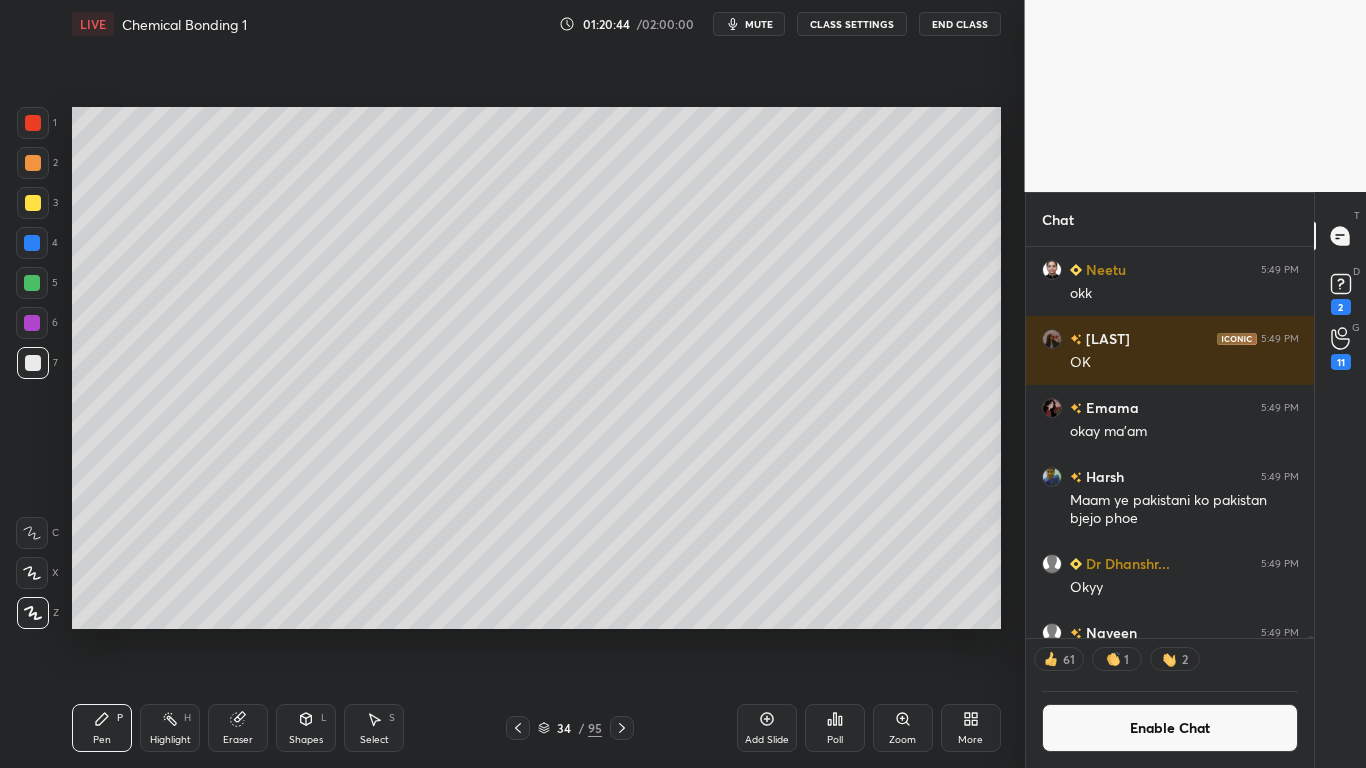 click at bounding box center [33, 203] 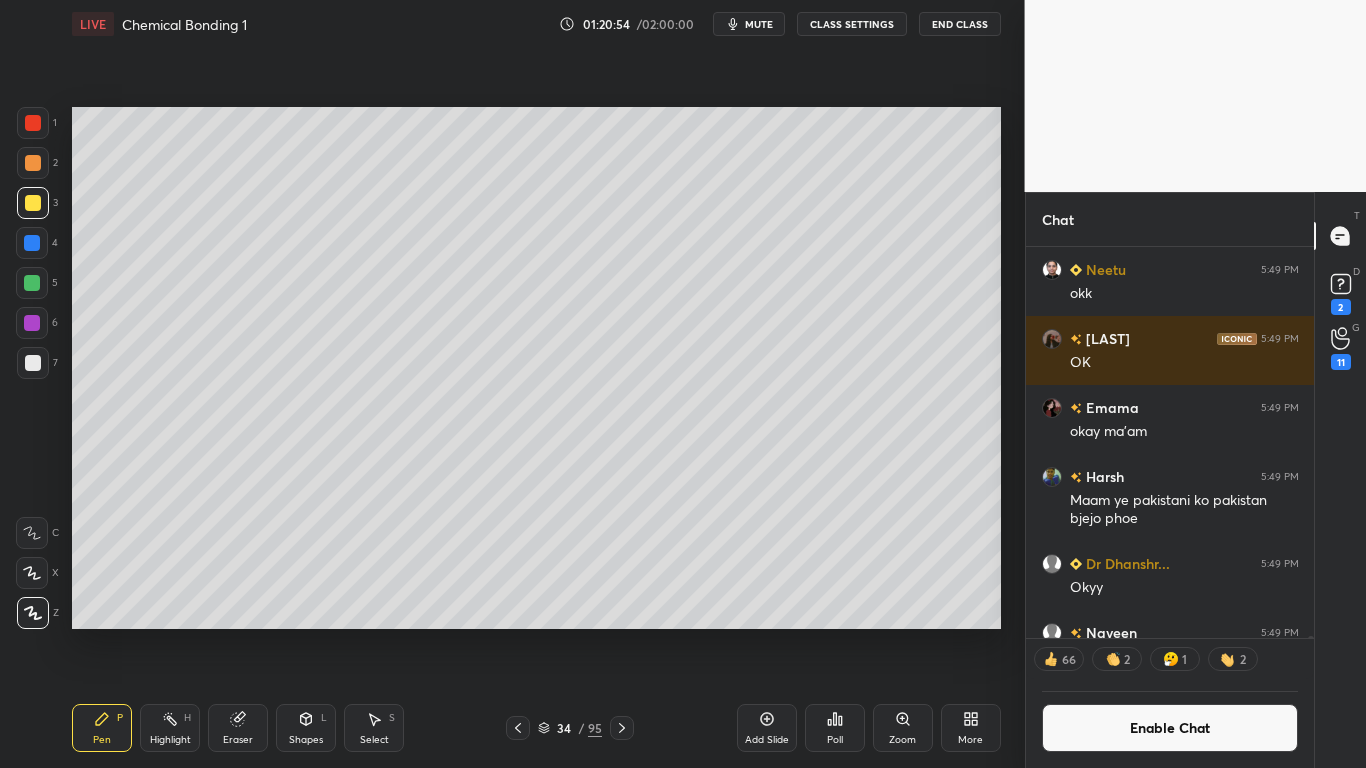 click on "Enable Chat" at bounding box center (1170, 728) 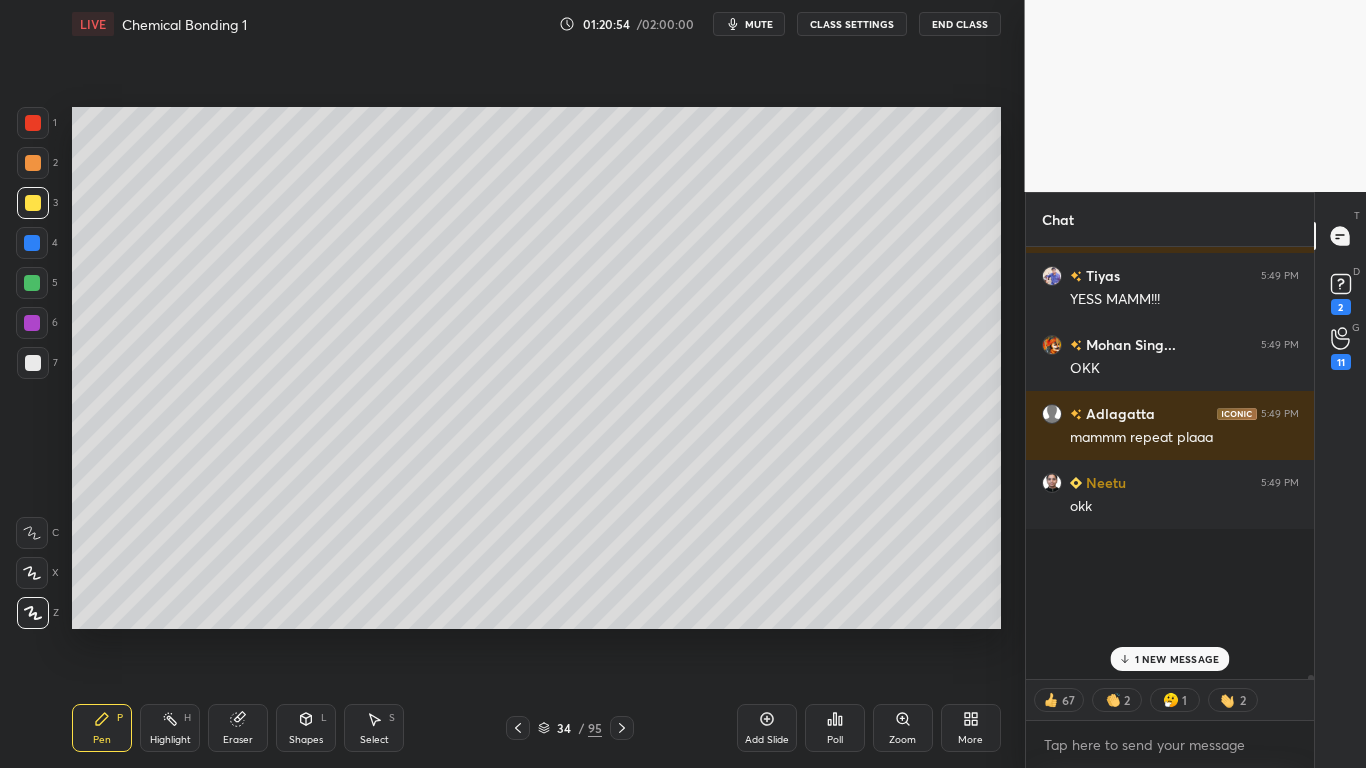 scroll, scrollTop: 7, scrollLeft: 7, axis: both 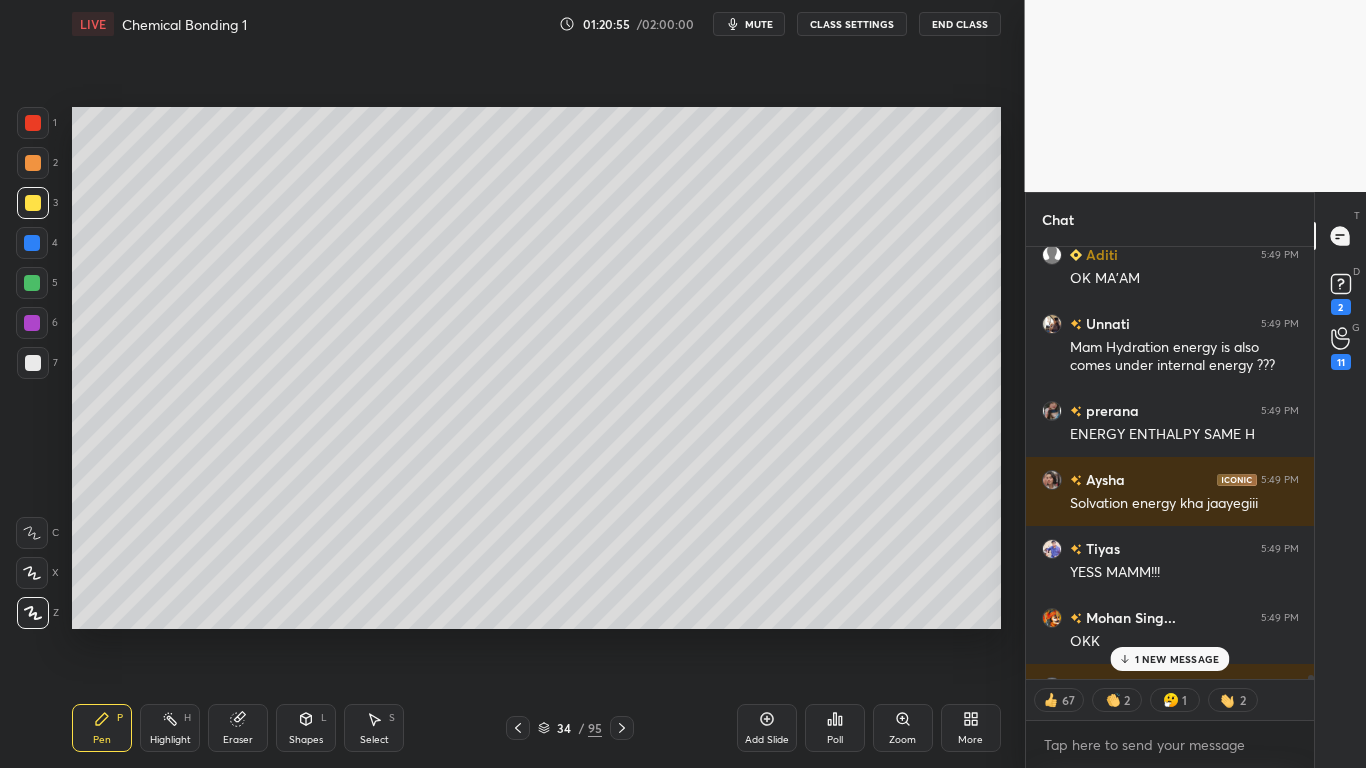 click on "1 NEW MESSAGE" at bounding box center [1177, 659] 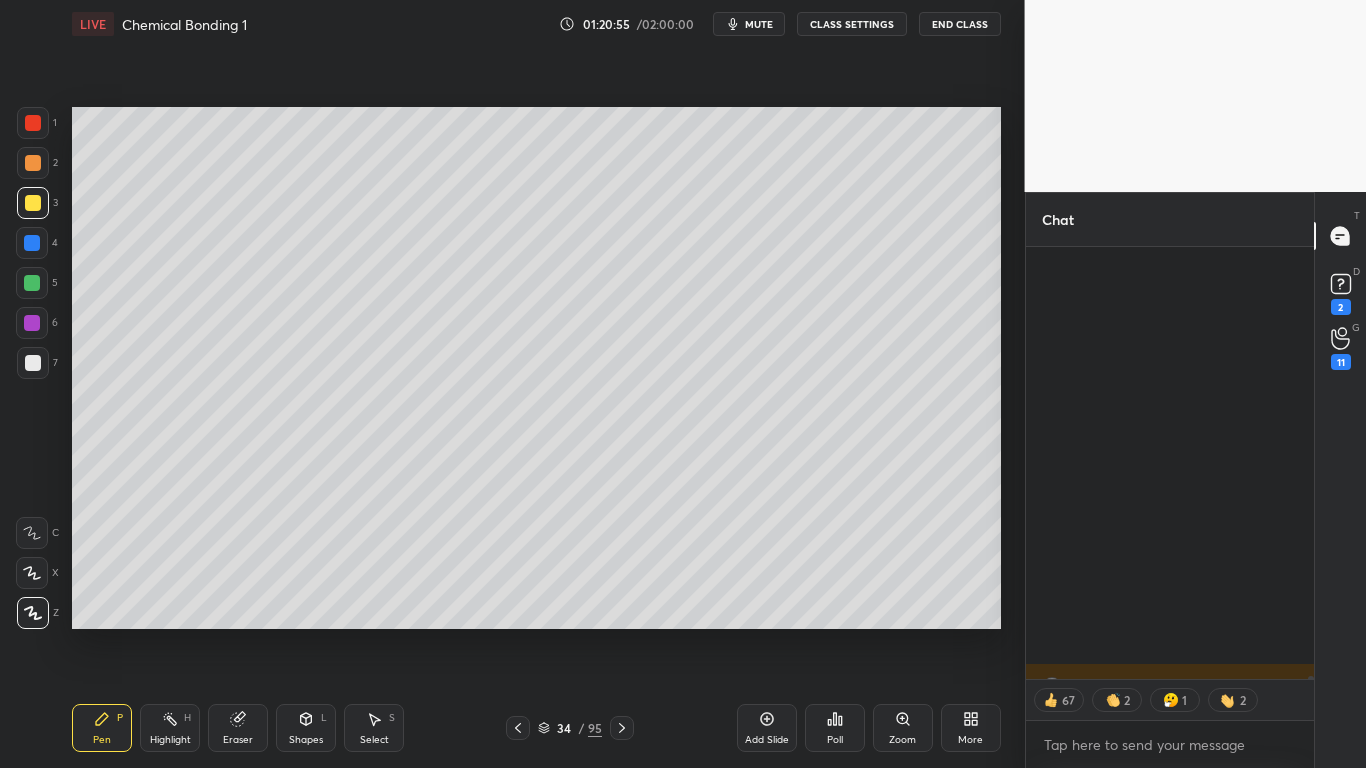 scroll, scrollTop: 72943, scrollLeft: 0, axis: vertical 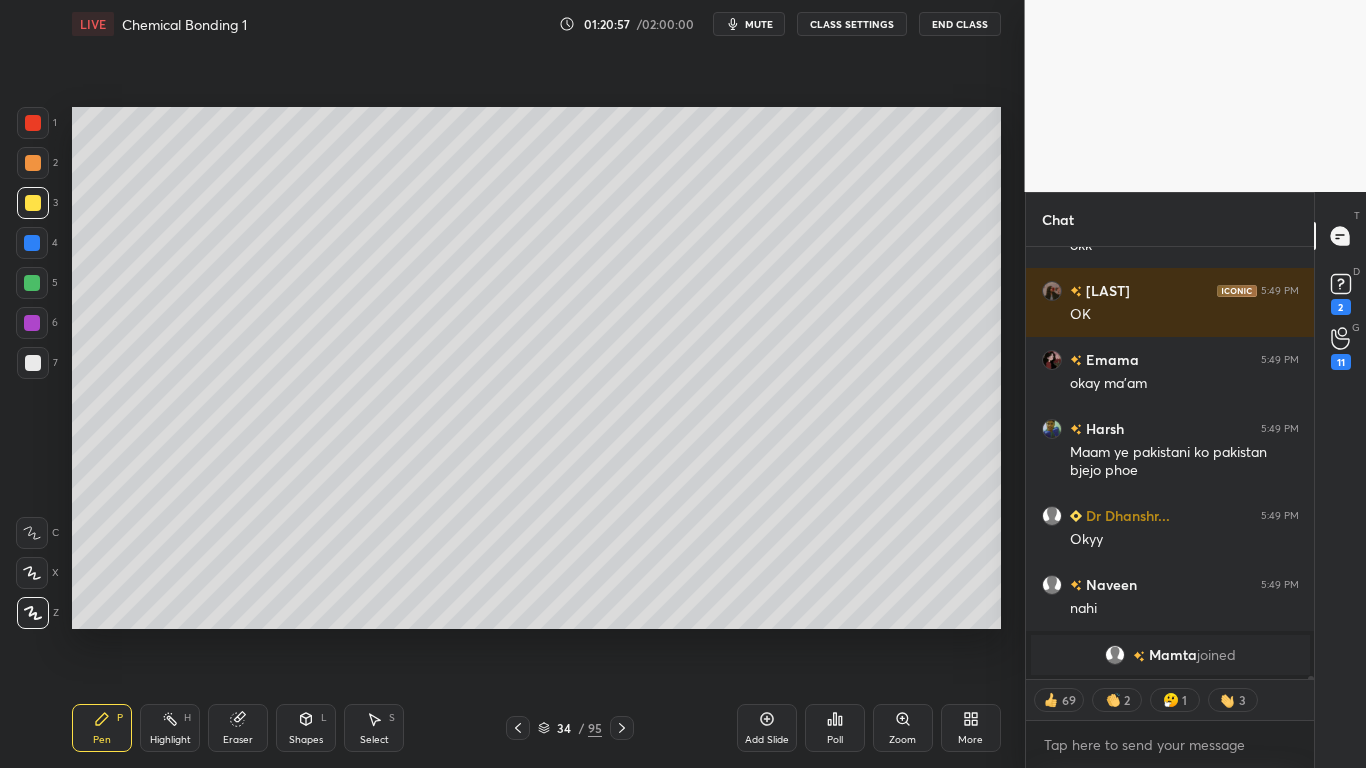 click at bounding box center (32, 243) 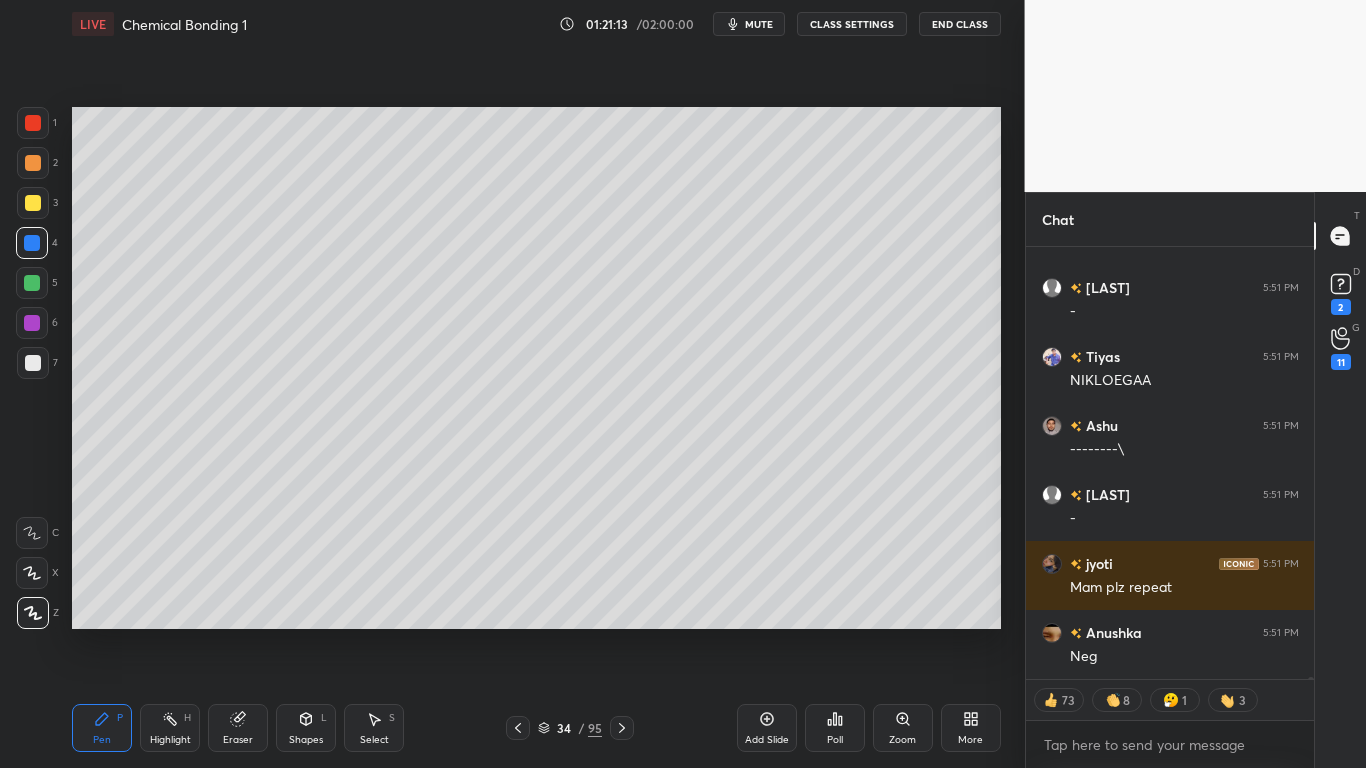 scroll, scrollTop: 76793, scrollLeft: 0, axis: vertical 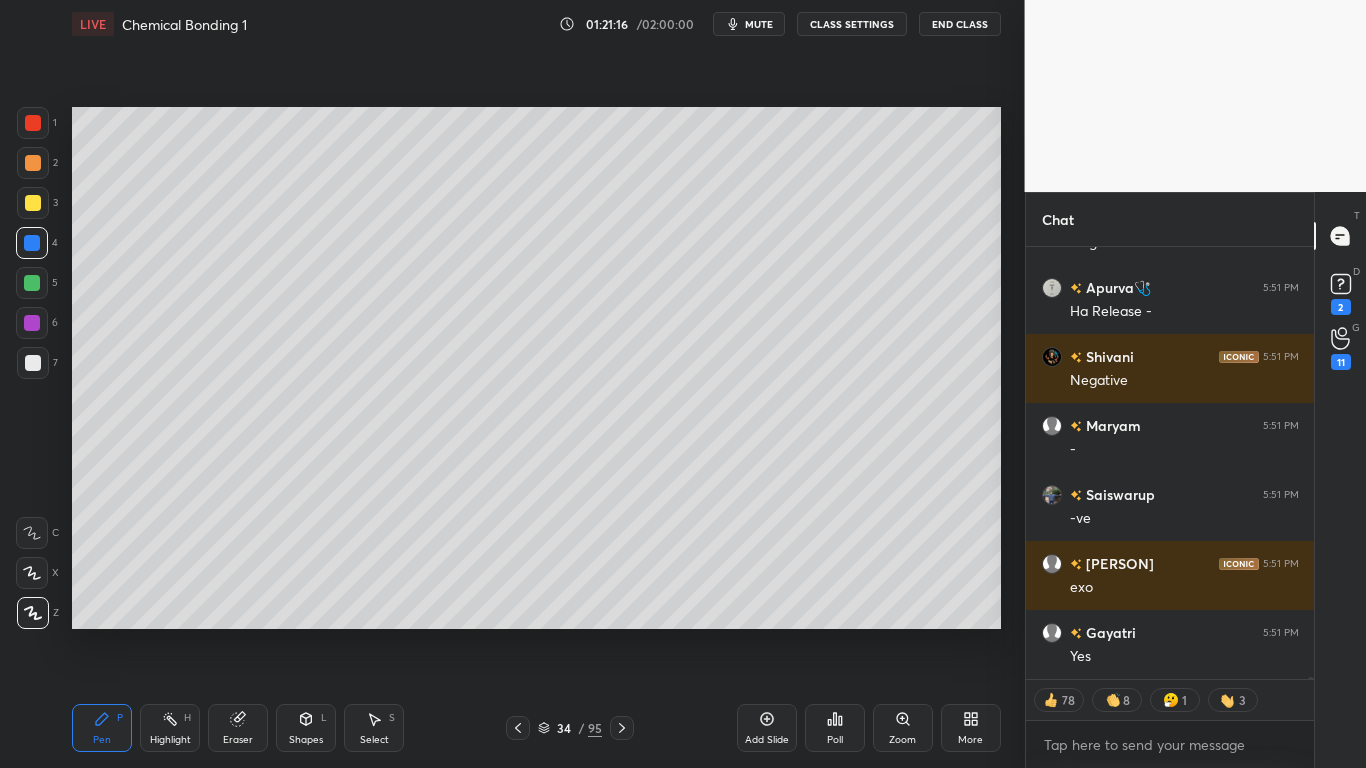 click at bounding box center [33, 363] 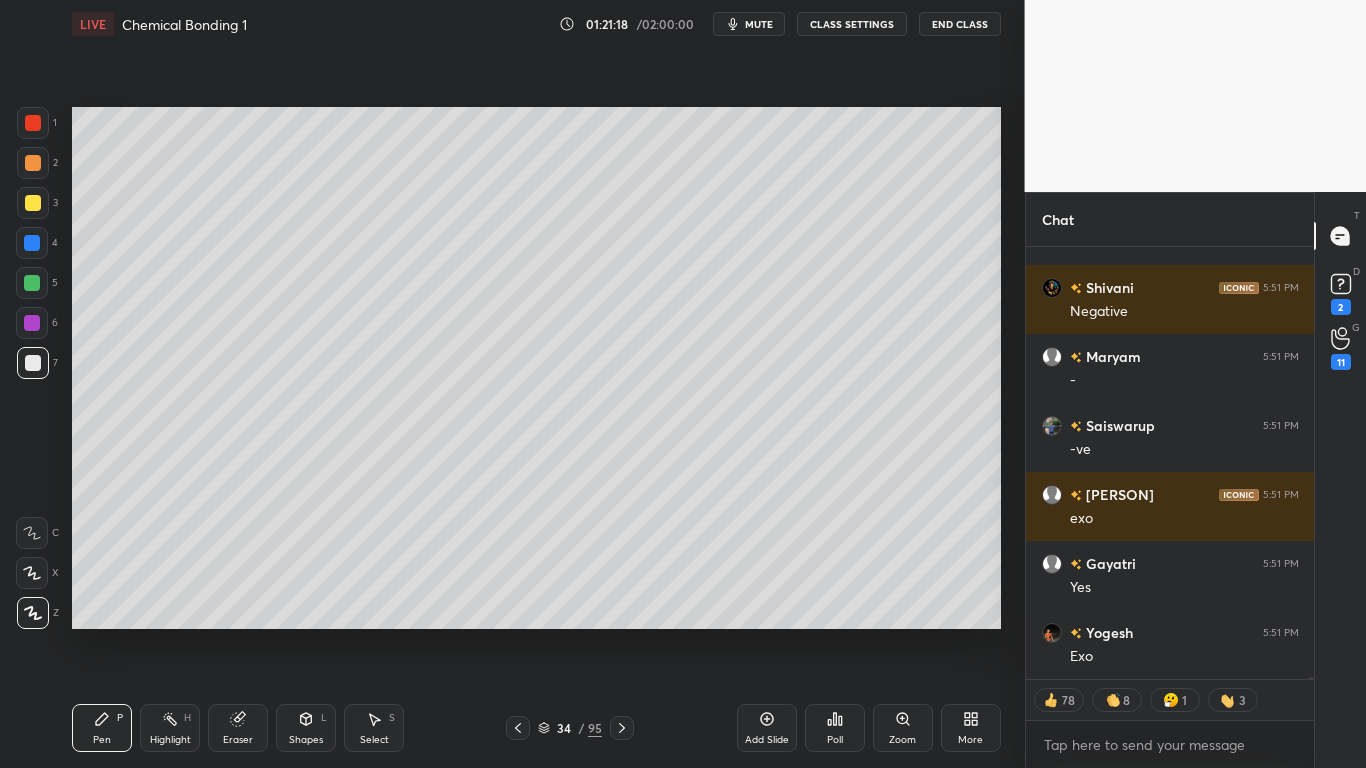 scroll, scrollTop: 77138, scrollLeft: 0, axis: vertical 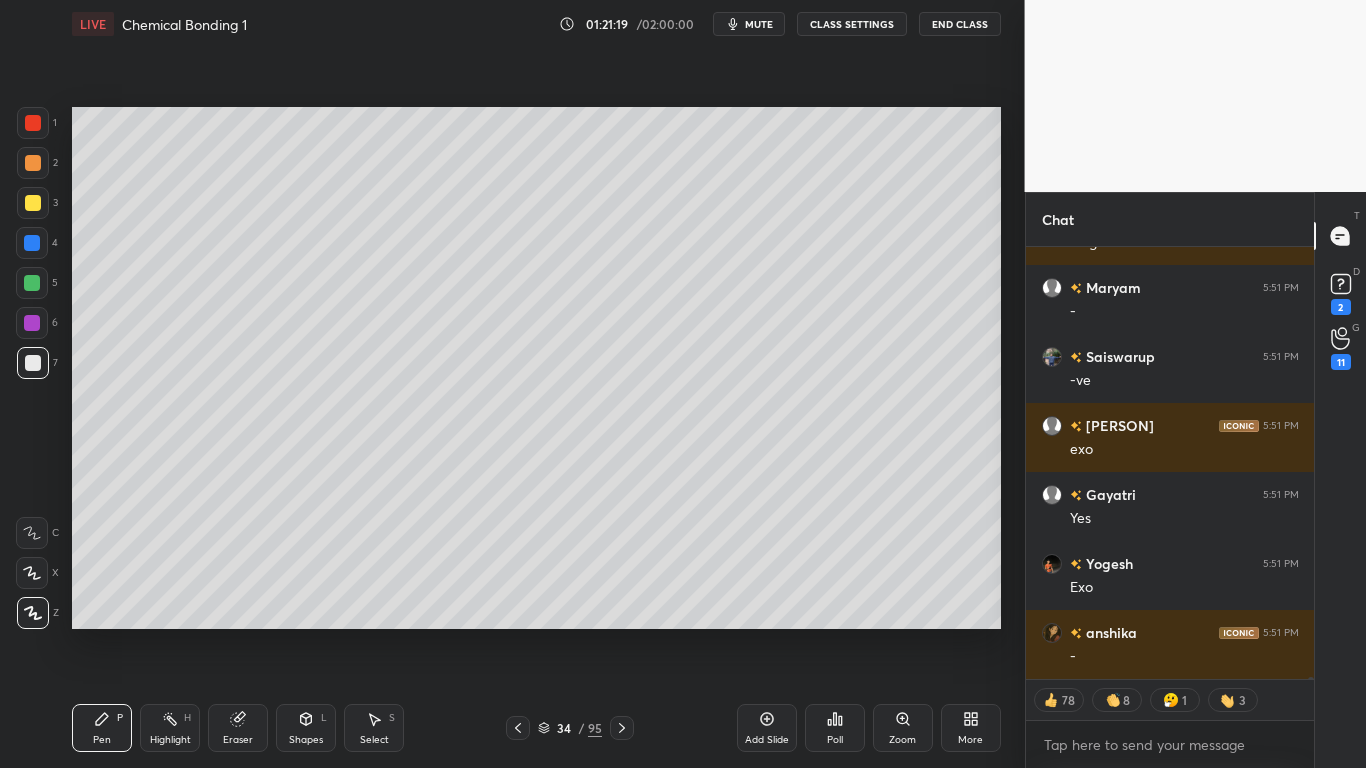 type on "x" 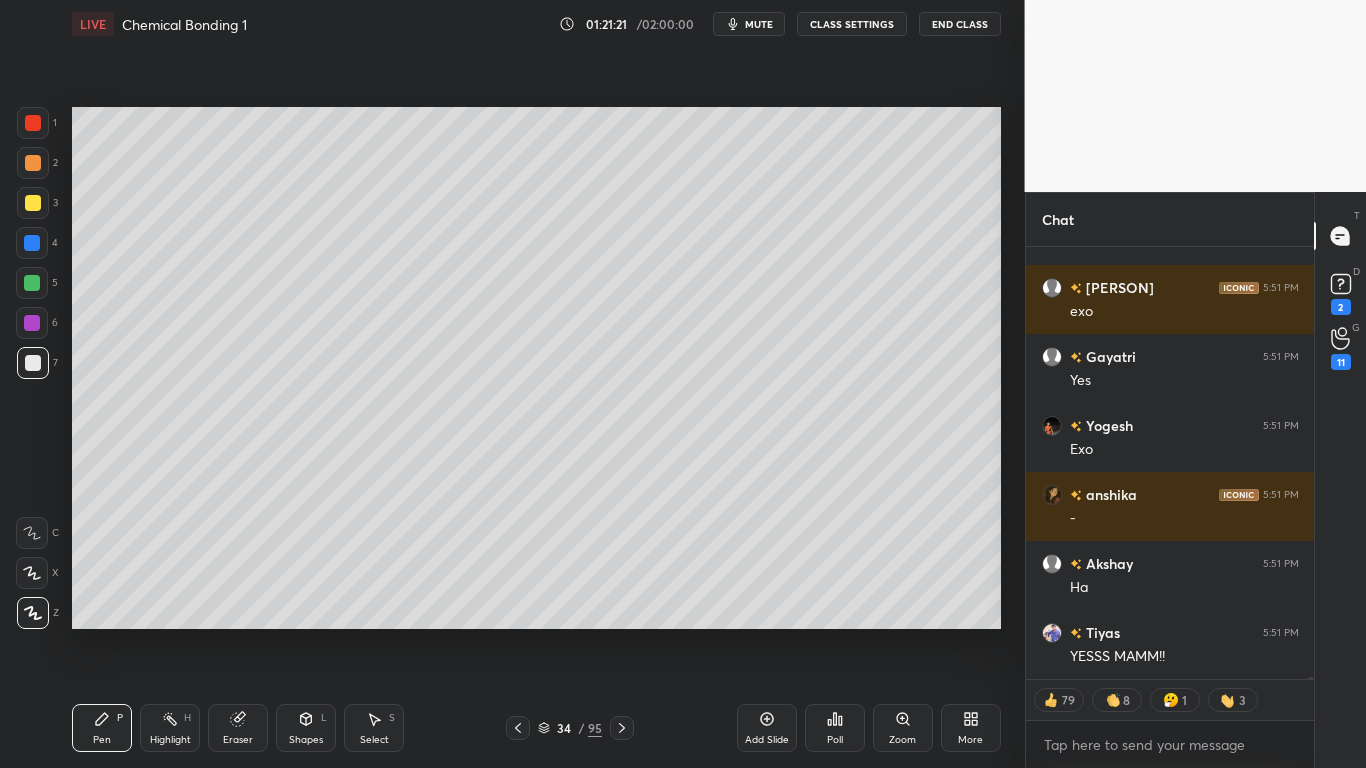 scroll, scrollTop: 77345, scrollLeft: 0, axis: vertical 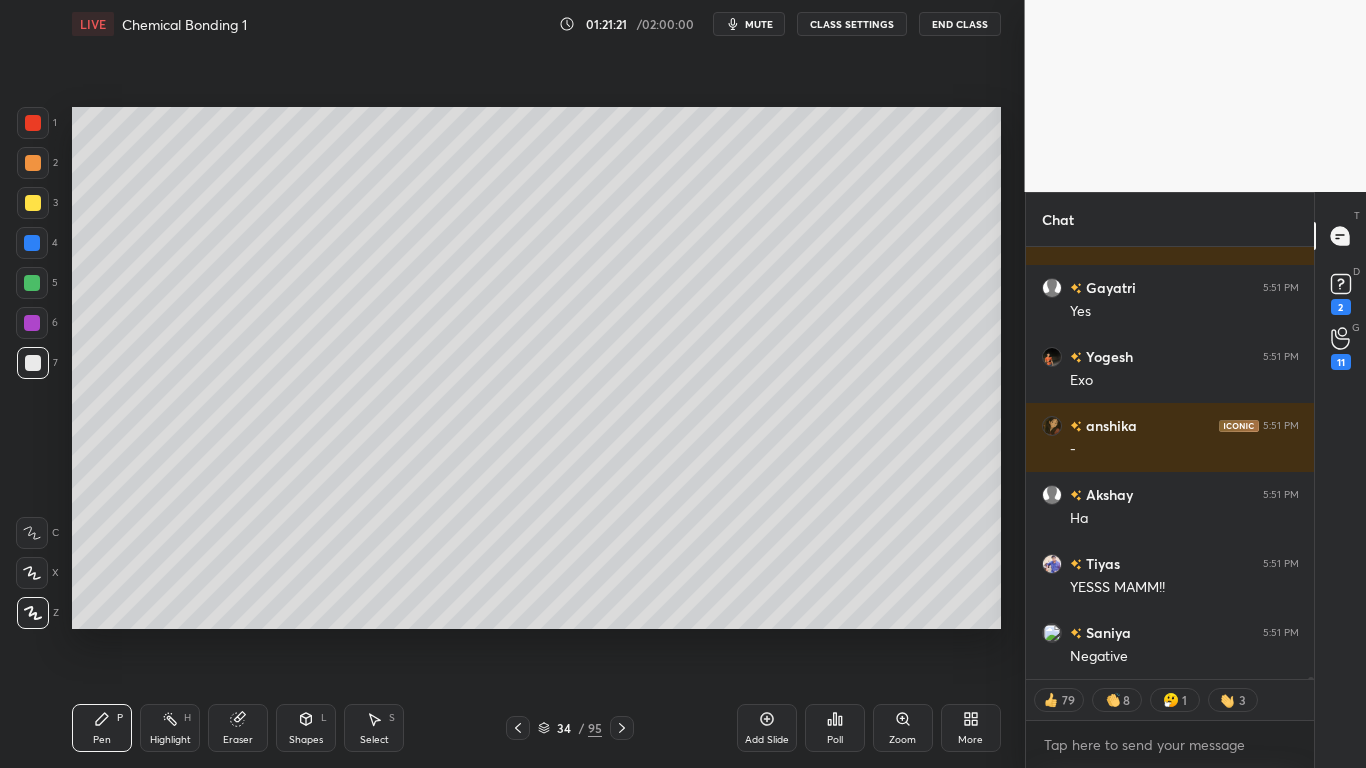 click on "CLASS SETTINGS" at bounding box center [852, 24] 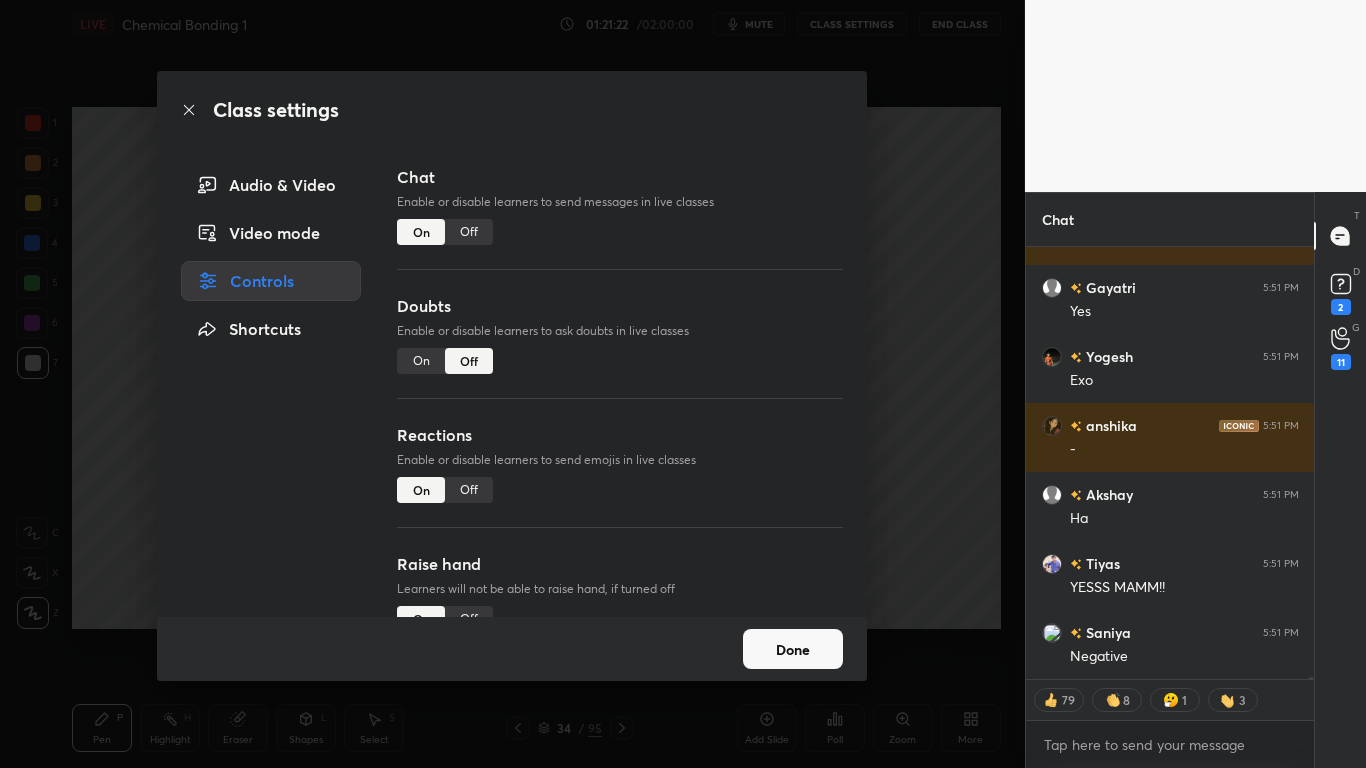 click on "Off" at bounding box center (469, 232) 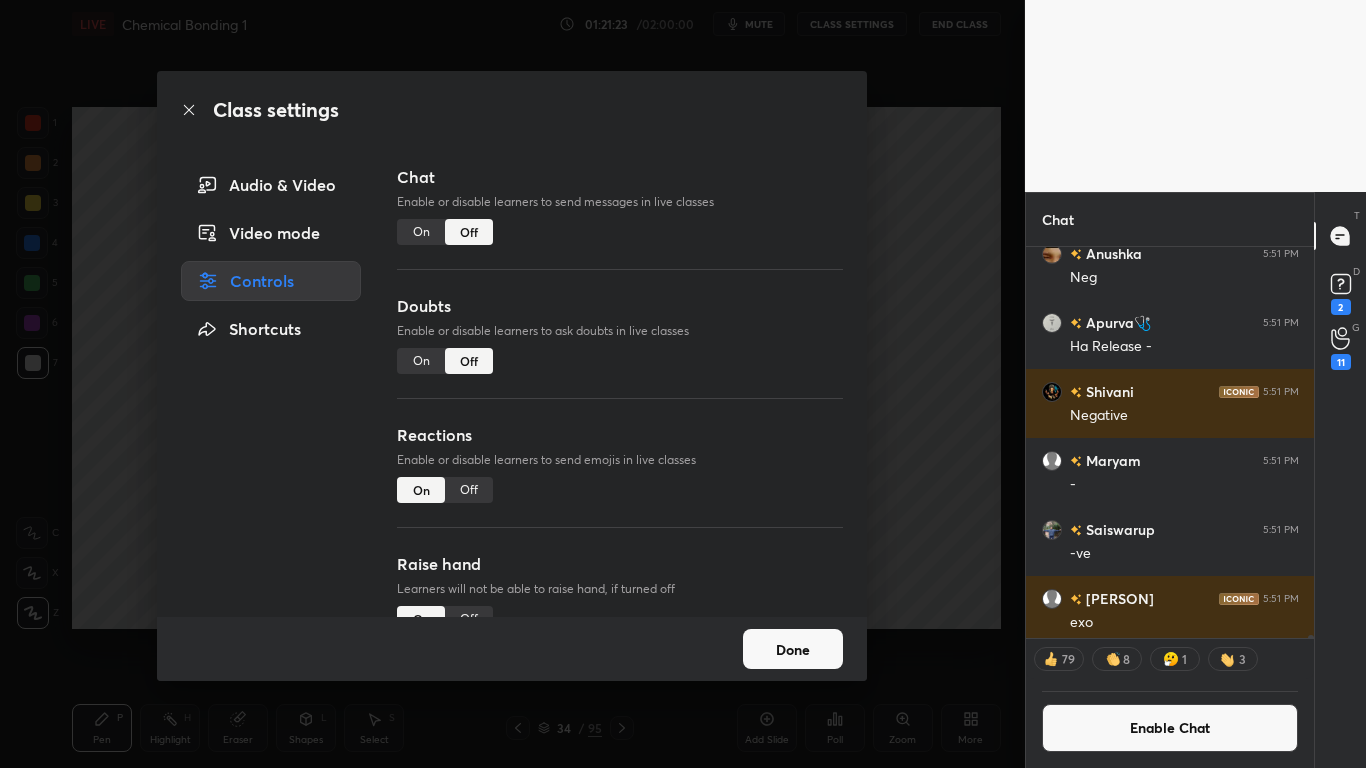 click on "Done" at bounding box center (793, 649) 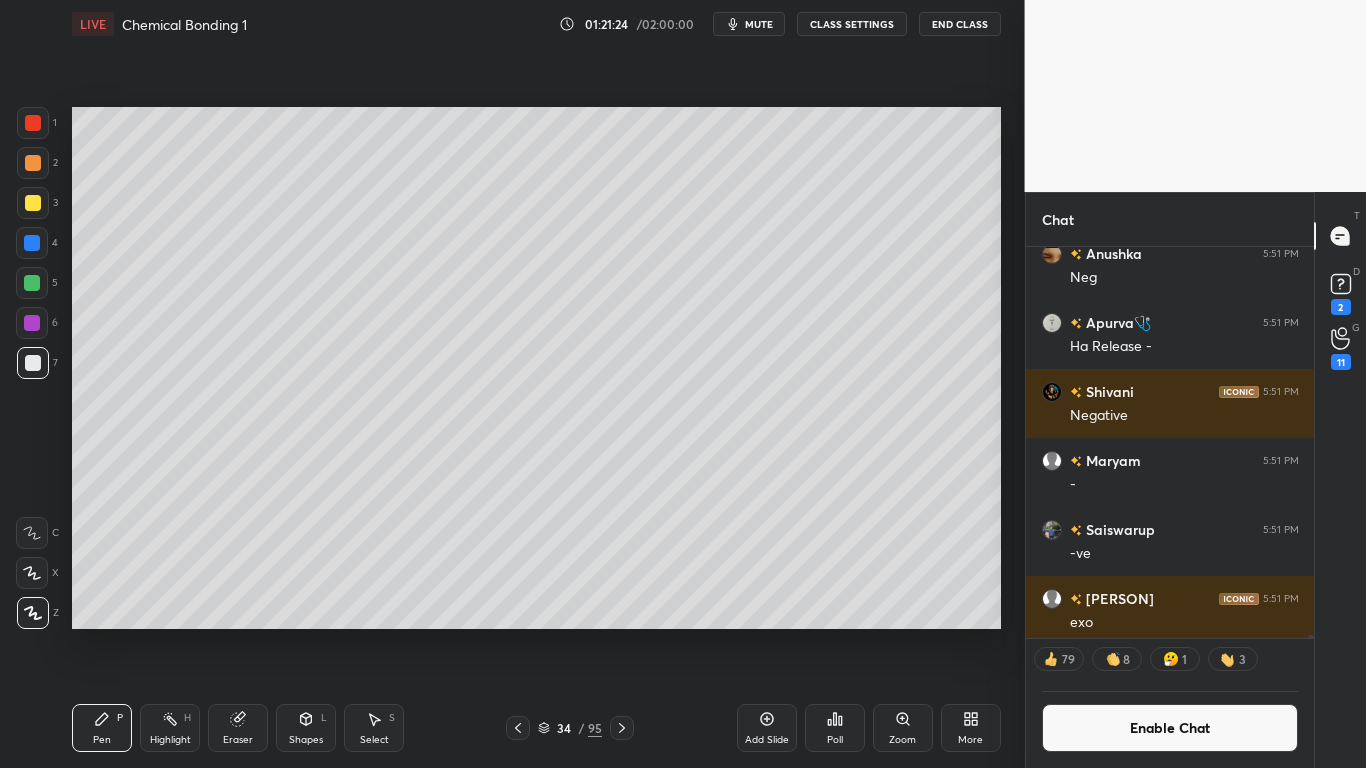 click at bounding box center (32, 283) 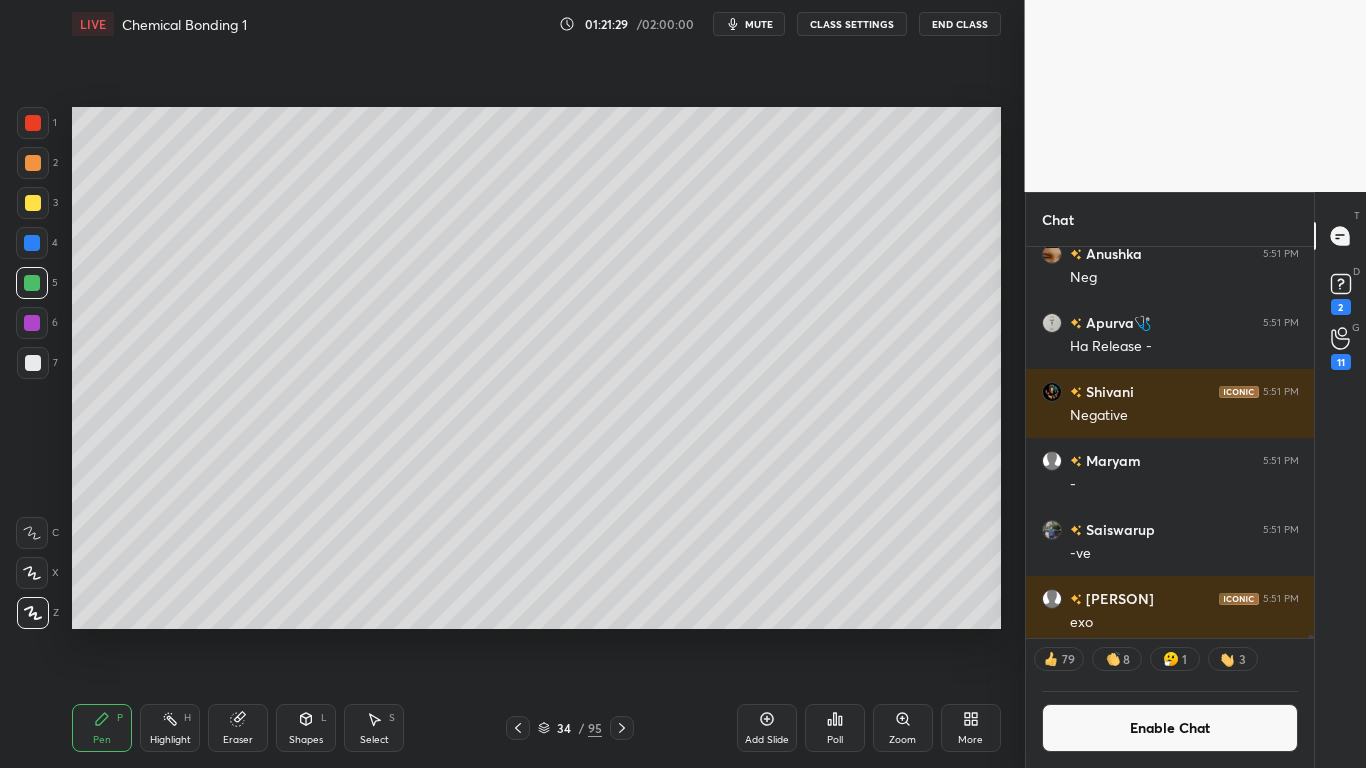 scroll, scrollTop: 7, scrollLeft: 7, axis: both 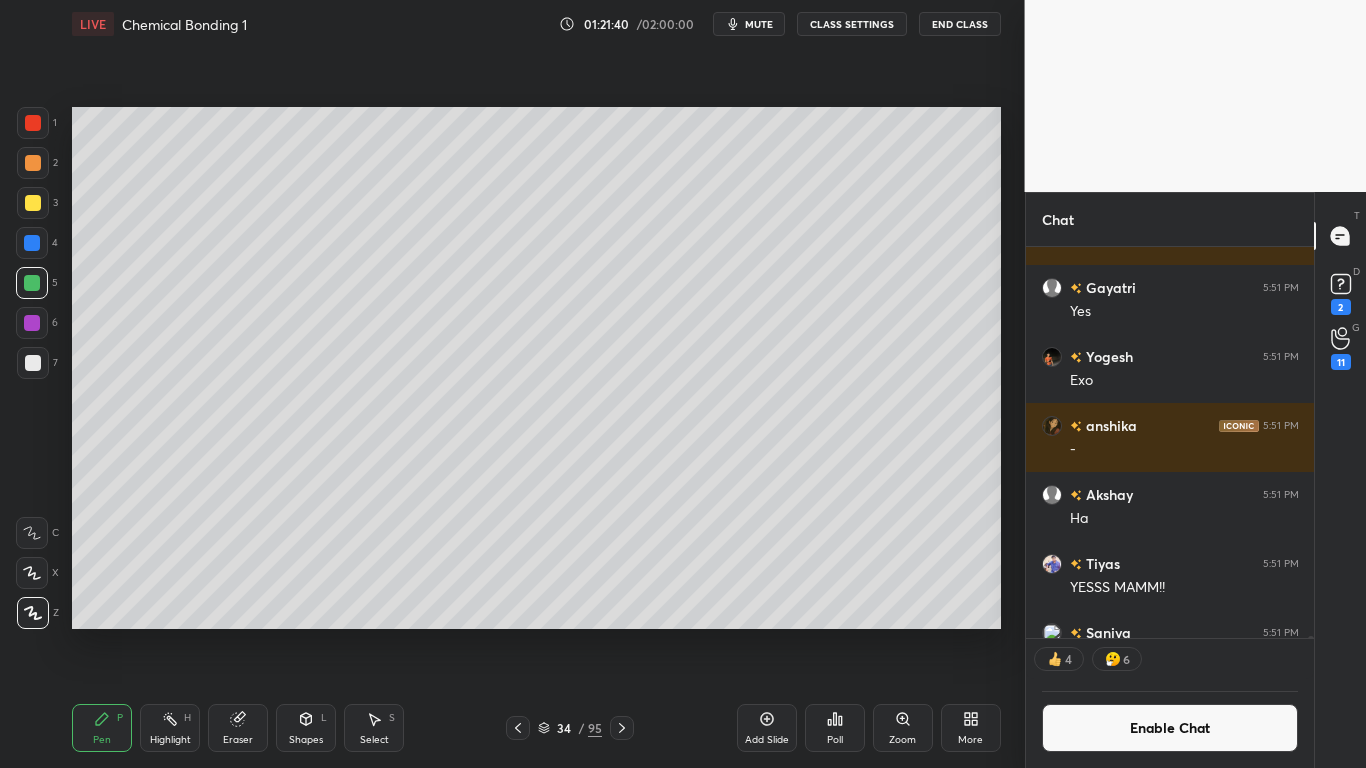 click at bounding box center [33, 363] 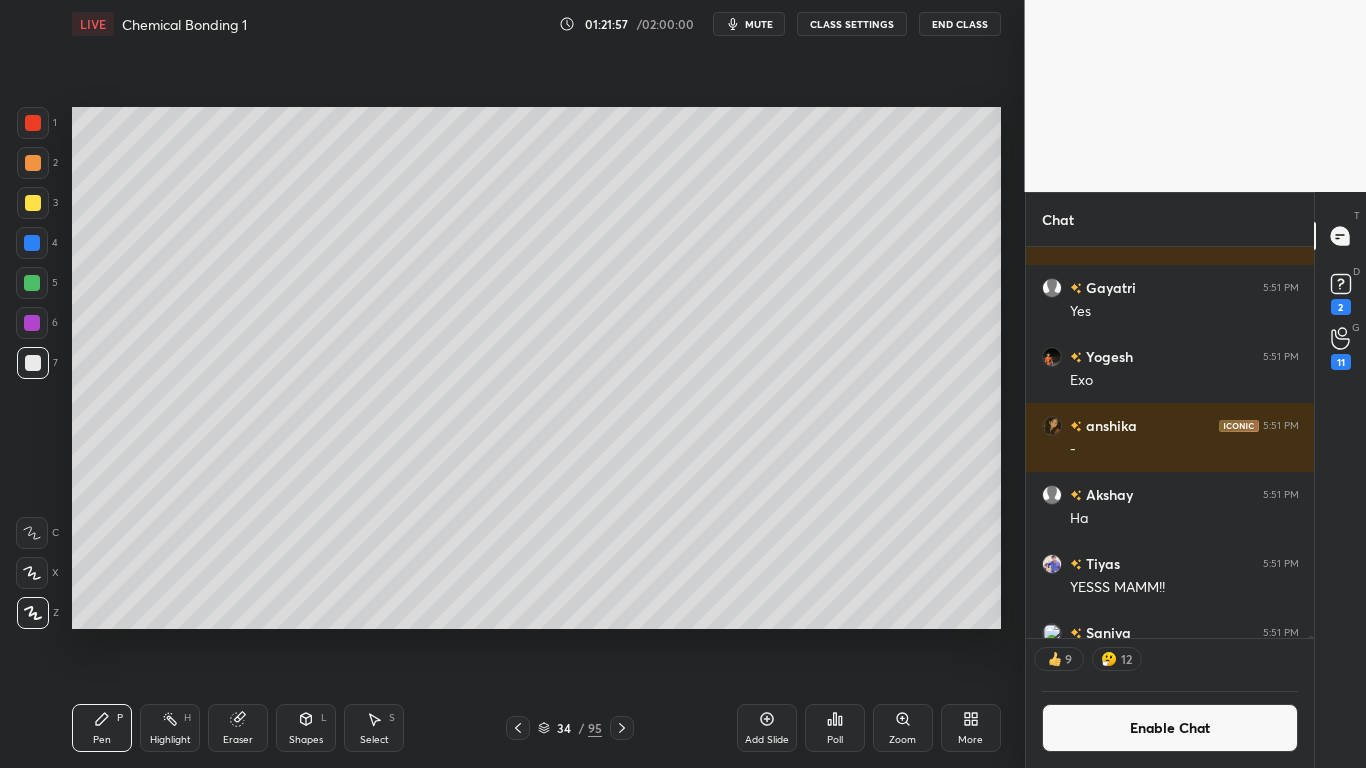 click at bounding box center [32, 243] 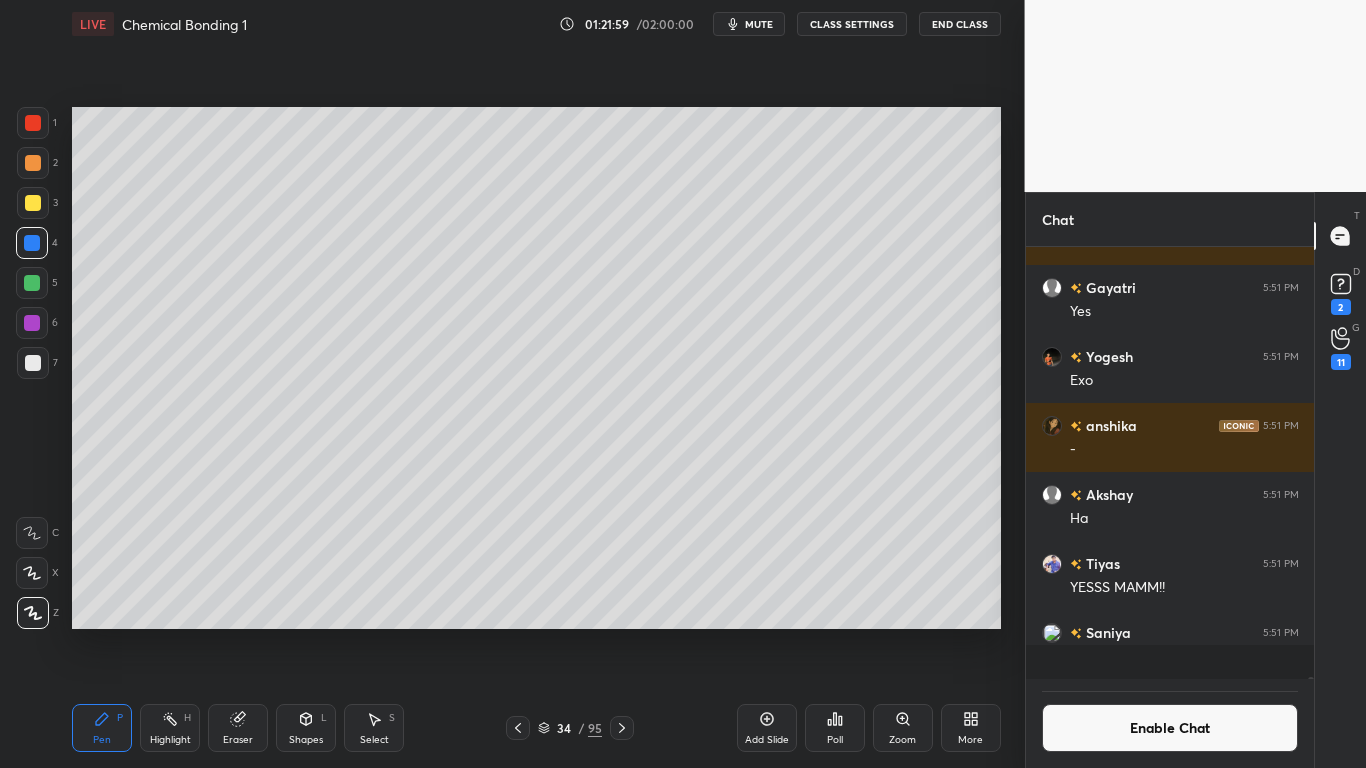 scroll, scrollTop: 7, scrollLeft: 7, axis: both 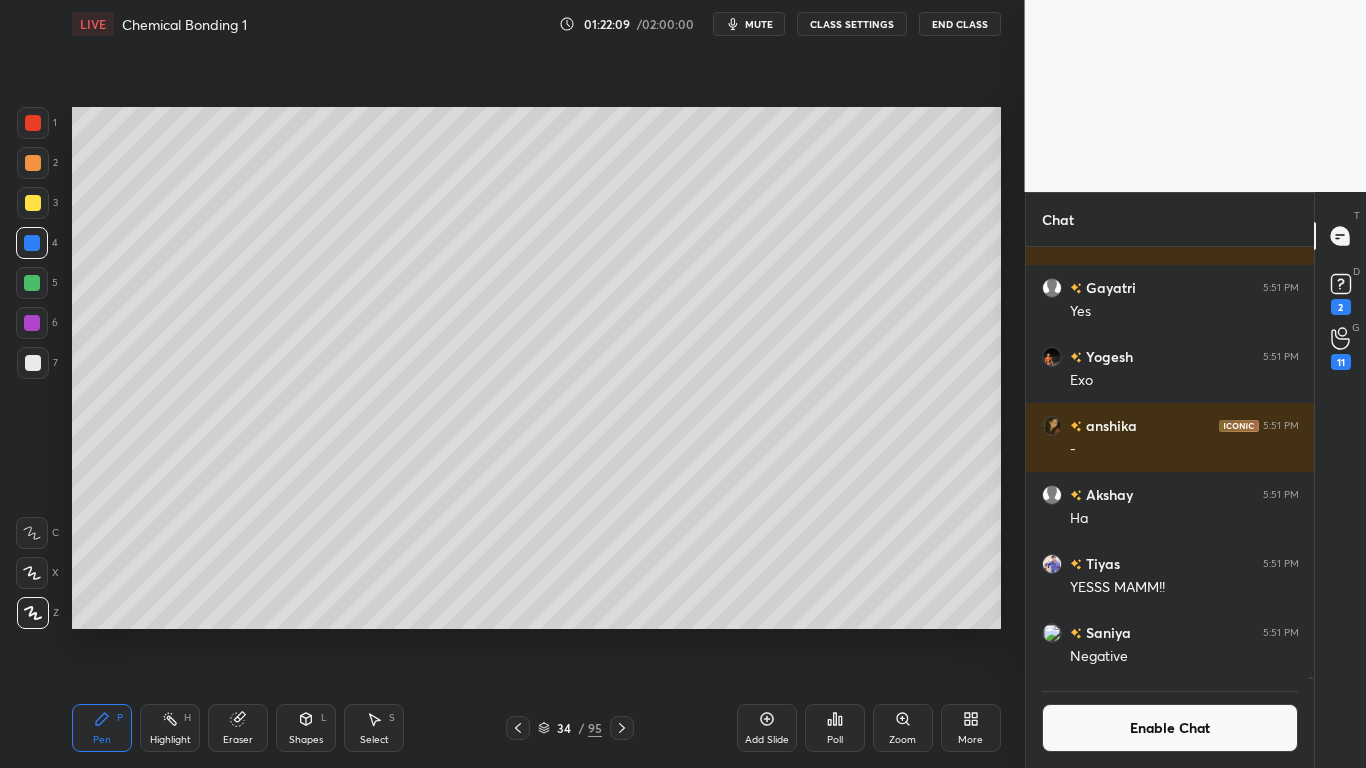 click at bounding box center [33, 203] 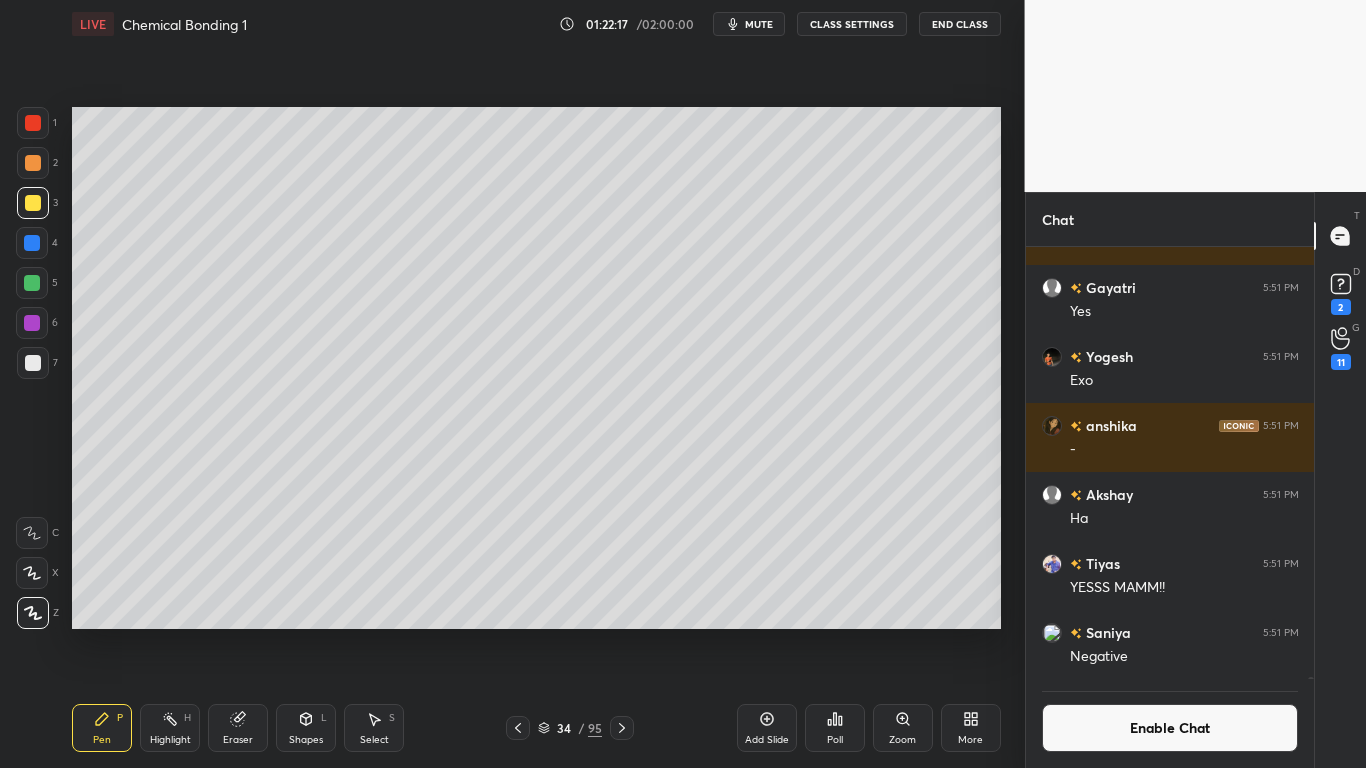 click at bounding box center [32, 243] 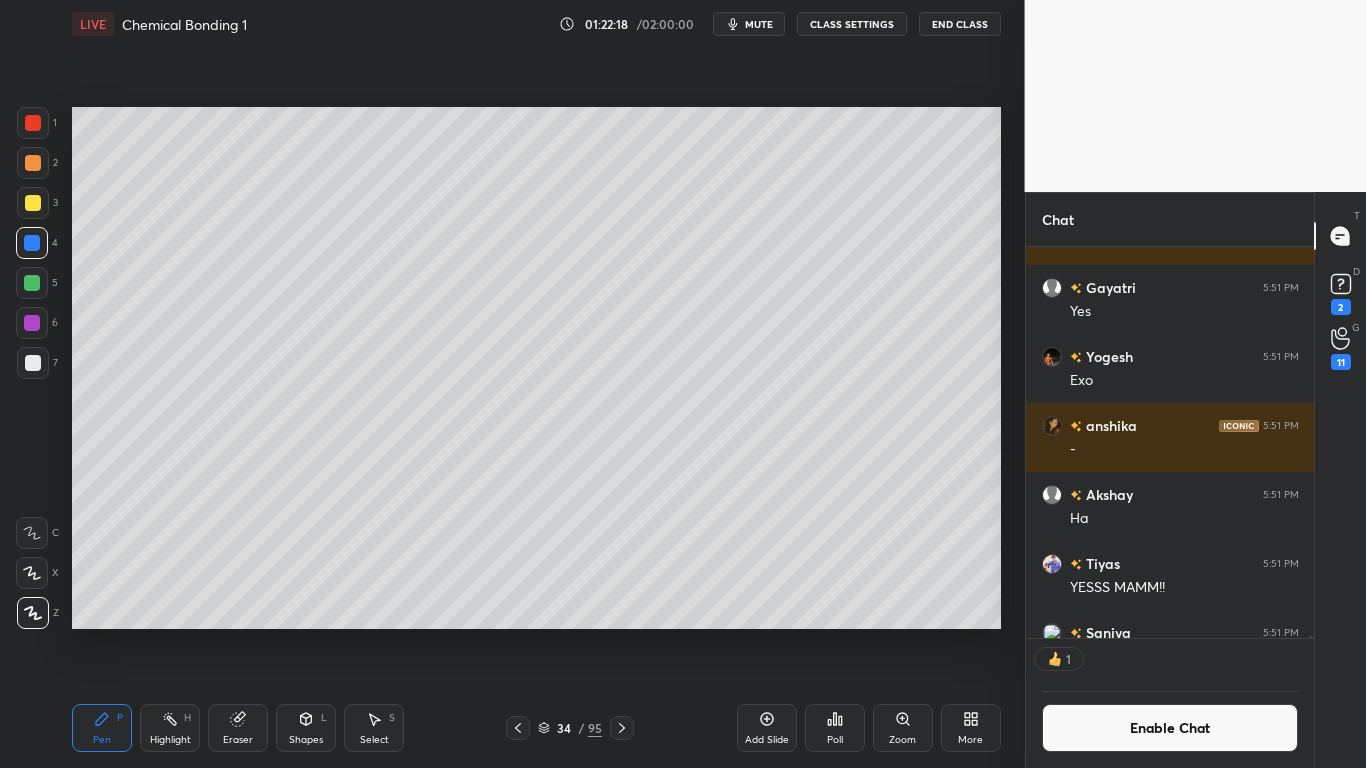 scroll, scrollTop: 385, scrollLeft: 282, axis: both 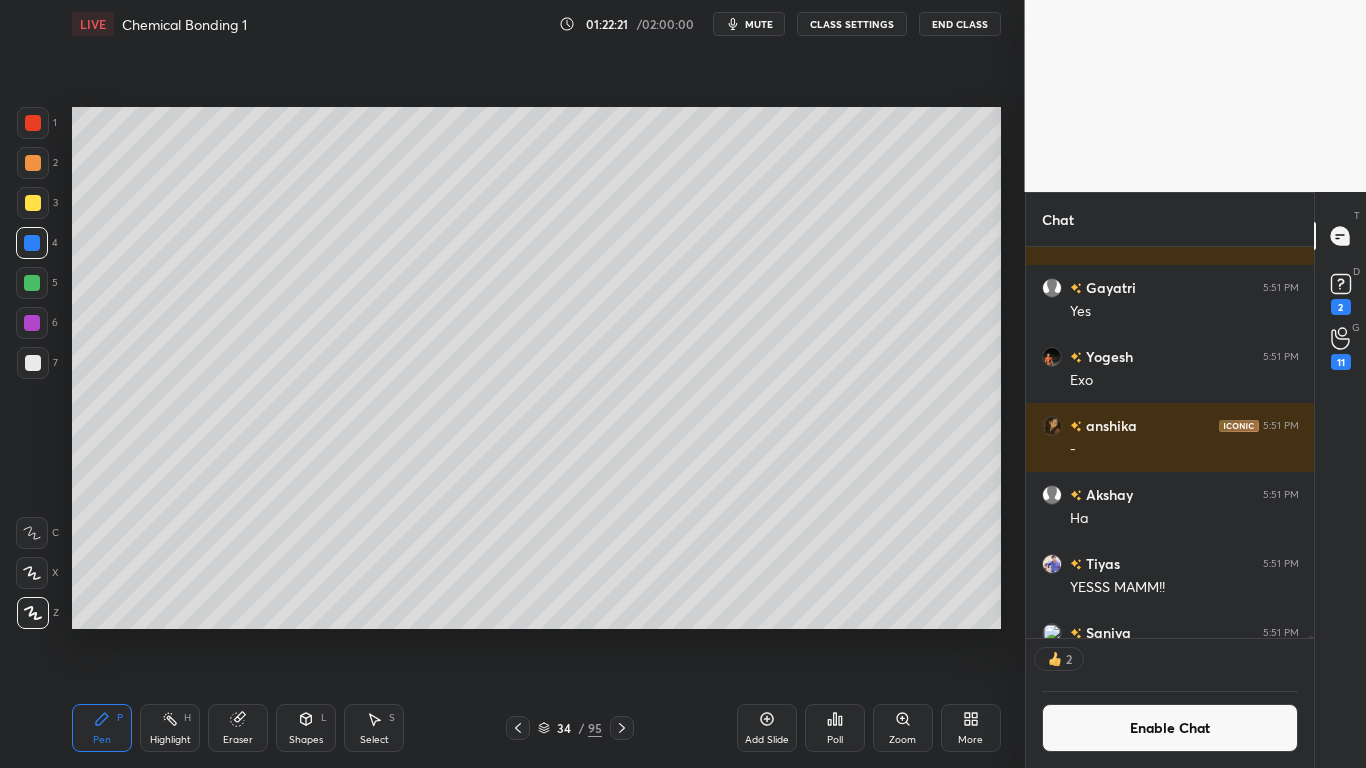 click on "Shapes L" at bounding box center (306, 728) 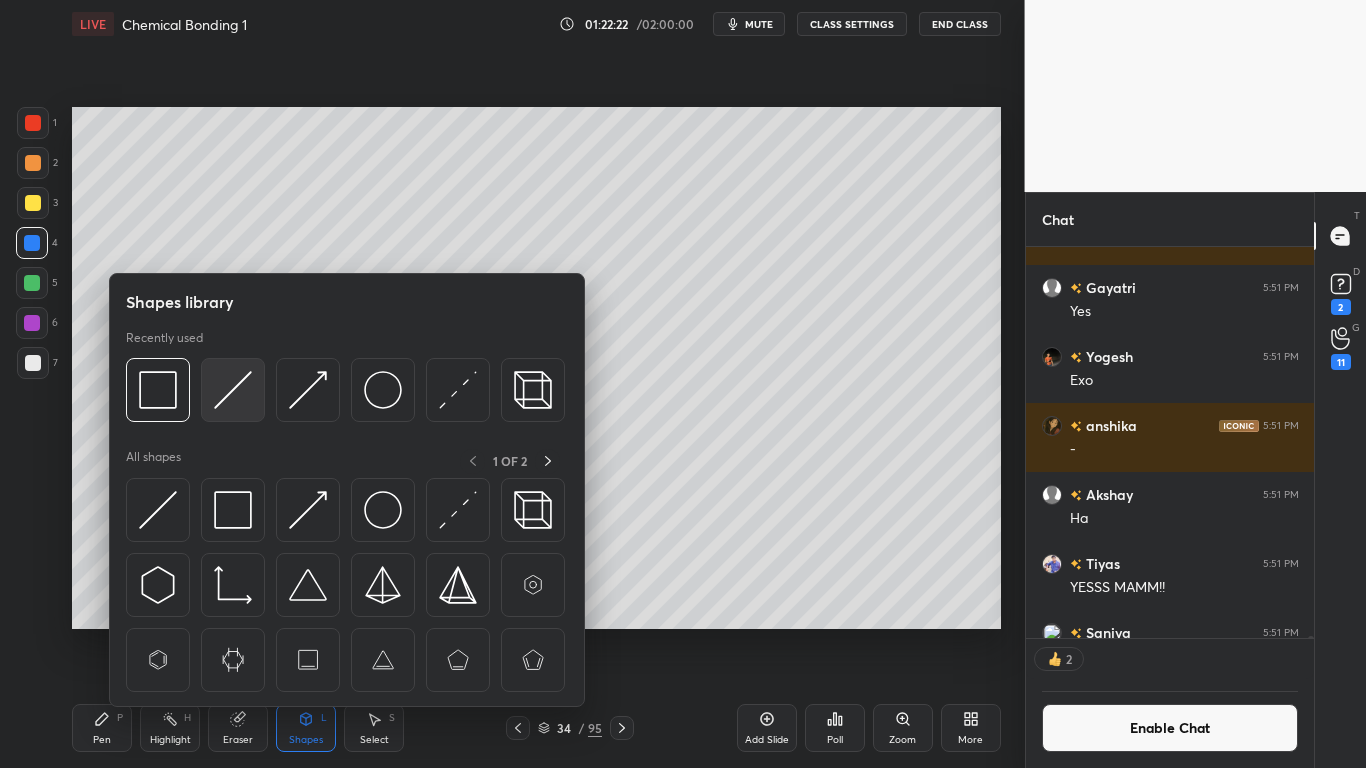 click at bounding box center (233, 390) 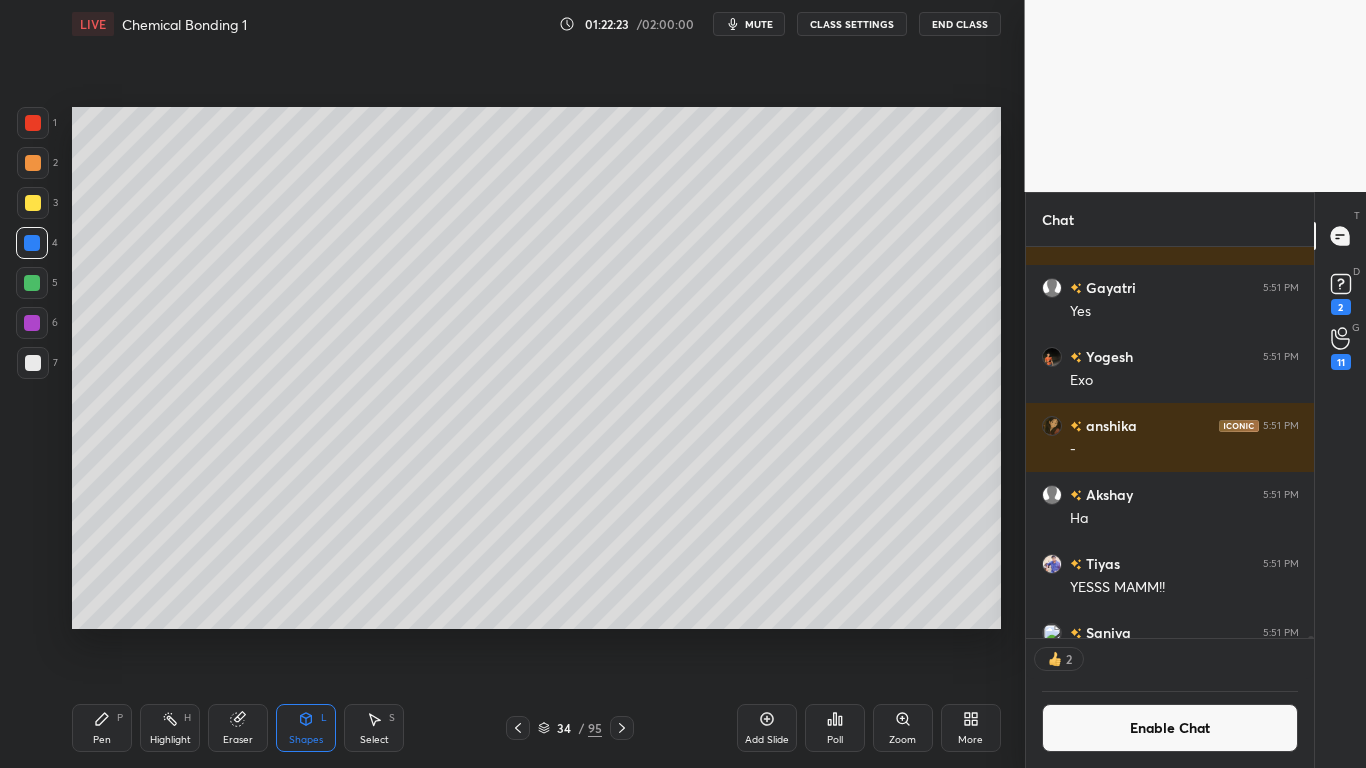 click at bounding box center [32, 283] 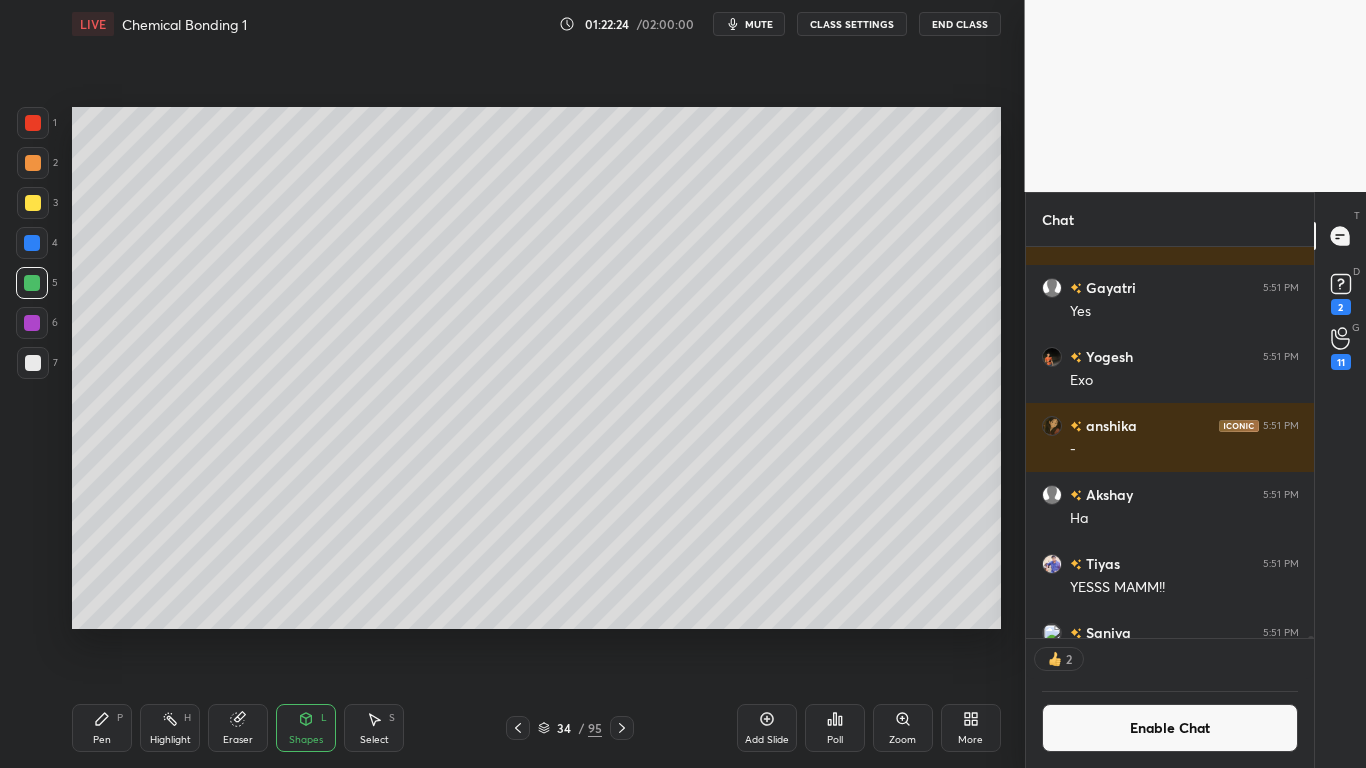 click at bounding box center (33, 203) 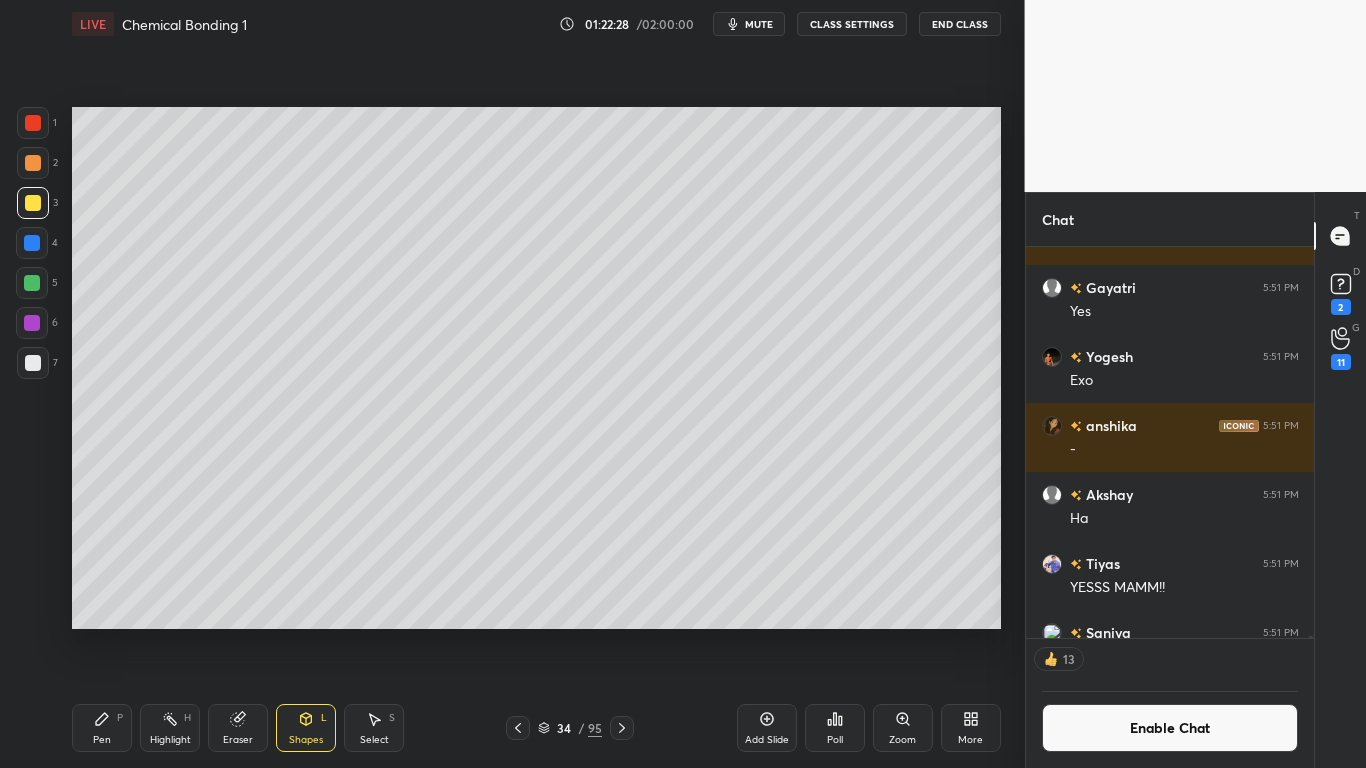 click on "Enable Chat" at bounding box center (1170, 728) 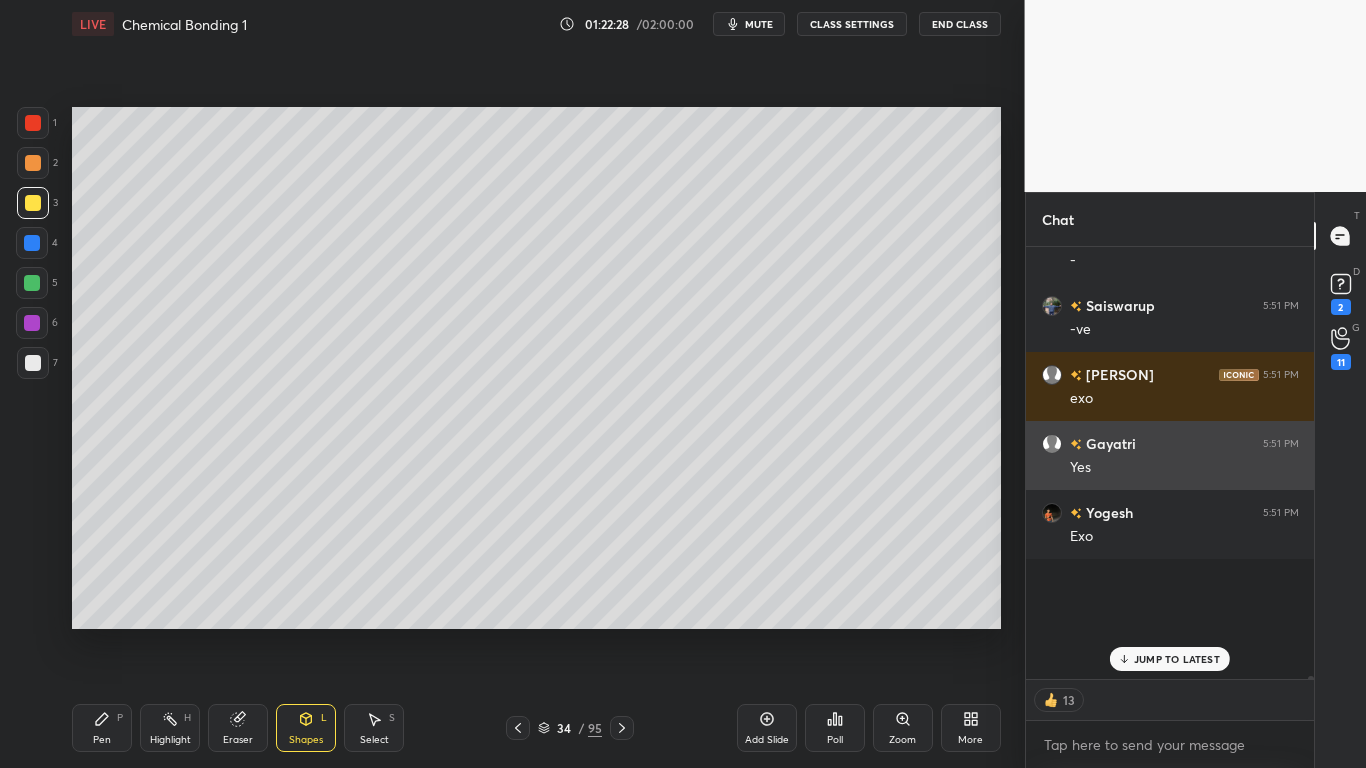scroll, scrollTop: 7, scrollLeft: 7, axis: both 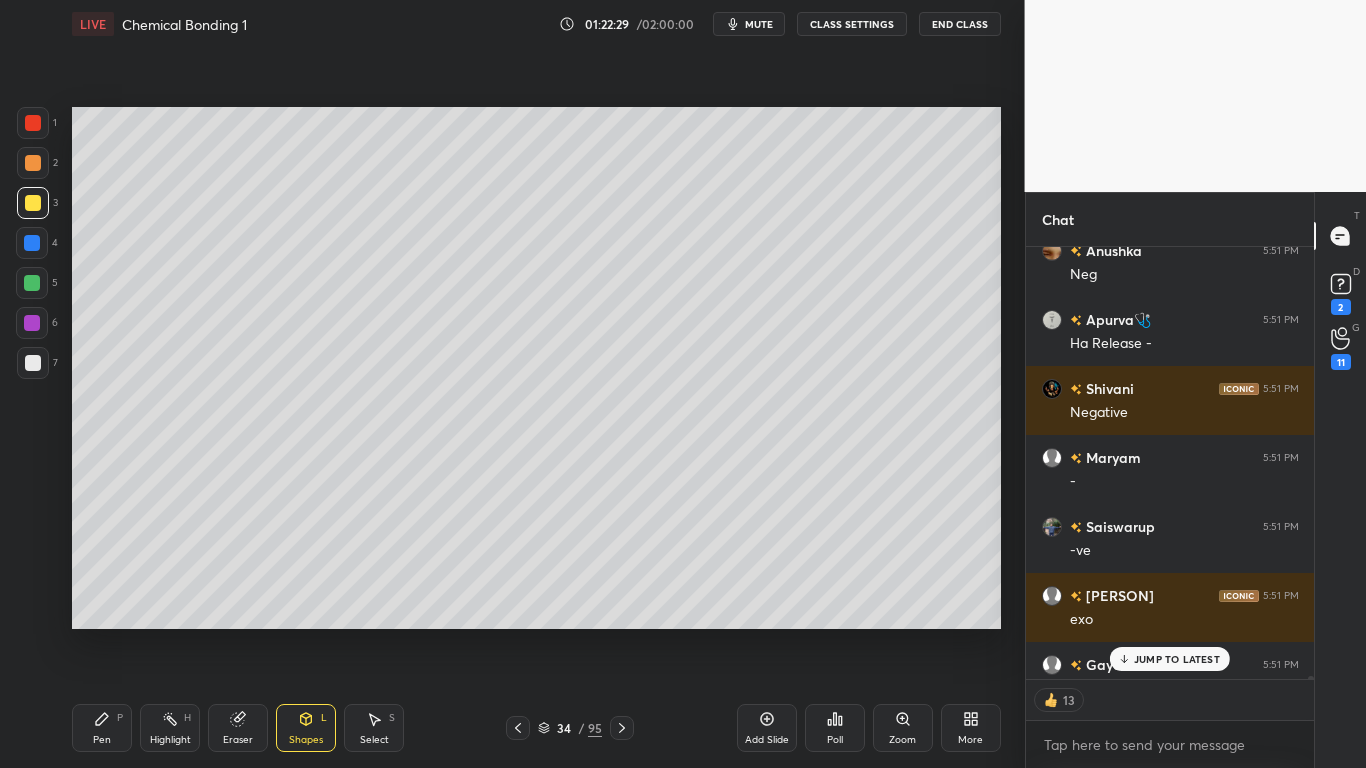 click on "JUMP TO LATEST" at bounding box center (1177, 659) 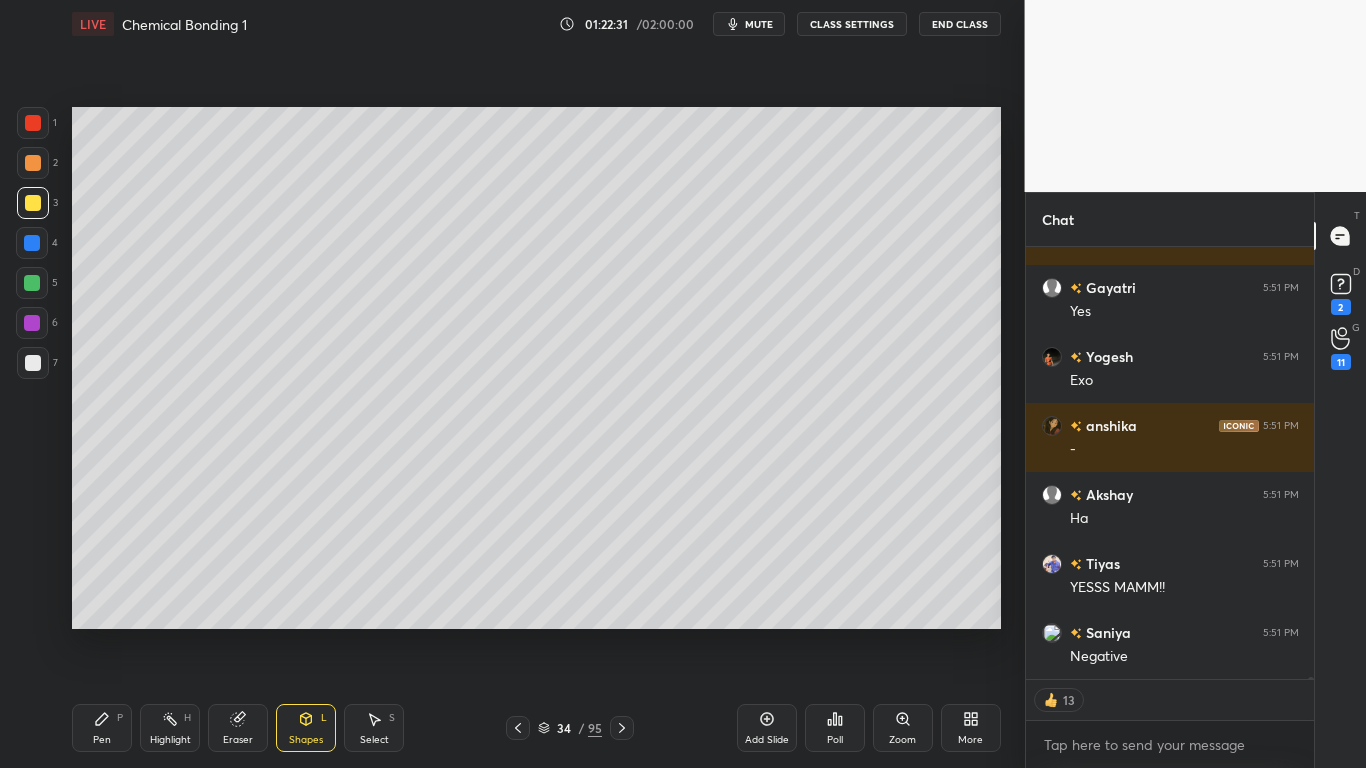 scroll, scrollTop: 76205, scrollLeft: 0, axis: vertical 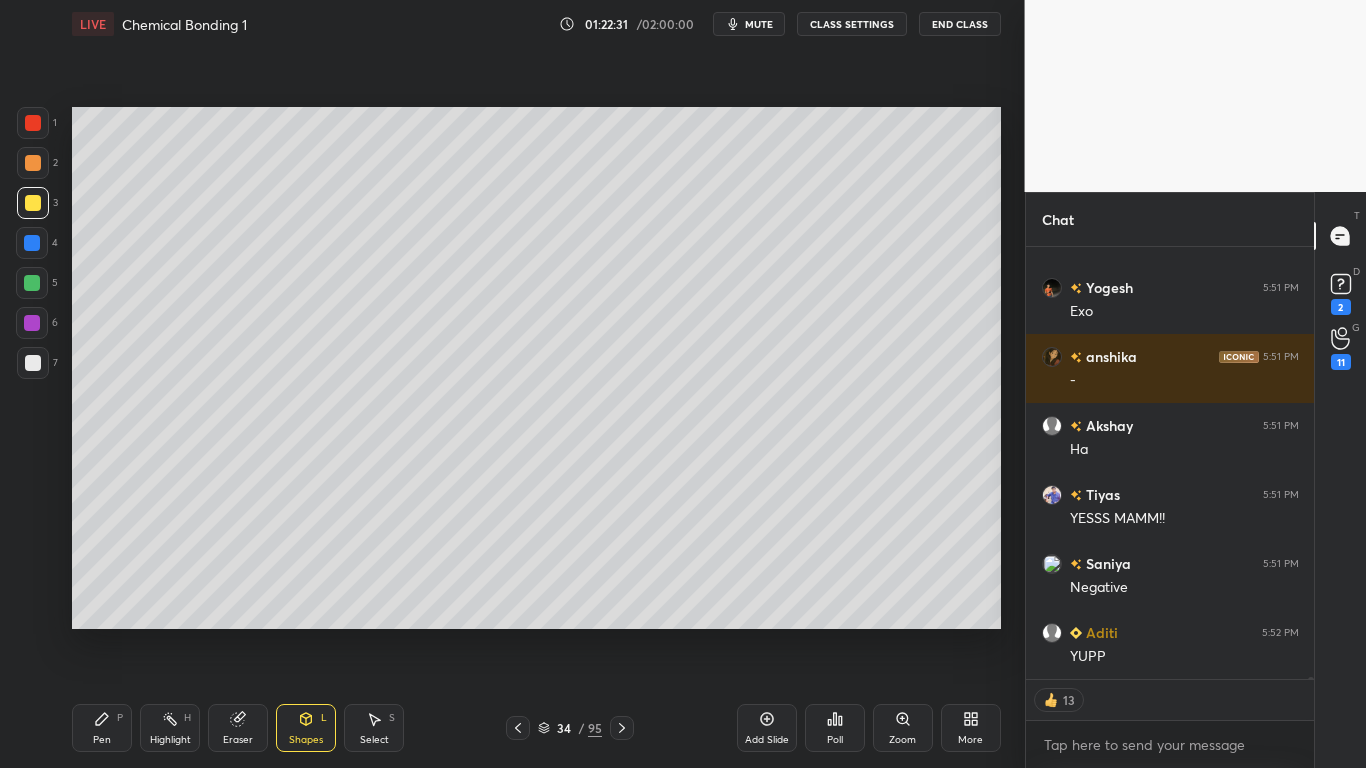click at bounding box center [33, 363] 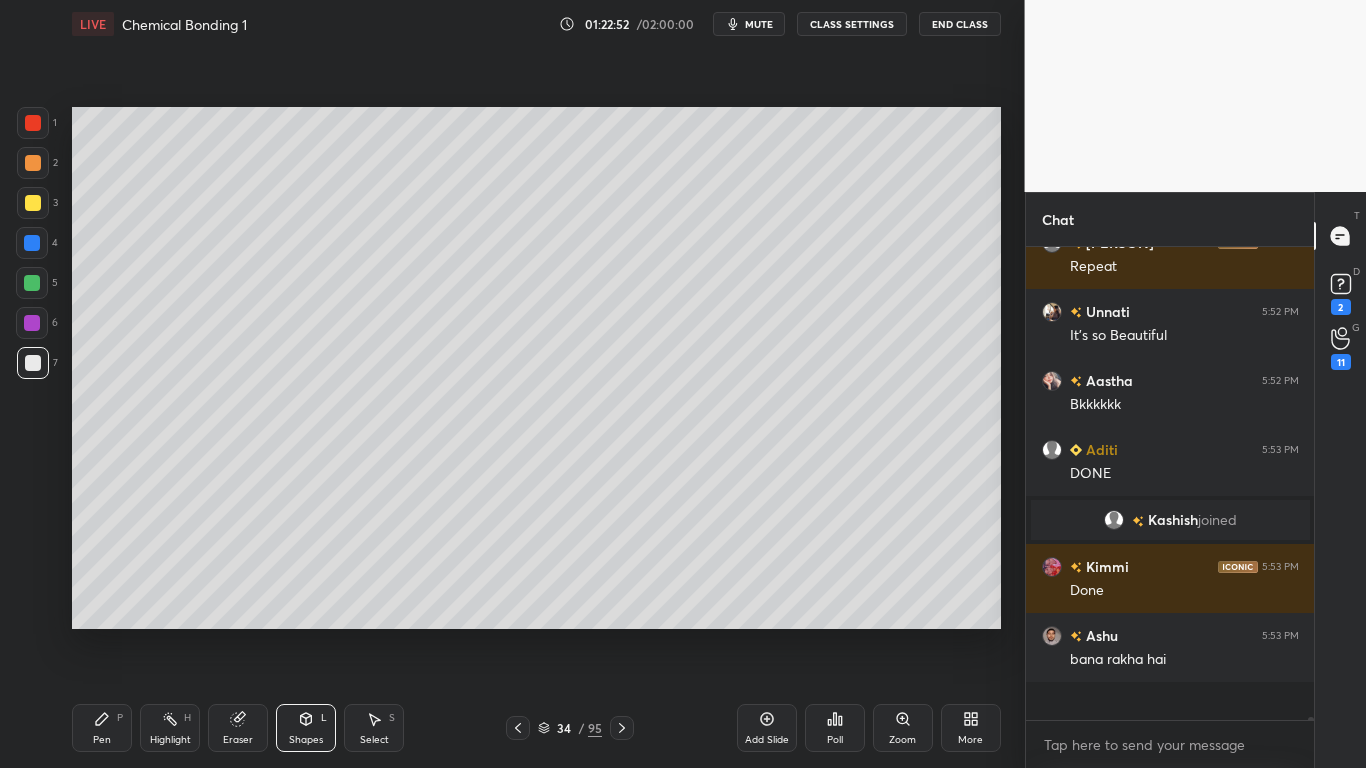 scroll, scrollTop: 77153, scrollLeft: 0, axis: vertical 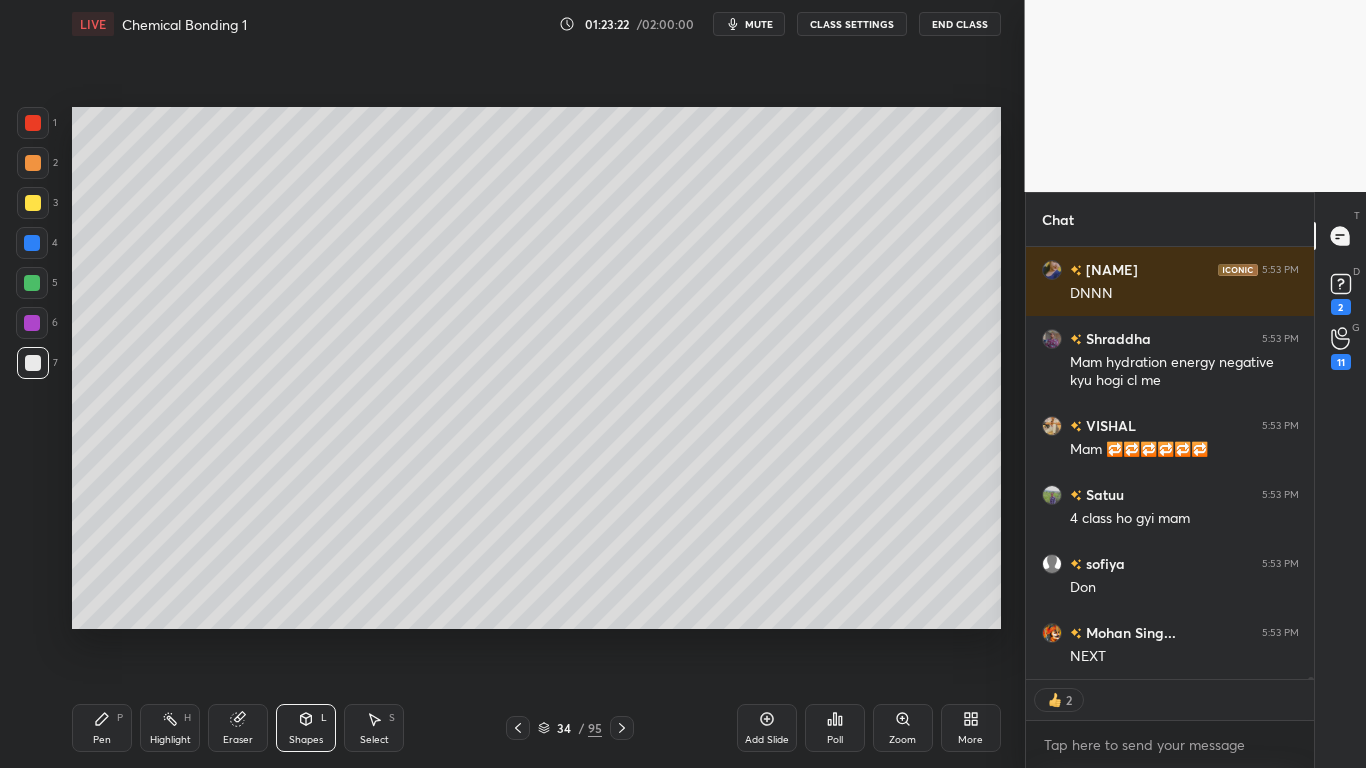 type on "x" 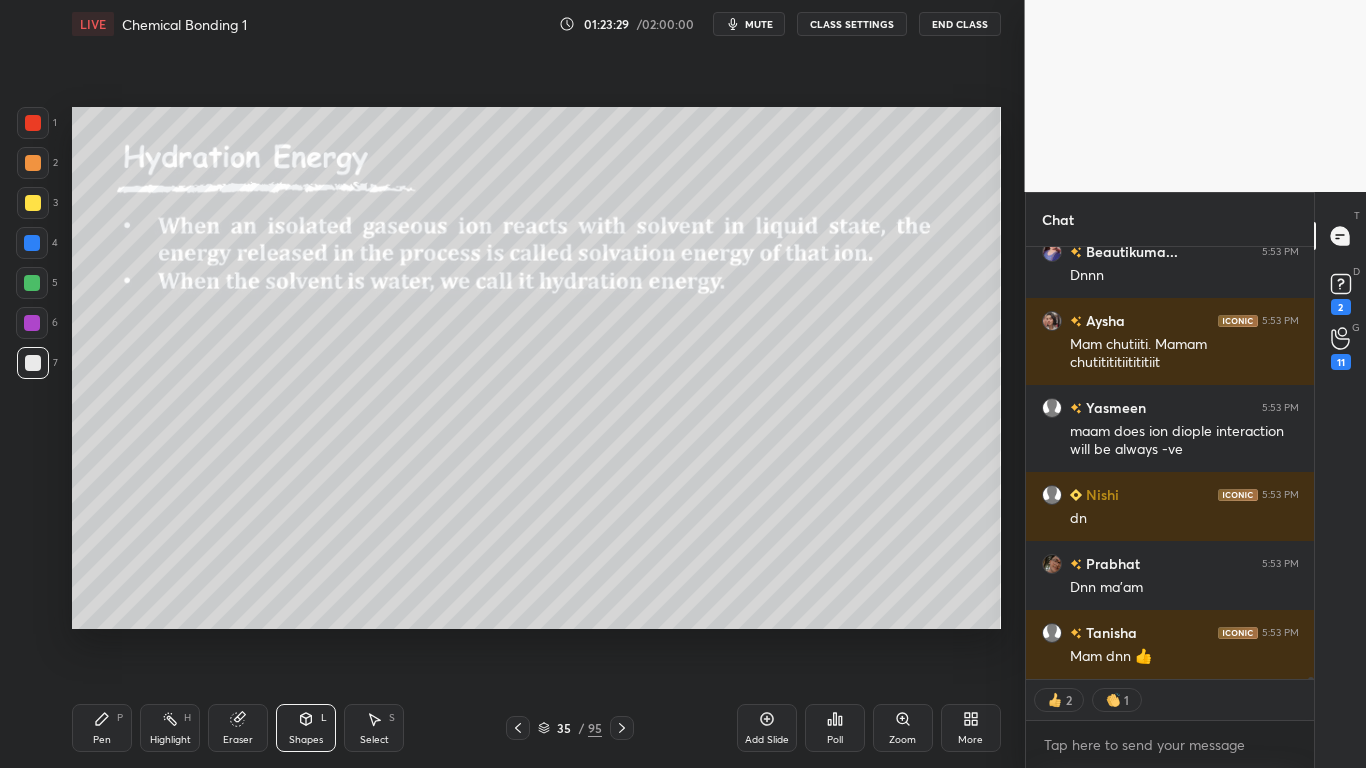 click on "CLASS SETTINGS" at bounding box center (852, 24) 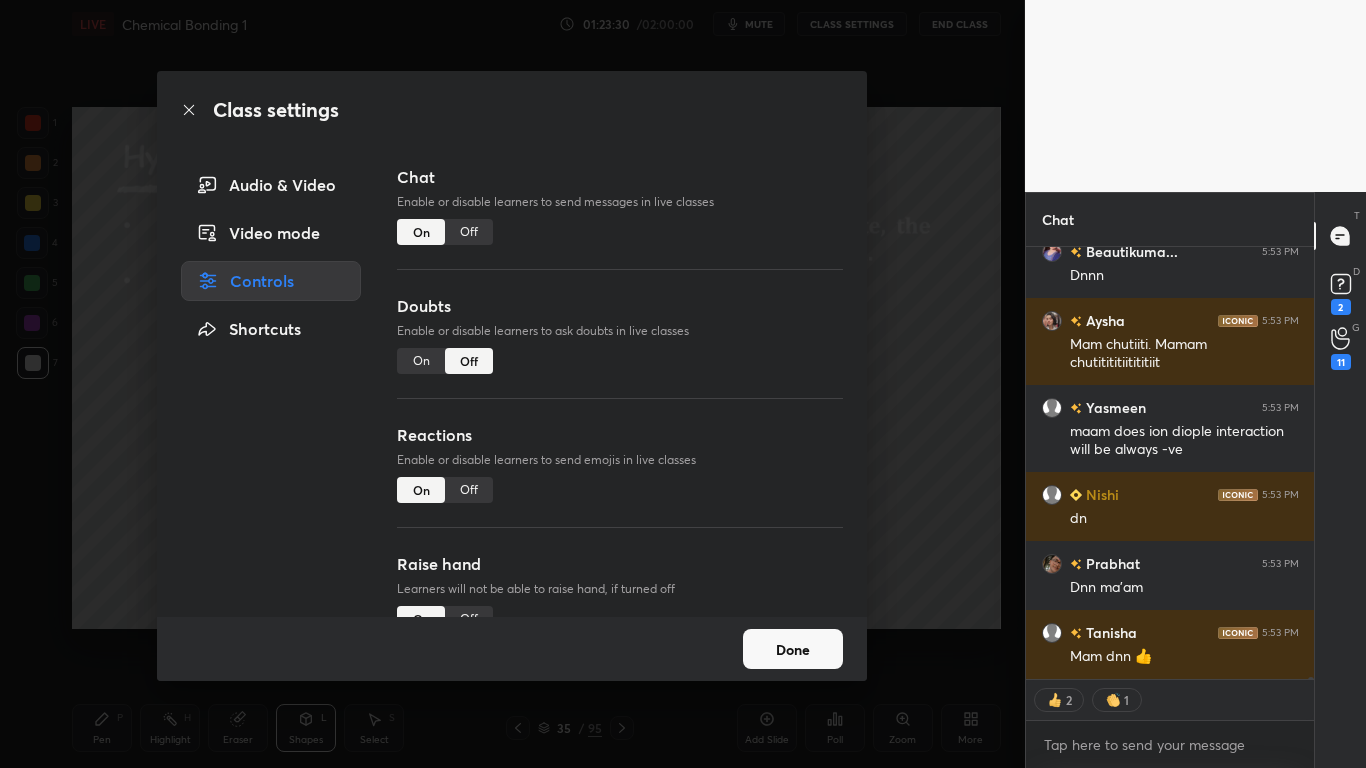click on "Off" at bounding box center (469, 232) 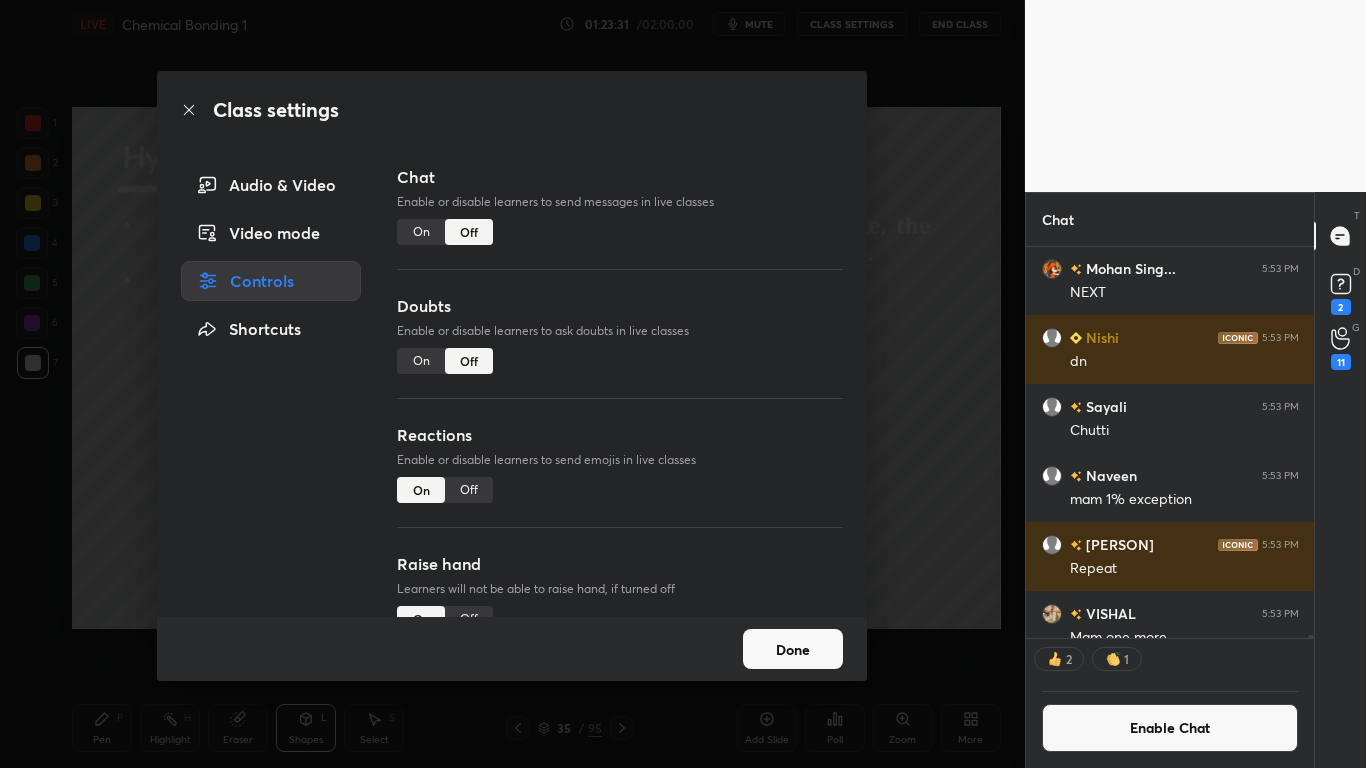 click on "Done" at bounding box center [793, 649] 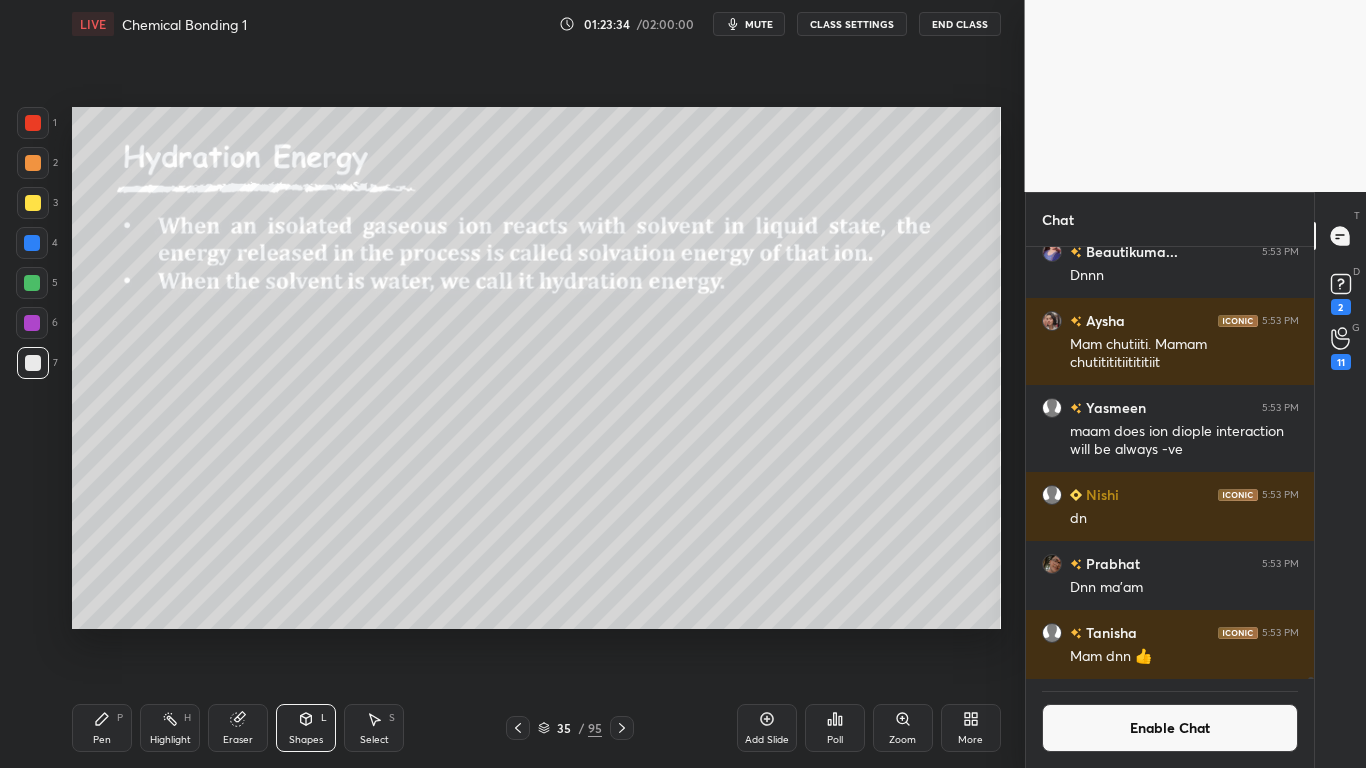 click on "Pen P" at bounding box center [102, 728] 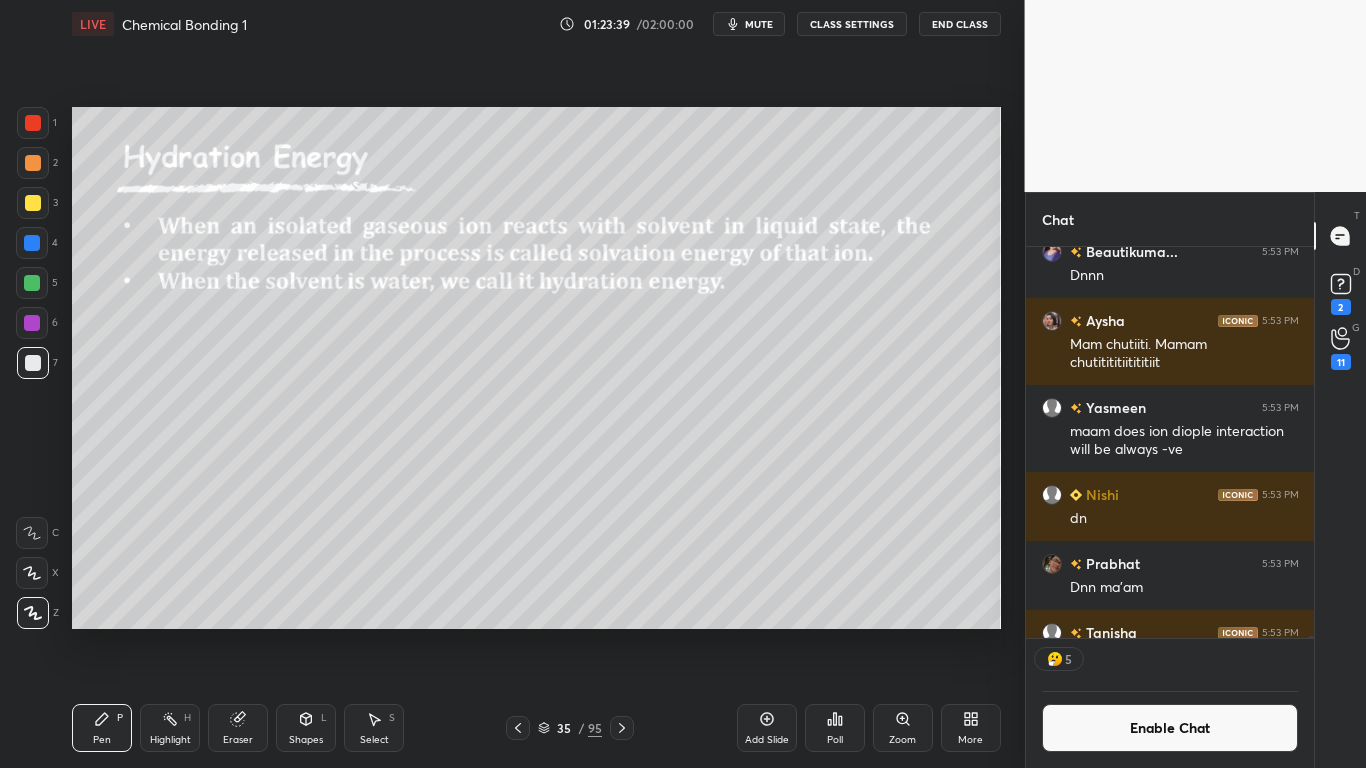 click at bounding box center [33, 203] 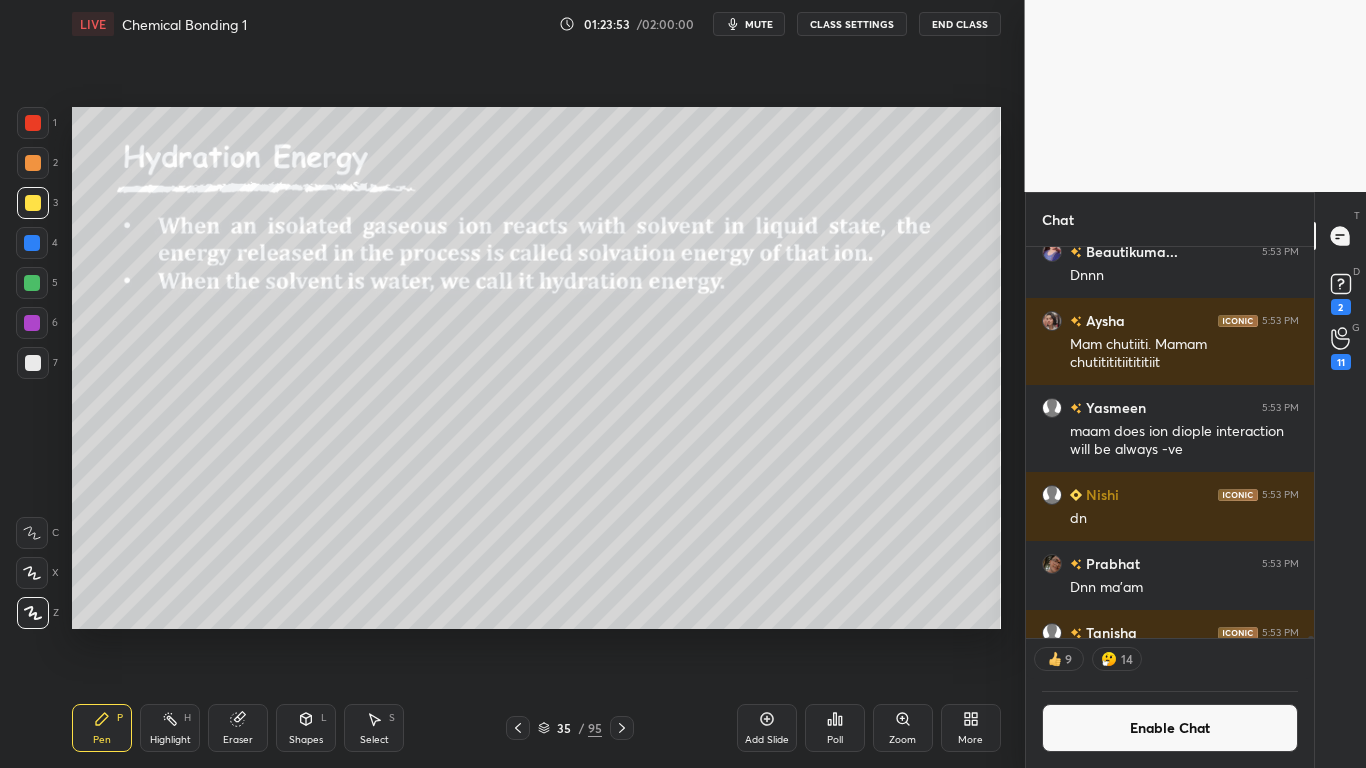 click 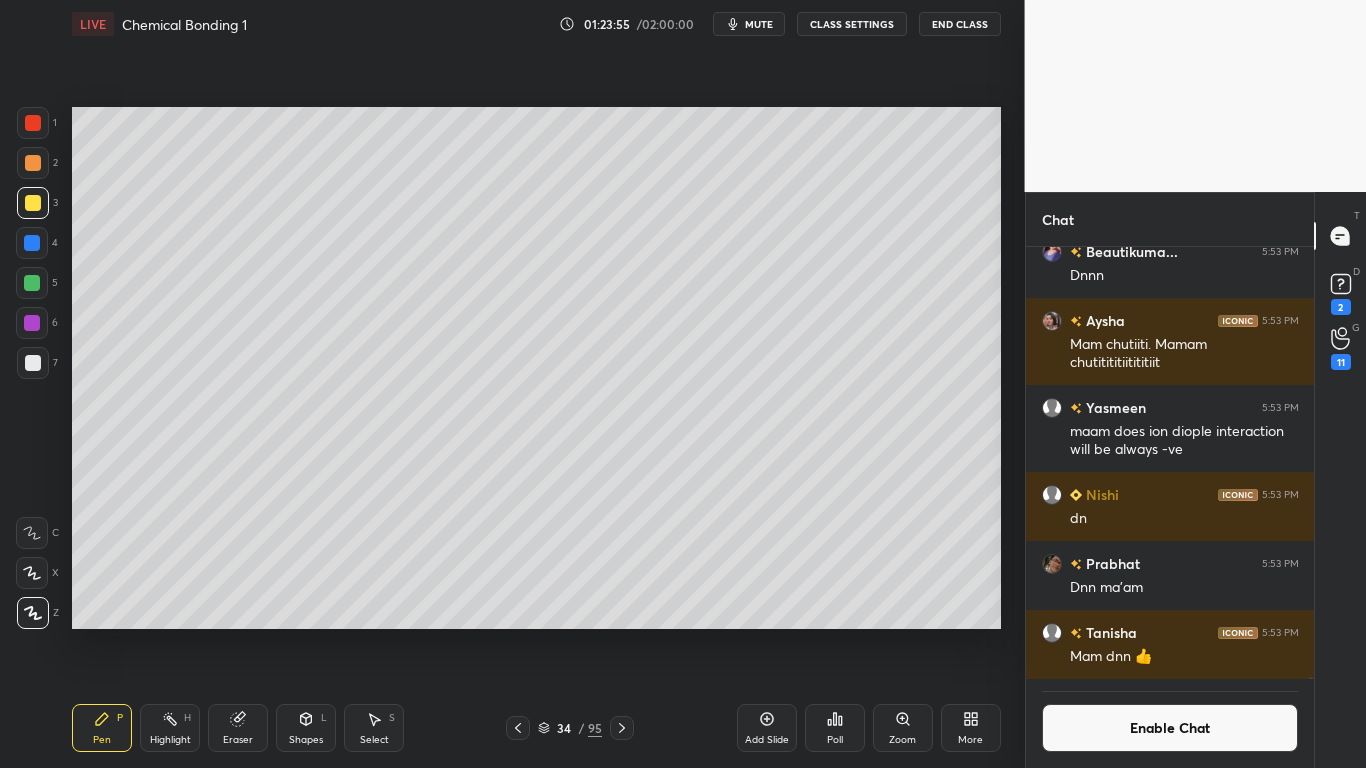 click 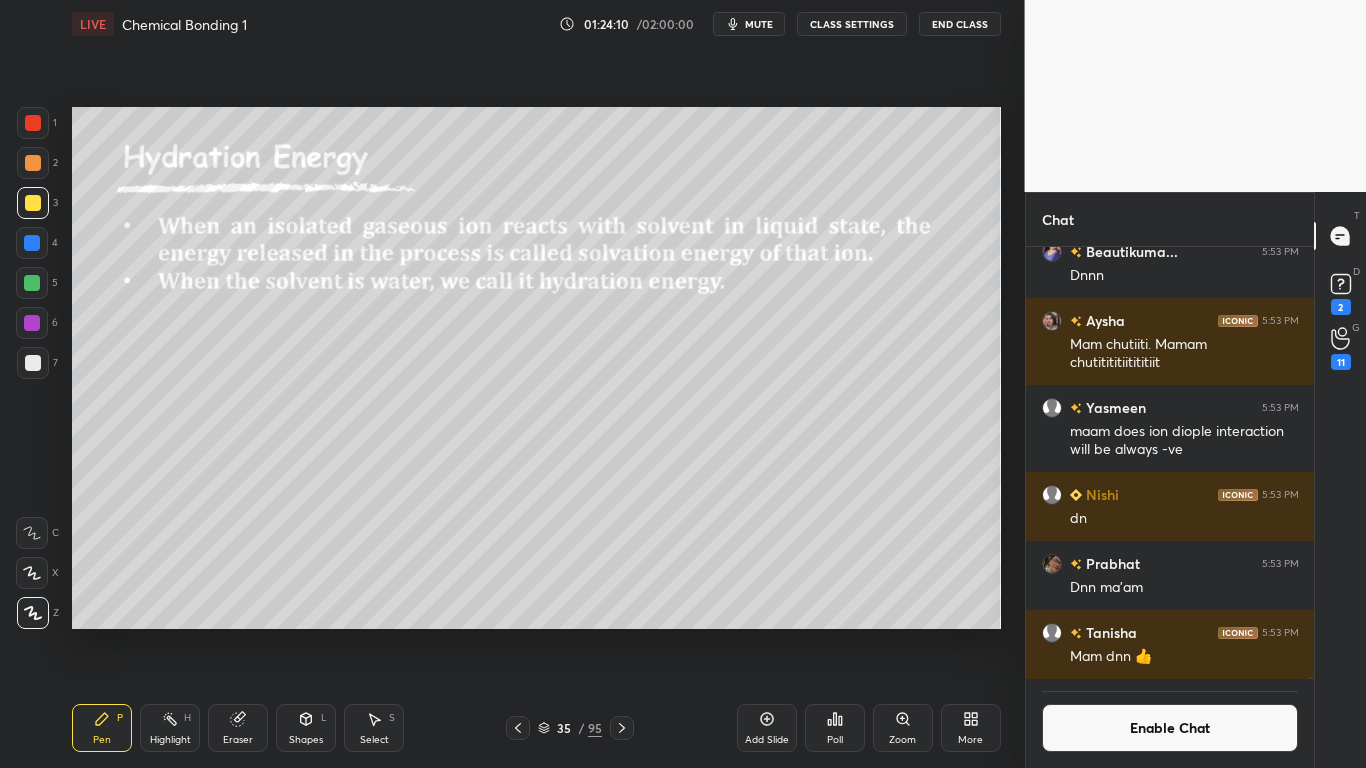 scroll, scrollTop: 385, scrollLeft: 282, axis: both 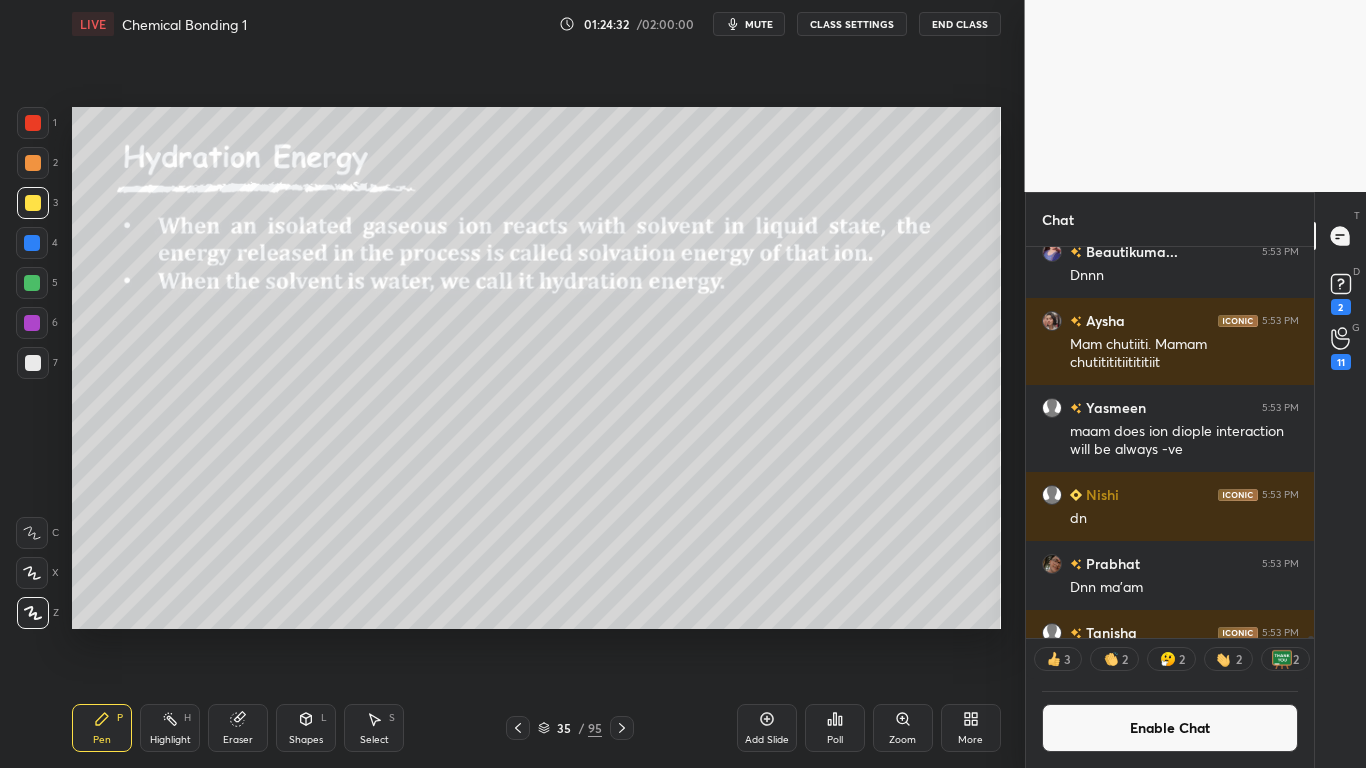 click on "Enable Chat" at bounding box center (1170, 728) 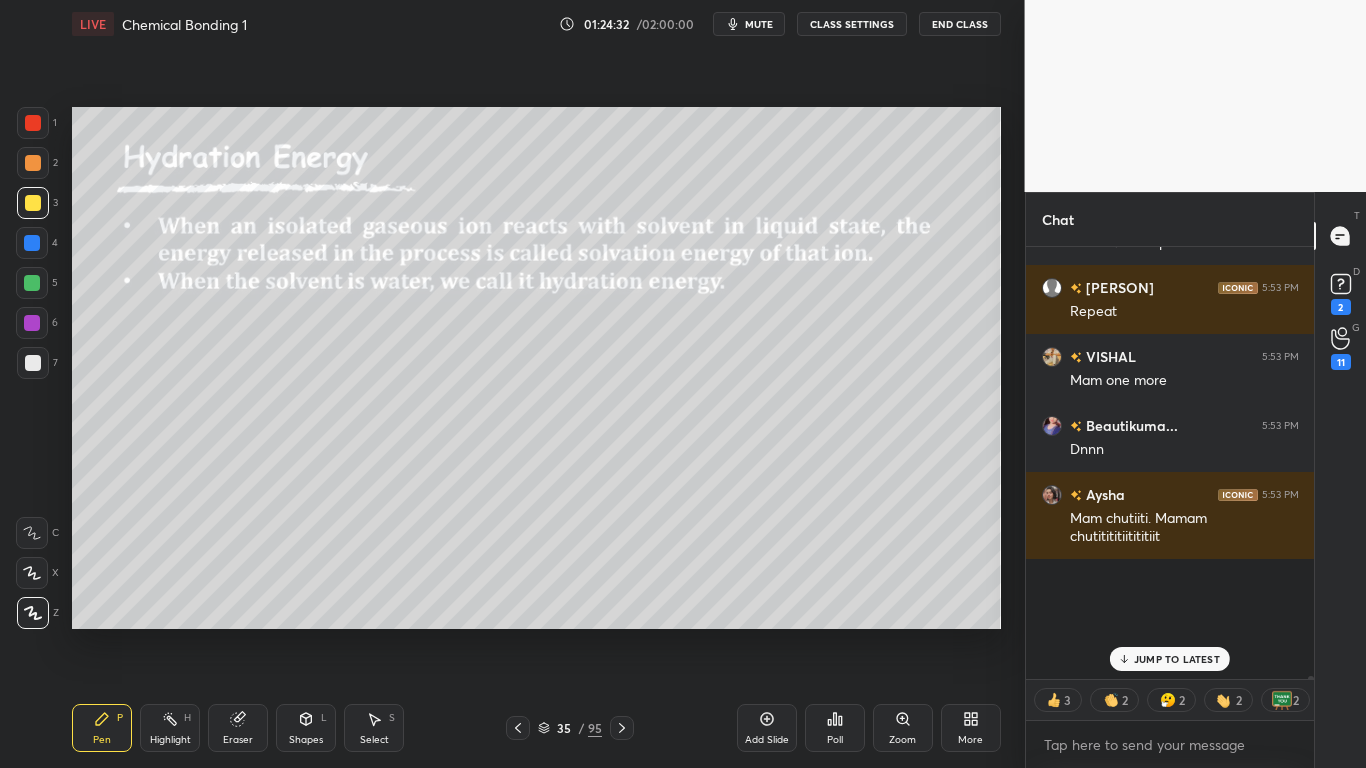 scroll, scrollTop: 7, scrollLeft: 7, axis: both 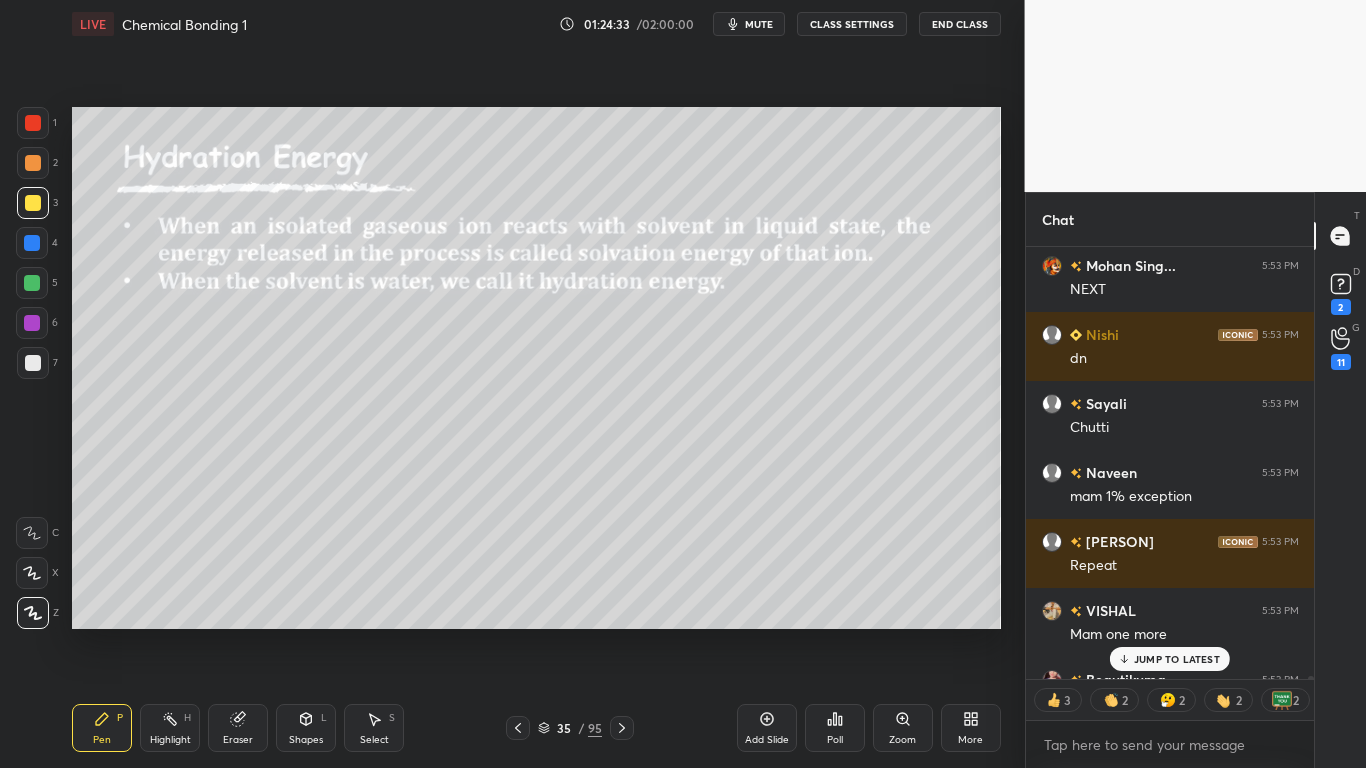 click on "JUMP TO LATEST" at bounding box center [1177, 659] 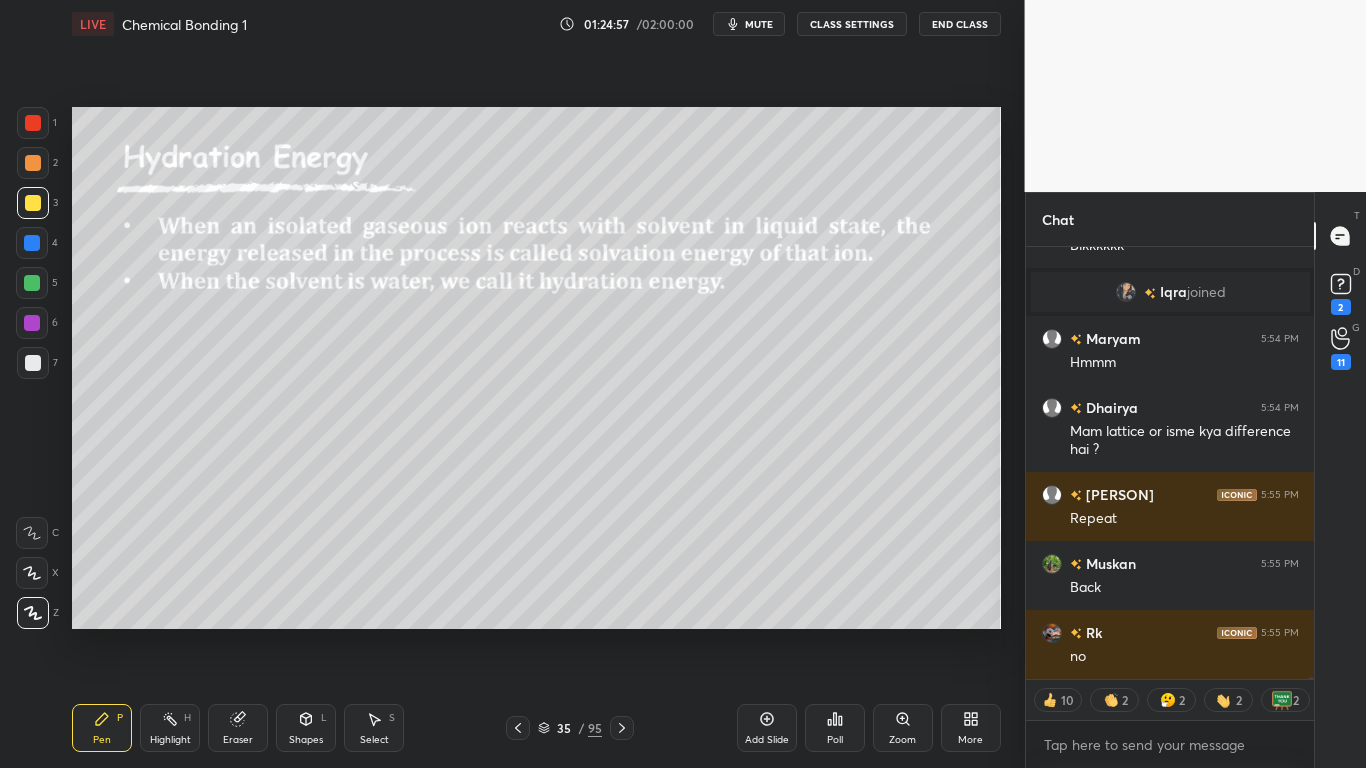scroll, scrollTop: 79923, scrollLeft: 0, axis: vertical 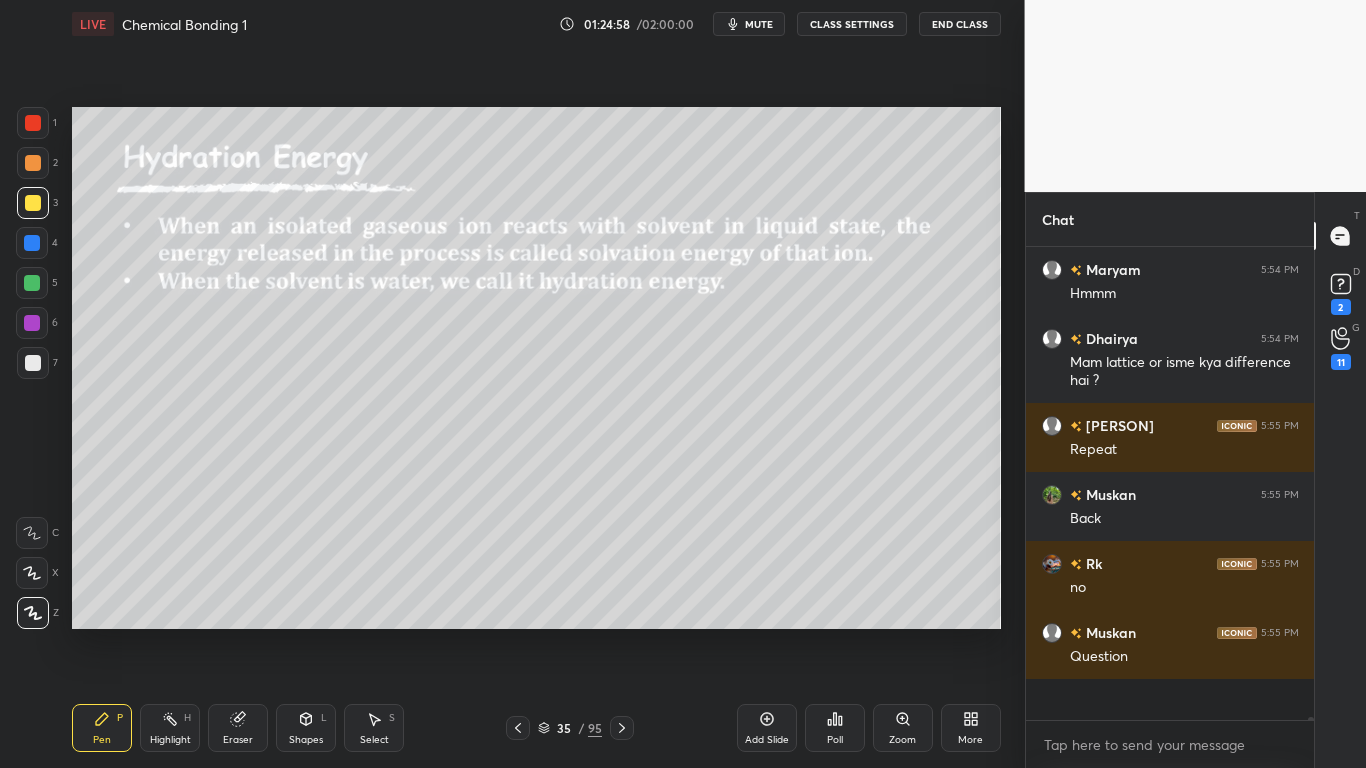 type on "x" 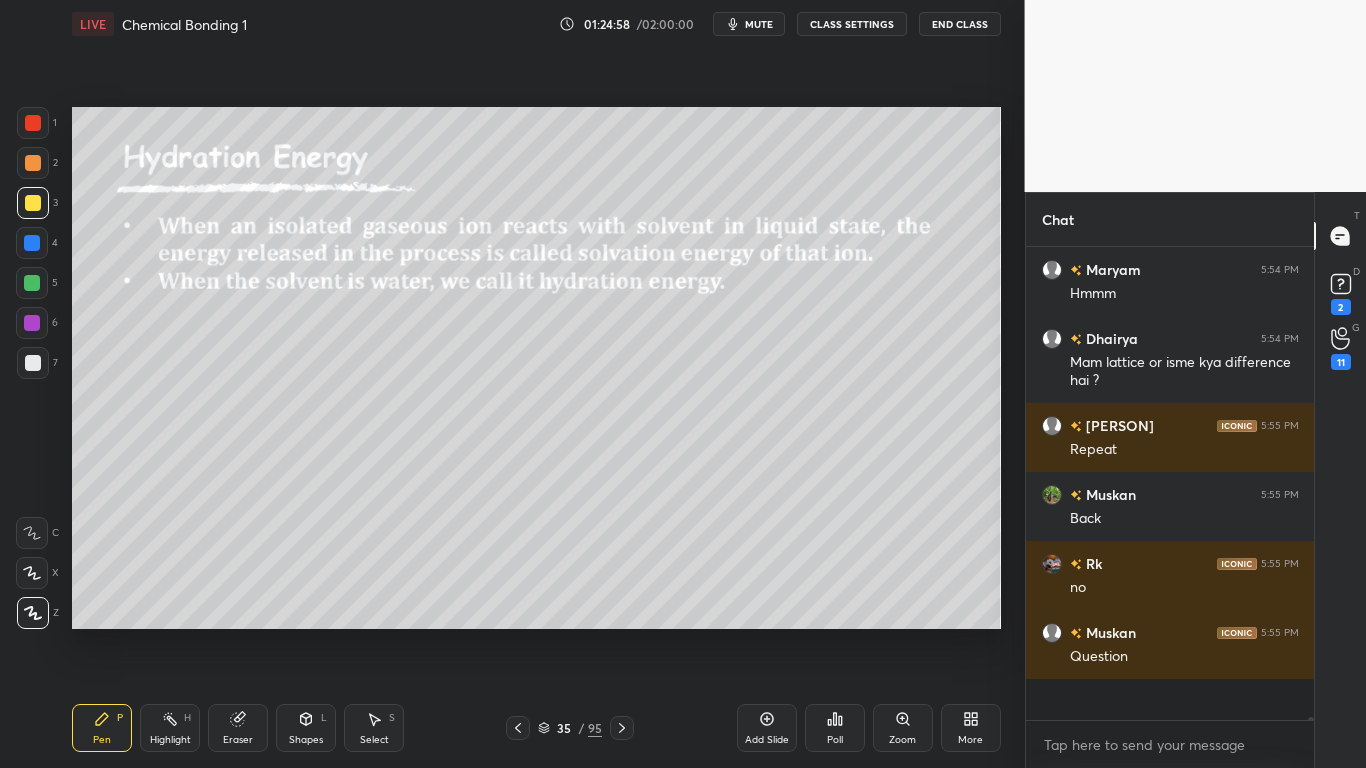 scroll, scrollTop: 7, scrollLeft: 7, axis: both 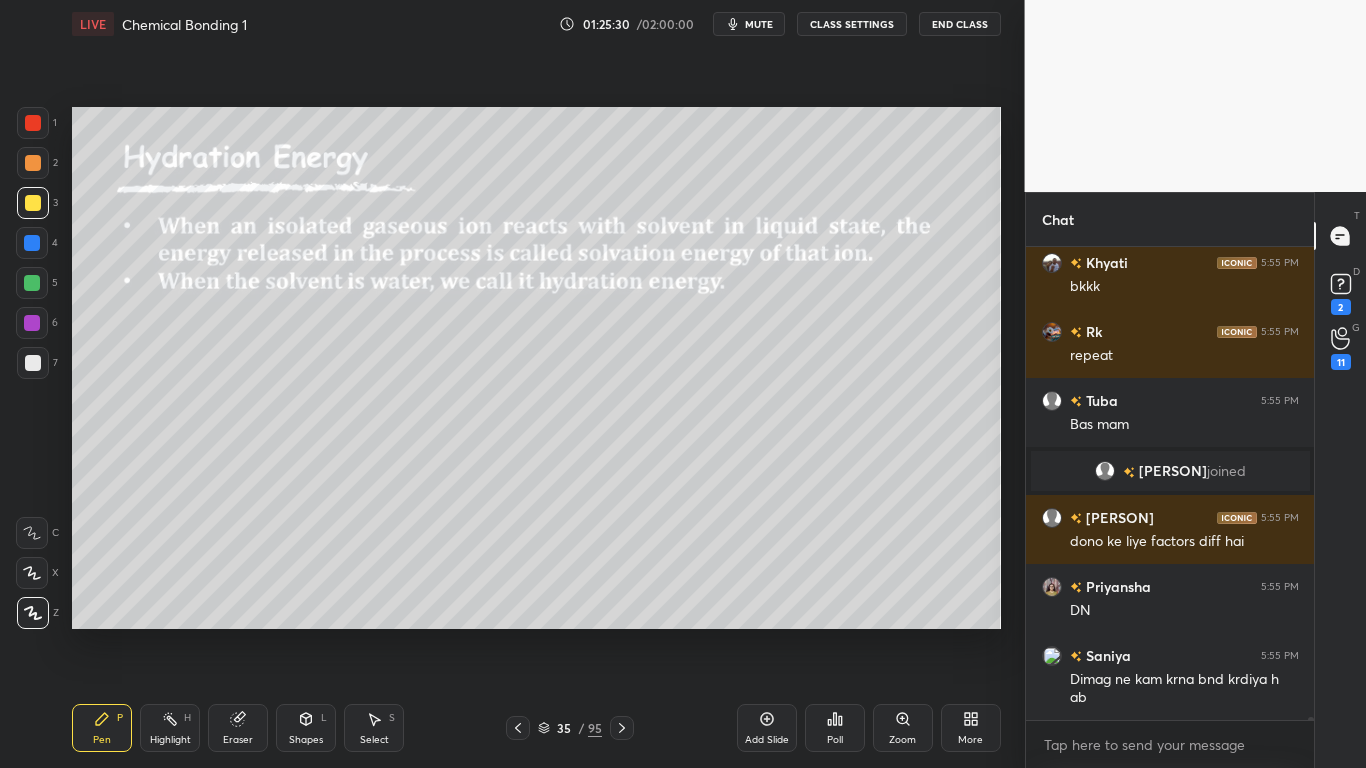 click 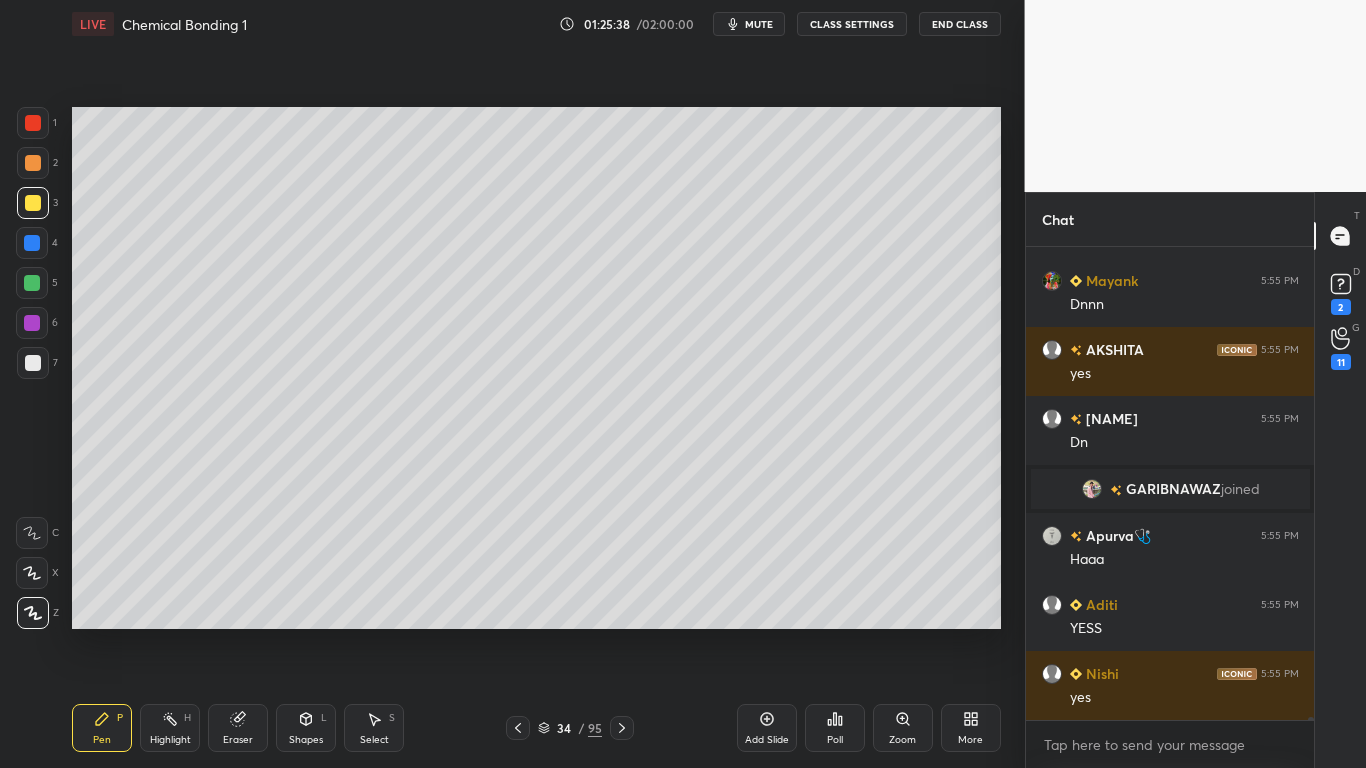 click 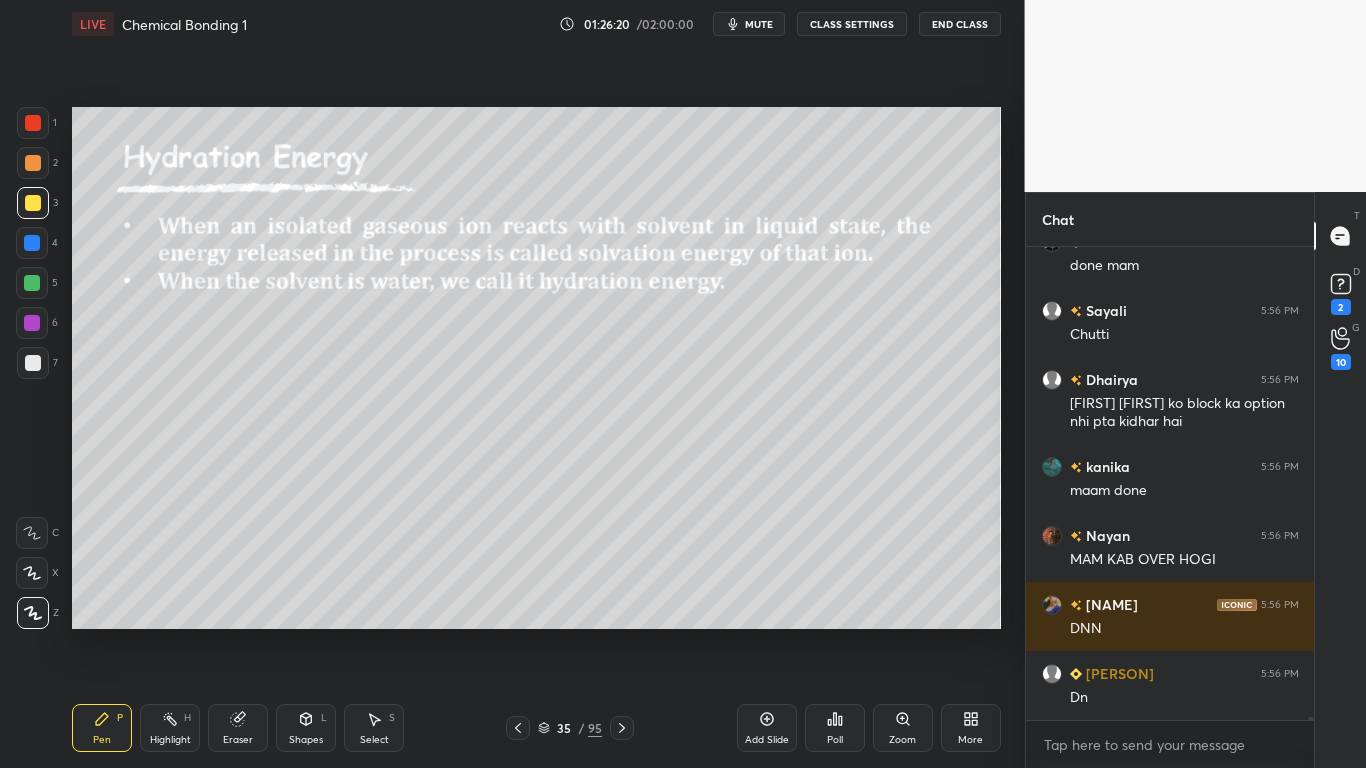 click on "CLASS SETTINGS" at bounding box center [852, 24] 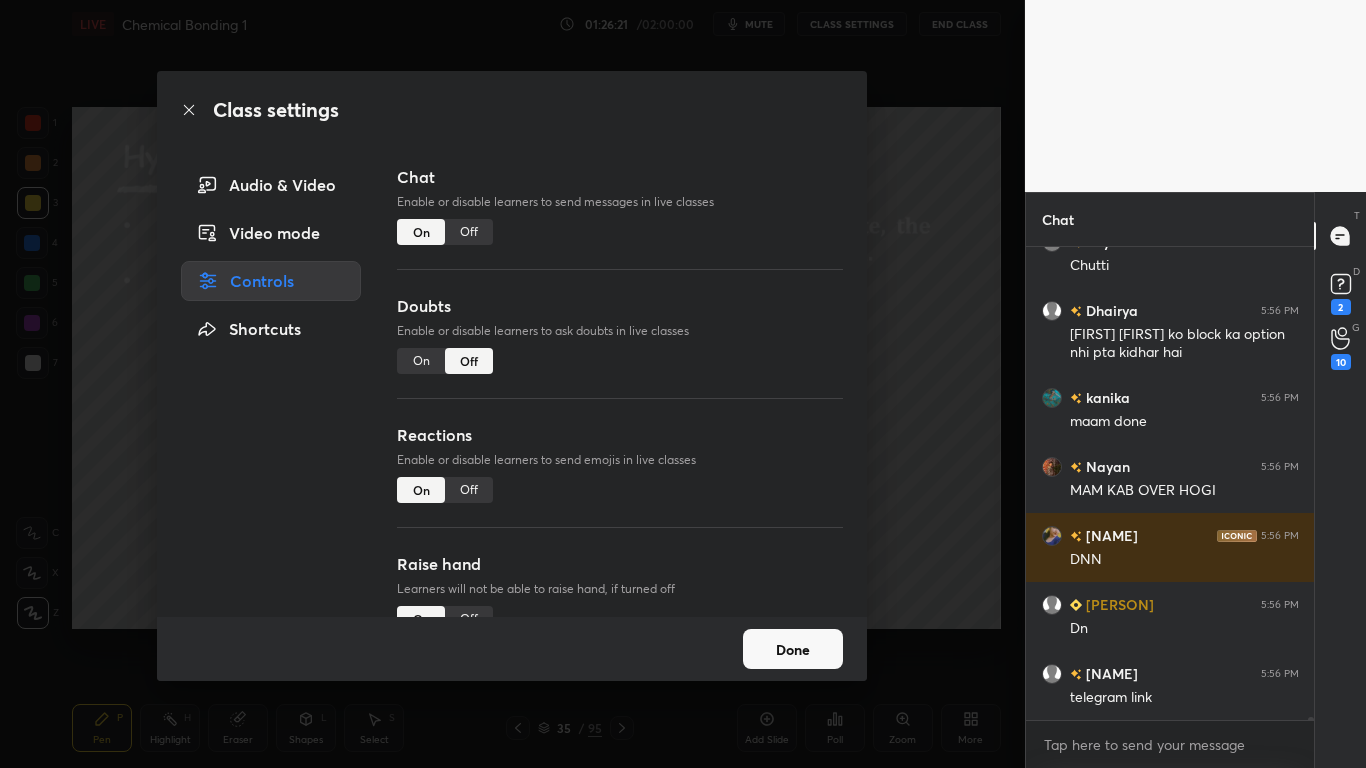 click on "Off" at bounding box center [469, 232] 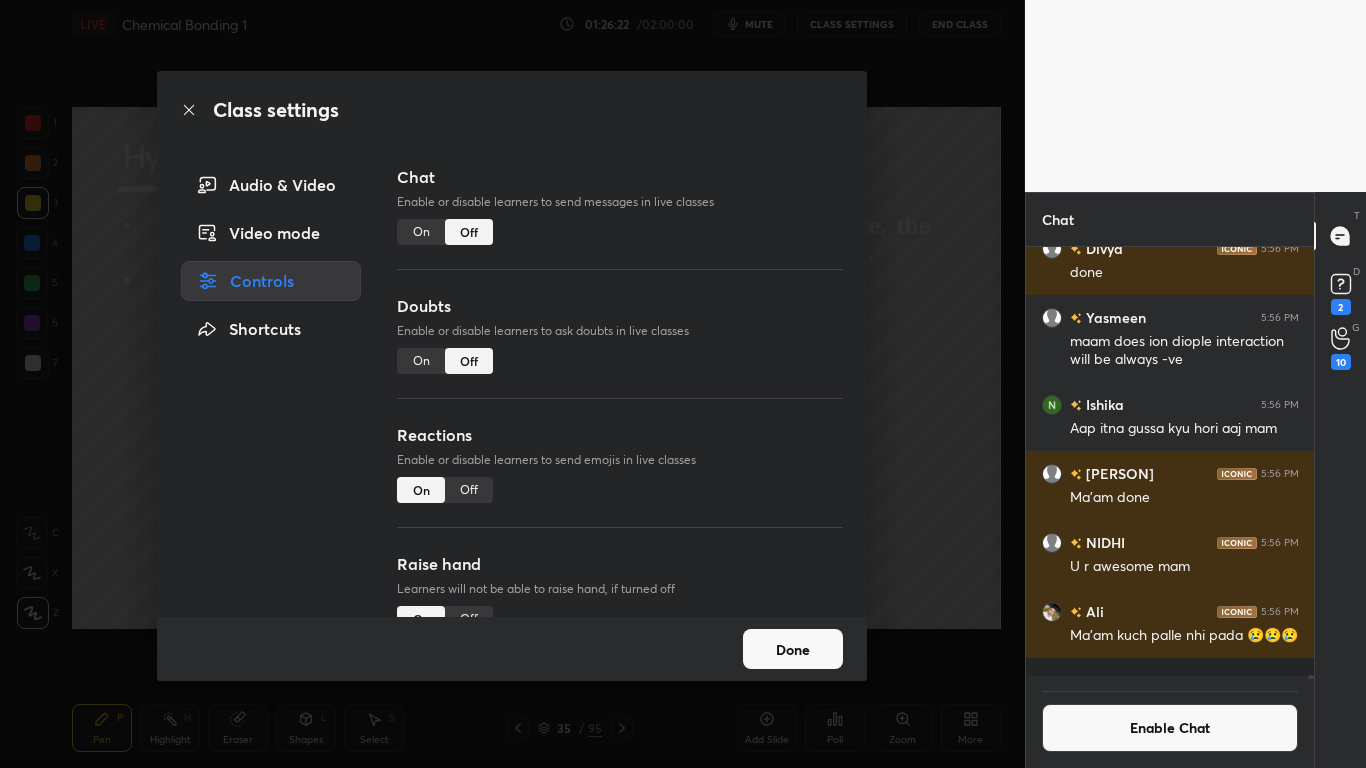 click on "Done" at bounding box center (793, 649) 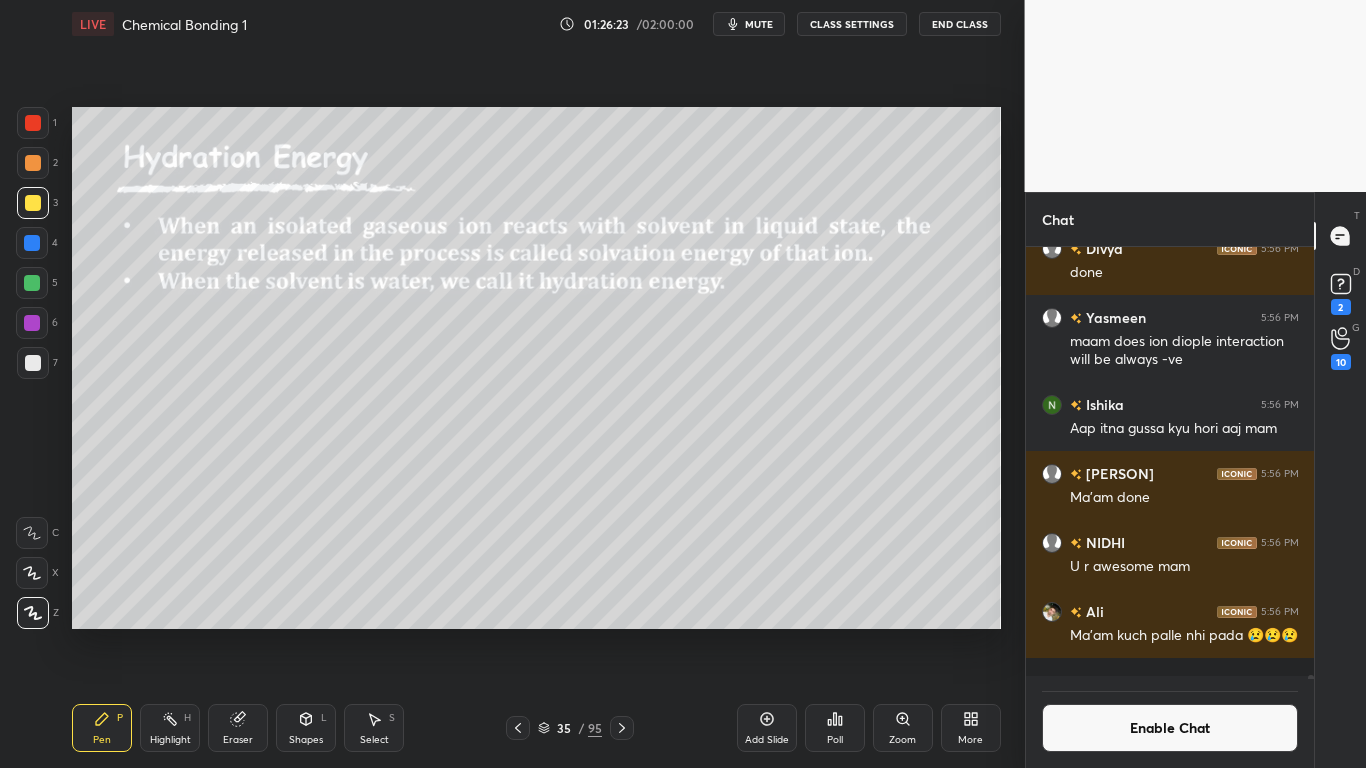 click 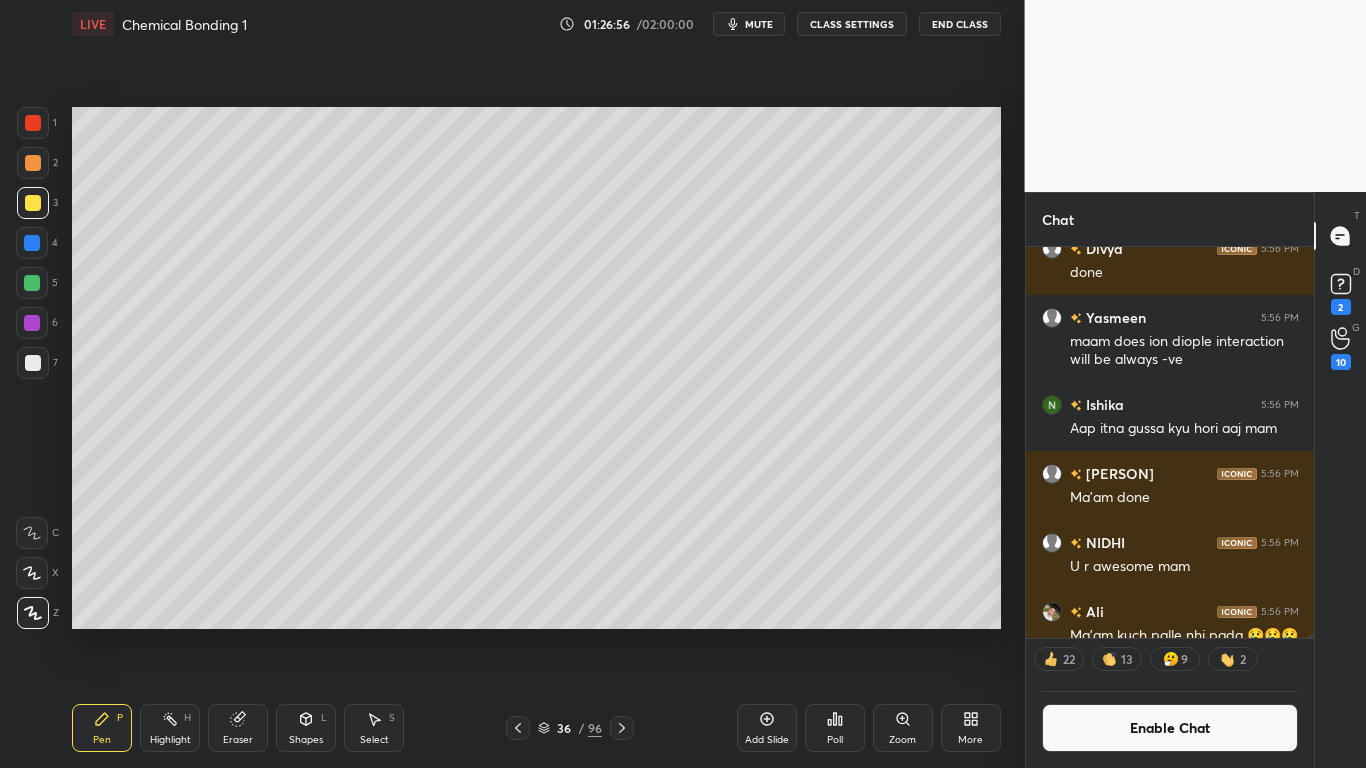 scroll, scrollTop: 7, scrollLeft: 7, axis: both 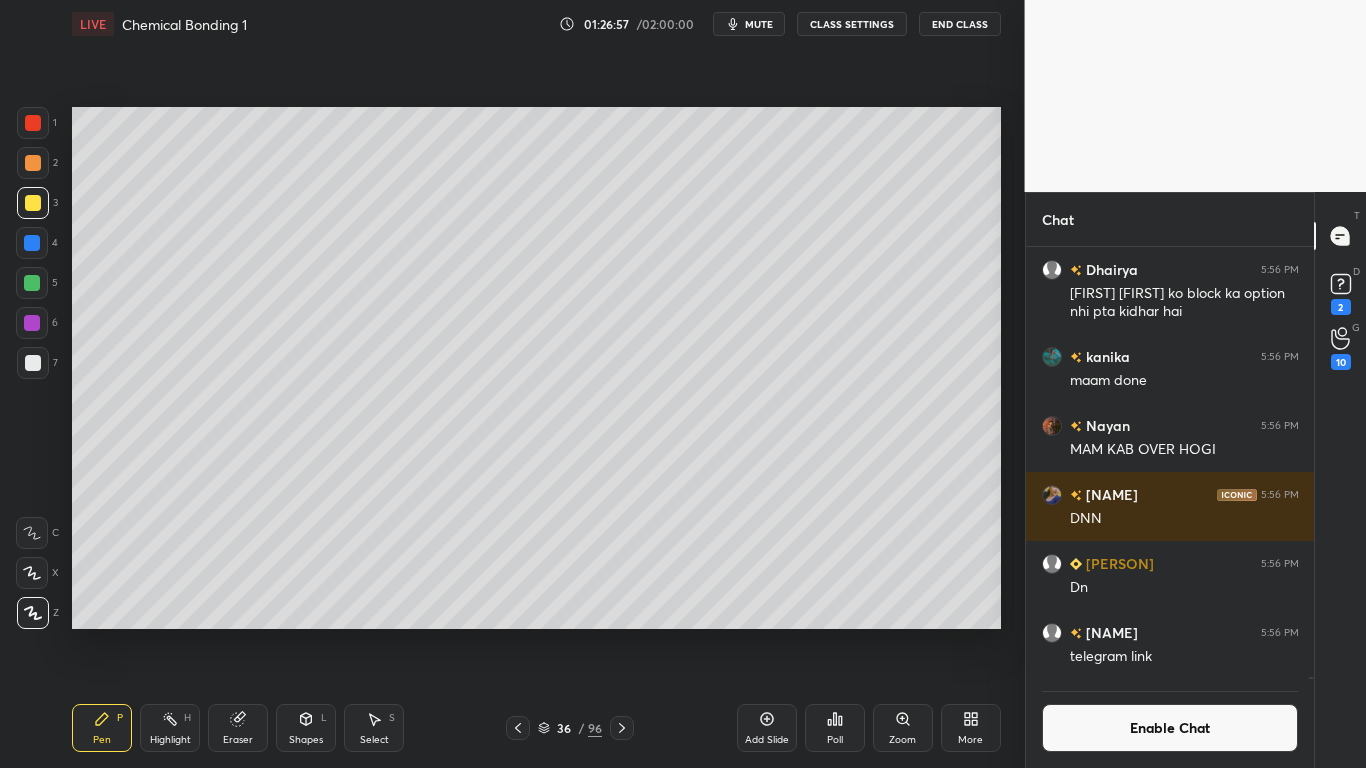 click at bounding box center (33, 363) 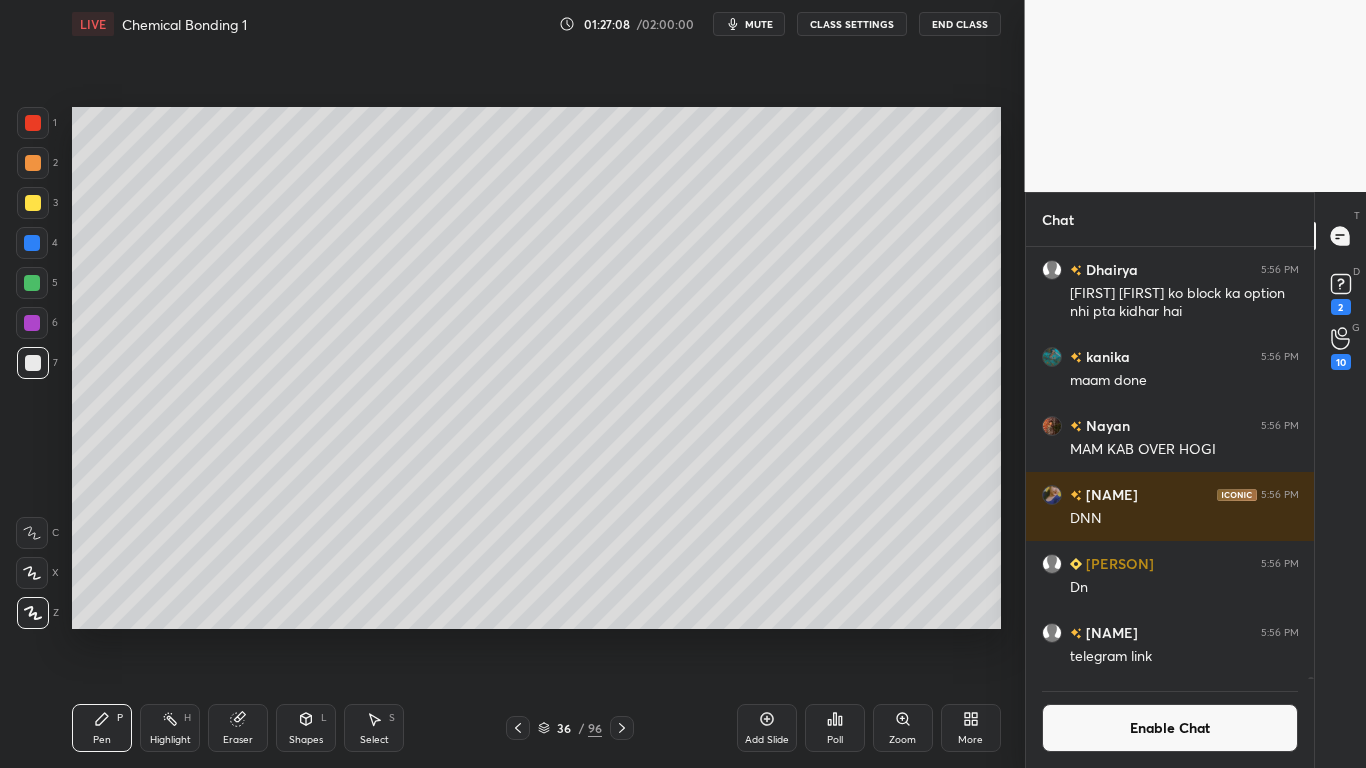 scroll, scrollTop: 385, scrollLeft: 282, axis: both 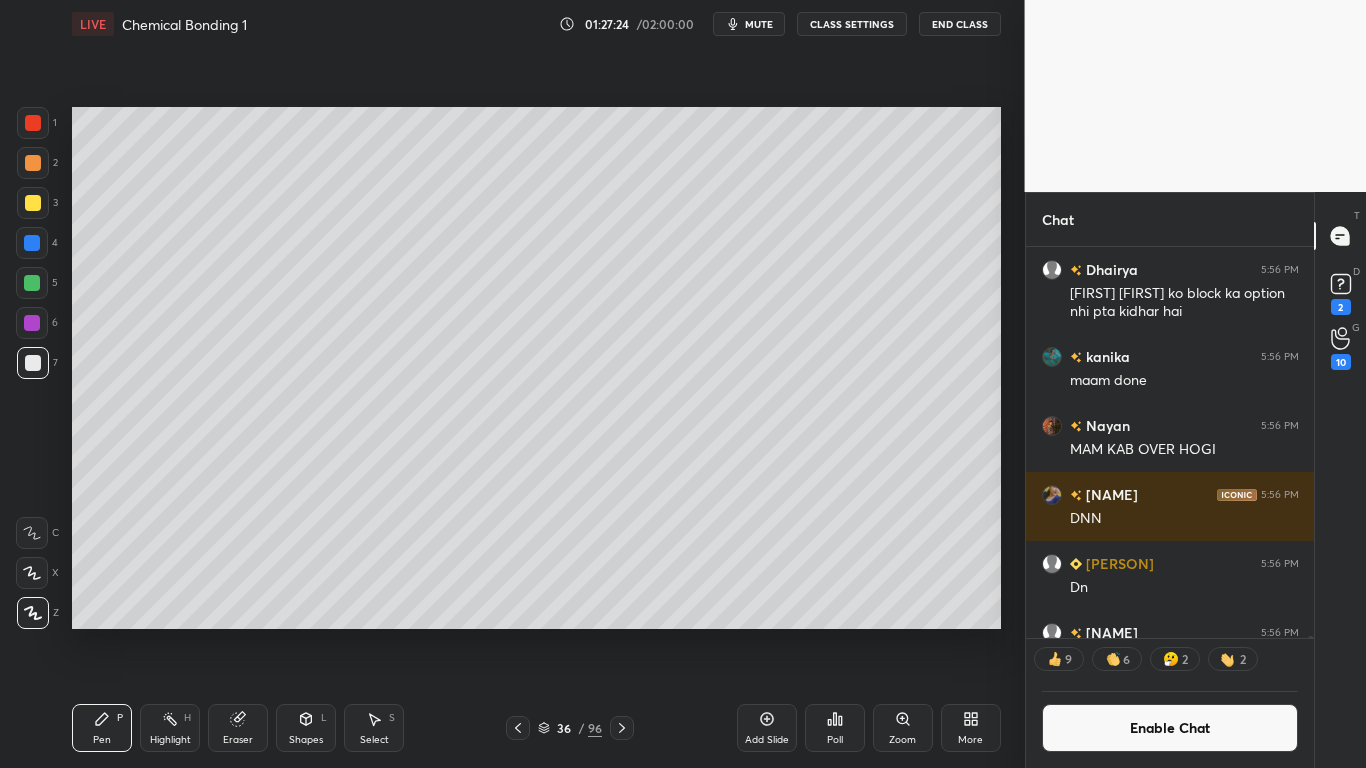click at bounding box center (32, 243) 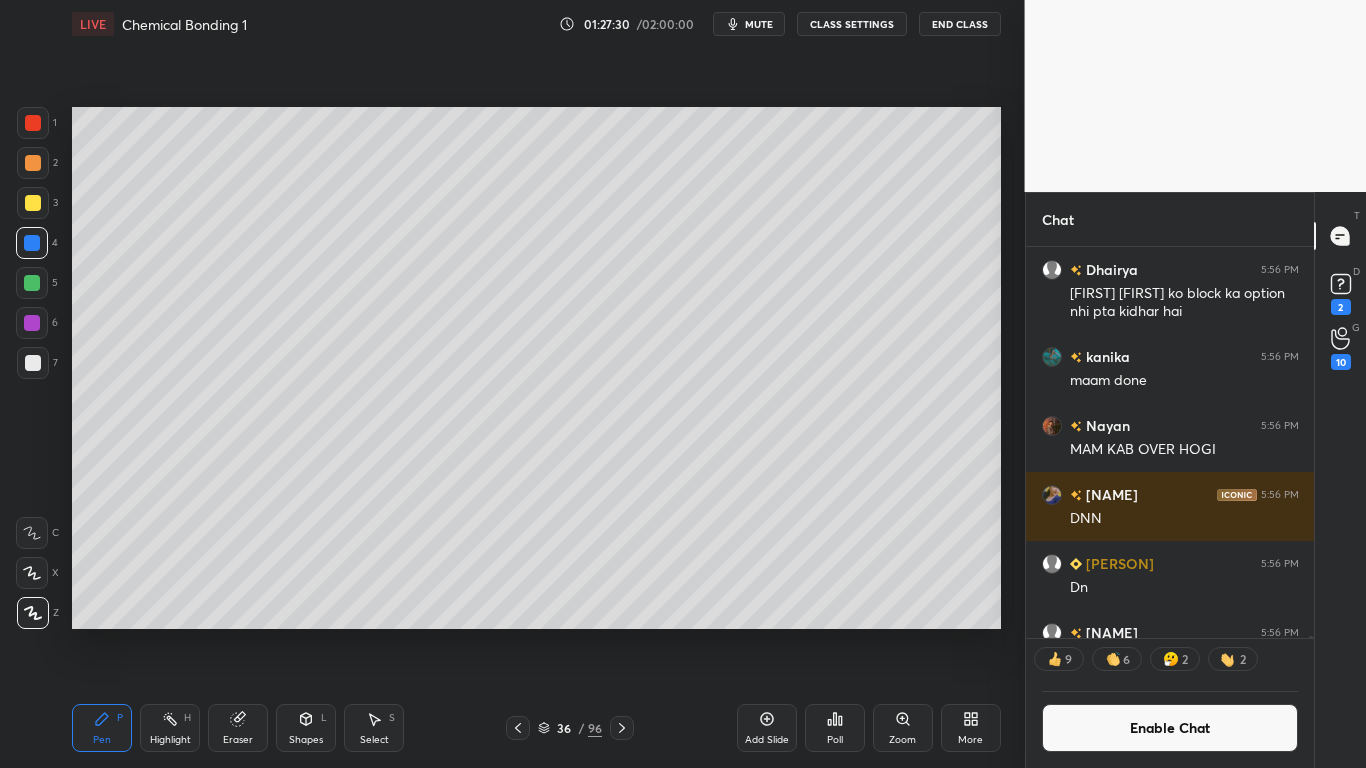 scroll, scrollTop: 7, scrollLeft: 7, axis: both 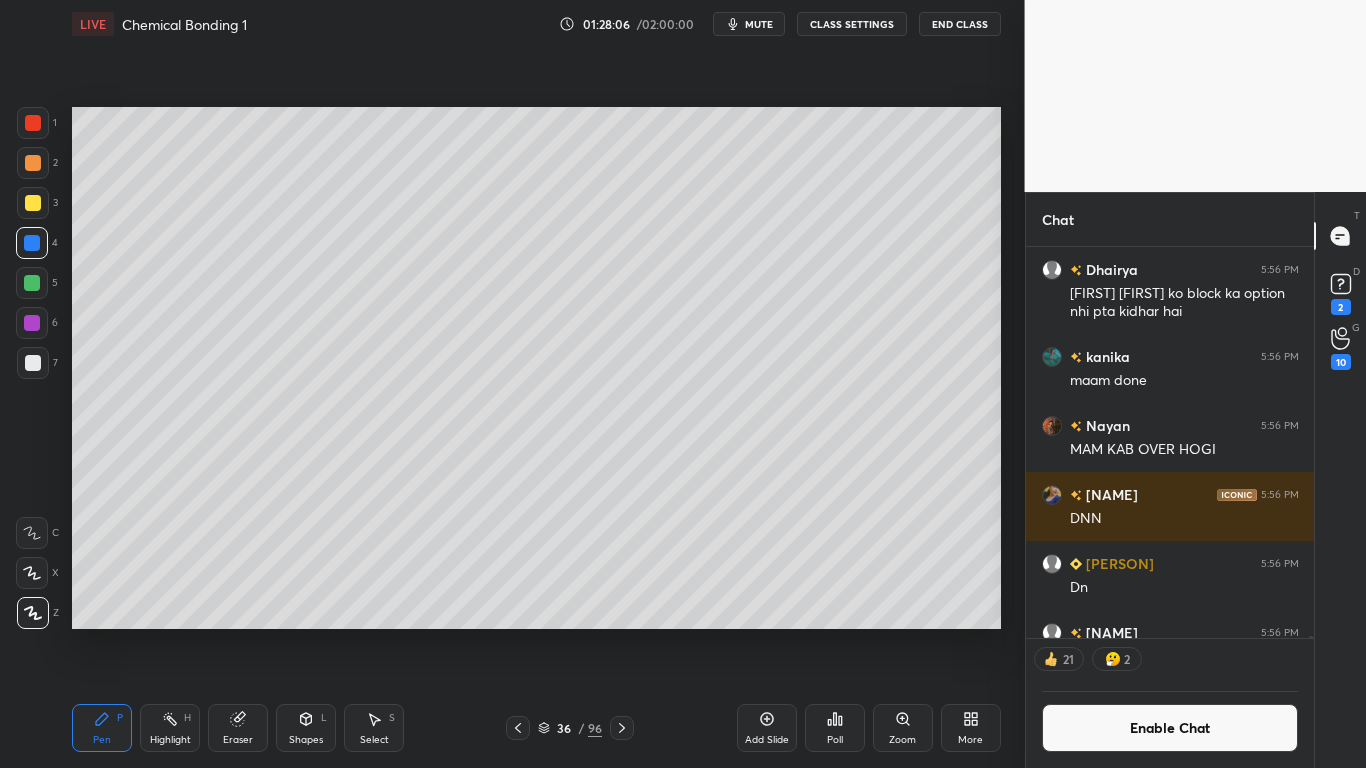 click on "Select S" at bounding box center (374, 728) 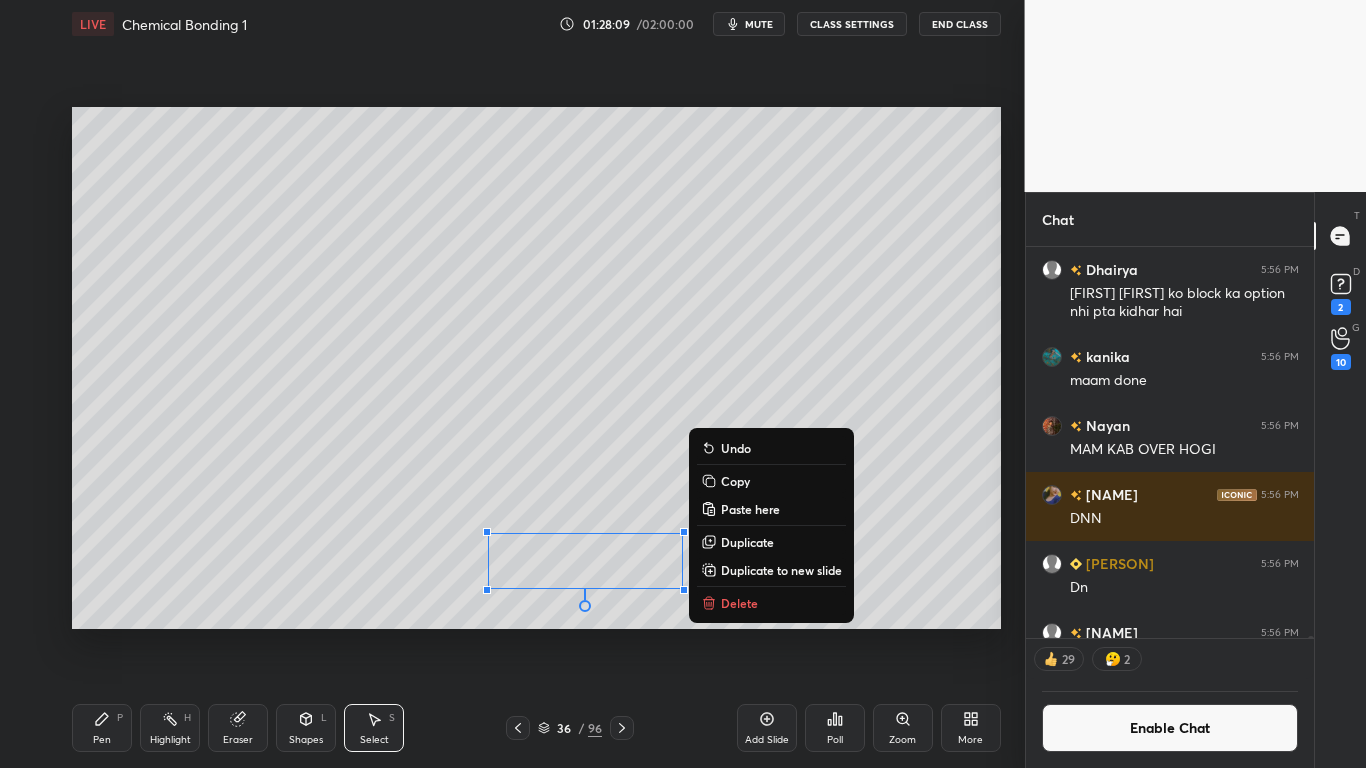 click on "Pen" at bounding box center (102, 740) 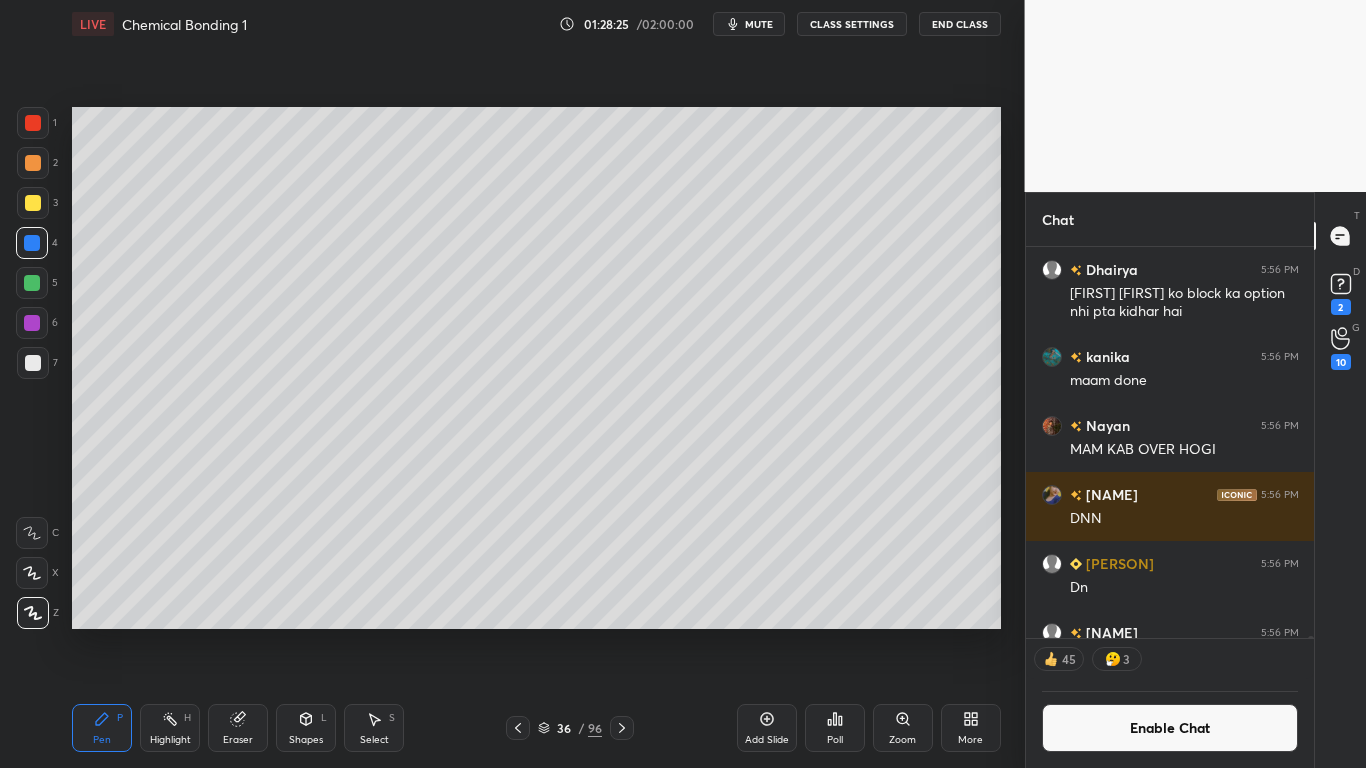click on "Enable Chat" at bounding box center [1170, 728] 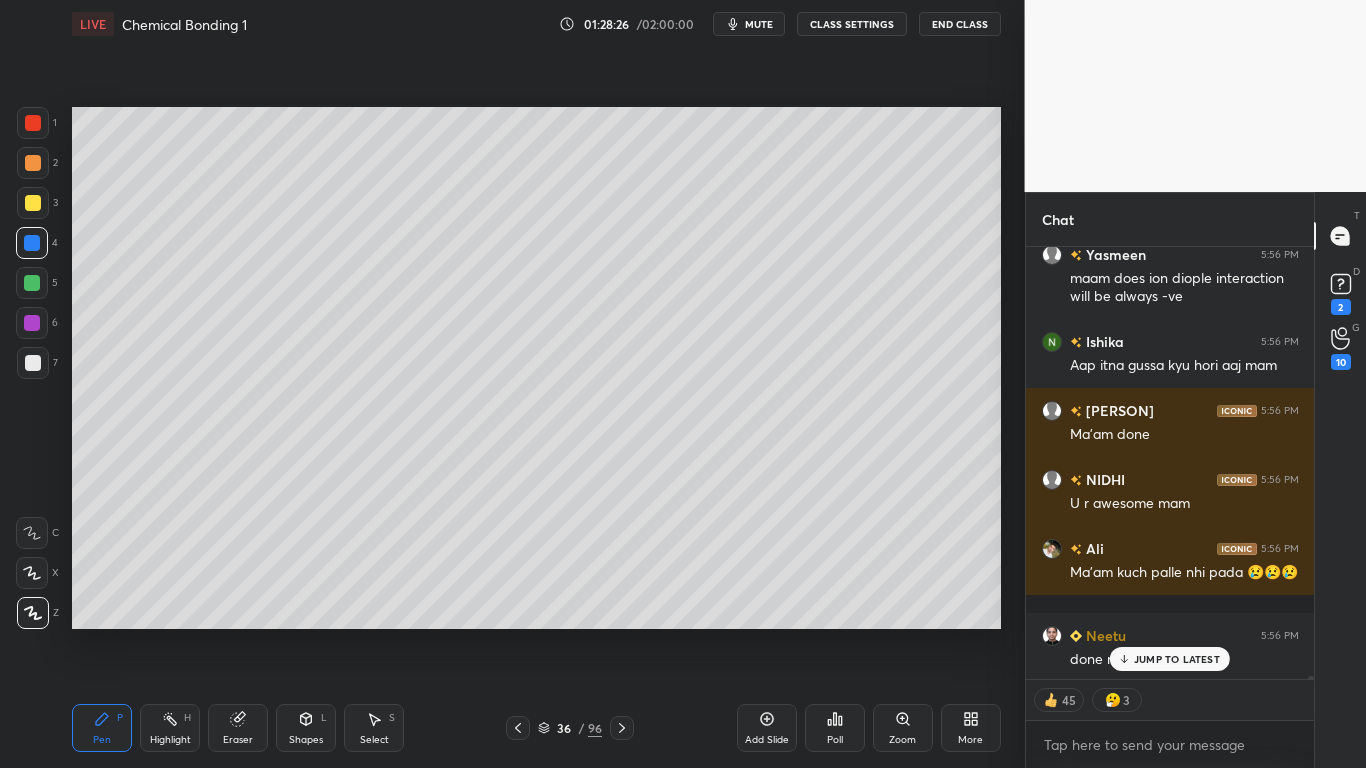 click on "JUMP TO LATEST" at bounding box center (1177, 659) 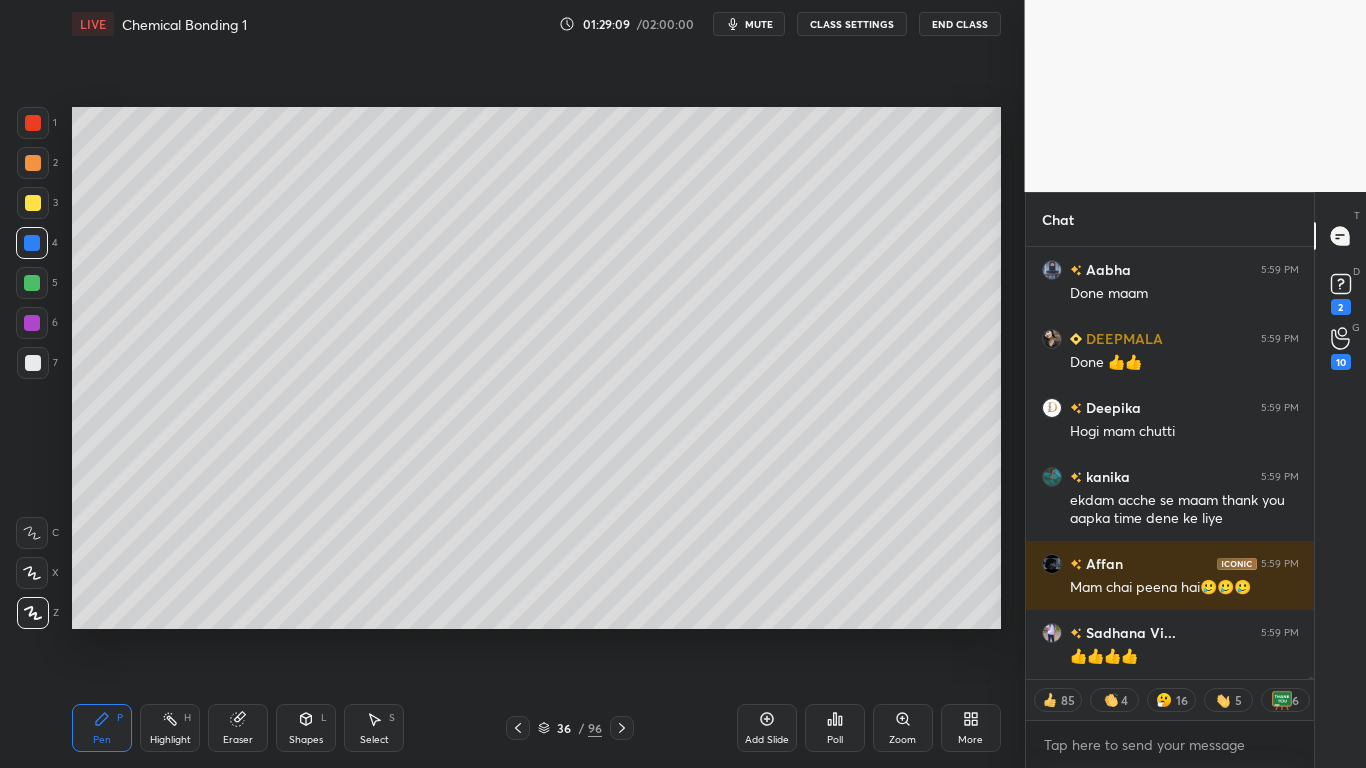 scroll, scrollTop: 88330, scrollLeft: 0, axis: vertical 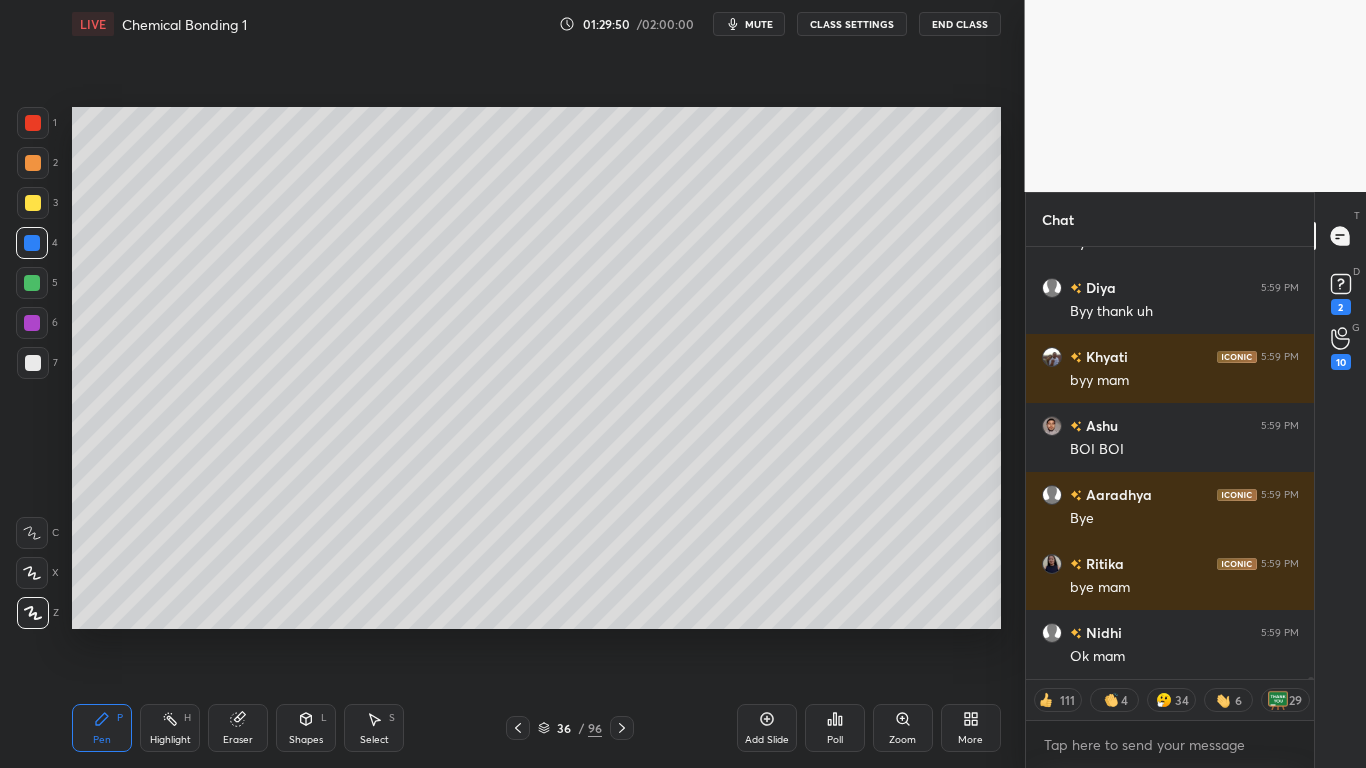 click on "Poll" at bounding box center [835, 728] 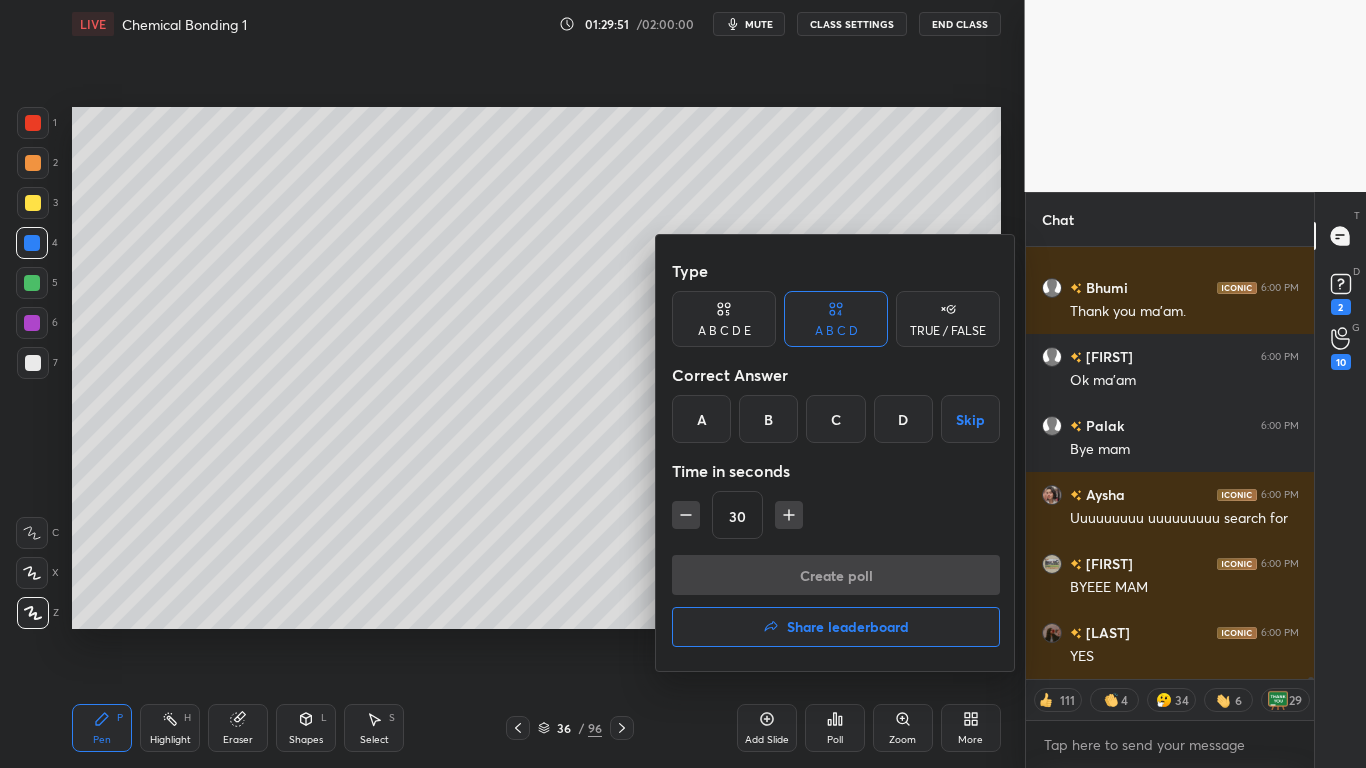 type on "x" 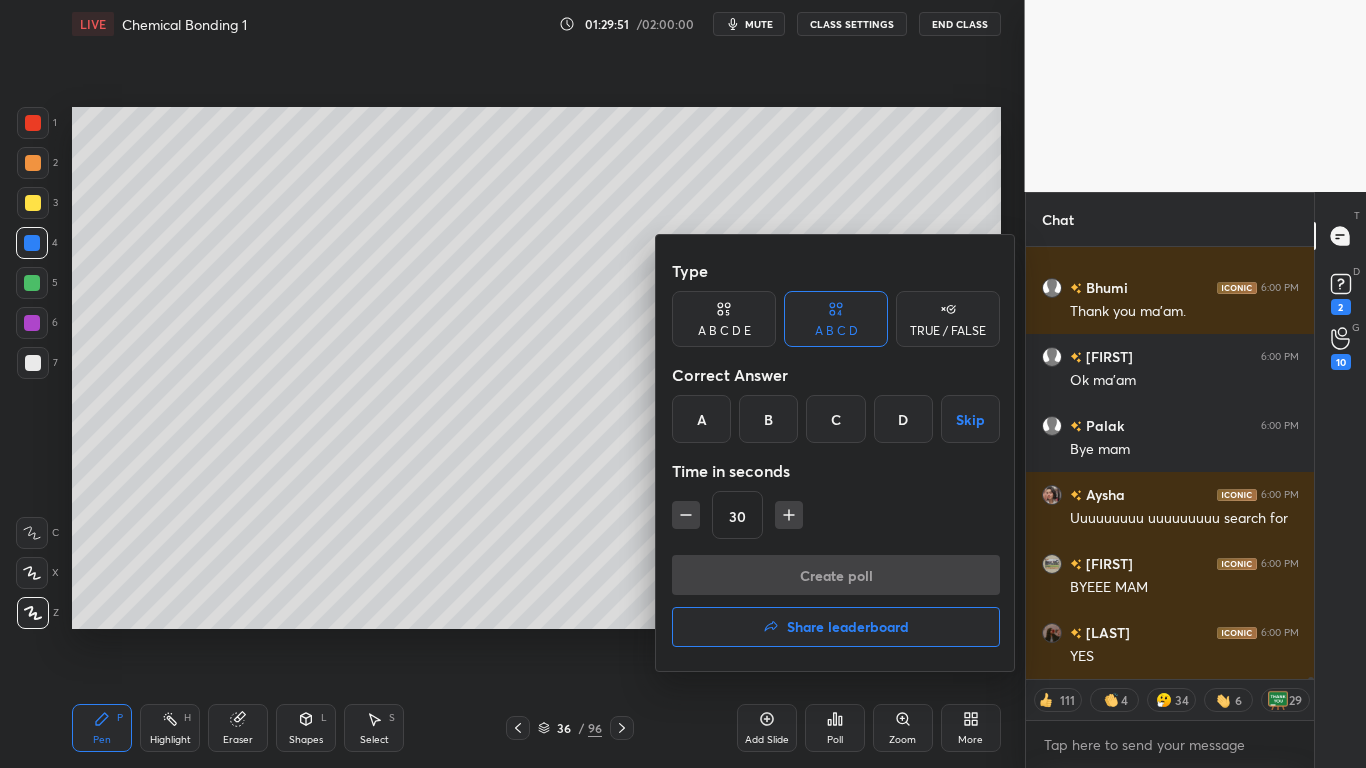 click 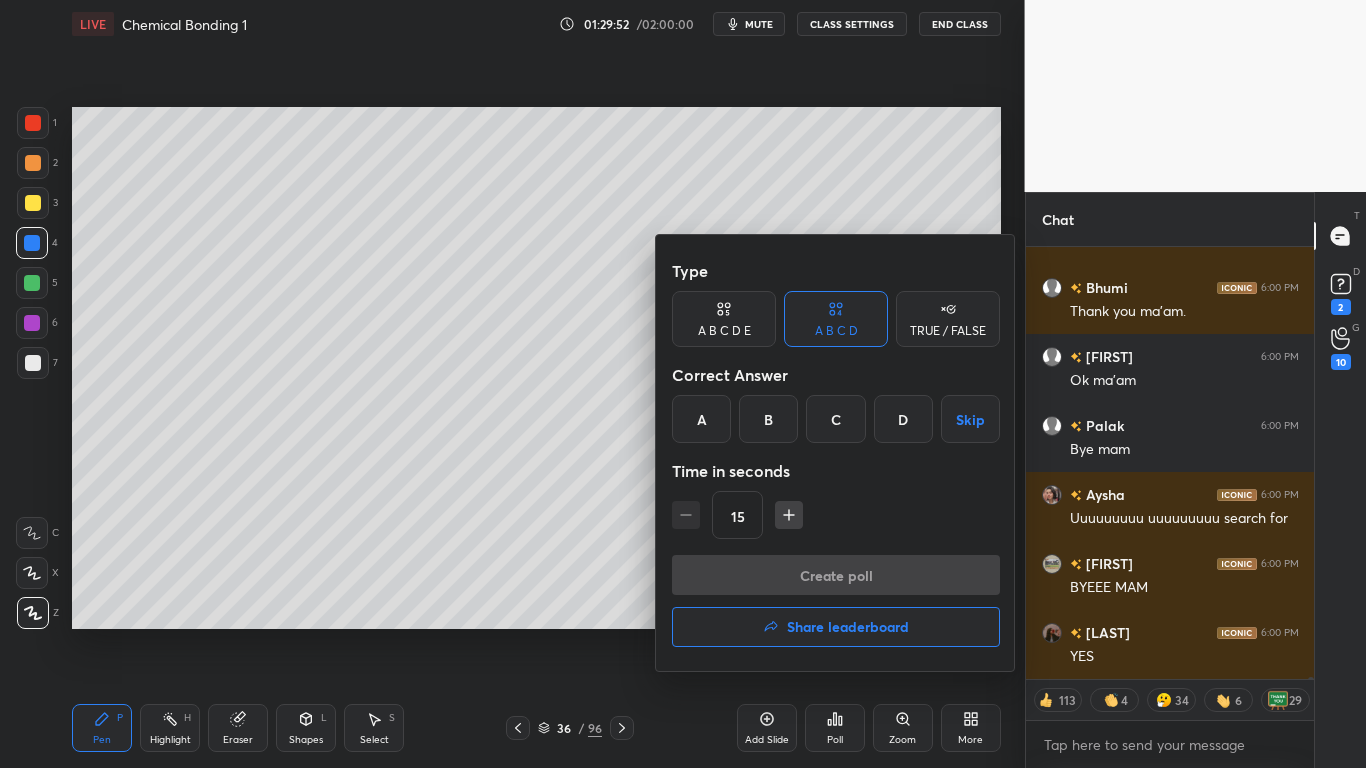 click on "Skip" at bounding box center [970, 419] 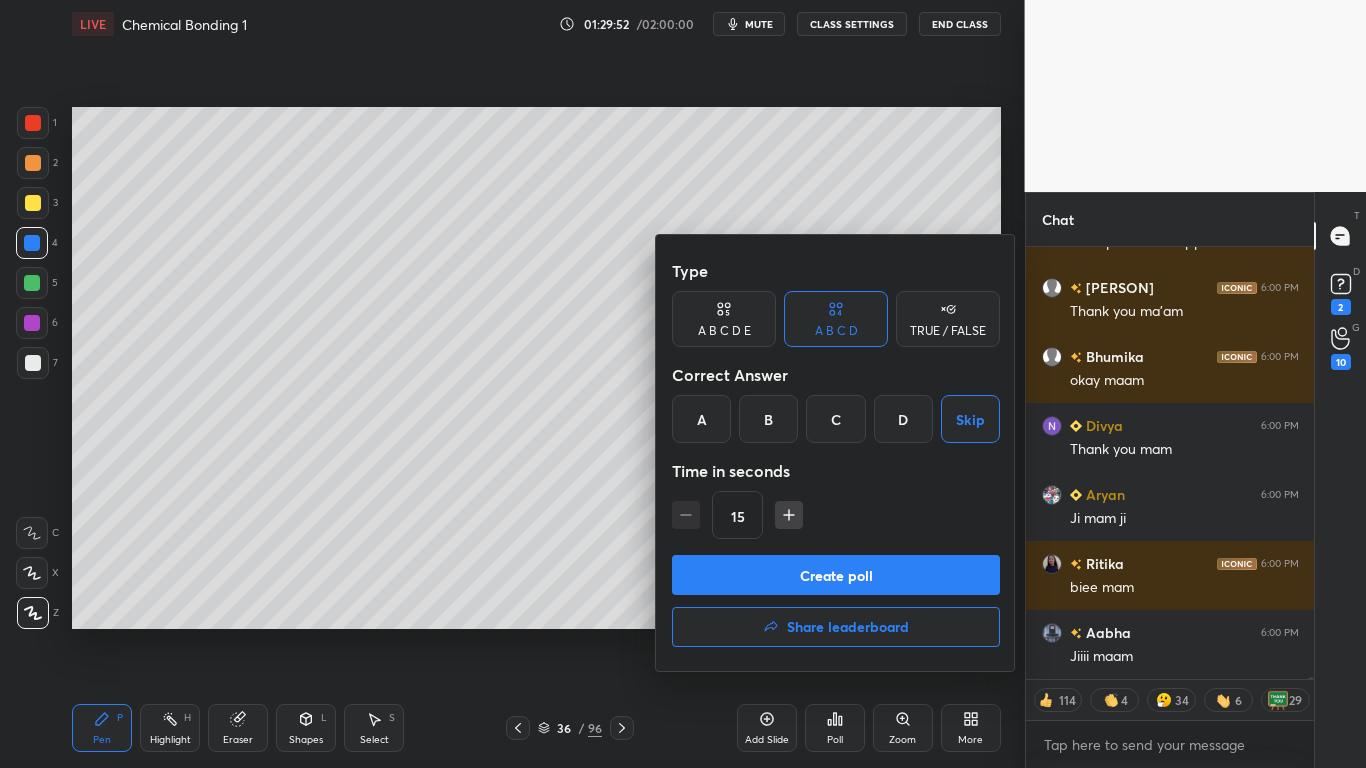 click on "Create poll" at bounding box center [836, 575] 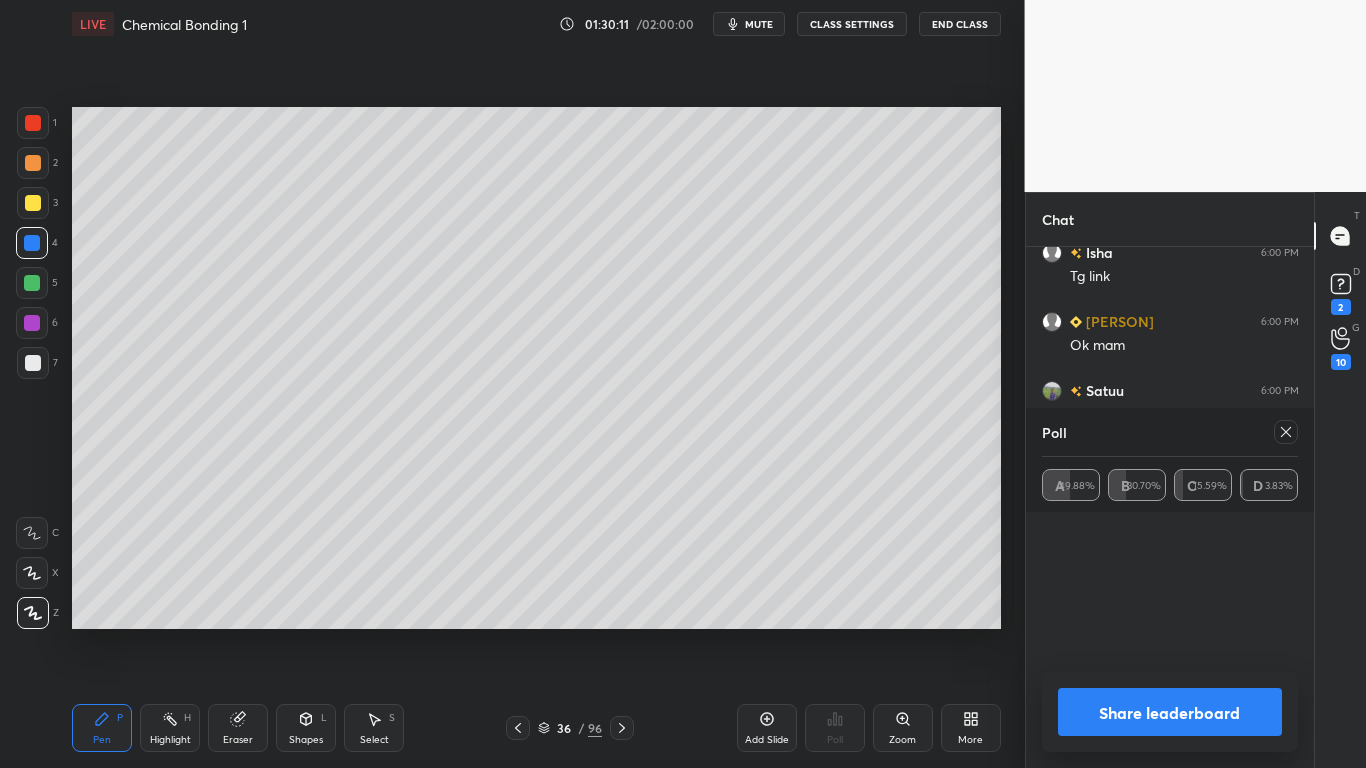 click on "Share leaderboard" at bounding box center (1170, 712) 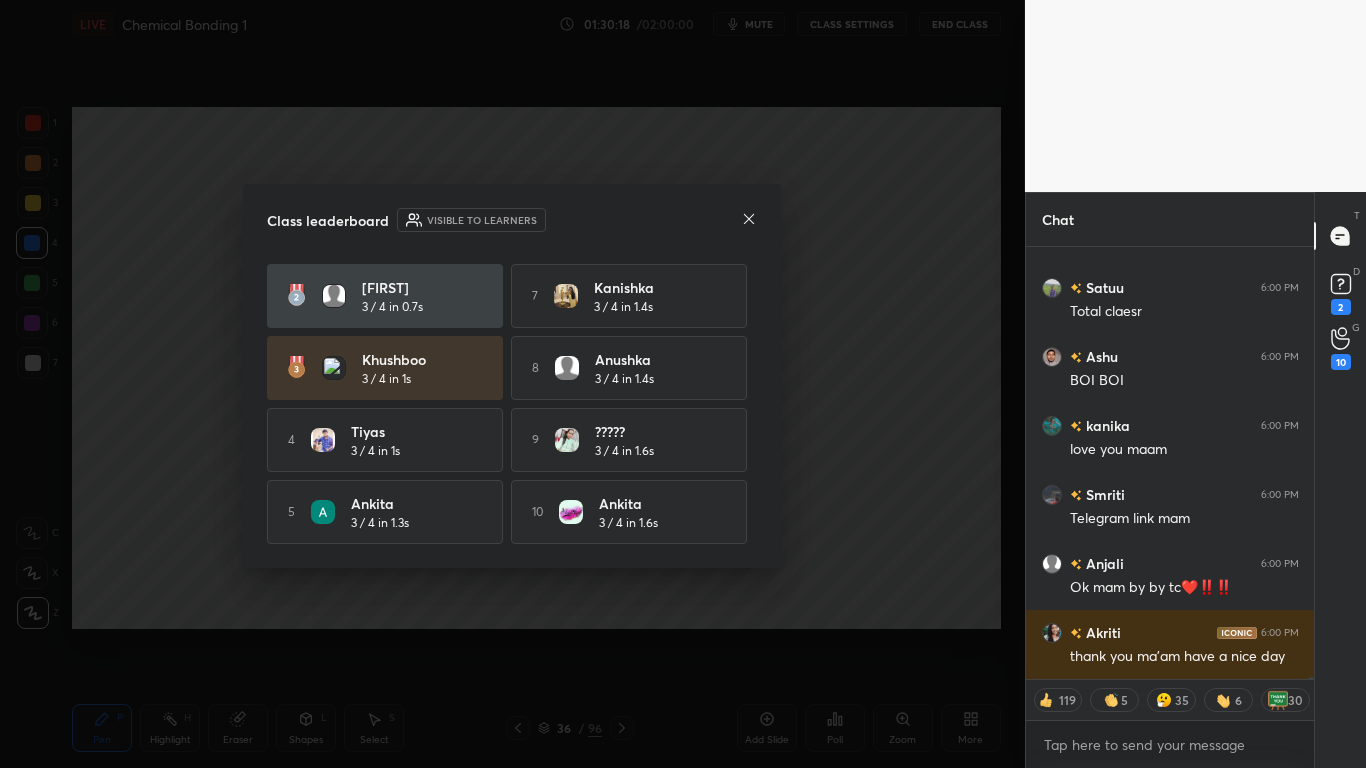 click on "Class leaderboard Visible to learners [FIRST] 3 / 4 in 0.2s 6 [FIRST] 3 / 4 in 1.3s [FIRST] 3 / 4 in 0.7s 7 [FIRST] 3 / 4 in 1.4s [FIRST] 3 / 4 in 1s 8 [FIRST] 3 / 4 in 1.4s 4 [FIRST] 3 / 4 in 1s 9 ????? 3 / 4 in 1.6s 5 [FIRST] 3 / 4 in 1.3s 10 [FIRST] 3 / 4 in 1.6s" at bounding box center (512, 376) 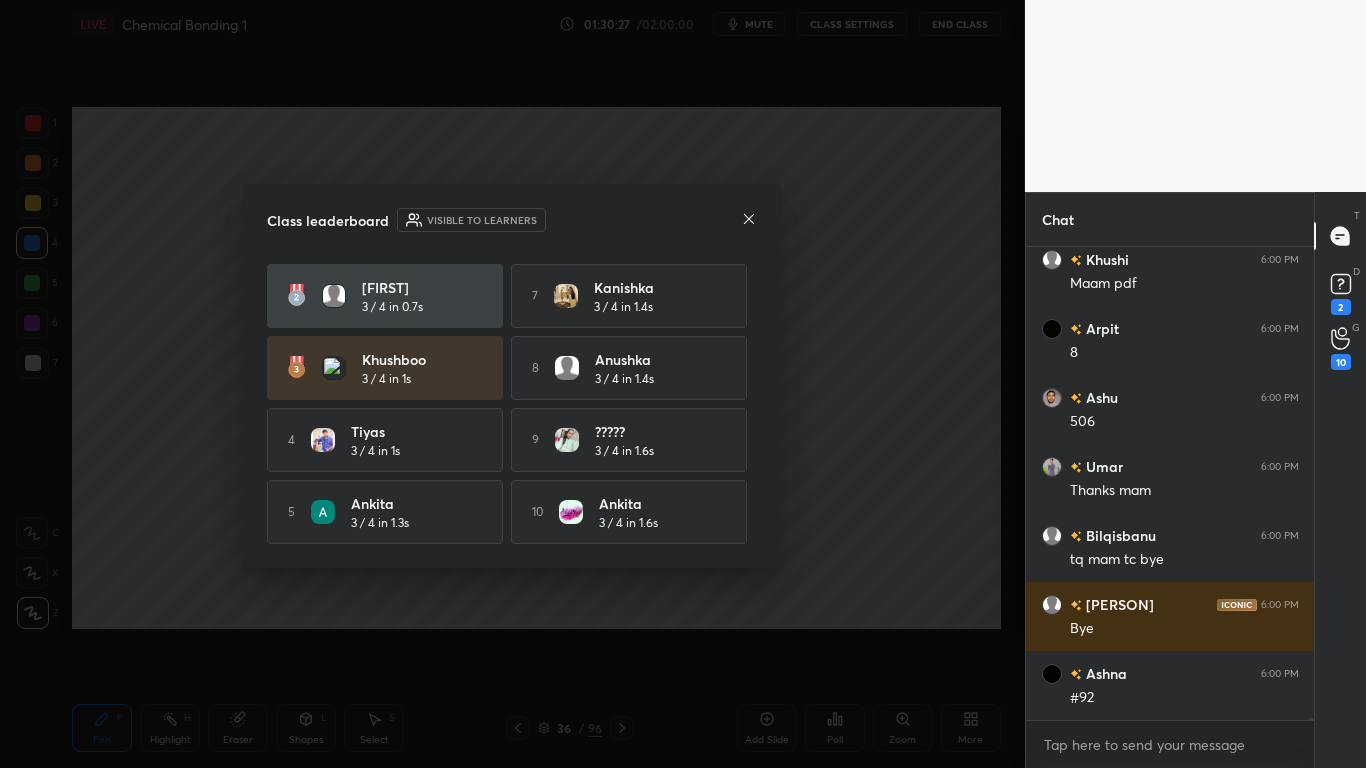 click on "Class leaderboard Visible to learners [FIRST] 3 / 4 in 0.2s 6 [FIRST] 3 / 4 in 1.3s [FIRST] 3 / 4 in 0.7s 7 [FIRST] 3 / 4 in 1.4s [FIRST] 3 / 4 in 1s 8 [FIRST] 3 / 4 in 1.4s 4 [FIRST] 3 / 4 in 1s 9 ????? 3 / 4 in 1.6s 5 [FIRST] 3 / 4 in 1.3s 10 [FIRST] 3 / 4 in 1.6s" at bounding box center [512, 376] 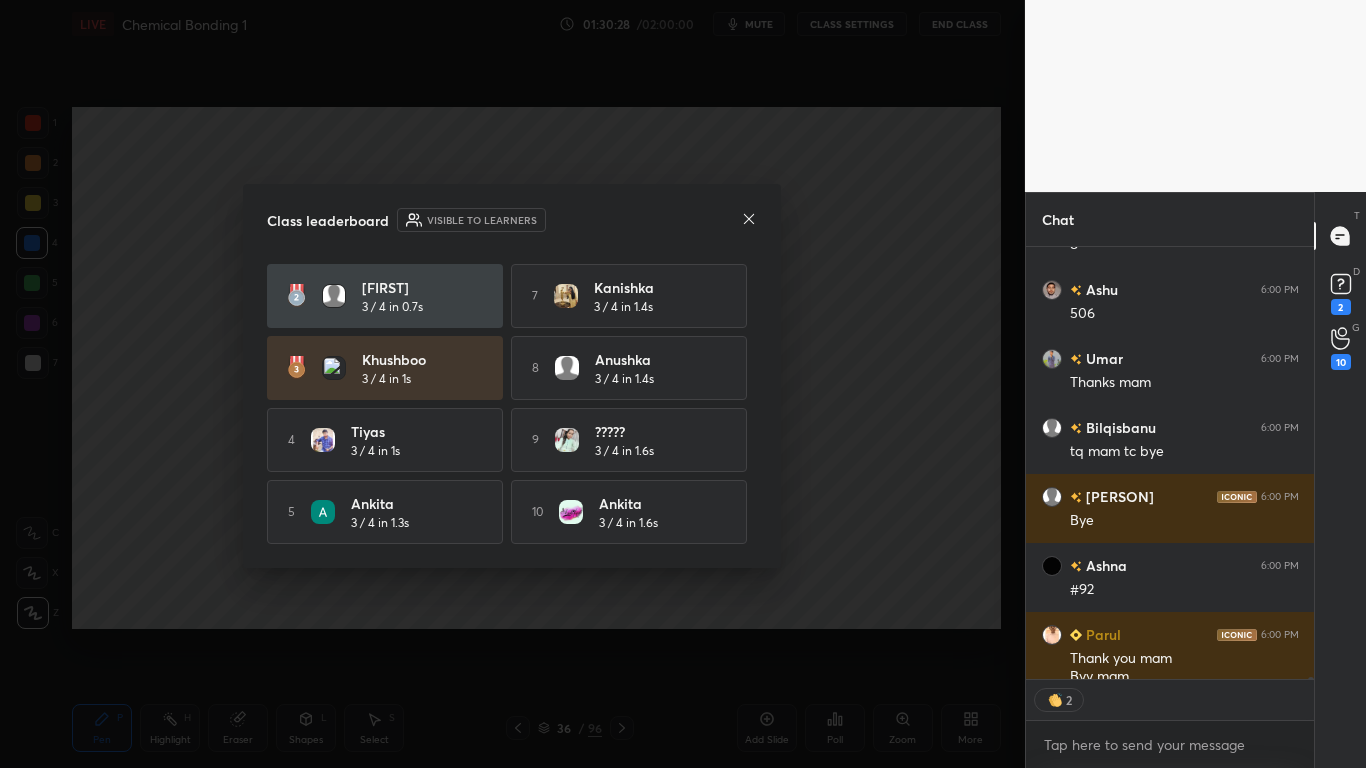 click 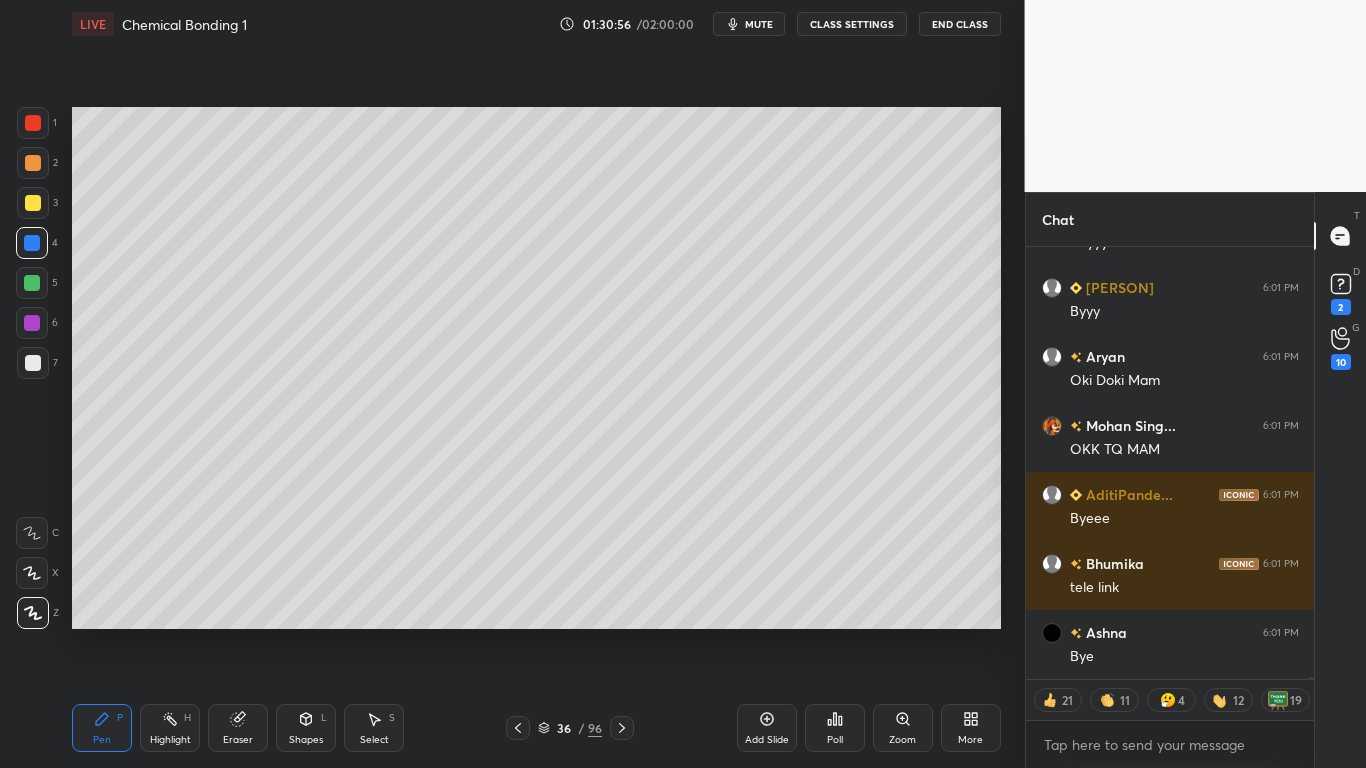 click on "CLASS SETTINGS" at bounding box center (852, 24) 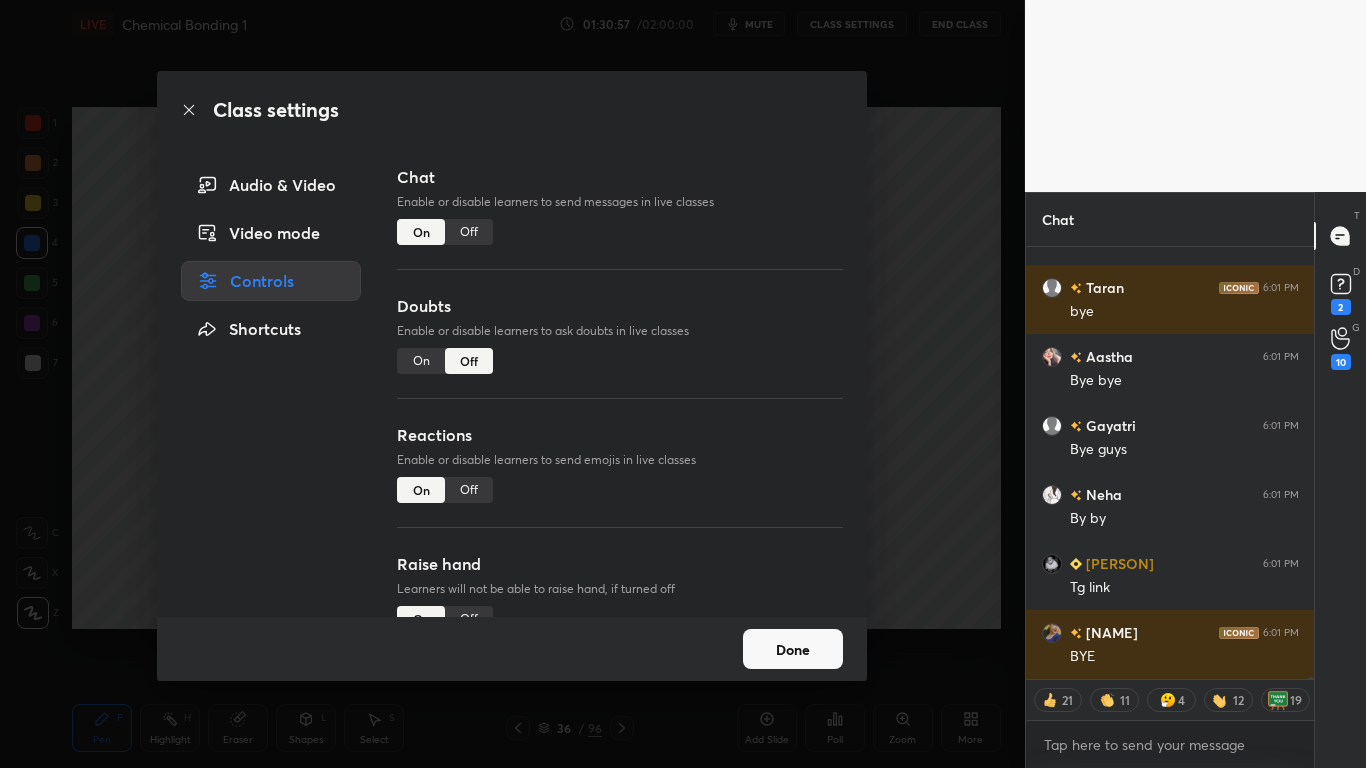 type on "x" 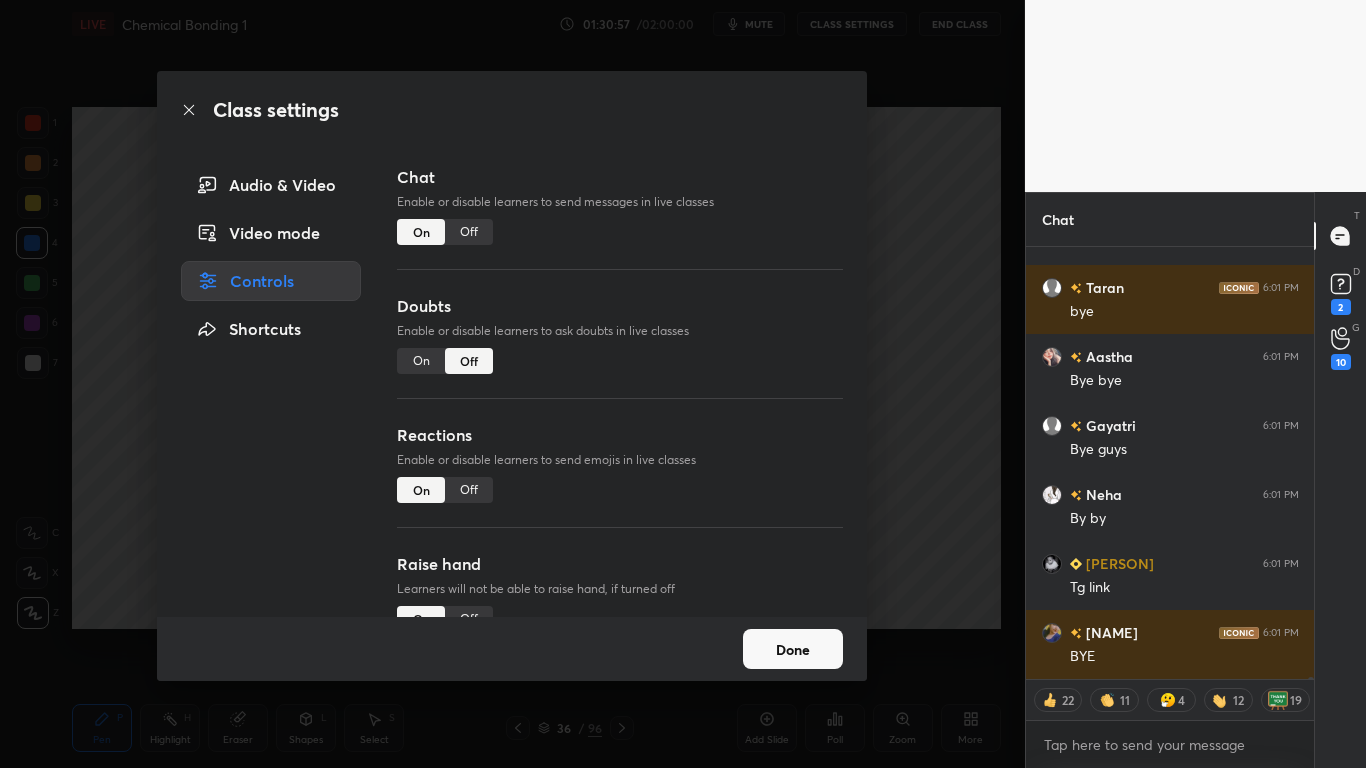 click on "Off" at bounding box center (469, 232) 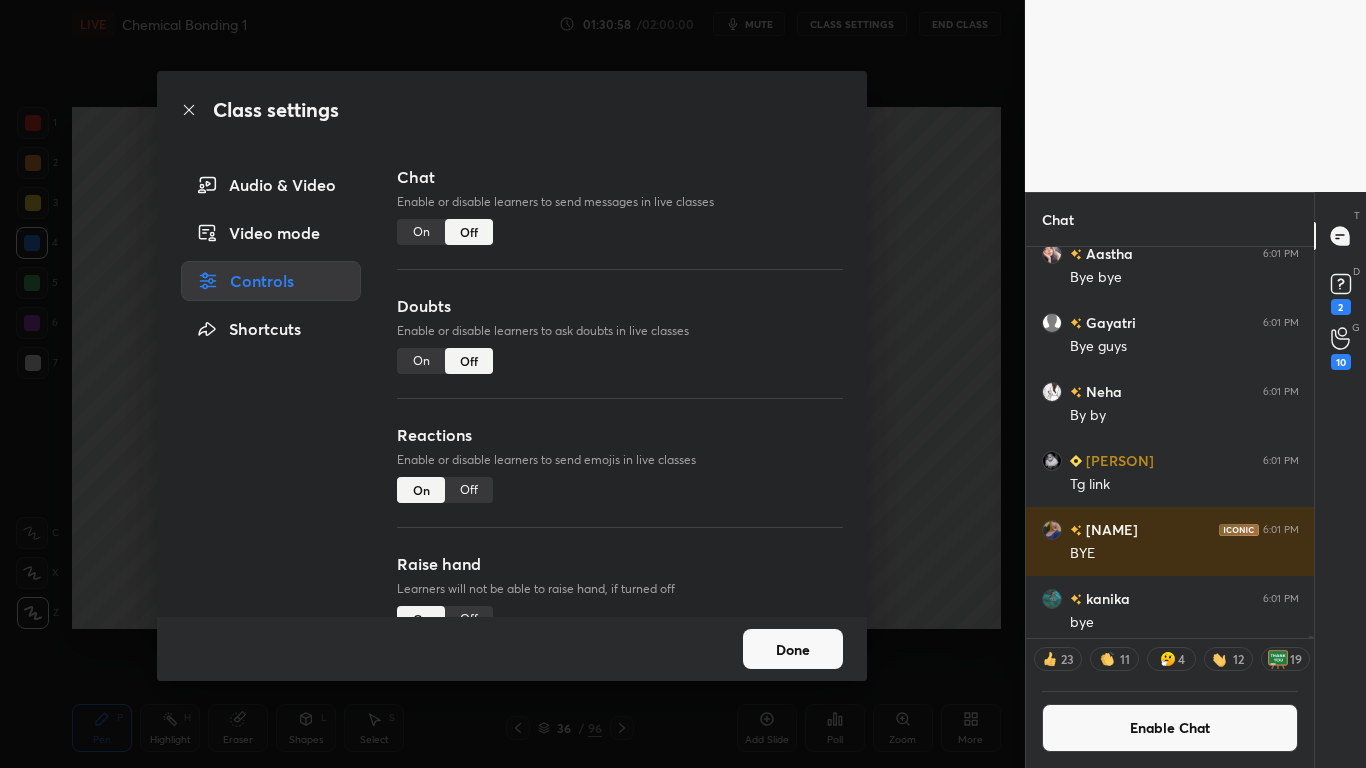 click on "Done" at bounding box center [793, 649] 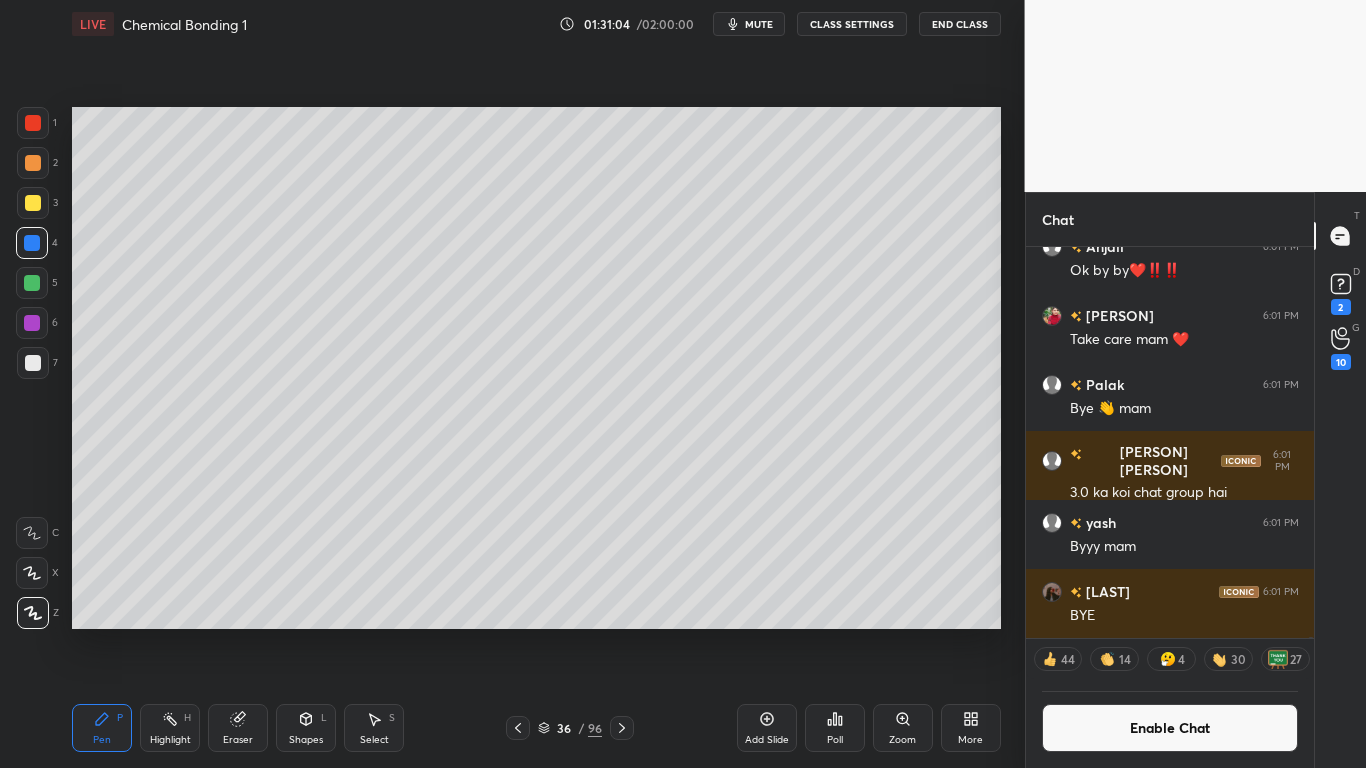click on "End Class" at bounding box center (960, 24) 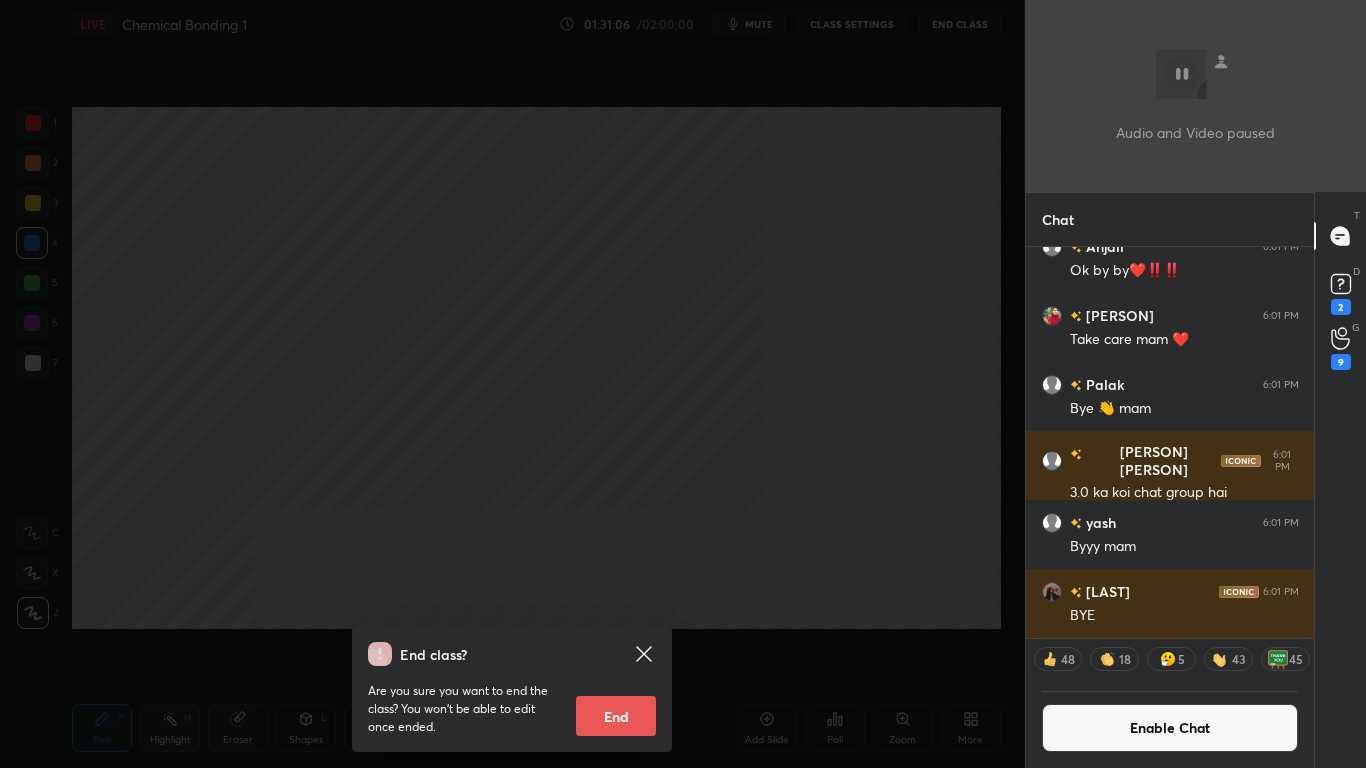 click on "End" at bounding box center [616, 716] 